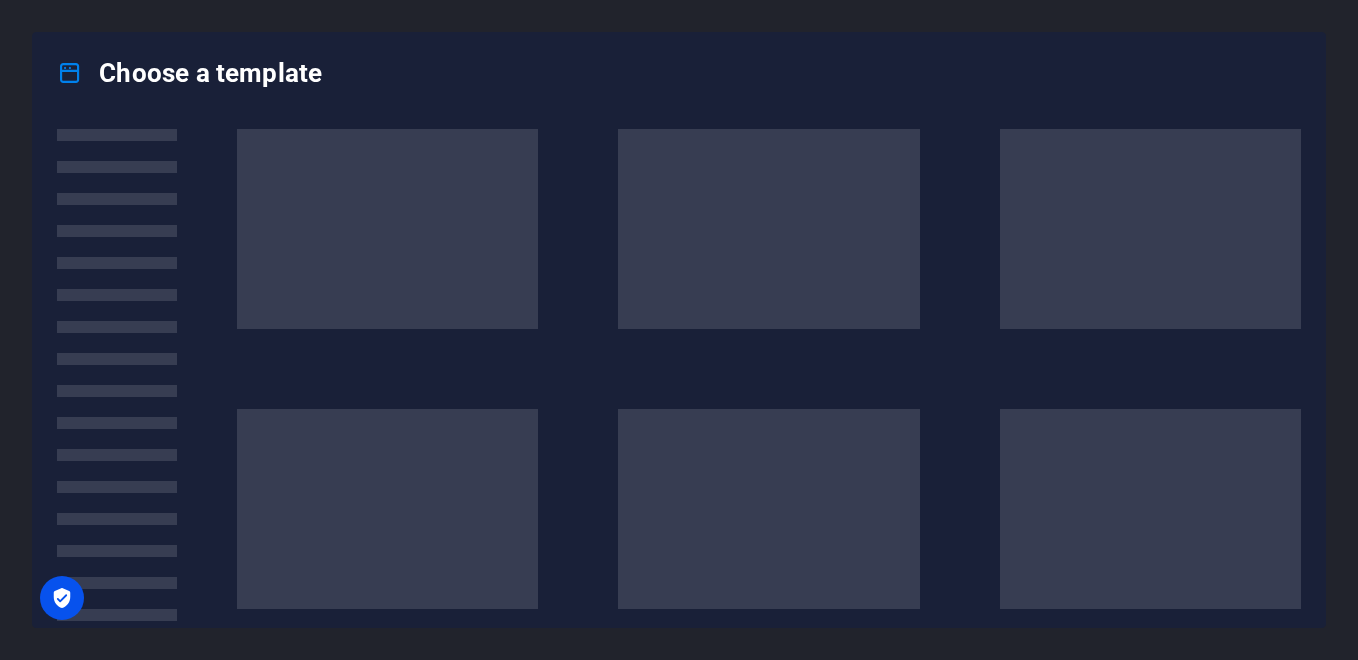 scroll, scrollTop: 0, scrollLeft: 0, axis: both 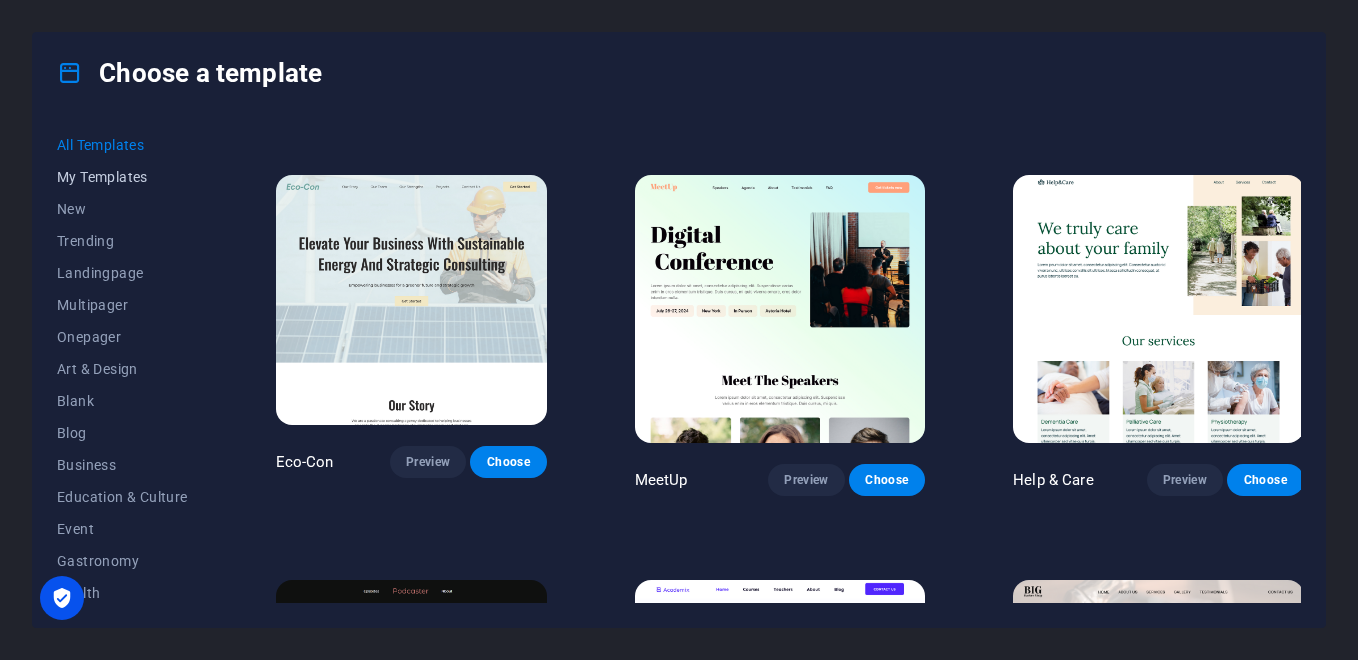 click on "My Templates" at bounding box center (122, 177) 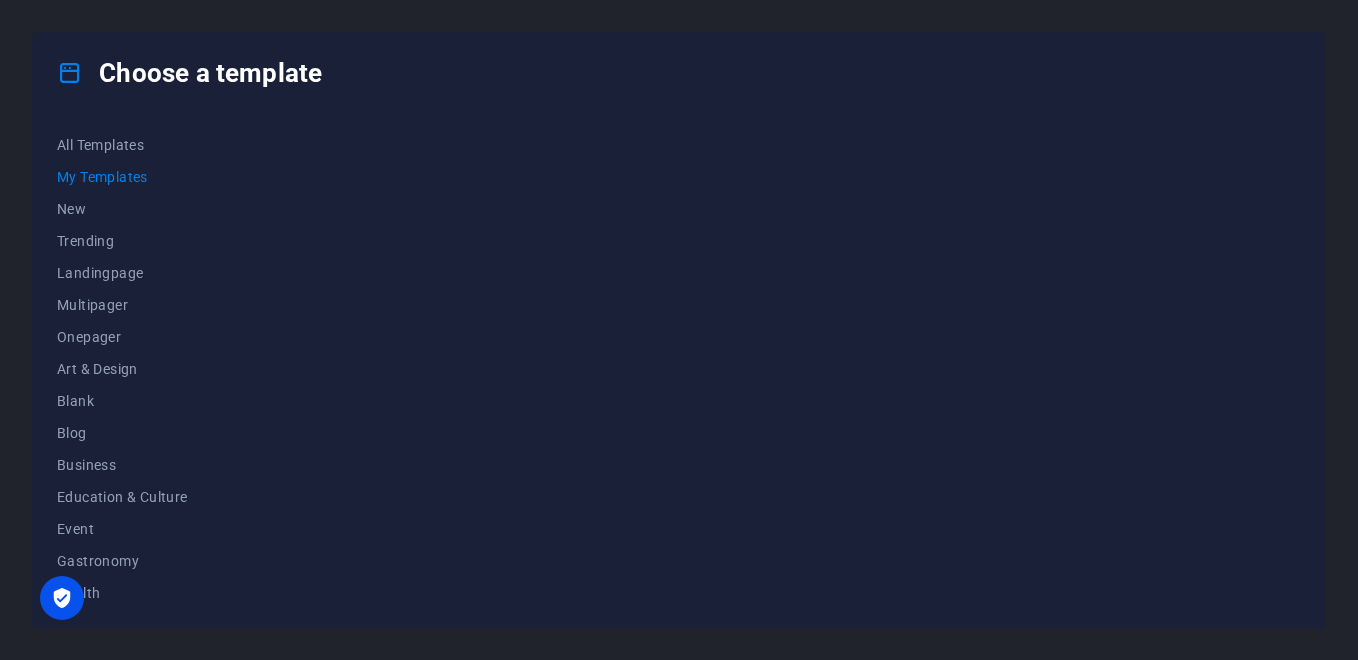 click on "My Templates" at bounding box center [122, 177] 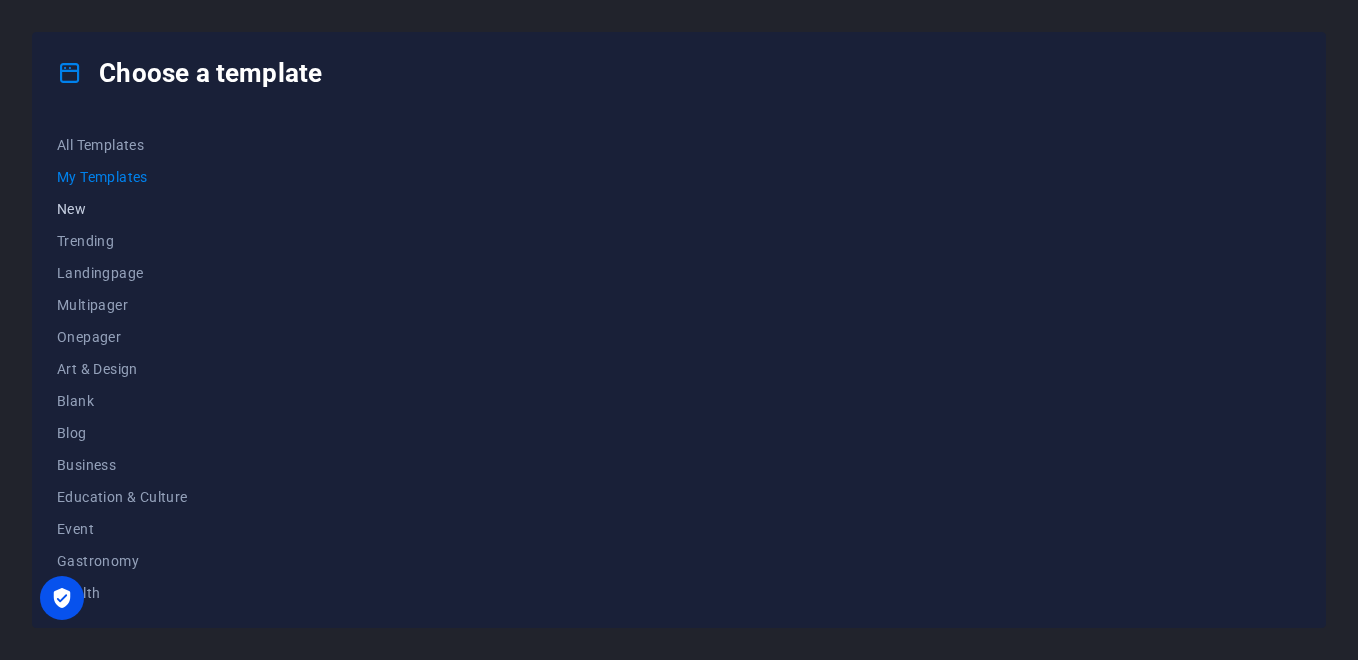 click on "New" at bounding box center (122, 209) 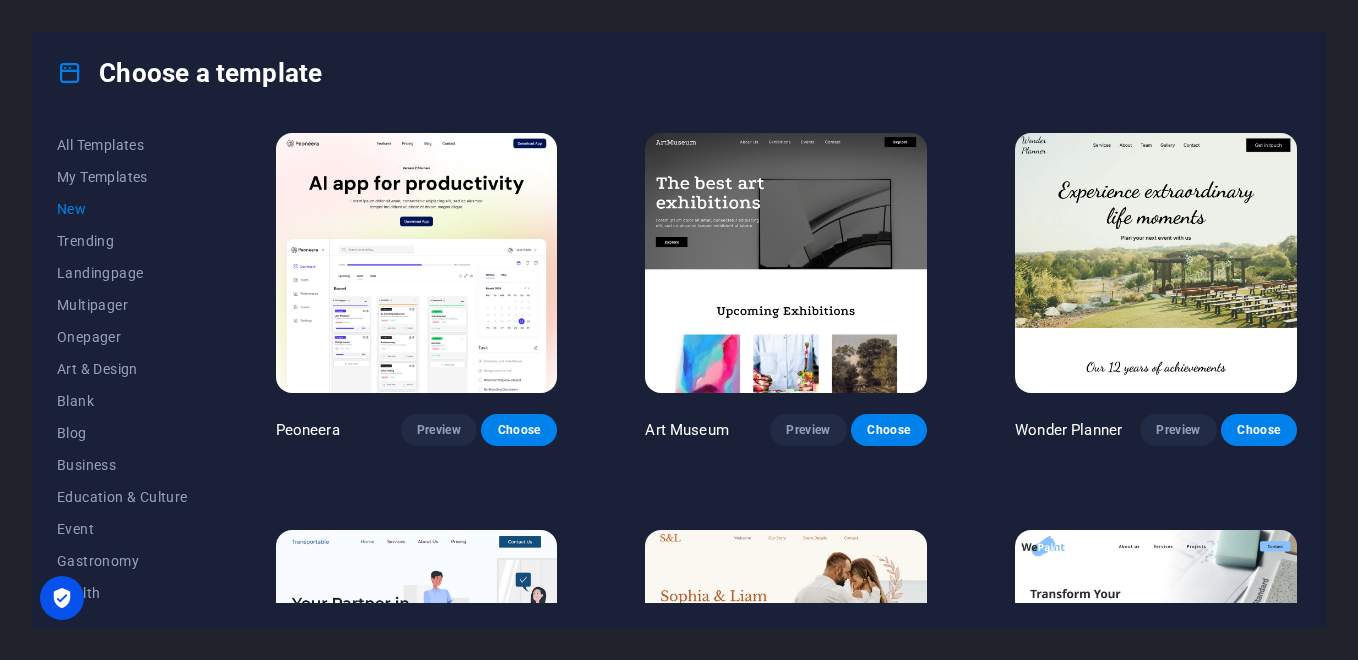 click on "New" at bounding box center (122, 209) 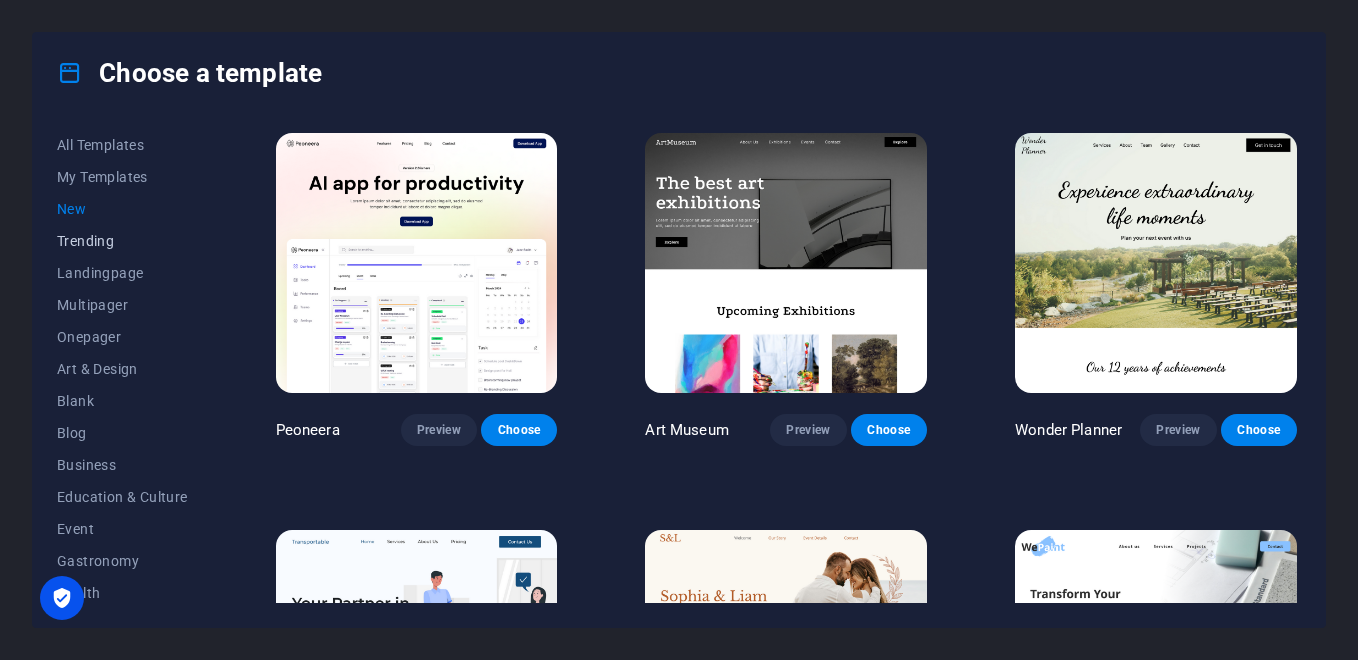 click on "Trending" at bounding box center [122, 241] 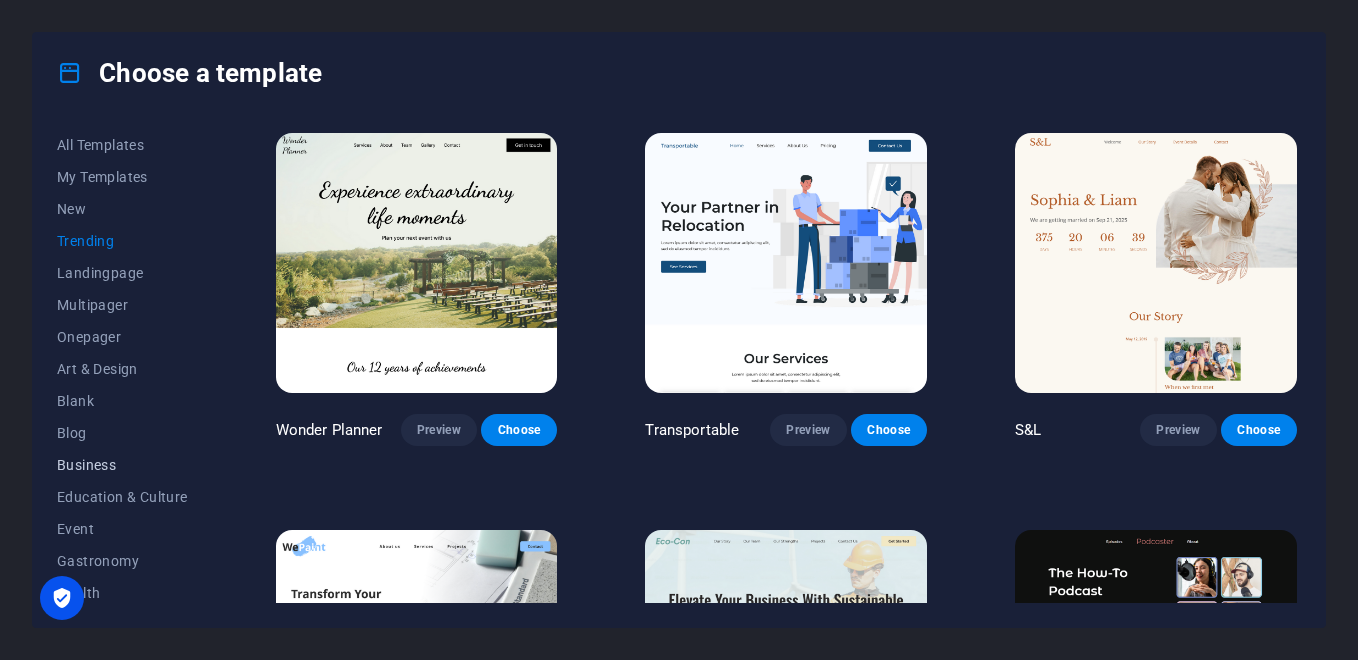 click on "Business" at bounding box center (122, 465) 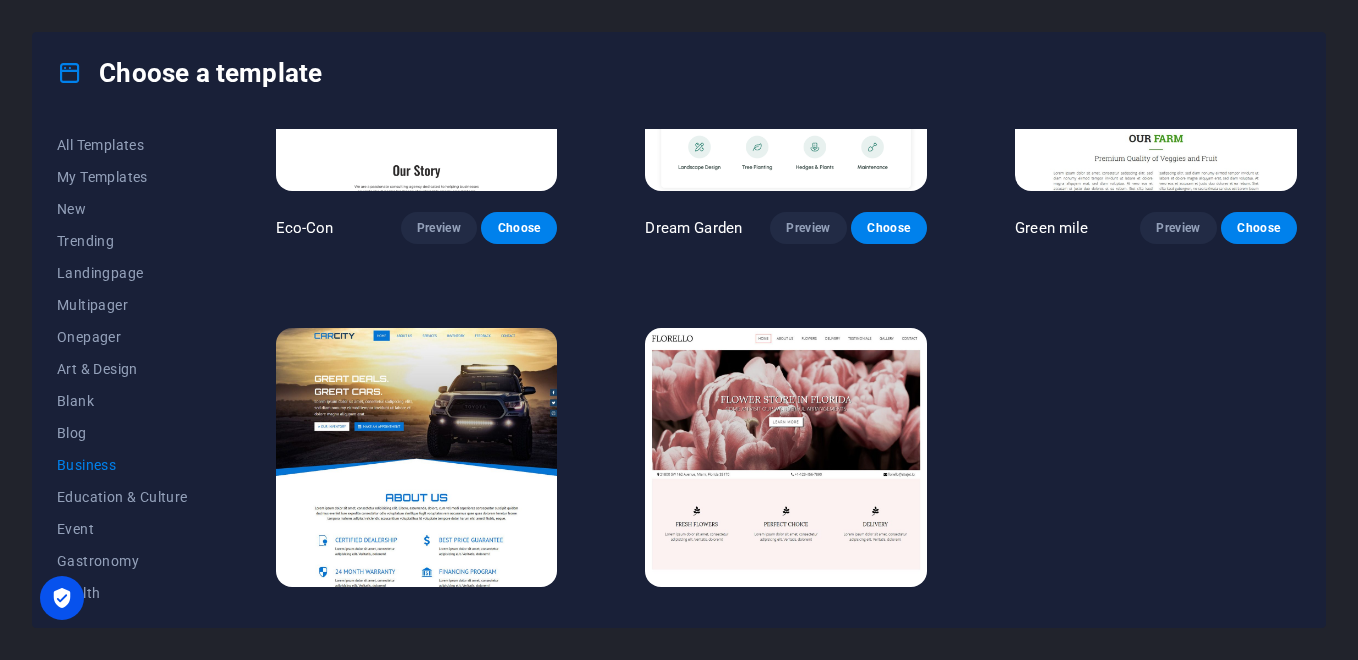 scroll, scrollTop: 0, scrollLeft: 0, axis: both 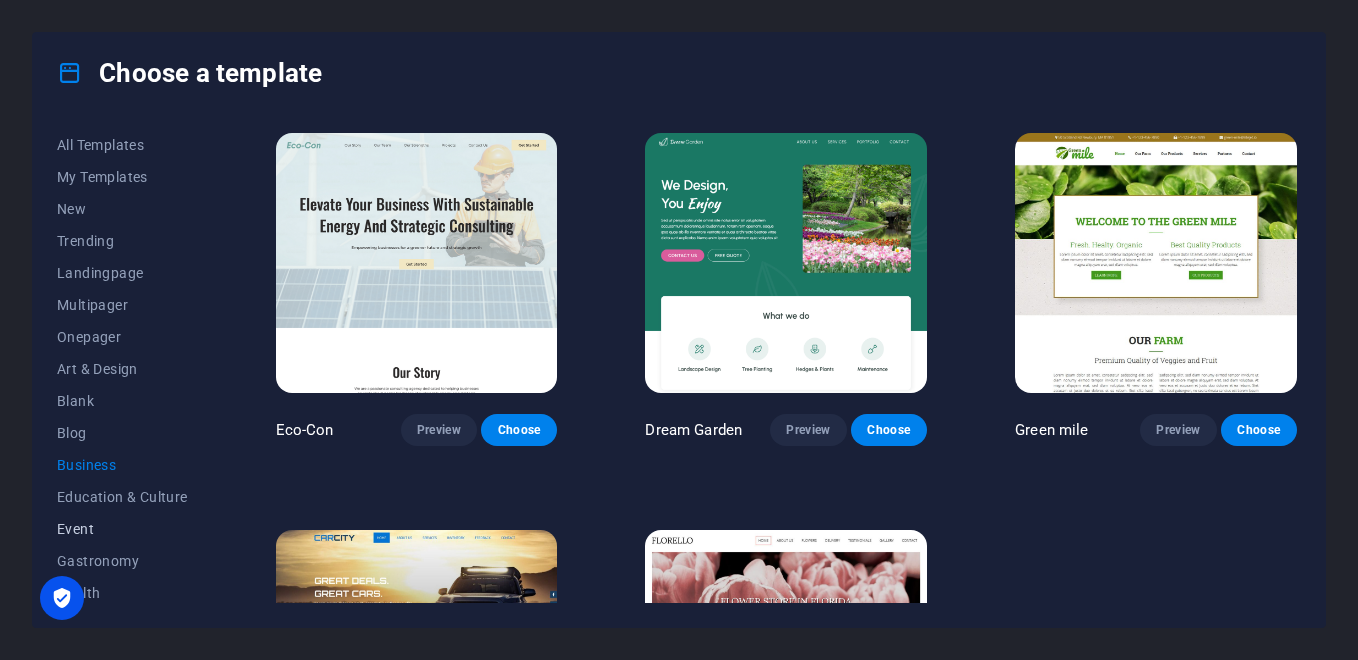 click on "Event" at bounding box center [122, 529] 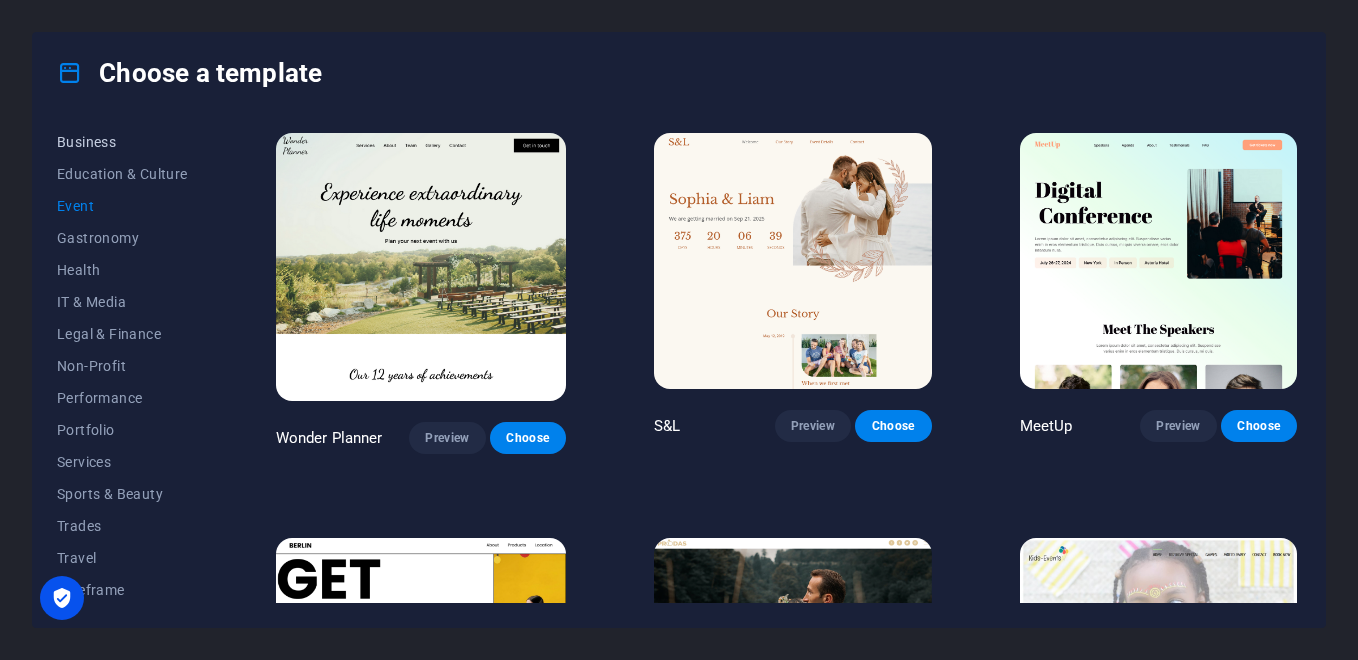 scroll, scrollTop: 326, scrollLeft: 0, axis: vertical 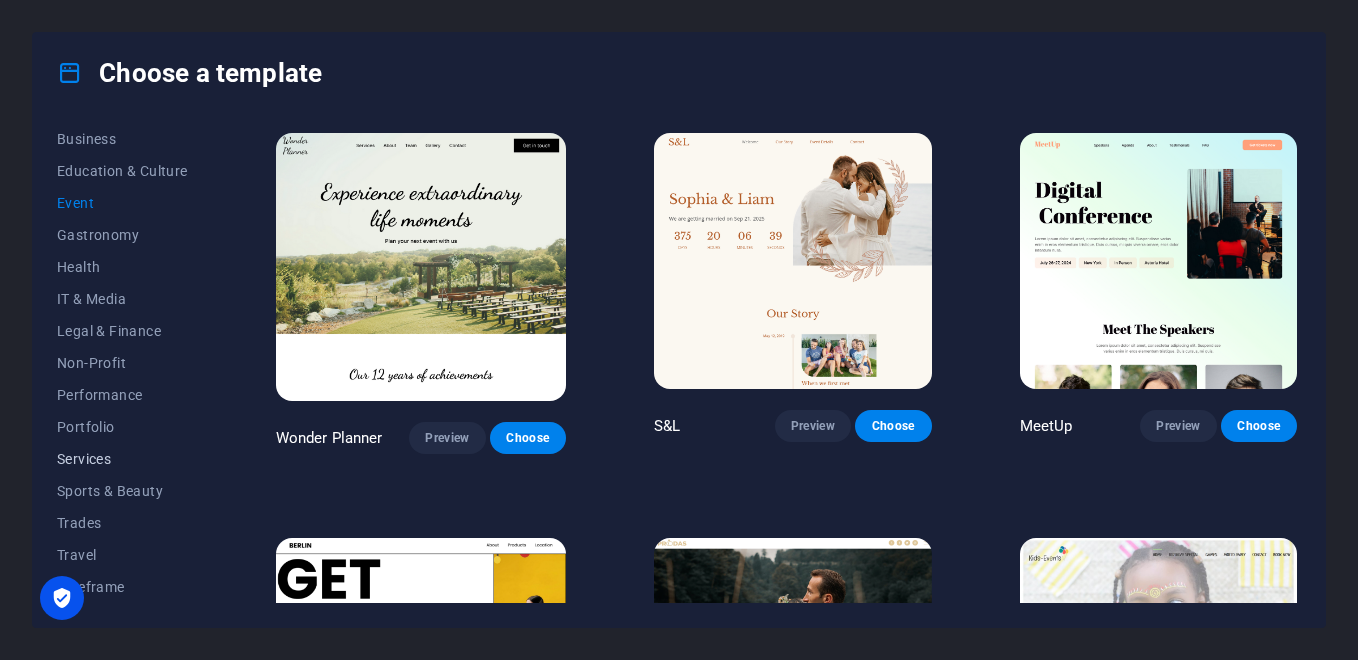 click on "Services" at bounding box center [122, 459] 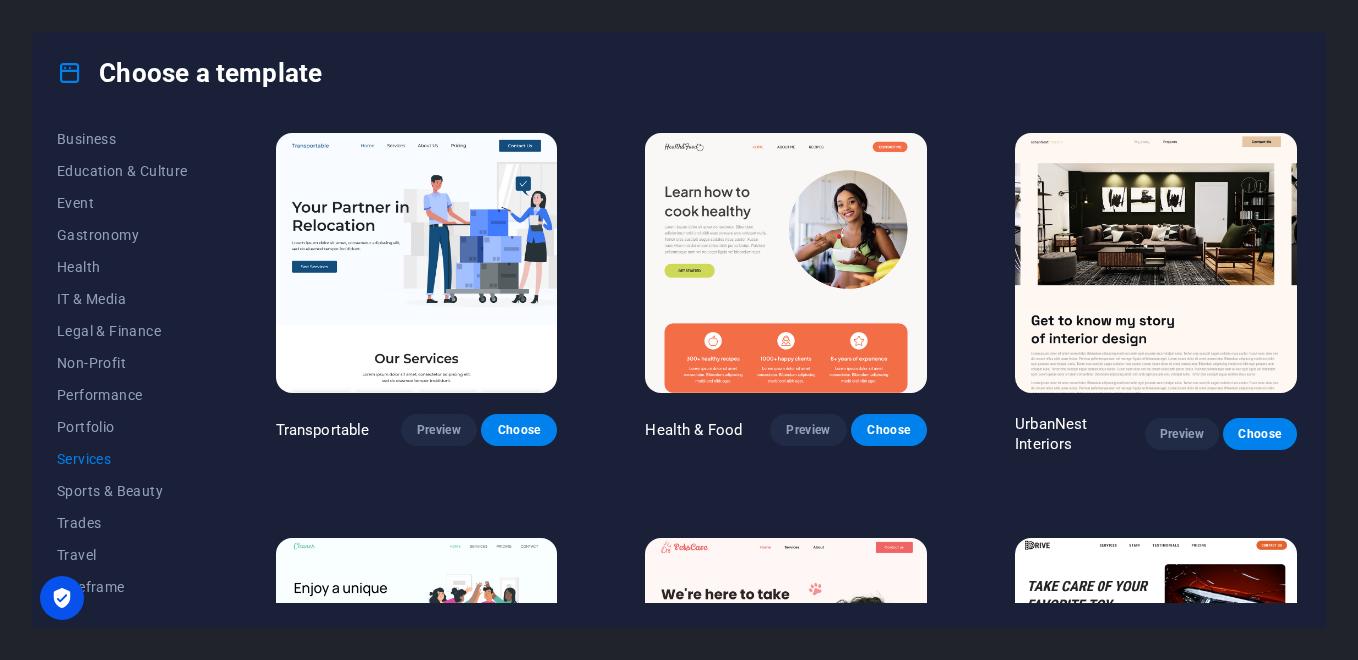 click on "Services" at bounding box center (122, 459) 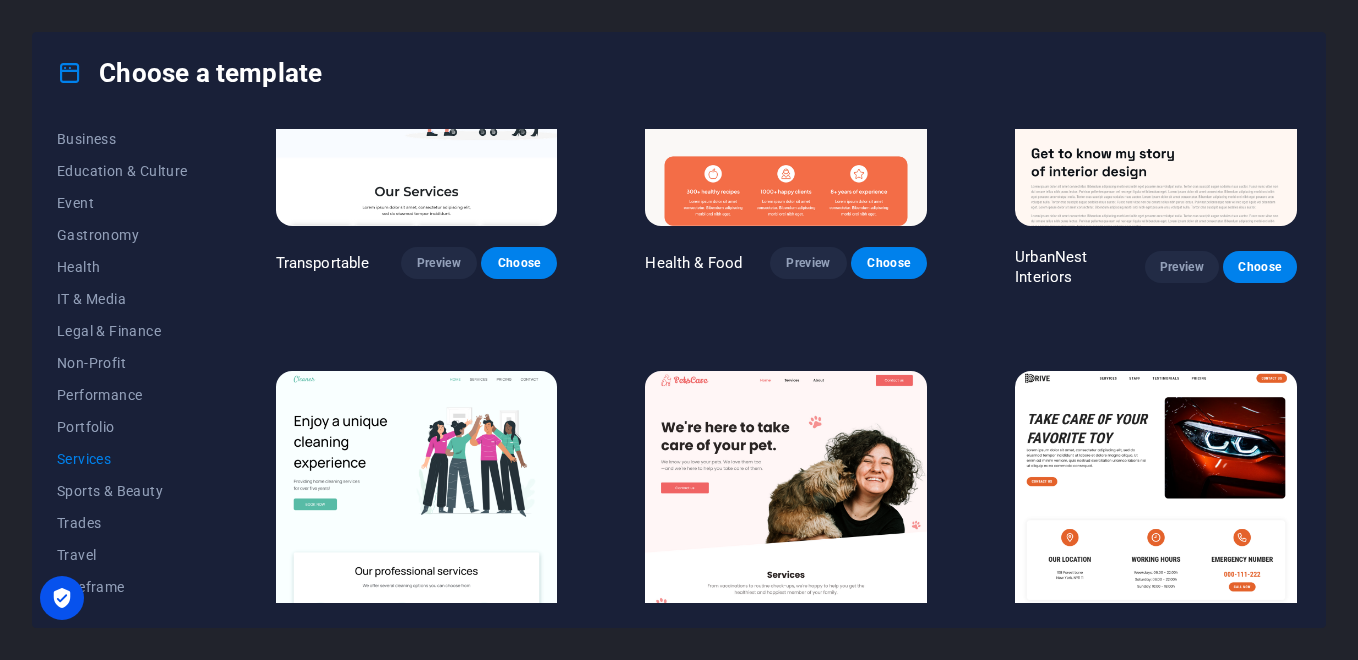 scroll, scrollTop: 0, scrollLeft: 0, axis: both 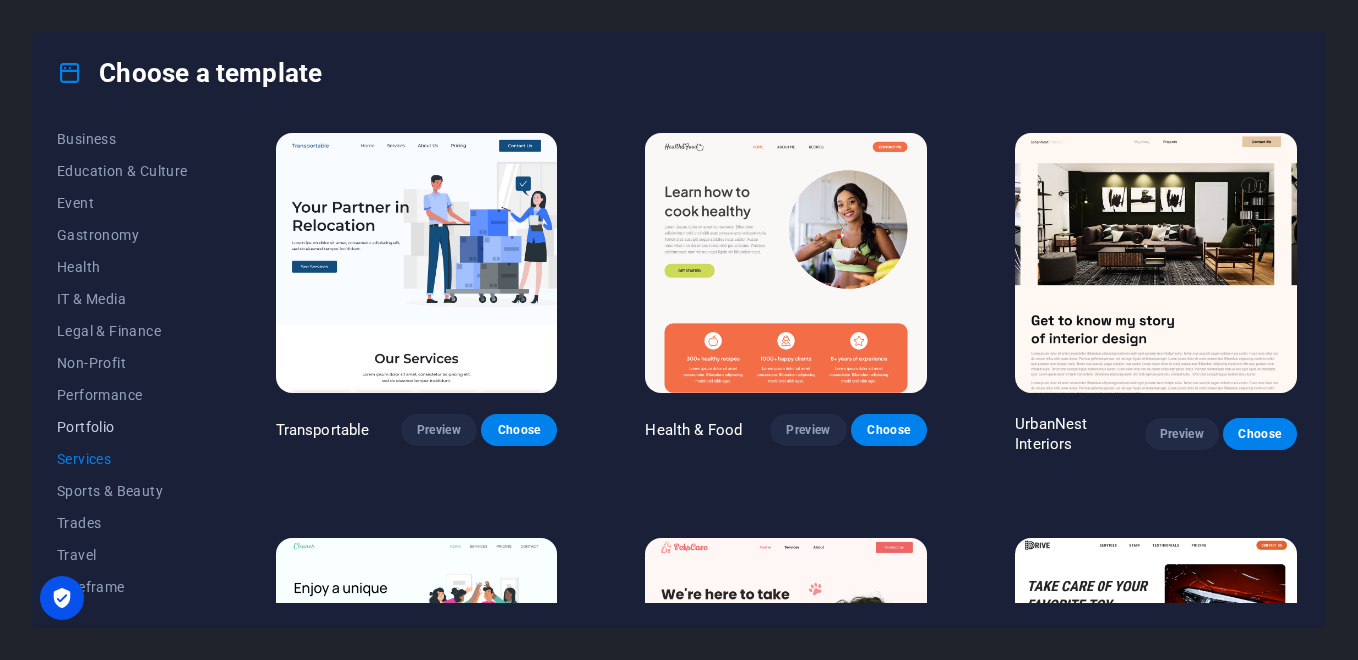 click on "Portfolio" at bounding box center (122, 427) 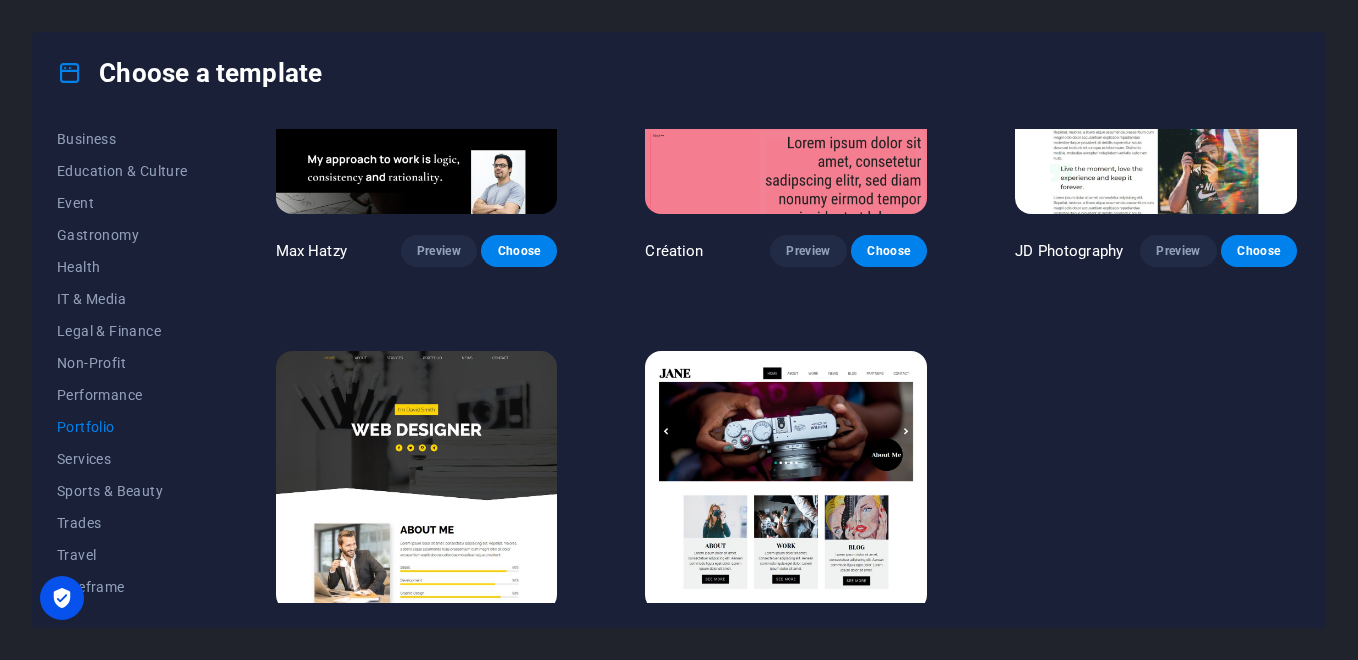 scroll, scrollTop: 637, scrollLeft: 0, axis: vertical 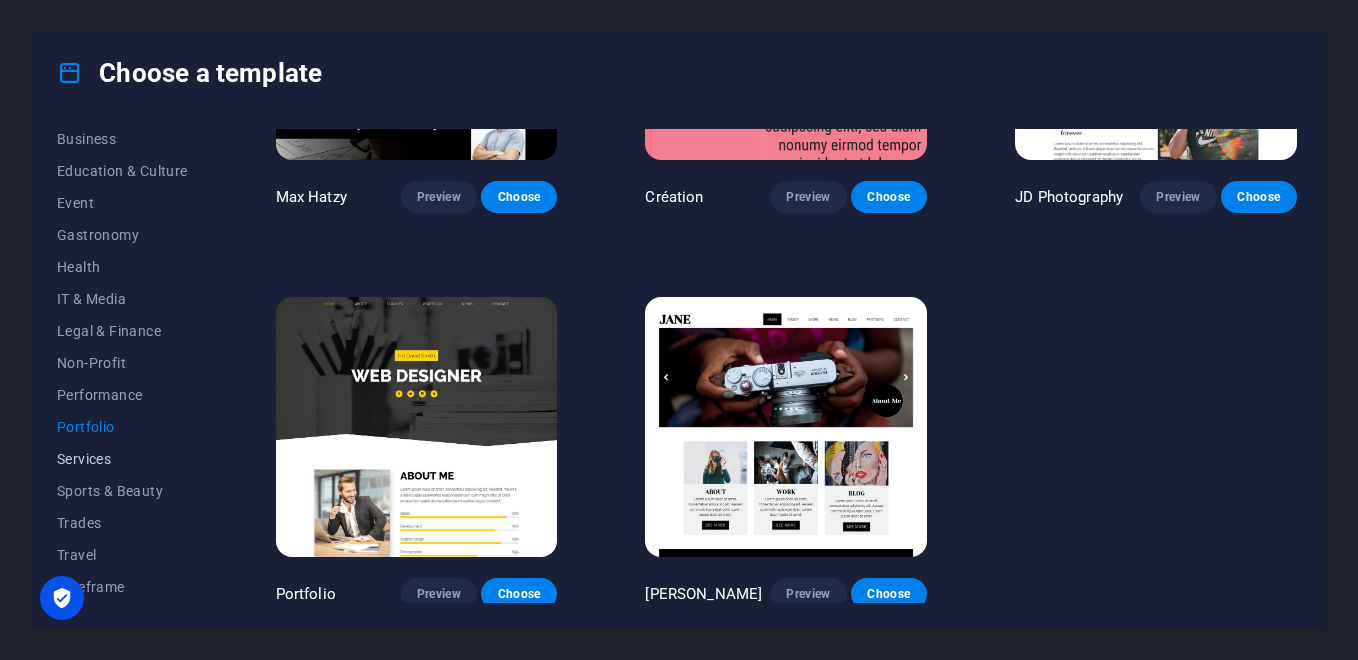 click on "Services" at bounding box center (122, 459) 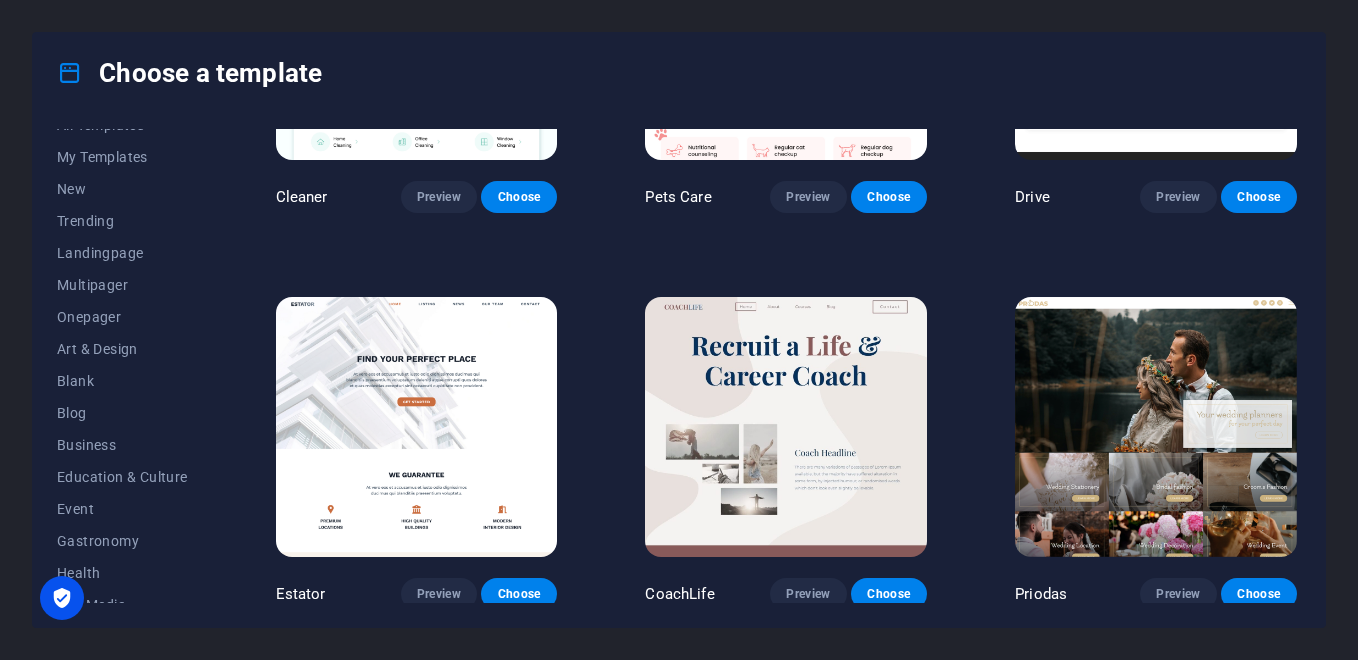 scroll, scrollTop: 0, scrollLeft: 0, axis: both 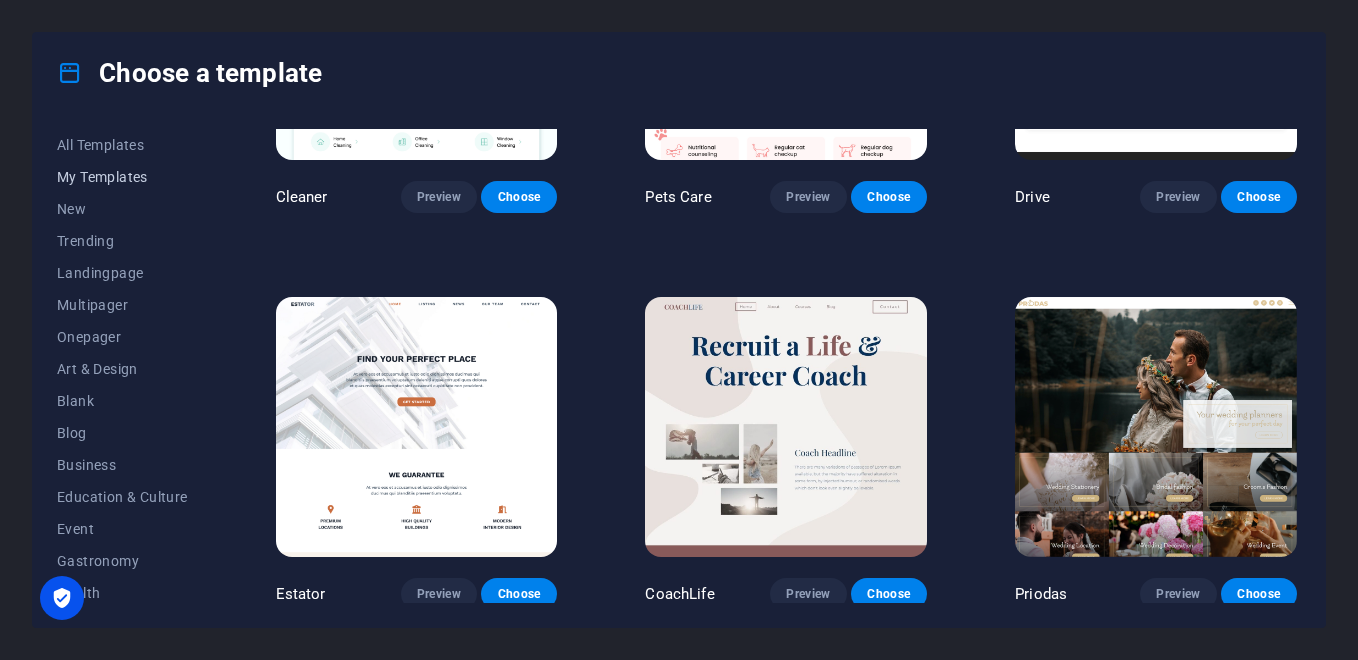 click on "My Templates" at bounding box center [122, 177] 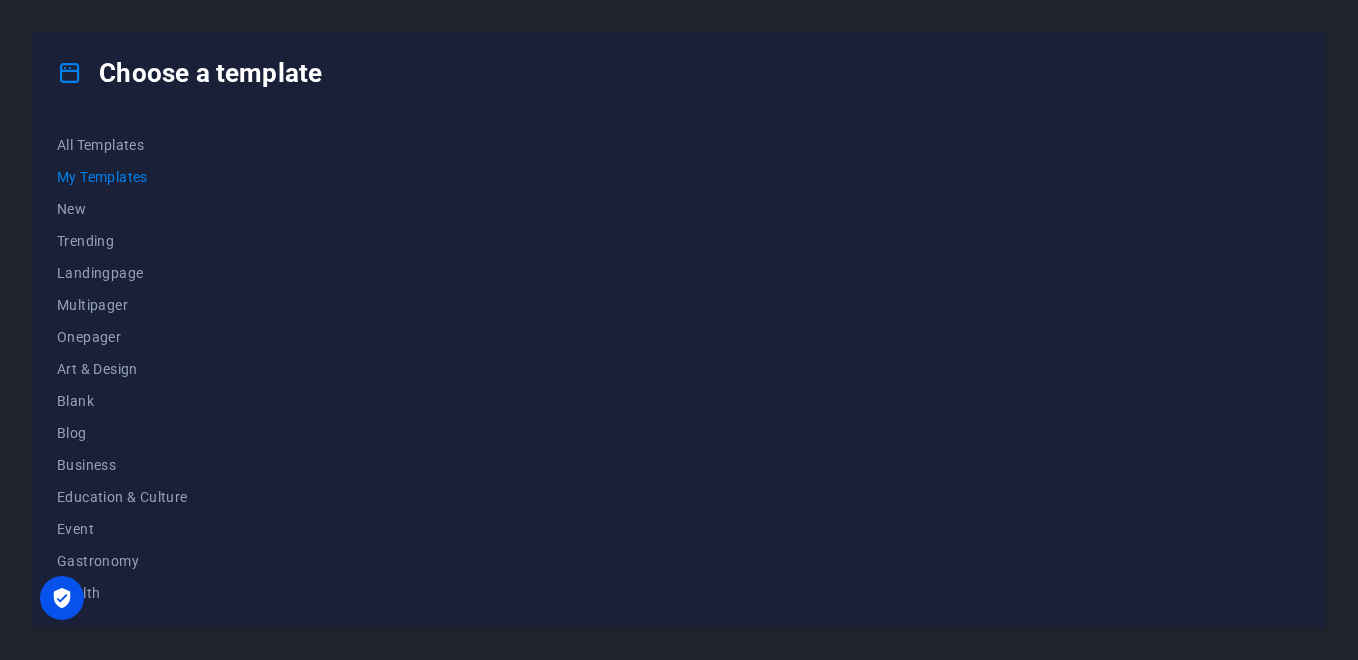 click on "My Templates" at bounding box center (122, 177) 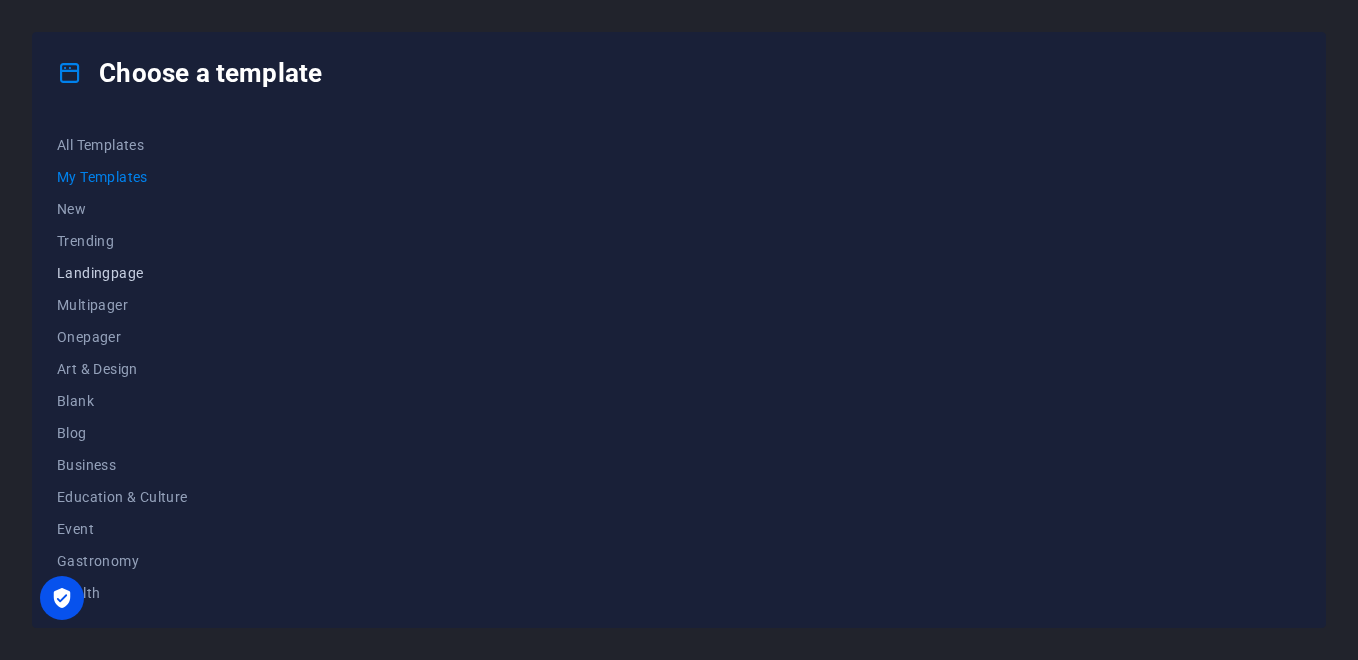 click on "Landingpage" at bounding box center [122, 273] 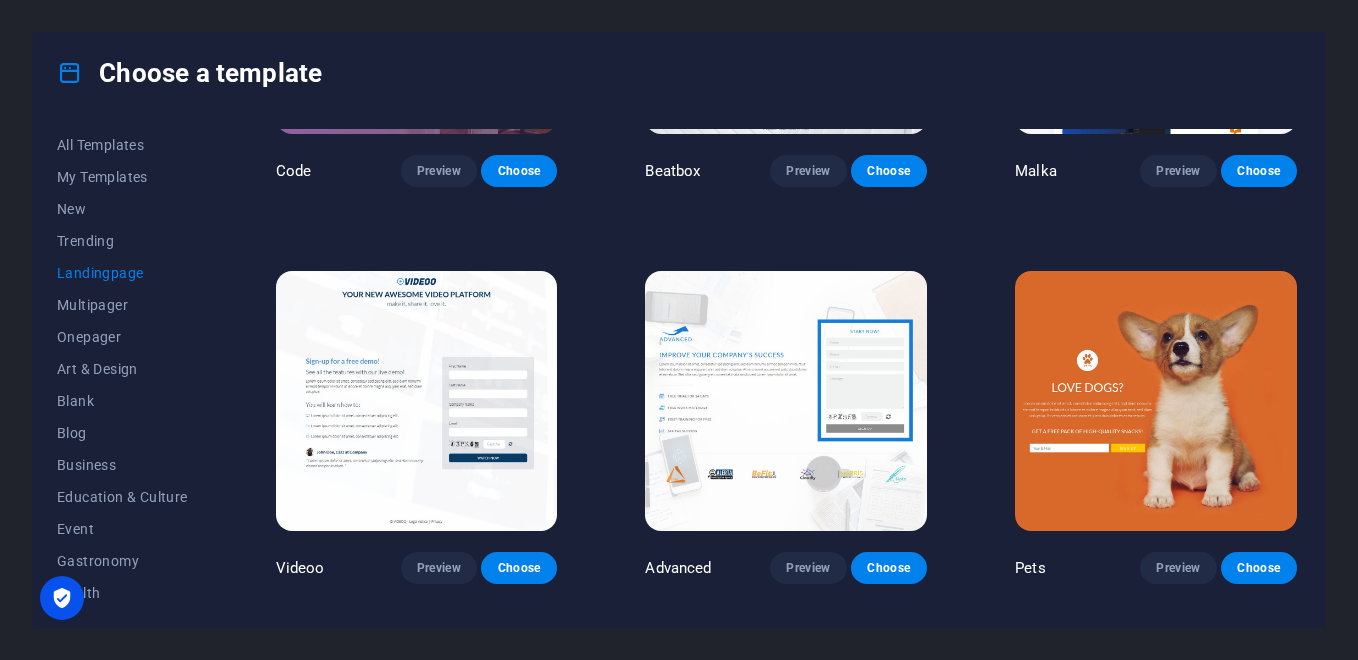 scroll, scrollTop: 767, scrollLeft: 0, axis: vertical 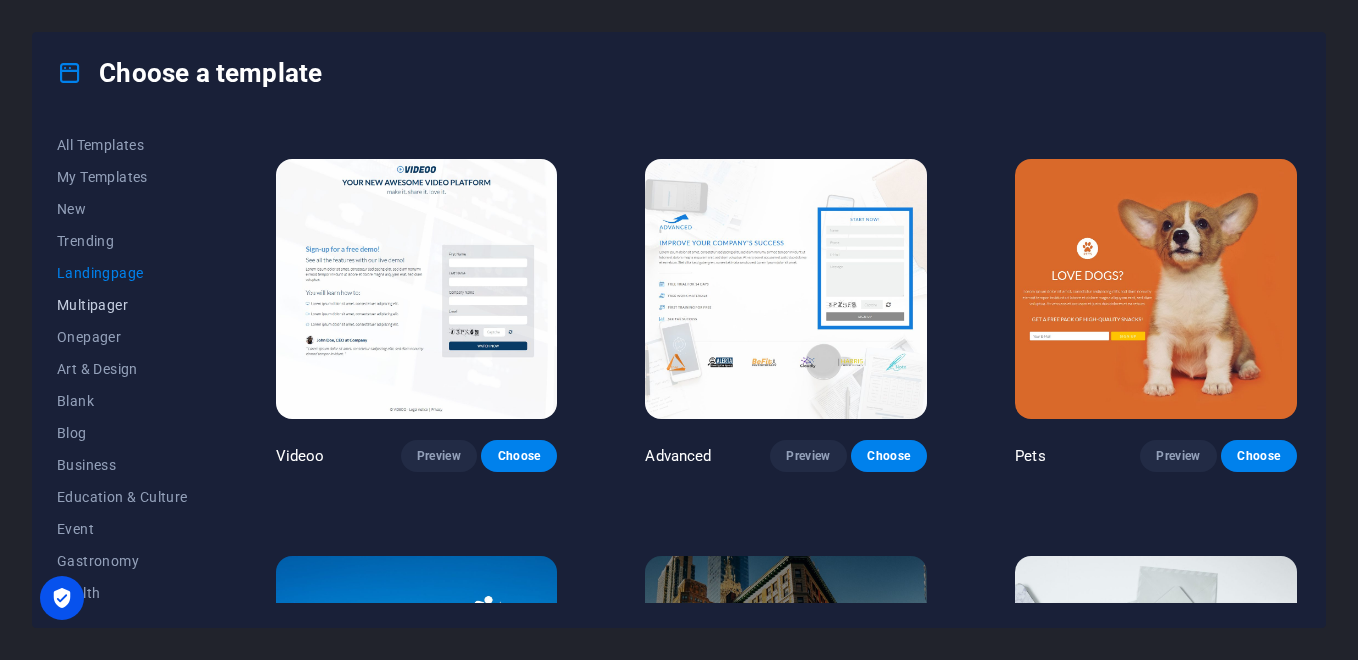 click on "Multipager" at bounding box center (122, 305) 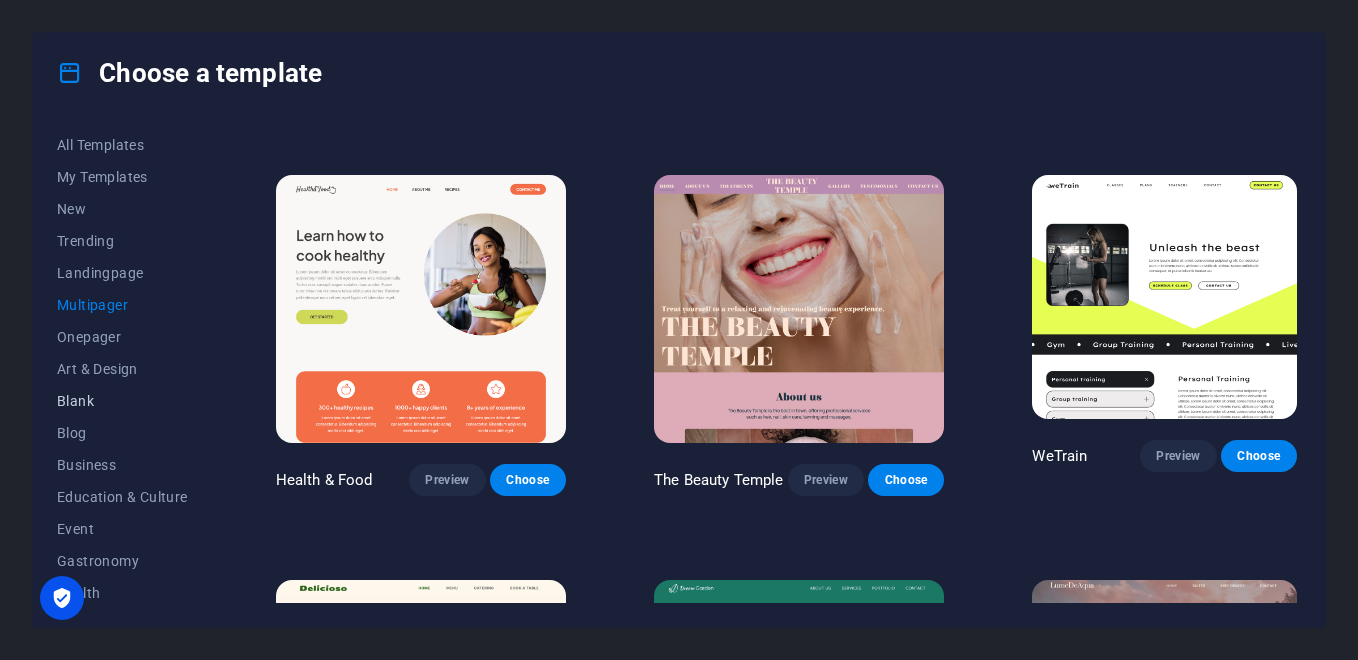 click on "Blank" at bounding box center [122, 401] 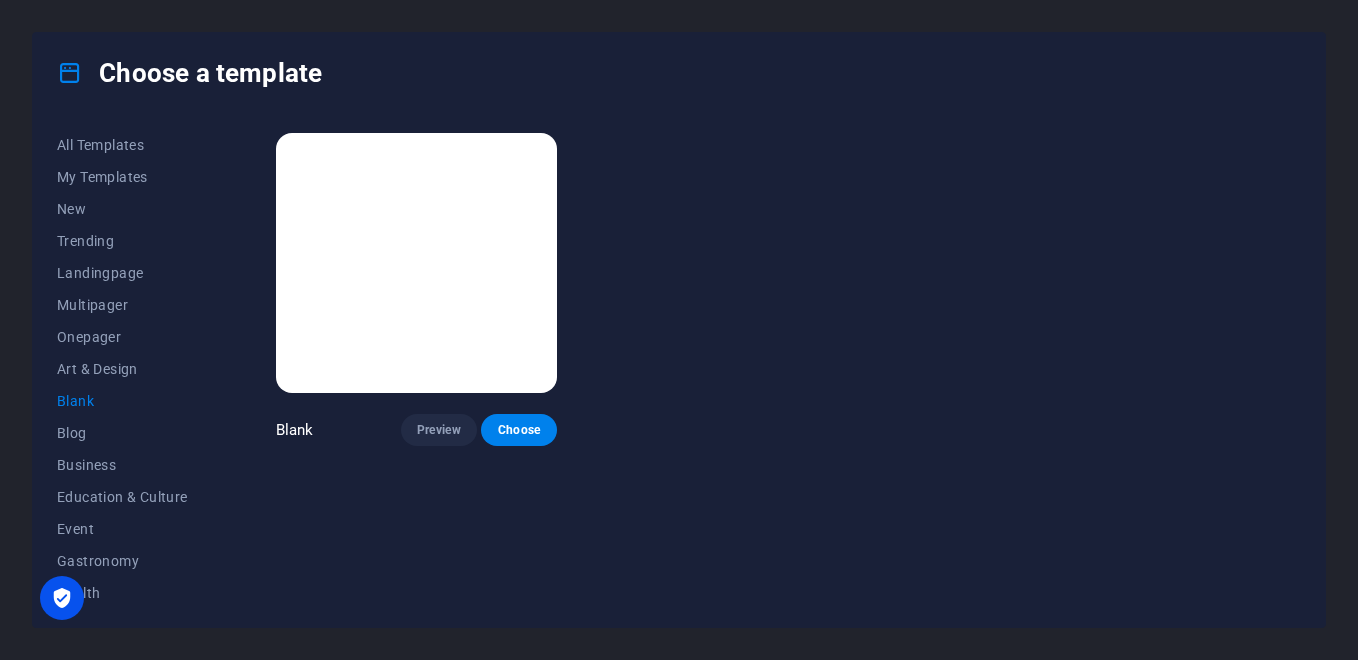 scroll, scrollTop: 0, scrollLeft: 0, axis: both 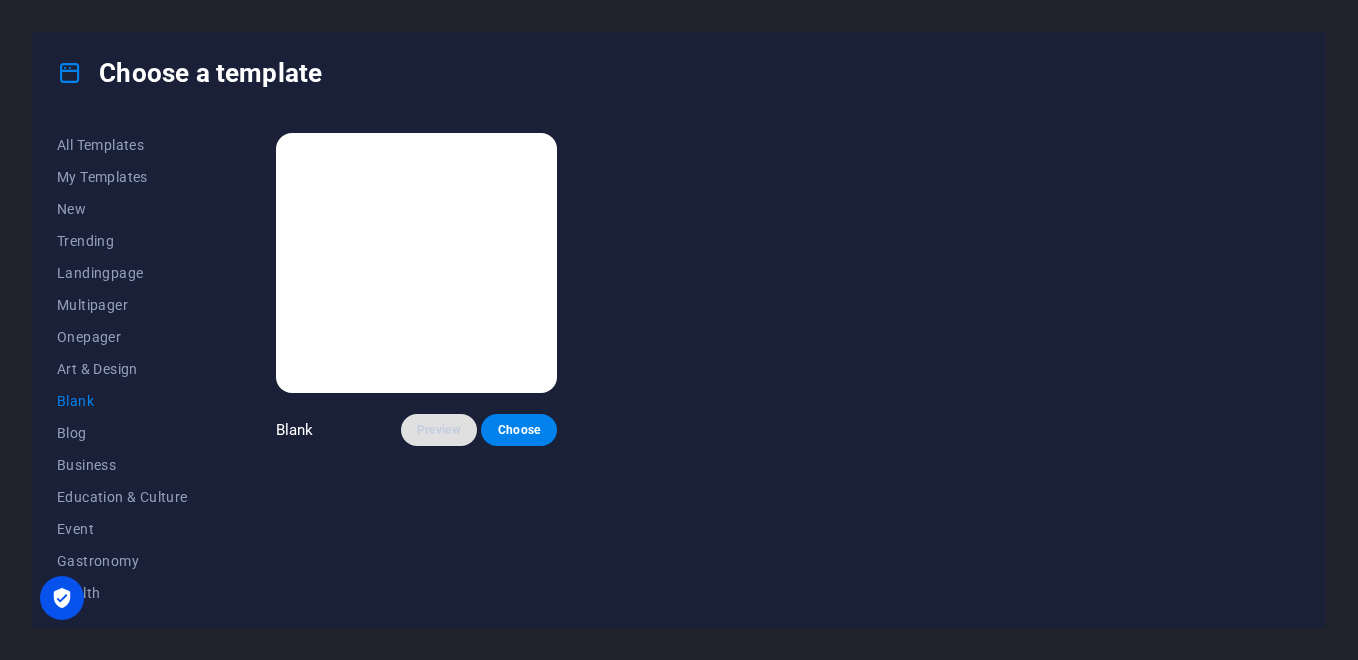 click on "Preview" at bounding box center (439, 430) 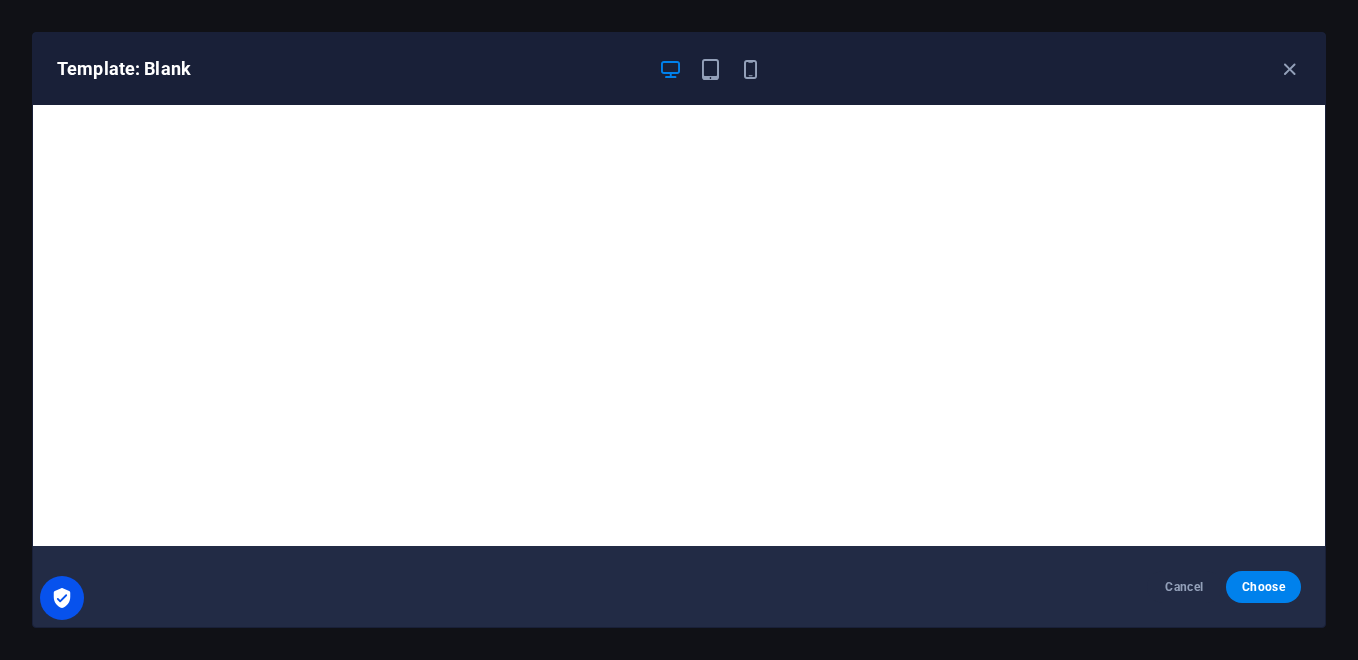 scroll, scrollTop: 0, scrollLeft: 0, axis: both 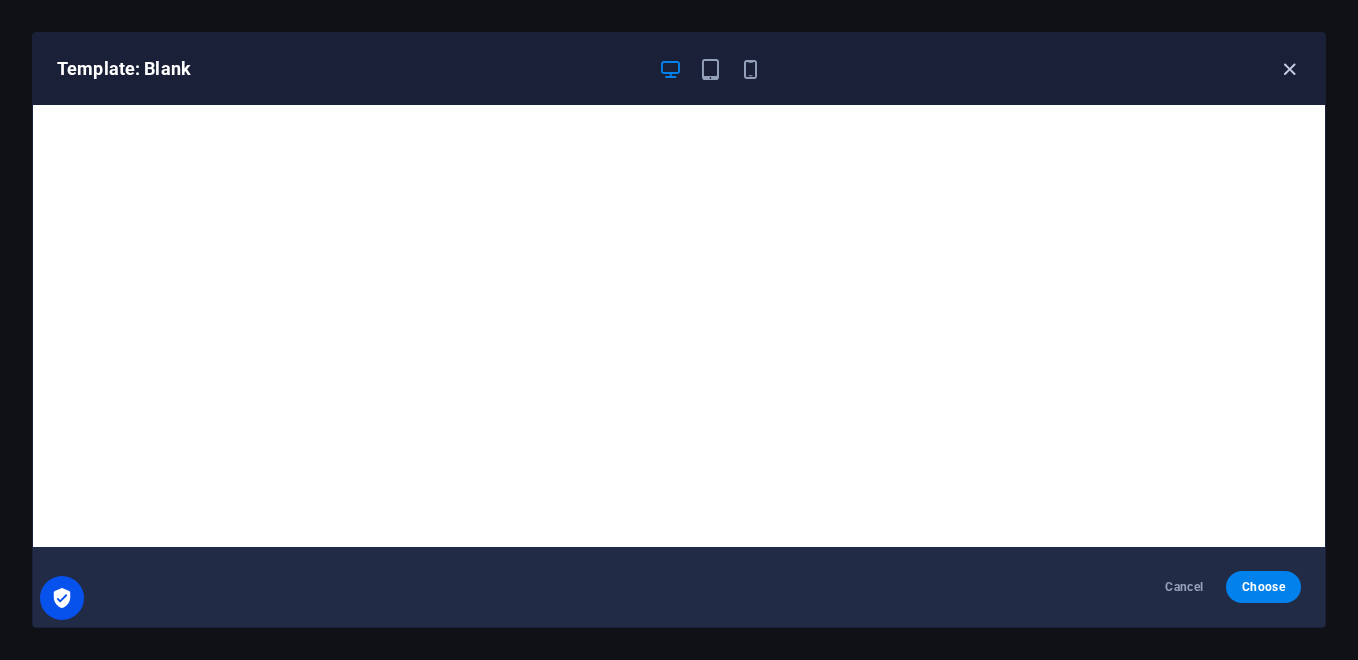 click at bounding box center (1289, 69) 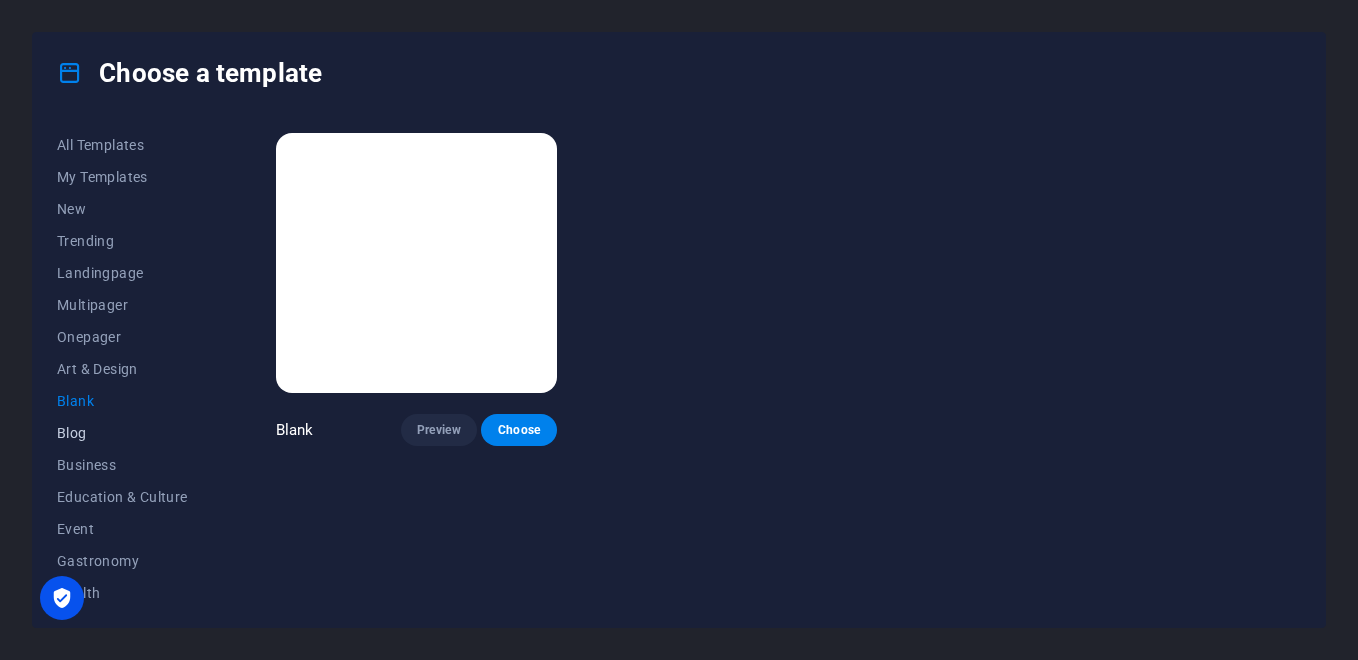 click on "Blog" at bounding box center [122, 433] 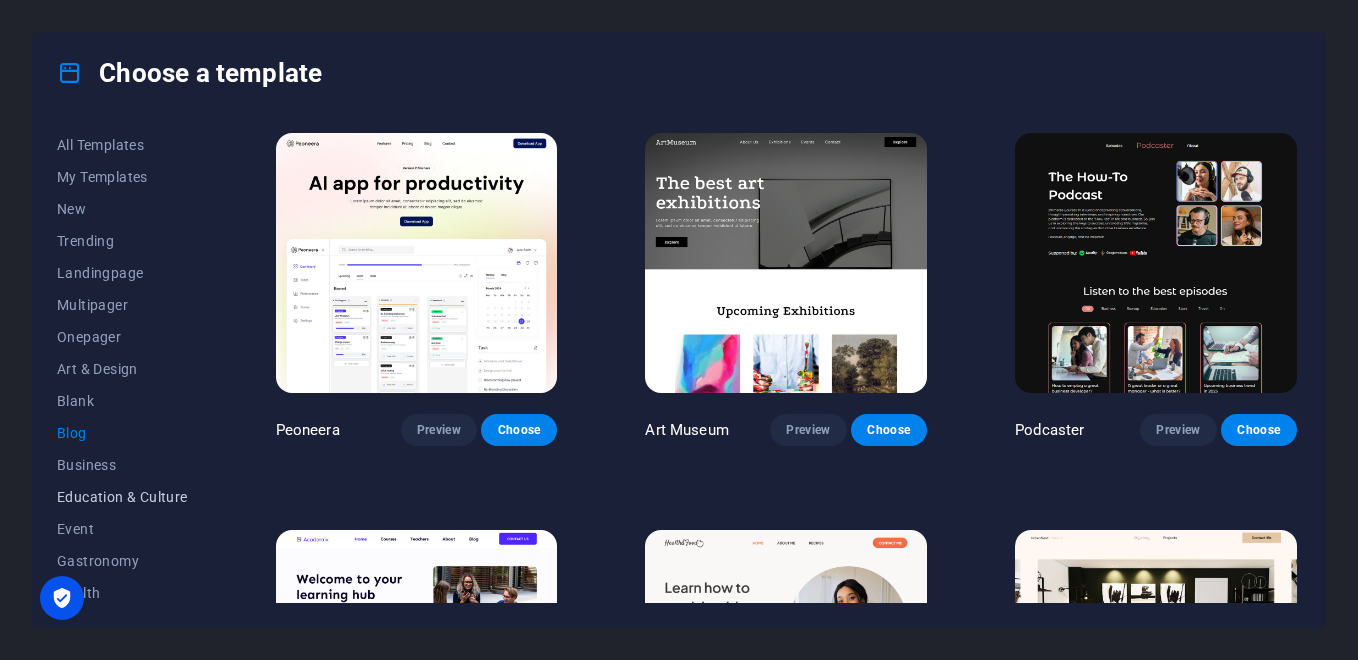 click on "Education & Culture" at bounding box center [122, 497] 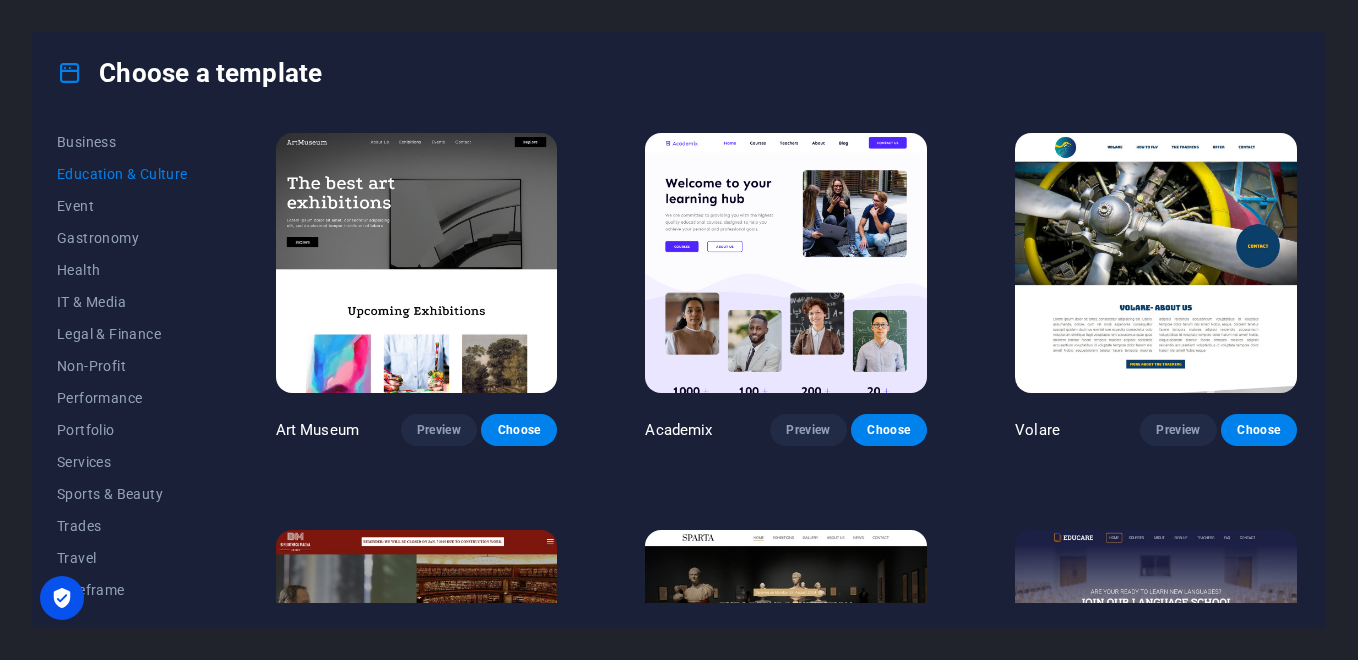 scroll, scrollTop: 326, scrollLeft: 0, axis: vertical 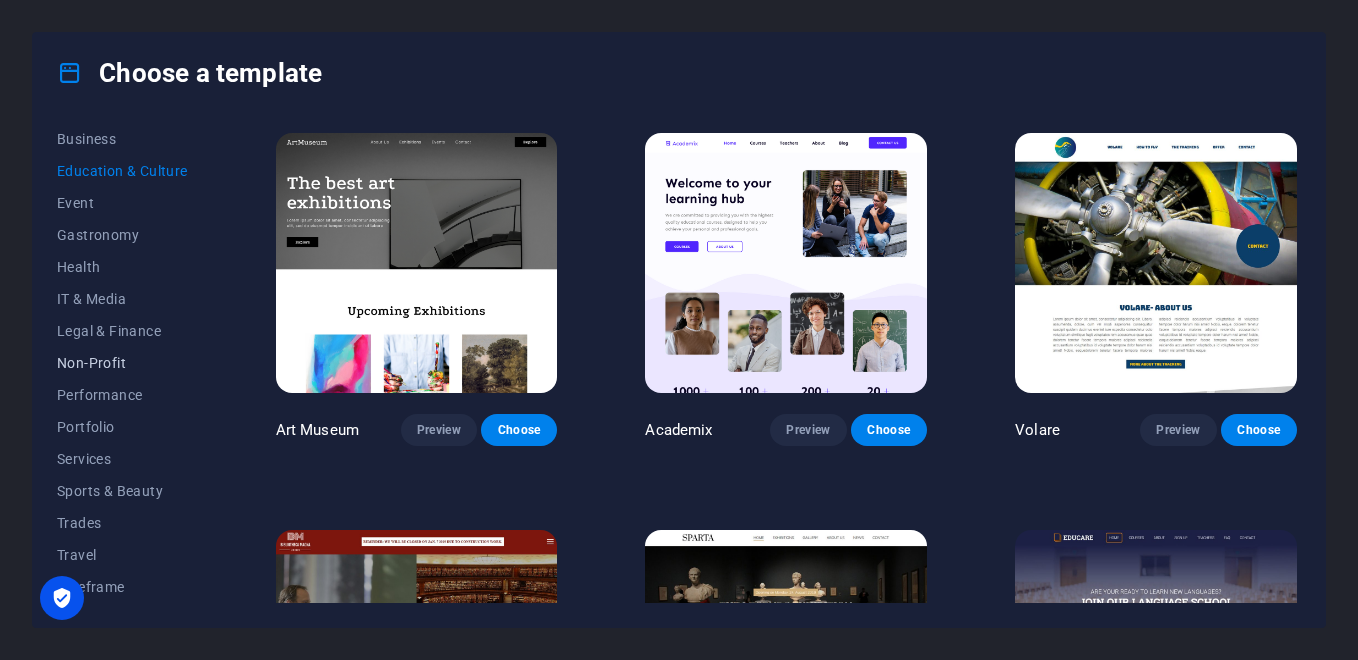 click on "Non-Profit" at bounding box center (122, 363) 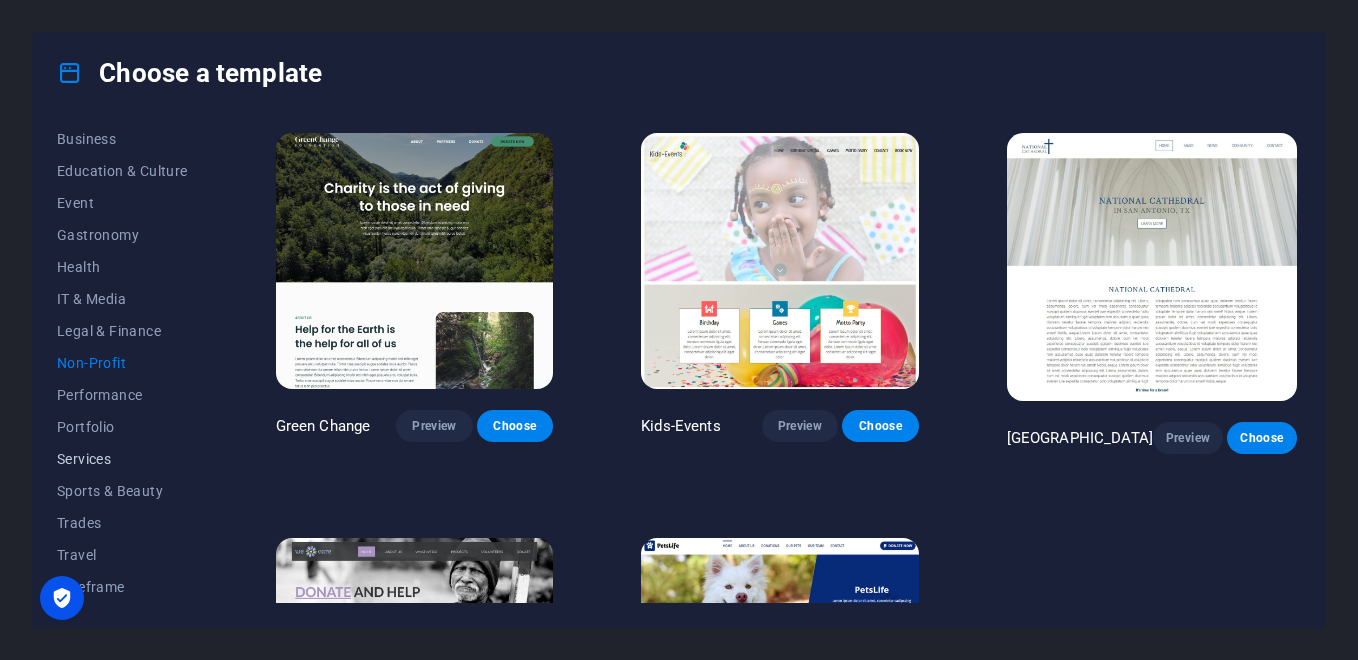click on "Services" at bounding box center [122, 459] 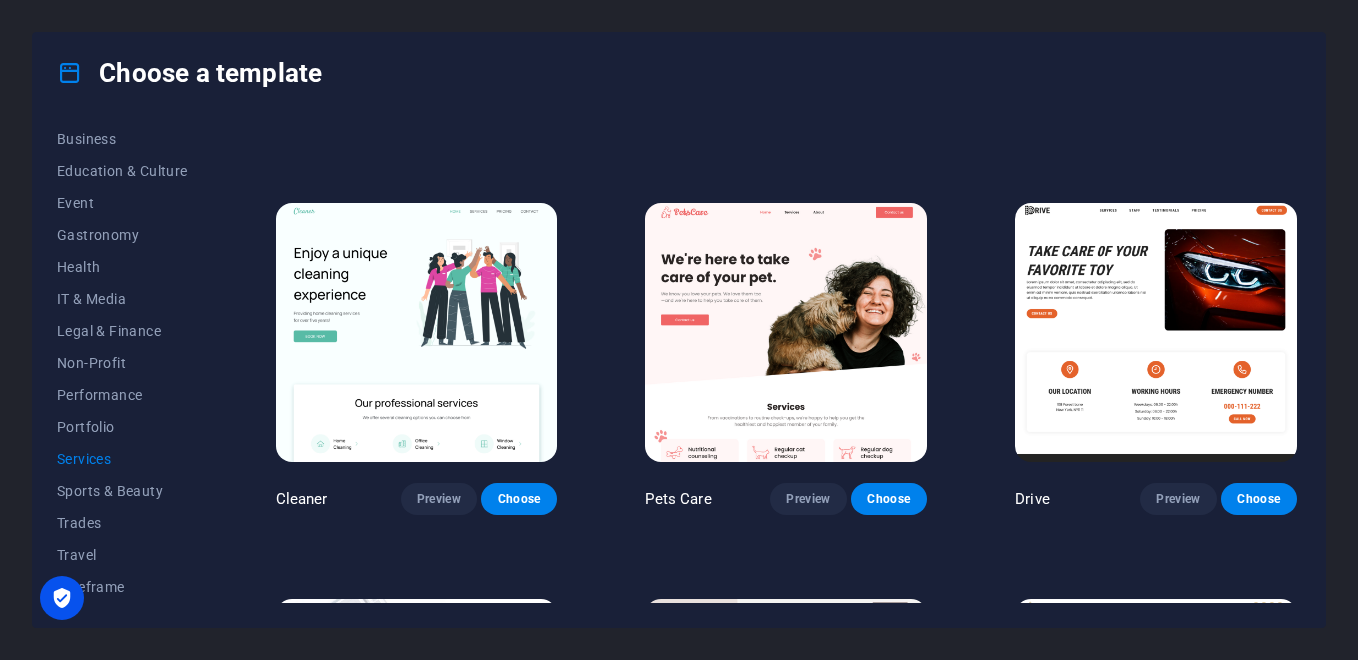 scroll, scrollTop: 333, scrollLeft: 0, axis: vertical 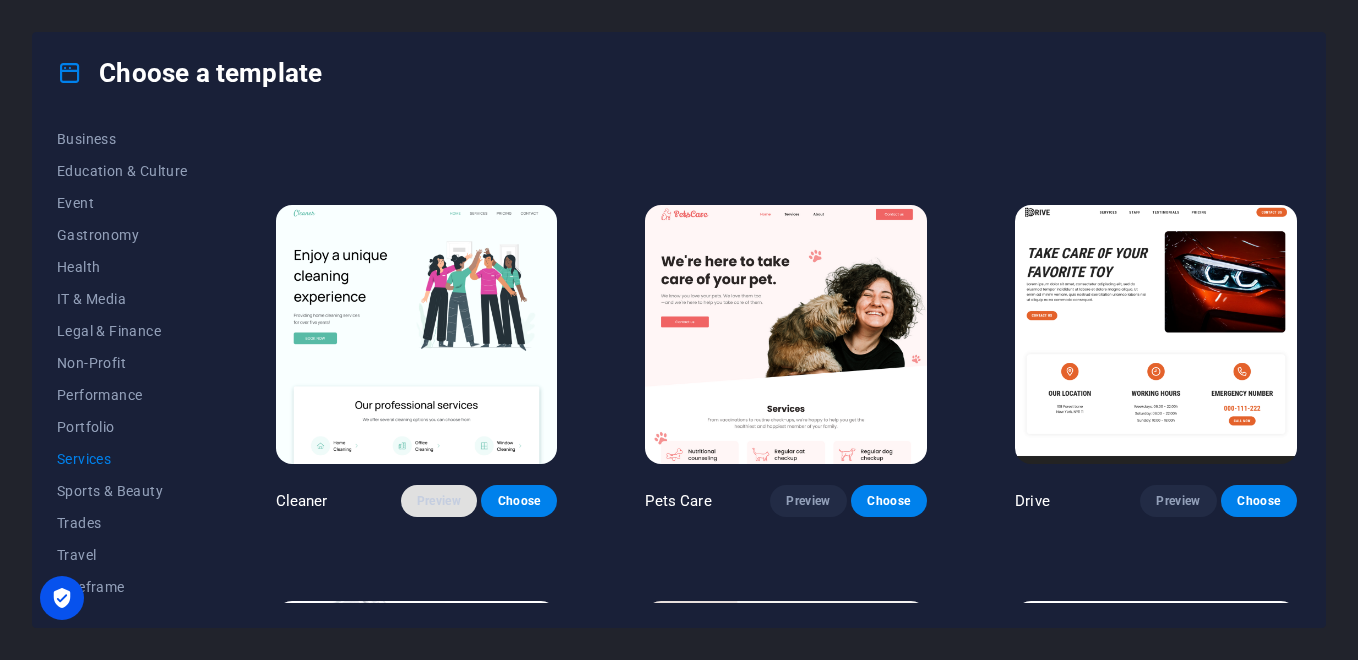 click on "Preview" at bounding box center [439, 501] 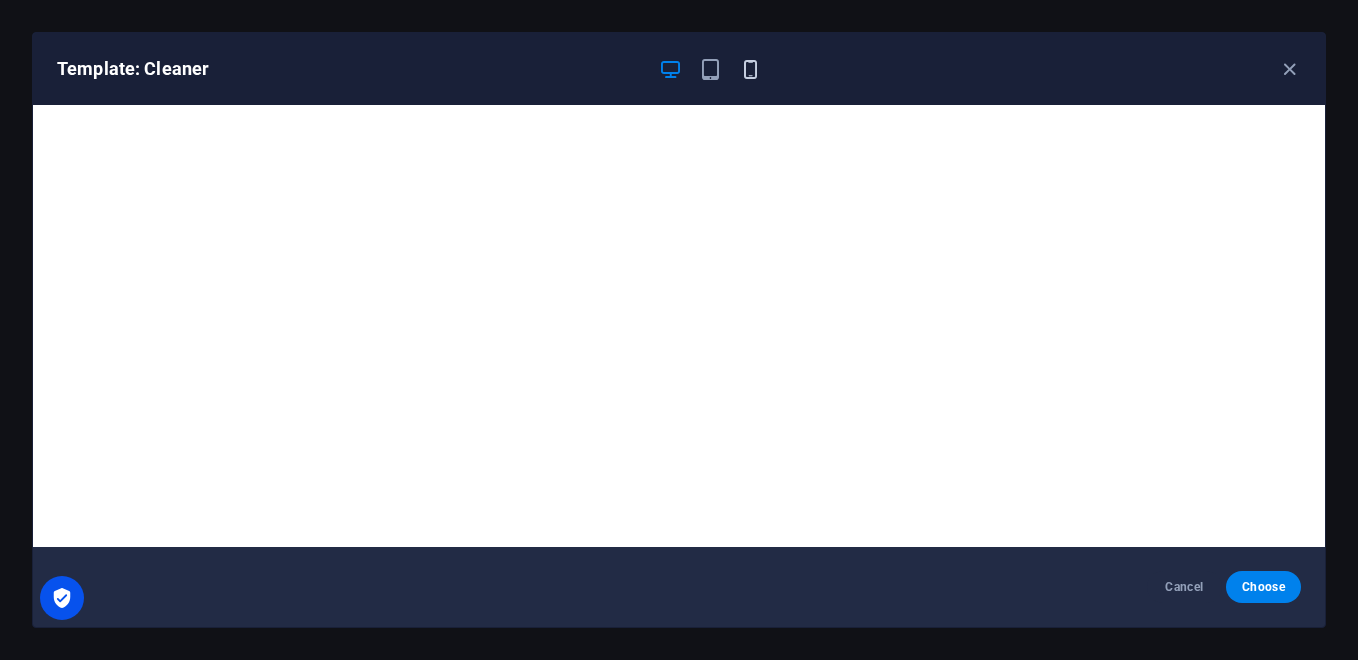 click at bounding box center (750, 69) 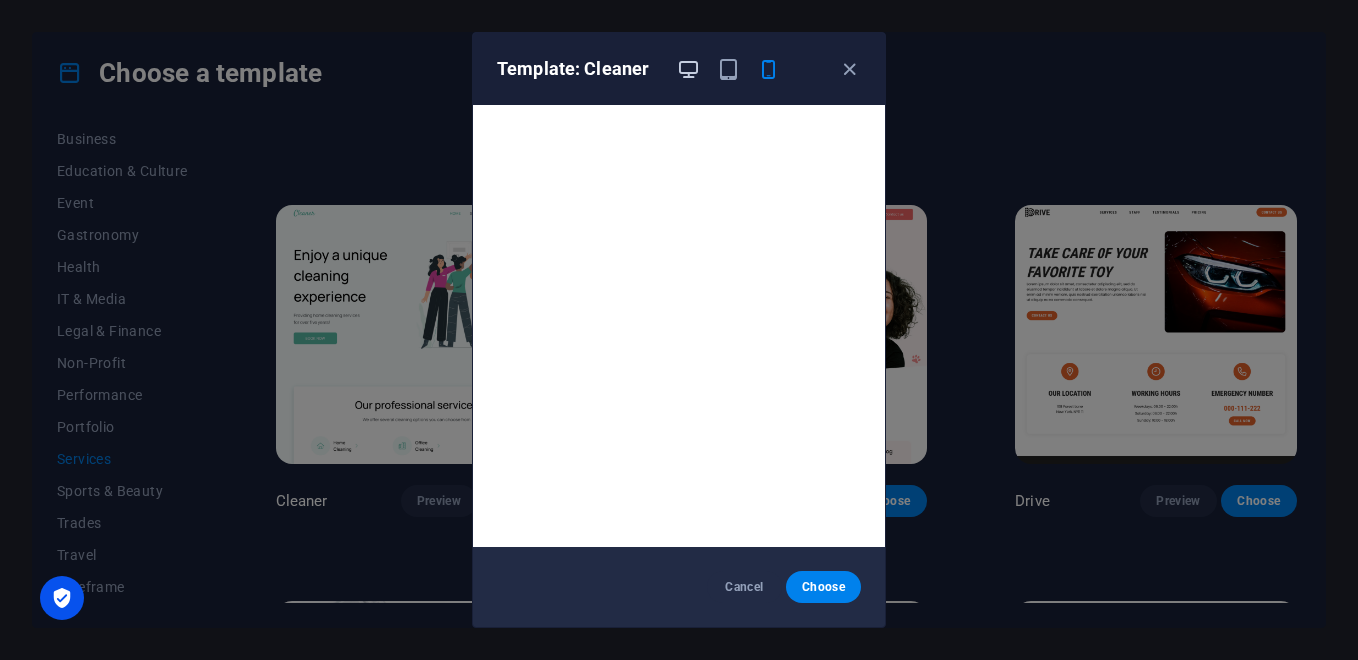 click at bounding box center (688, 69) 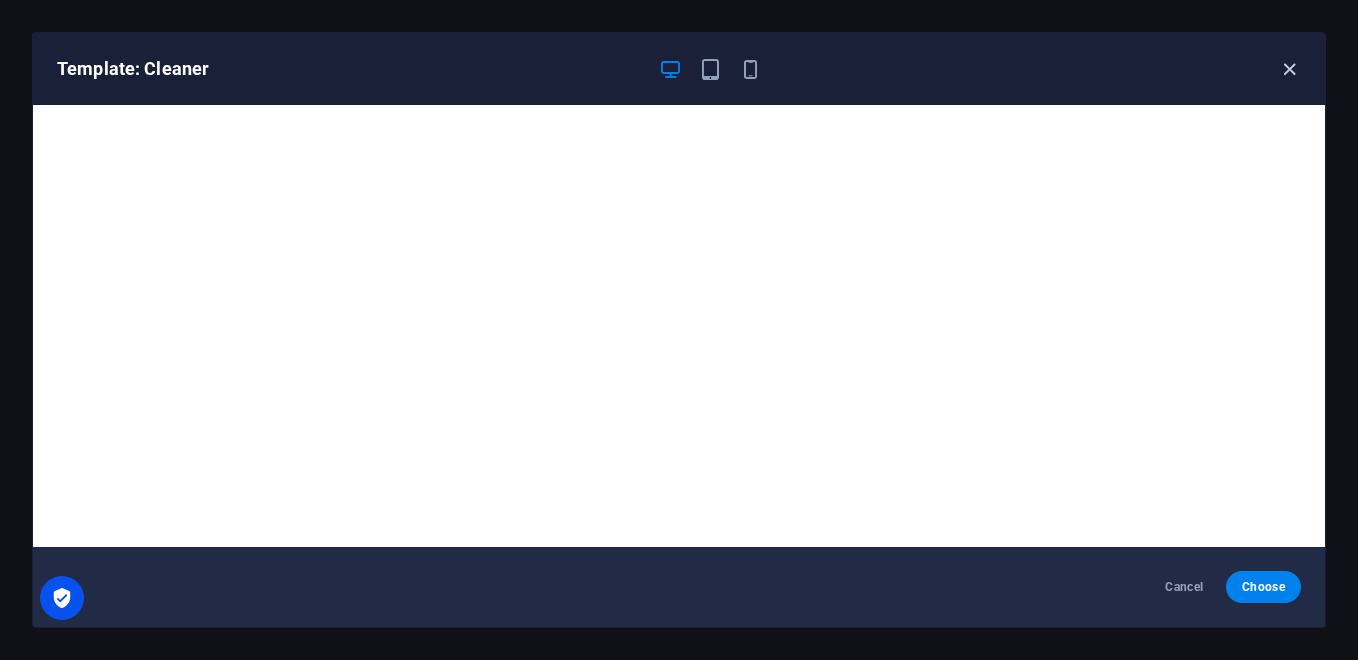 click at bounding box center [1289, 69] 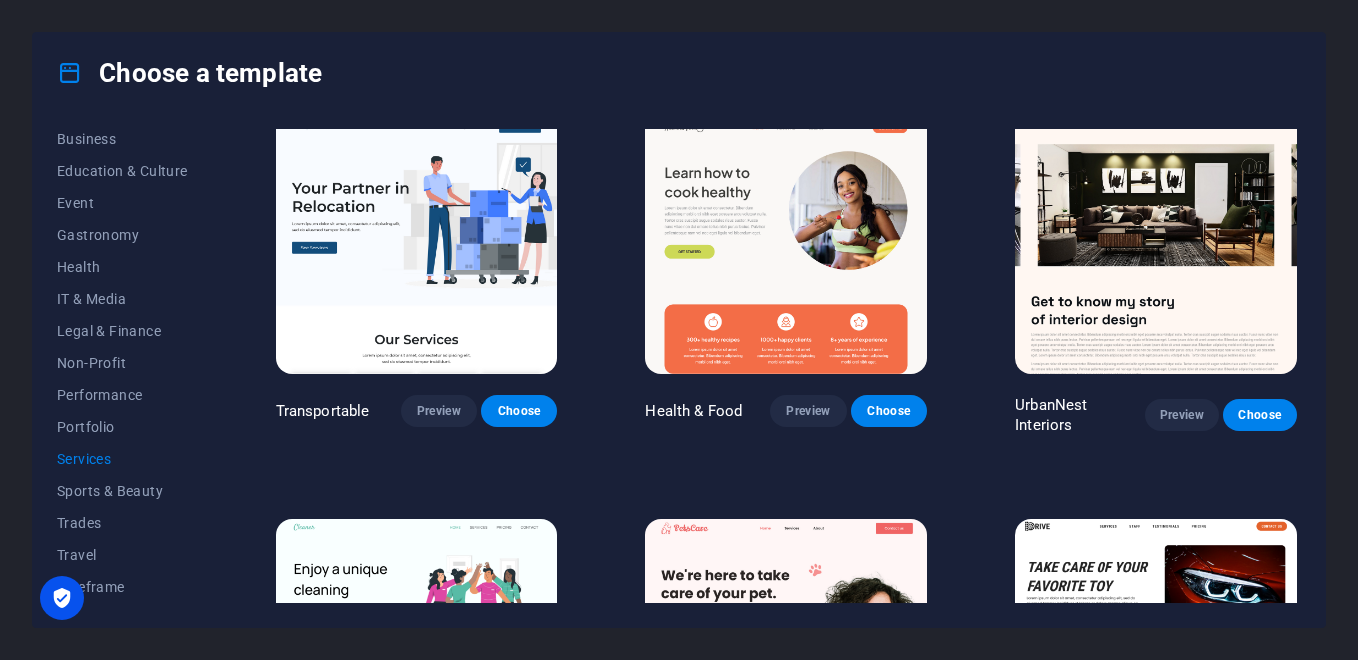 scroll, scrollTop: 0, scrollLeft: 0, axis: both 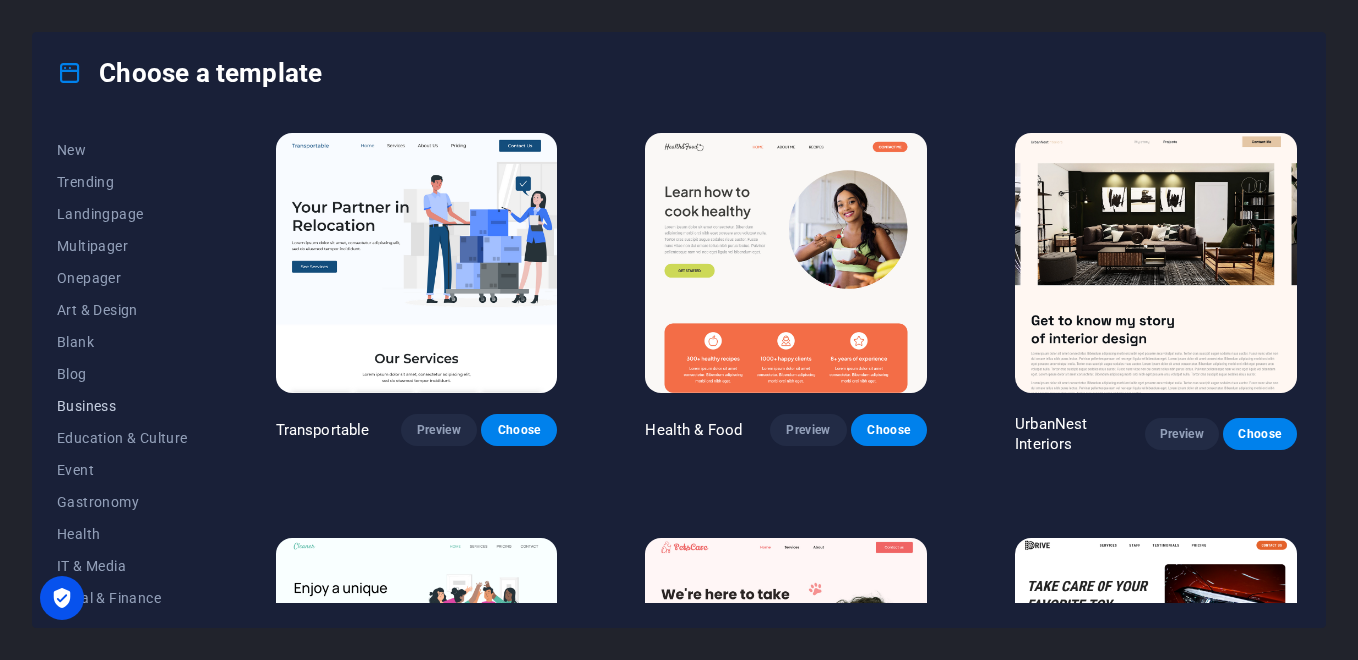 click on "Business" at bounding box center [122, 406] 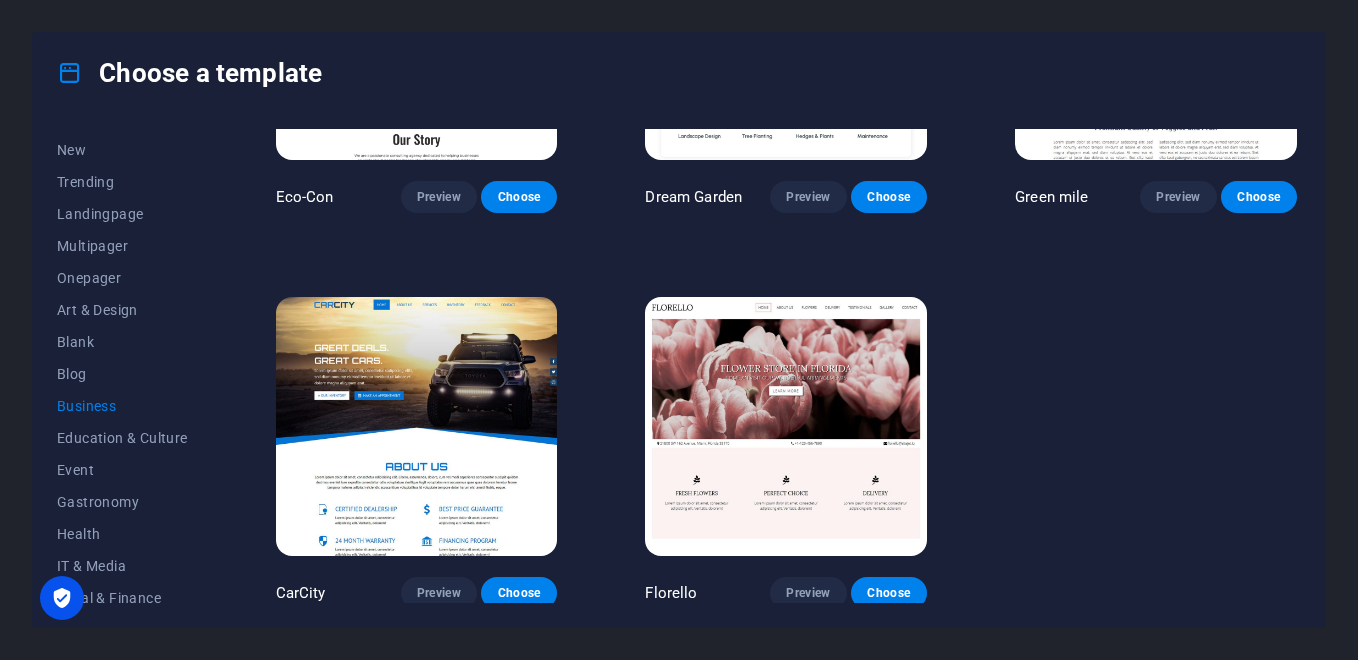 scroll, scrollTop: 235, scrollLeft: 0, axis: vertical 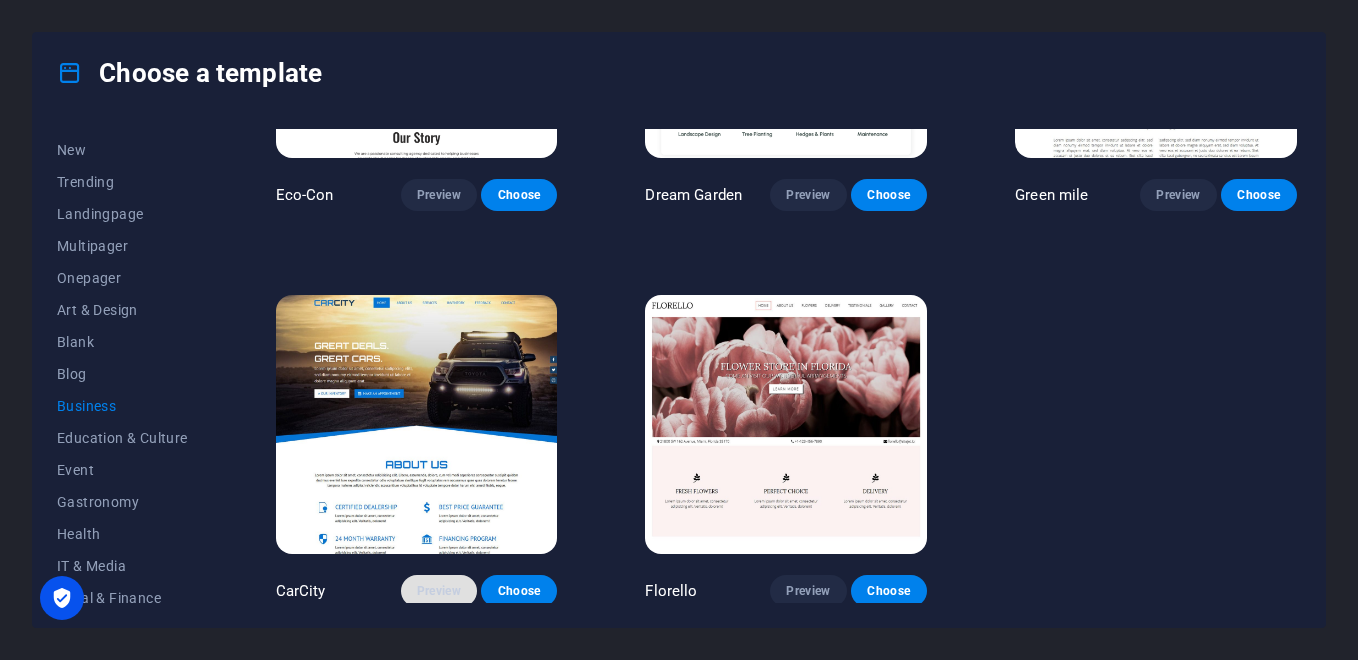 click on "Preview" at bounding box center [439, 591] 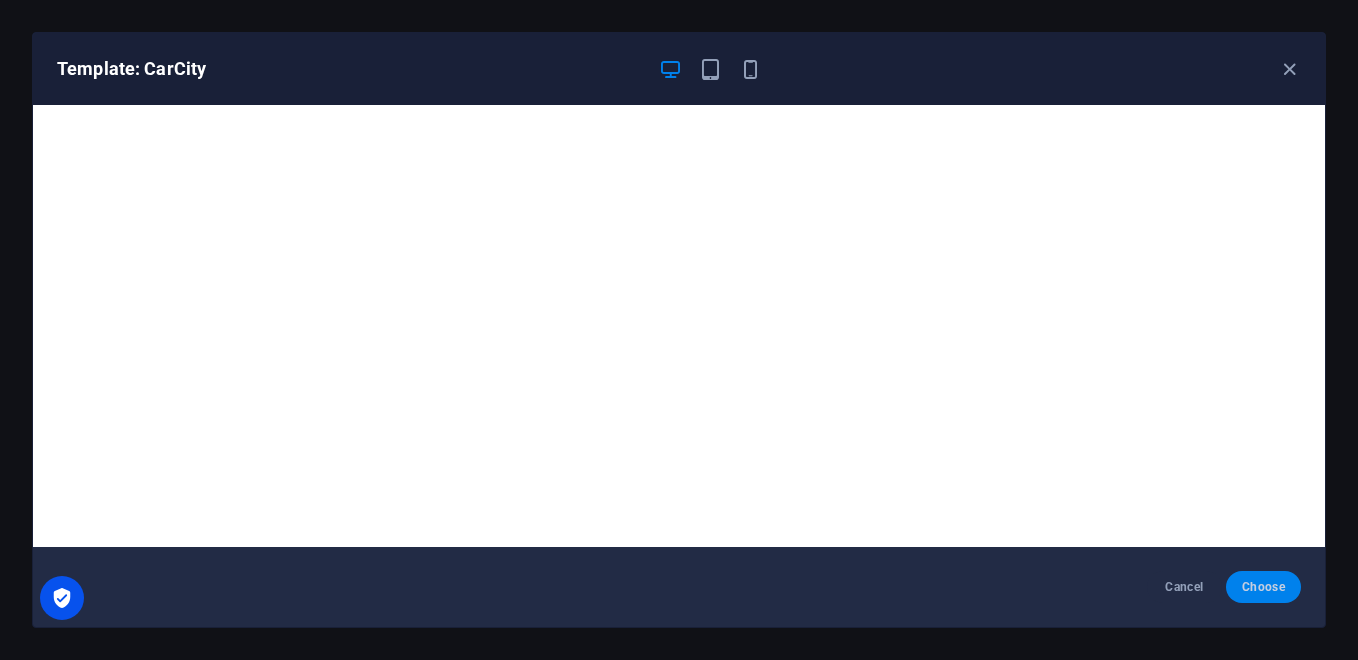 click on "Choose" at bounding box center (1263, 587) 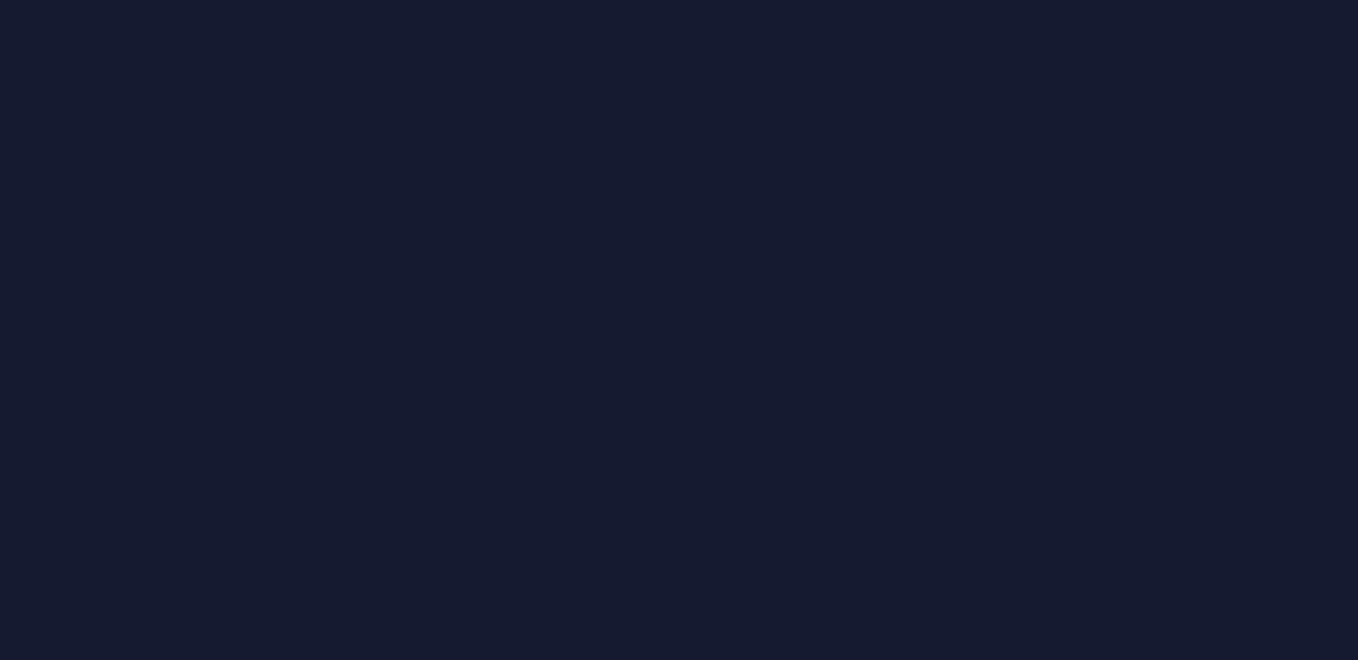 scroll, scrollTop: 0, scrollLeft: 0, axis: both 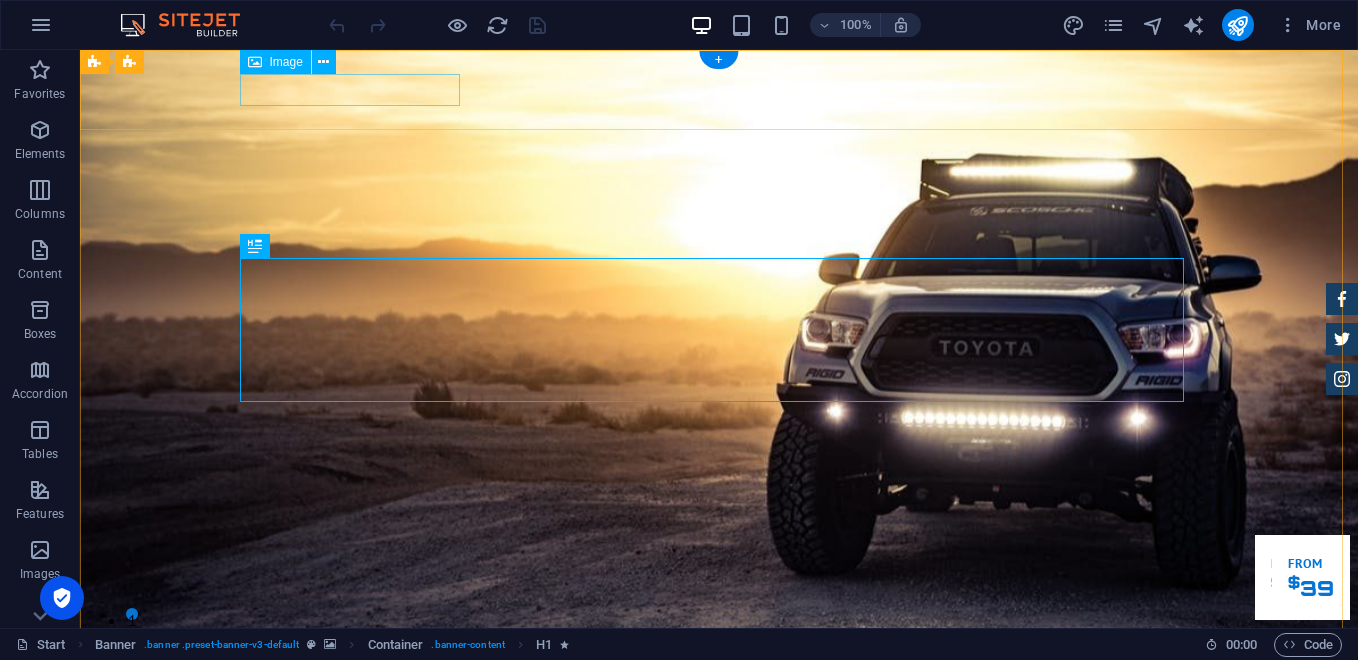 click at bounding box center (719, 780) 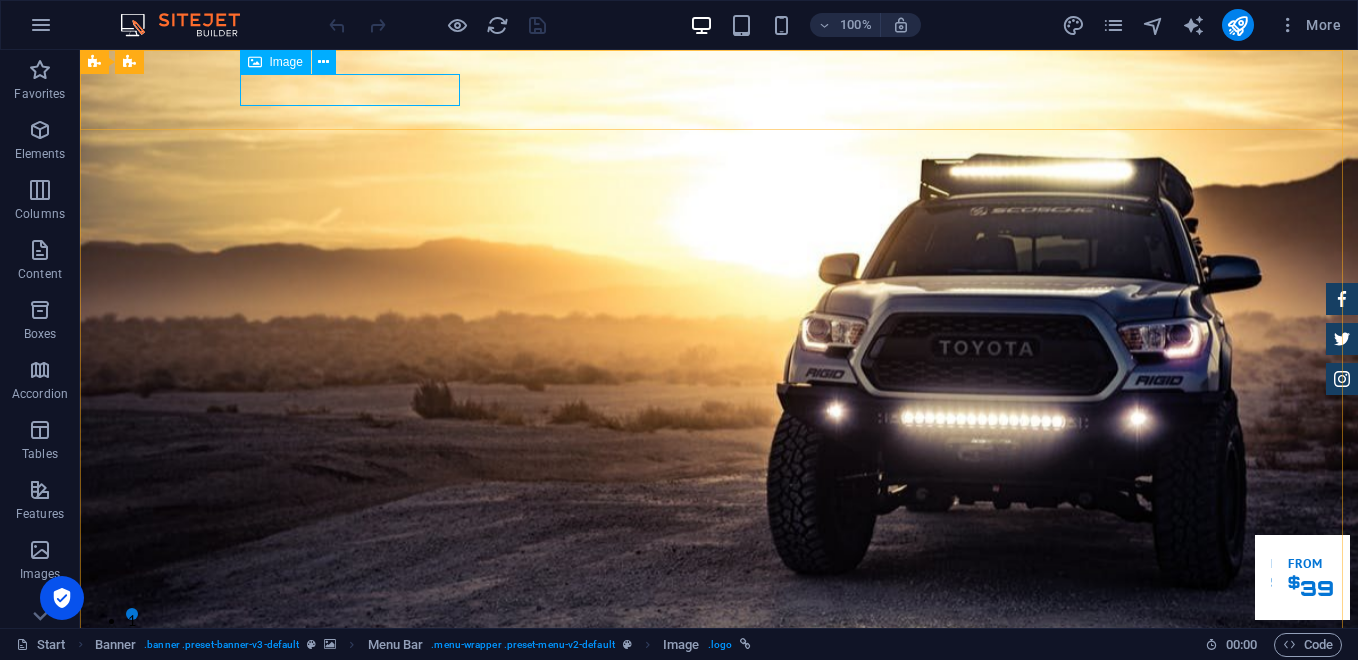 click on "Image" at bounding box center (286, 62) 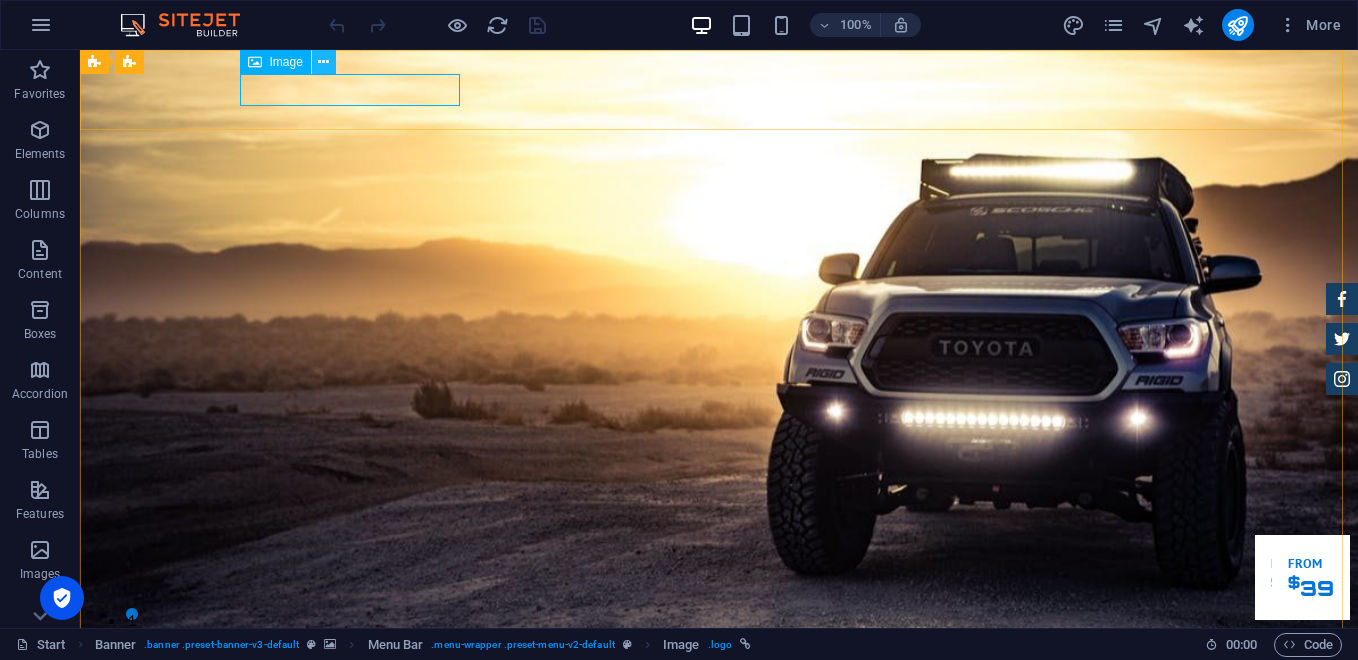 click at bounding box center [323, 62] 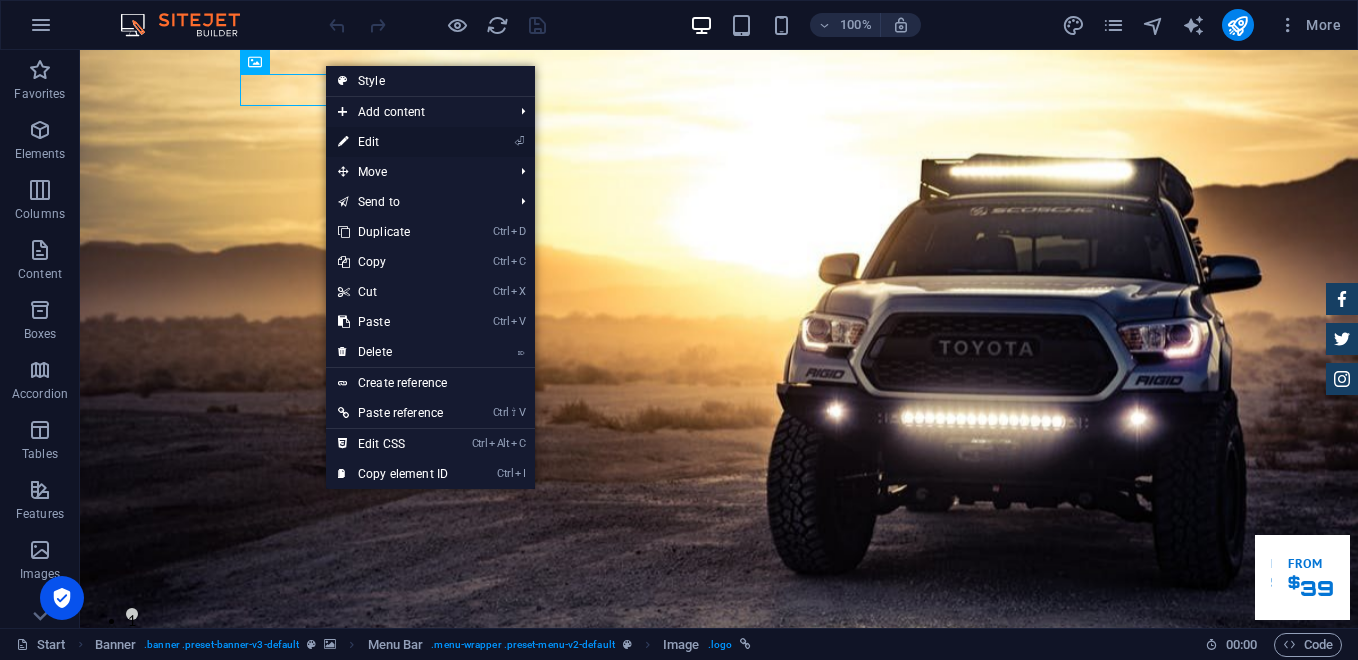 click on "⏎  Edit" at bounding box center (430, 142) 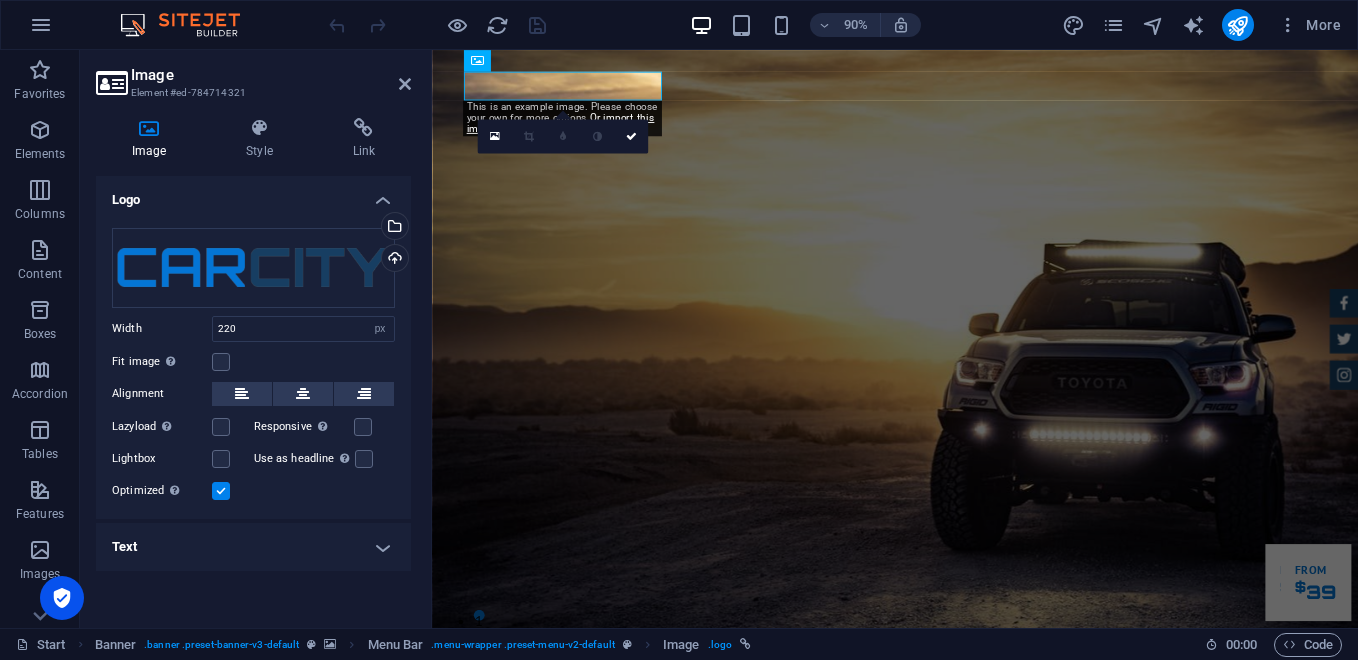 click at bounding box center [149, 128] 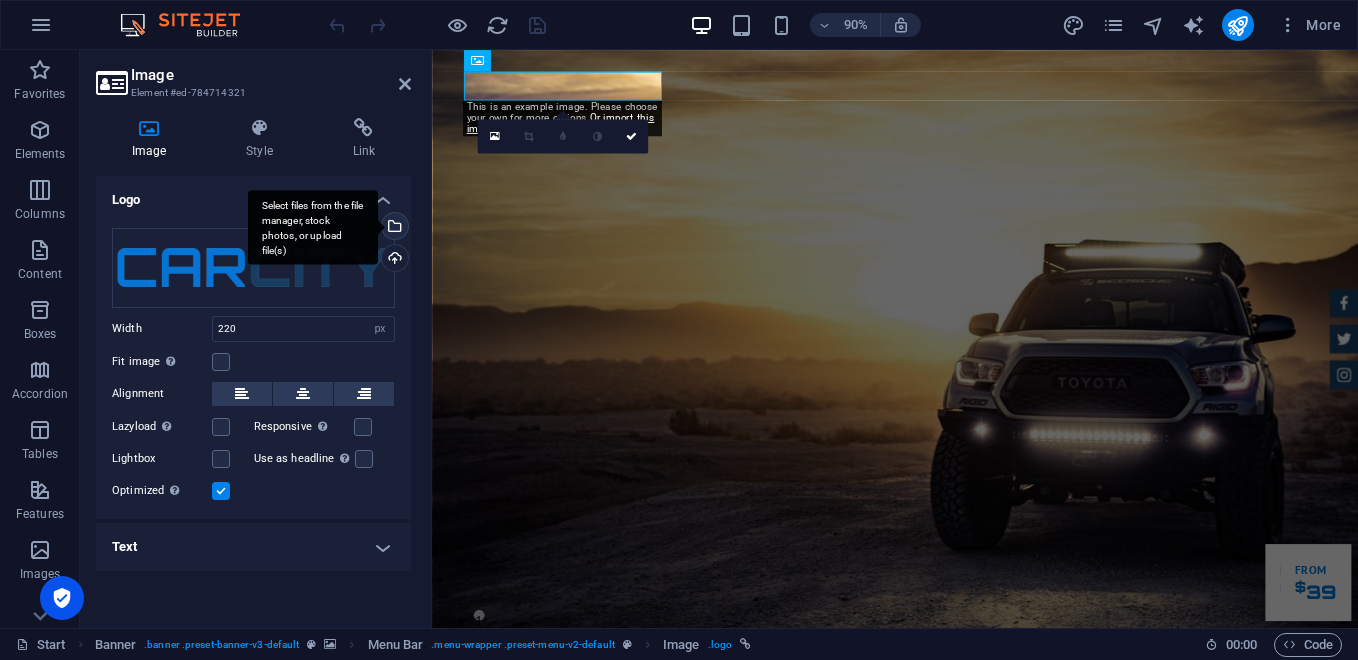 click on "Select files from the file manager, stock photos, or upload file(s)" at bounding box center (393, 228) 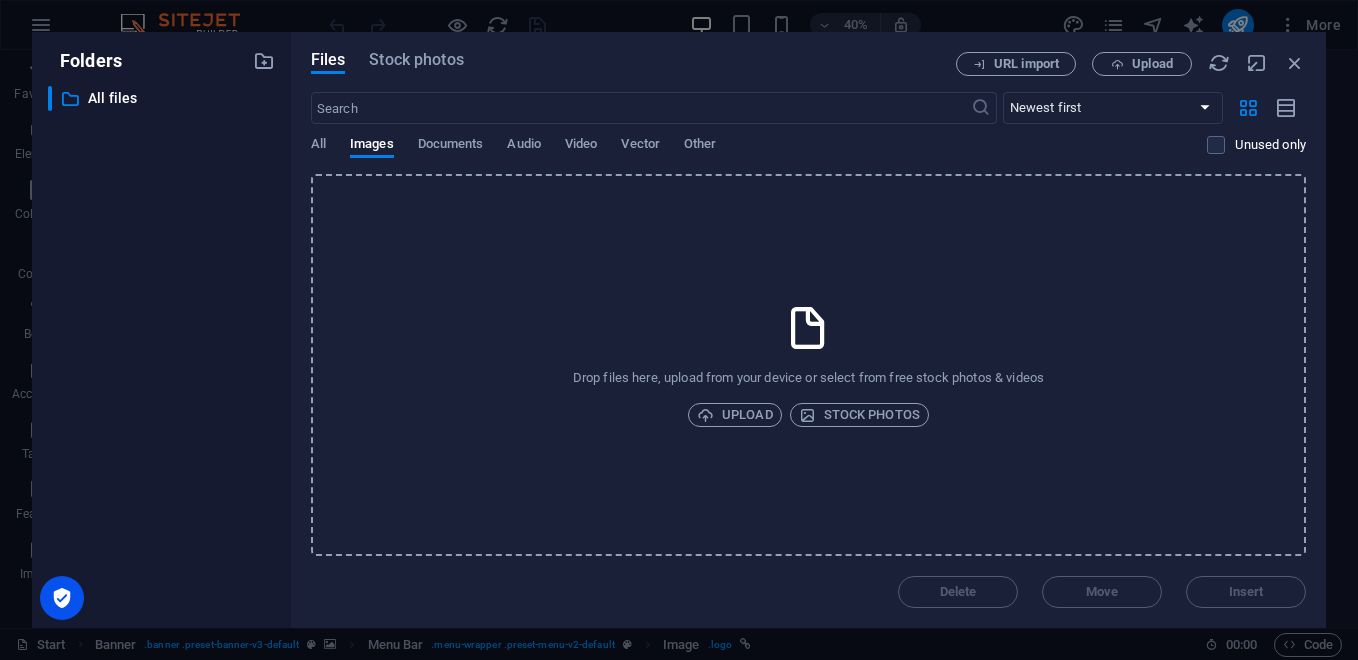 click on "All Images Documents Audio Video Vector Other" at bounding box center [759, 155] 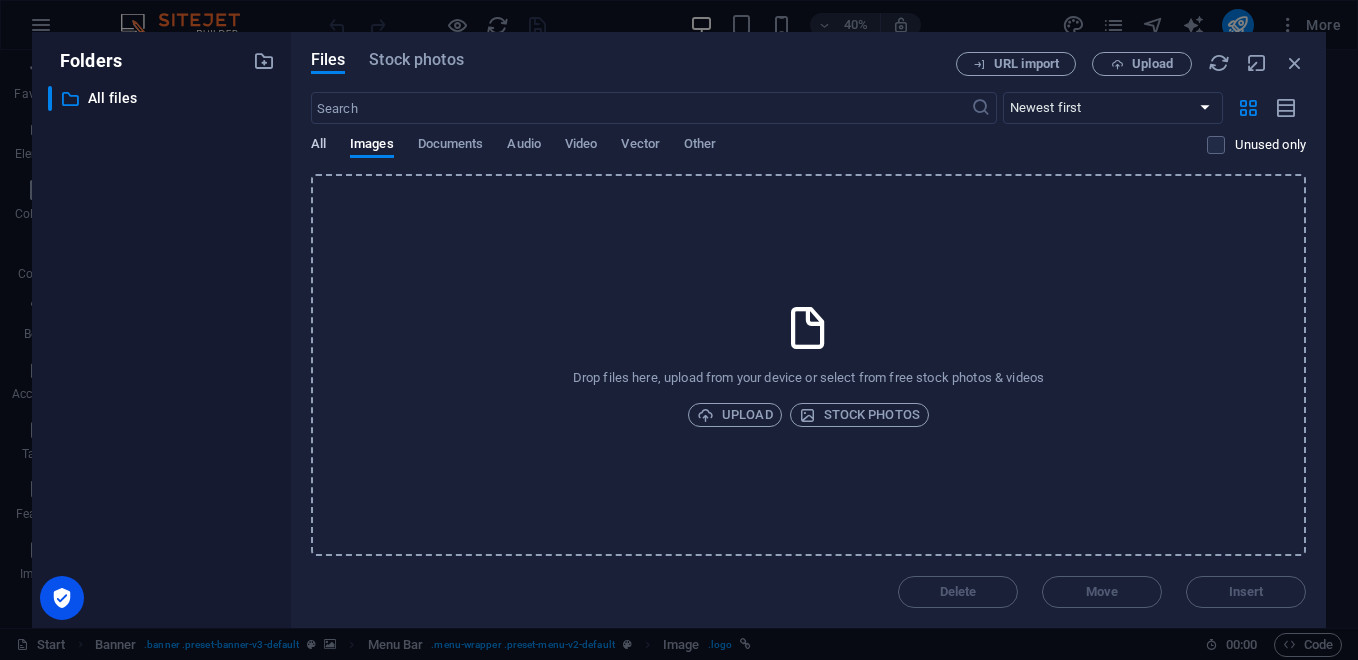 click on "All" at bounding box center [318, 146] 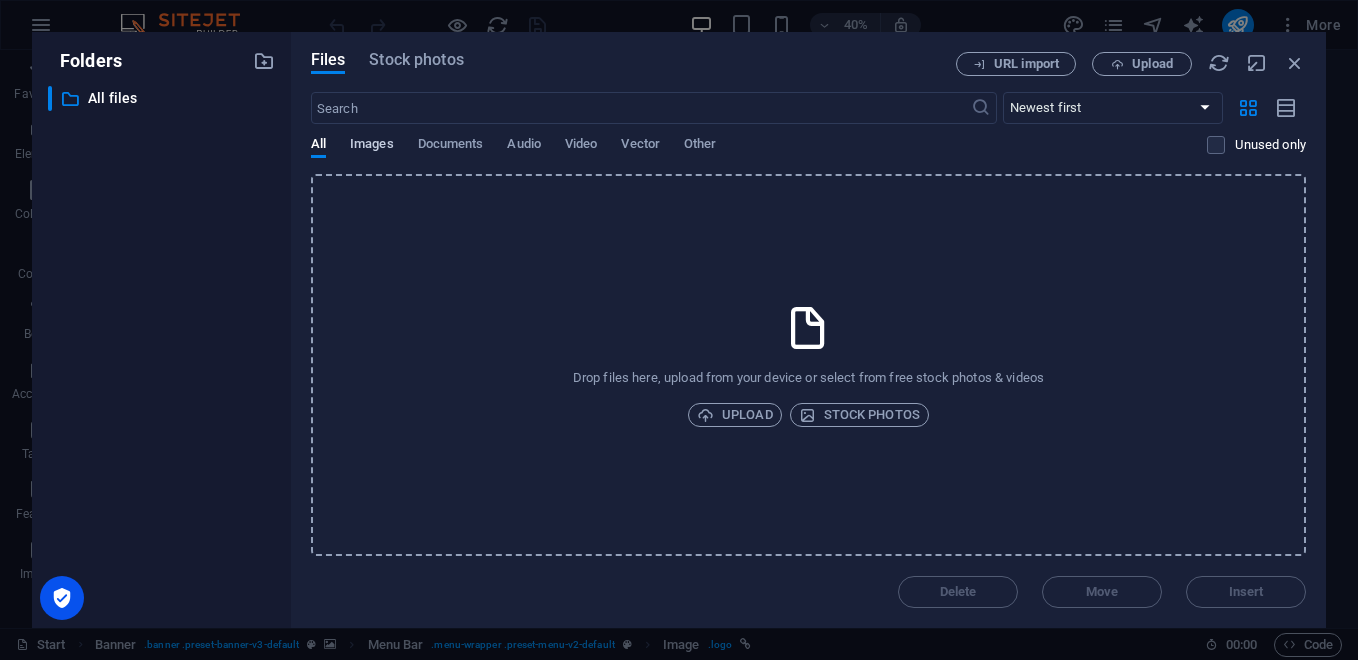 click on "Images" at bounding box center (372, 146) 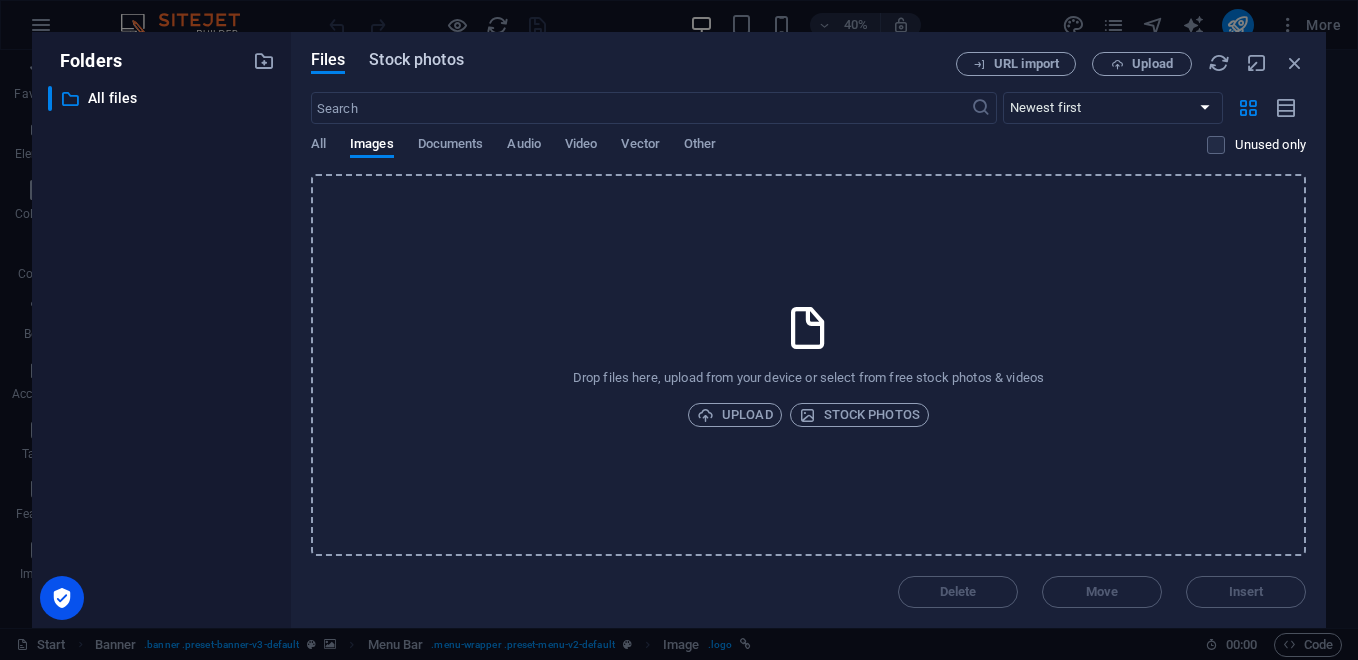 click on "Stock photos" at bounding box center [416, 60] 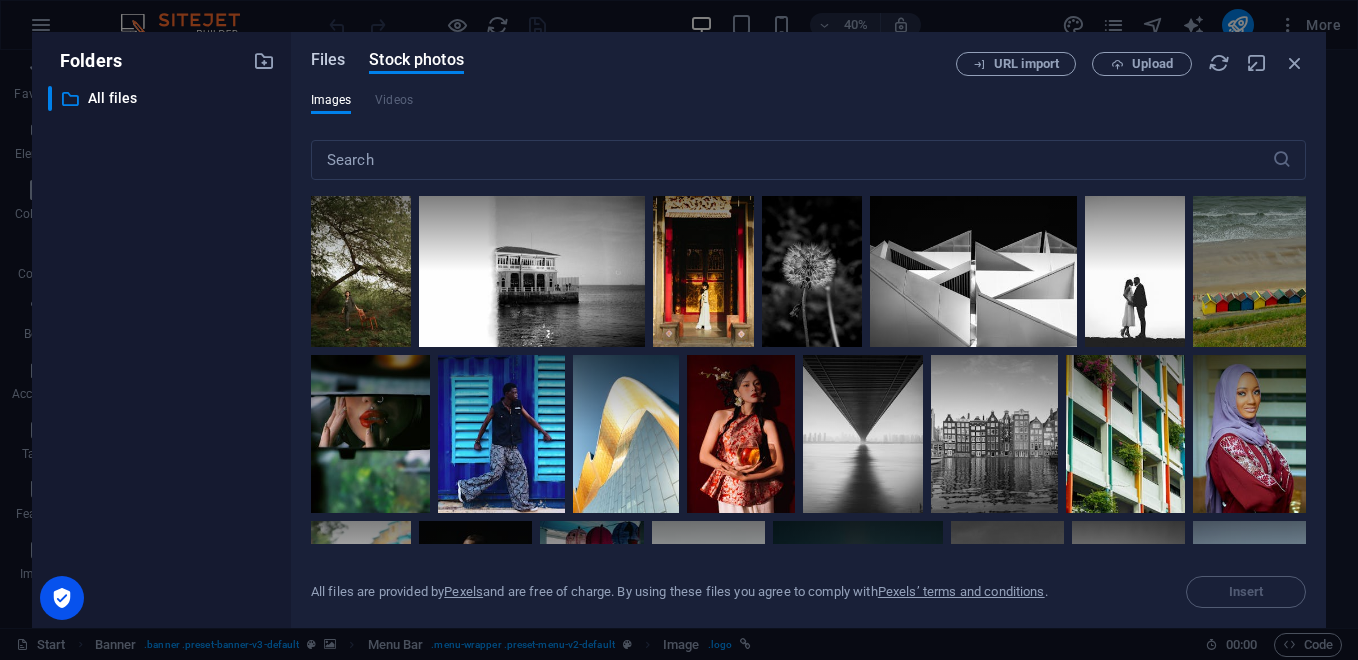 click on "Files" at bounding box center (328, 60) 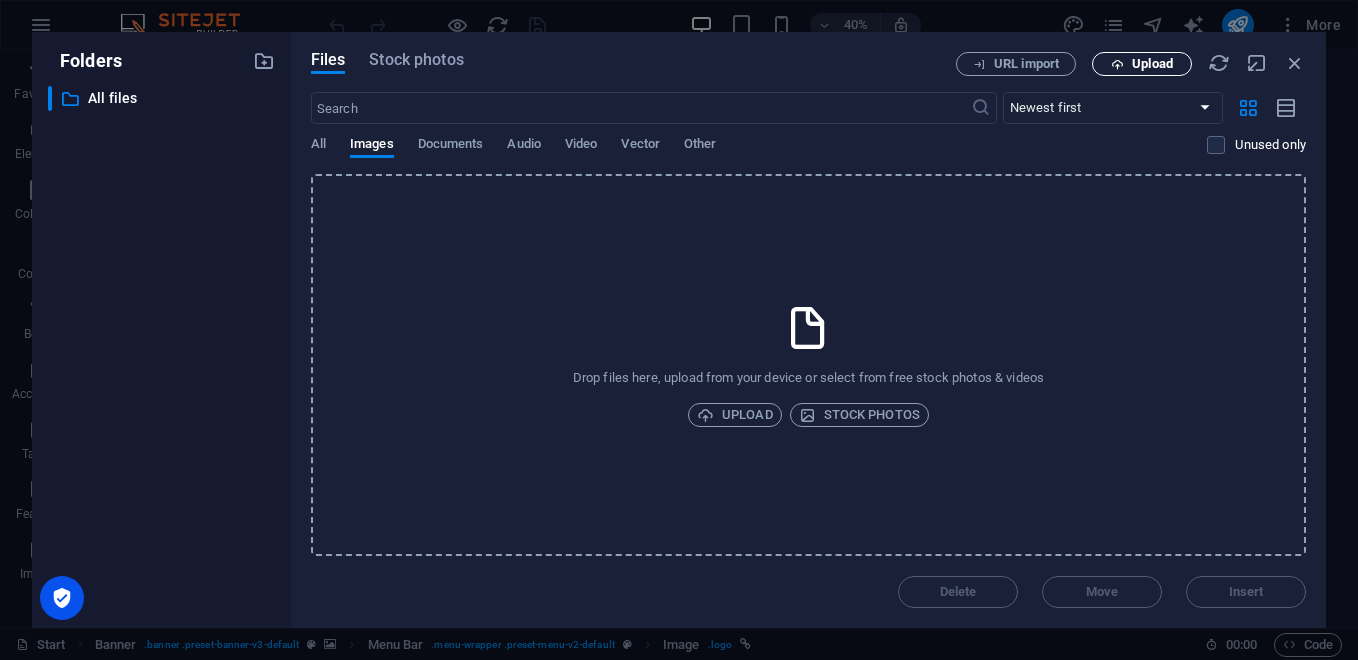 click at bounding box center [1117, 64] 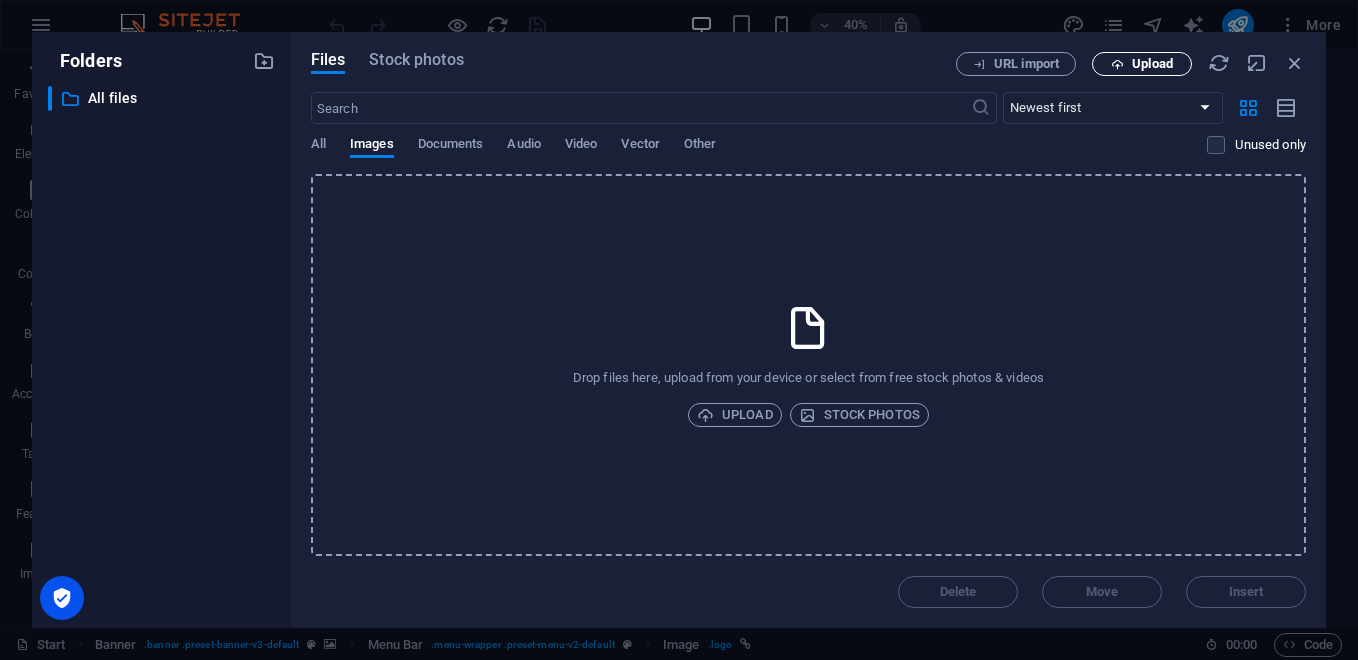 click on "Upload" at bounding box center [1152, 64] 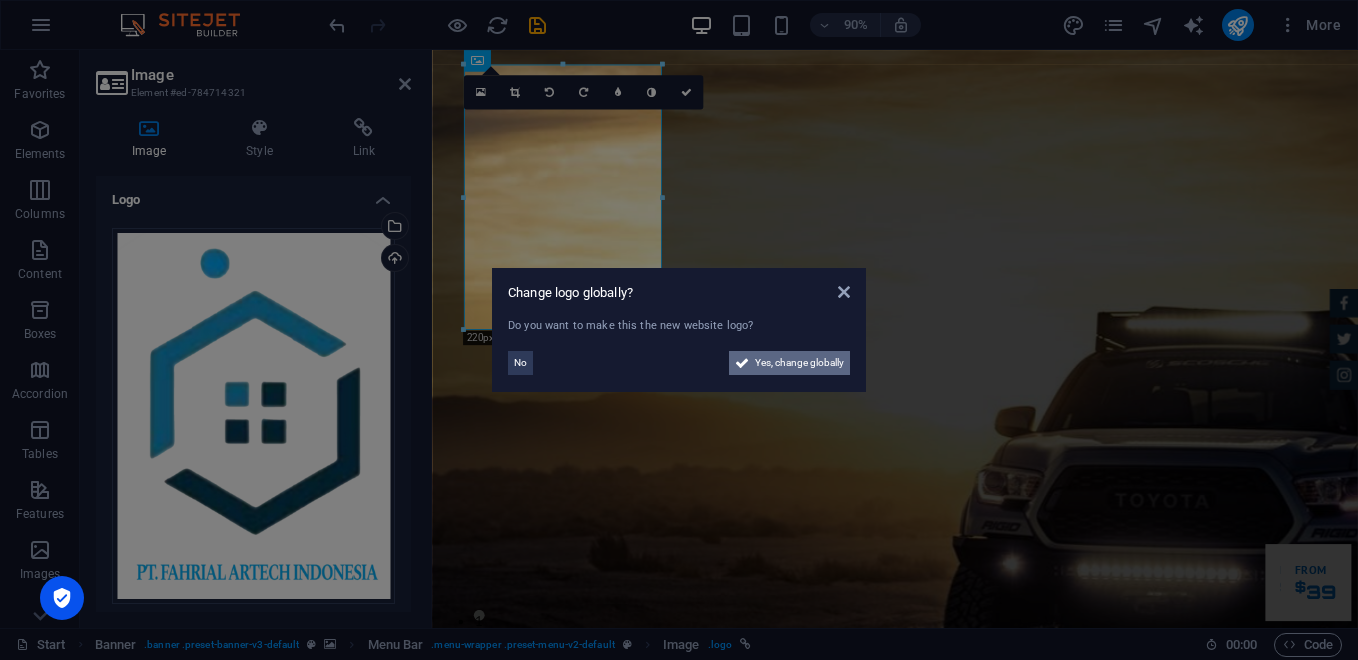 click on "Yes, change globally" at bounding box center (799, 363) 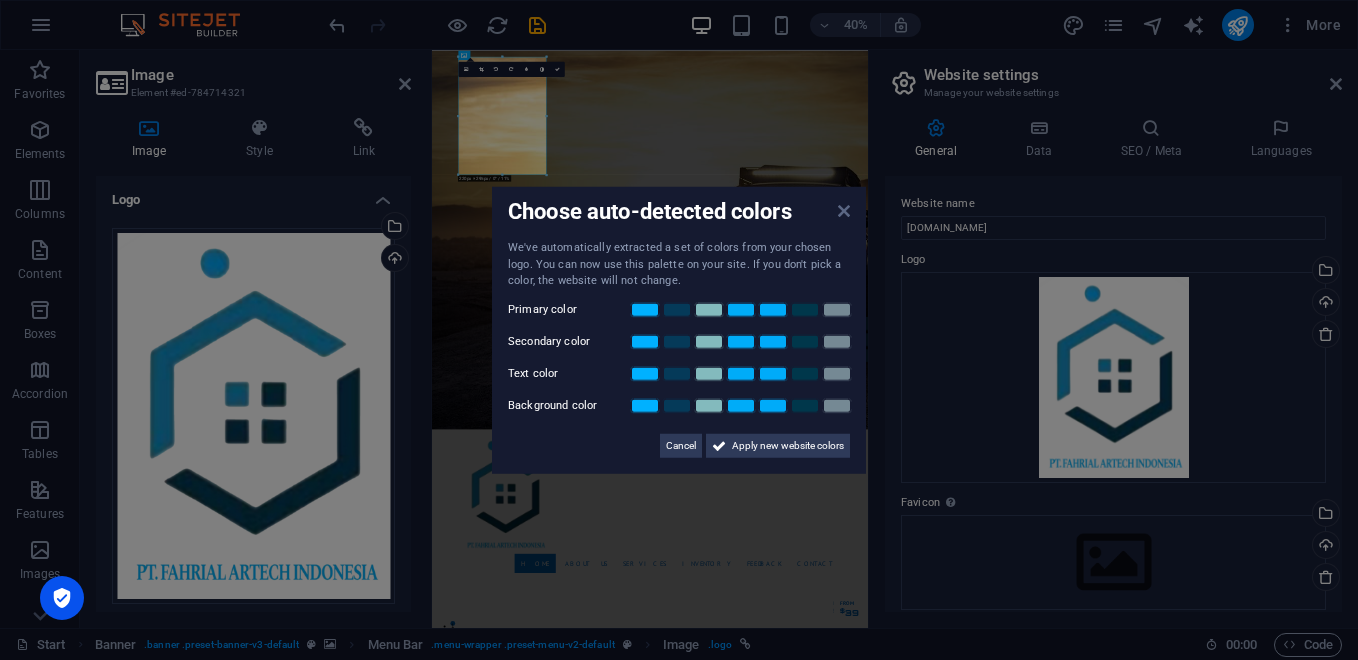 click at bounding box center [844, 211] 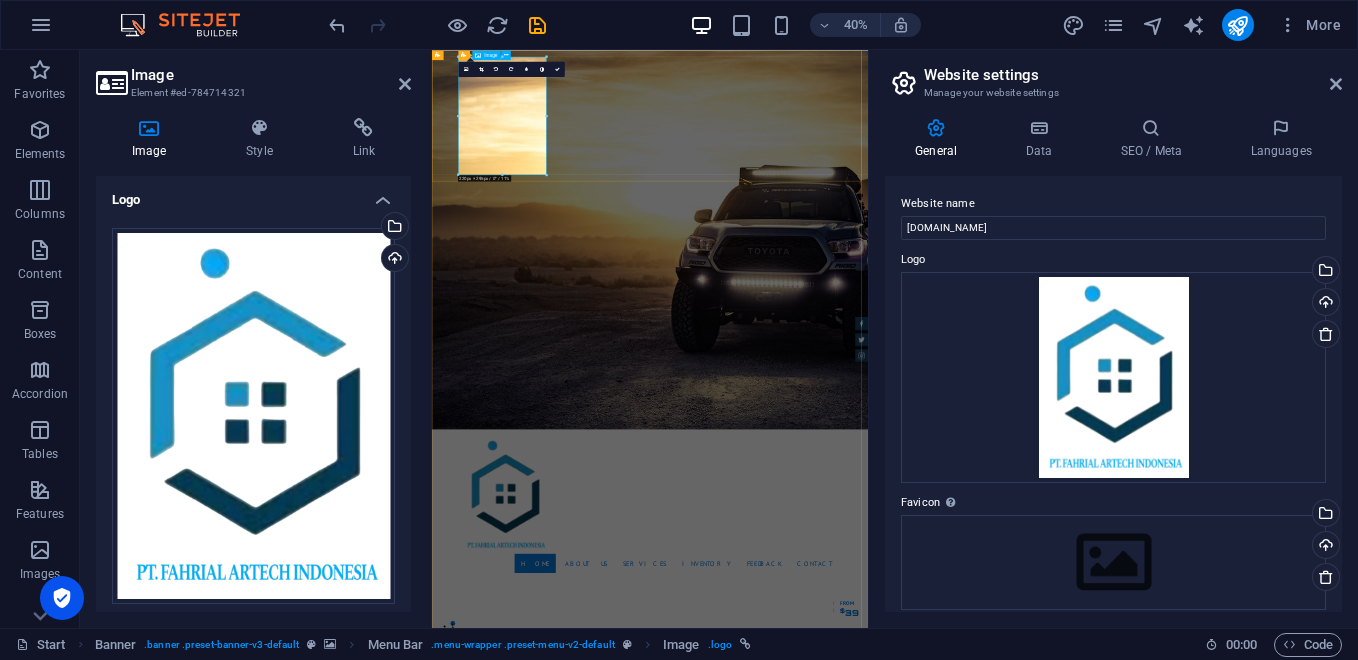 click at bounding box center (977, 1159) 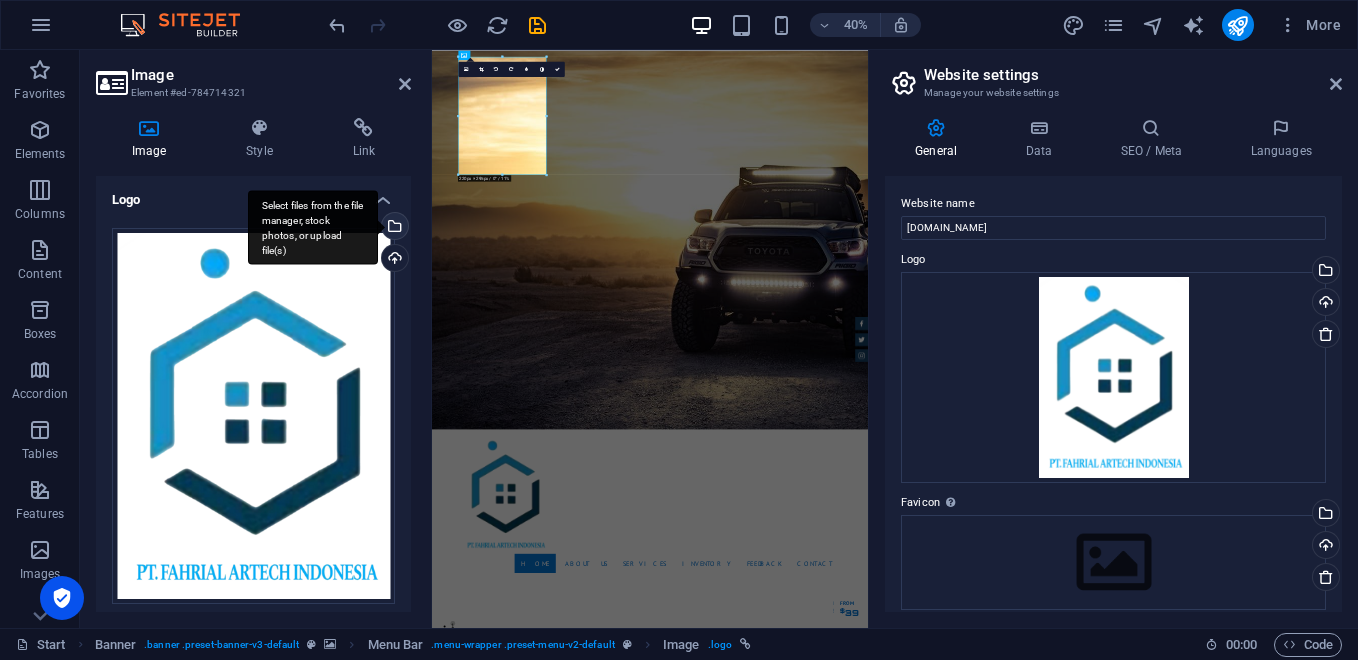 click on "Select files from the file manager, stock photos, or upload file(s)" at bounding box center (393, 228) 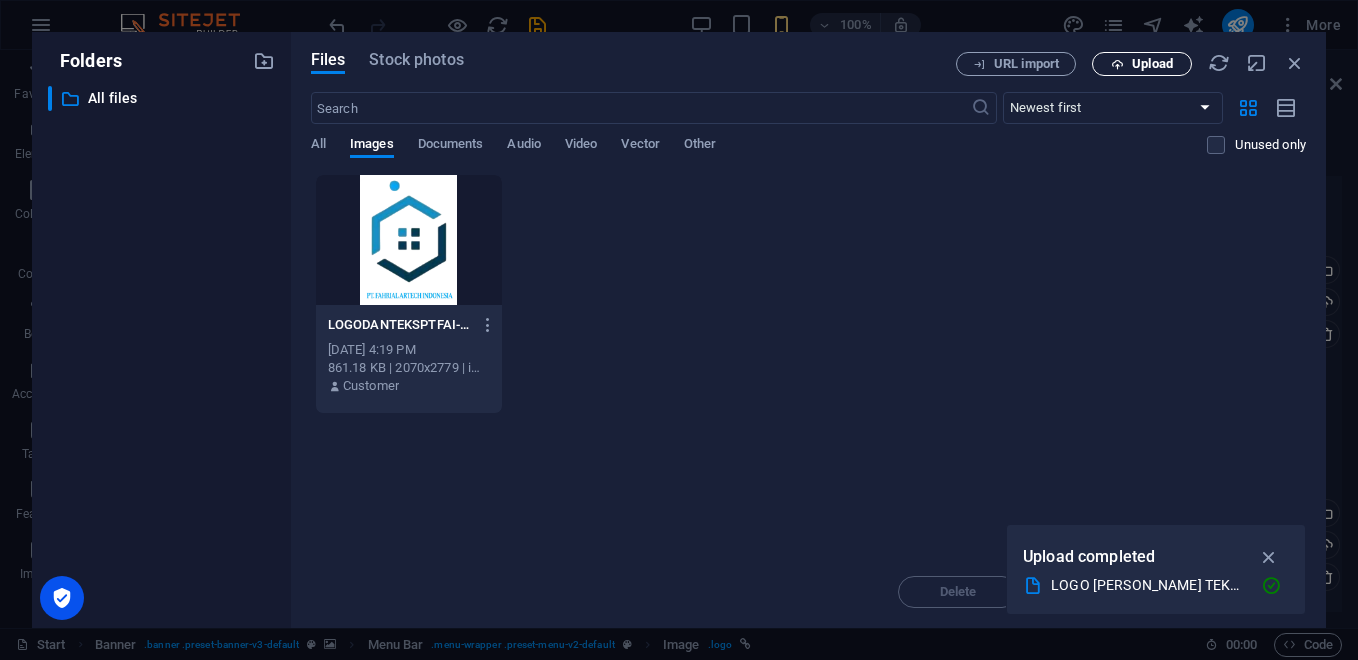 click on "Upload" at bounding box center [1152, 64] 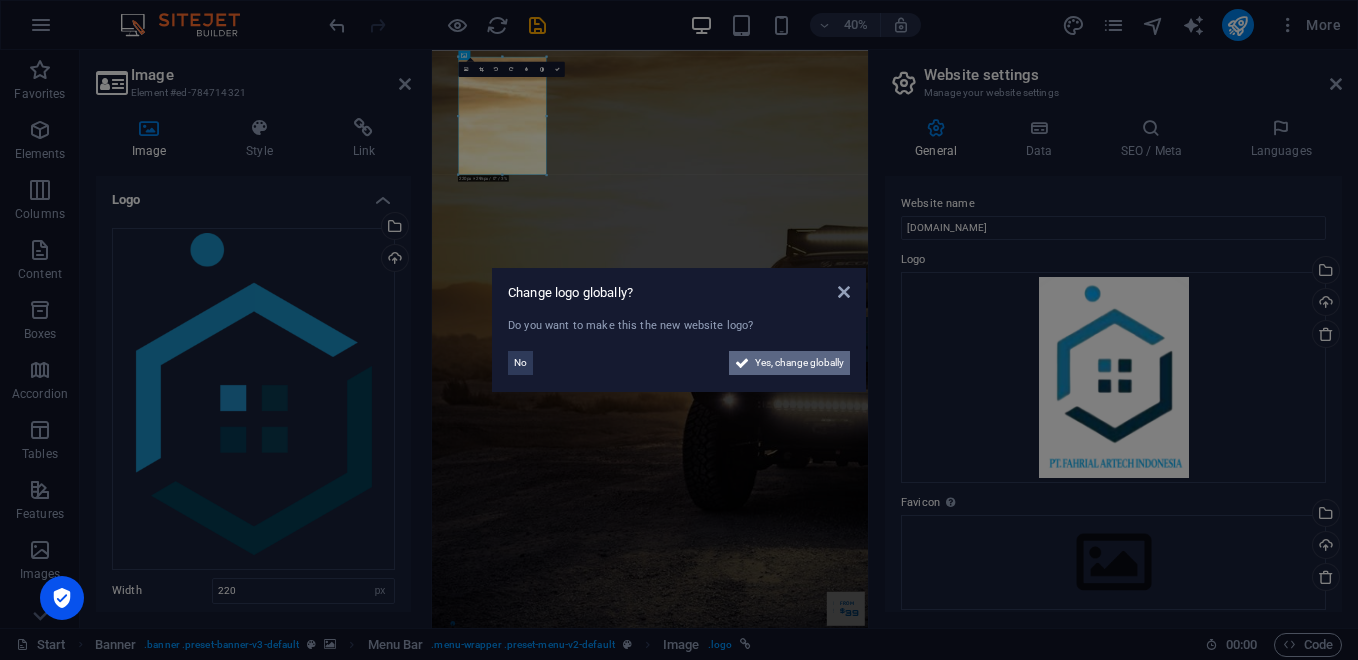 click on "Yes, change globally" at bounding box center (799, 363) 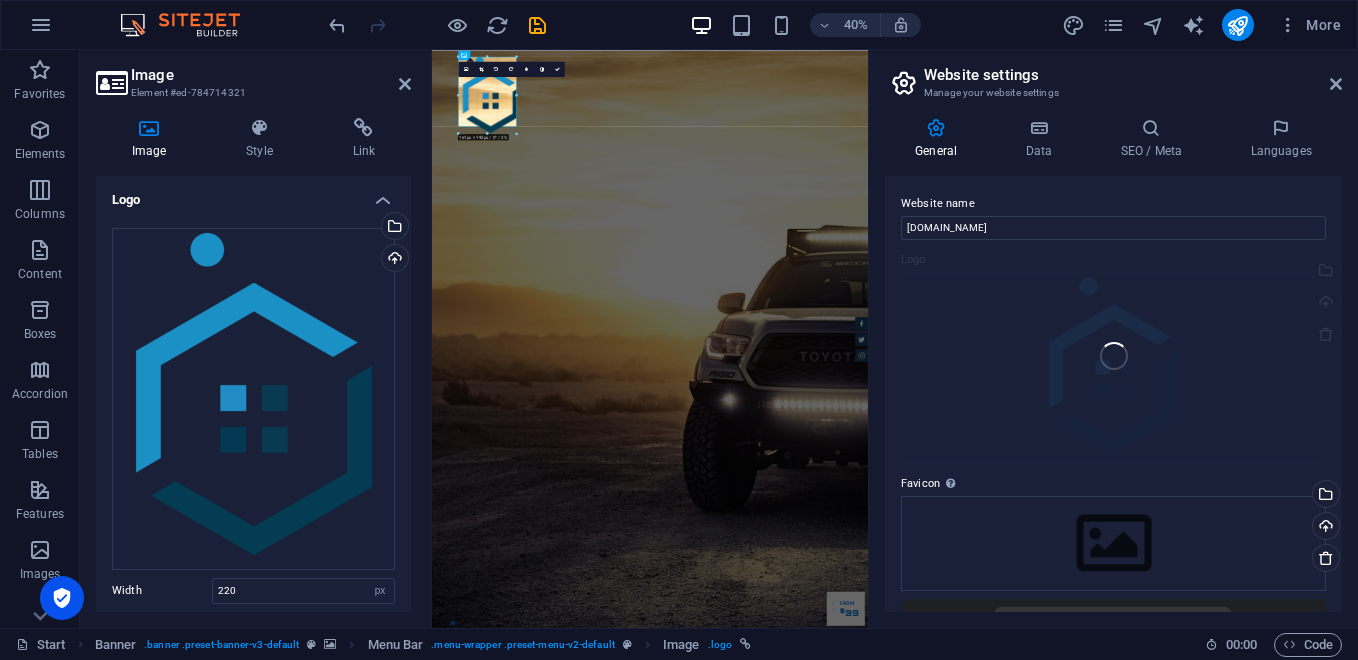 drag, startPoint x: 546, startPoint y: 165, endPoint x: 441, endPoint y: 71, distance: 140.92906 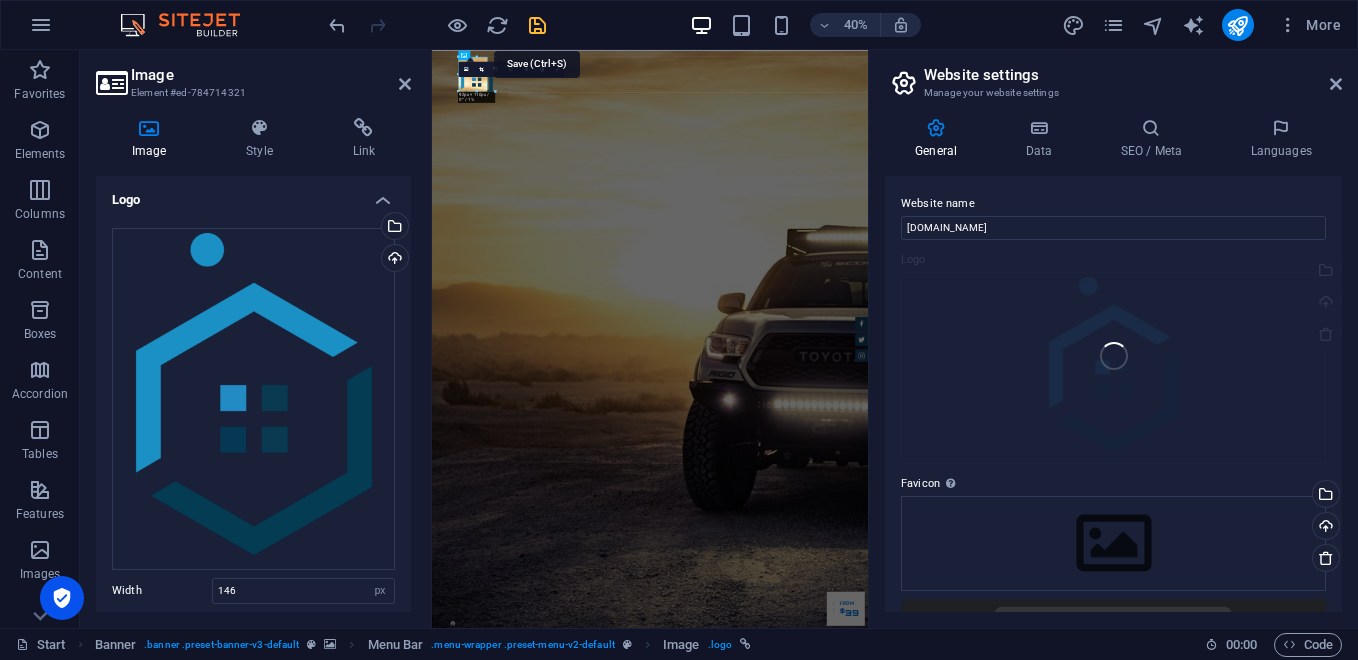 drag, startPoint x: 458, startPoint y: 126, endPoint x: 532, endPoint y: 28, distance: 122.80065 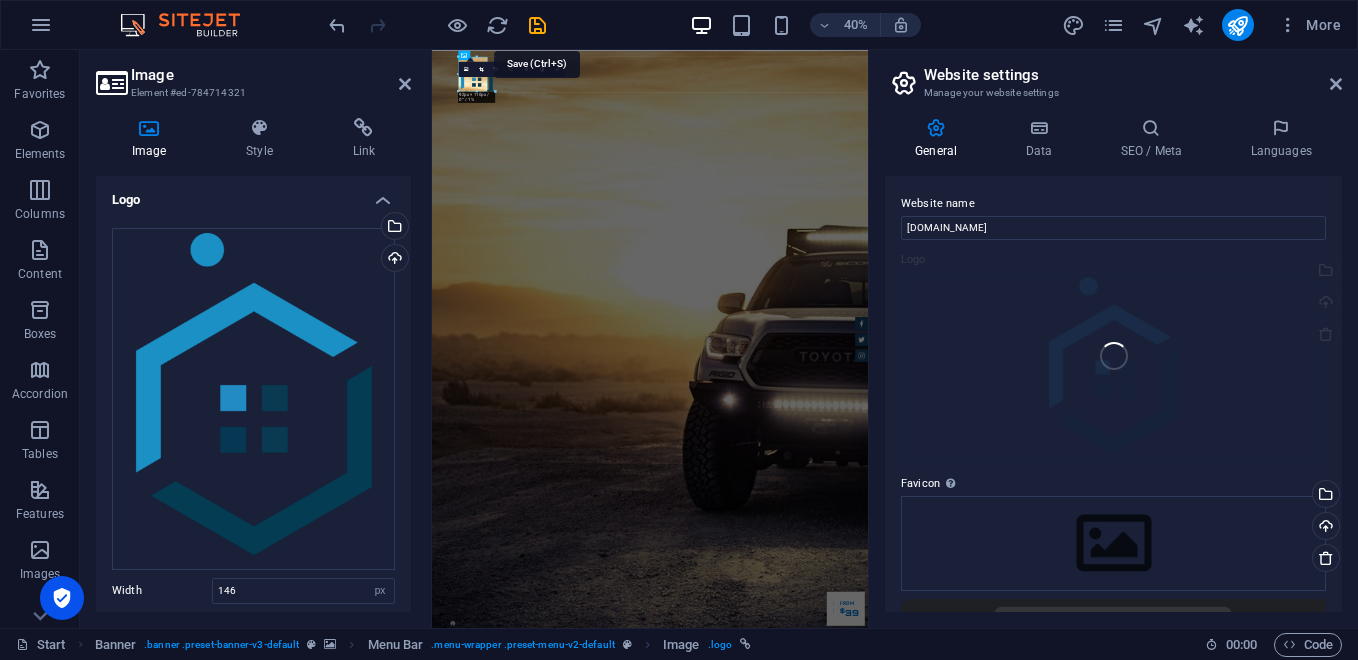 type on "72" 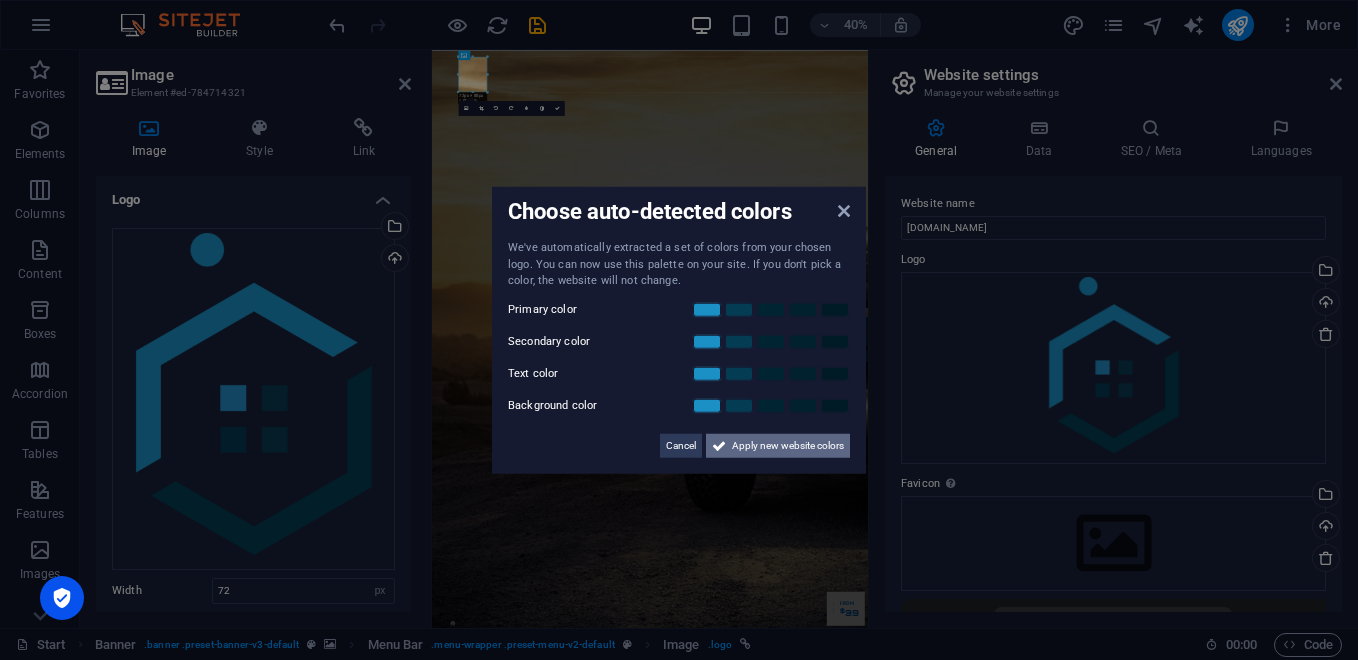 drag, startPoint x: 847, startPoint y: 1007, endPoint x: 771, endPoint y: 450, distance: 562.161 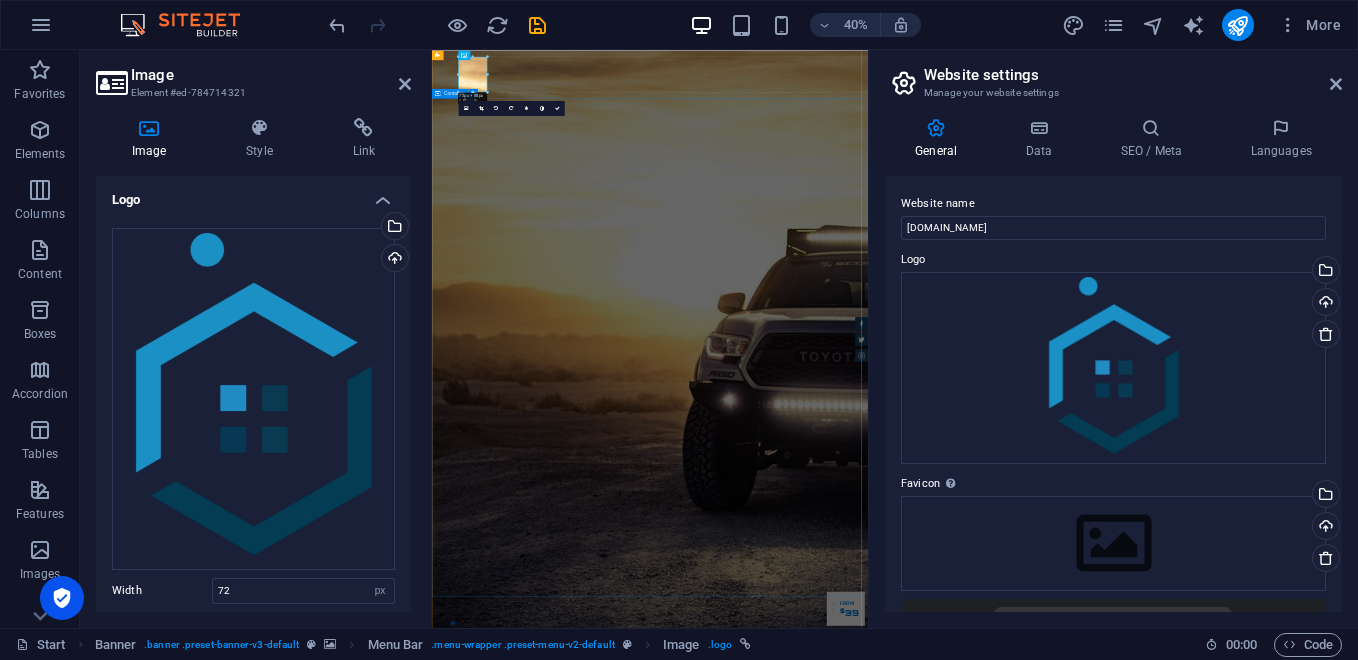 click on "GReat Deals. Great Cars. Lorem ipsum dolor sit amet, consetetur sadipscing elitr, sed diam nonumy eirmod tempor invidunt ut labore et dolore magna aliquyam erat.  Our Inventory   Make an appointment" at bounding box center [977, 1959] 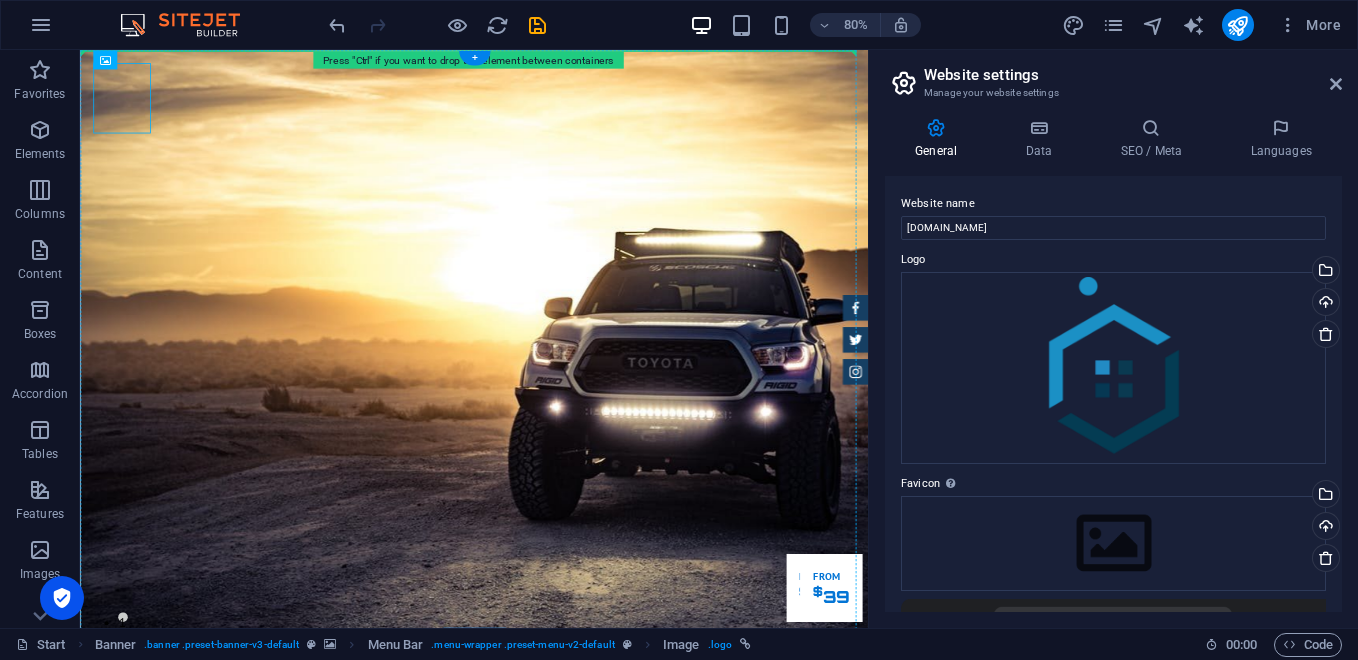 drag, startPoint x: 135, startPoint y: 120, endPoint x: 215, endPoint y: 118, distance: 80.024994 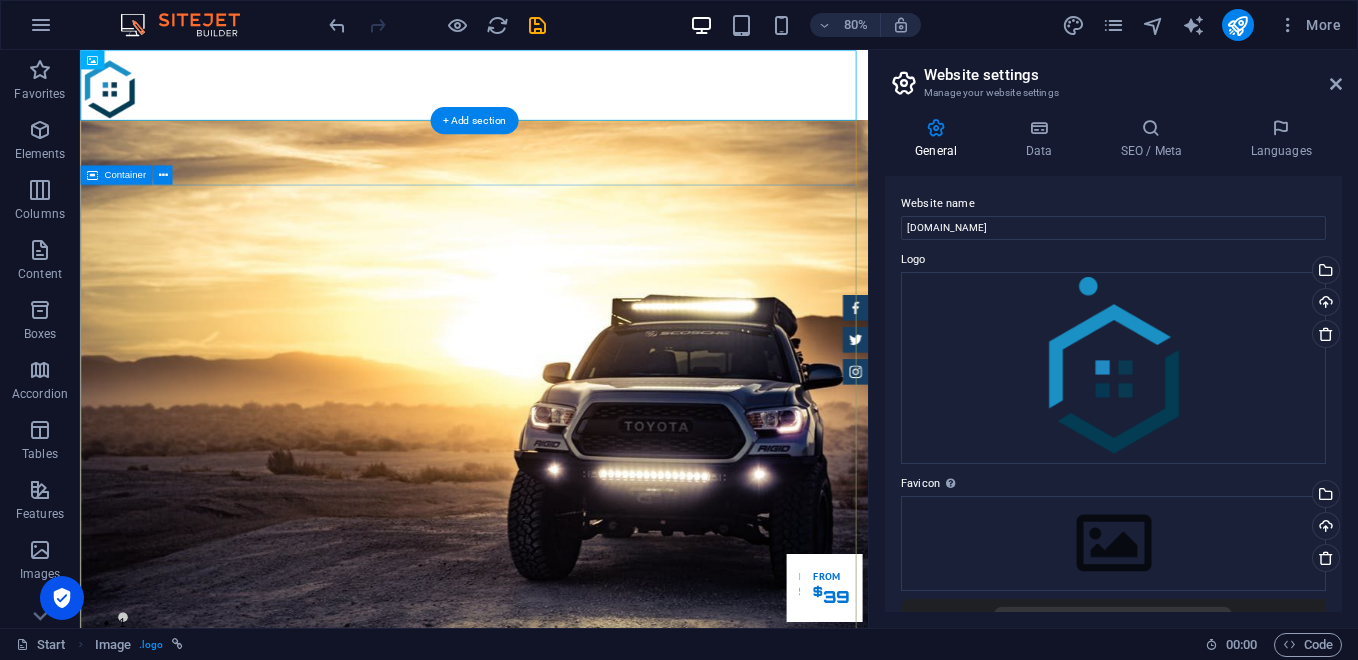 click on "GReat Deals. Great Cars. Lorem ipsum dolor sit amet, consetetur sadipscing elitr, sed diam nonumy eirmod tempor invidunt ut labore et dolore magna aliquyam erat.  Our Inventory   Make an appointment" at bounding box center (572, 1237) 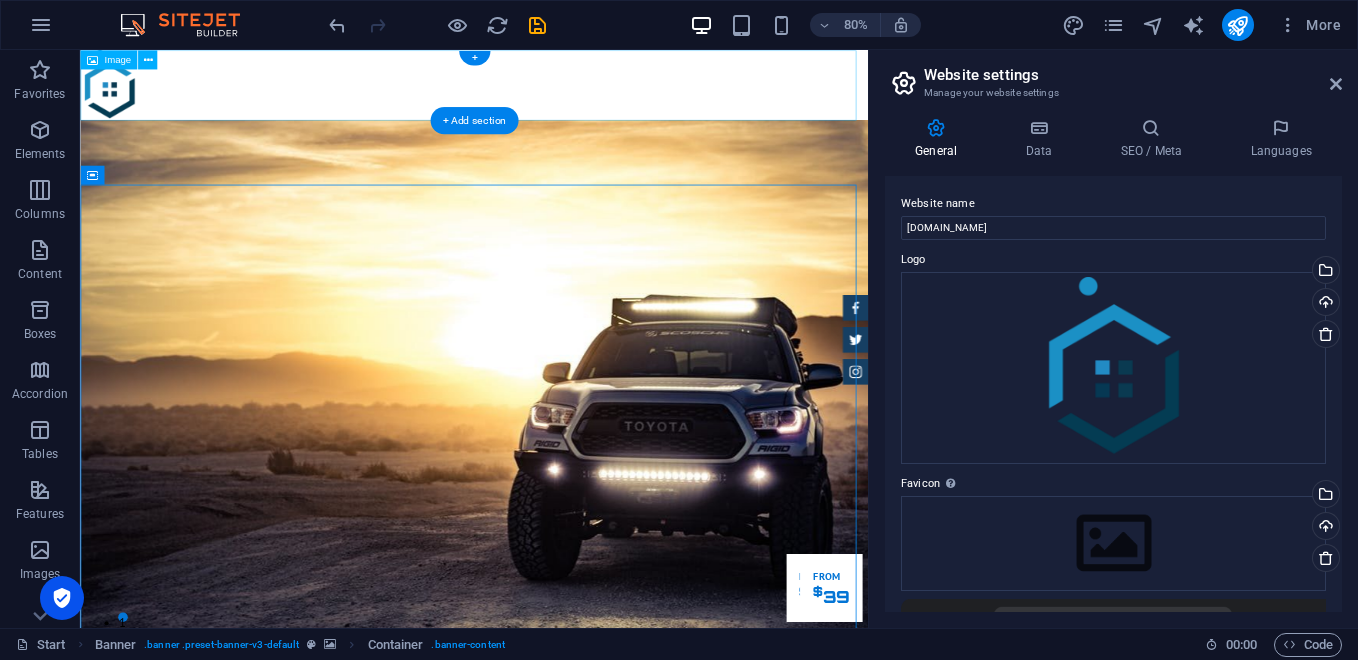 click at bounding box center [572, 94] 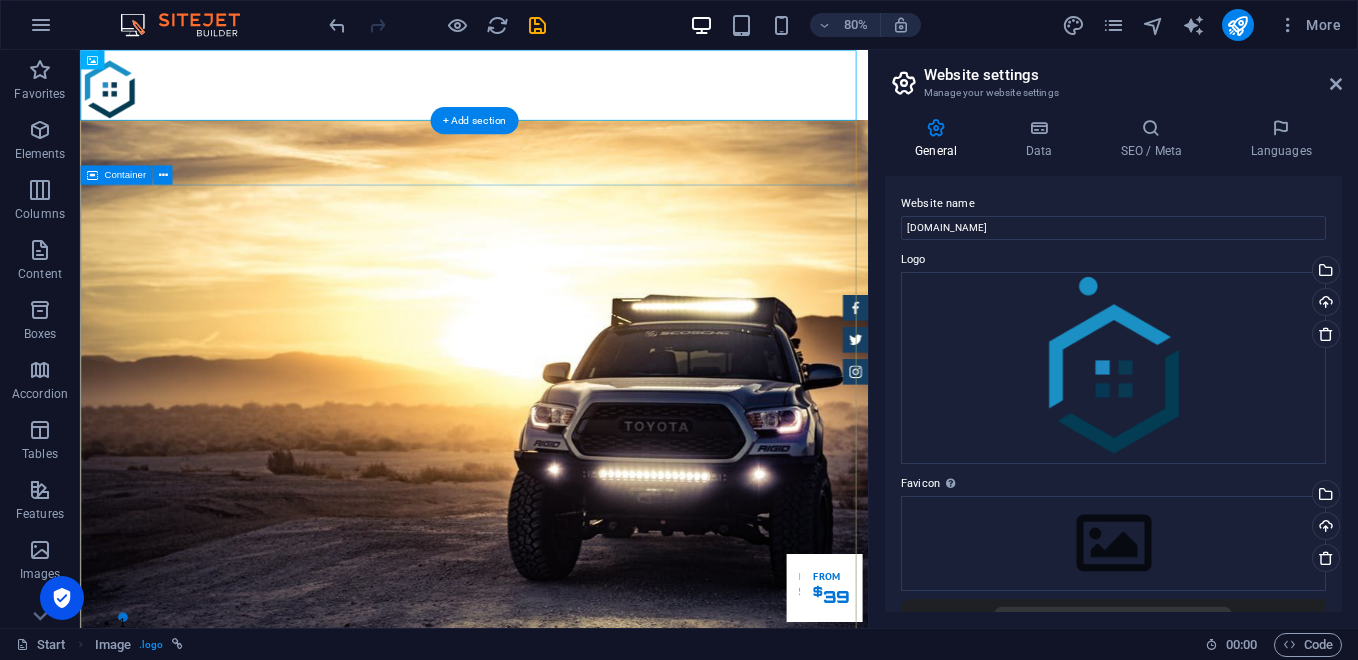 click on "GReat Deals. Great Cars. Lorem ipsum dolor sit amet, consetetur sadipscing elitr, sed diam nonumy eirmod tempor invidunt ut labore et dolore magna aliquyam erat.  Our Inventory   Make an appointment" at bounding box center (572, 1237) 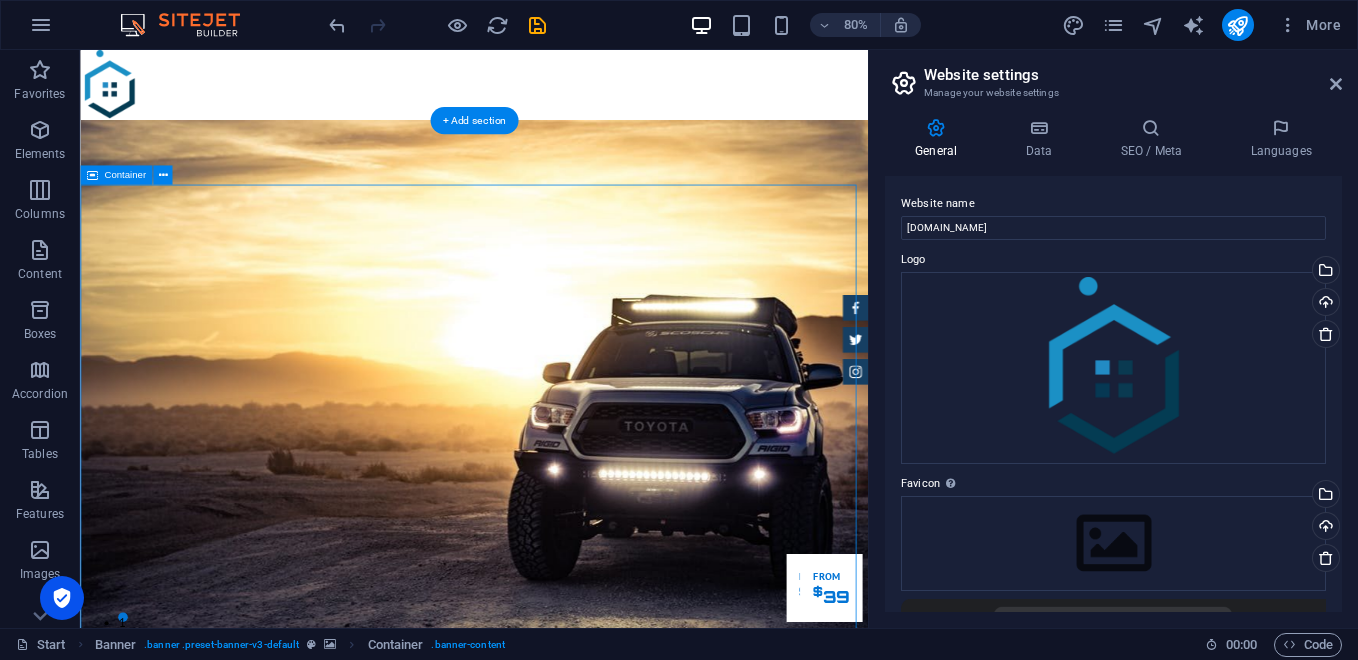 click on "GReat Deals. Great Cars. Lorem ipsum dolor sit amet, consetetur sadipscing elitr, sed diam nonumy eirmod tempor invidunt ut labore et dolore magna aliquyam erat.  Our Inventory   Make an appointment" at bounding box center (572, 1237) 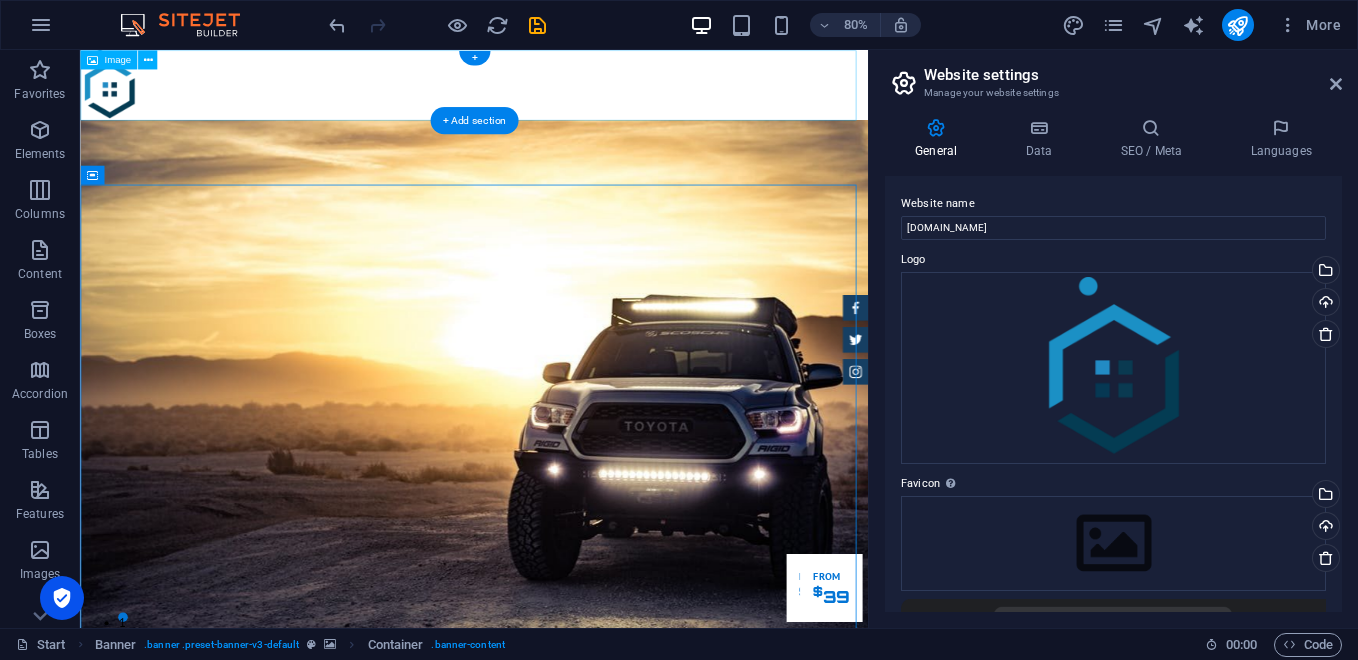 click at bounding box center (572, 94) 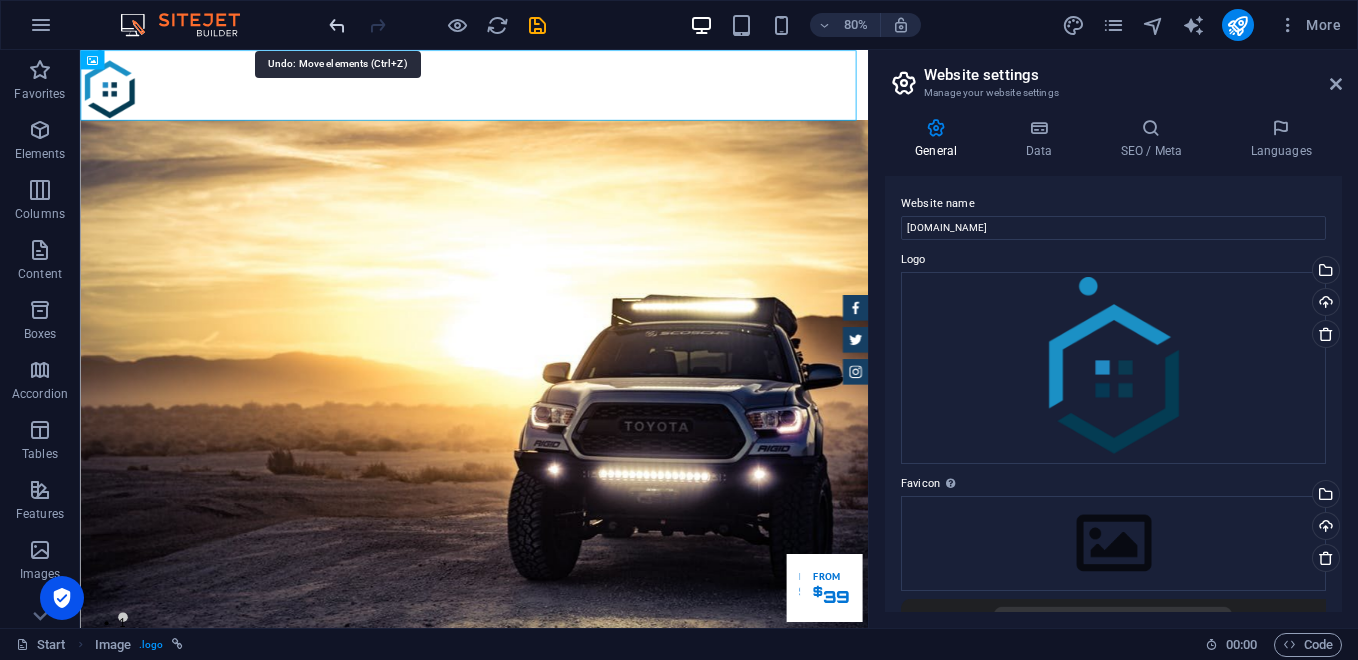 click at bounding box center [337, 25] 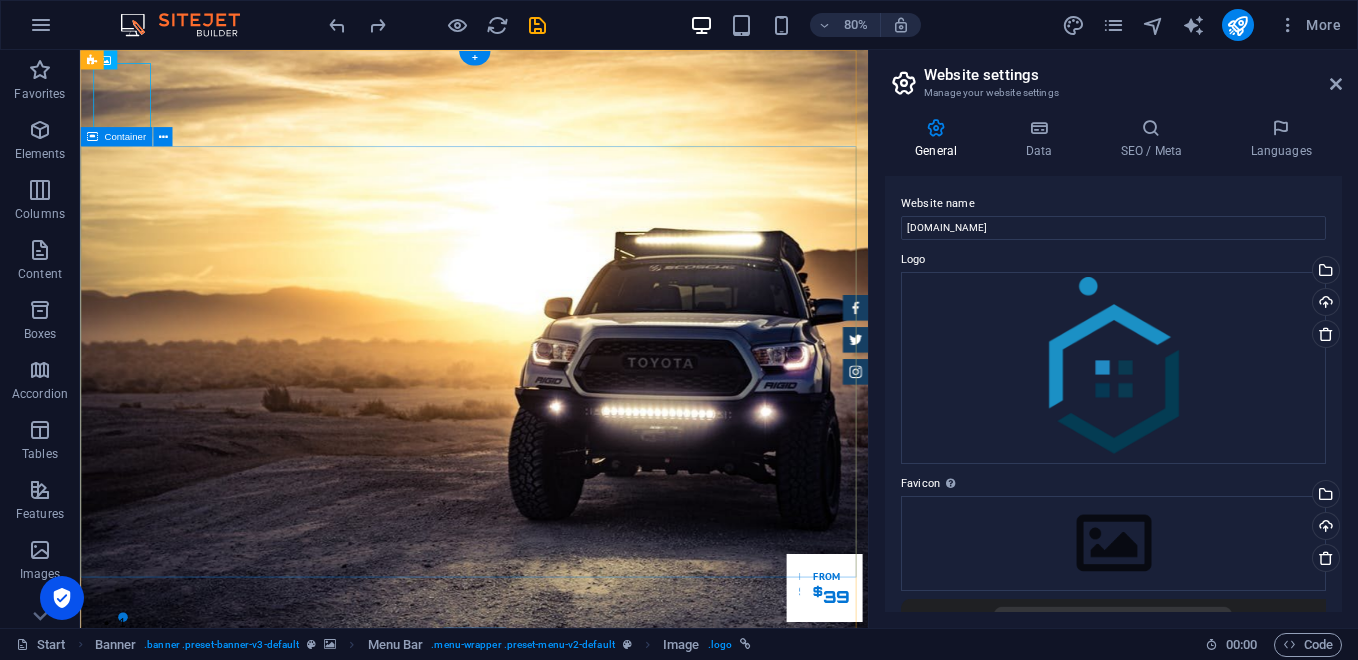click on "GReat Deals. Great Cars. Lorem ipsum dolor sit amet, consetetur sadipscing elitr, sed diam nonumy eirmod tempor invidunt ut labore et dolore magna aliquyam erat.  Our Inventory   Make an appointment" at bounding box center [572, 1253] 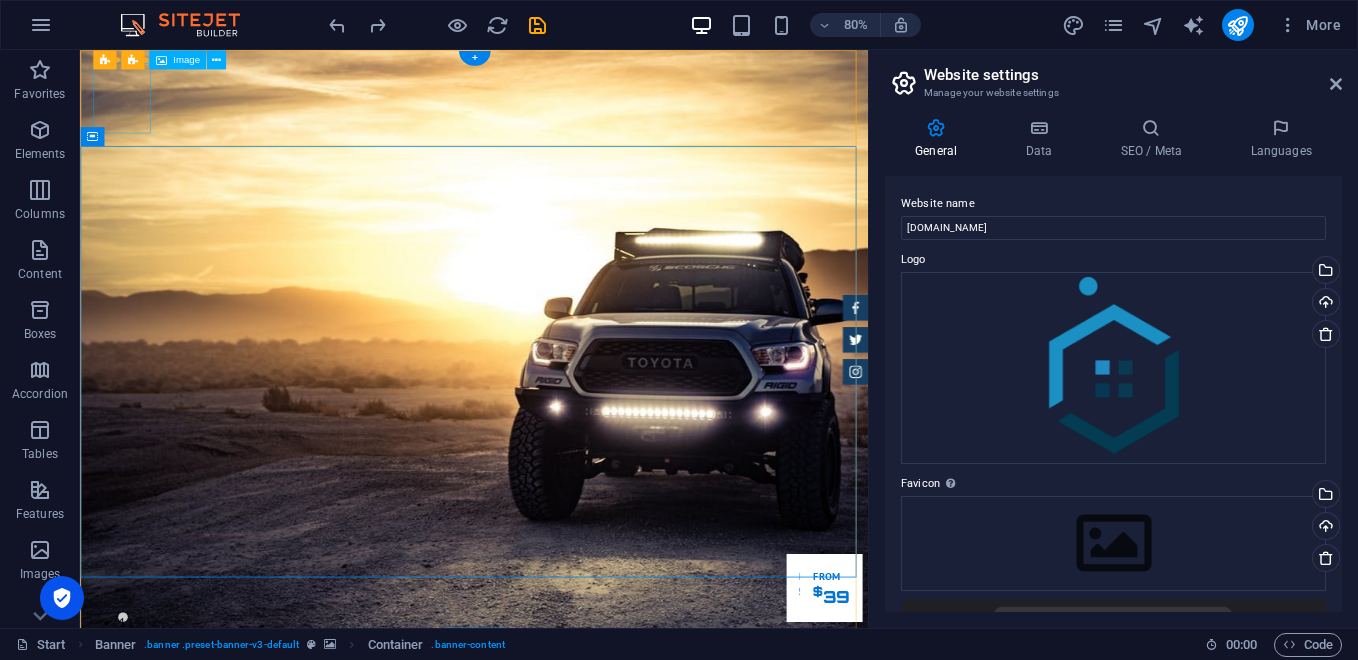 click at bounding box center (573, 849) 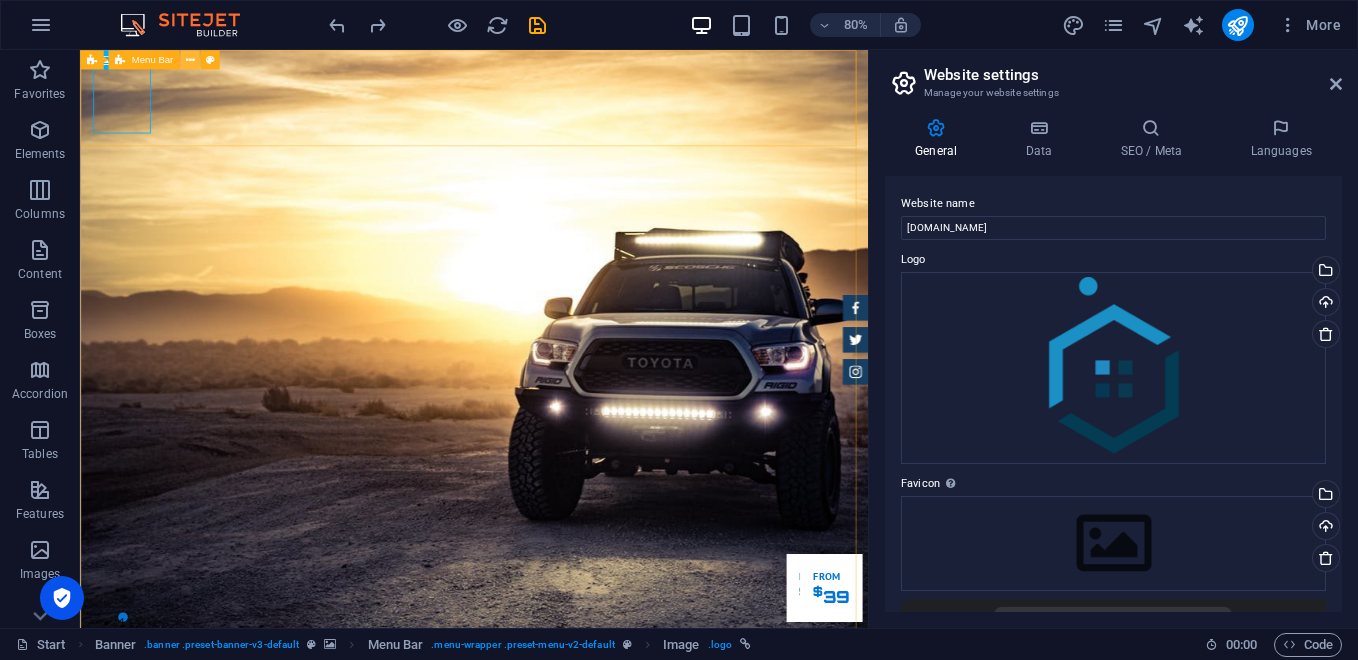 click at bounding box center (189, 59) 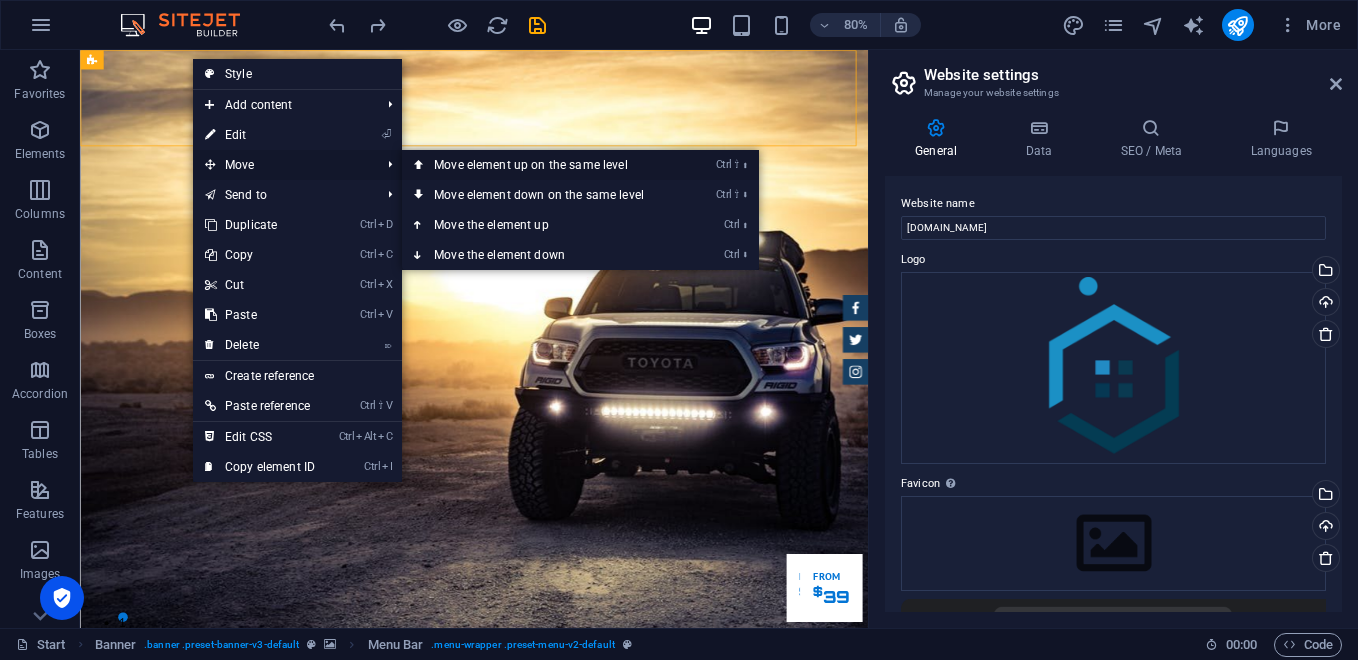 click on "Ctrl ⇧ ⬆  Move element up on the same level" at bounding box center [543, 165] 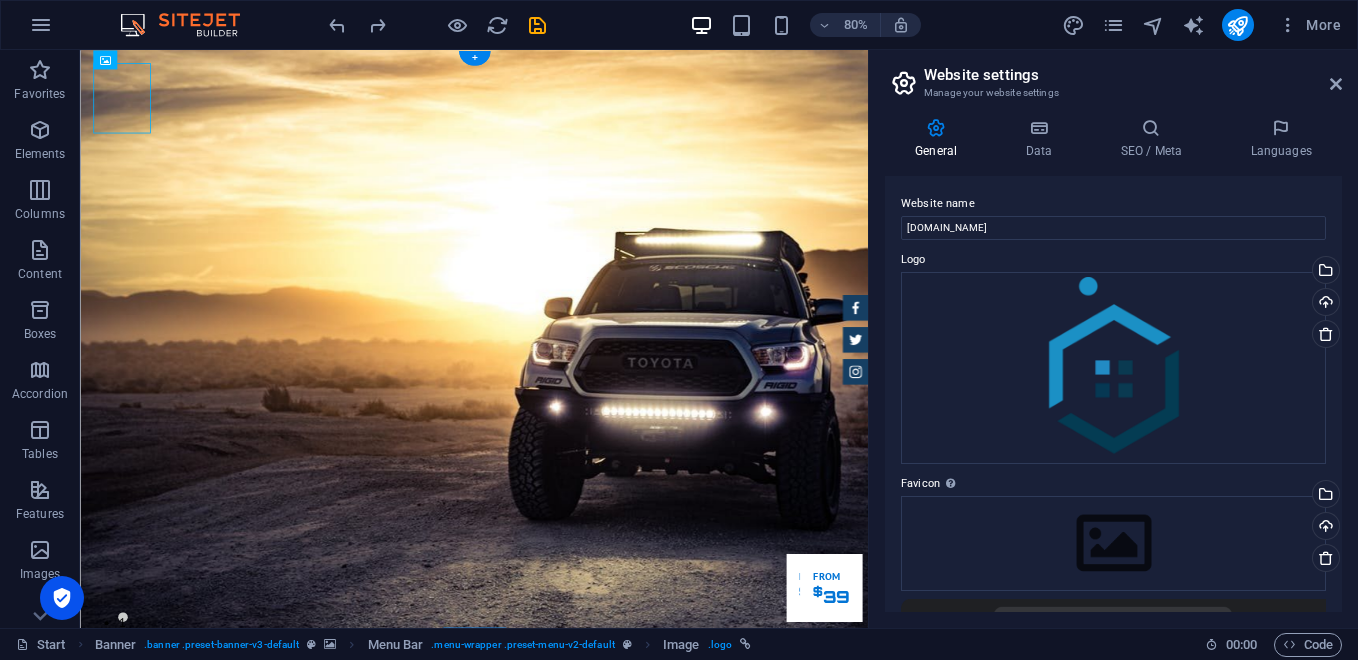 drag, startPoint x: 151, startPoint y: 111, endPoint x: 128, endPoint y: 103, distance: 24.351591 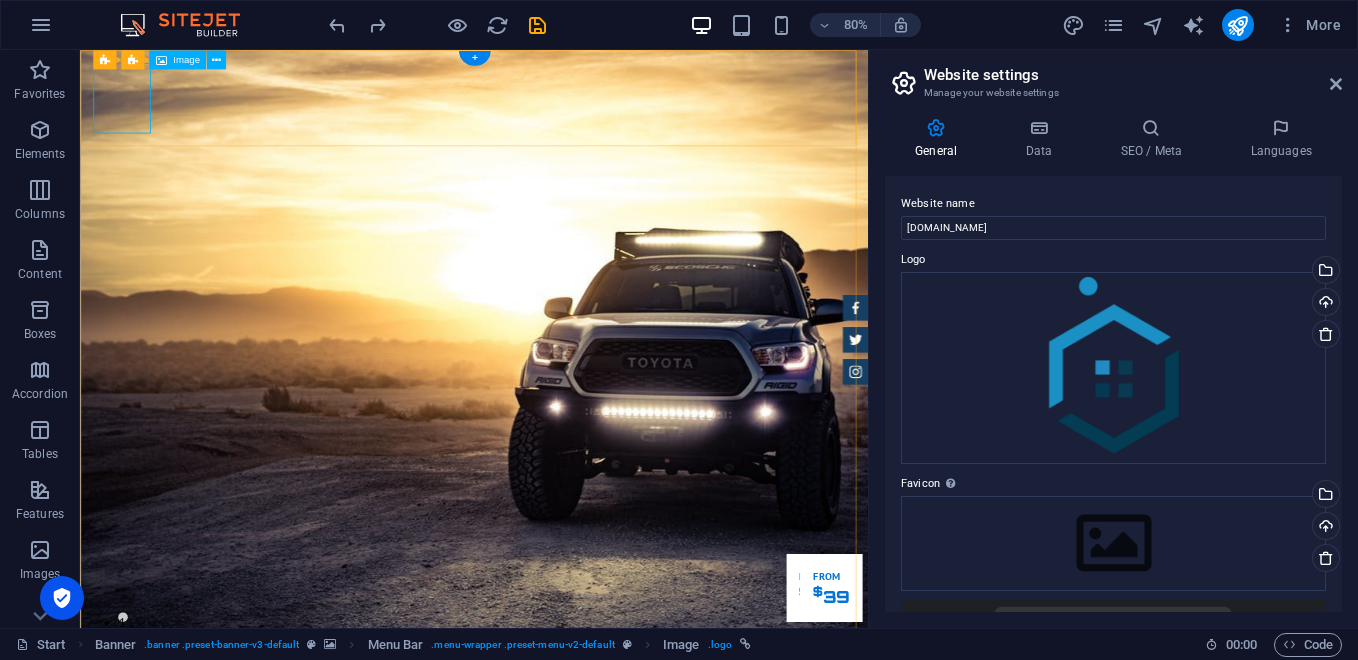 click at bounding box center (573, 849) 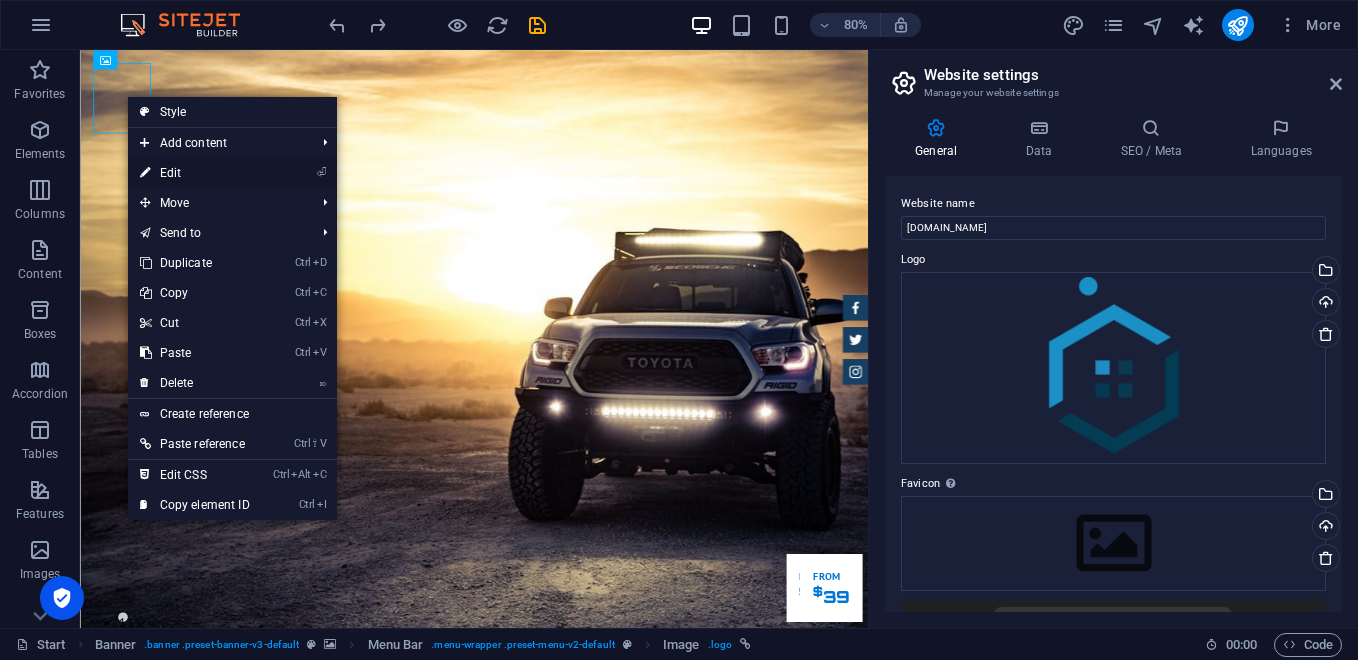 click on "⏎  Edit" at bounding box center [195, 173] 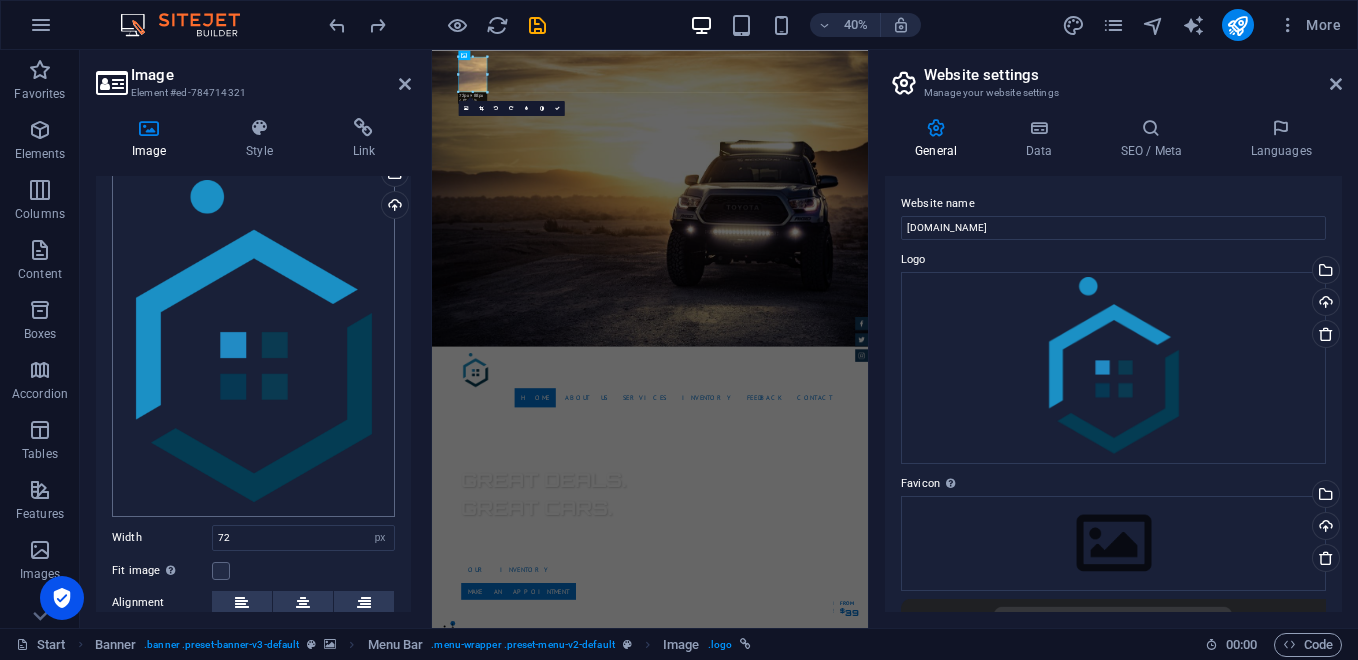scroll, scrollTop: 133, scrollLeft: 0, axis: vertical 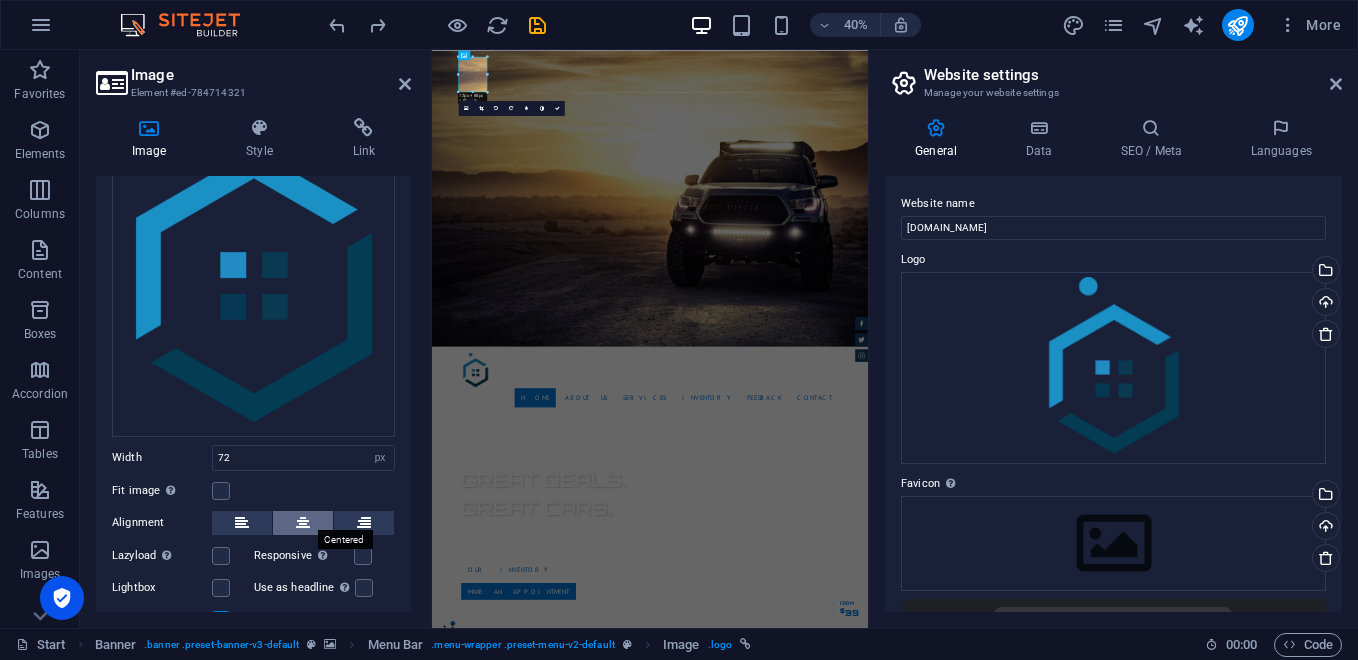 click at bounding box center [303, 523] 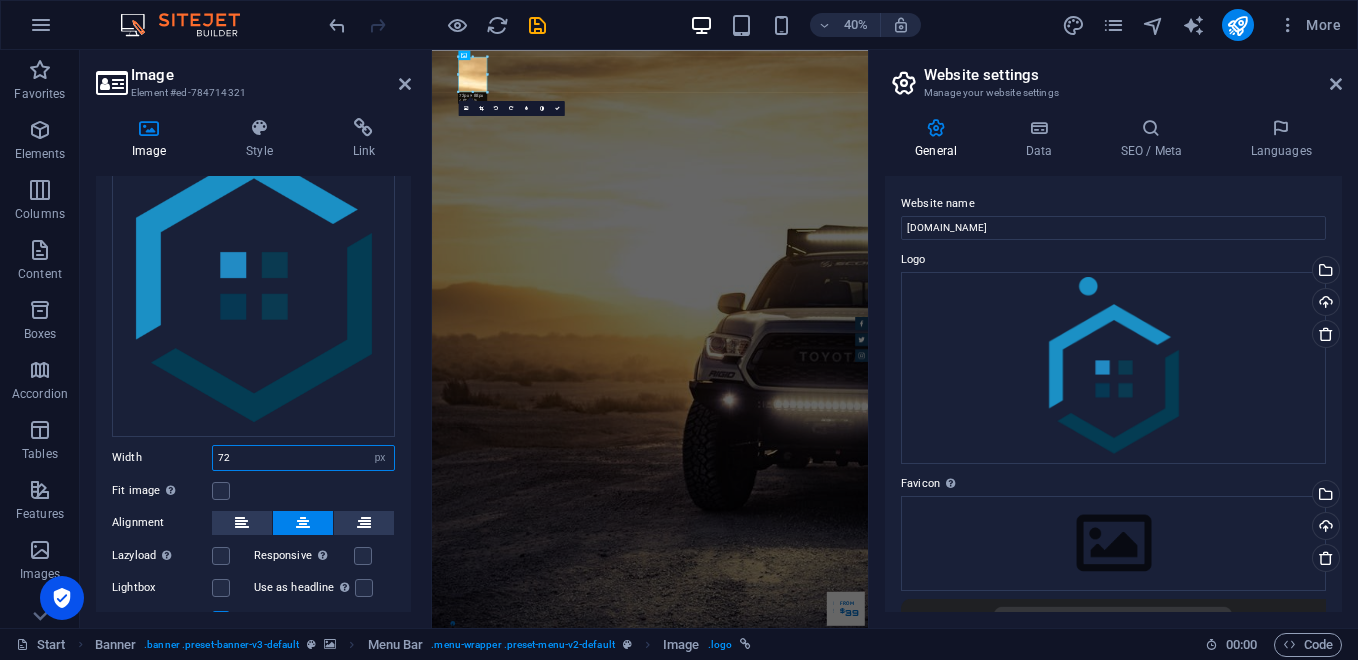 click on "72" at bounding box center [303, 458] 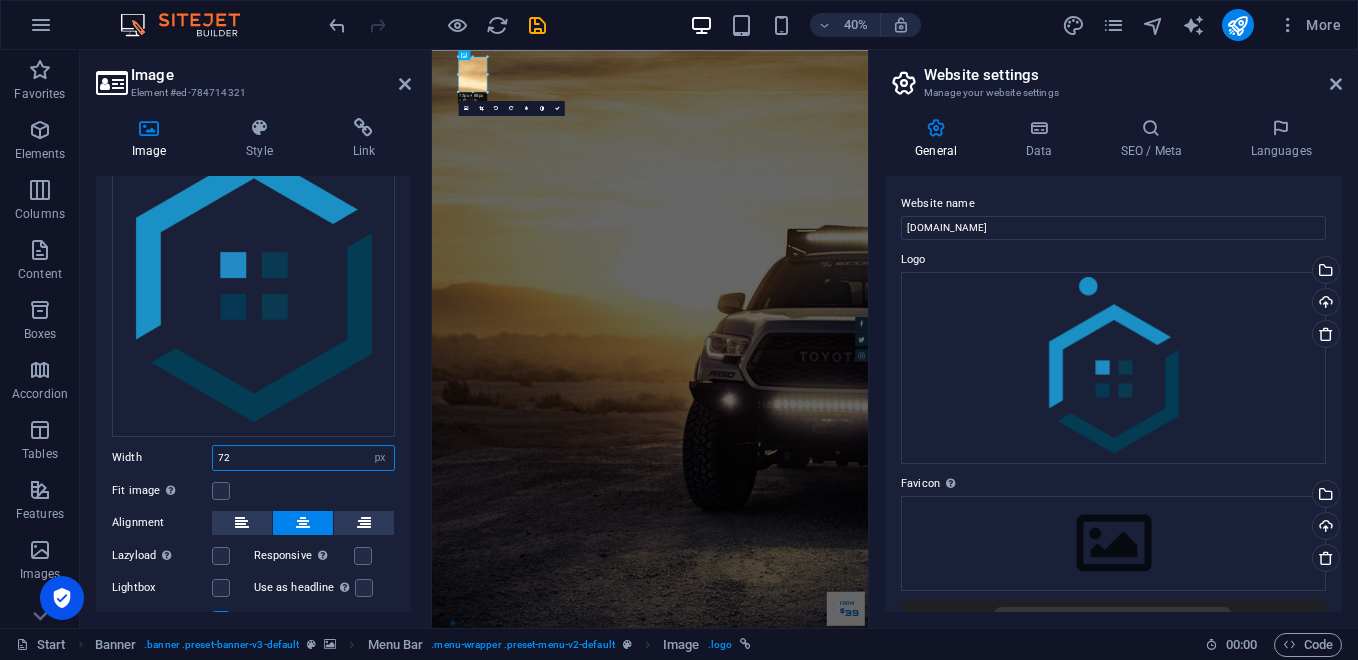 type on "7" 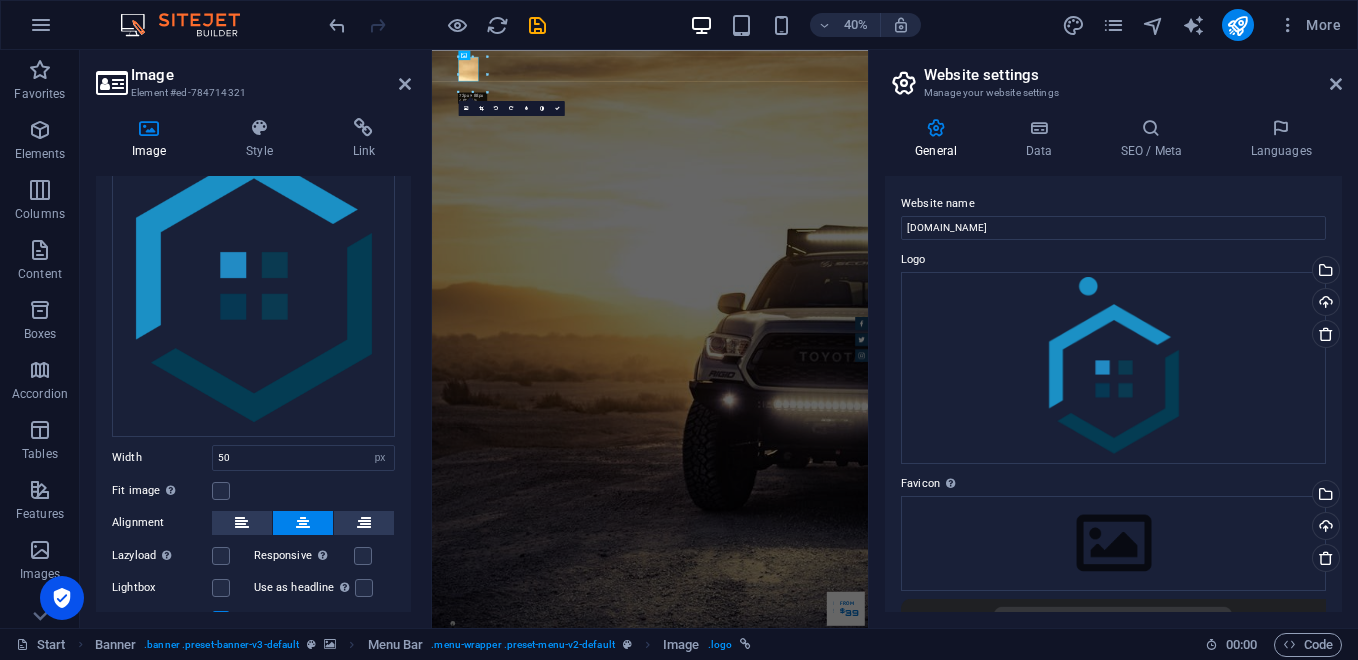 click on "Fit image Automatically fit image to a fixed width and height" at bounding box center [253, 491] 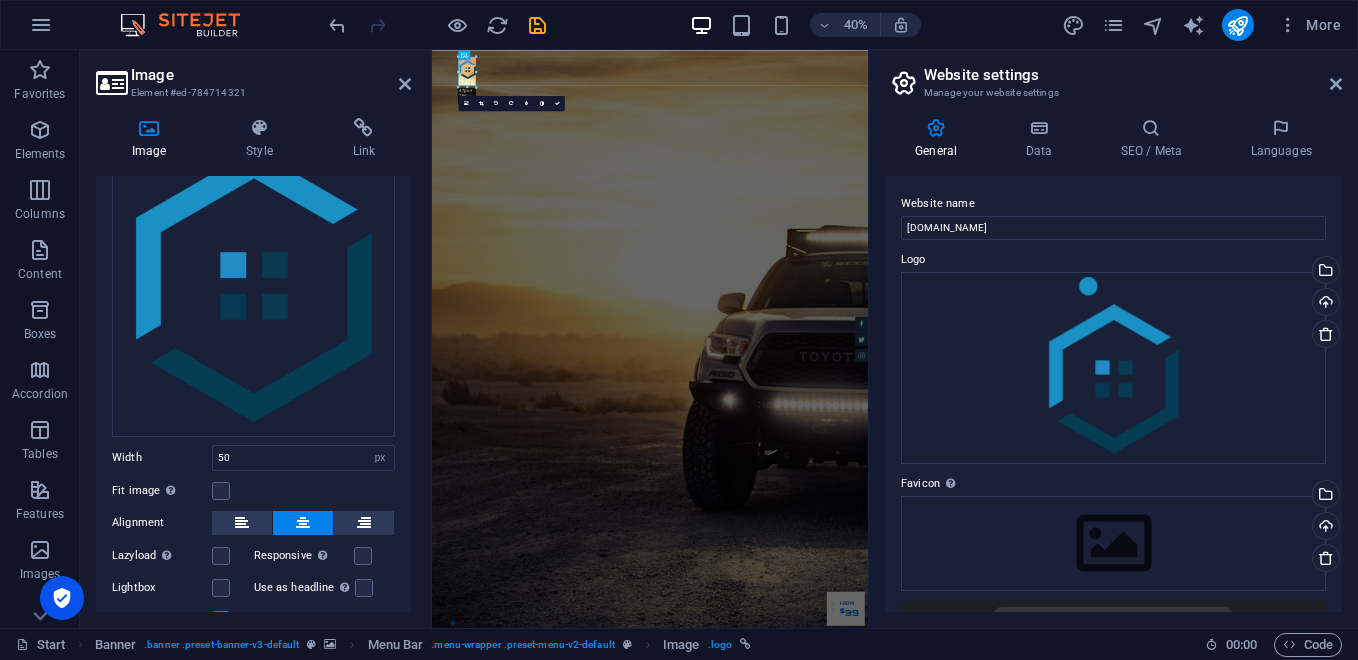 drag, startPoint x: 97, startPoint y: 110, endPoint x: 478, endPoint y: 75, distance: 382.60425 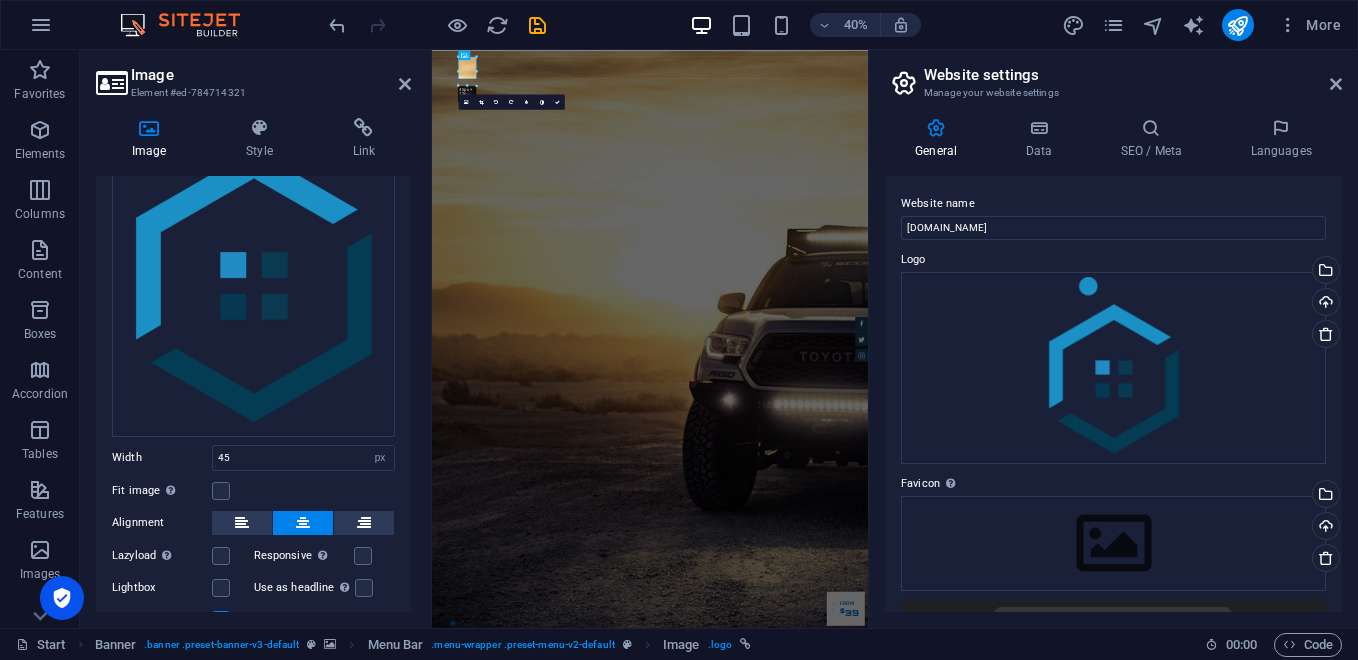 click at bounding box center [467, 85] 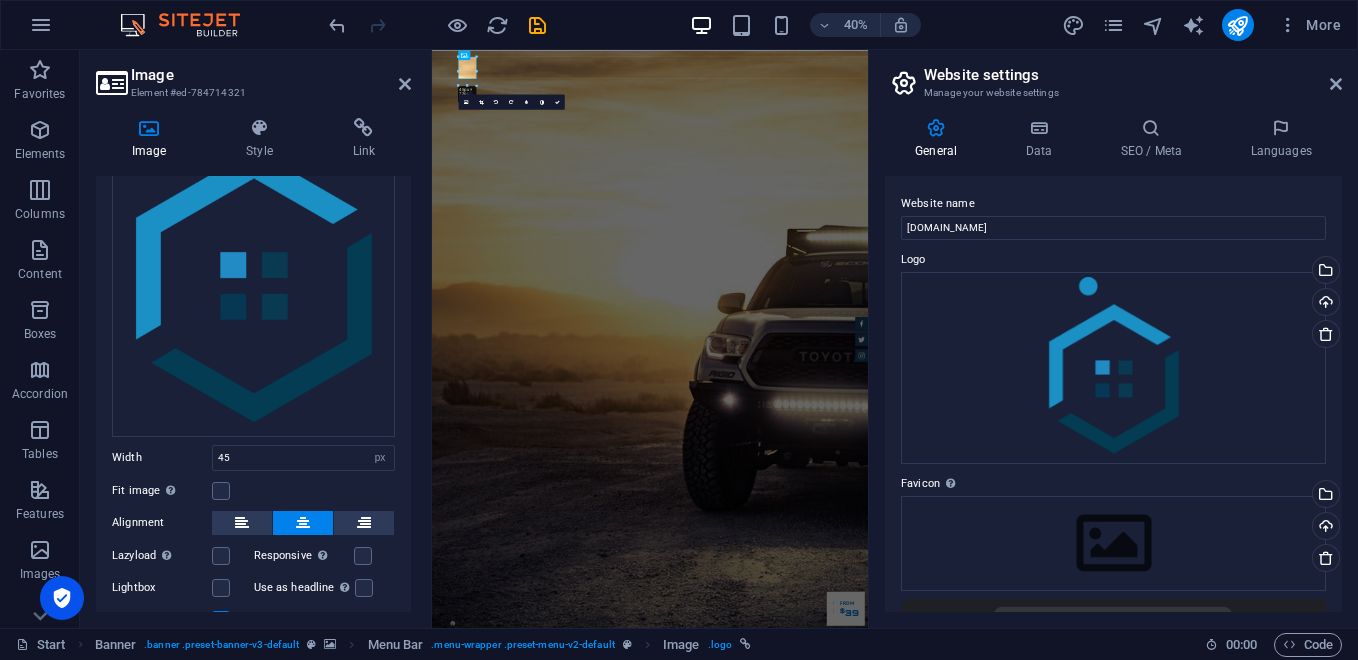 scroll, scrollTop: 216, scrollLeft: 0, axis: vertical 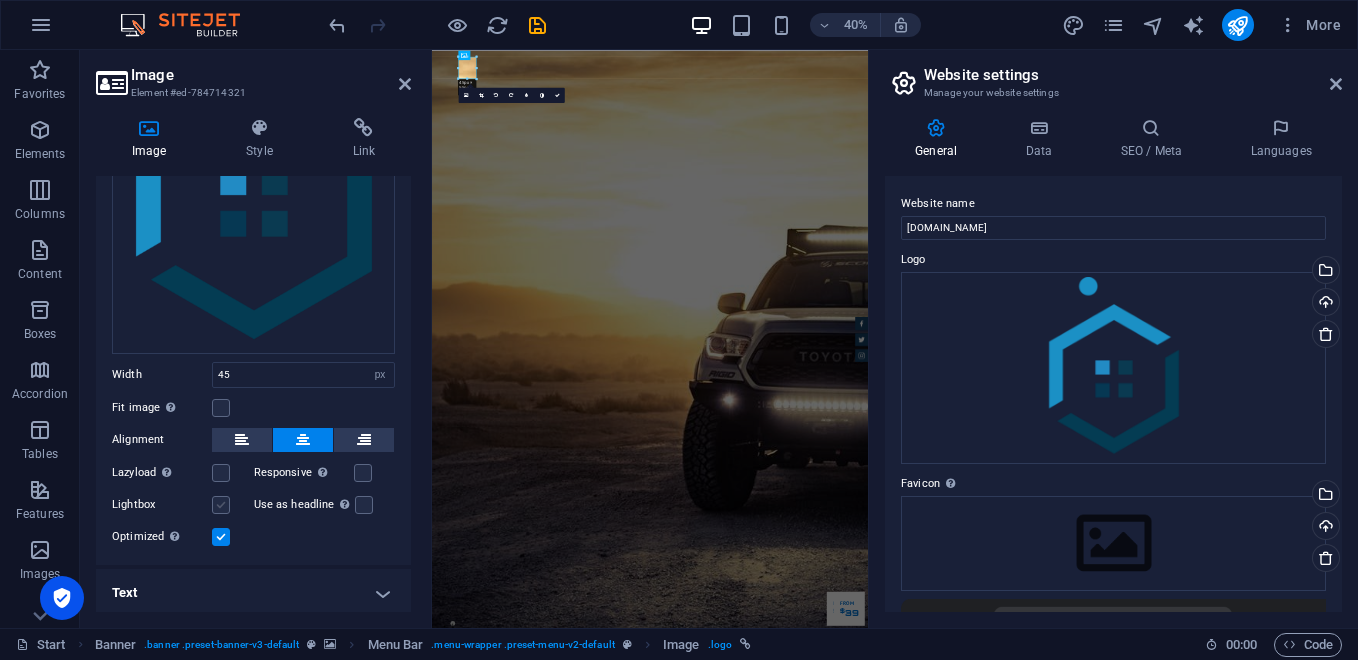 click at bounding box center (221, 505) 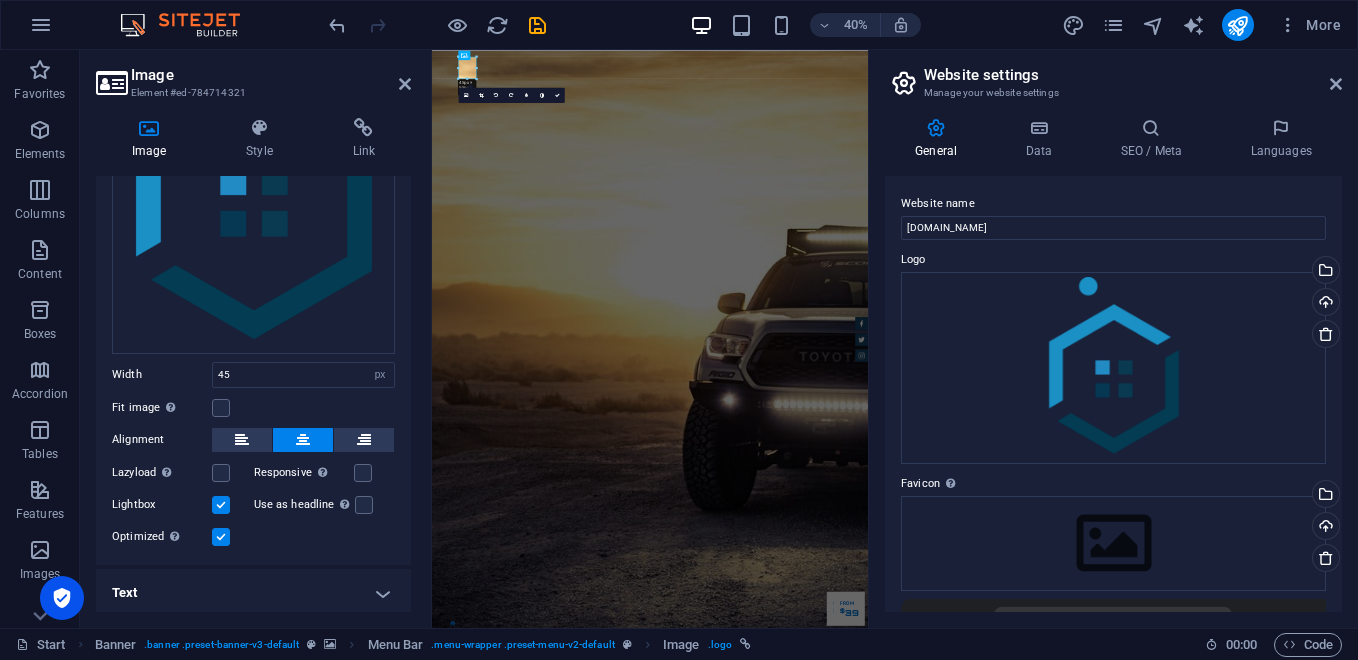 click at bounding box center [221, 505] 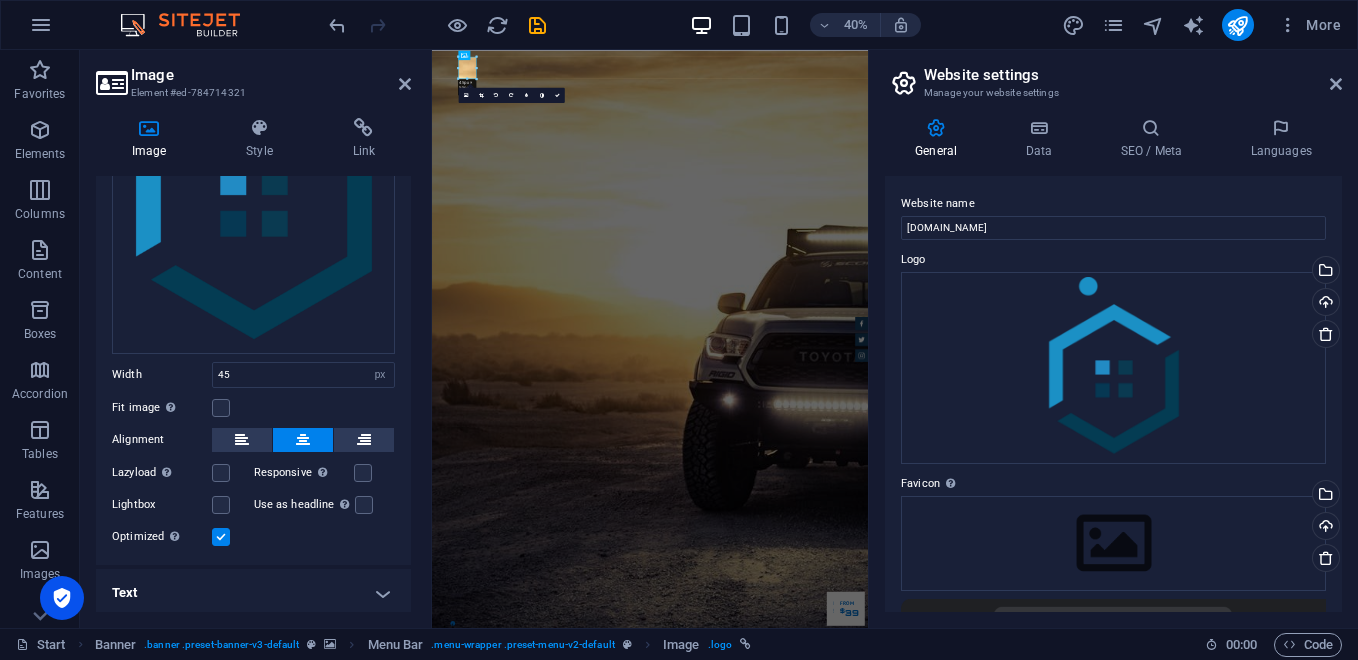 click on "Text" at bounding box center (253, 593) 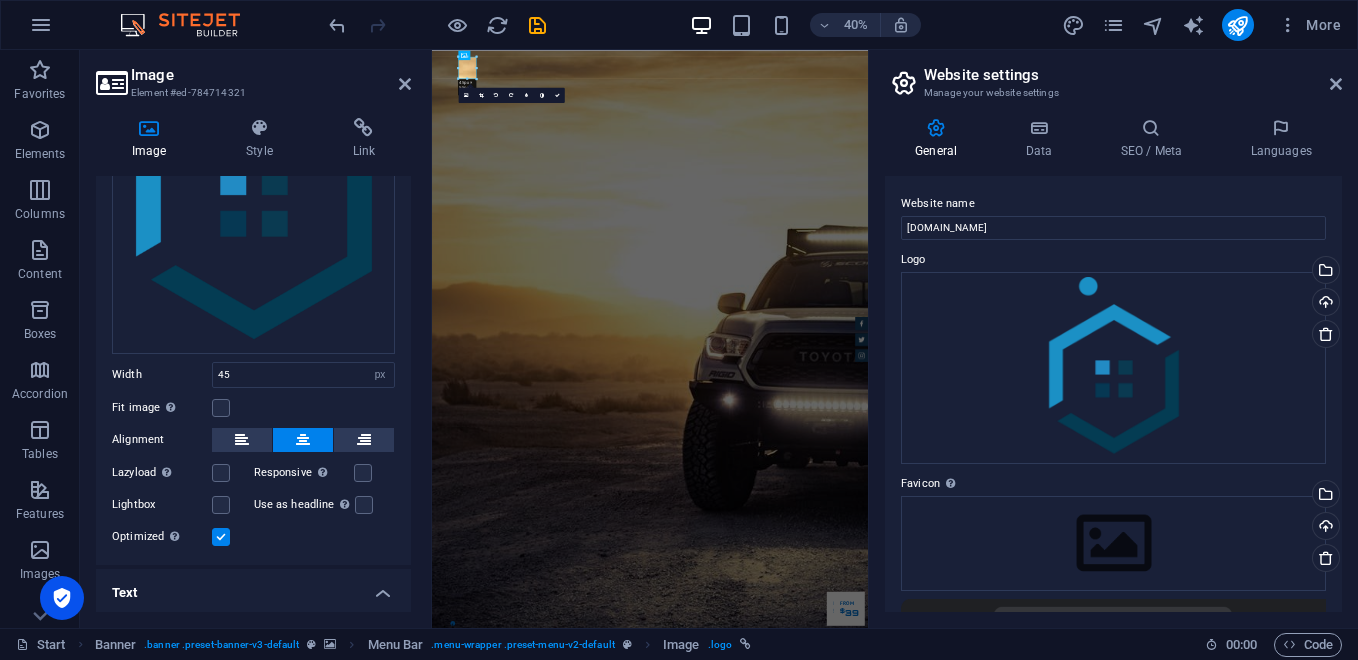 scroll, scrollTop: 404, scrollLeft: 0, axis: vertical 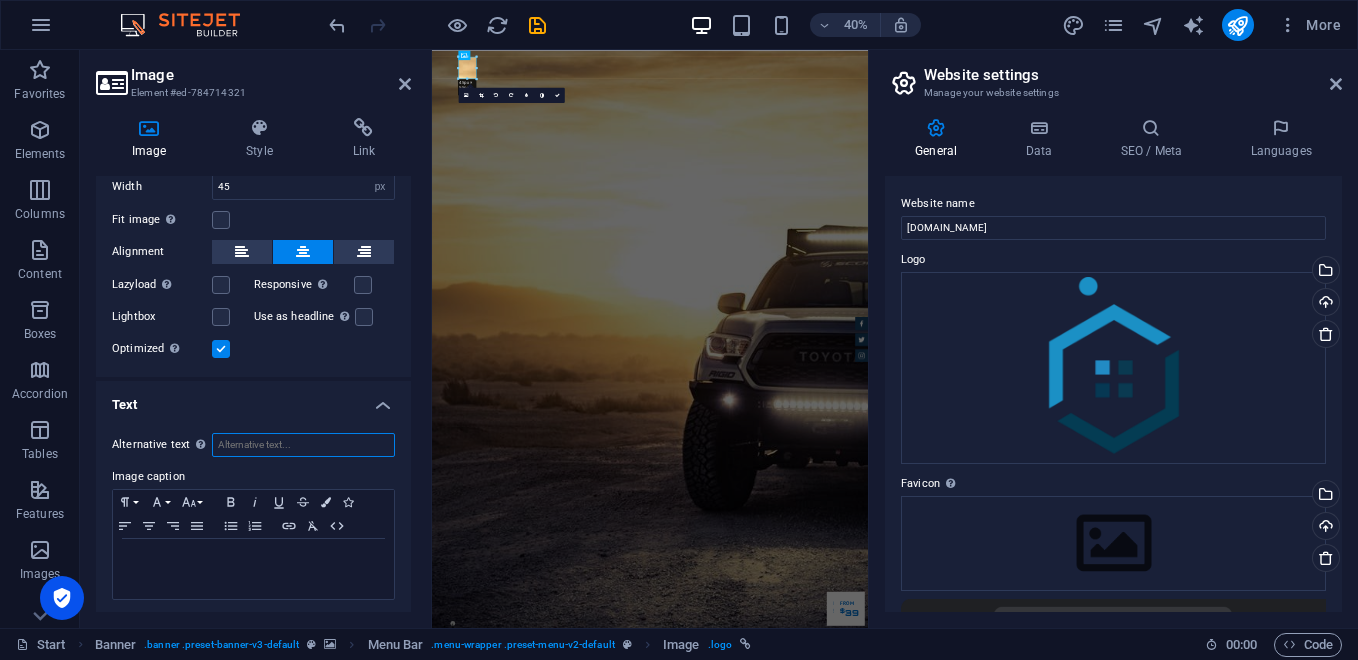 click on "Alternative text The alternative text is used by devices that cannot display images (e.g. image search engines) and should be added to every image to improve website accessibility." at bounding box center (303, 445) 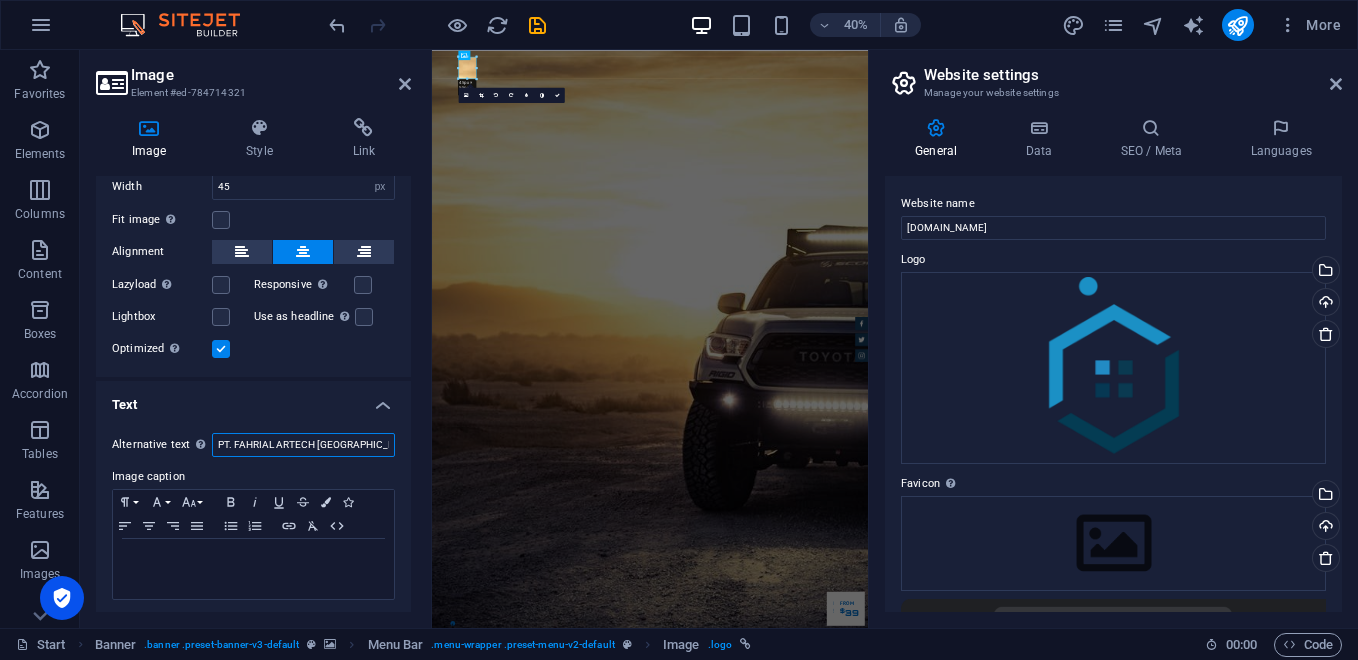 type on "PT. FAHRIAL ARTECH [GEOGRAPHIC_DATA]" 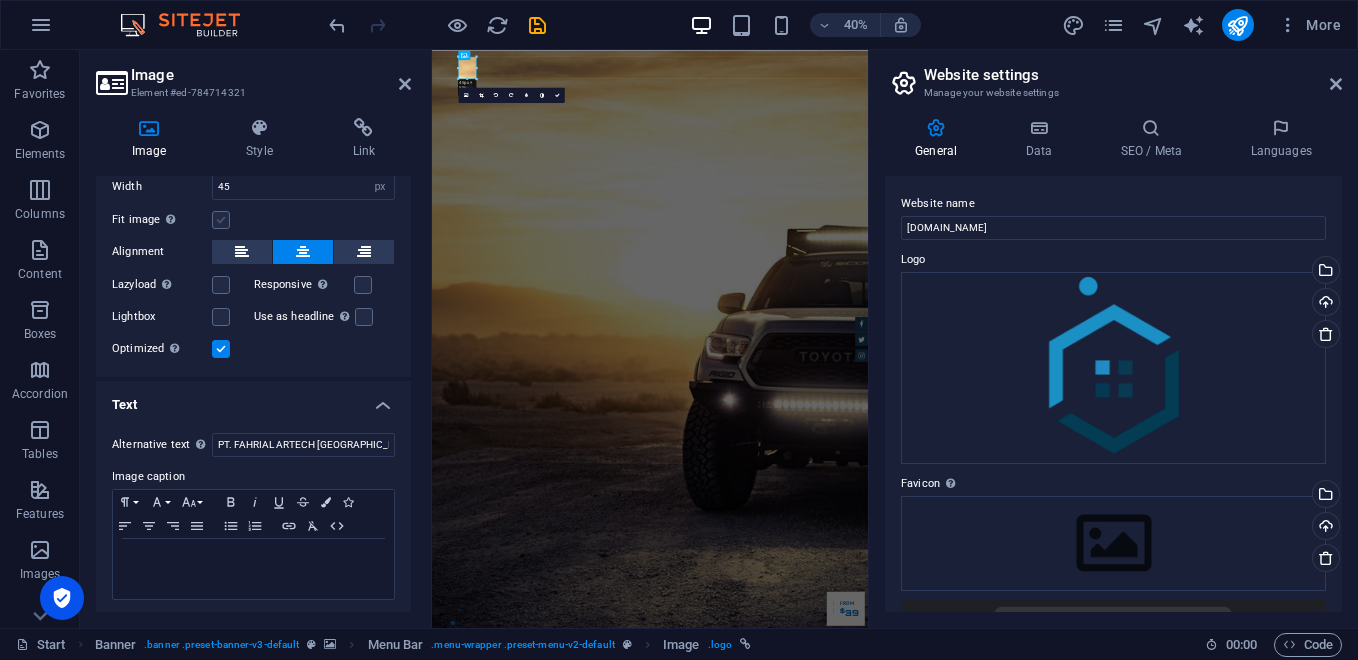 click on "Text" at bounding box center (253, 399) 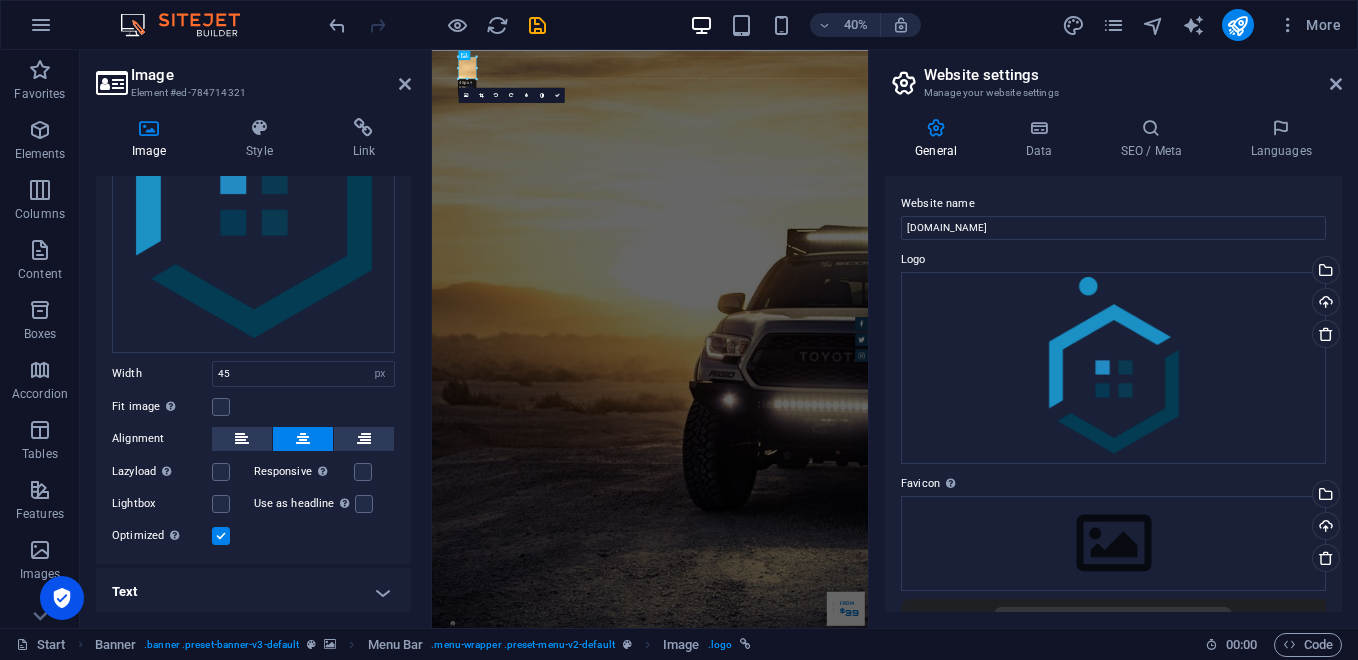 scroll, scrollTop: 216, scrollLeft: 0, axis: vertical 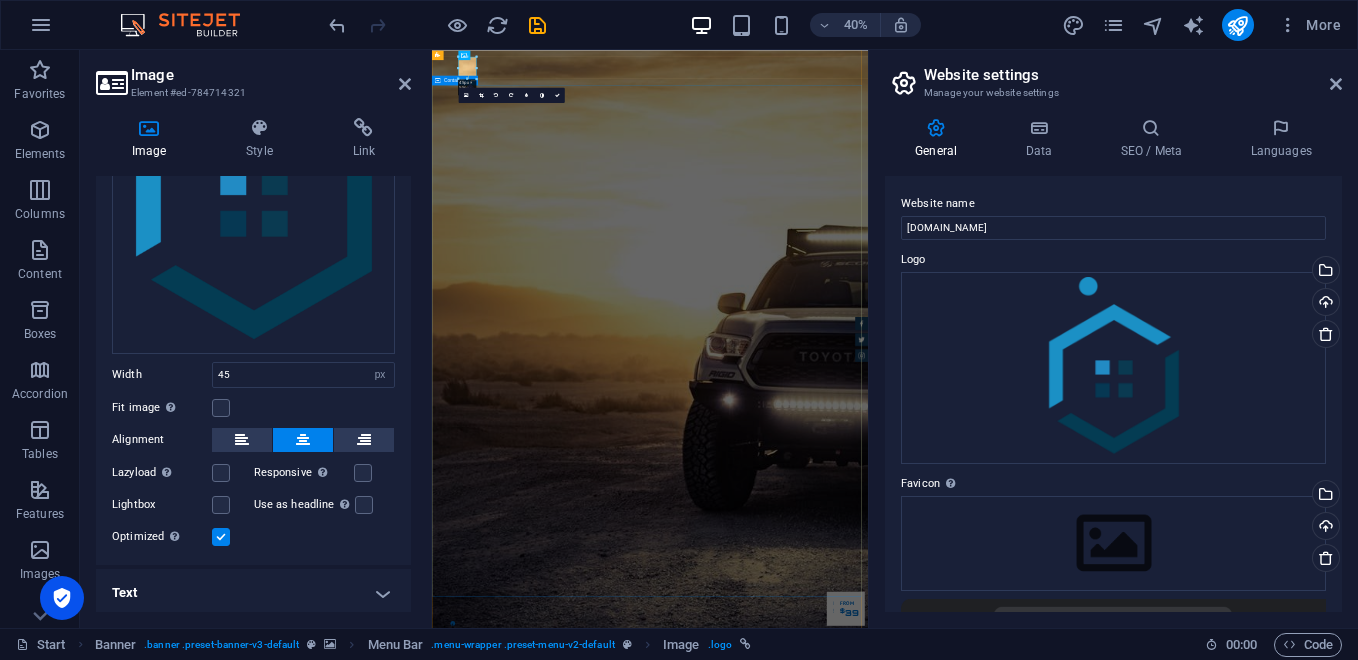 click on "GReat Deals. Great Cars. Lorem ipsum dolor sit amet, consetetur sadipscing elitr, sed diam nonumy eirmod tempor invidunt ut labore et dolore magna aliquyam erat.  Our Inventory   Make an appointment" at bounding box center [977, 1926] 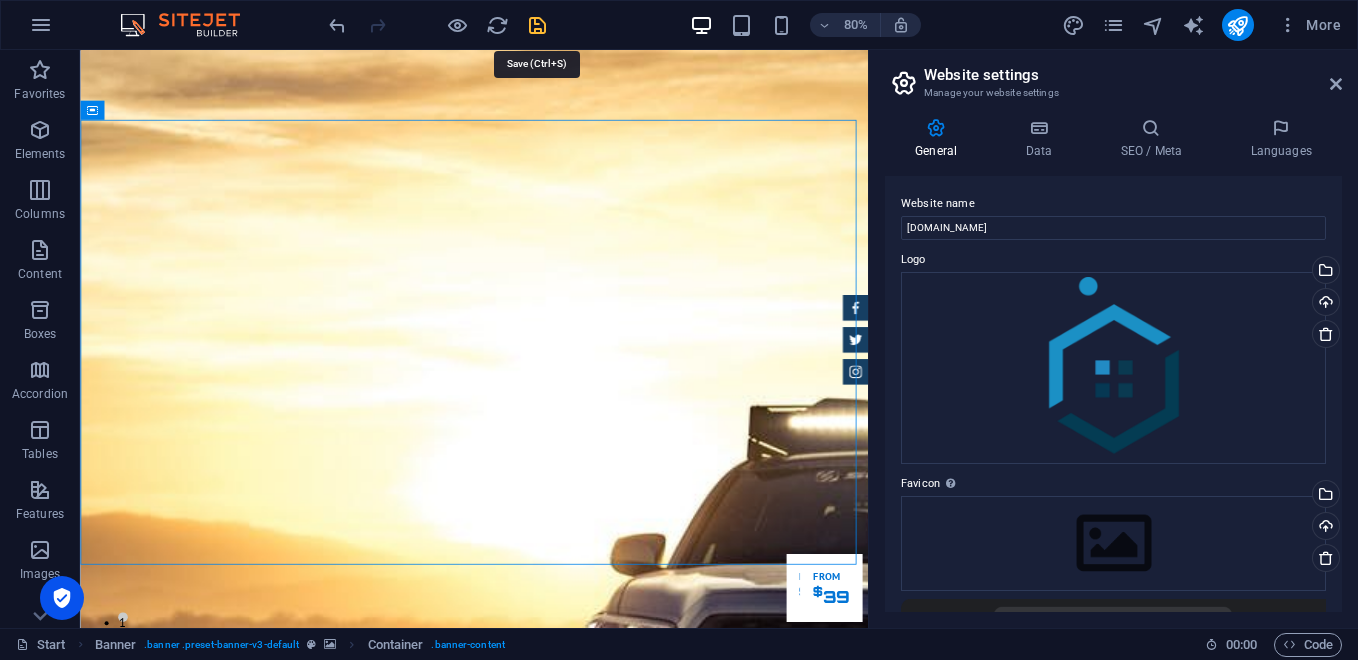 click at bounding box center [537, 25] 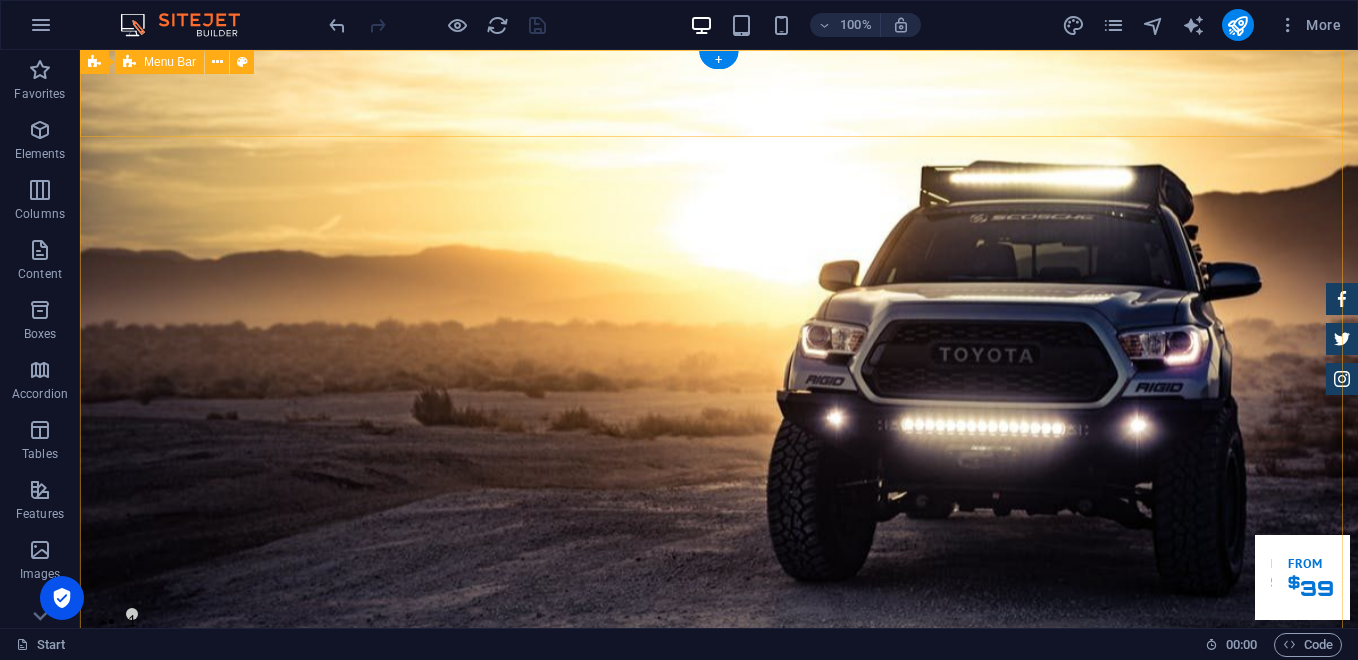 click on "Home About us Services Inventory Feedback Contact" at bounding box center [719, 823] 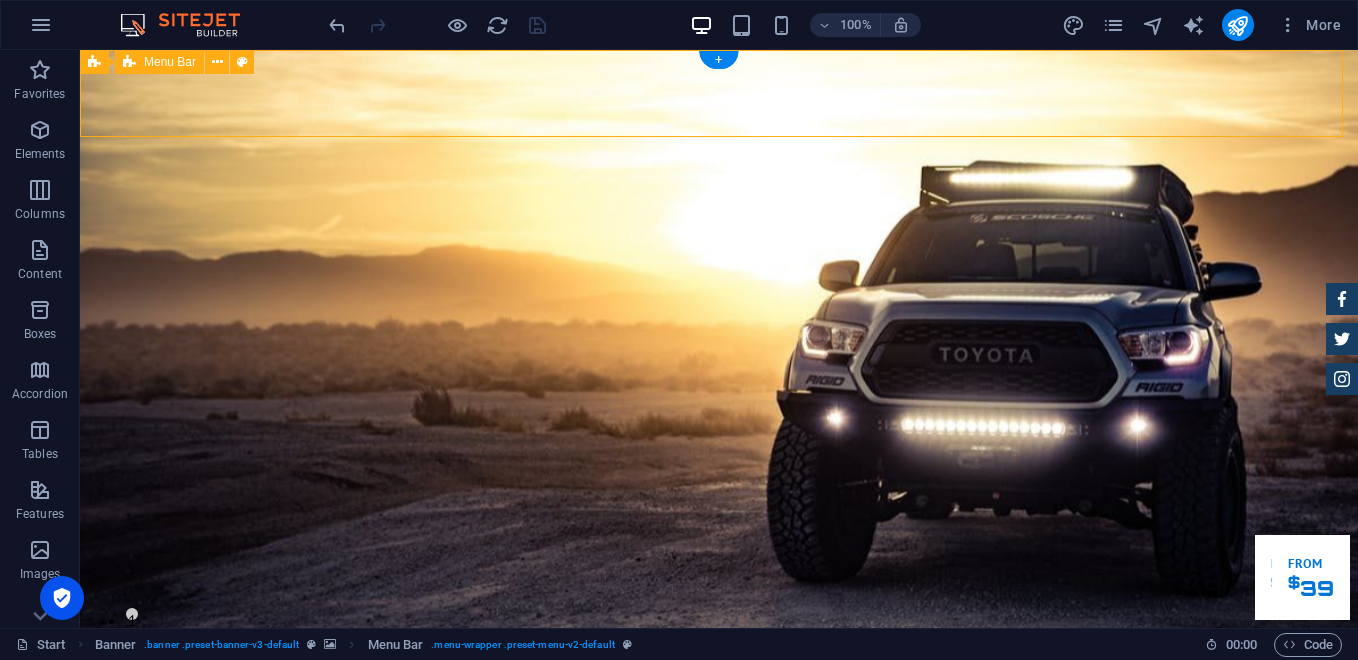 click on "Home About us Services Inventory Feedback Contact" at bounding box center (719, 823) 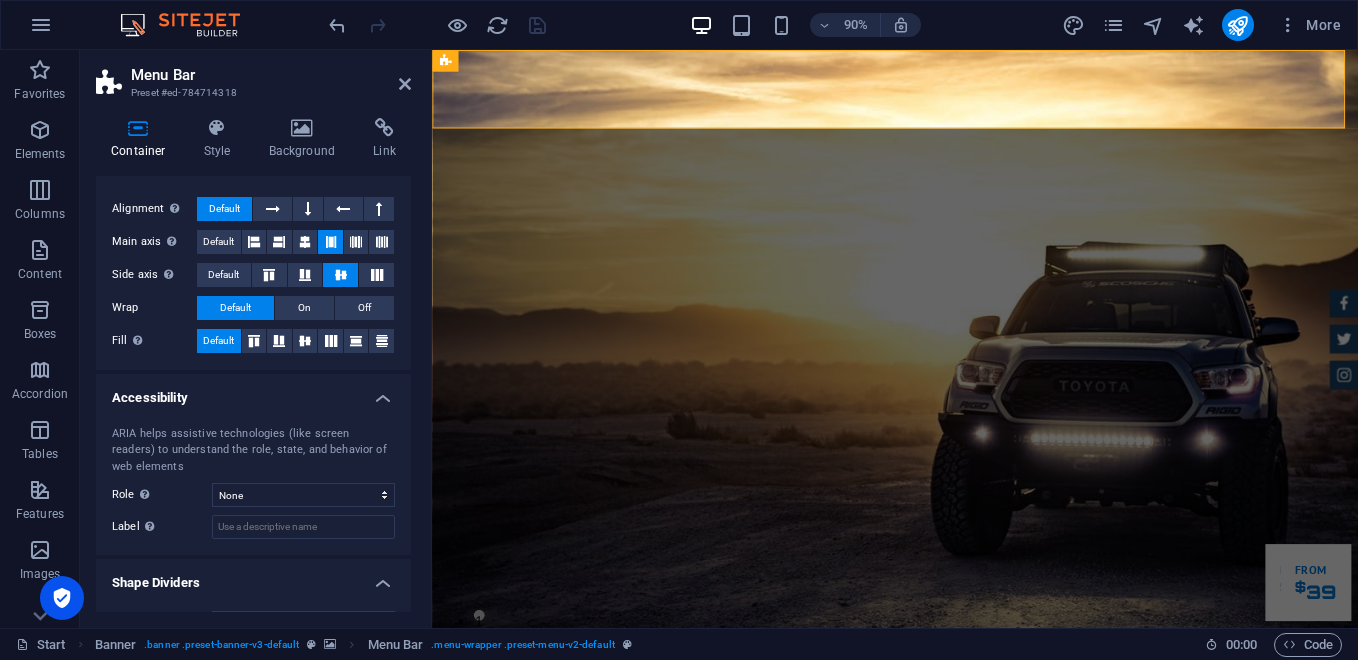 scroll, scrollTop: 339, scrollLeft: 0, axis: vertical 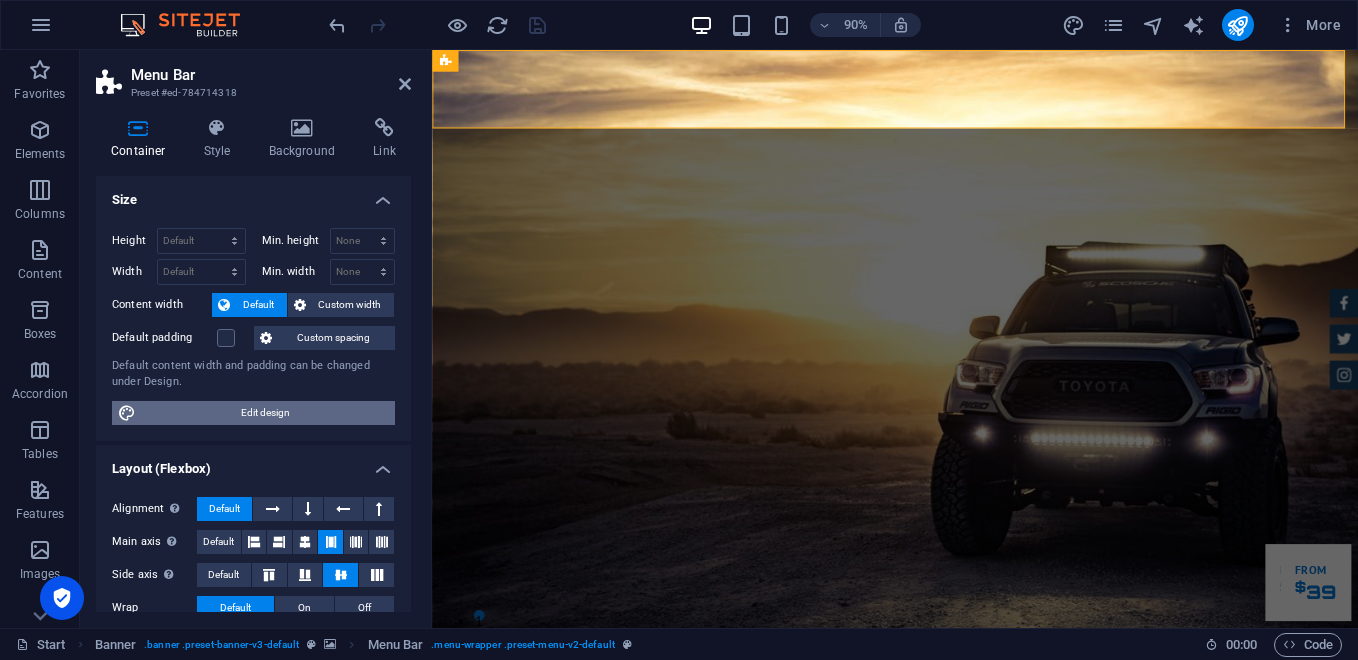 click on "Edit design" at bounding box center [265, 413] 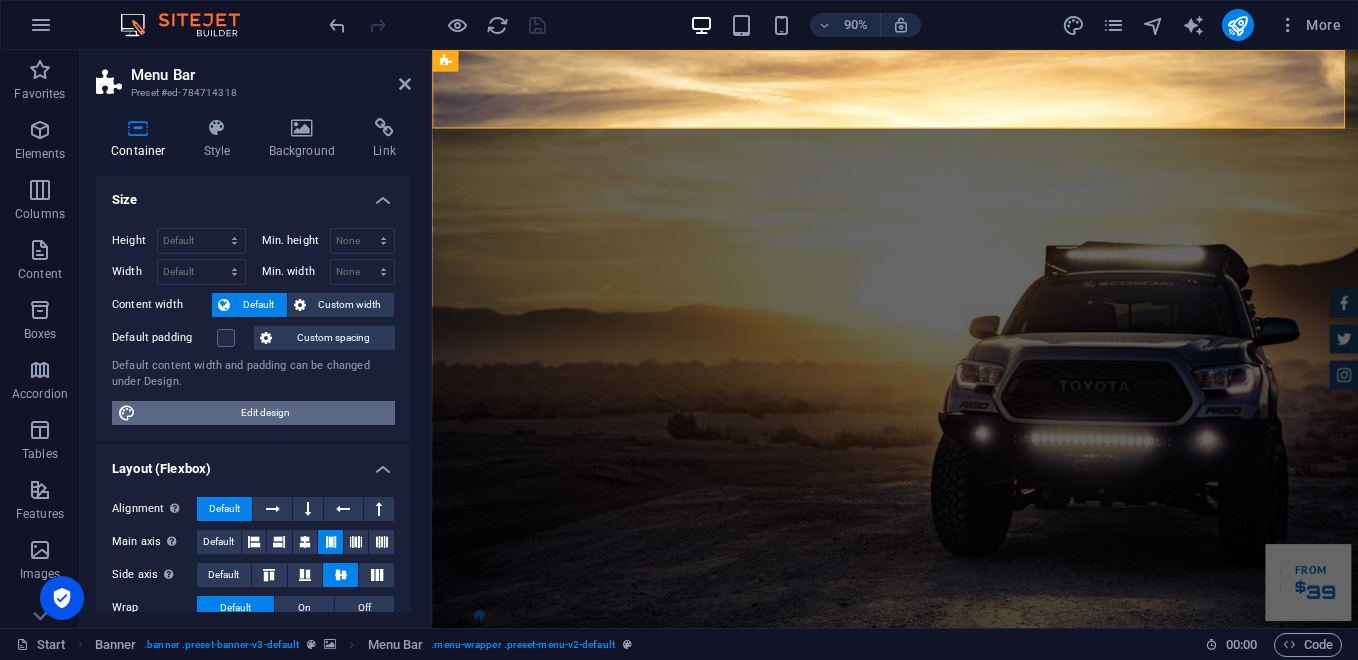 select on "rem" 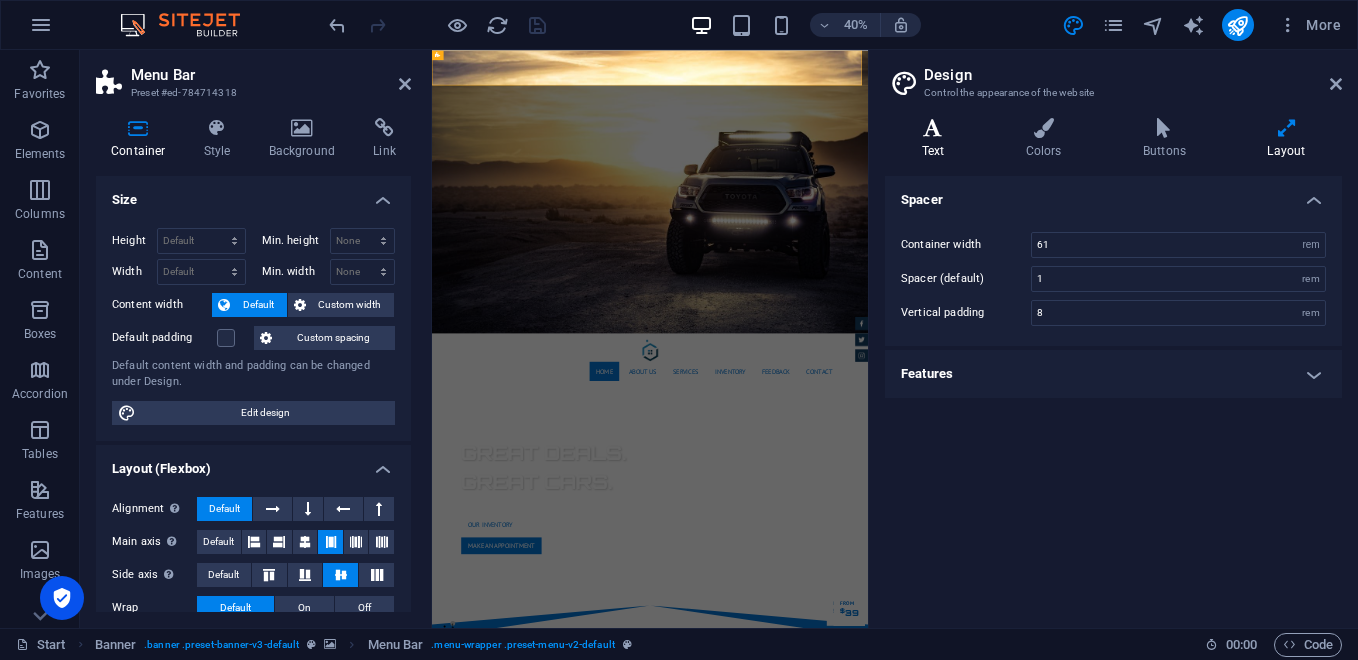 click at bounding box center (933, 128) 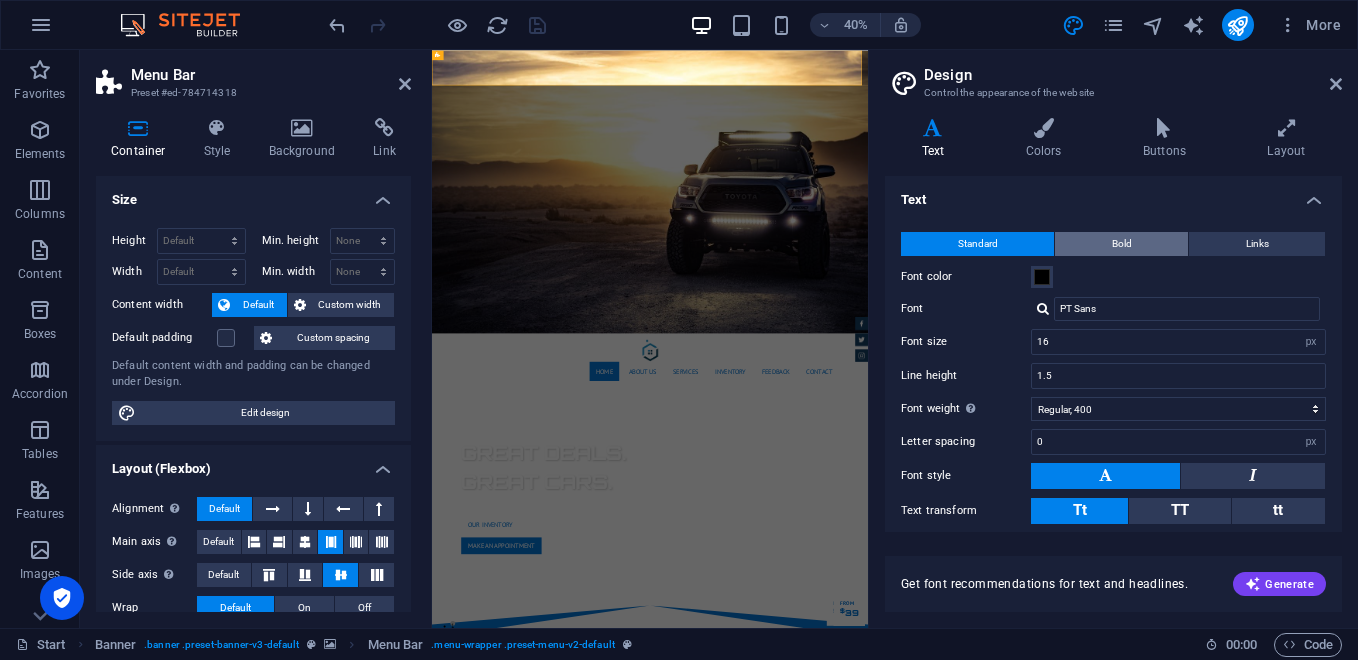 click on "Bold" at bounding box center (1121, 244) 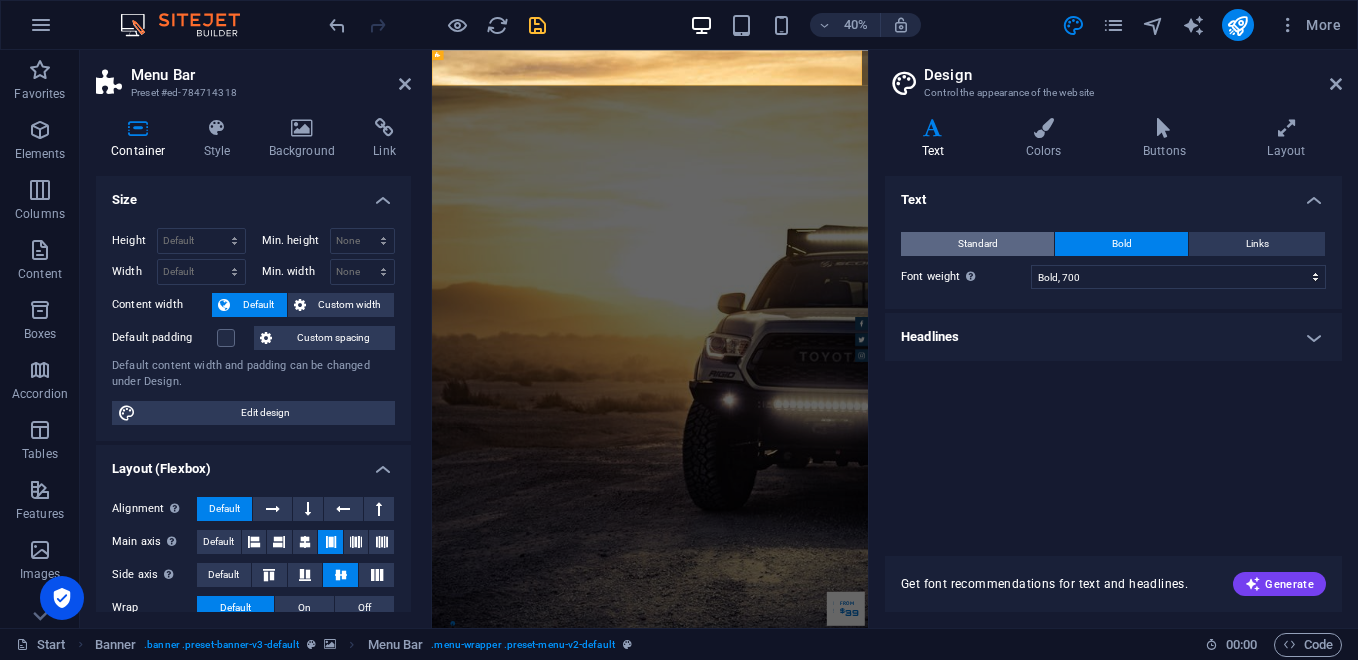 click on "Standard" at bounding box center (978, 244) 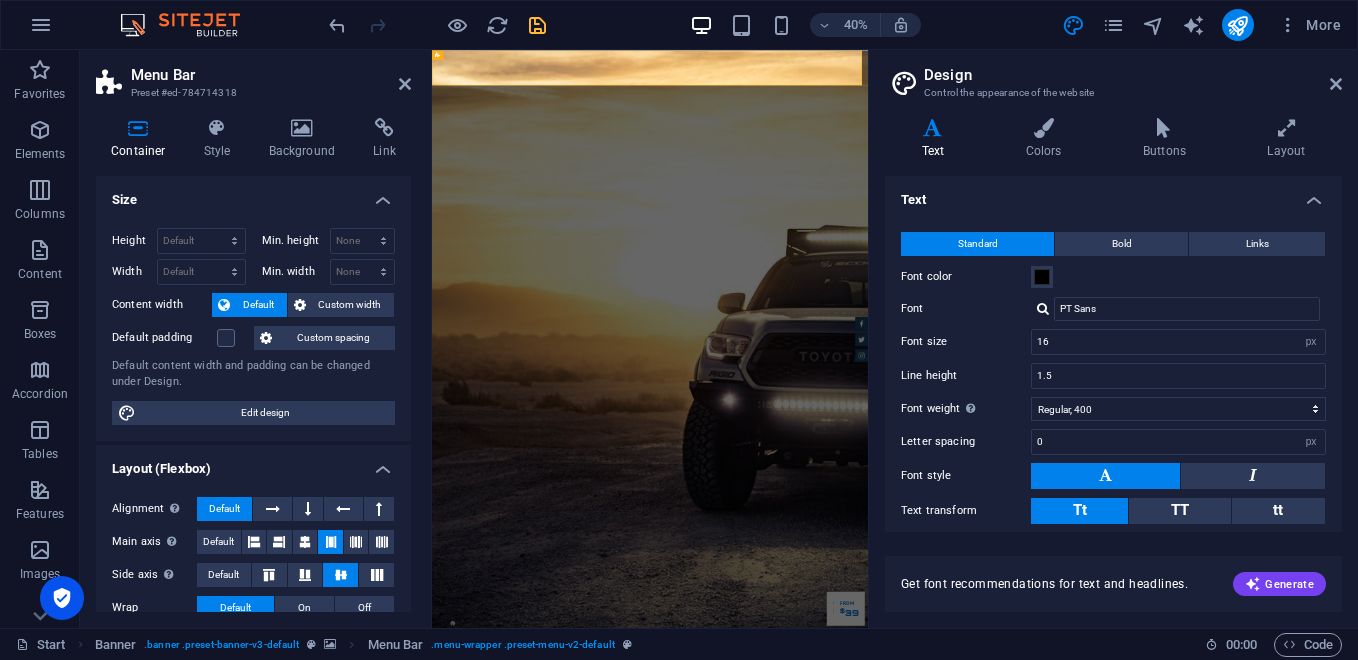 scroll, scrollTop: 100, scrollLeft: 0, axis: vertical 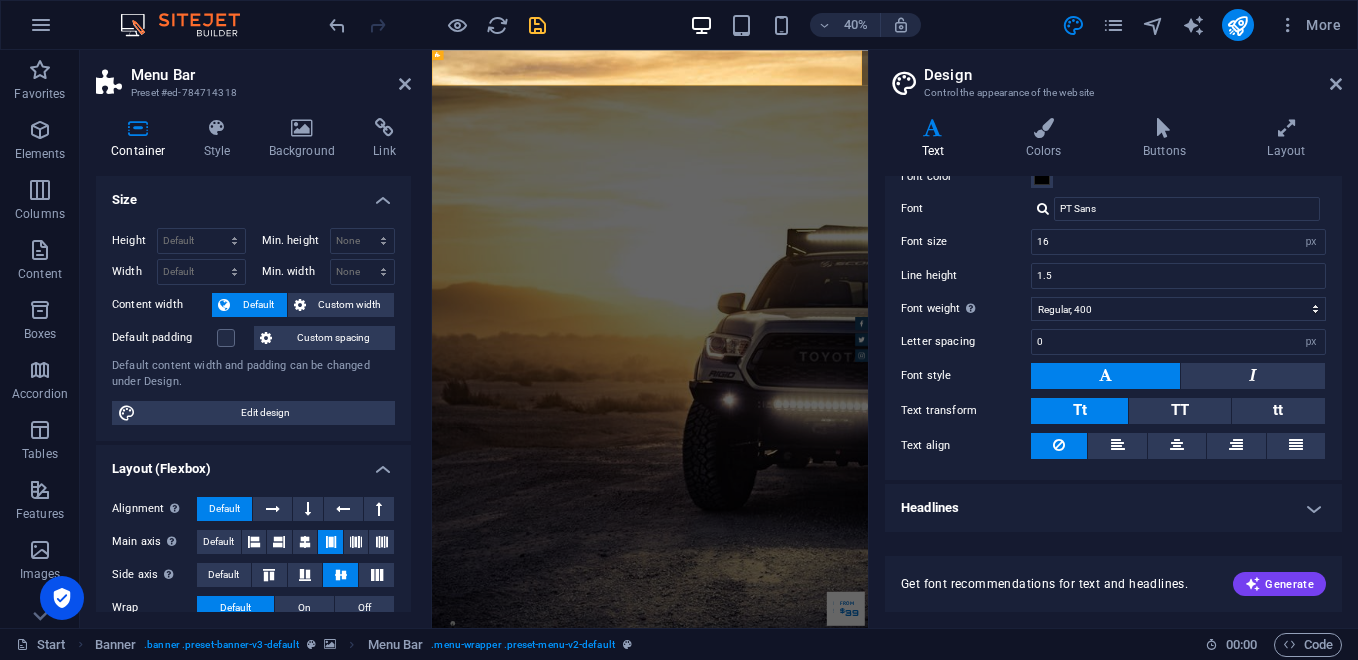 click on "Headlines" at bounding box center [1113, 508] 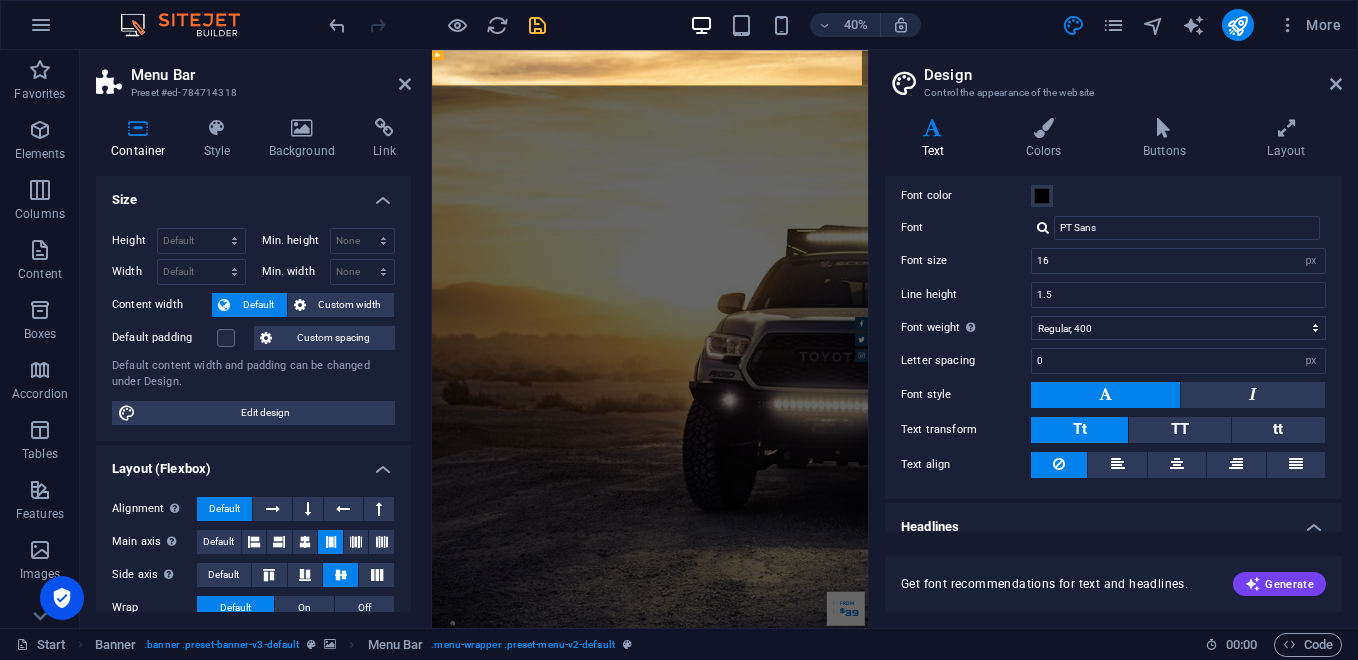 scroll, scrollTop: 33, scrollLeft: 0, axis: vertical 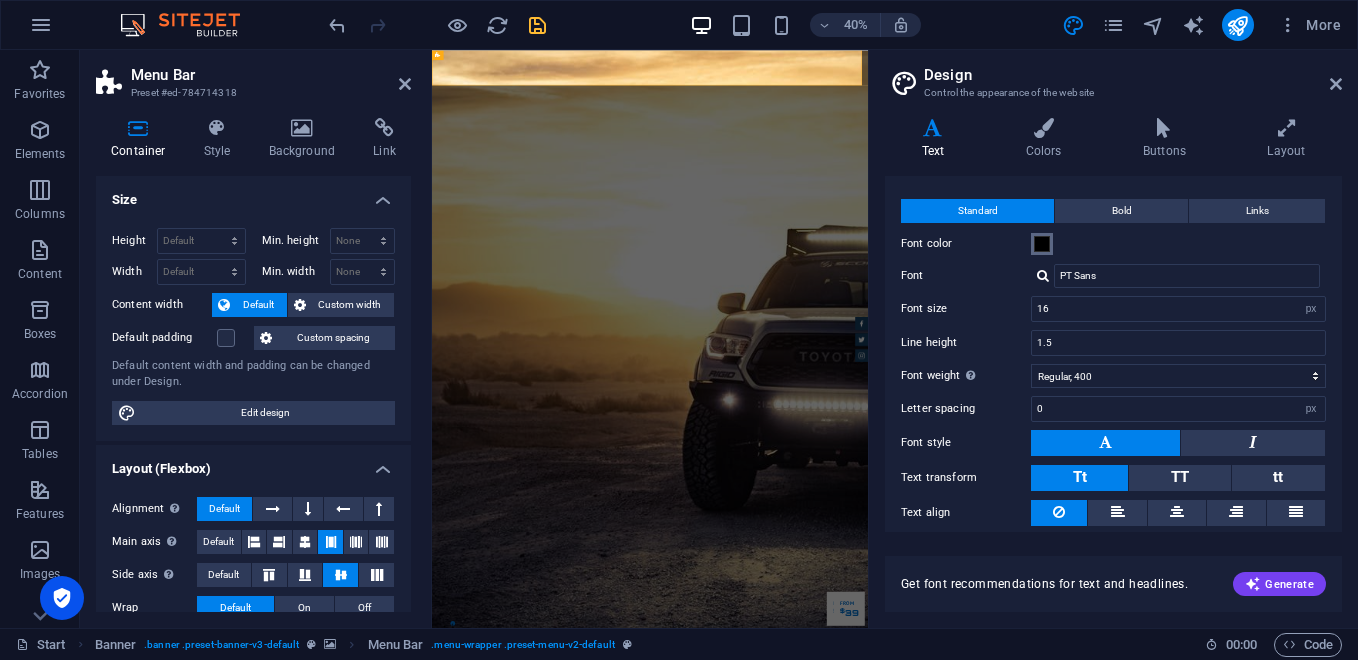 click at bounding box center [1042, 244] 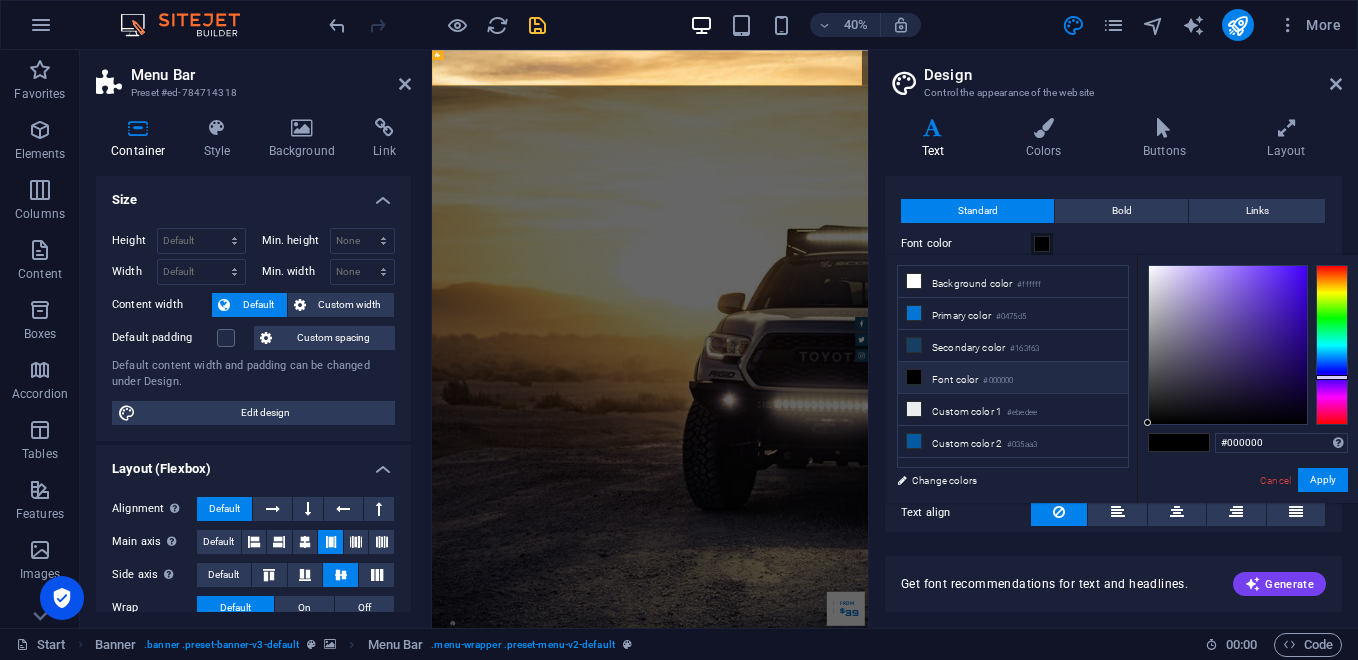 click at bounding box center [1332, 345] 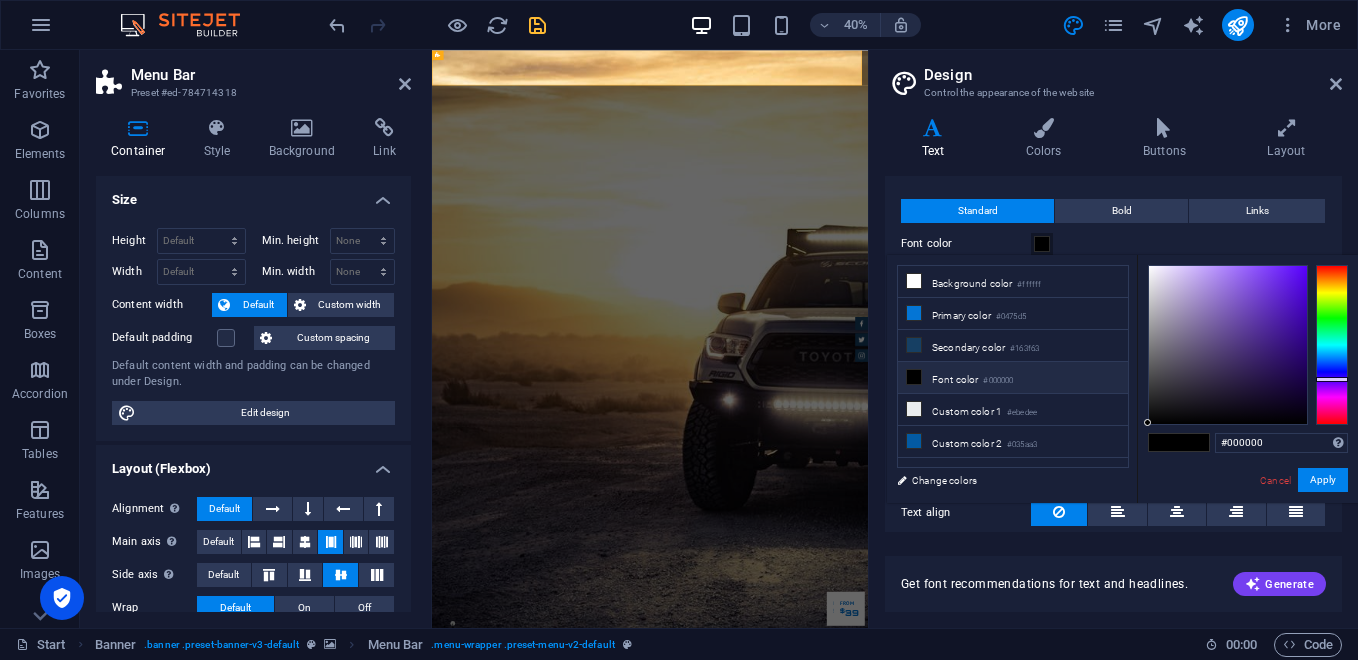 click at bounding box center (1332, 379) 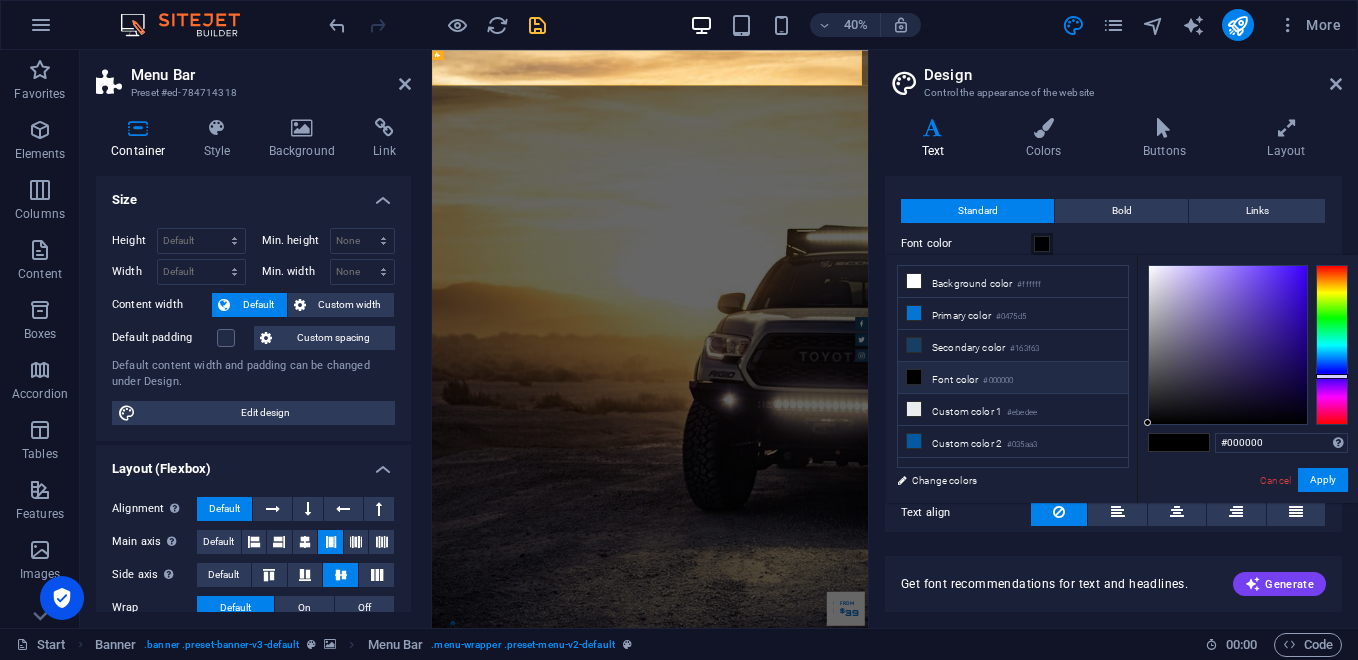 click at bounding box center [1332, 345] 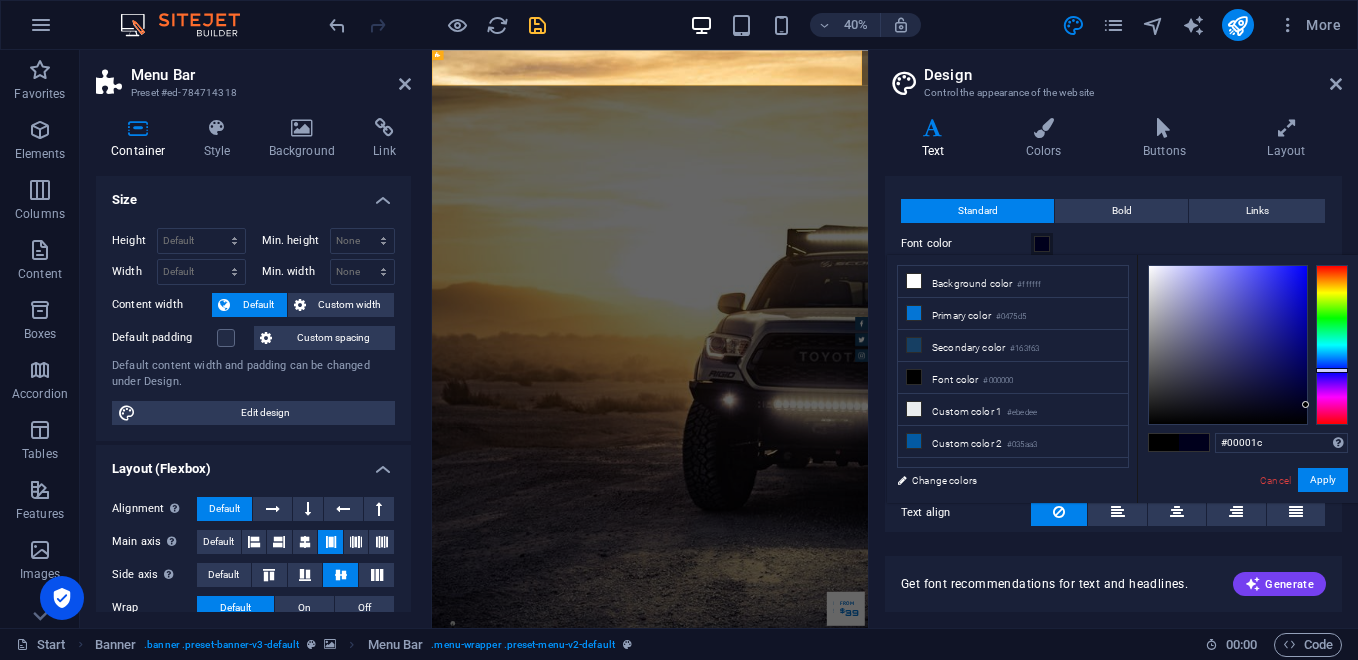 drag, startPoint x: 1145, startPoint y: 421, endPoint x: 1308, endPoint y: 405, distance: 163.78339 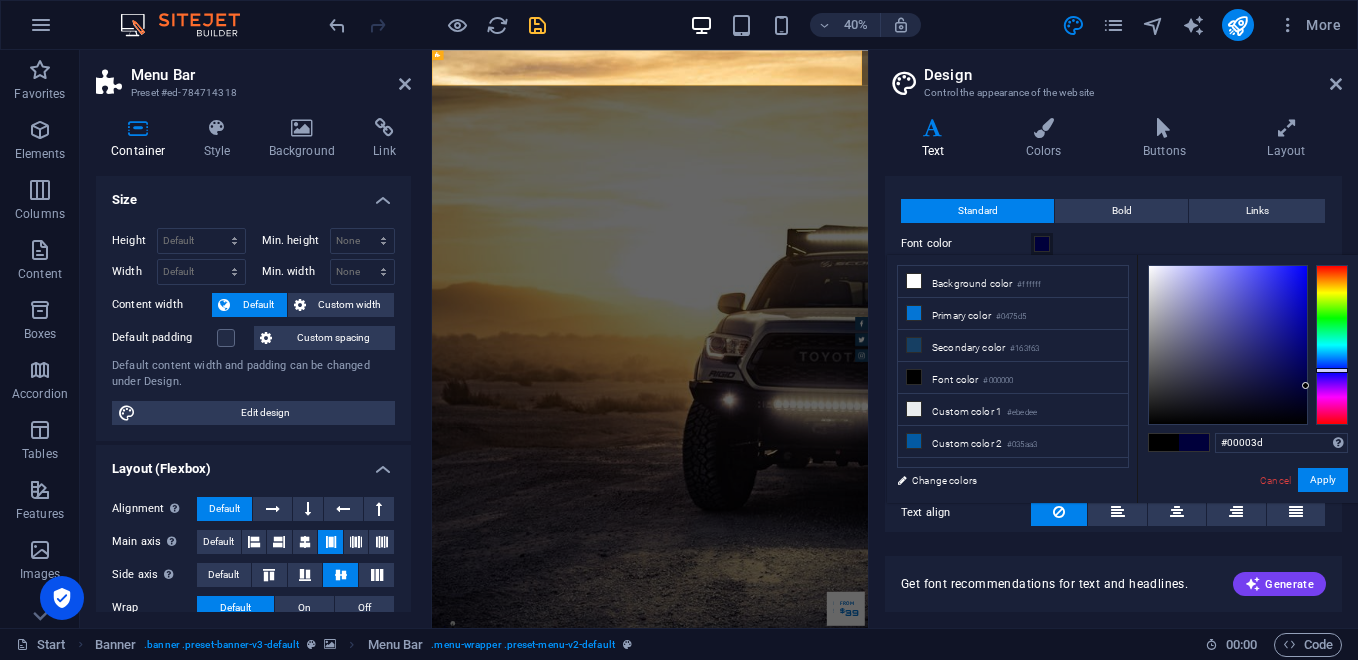 type on "#000040" 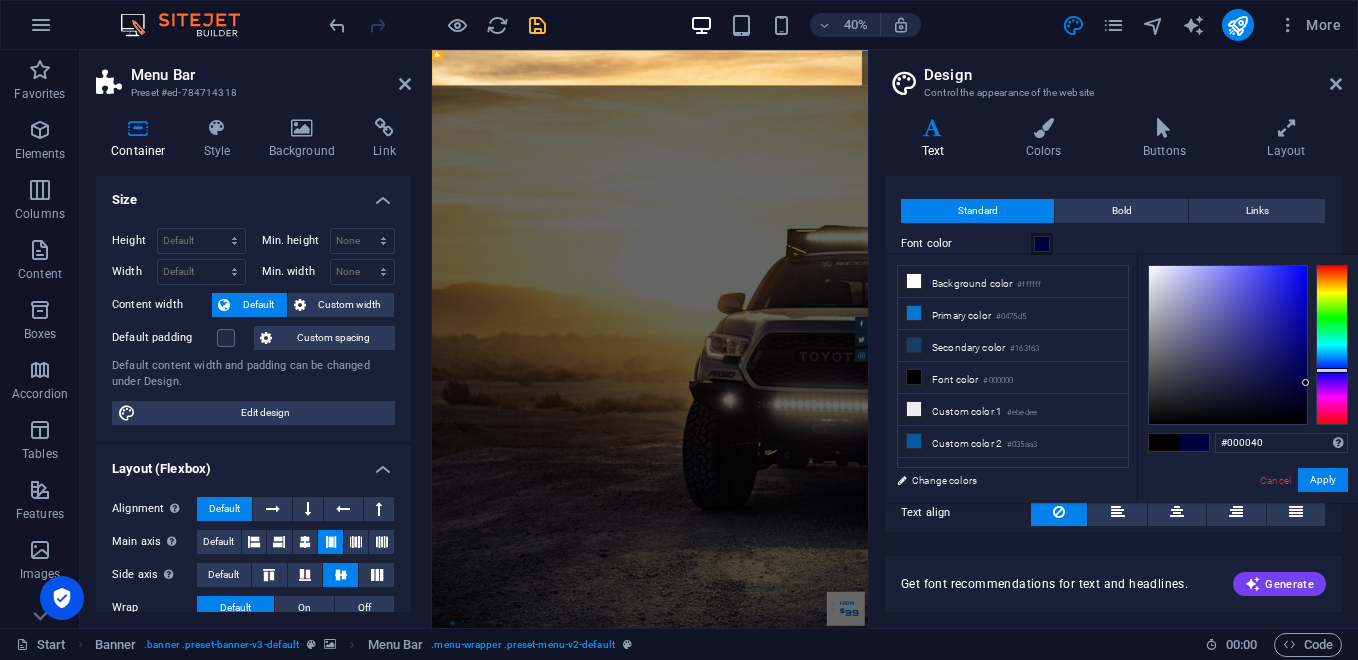drag, startPoint x: 1304, startPoint y: 403, endPoint x: 1311, endPoint y: 383, distance: 21.189621 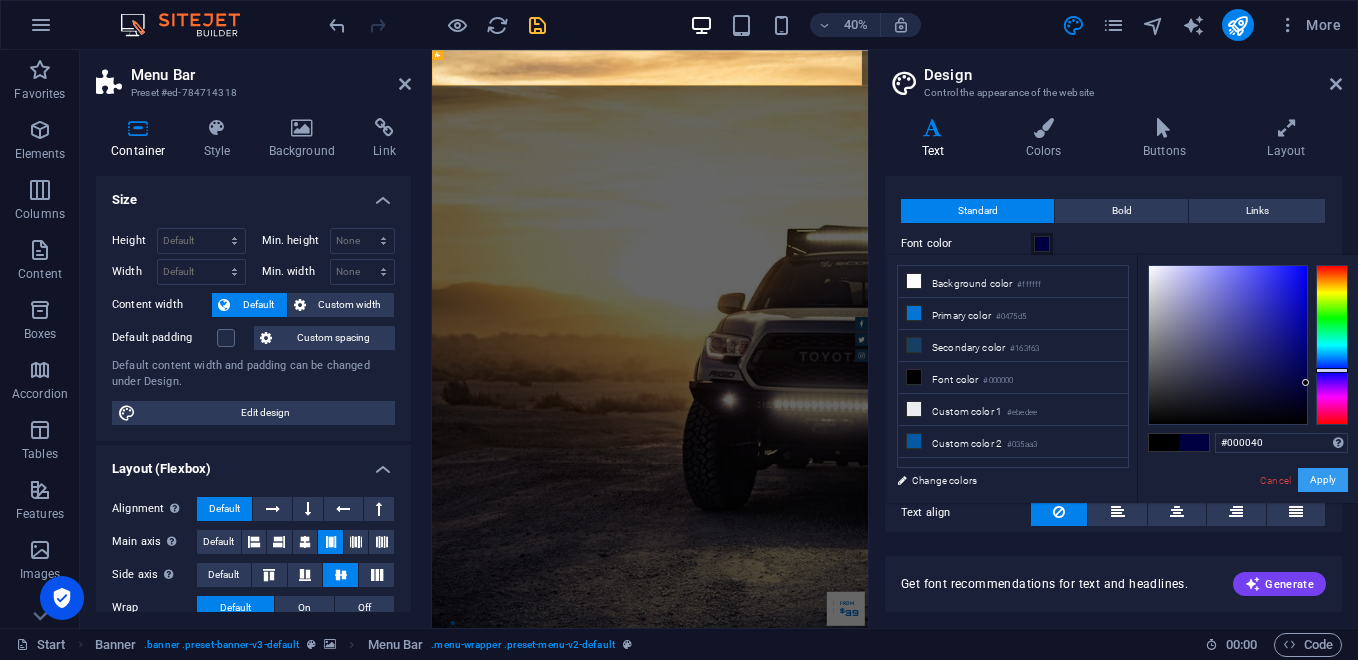 click on "Apply" at bounding box center (1323, 480) 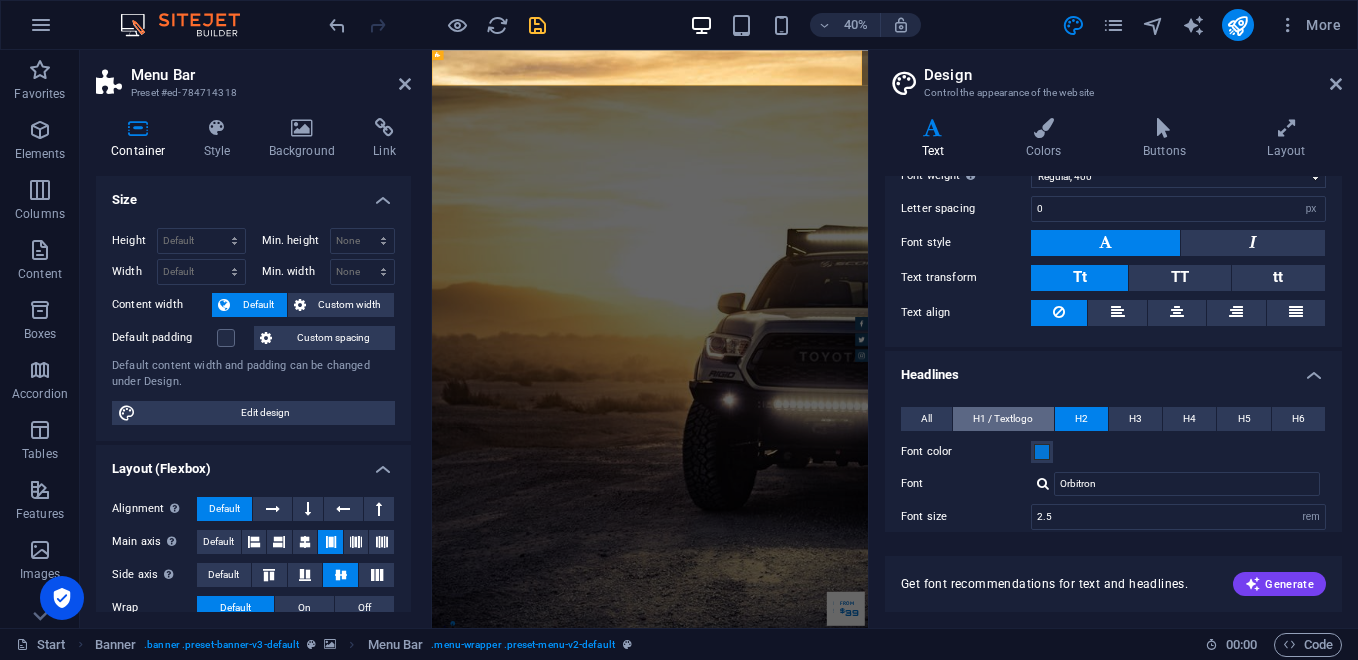scroll, scrollTop: 267, scrollLeft: 0, axis: vertical 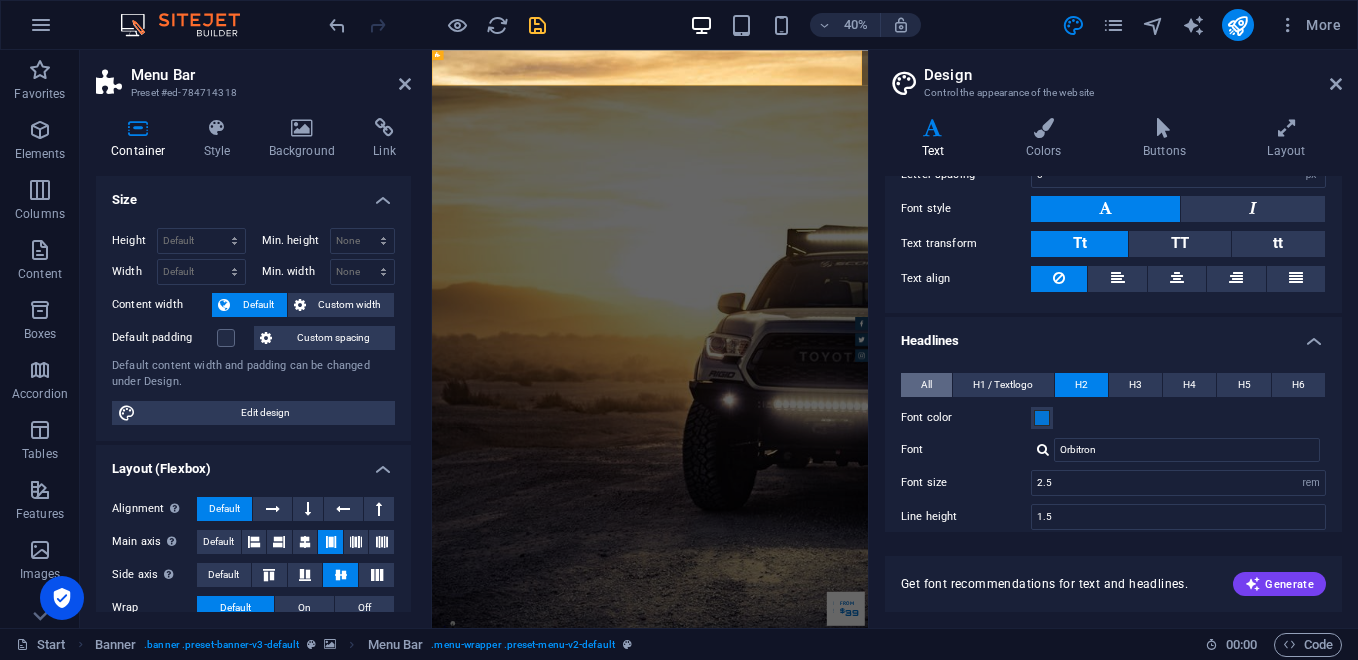 click on "All" at bounding box center (926, 385) 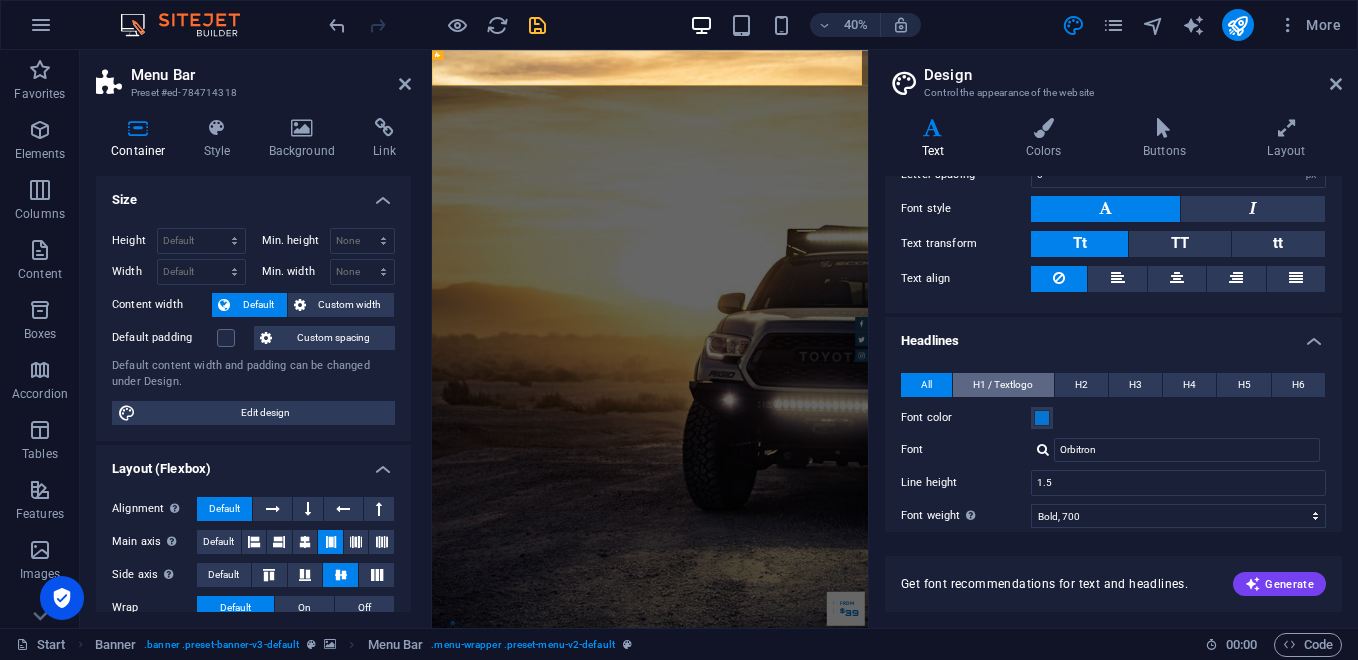 click on "H1 / Textlogo" at bounding box center (1003, 385) 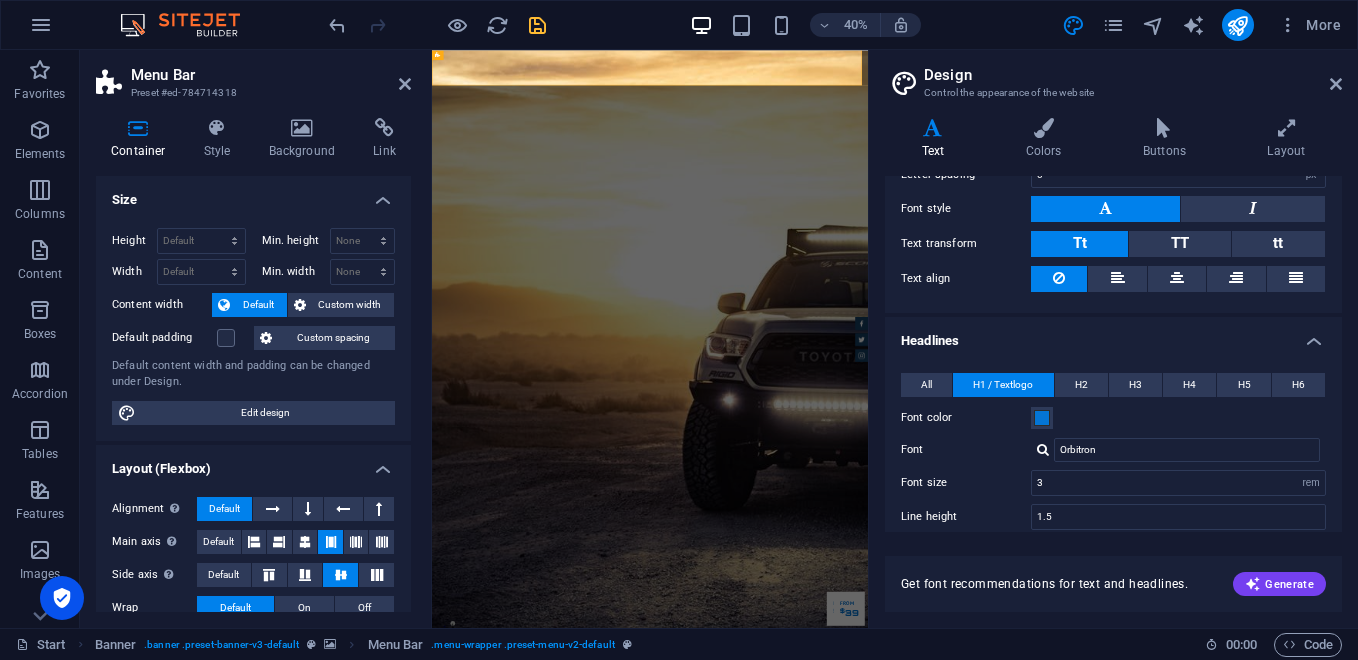click on "H1 / Textlogo" at bounding box center (1003, 385) 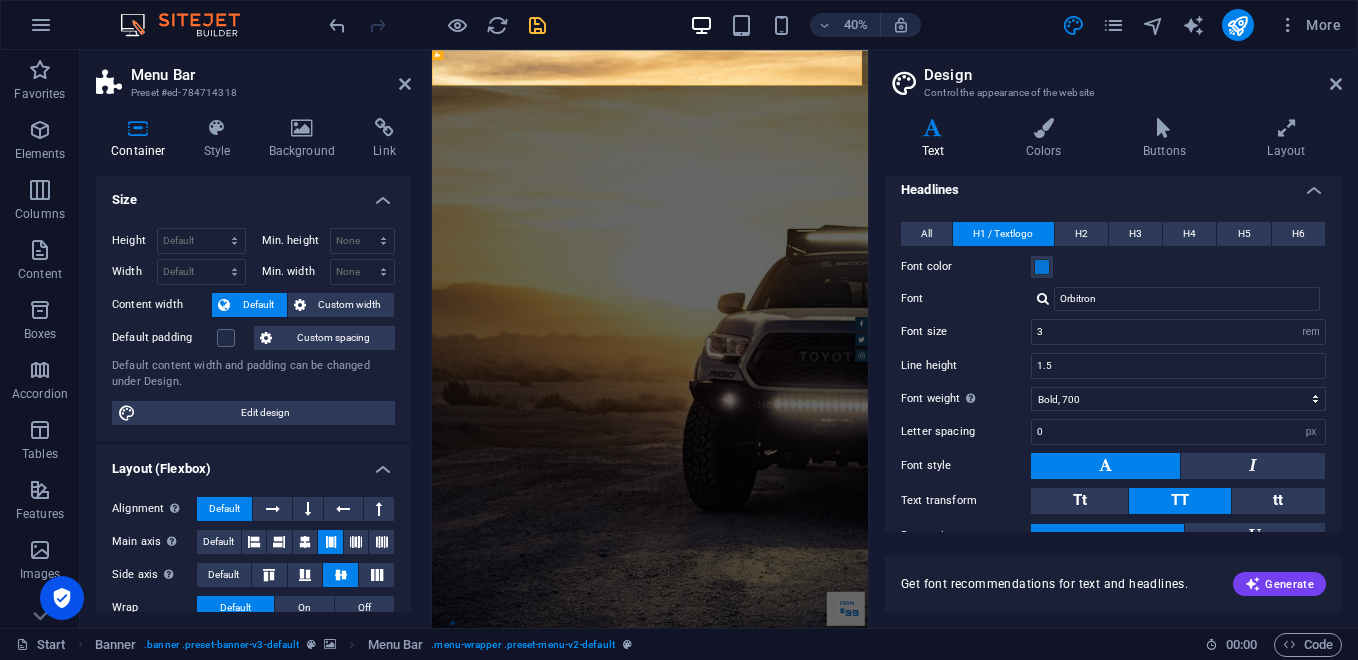 scroll, scrollTop: 392, scrollLeft: 0, axis: vertical 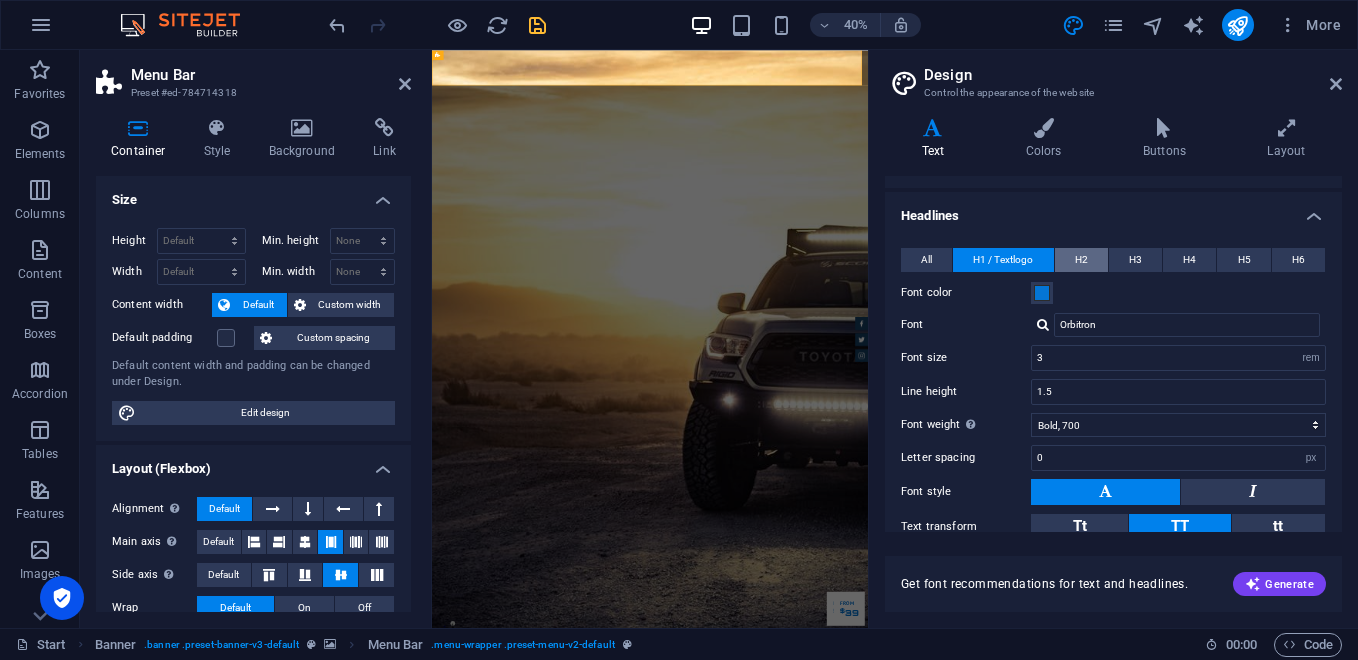 click on "H2" at bounding box center [1081, 260] 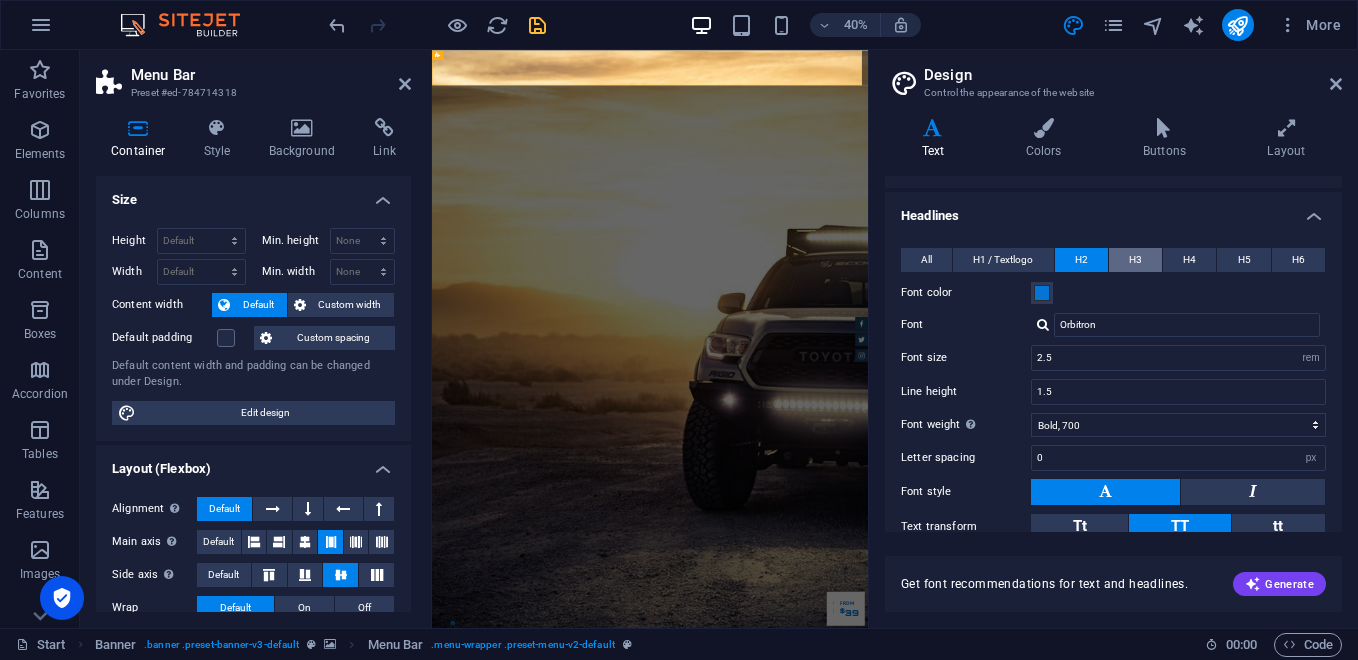 click on "H3" at bounding box center (1135, 260) 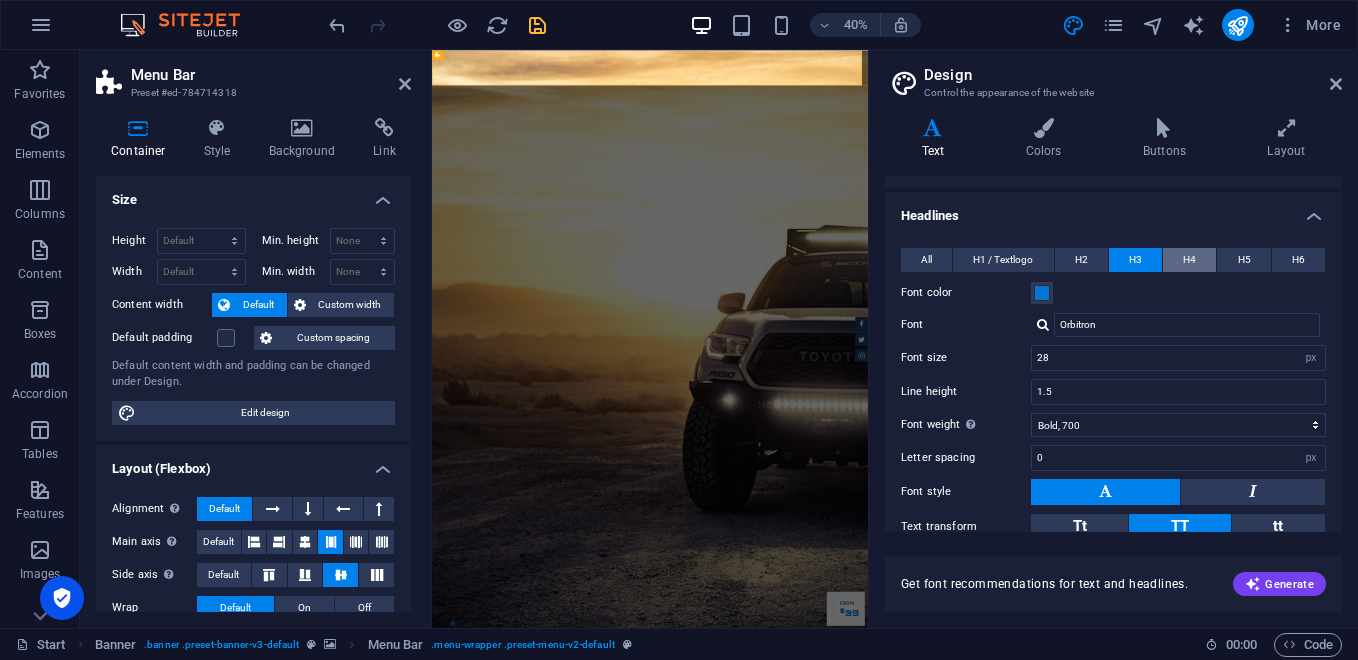 click on "H4" at bounding box center [1189, 260] 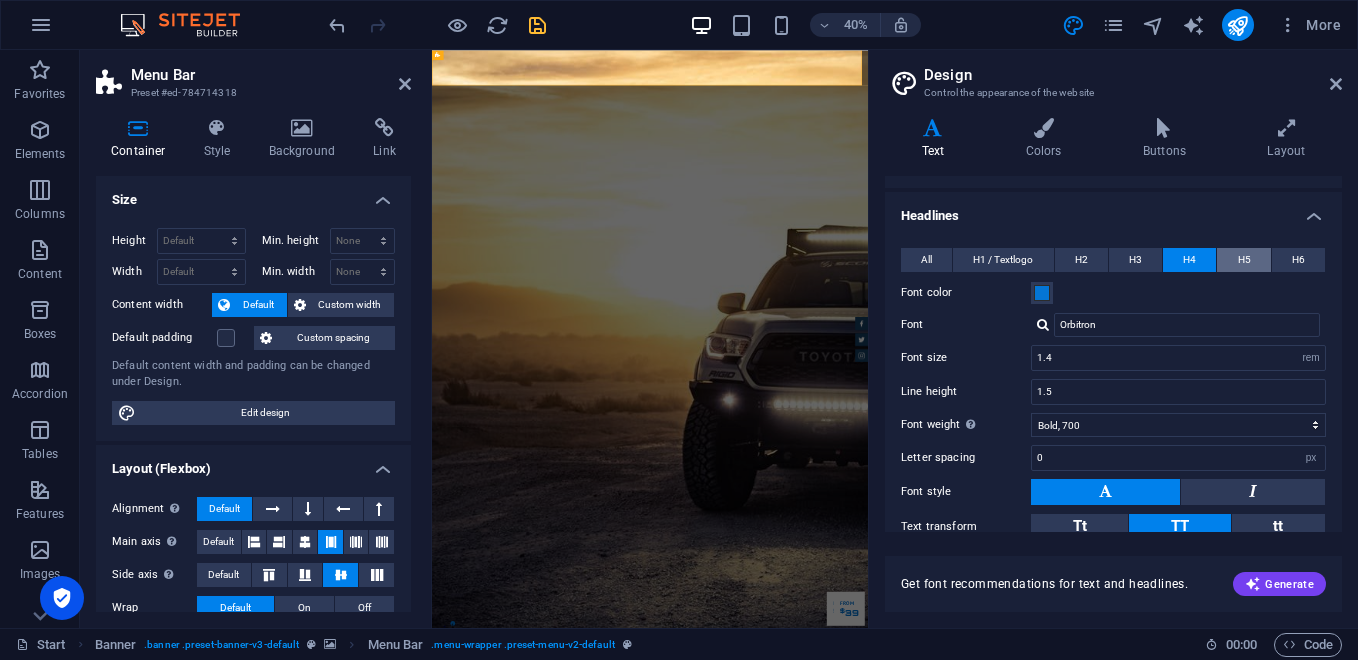 click on "H5" at bounding box center (1244, 260) 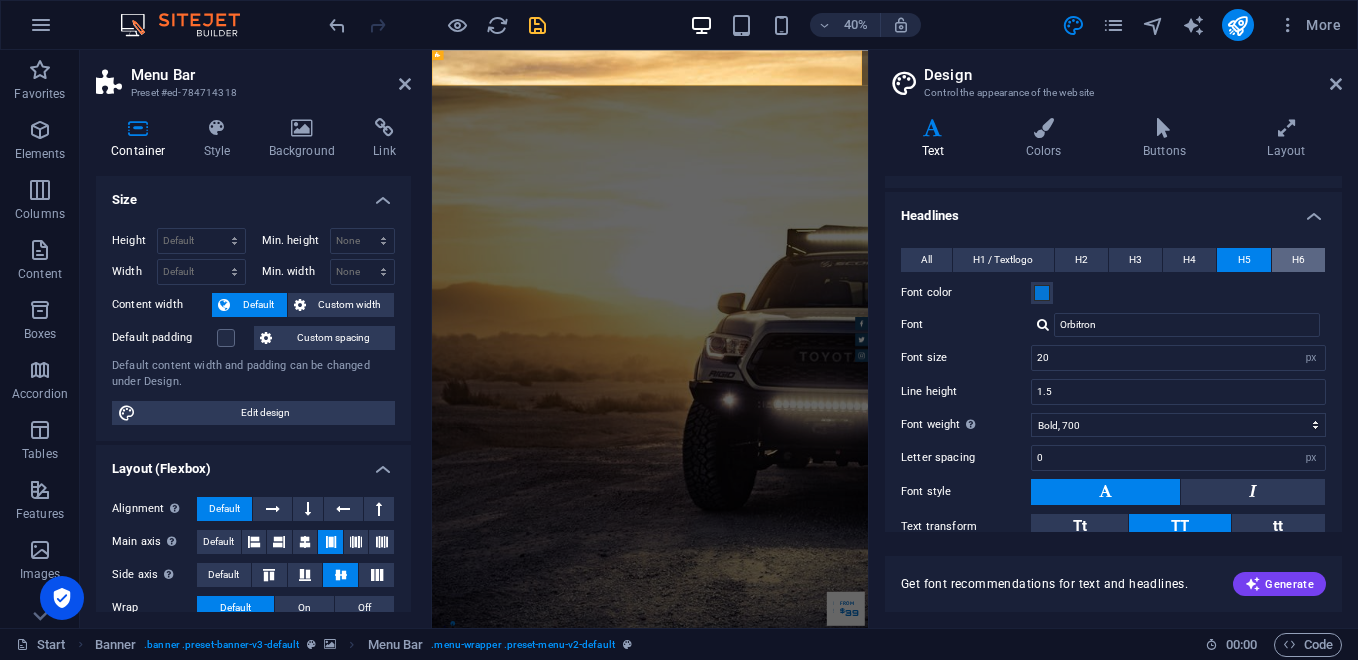 click on "H6" at bounding box center (1298, 260) 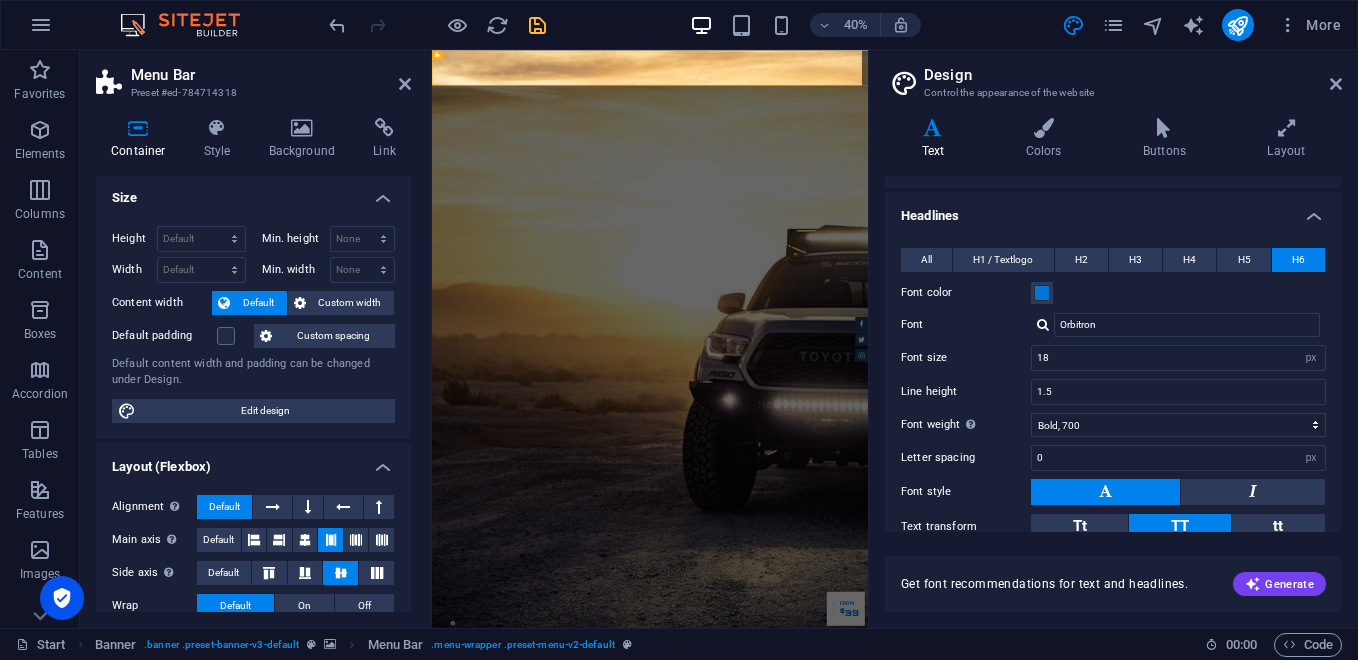 scroll, scrollTop: 0, scrollLeft: 0, axis: both 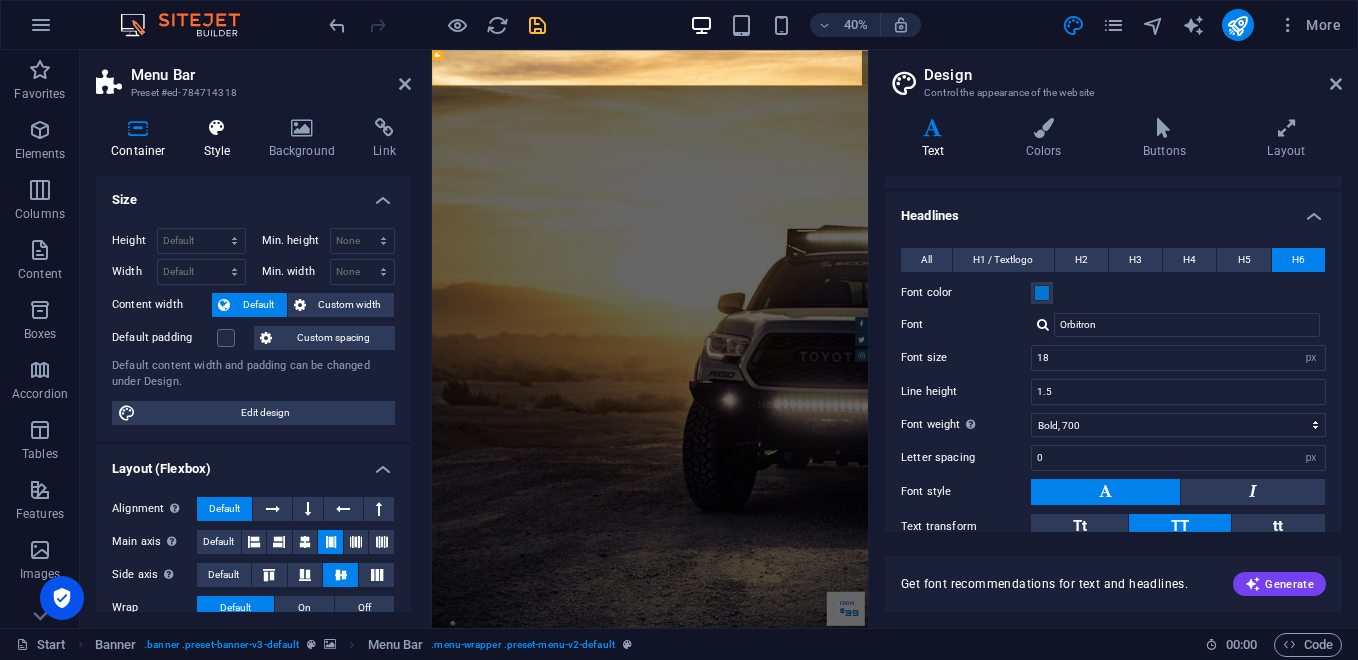 click at bounding box center [217, 128] 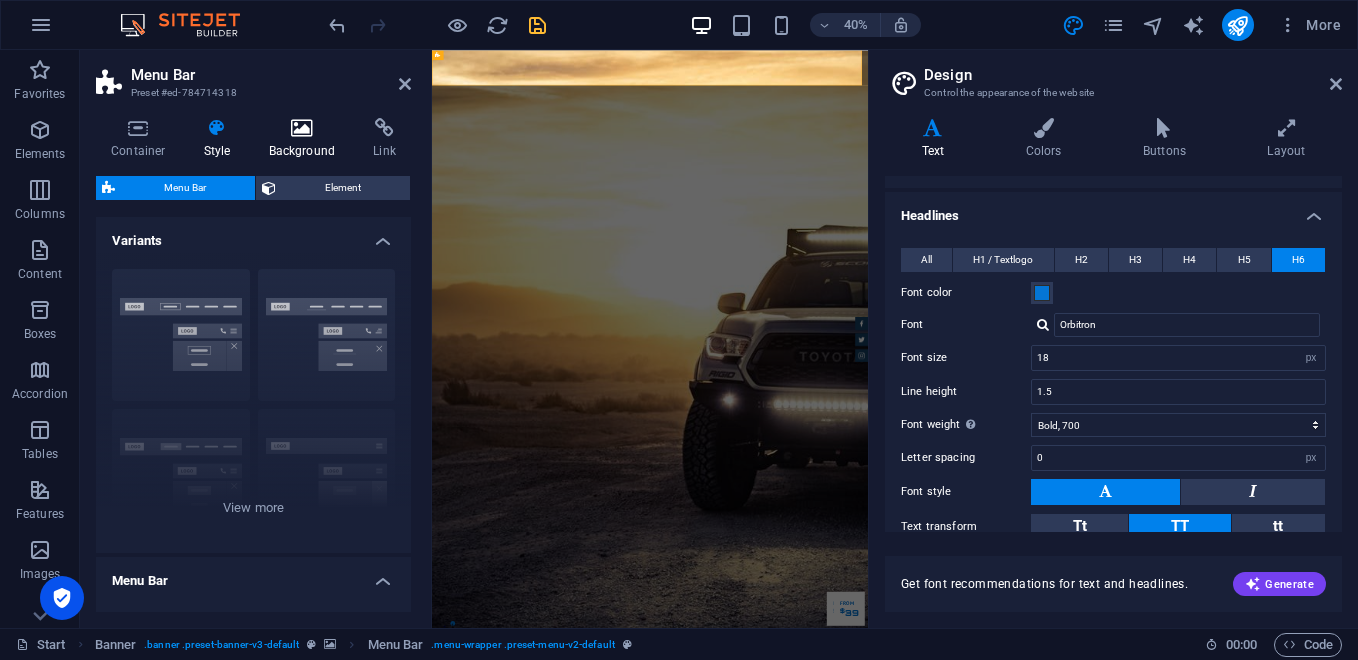 click on "Background" at bounding box center (306, 139) 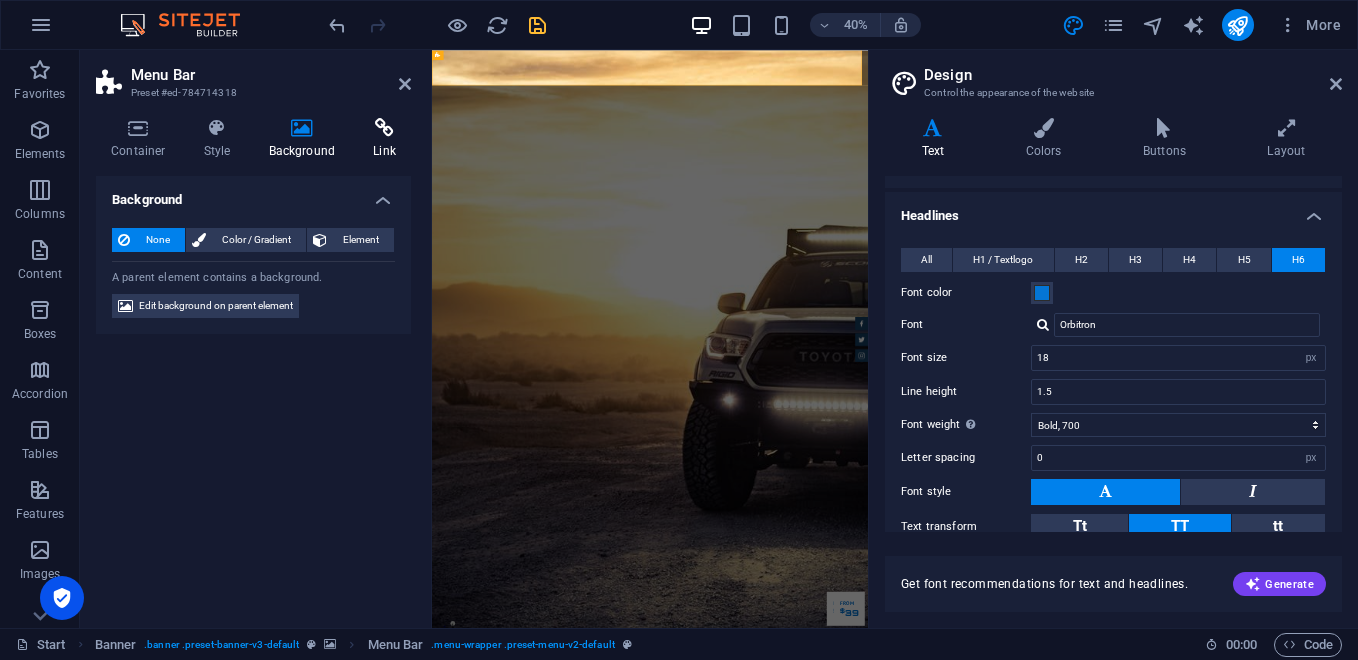 click at bounding box center (384, 128) 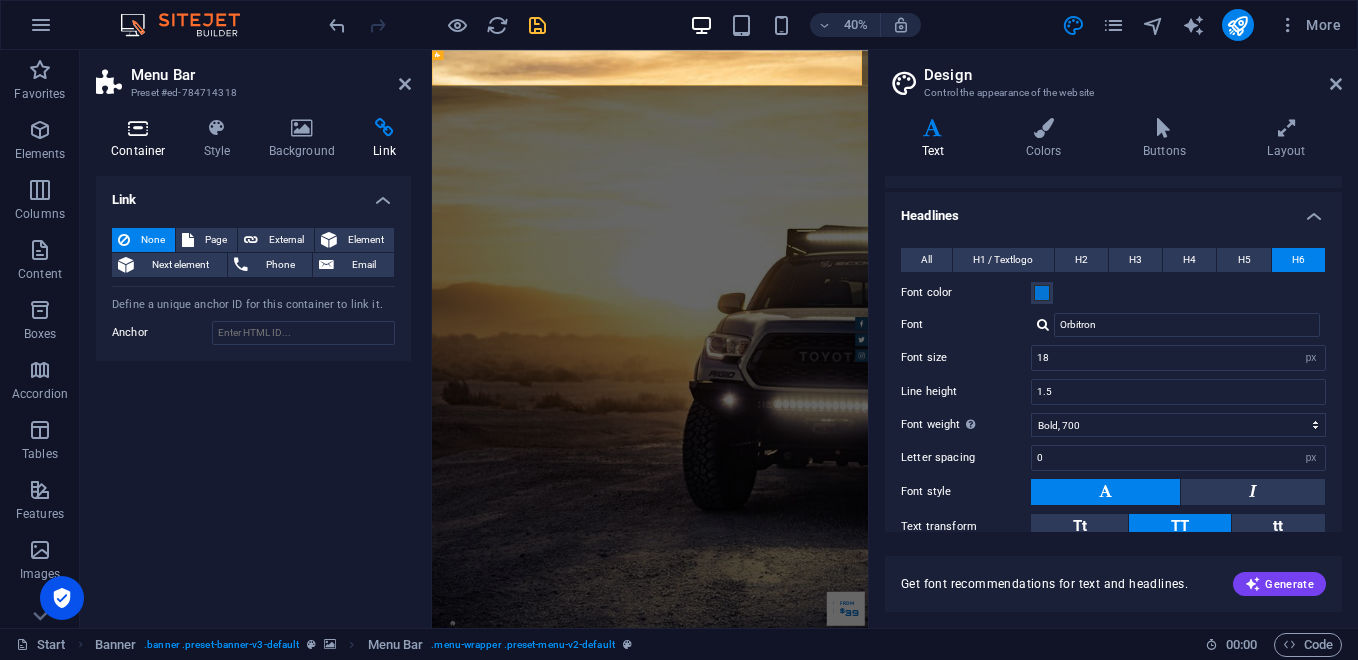 click at bounding box center (138, 128) 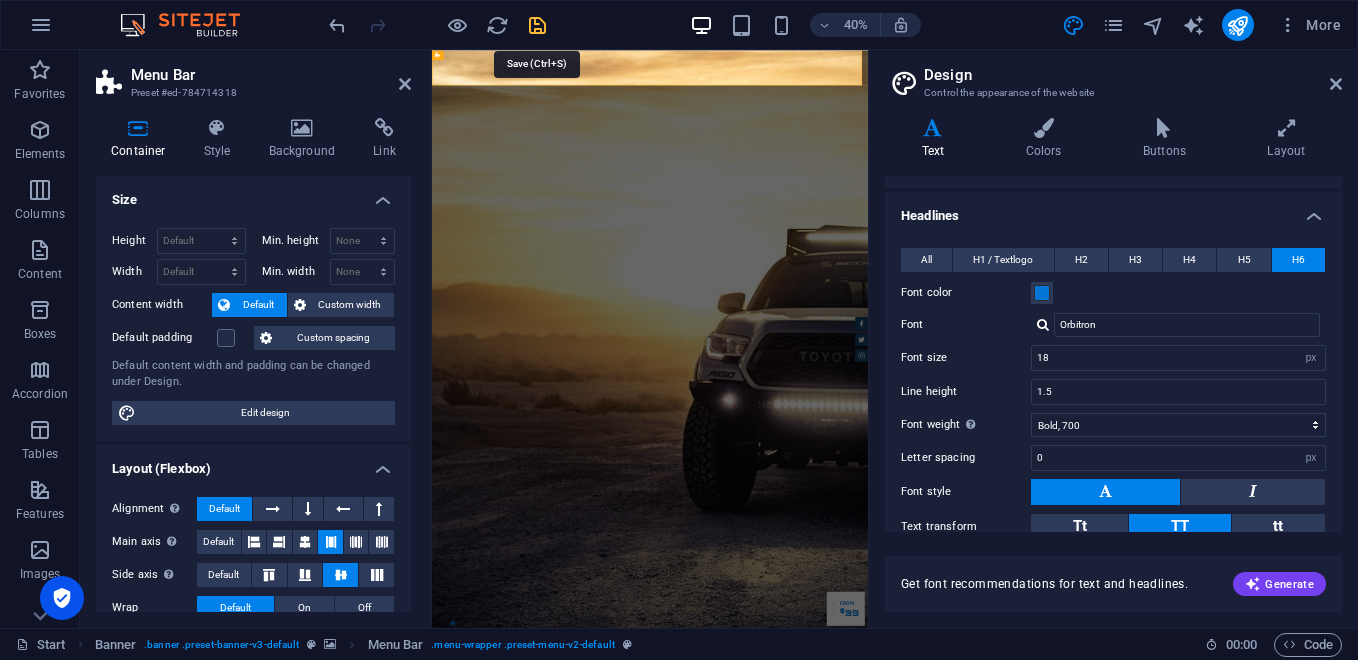 click at bounding box center [537, 25] 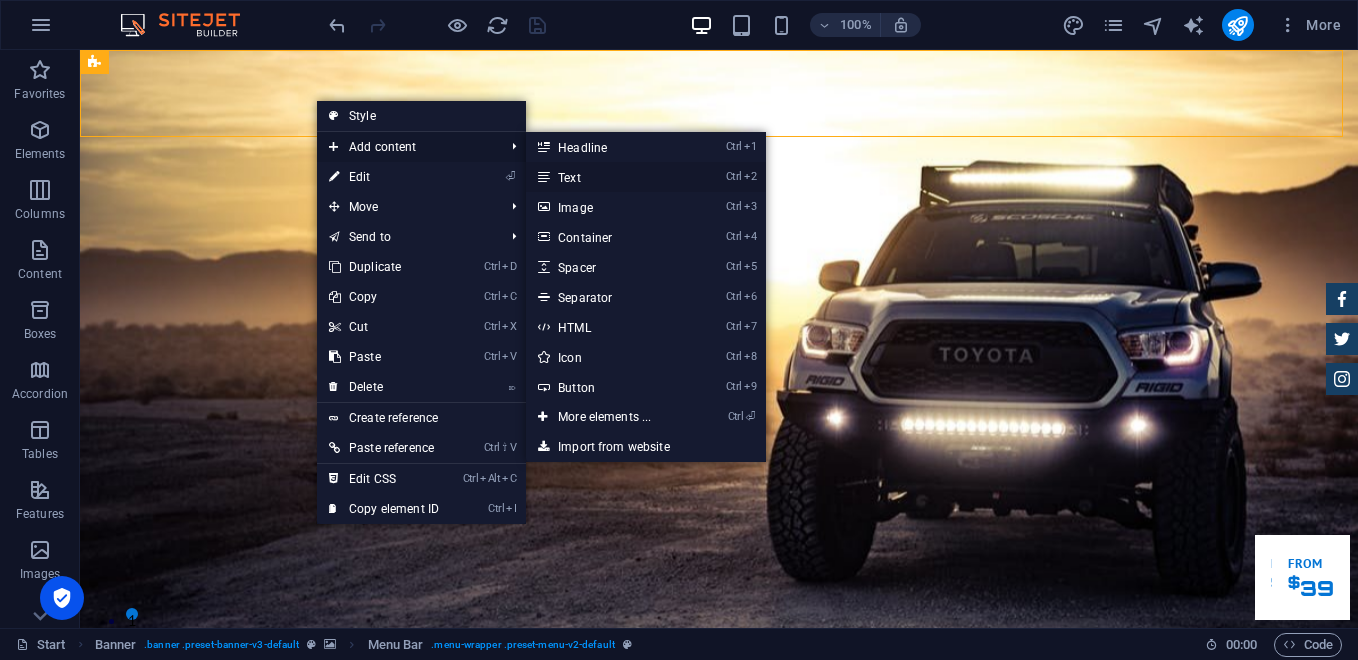 click on "Ctrl 2  Text" at bounding box center (608, 177) 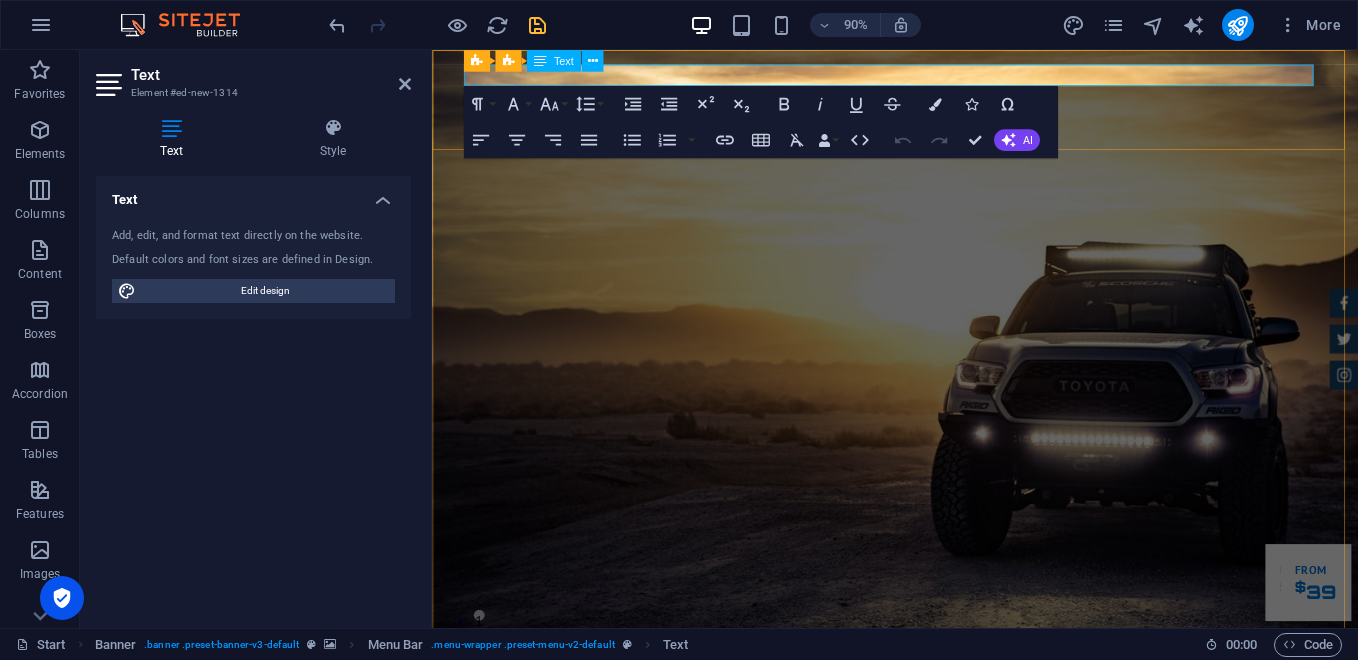 click on "New text element" at bounding box center [947, 784] 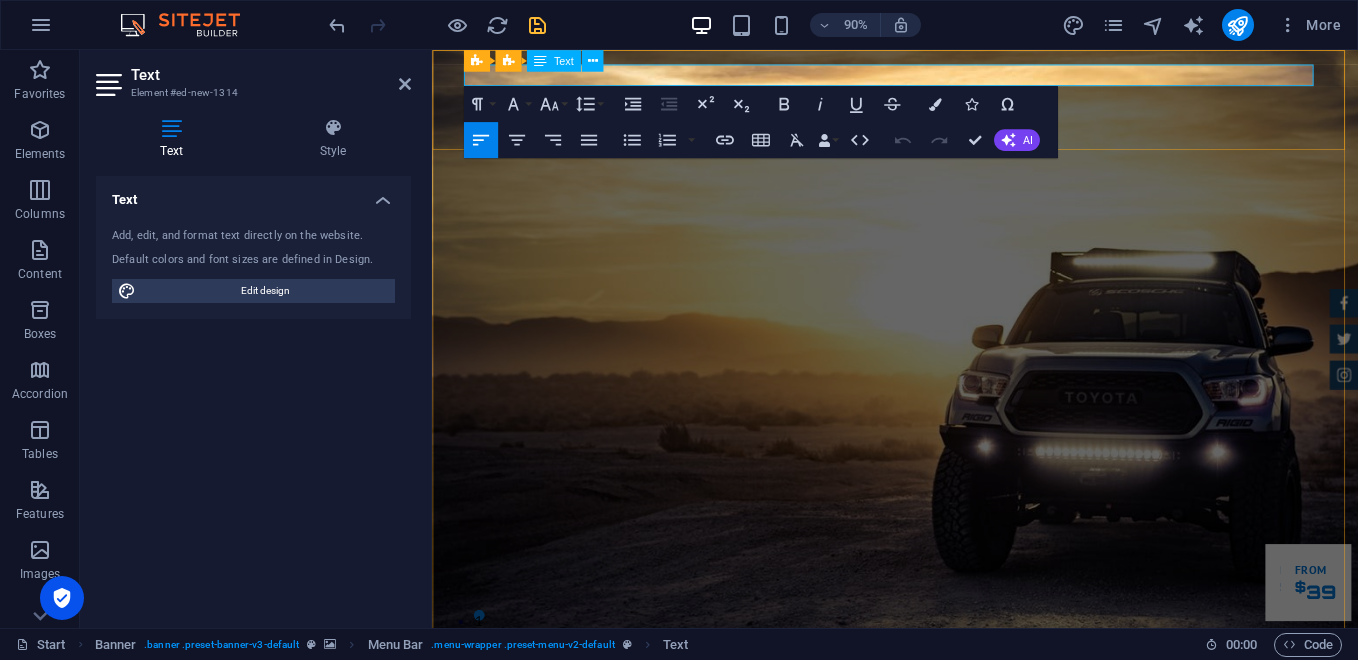 type 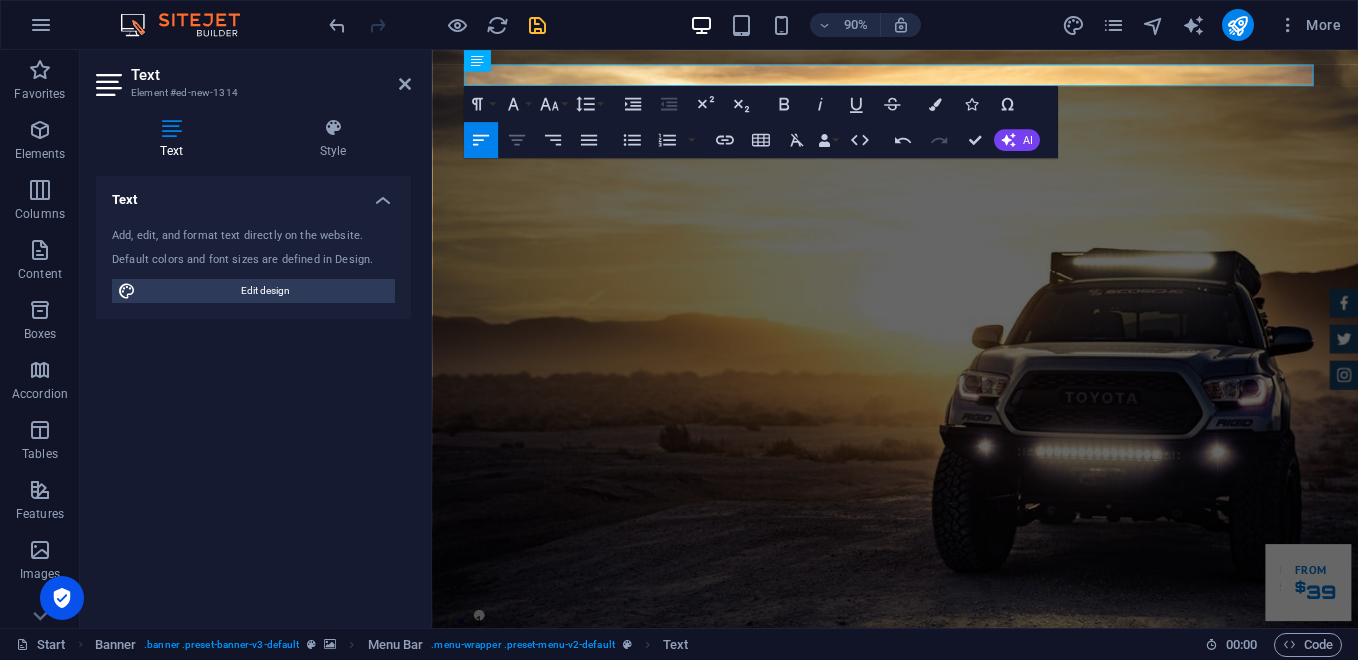 click 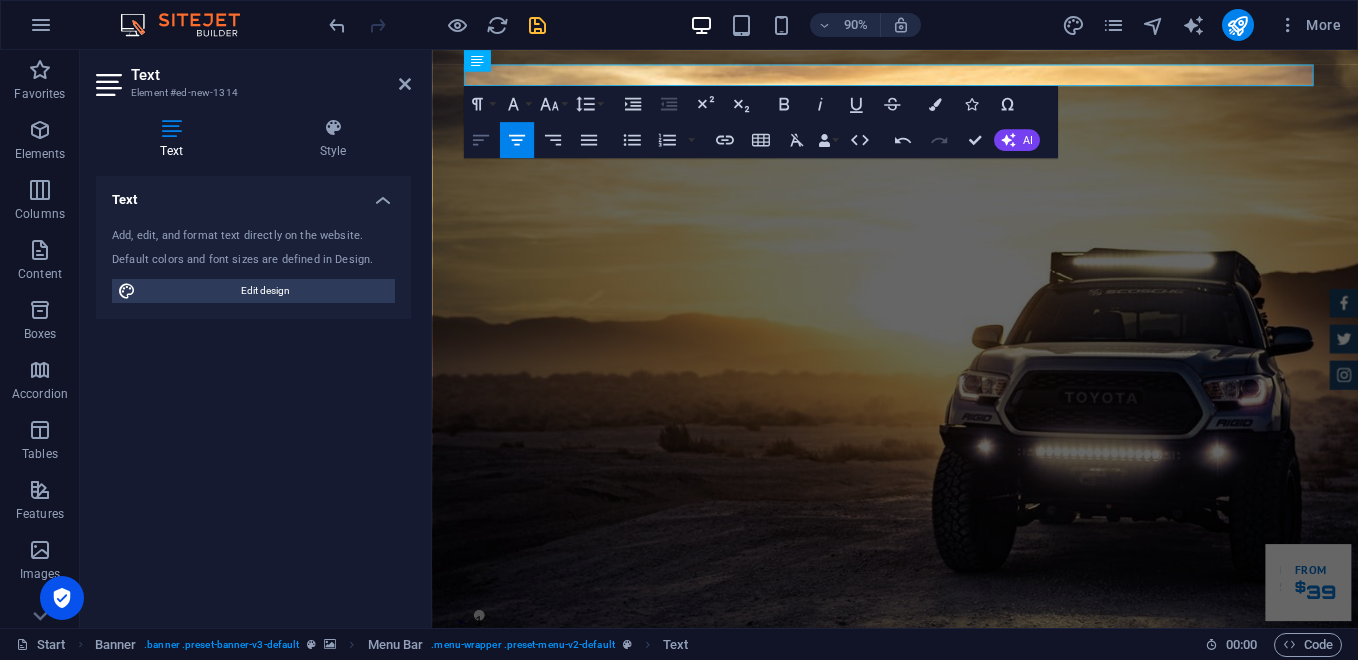 click on "Align Left" at bounding box center [481, 140] 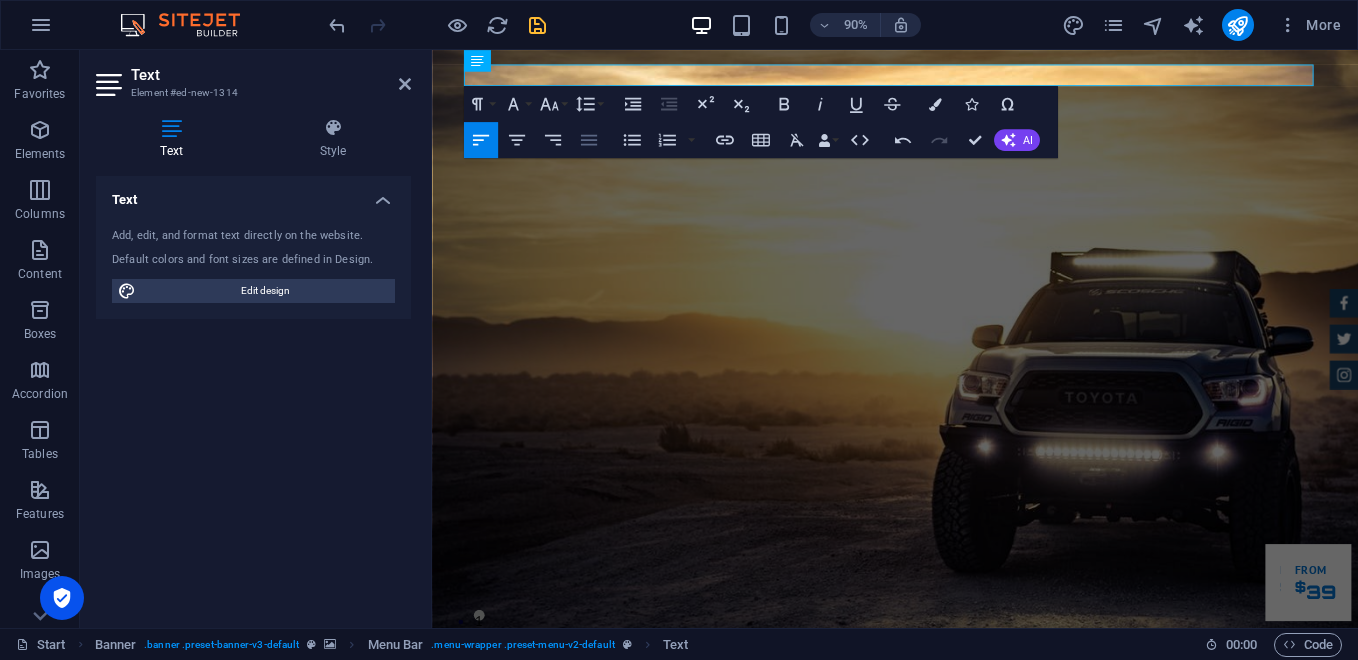 click 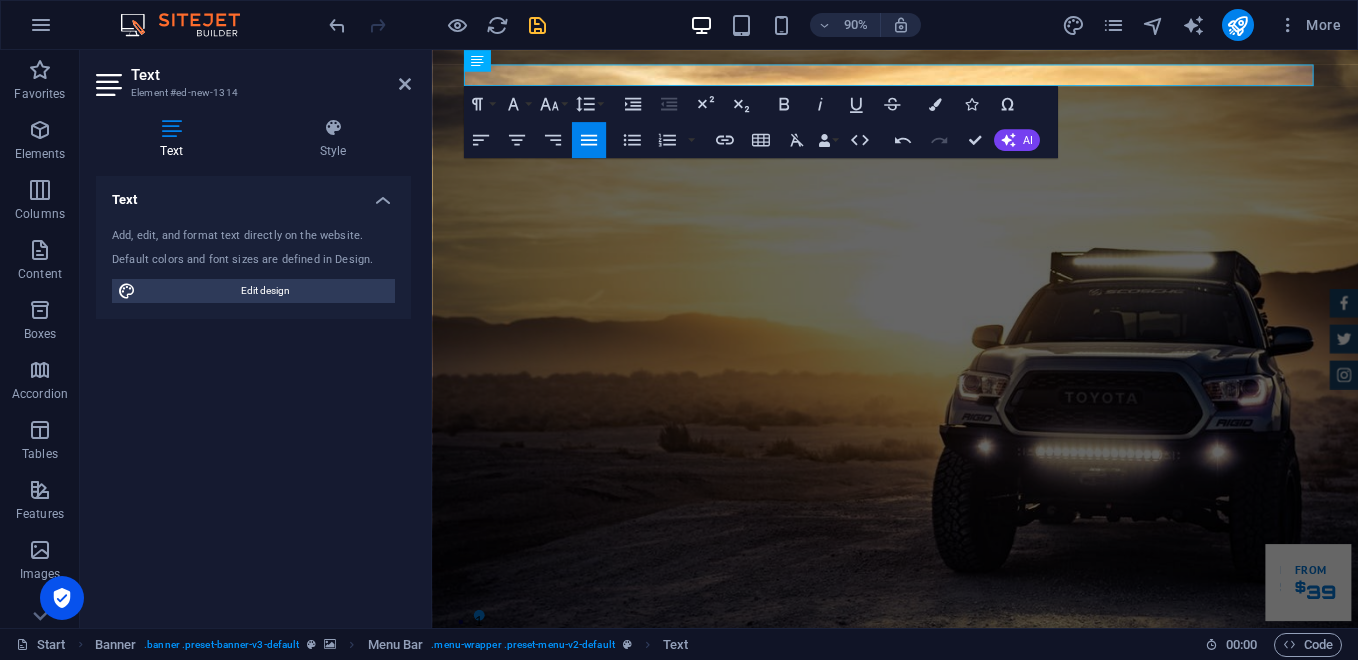 click 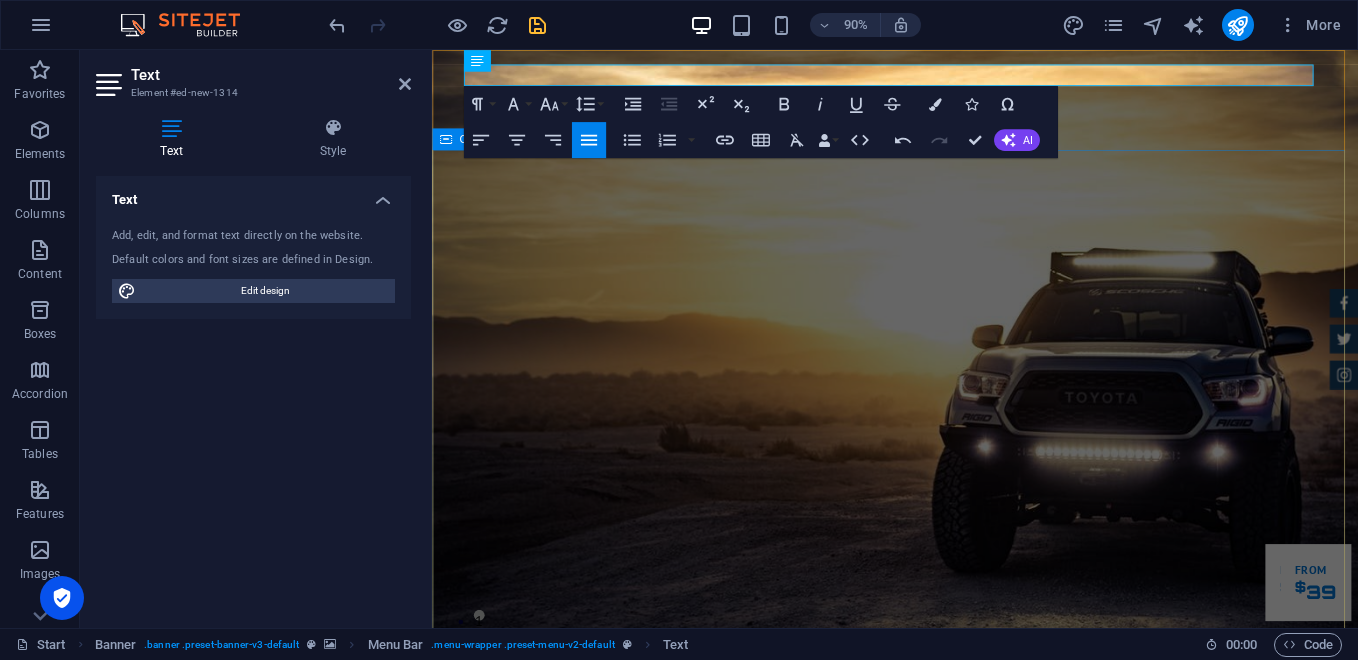 click on "GReat Deals. Great Cars. Lorem ipsum dolor sit amet, consetetur sadipscing elitr, sed diam nonumy eirmod tempor invidunt ut labore et dolore magna aliquyam erat.  Our Inventory   Make an appointment" at bounding box center (946, 1211) 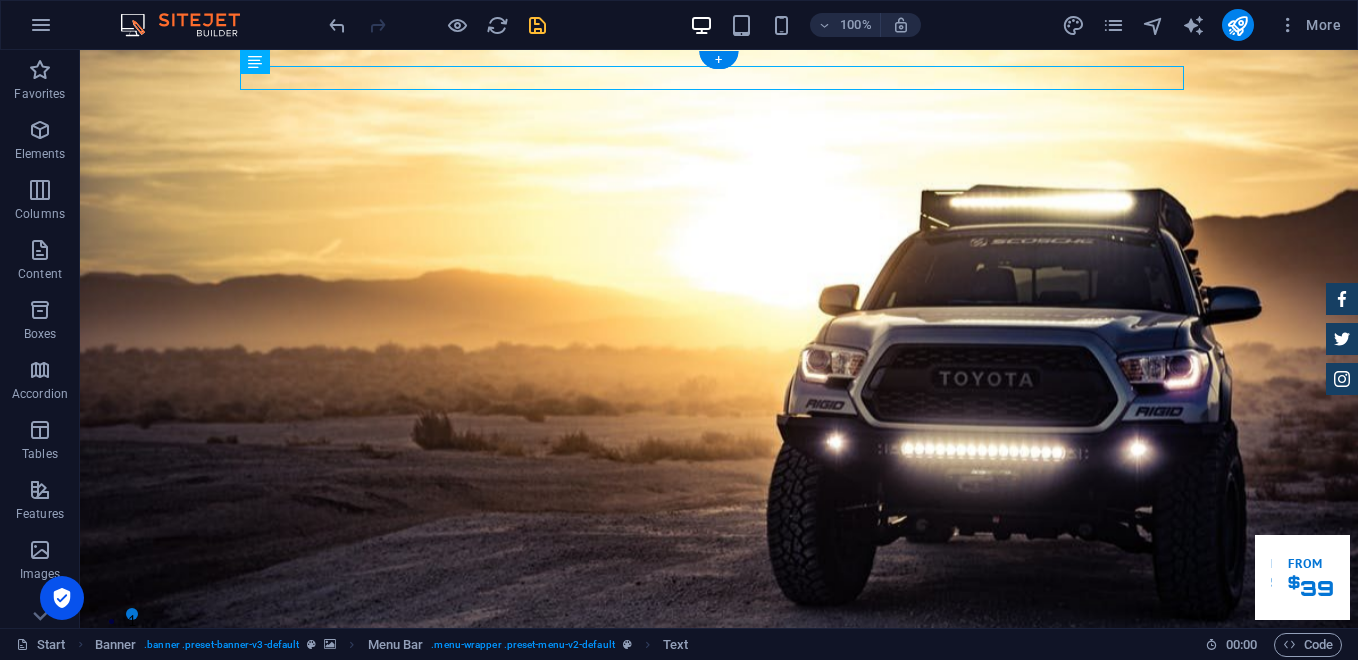 drag, startPoint x: 357, startPoint y: 73, endPoint x: 358, endPoint y: 85, distance: 12.0415945 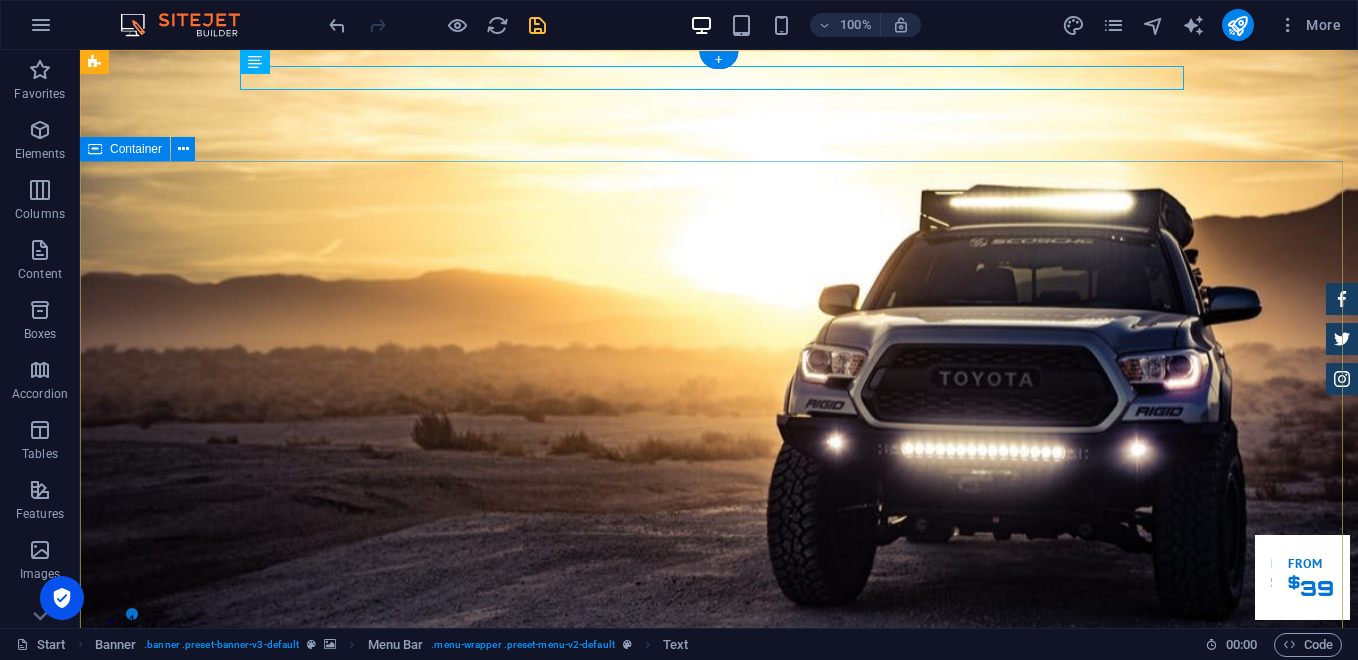 click on "GReat Deals. Great Cars. Lorem ipsum dolor sit amet, consetetur sadipscing elitr, sed diam nonumy eirmod tempor invidunt ut labore et dolore magna aliquyam erat.  Our Inventory   Make an appointment" at bounding box center [719, 1211] 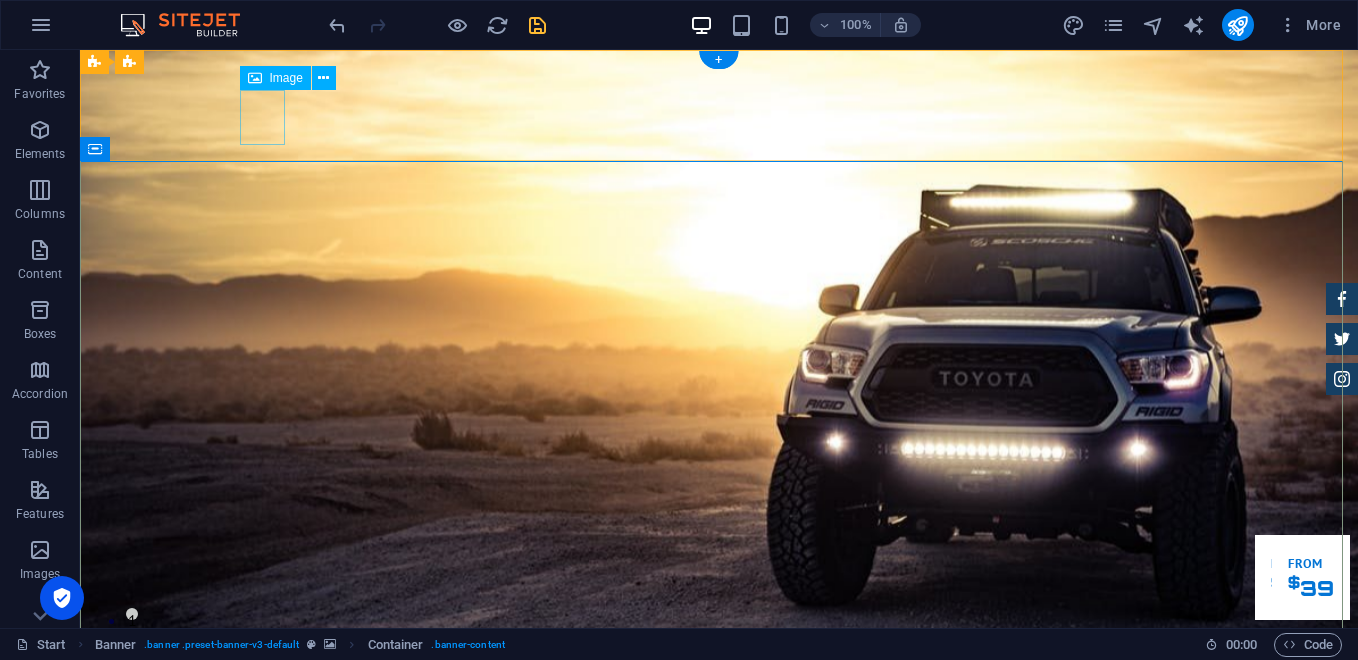 click at bounding box center (719, 847) 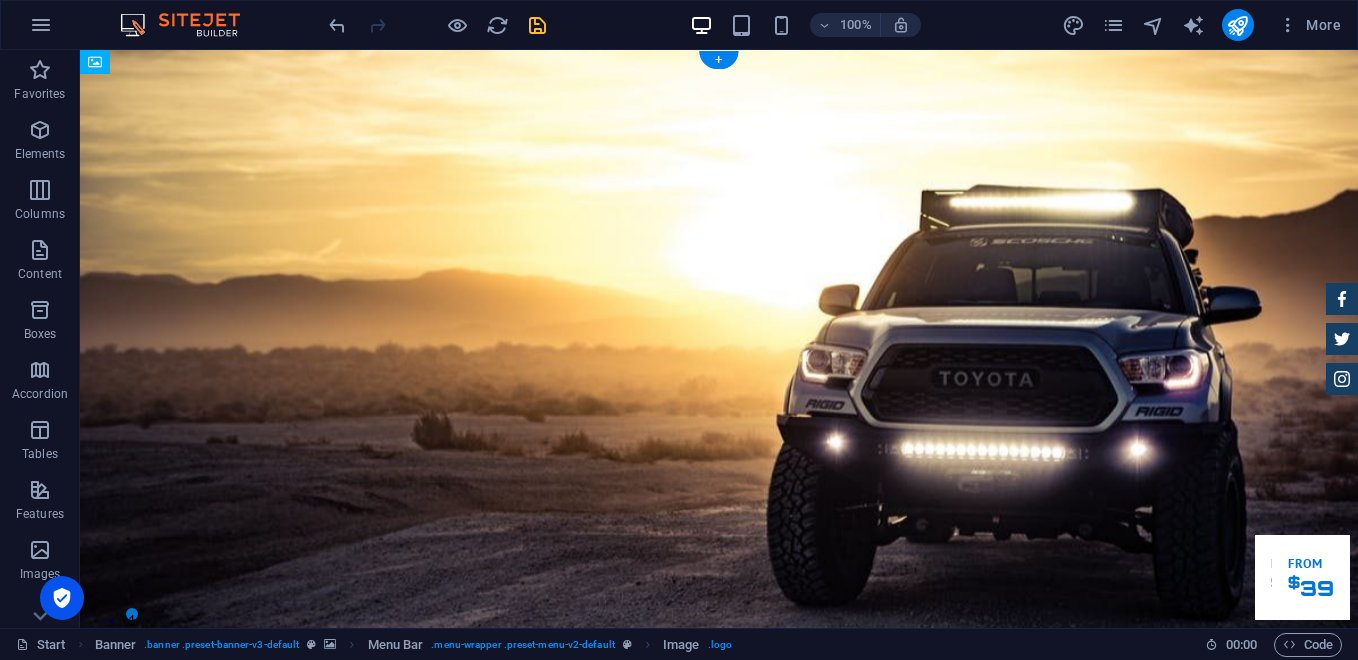 drag, startPoint x: 258, startPoint y: 119, endPoint x: 336, endPoint y: 119, distance: 78 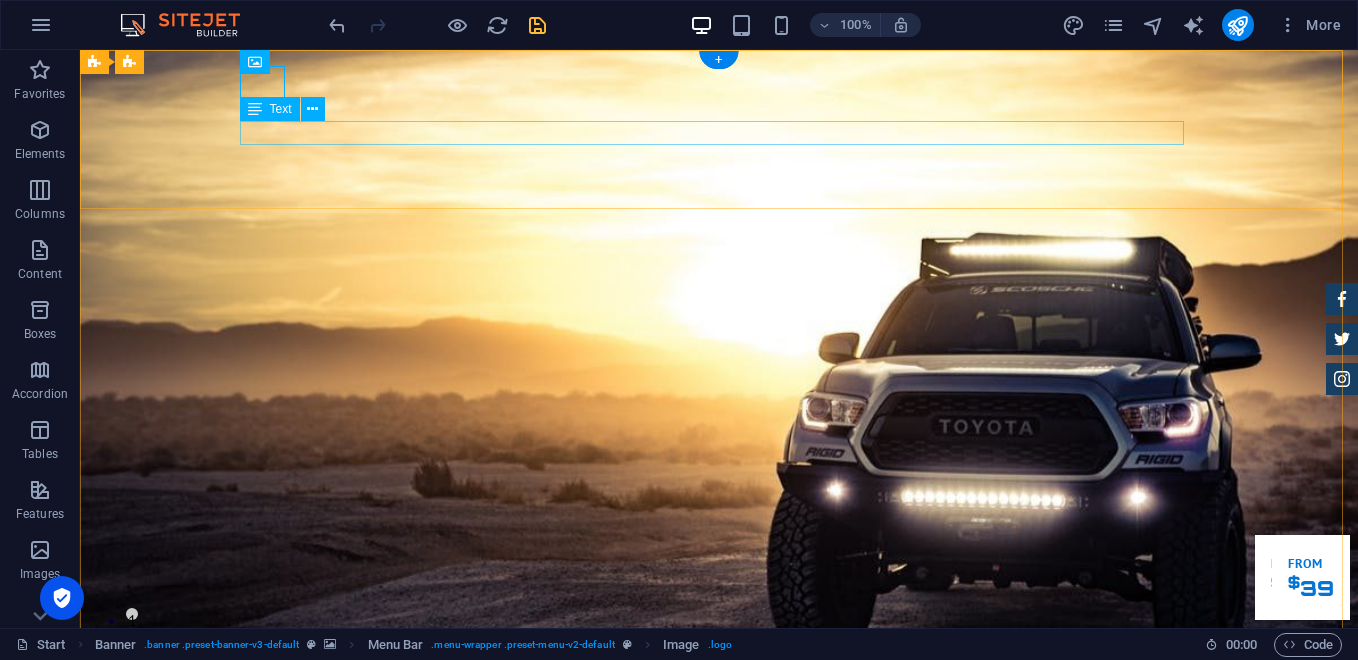 click on "PT. FAHRIAL ARTECH [GEOGRAPHIC_DATA]" at bounding box center (719, 911) 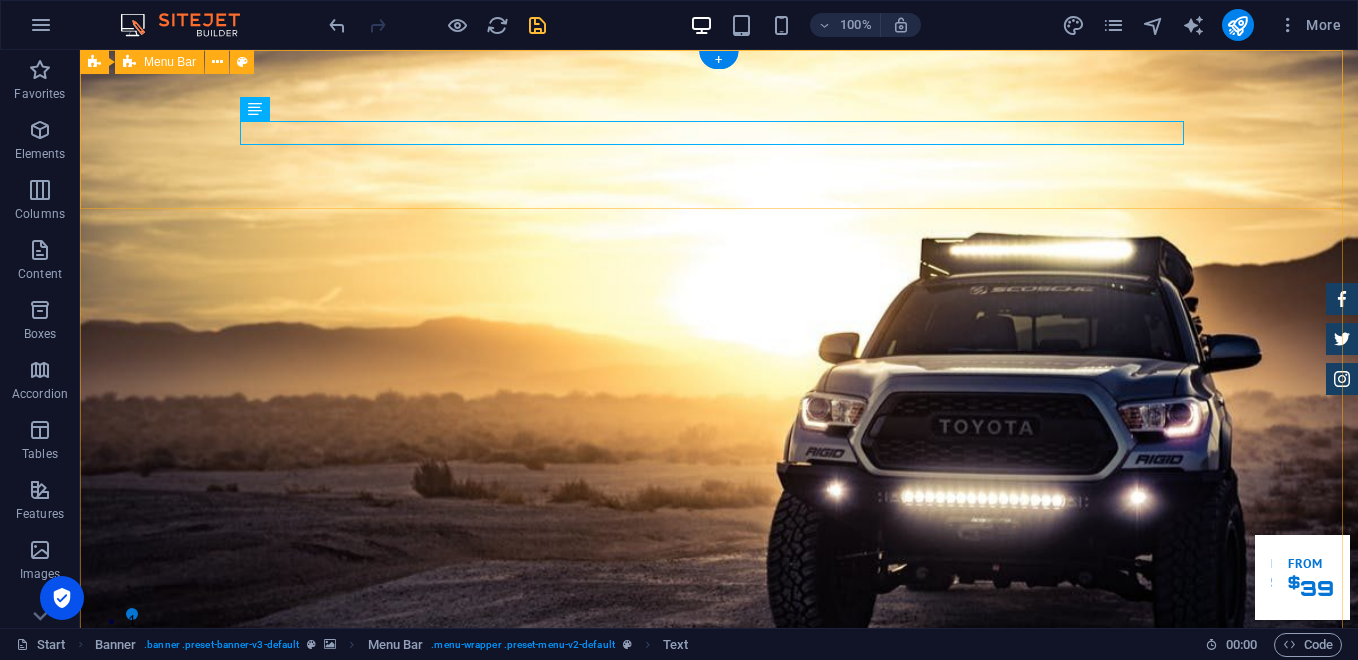 click on "PT. FAHRIAL ARTECH INDONESIA Home About us Services Inventory Feedback Contact" at bounding box center (719, 907) 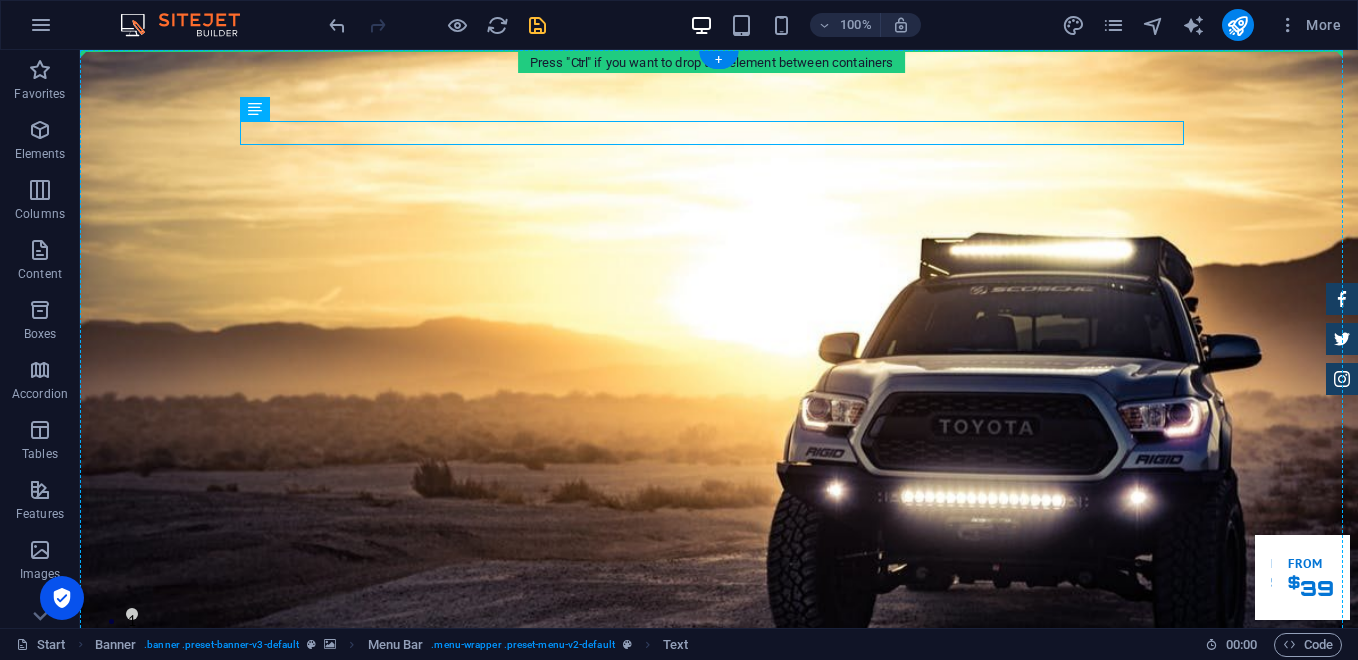 drag, startPoint x: 403, startPoint y: 137, endPoint x: 417, endPoint y: 104, distance: 35.846897 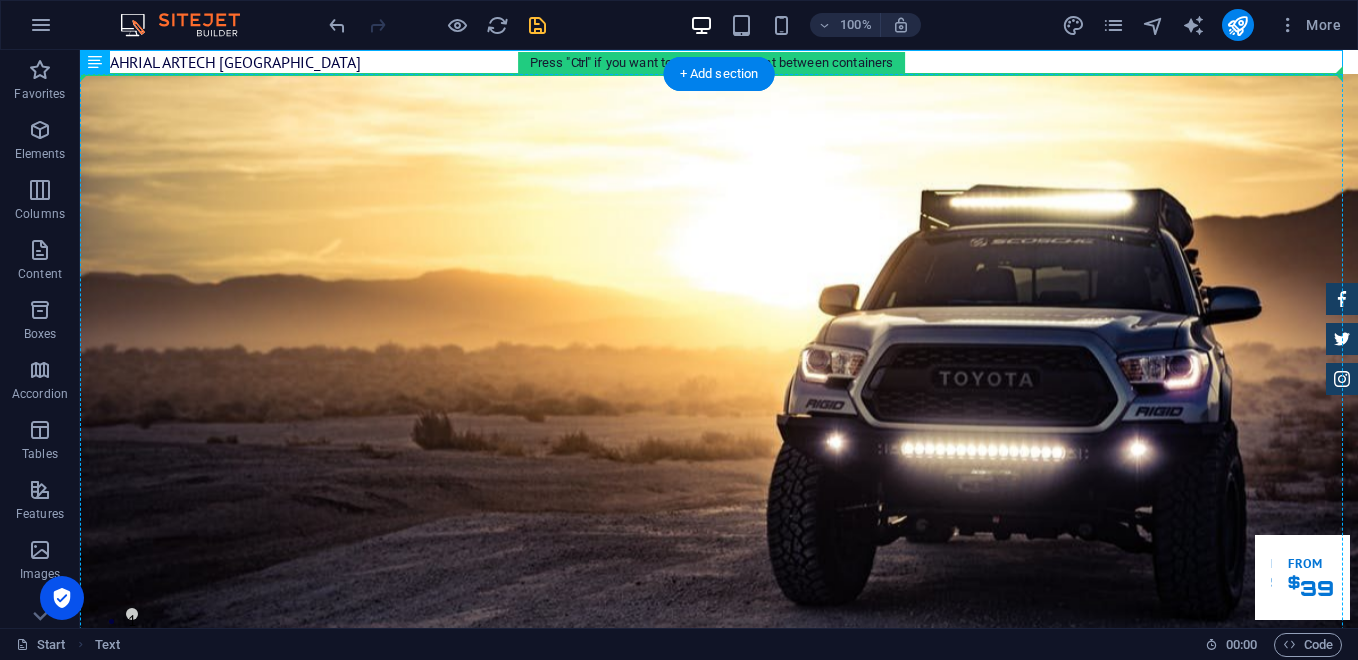drag, startPoint x: 426, startPoint y: 60, endPoint x: 426, endPoint y: 136, distance: 76 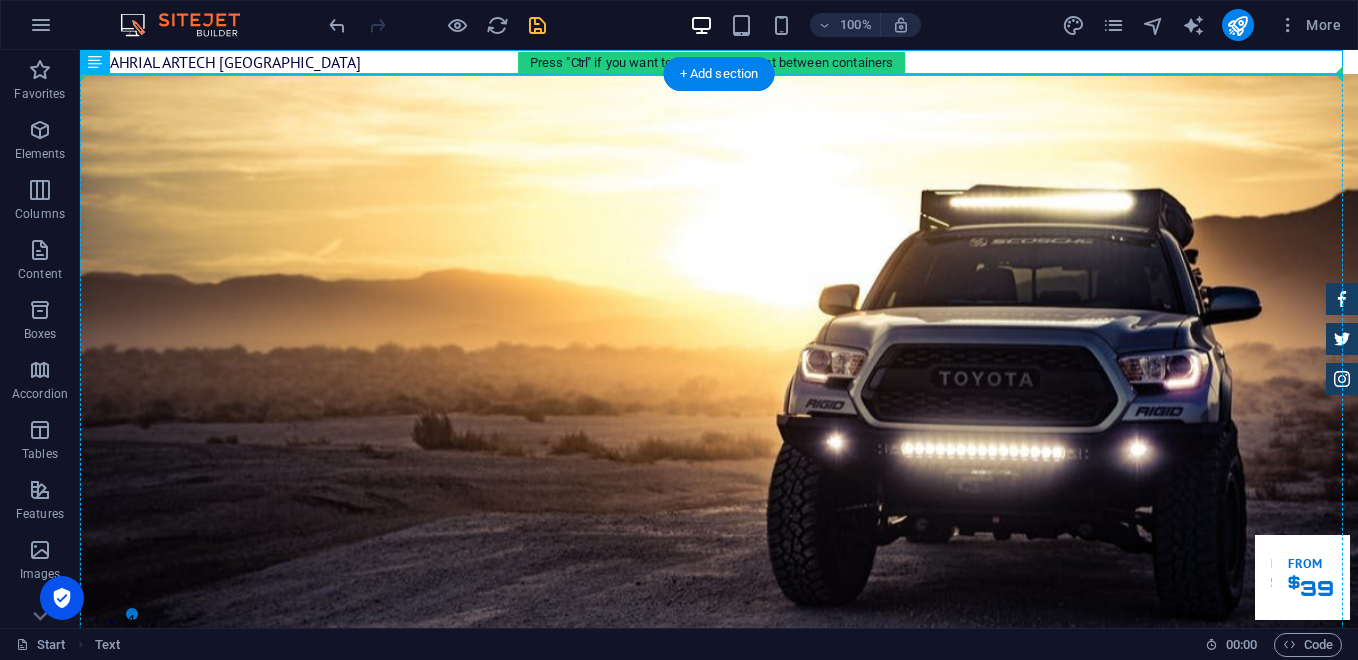 drag, startPoint x: 350, startPoint y: 60, endPoint x: 351, endPoint y: 158, distance: 98.005104 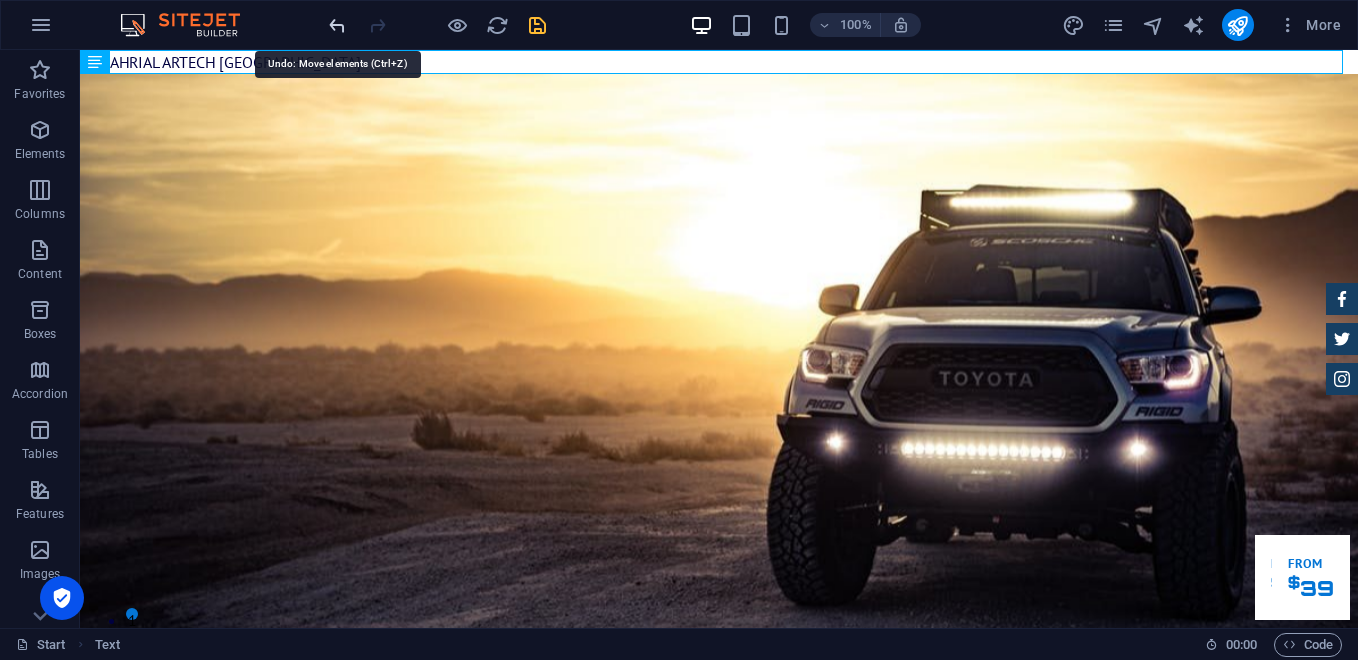 click at bounding box center (337, 25) 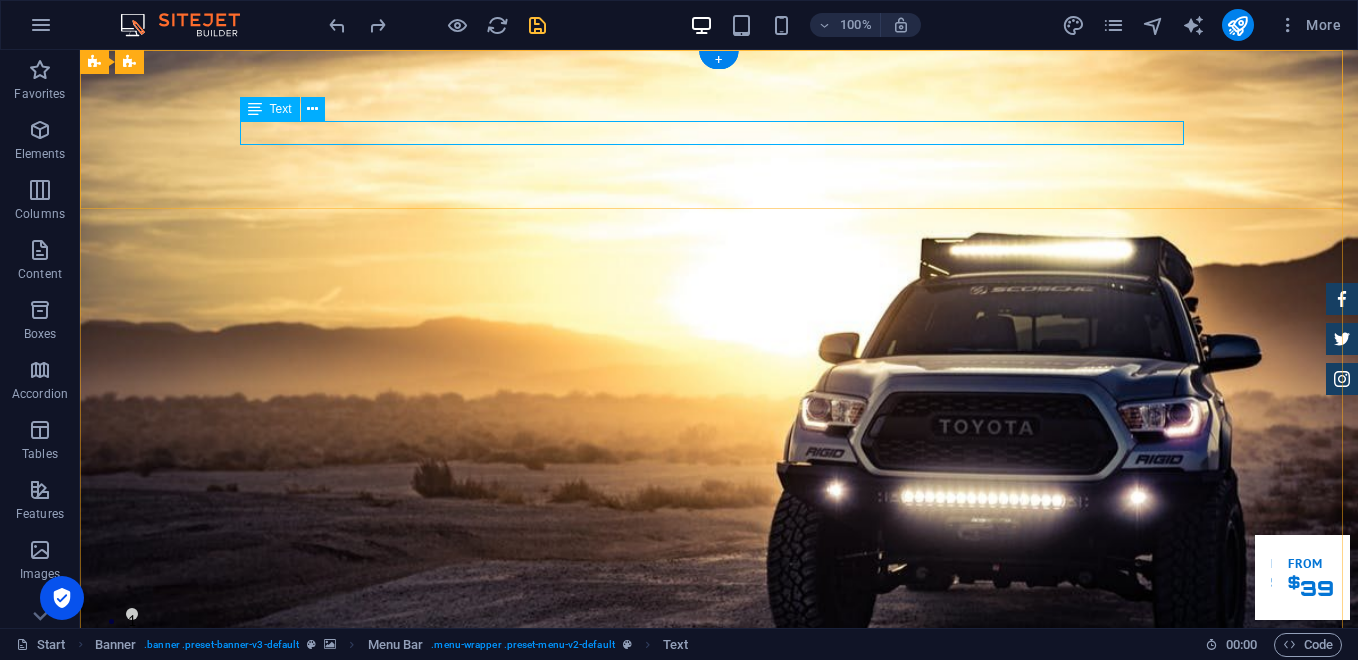 click on "PT. FAHRIAL ARTECH [GEOGRAPHIC_DATA]" at bounding box center [719, 911] 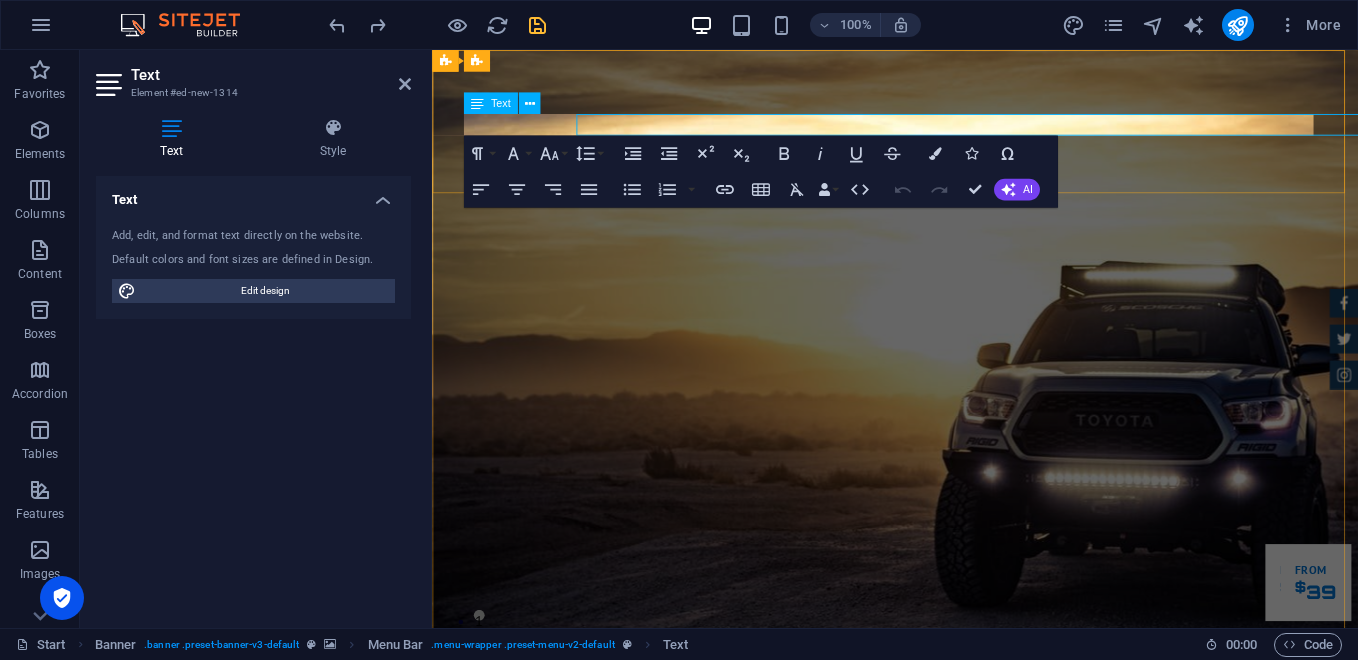 click on "PT. FAHRIAL ARTECH [GEOGRAPHIC_DATA]" at bounding box center [947, 911] 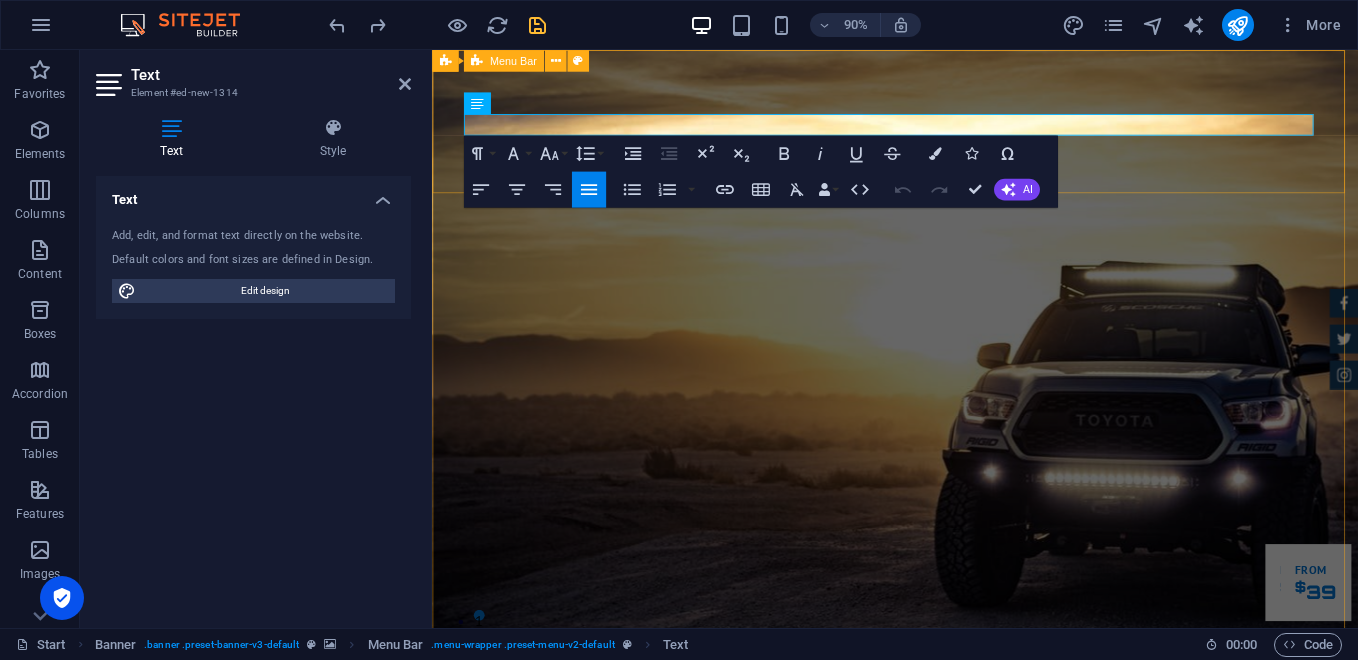drag, startPoint x: 1407, startPoint y: 134, endPoint x: 1094, endPoint y: 143, distance: 313.12936 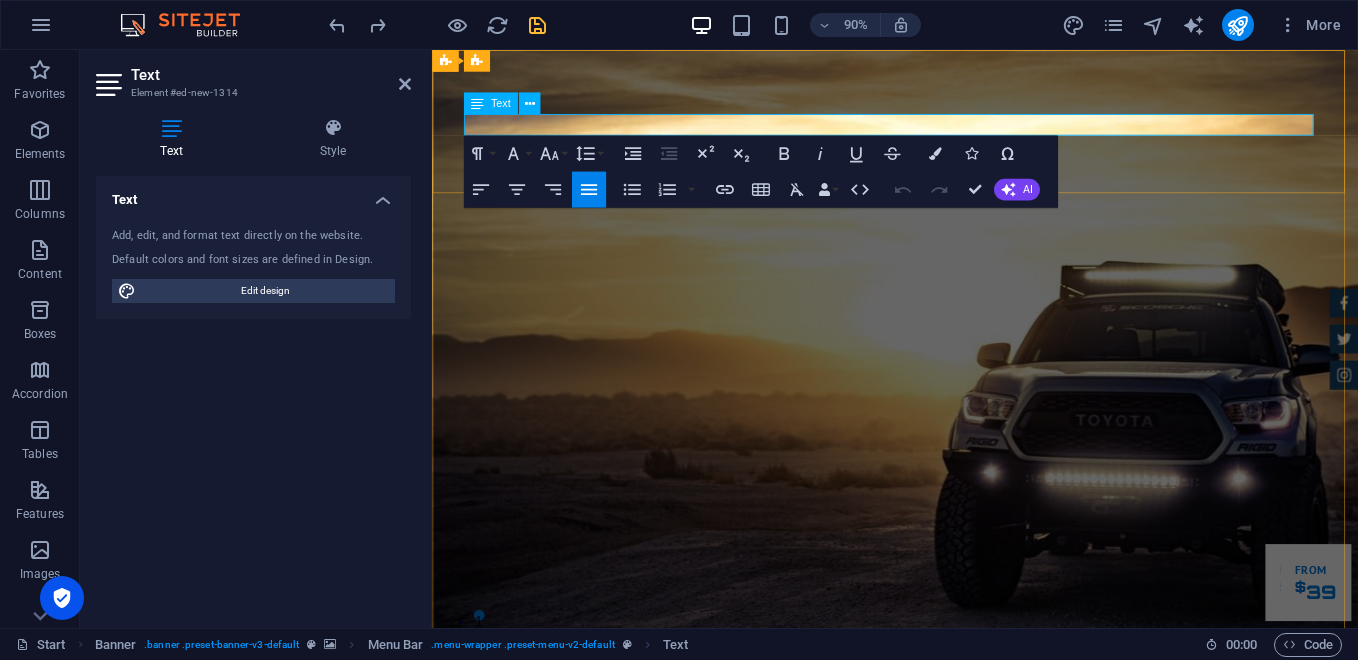 click on "PT. FAHRIAL ARTECH [GEOGRAPHIC_DATA]" at bounding box center (947, 911) 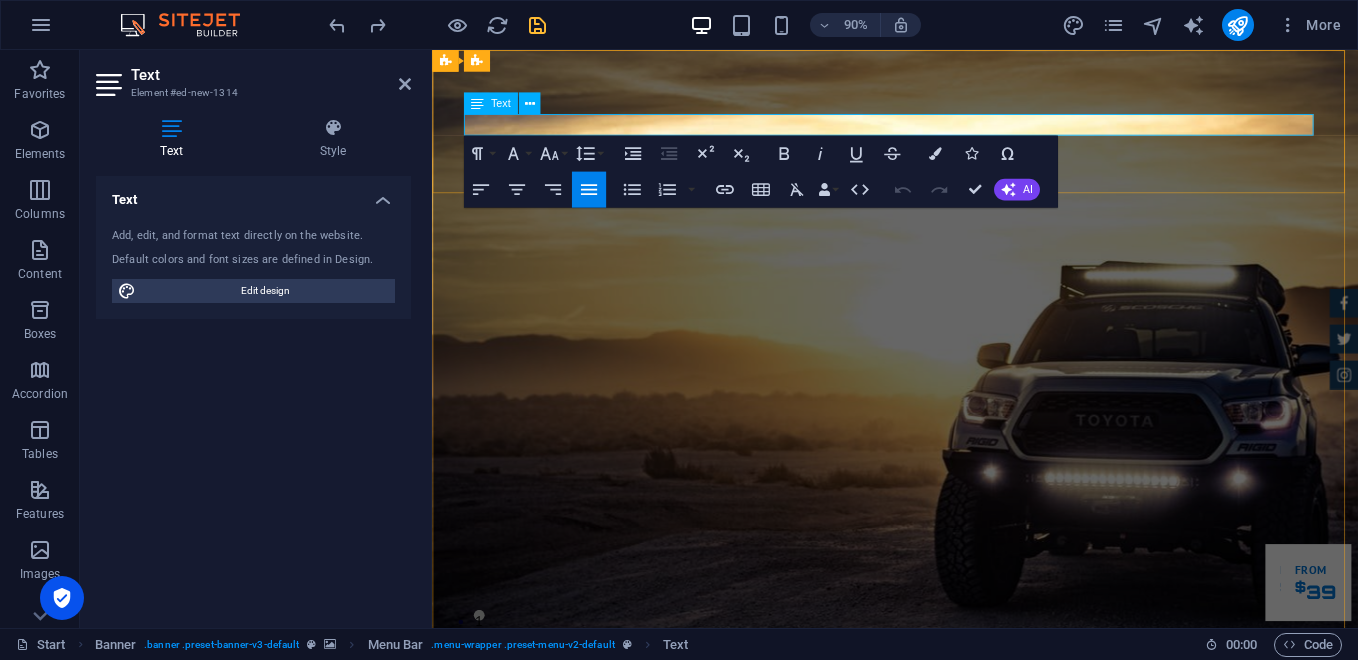 drag, startPoint x: 1408, startPoint y: 134, endPoint x: 1236, endPoint y: 134, distance: 172 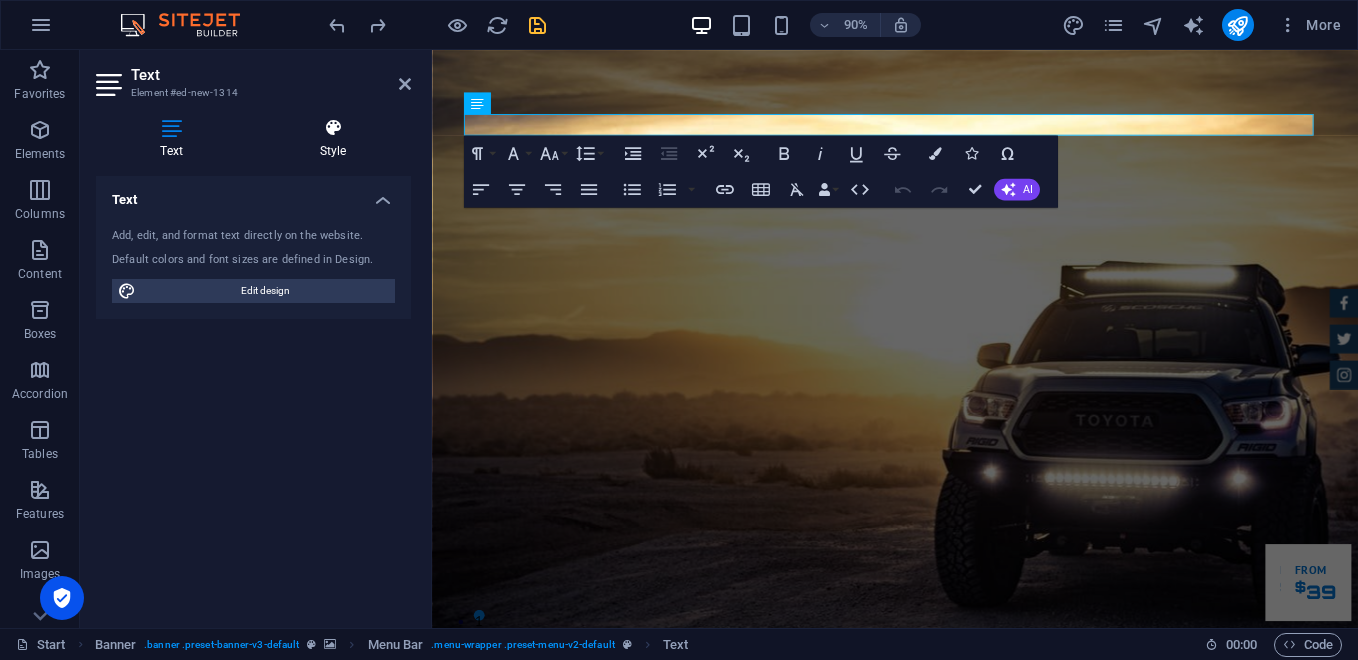 click at bounding box center [333, 128] 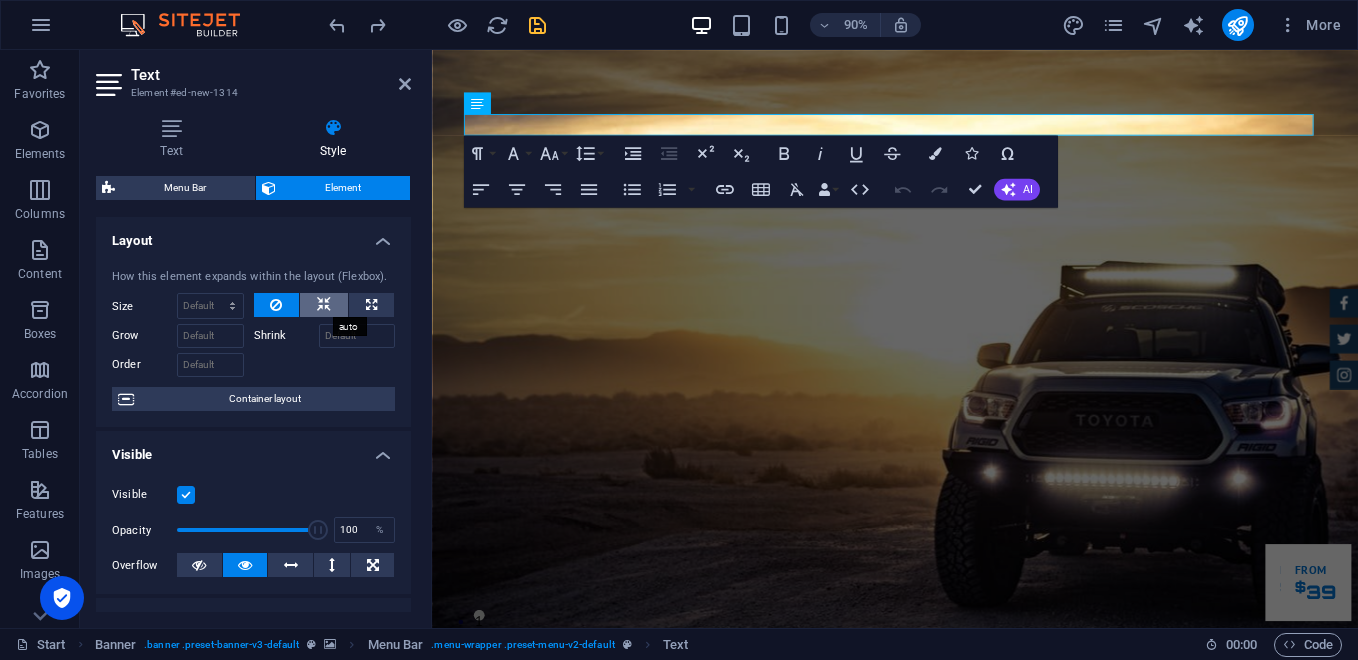 click at bounding box center [324, 305] 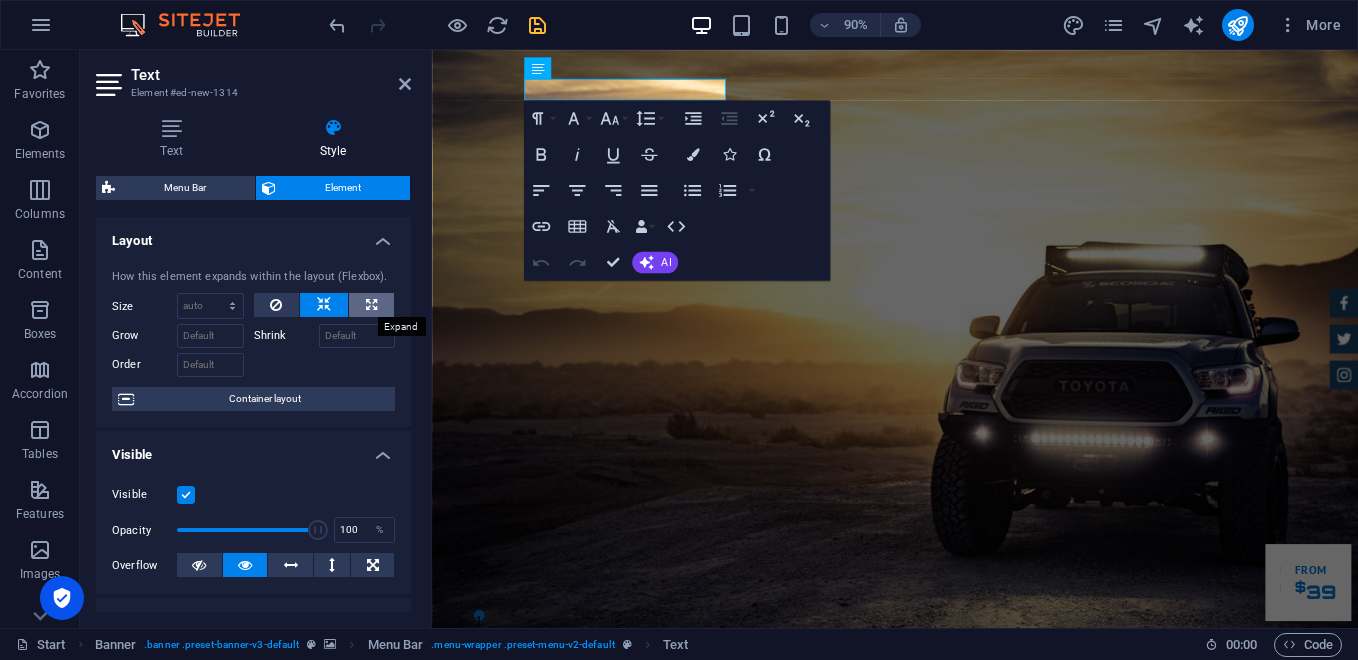 click at bounding box center [371, 305] 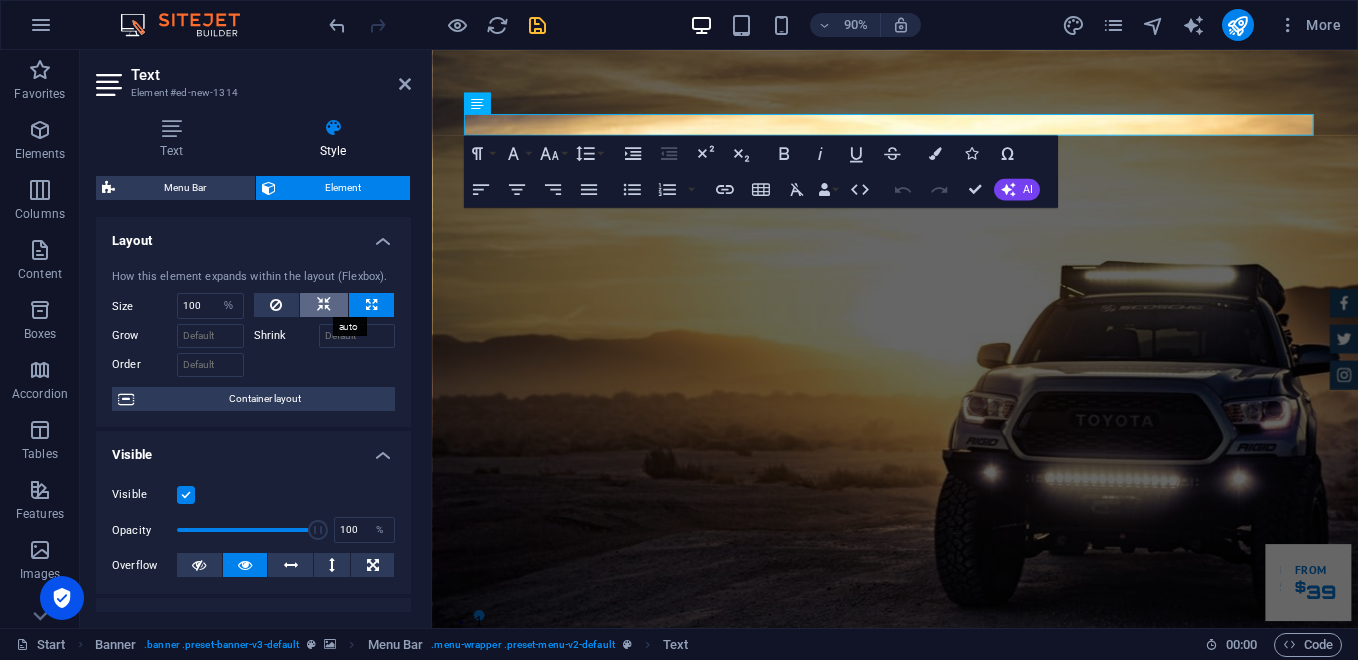 click at bounding box center [324, 305] 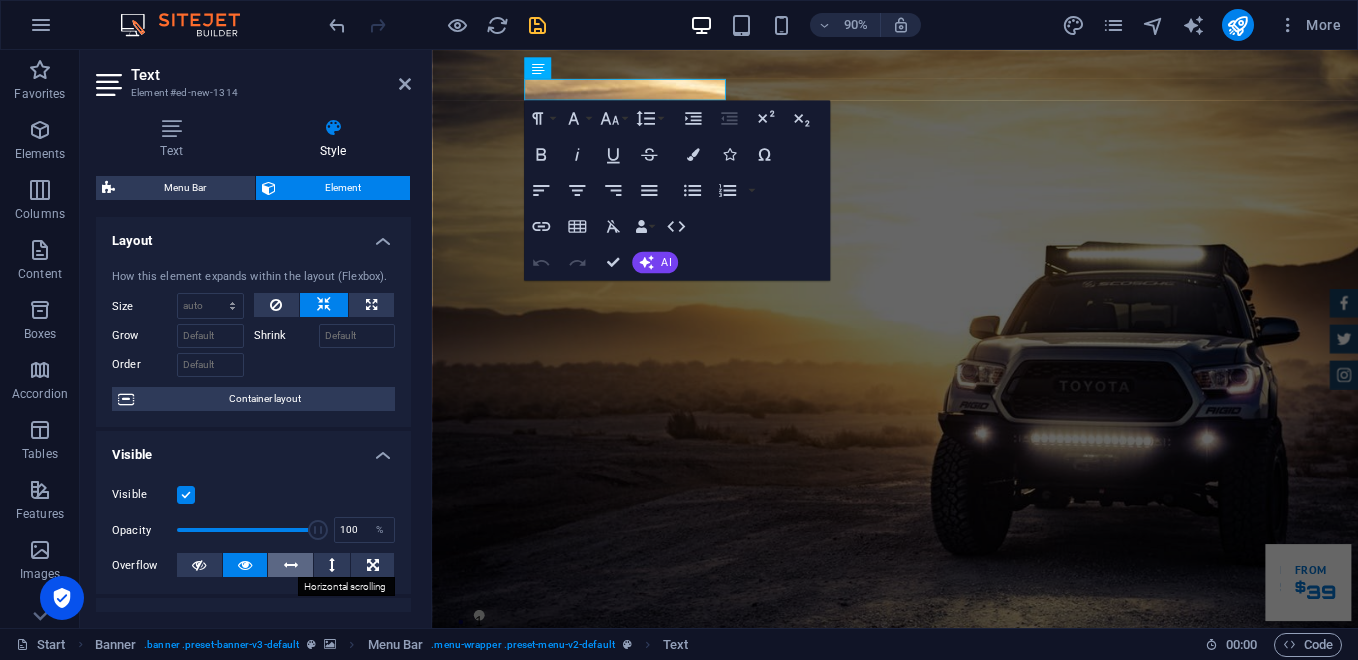 click at bounding box center (291, 565) 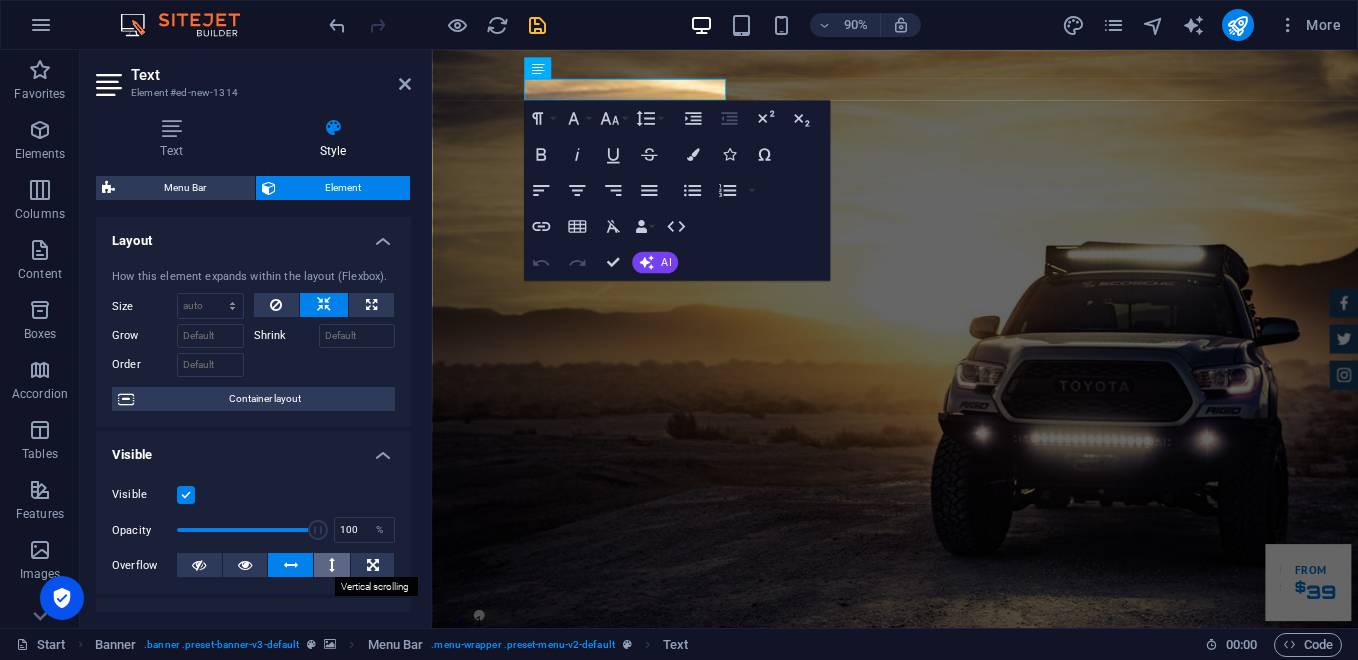 click at bounding box center [332, 565] 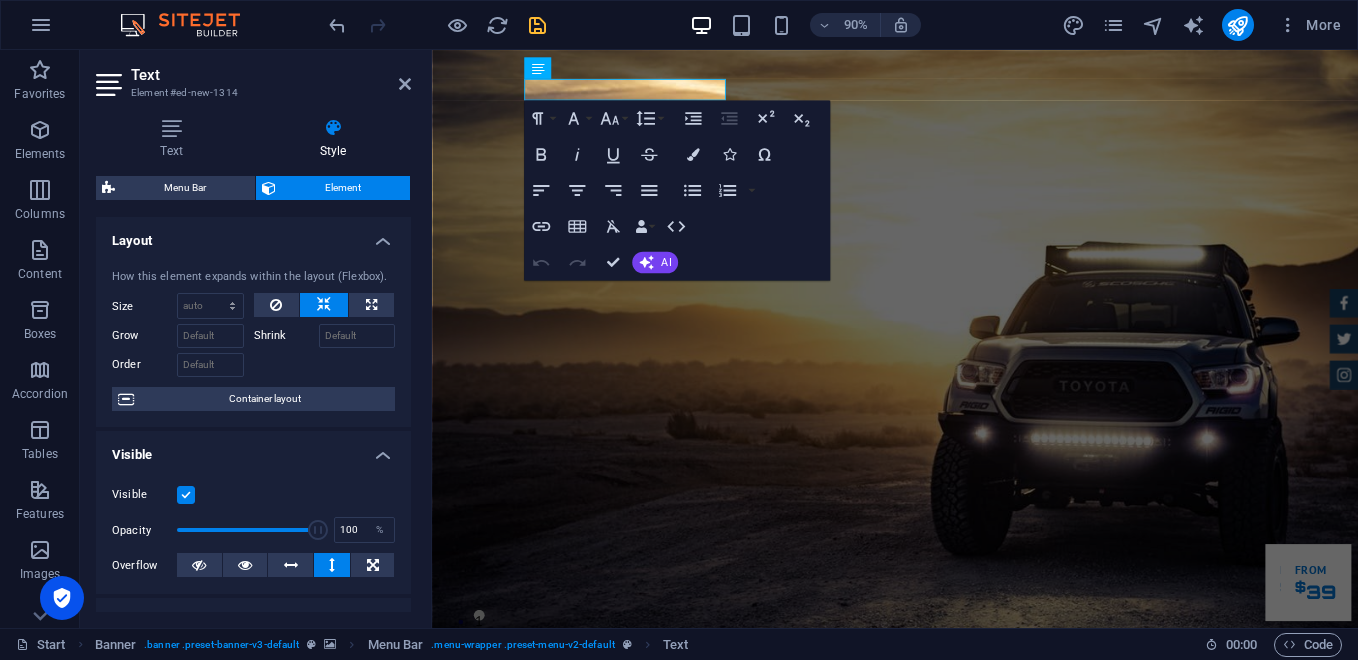click at bounding box center (332, 565) 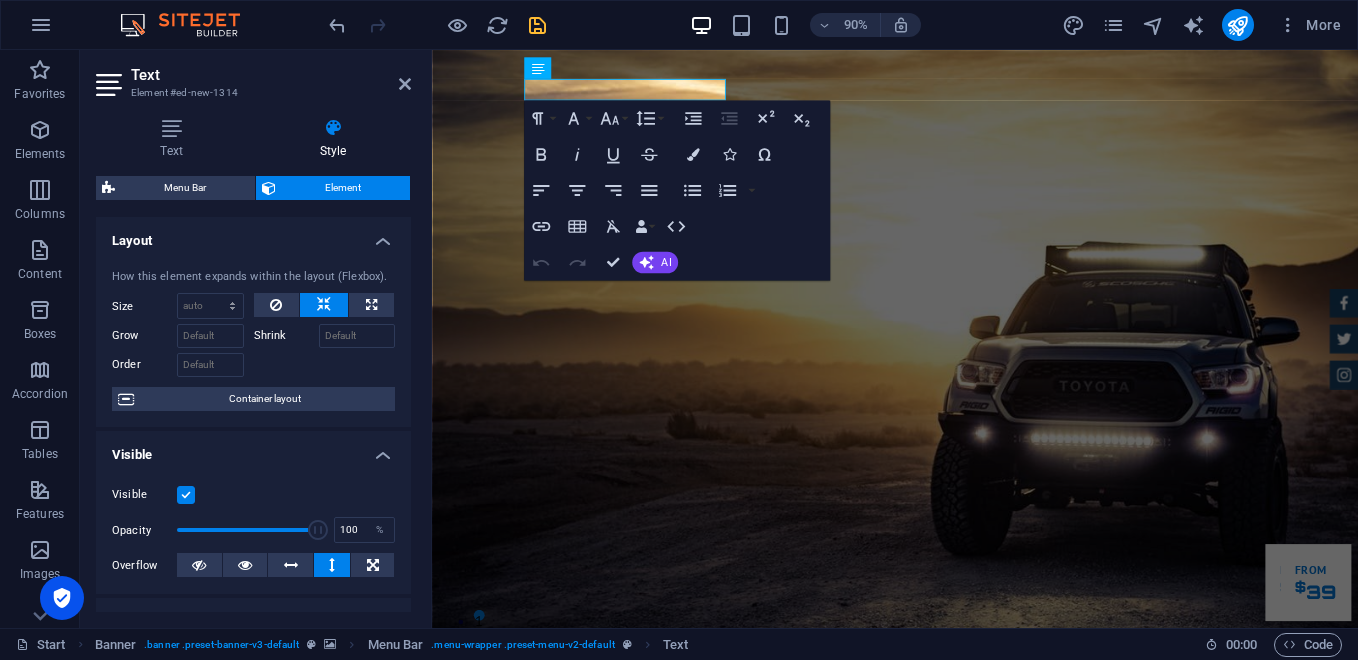 click at bounding box center [332, 565] 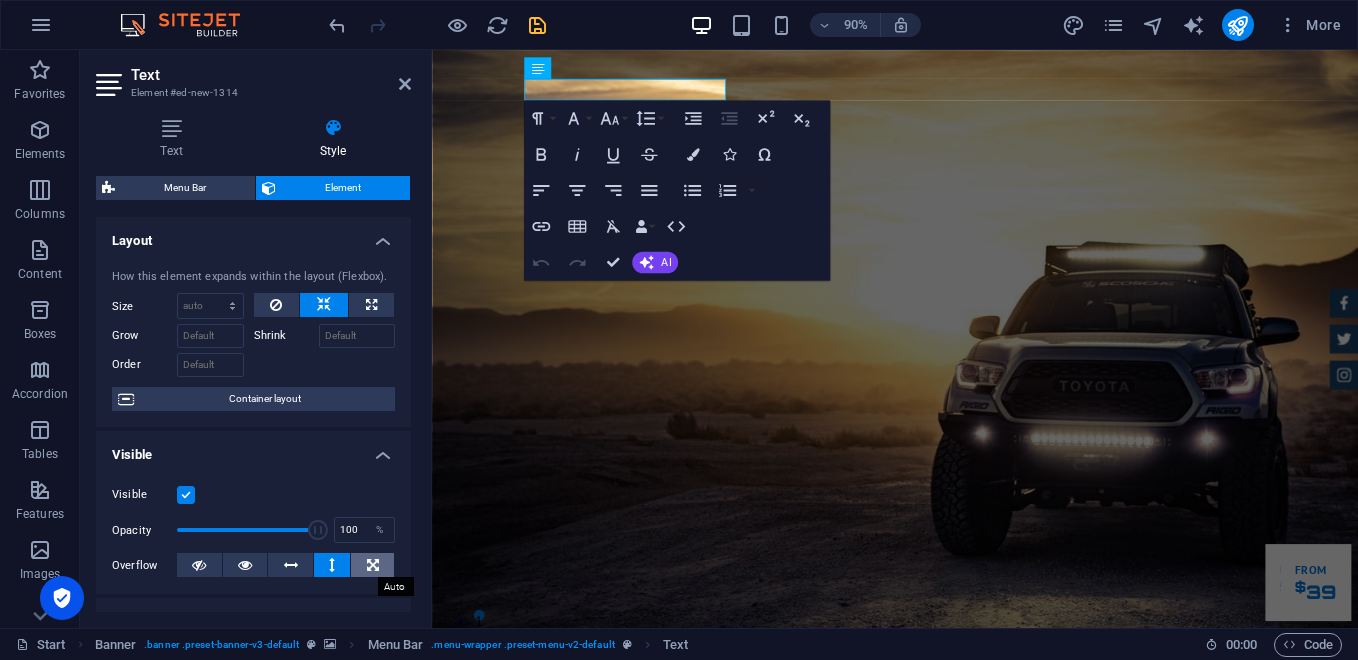 click at bounding box center (372, 565) 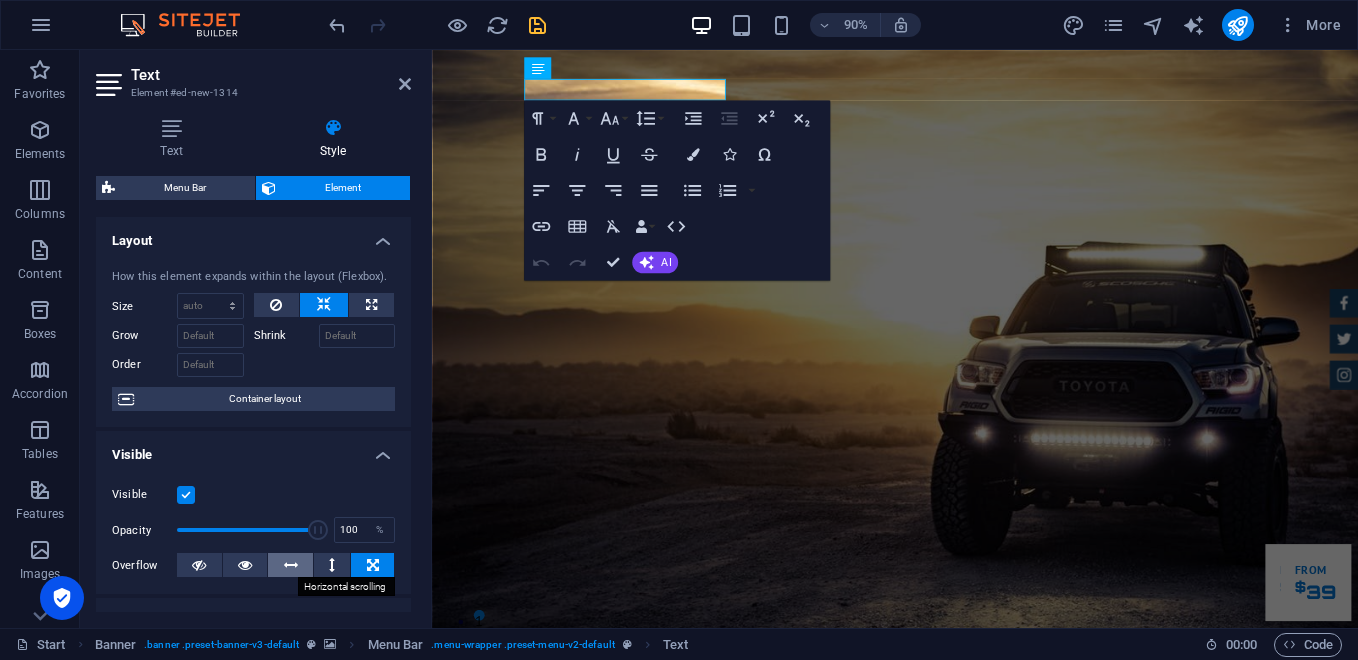 click at bounding box center [291, 565] 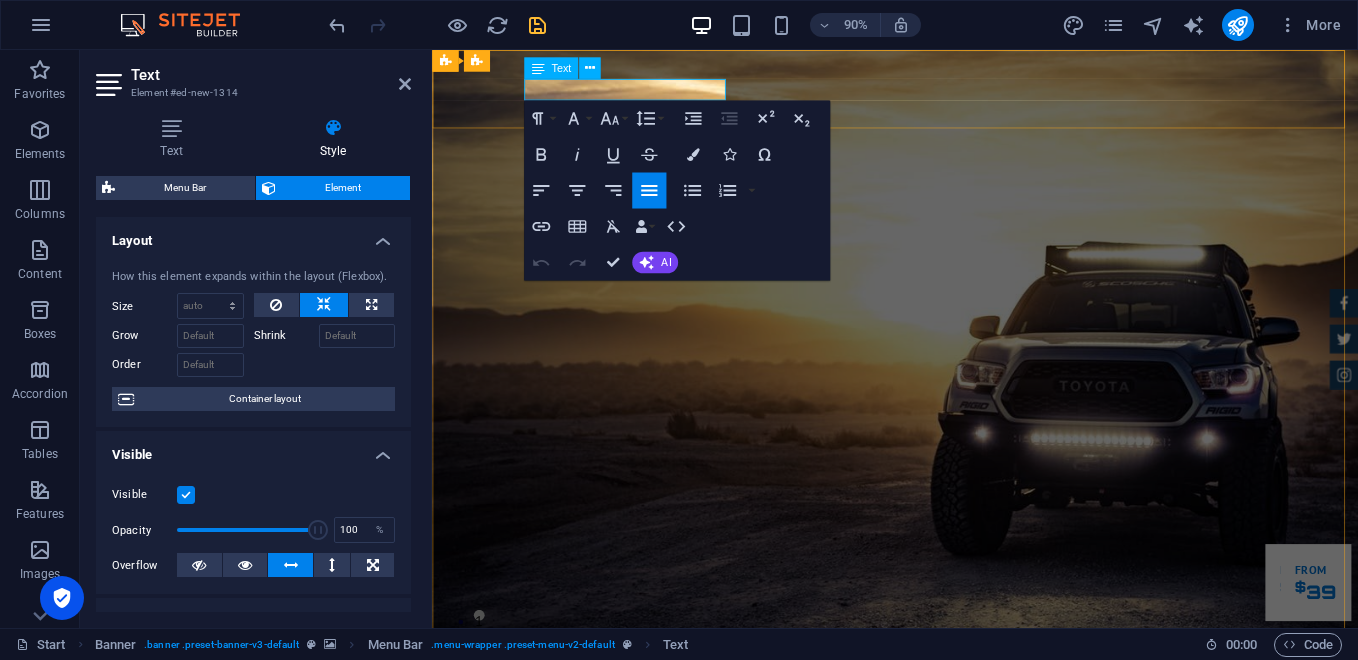 click on "PT. FAHRIAL ARTECH [GEOGRAPHIC_DATA]" at bounding box center [947, 839] 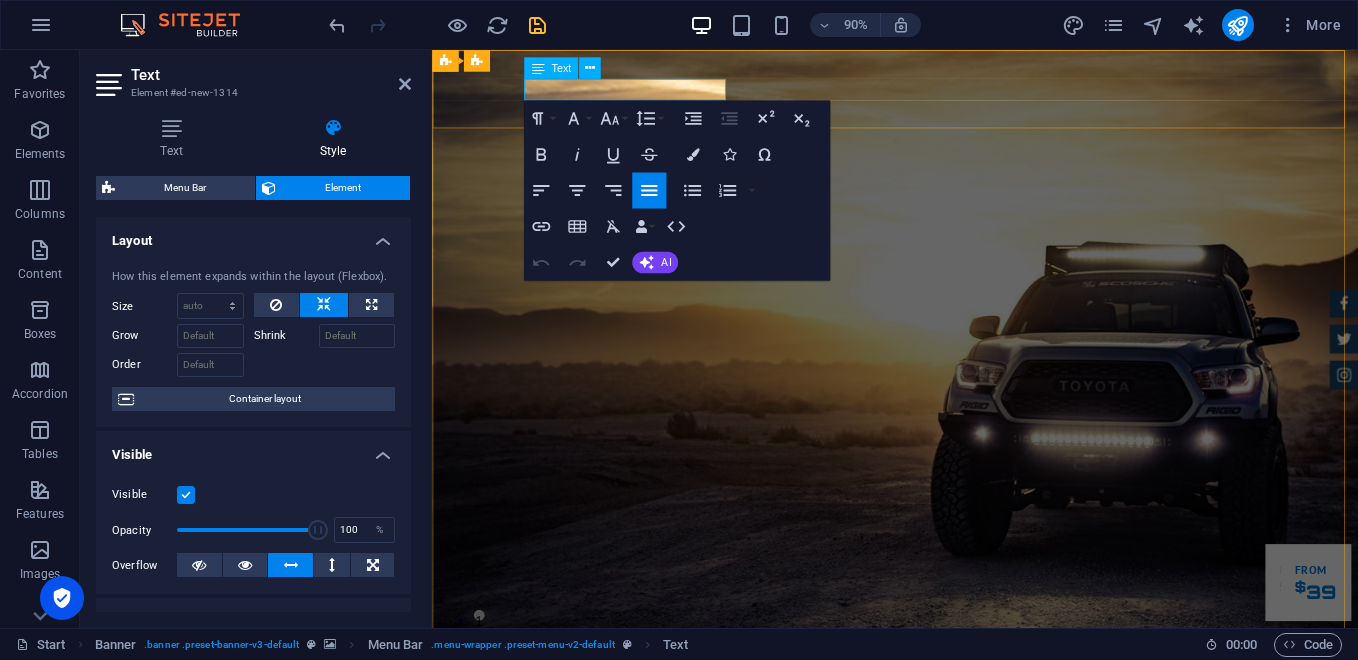 click on "PT. FAHRIAL ARTECH [GEOGRAPHIC_DATA]" at bounding box center (947, 839) 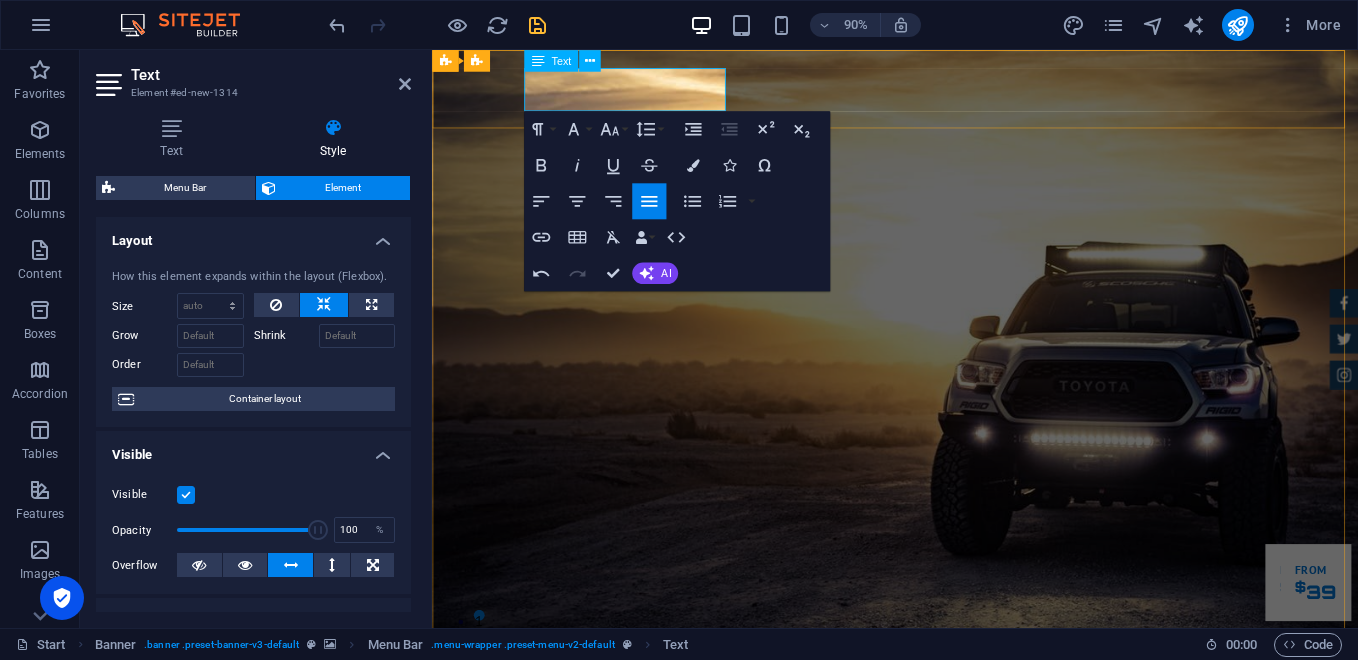 type 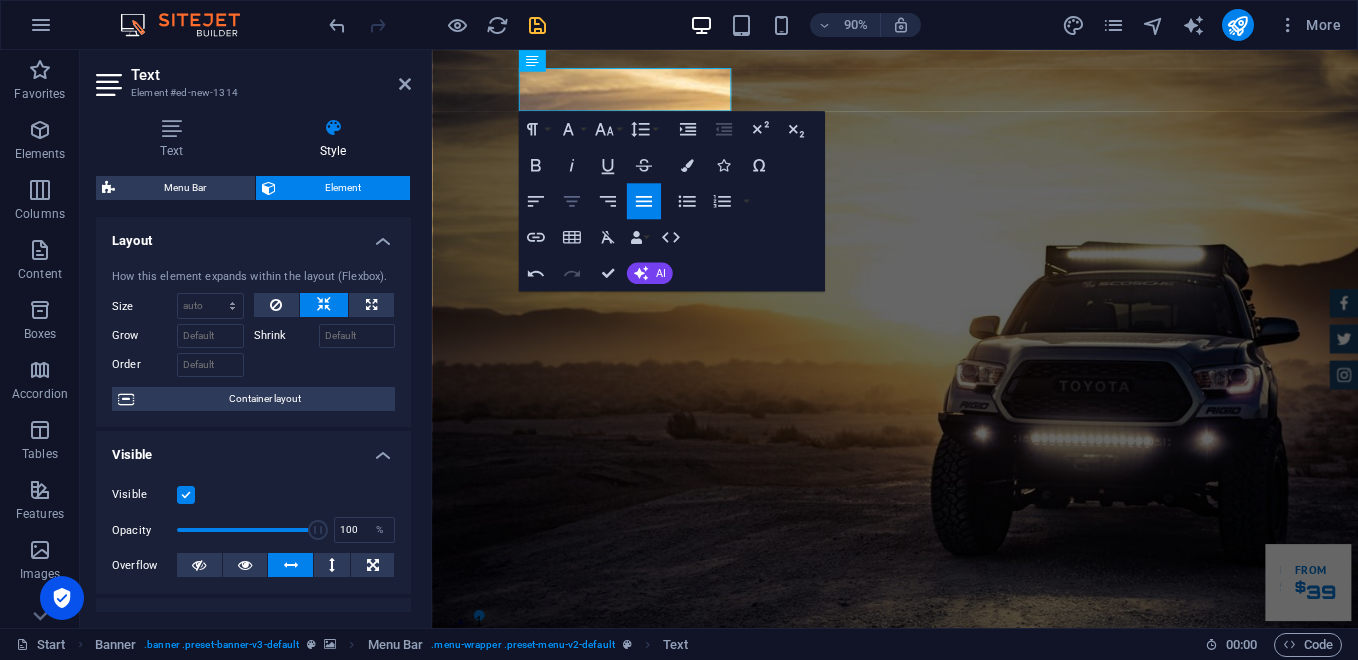click 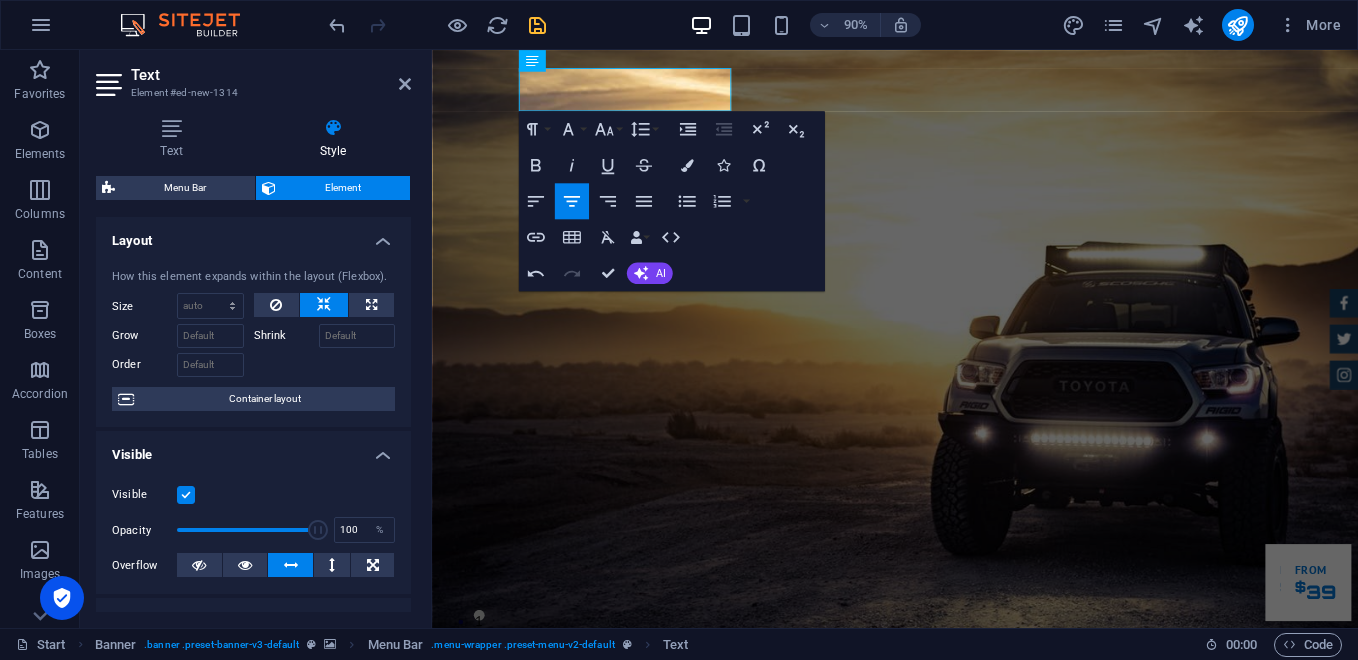 click 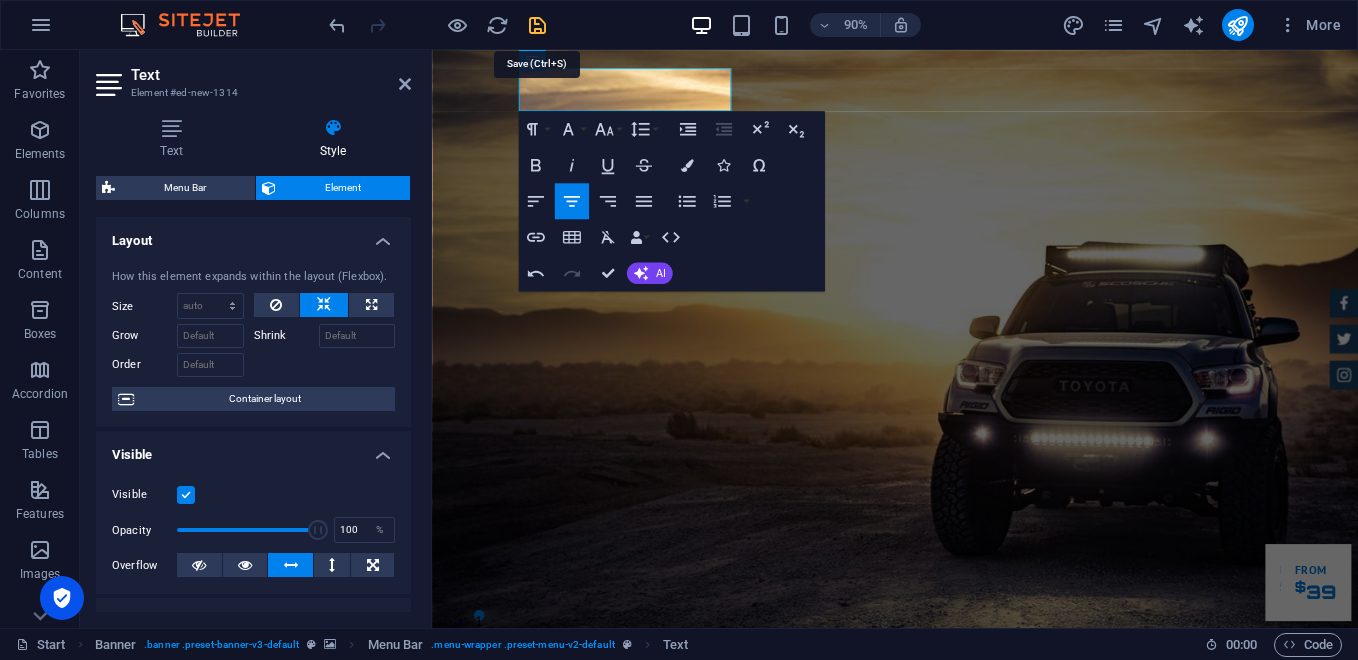 click at bounding box center [537, 25] 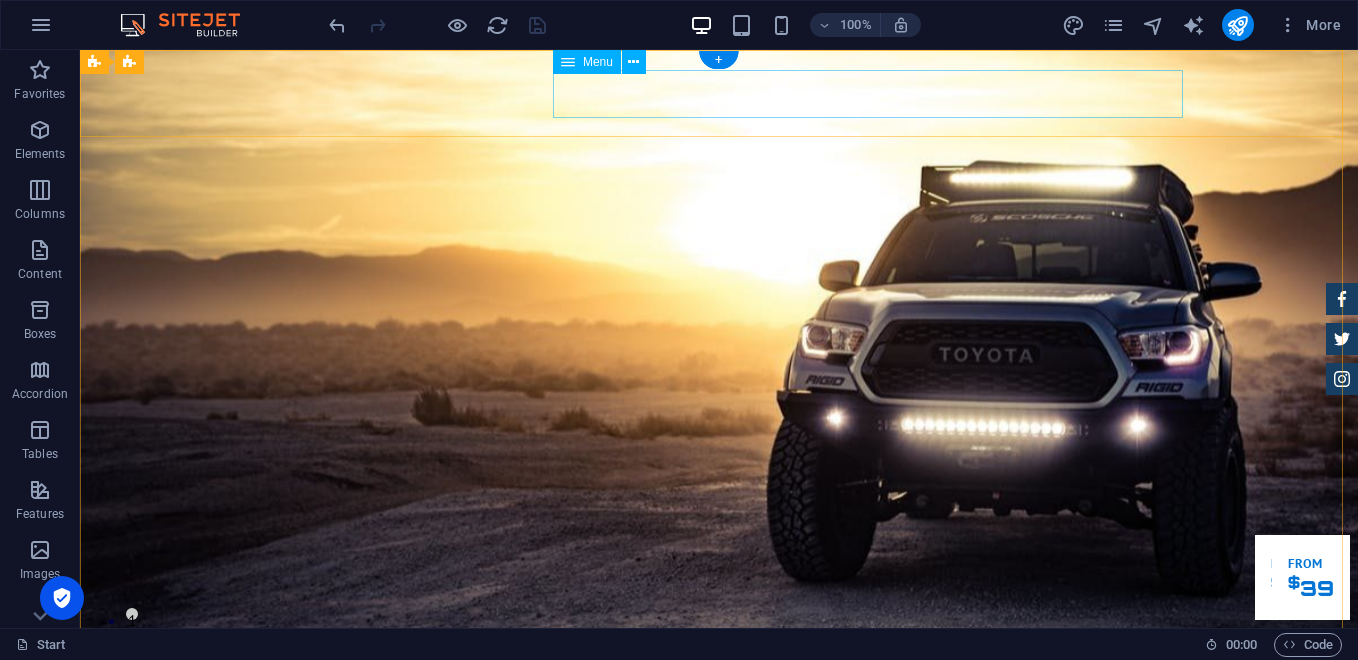 click on "Home About us Services Inventory Feedback Contact" at bounding box center (719, 899) 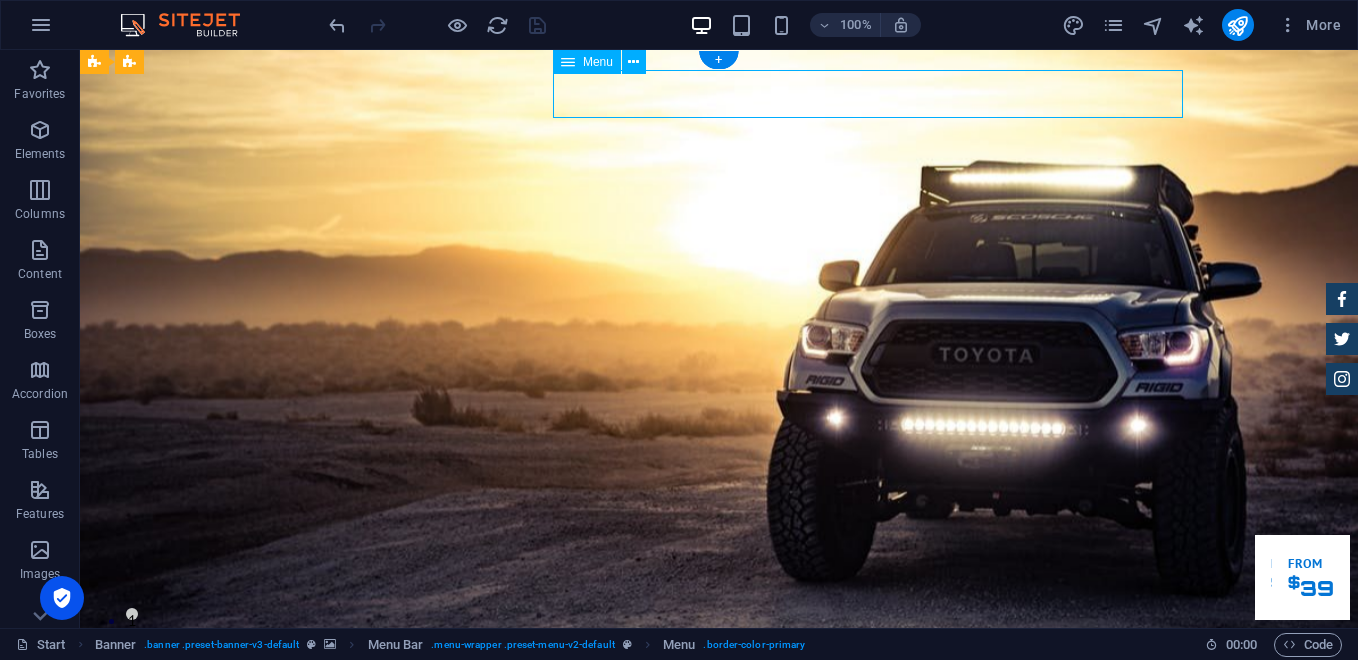 click on "Home About us Services Inventory Feedback Contact" at bounding box center (719, 899) 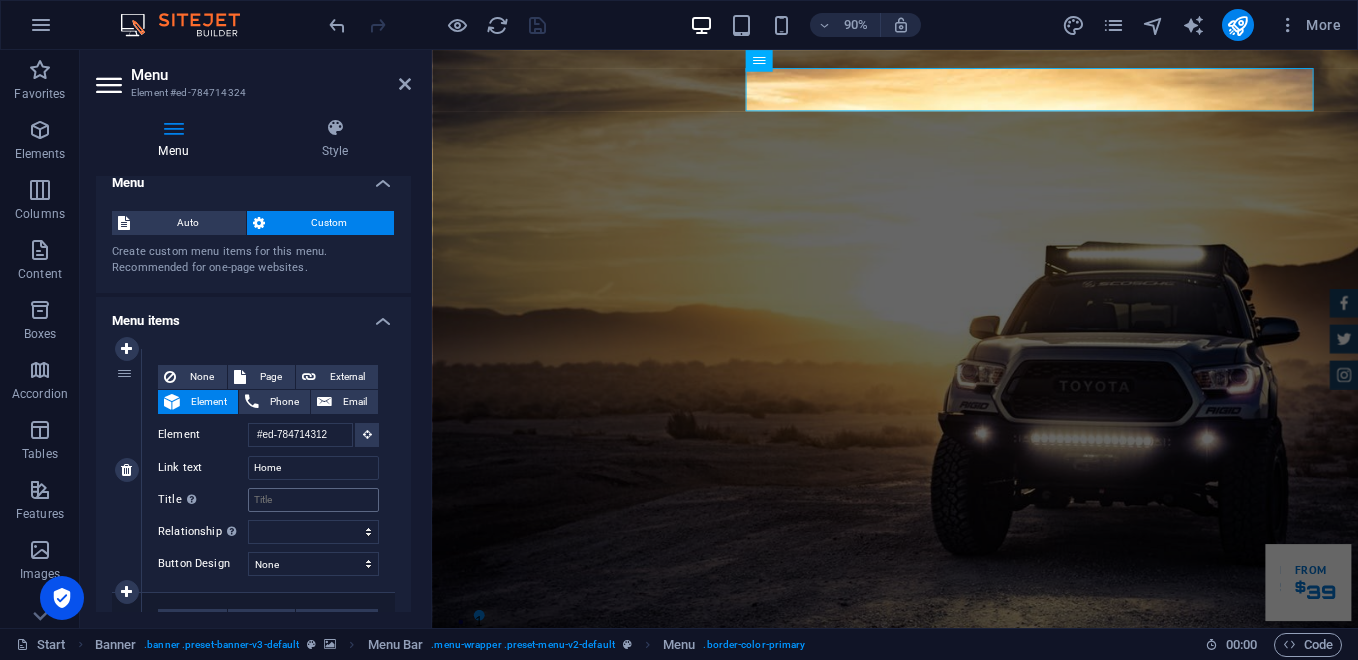 scroll, scrollTop: 0, scrollLeft: 0, axis: both 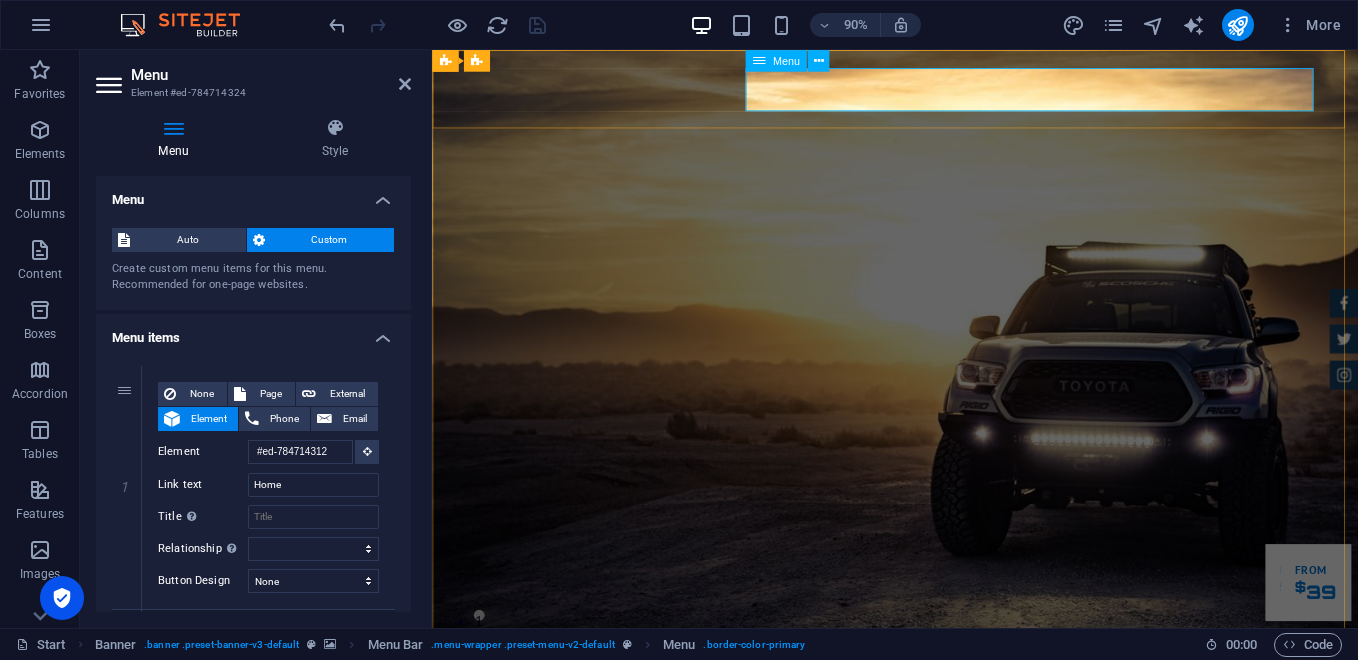 click on "Home About us Services Inventory Feedback Contact" at bounding box center (947, 899) 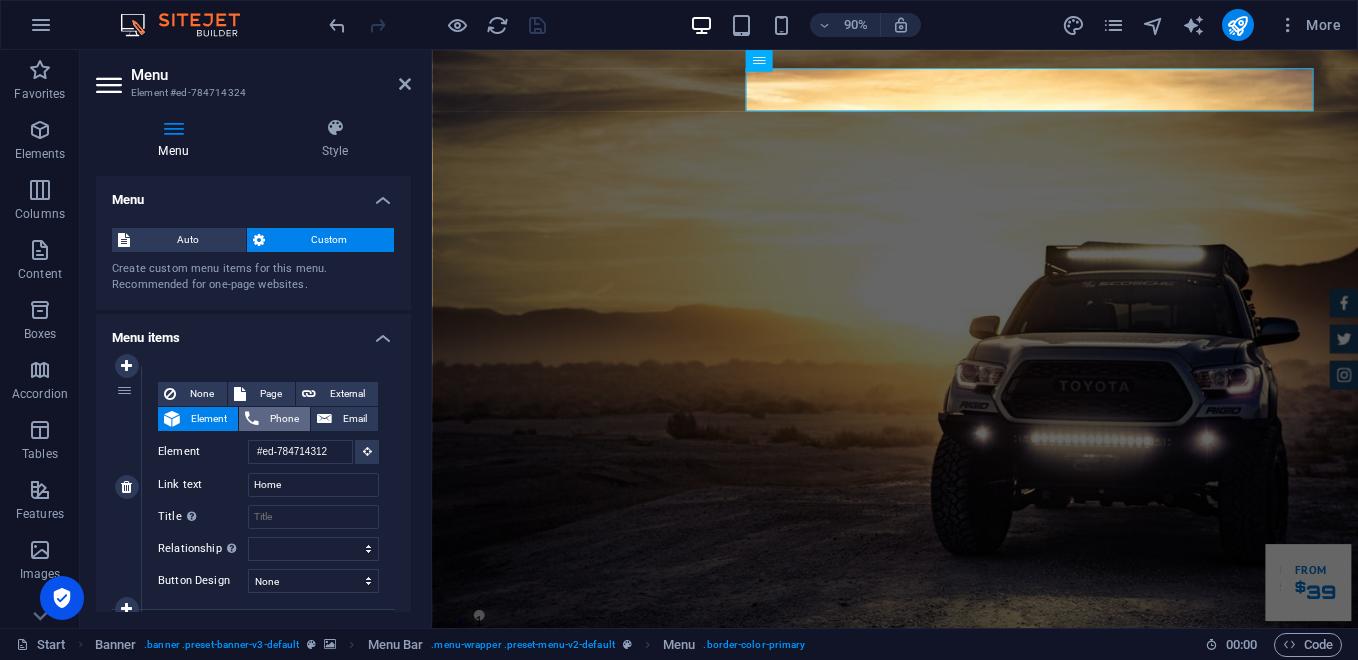 click on "Phone" at bounding box center (284, 419) 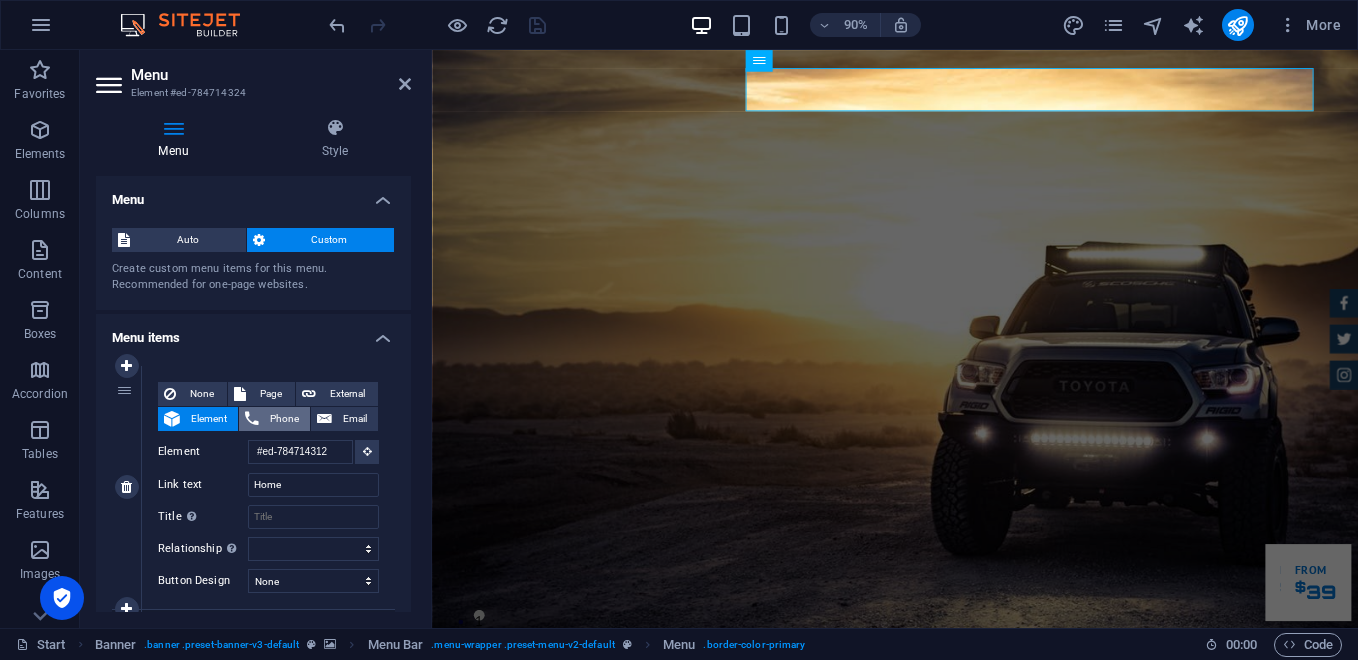 select 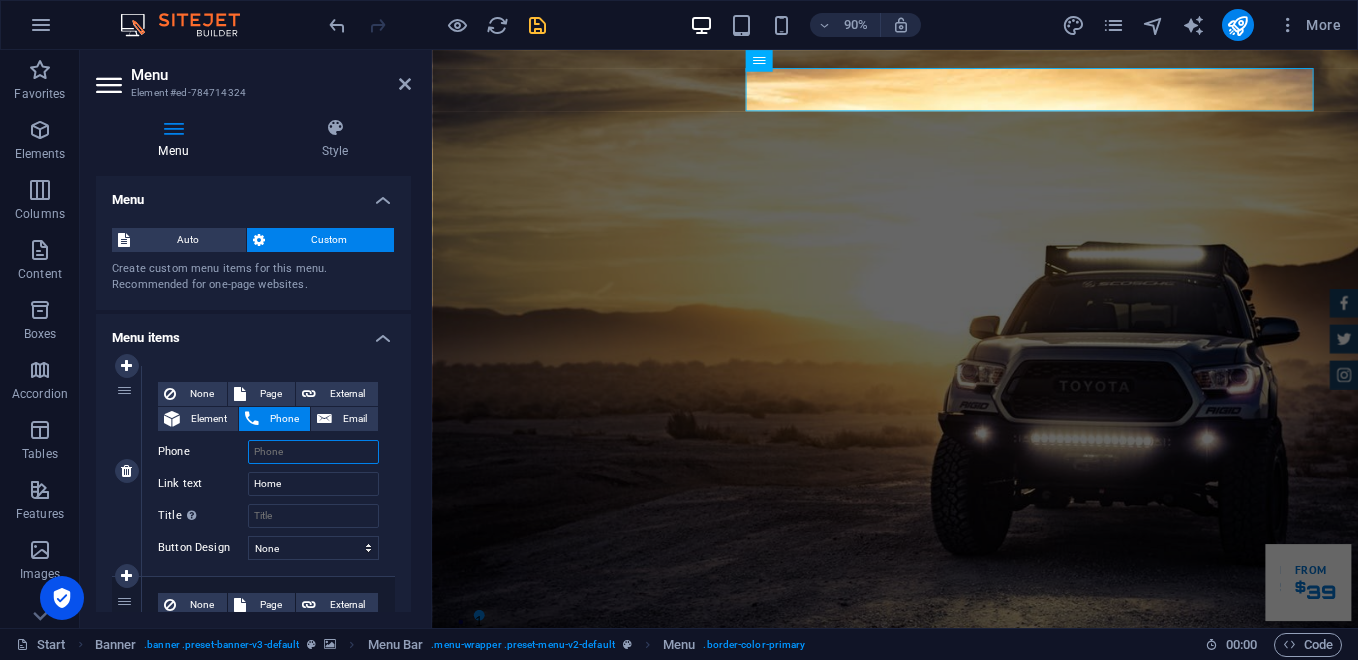 type on "=" 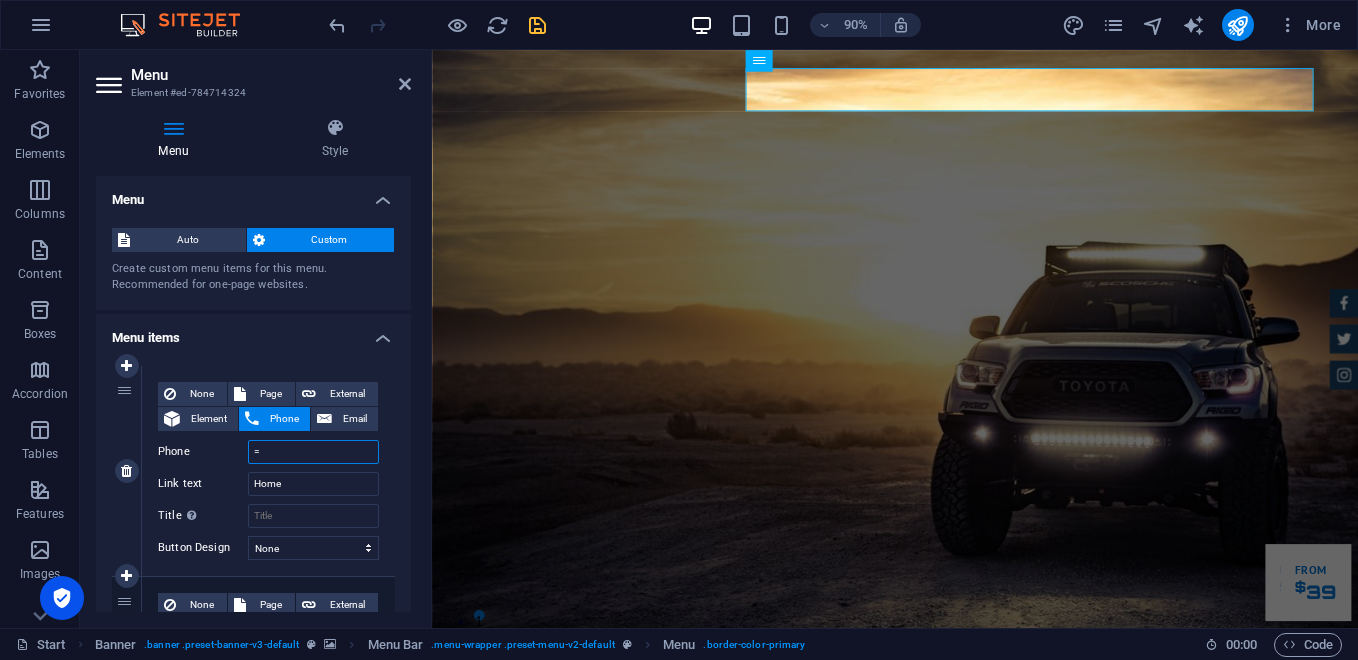 select 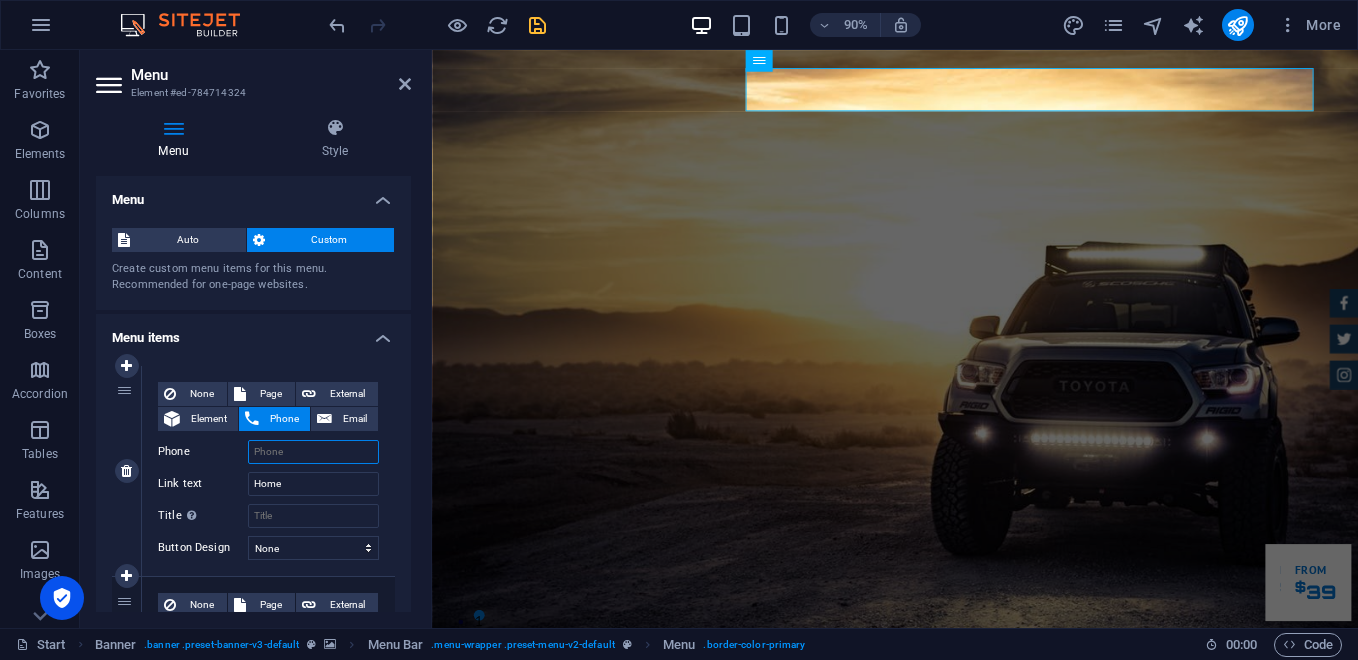 select 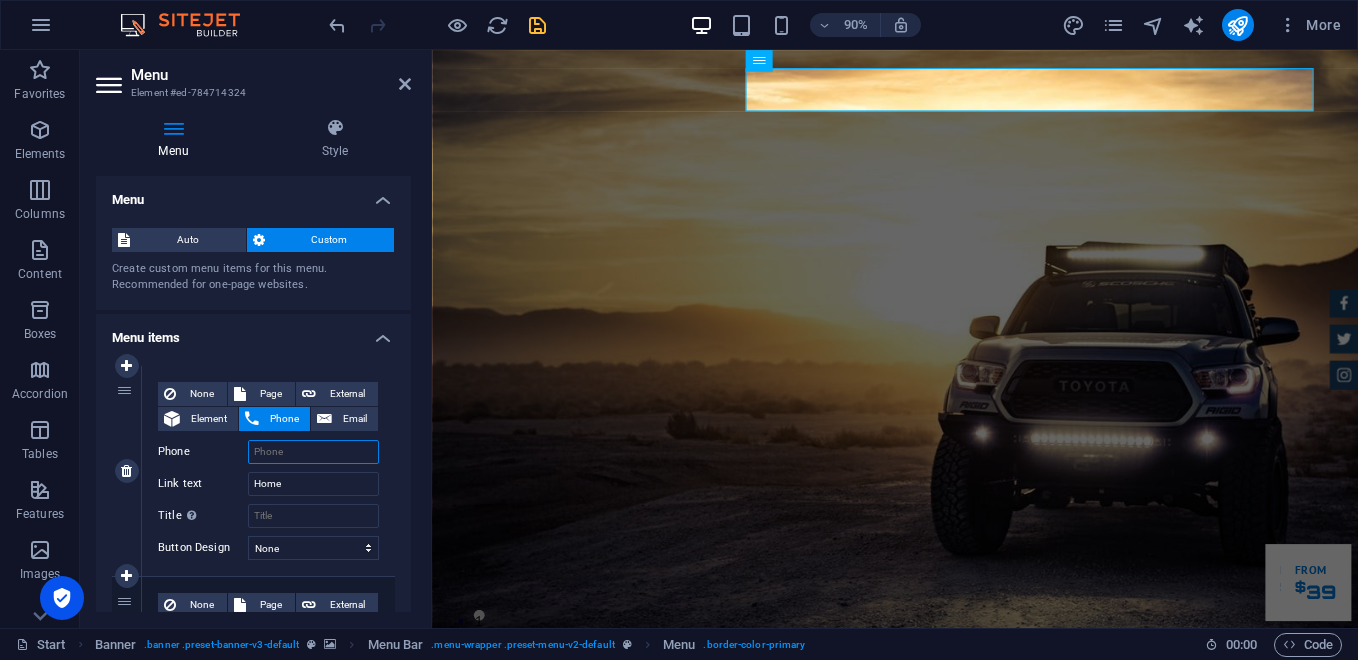 type on "+" 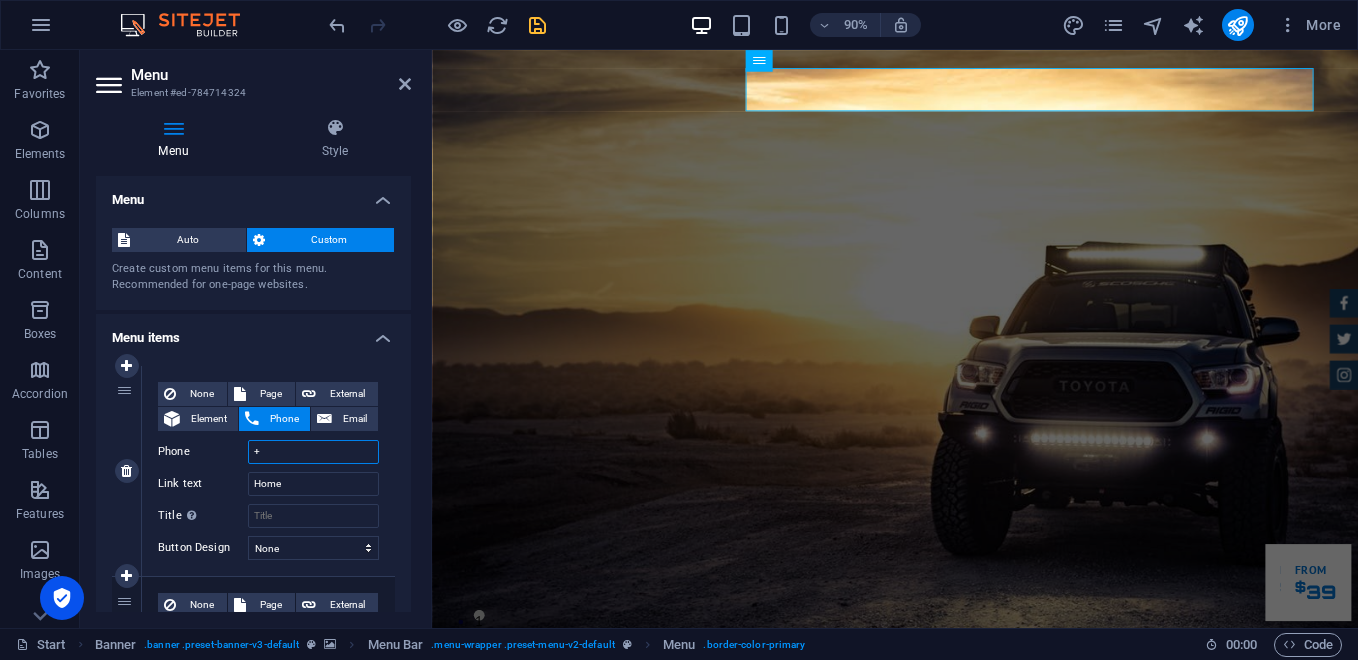 select 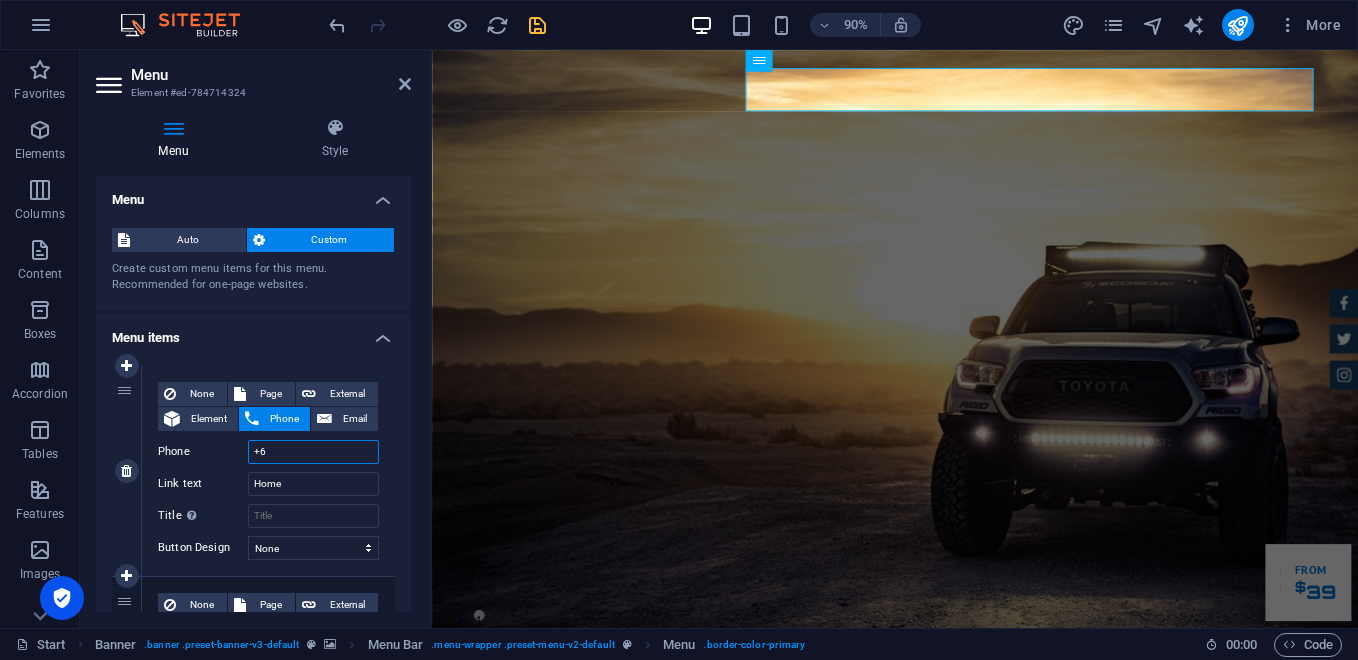 type on "+62" 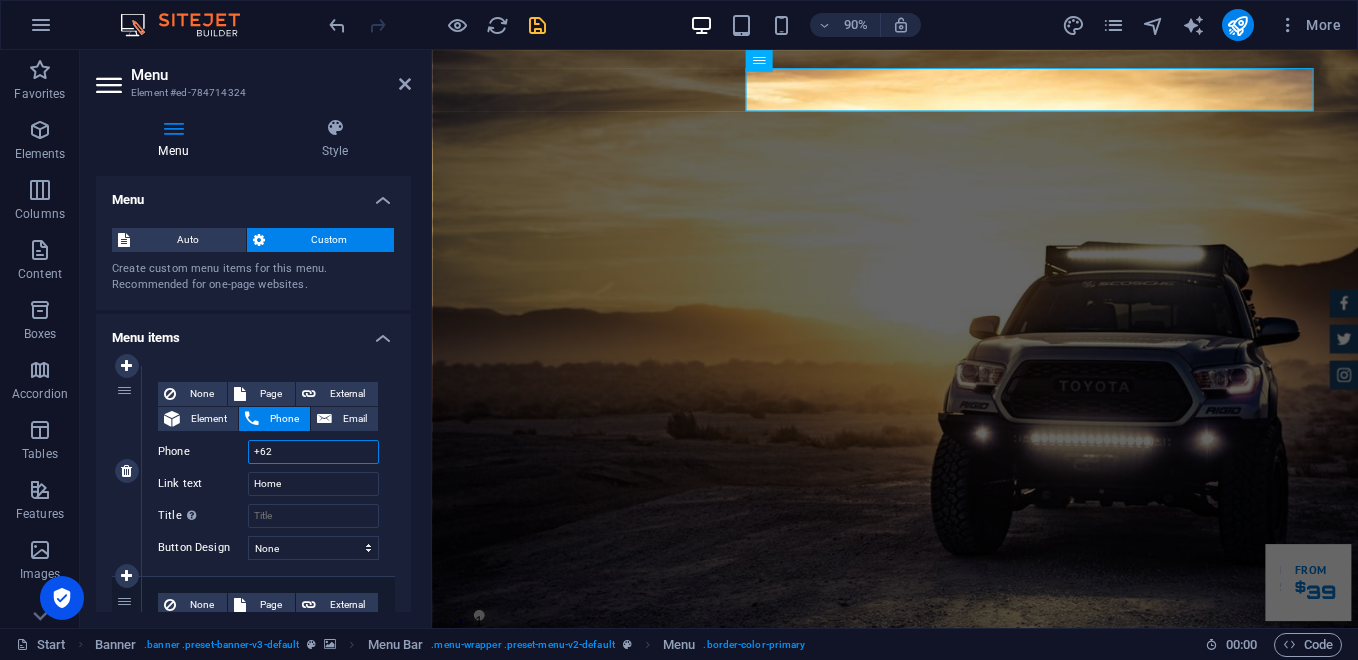 select 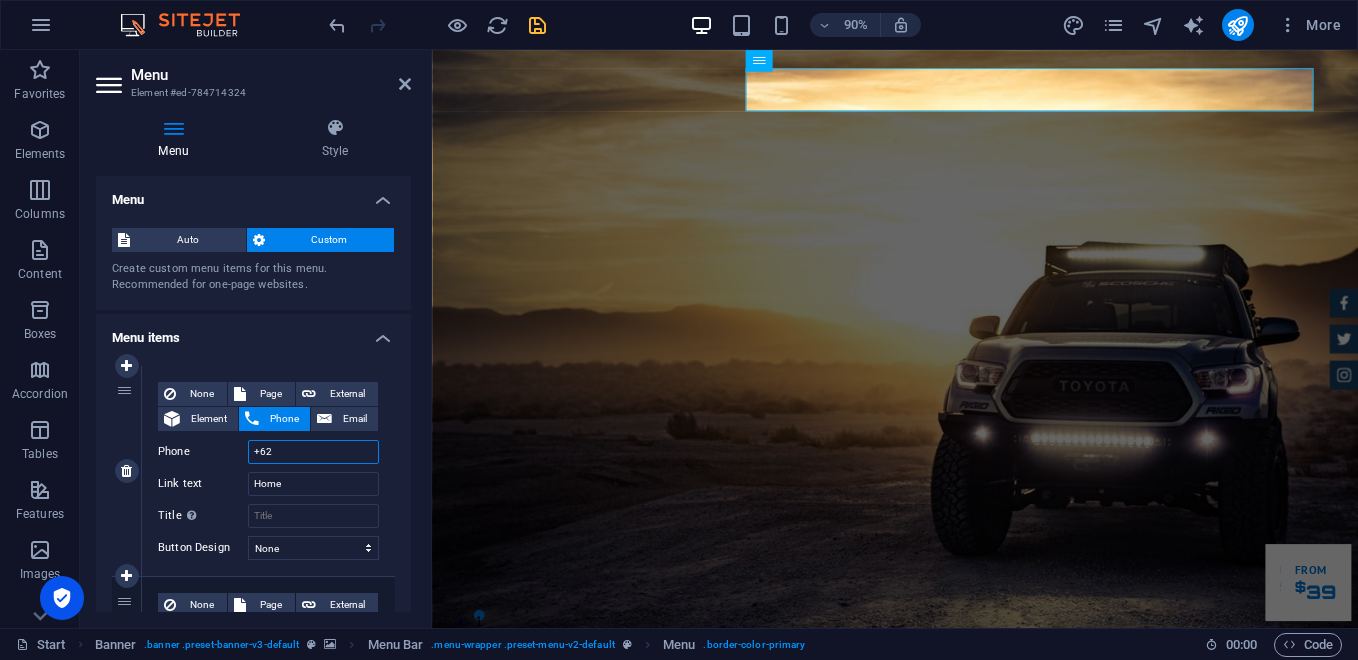 type on "+628" 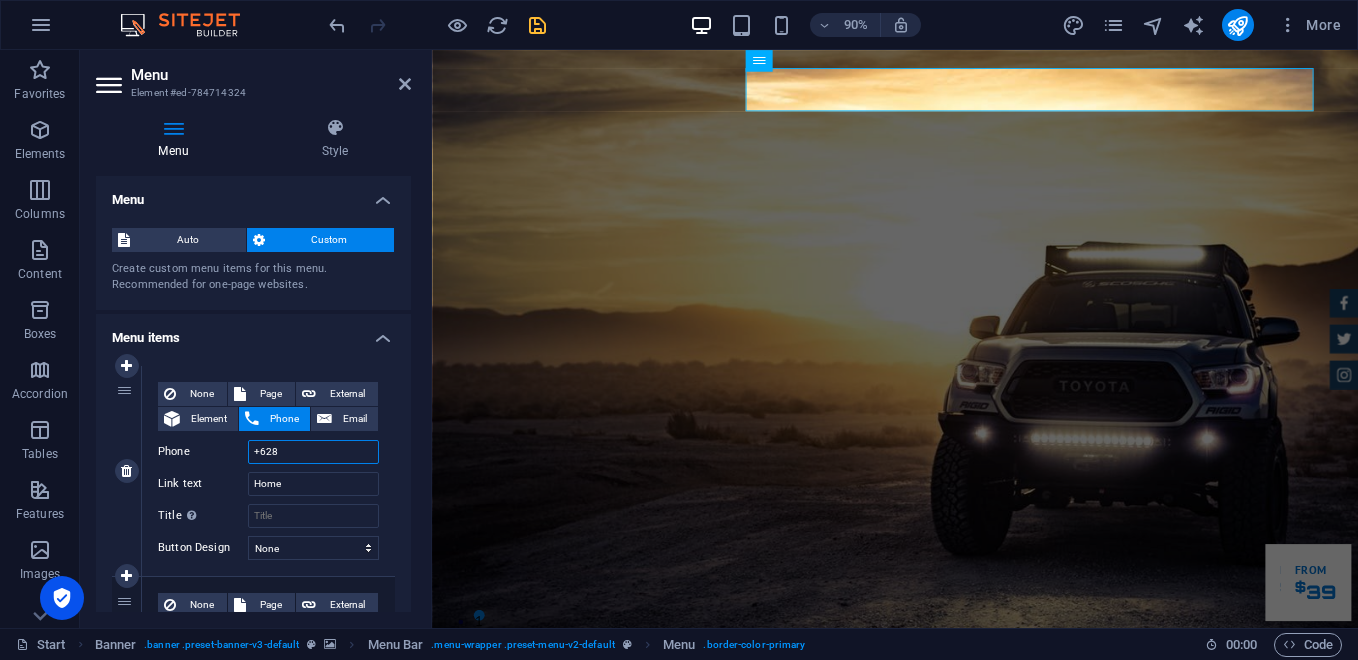 select 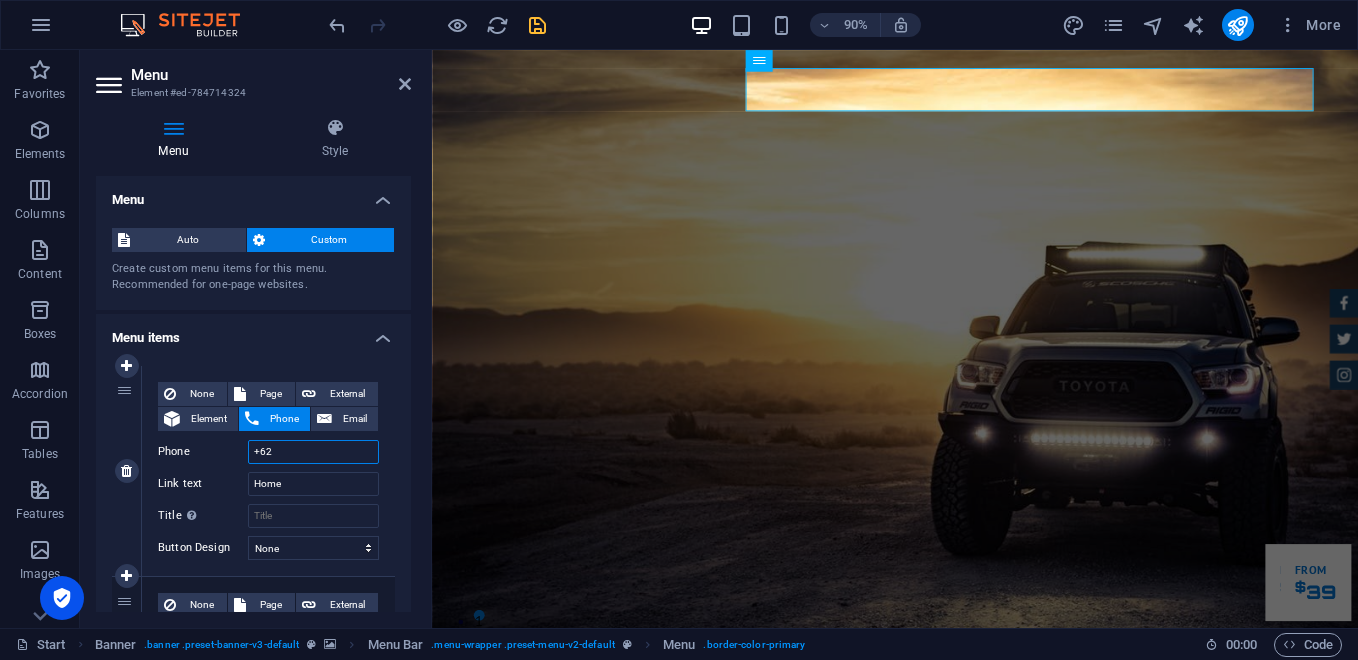 select 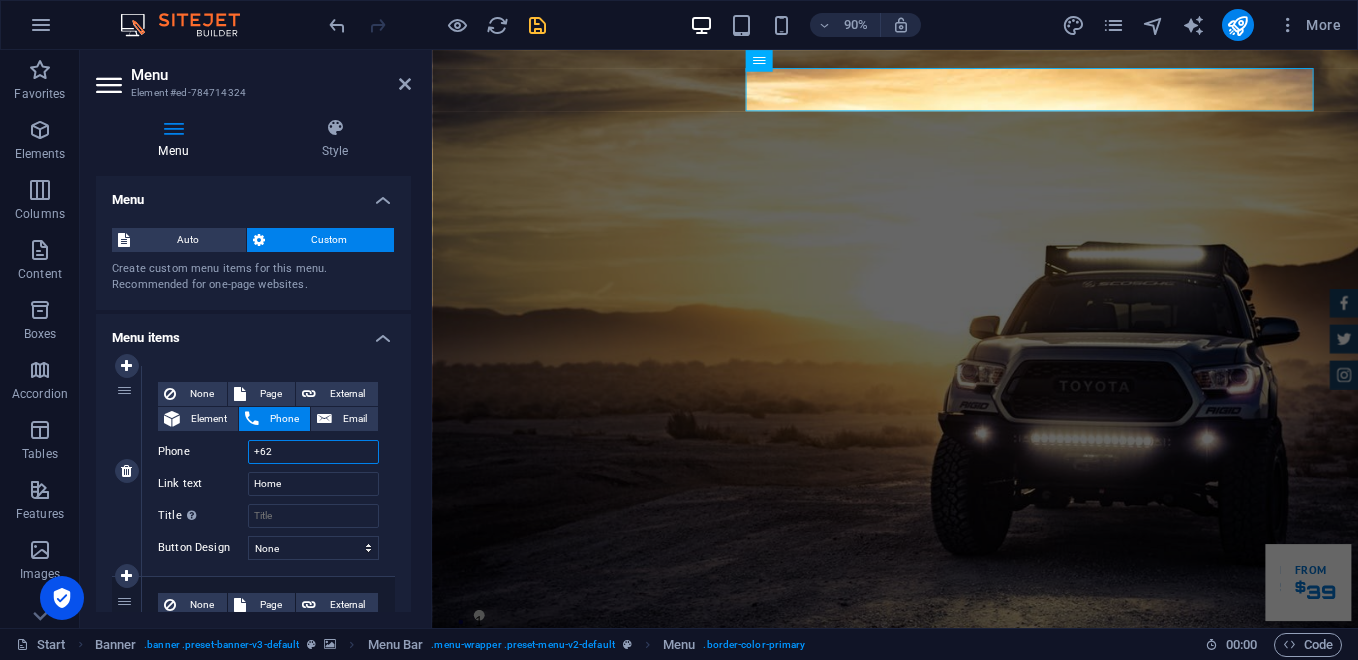 type on "+62" 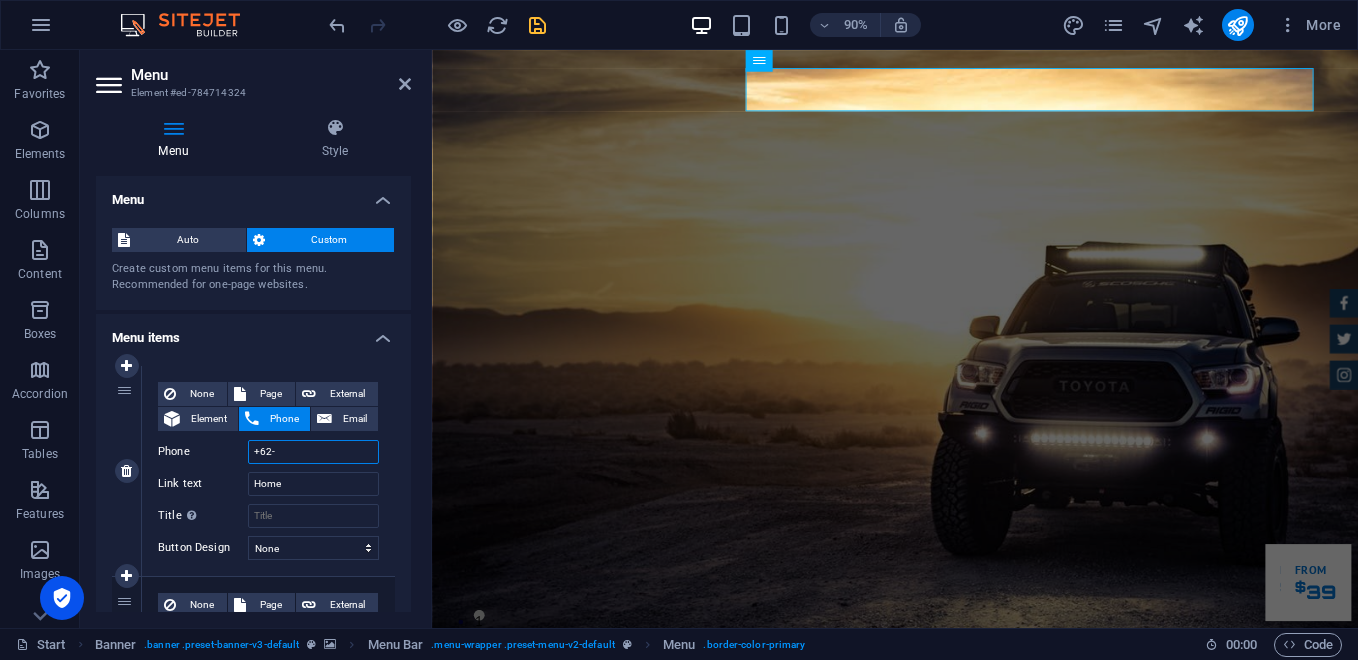 type on "+62-8" 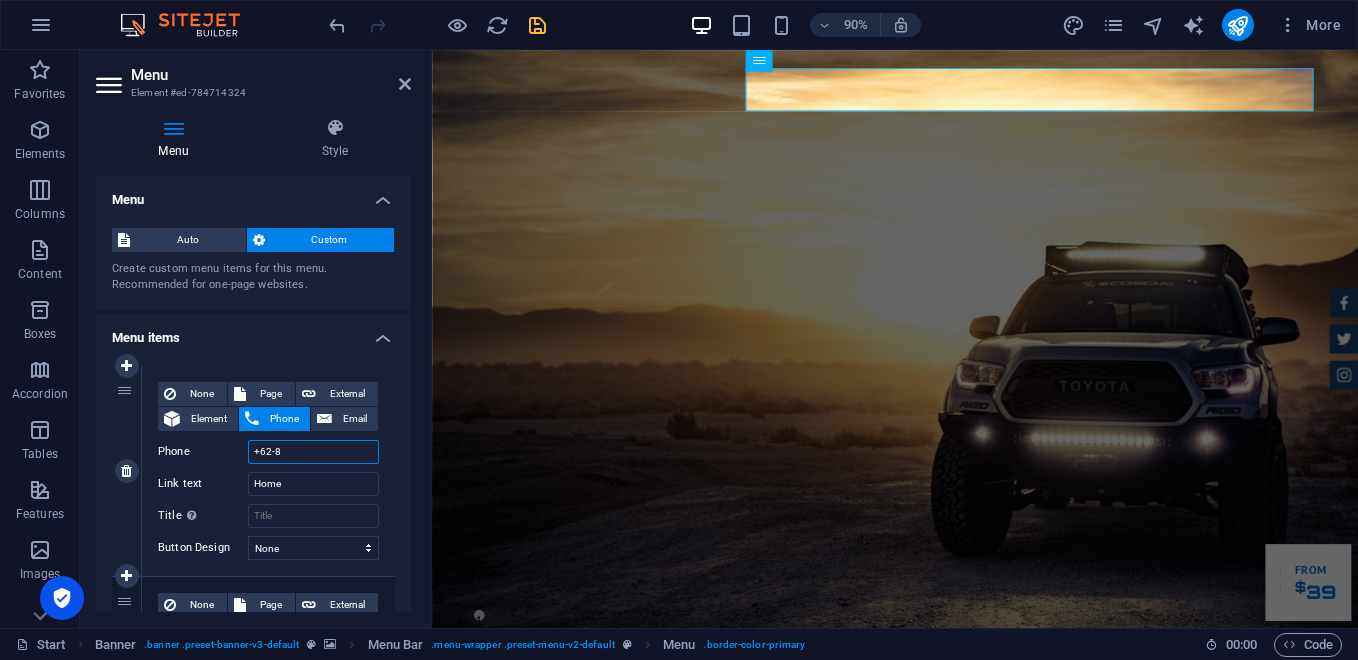 select 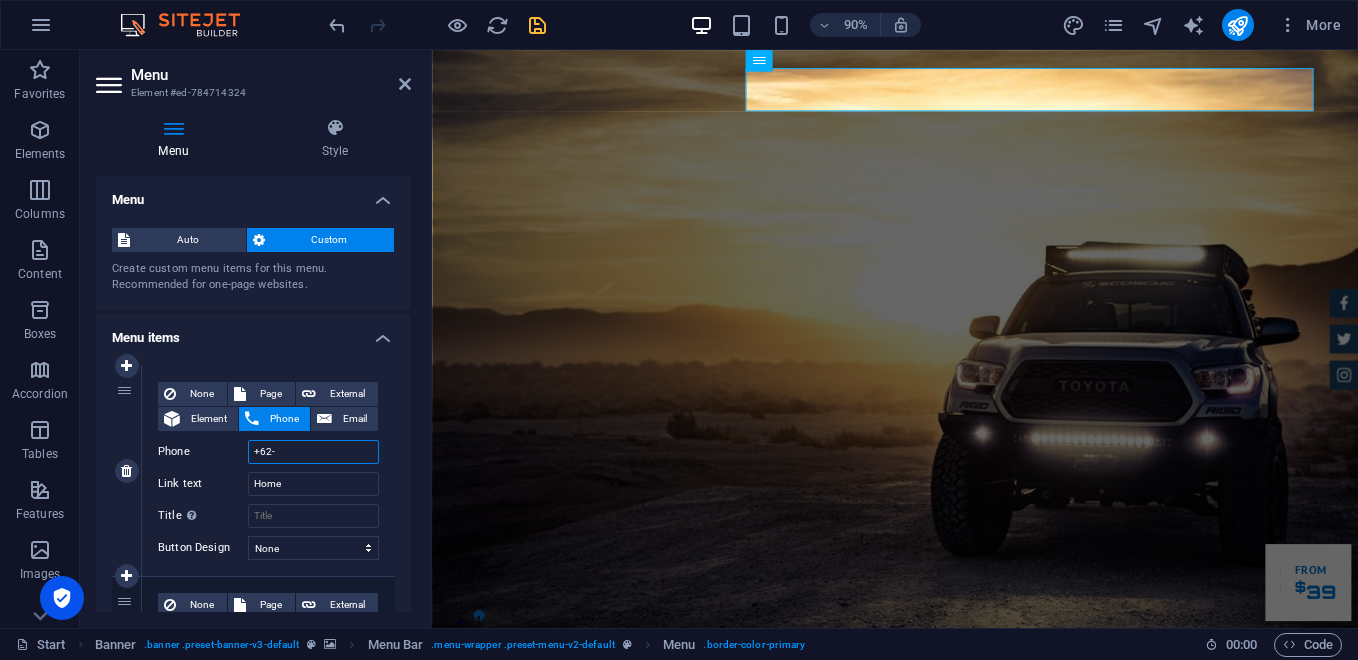 type on "+62" 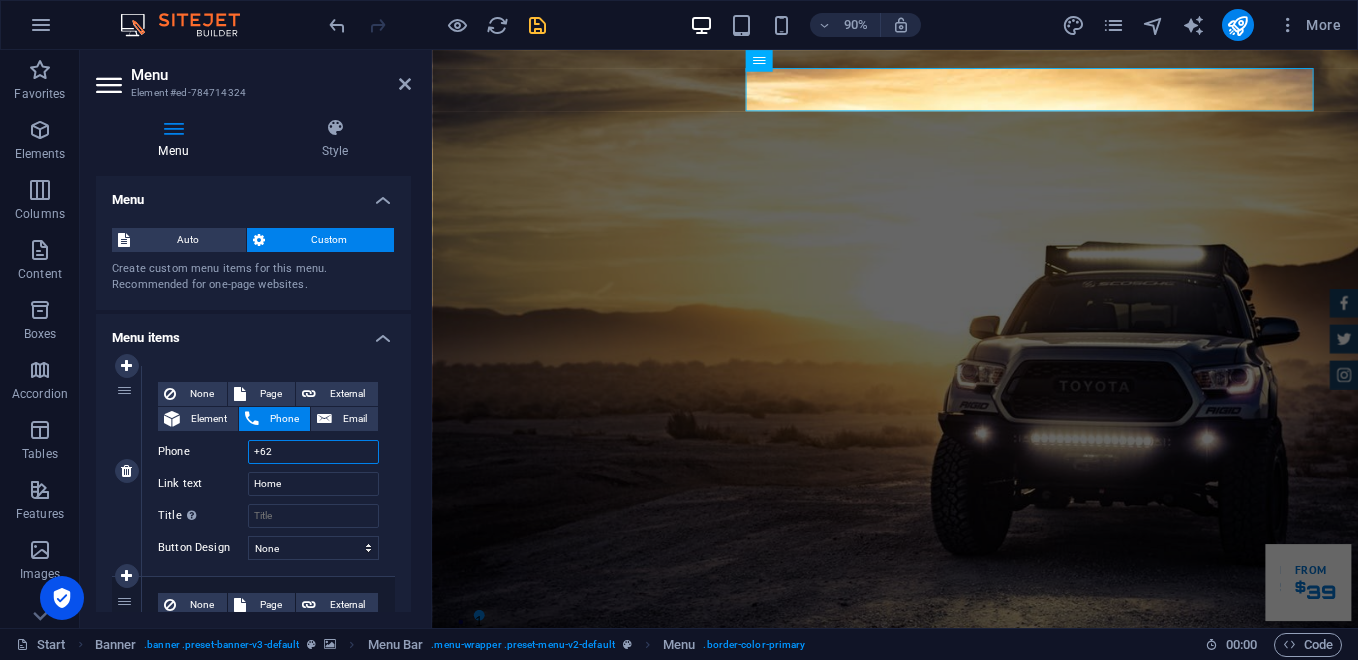 select 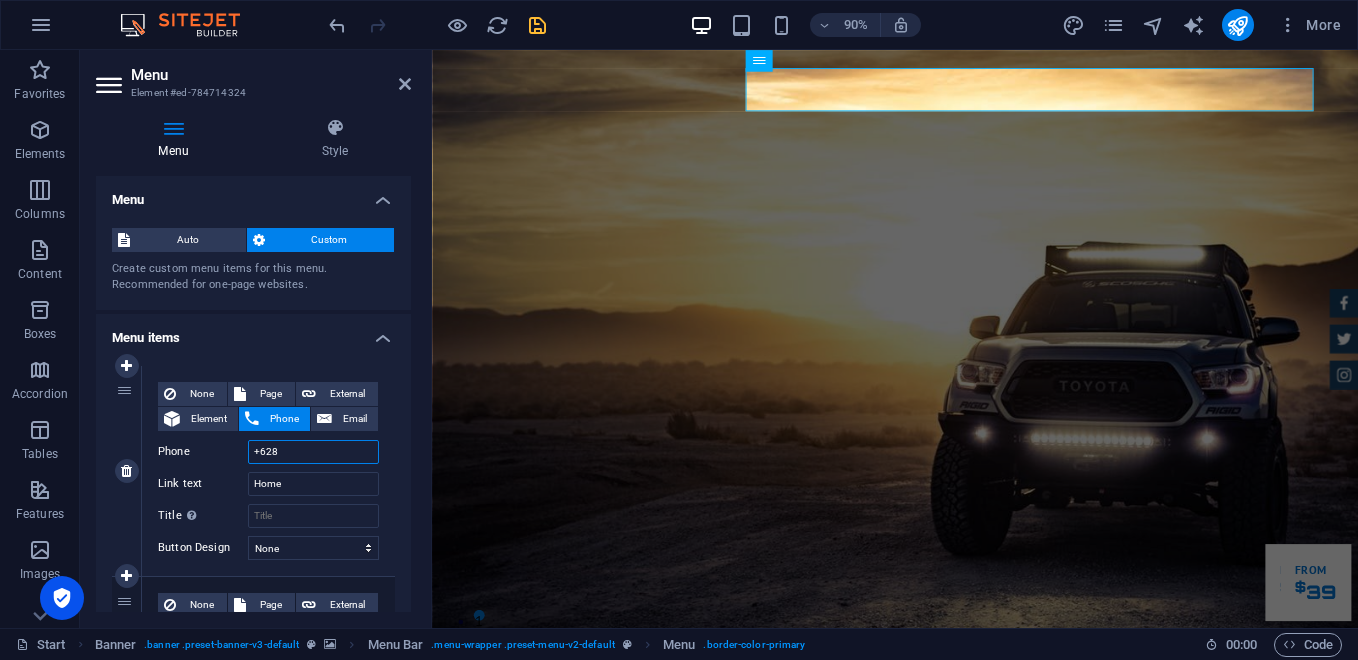 select 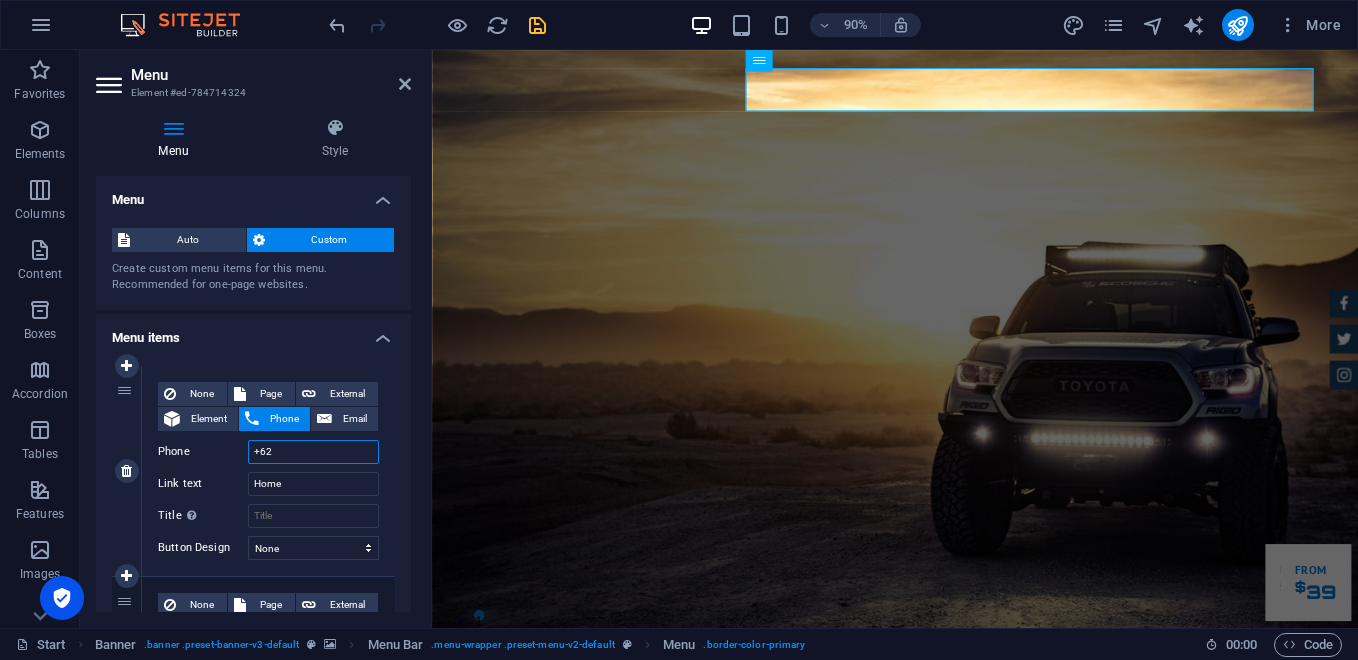 type on "+62" 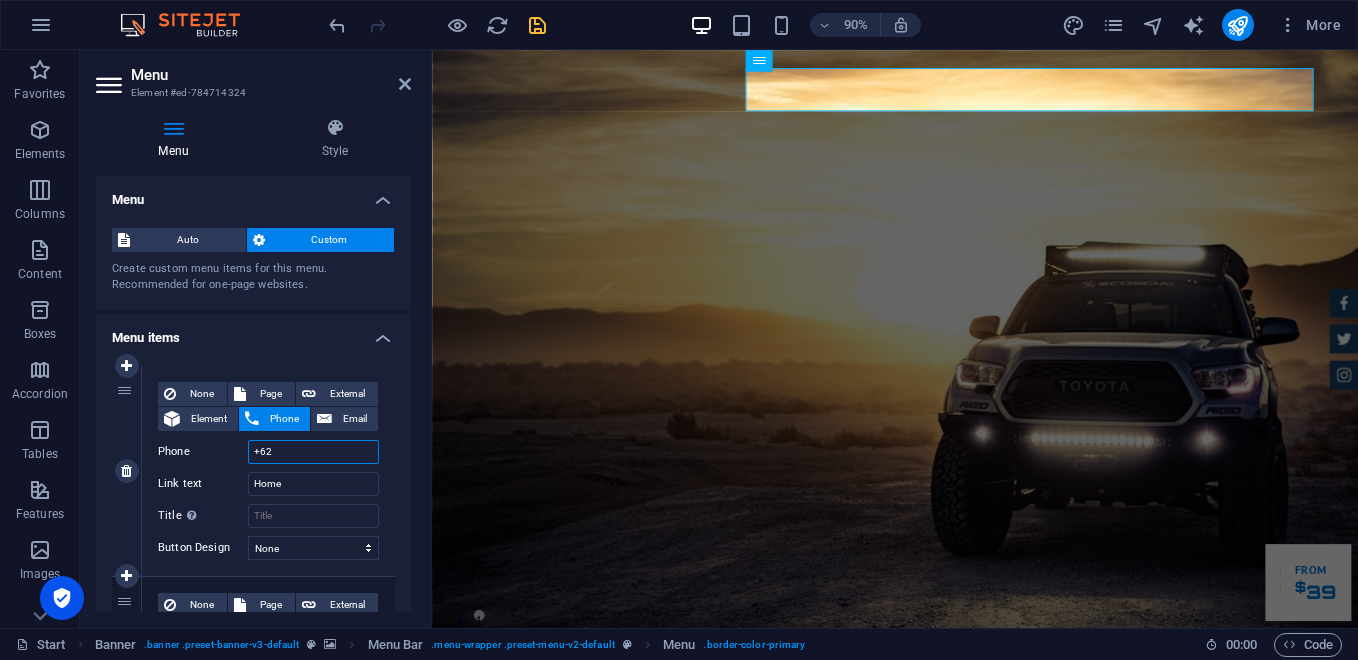 type on "+62" 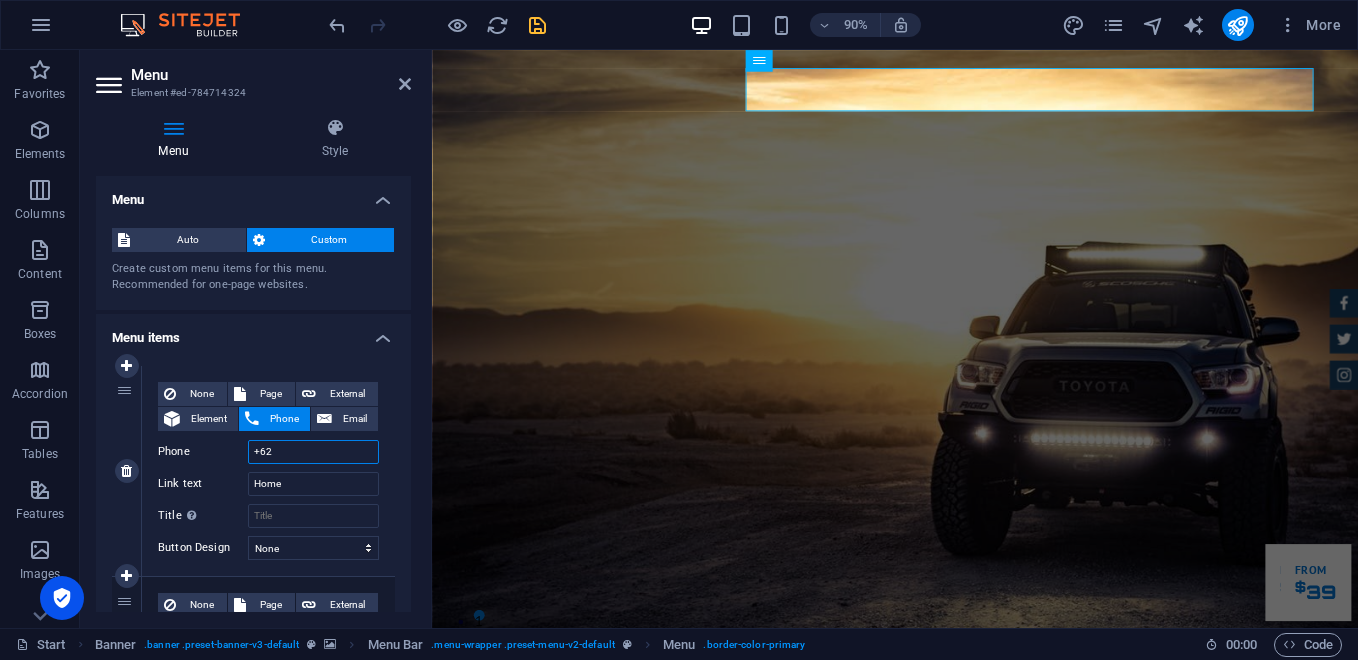 type on "+62-" 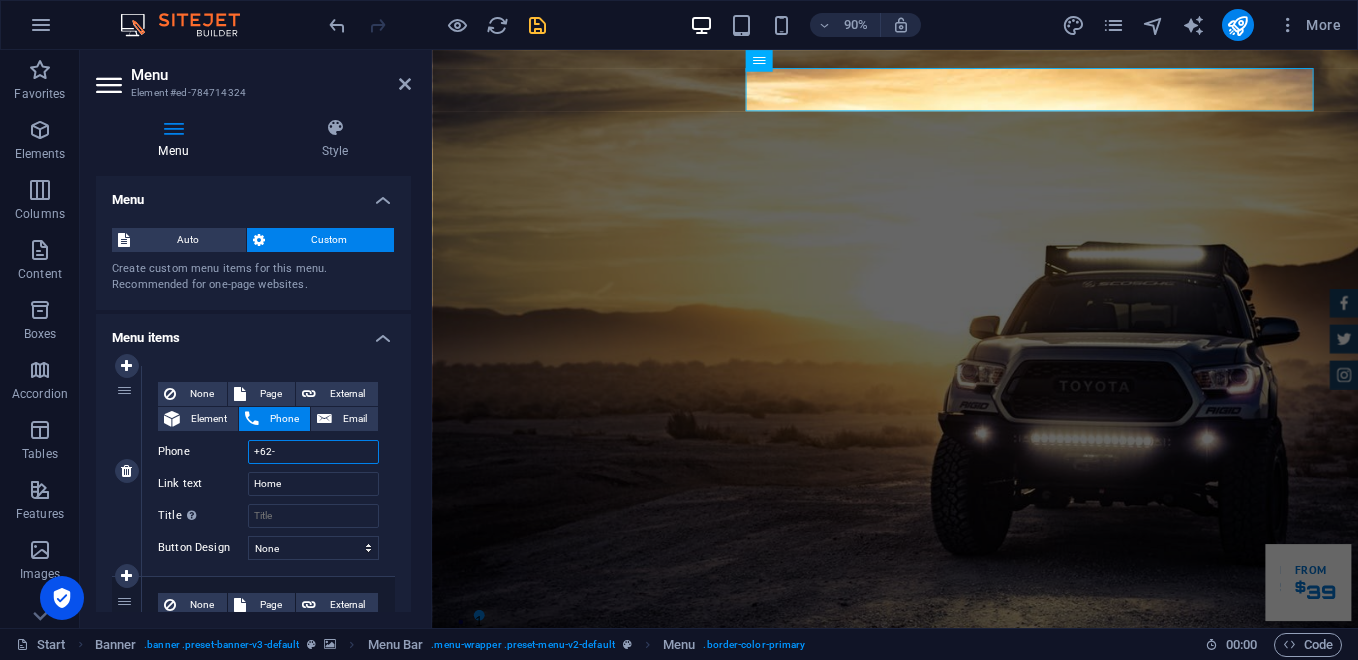 select 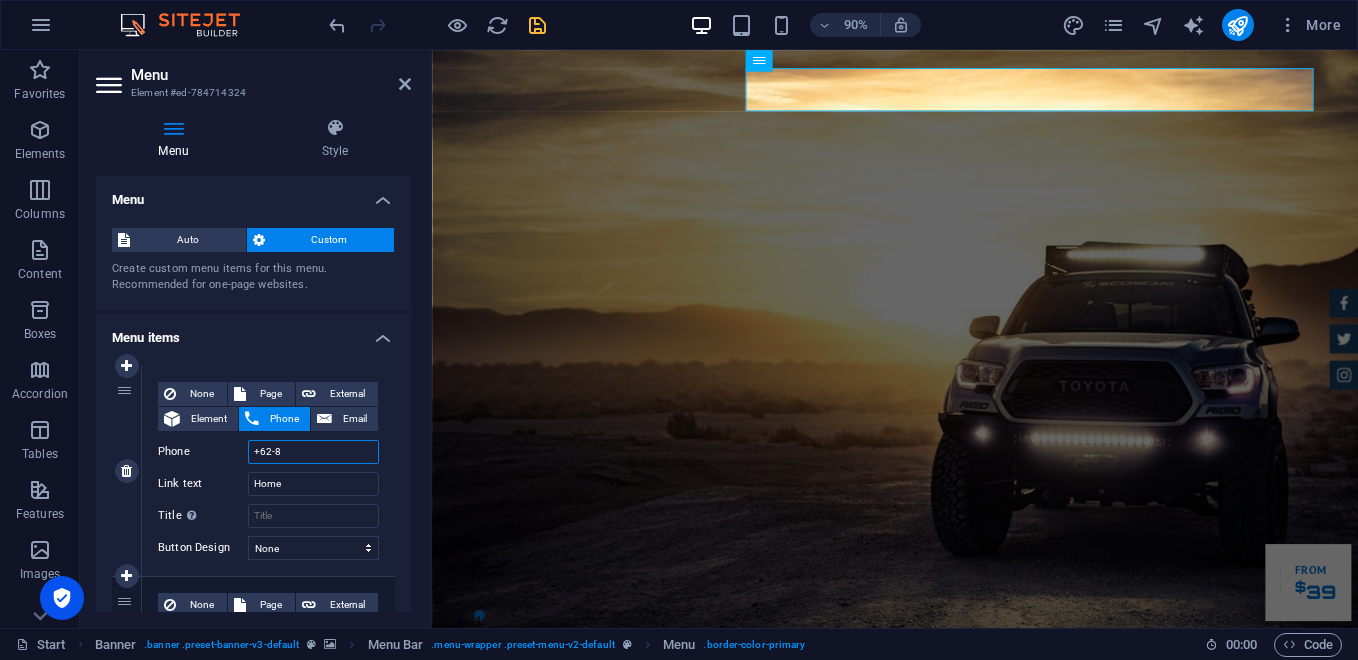 select 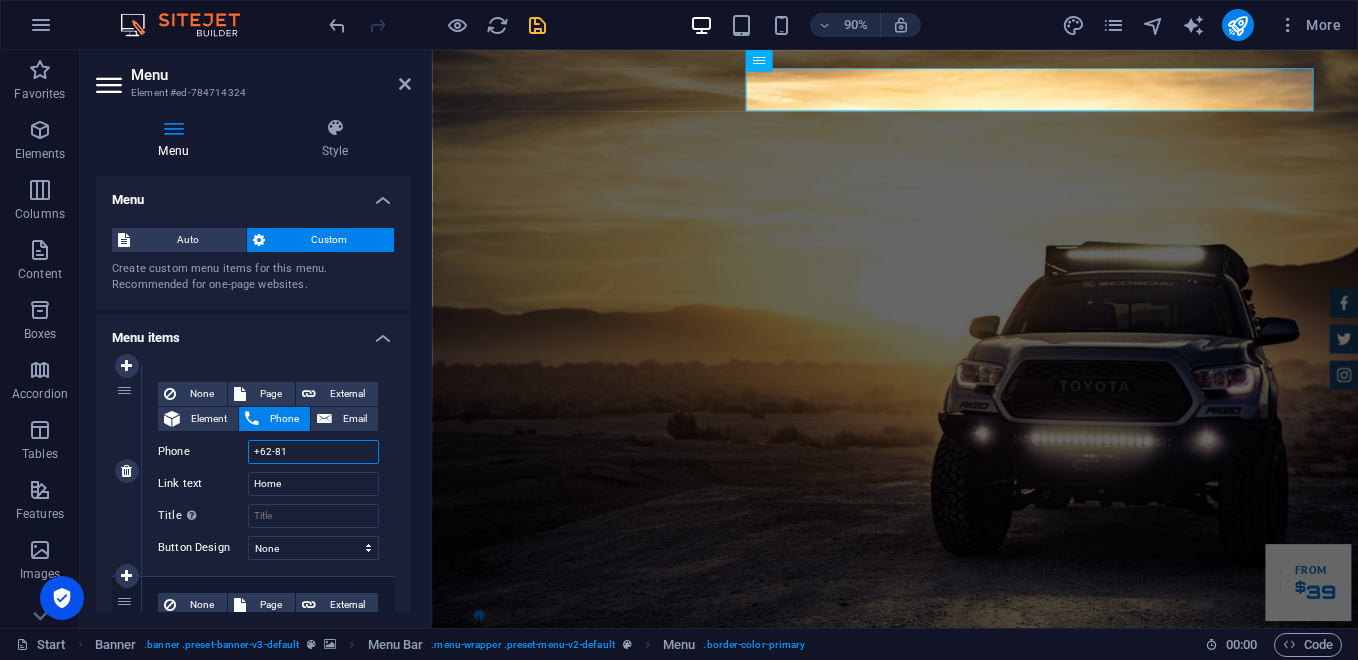 type on "+62-811" 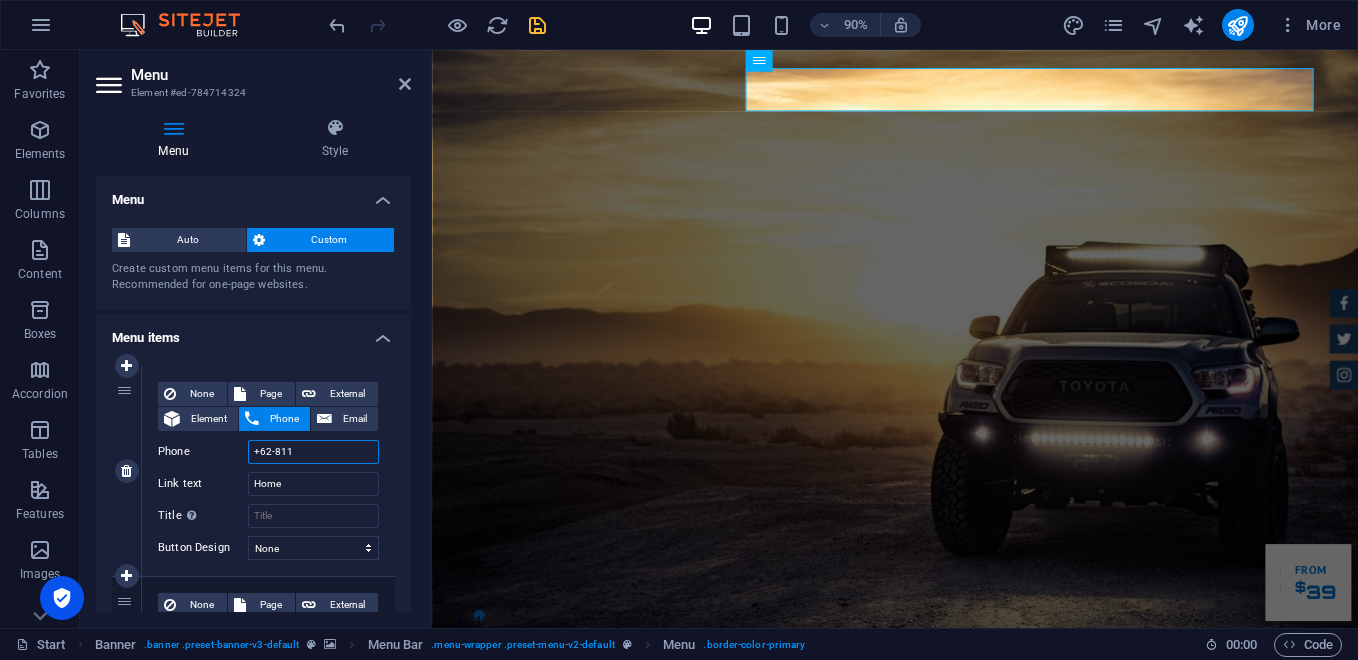 select 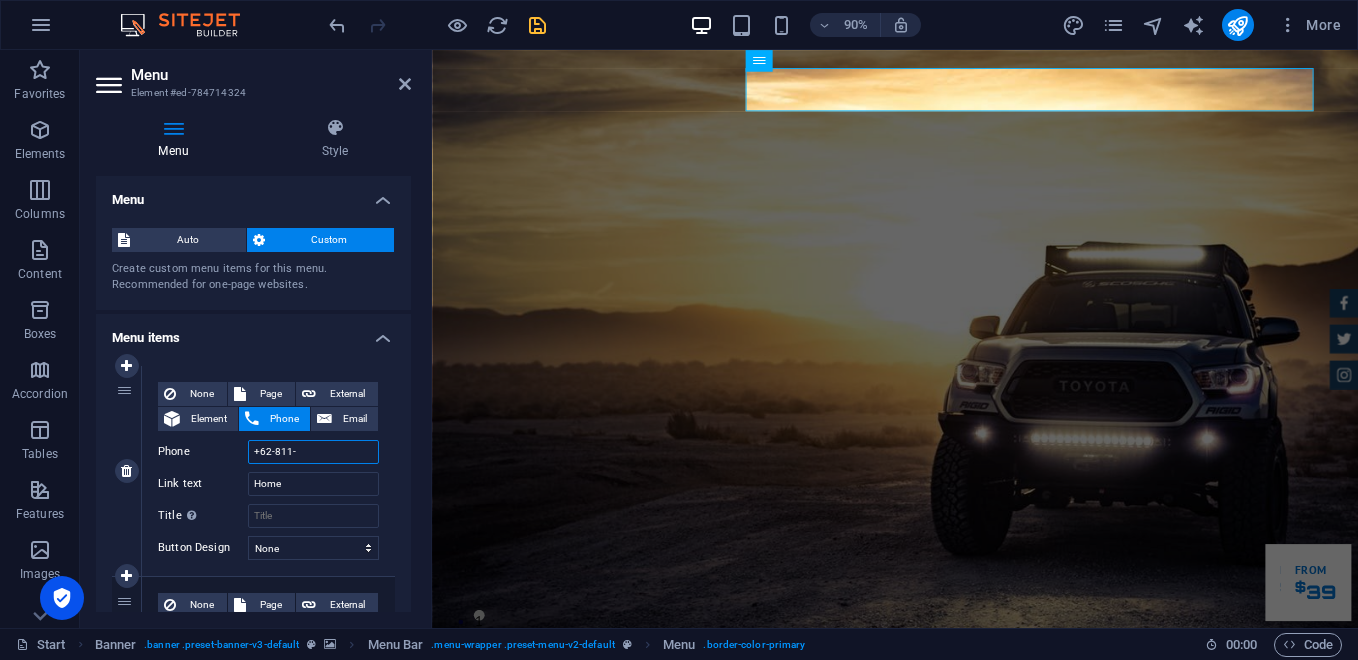 type on "+62-811-2" 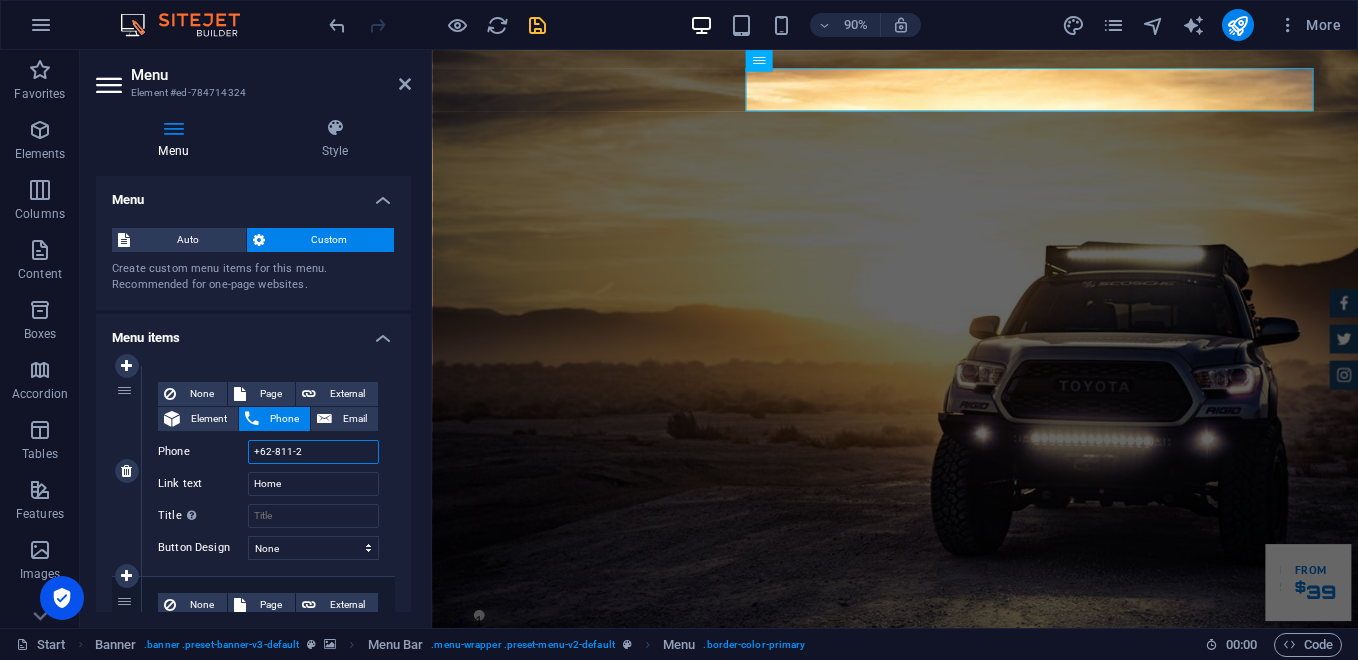 select 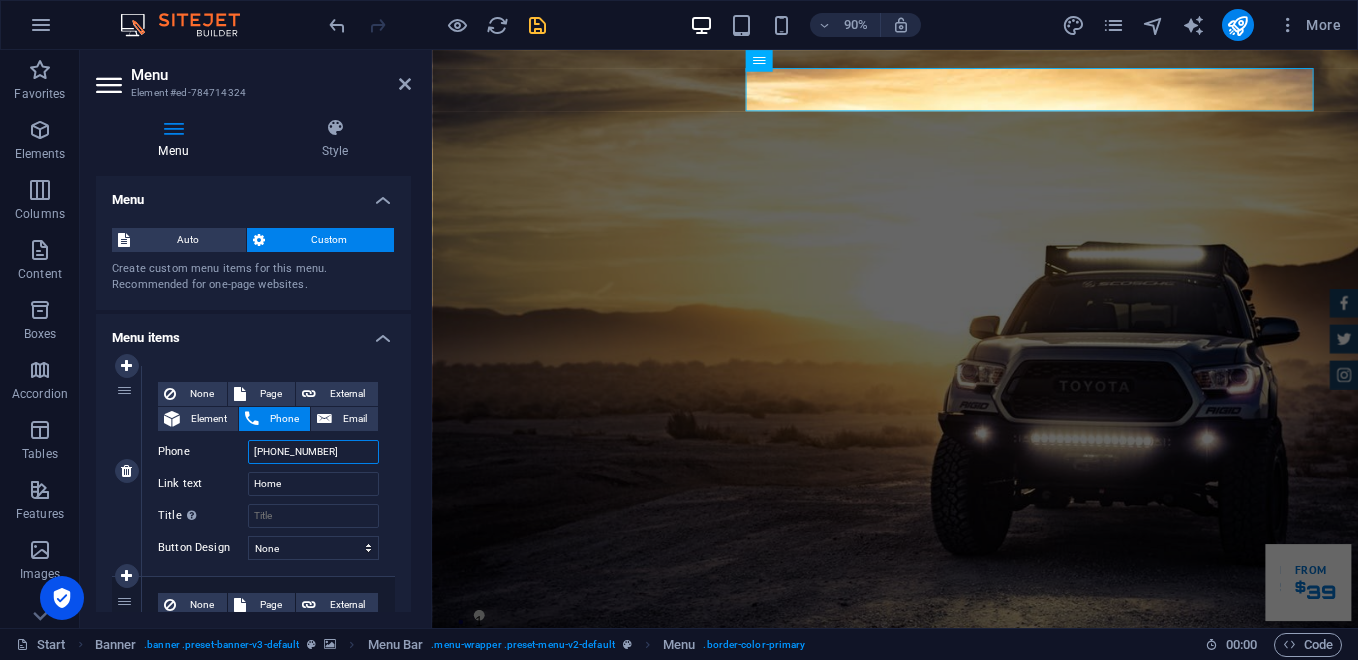 type on "+62-811-282" 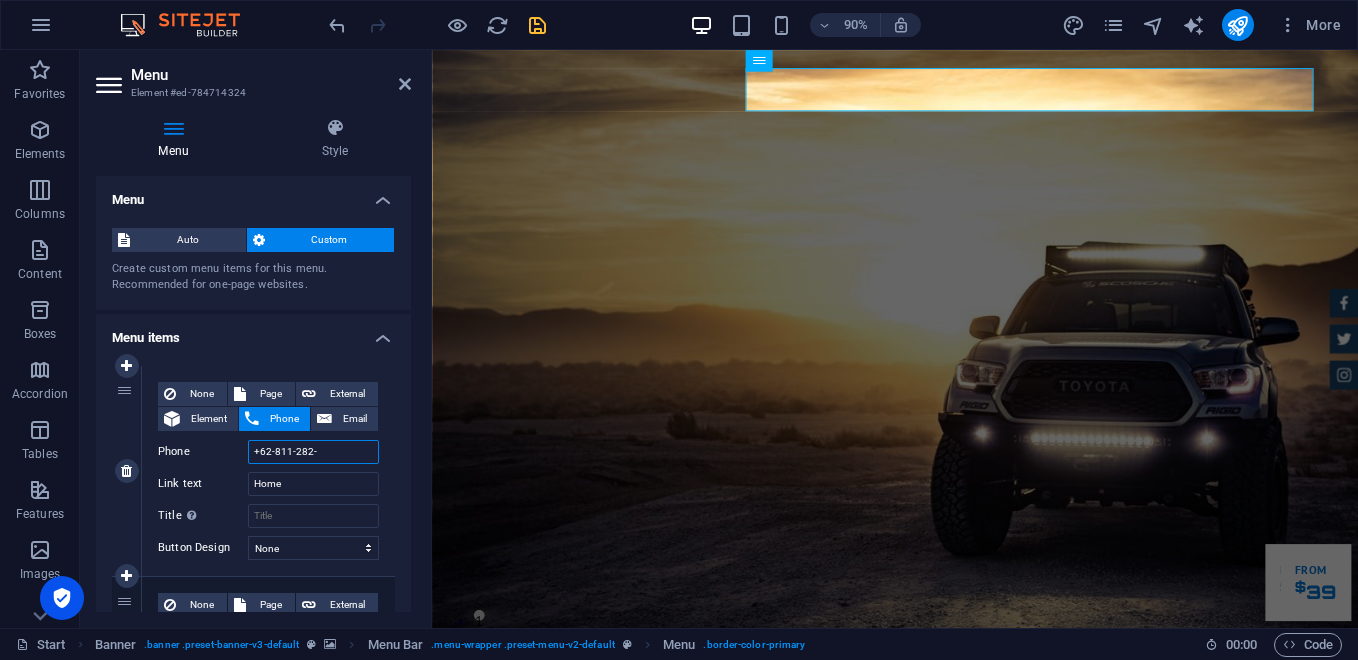 select 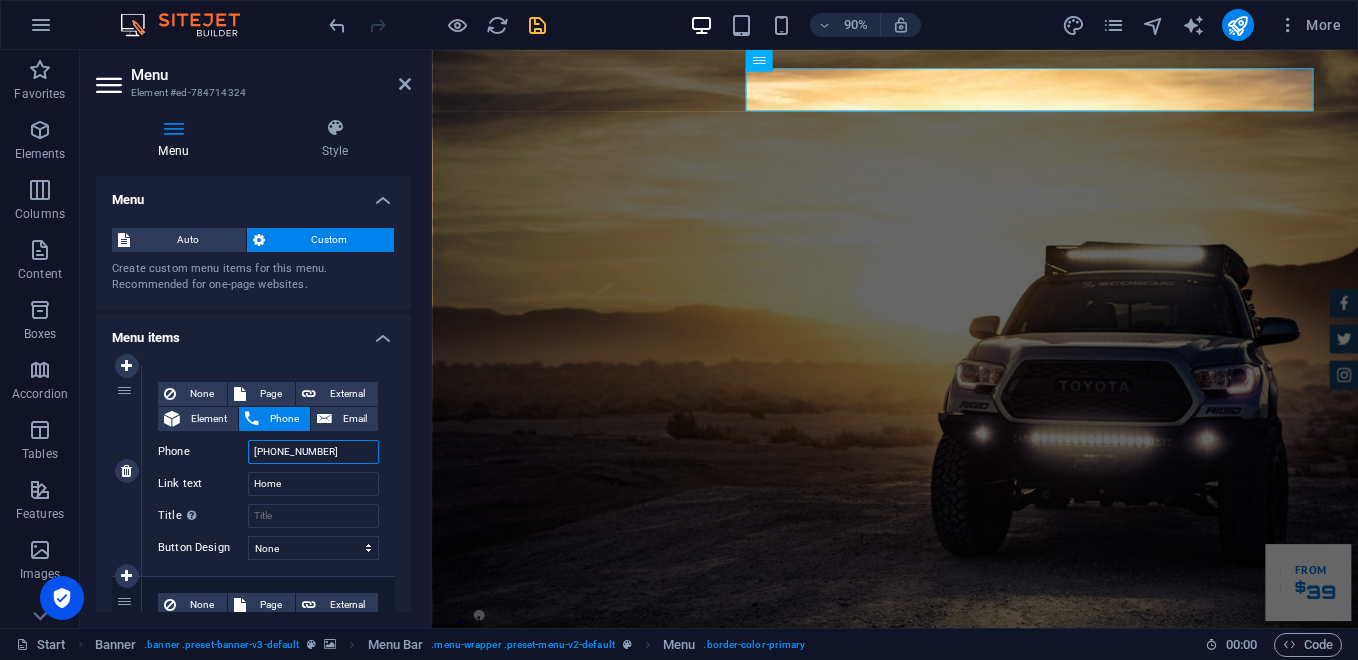 type on "+62-811-282-980" 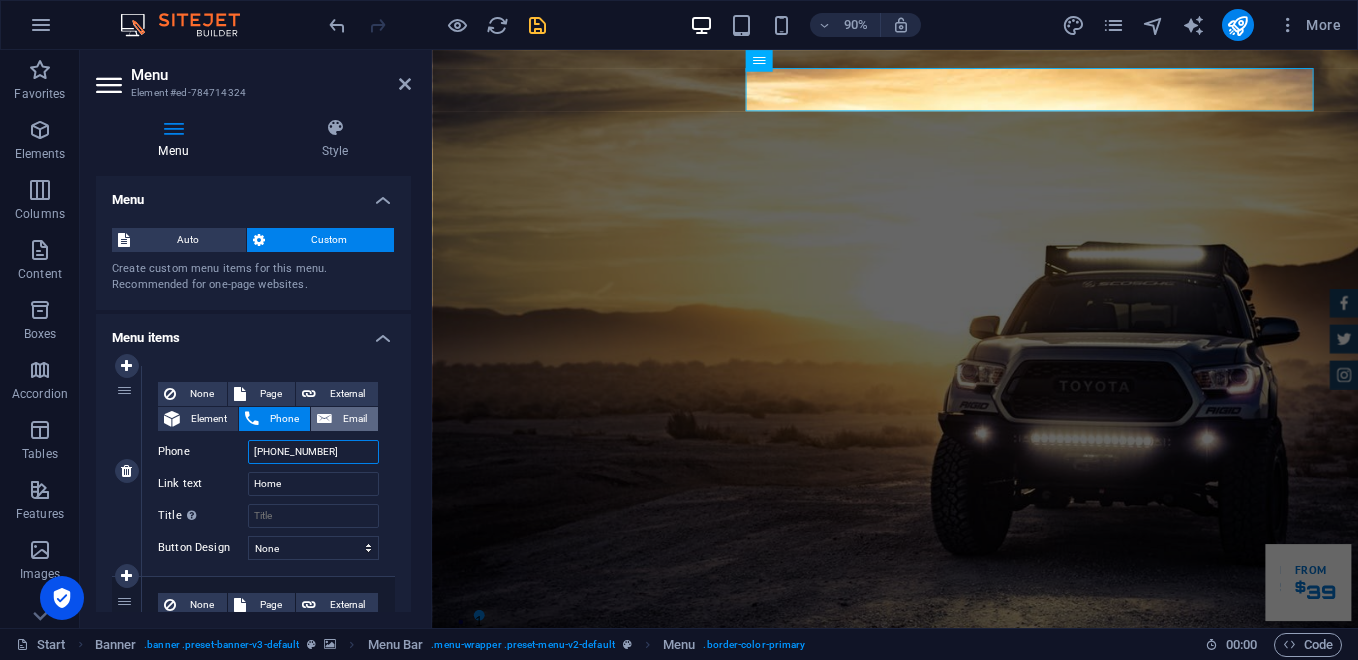 type on "+62-811-282-980" 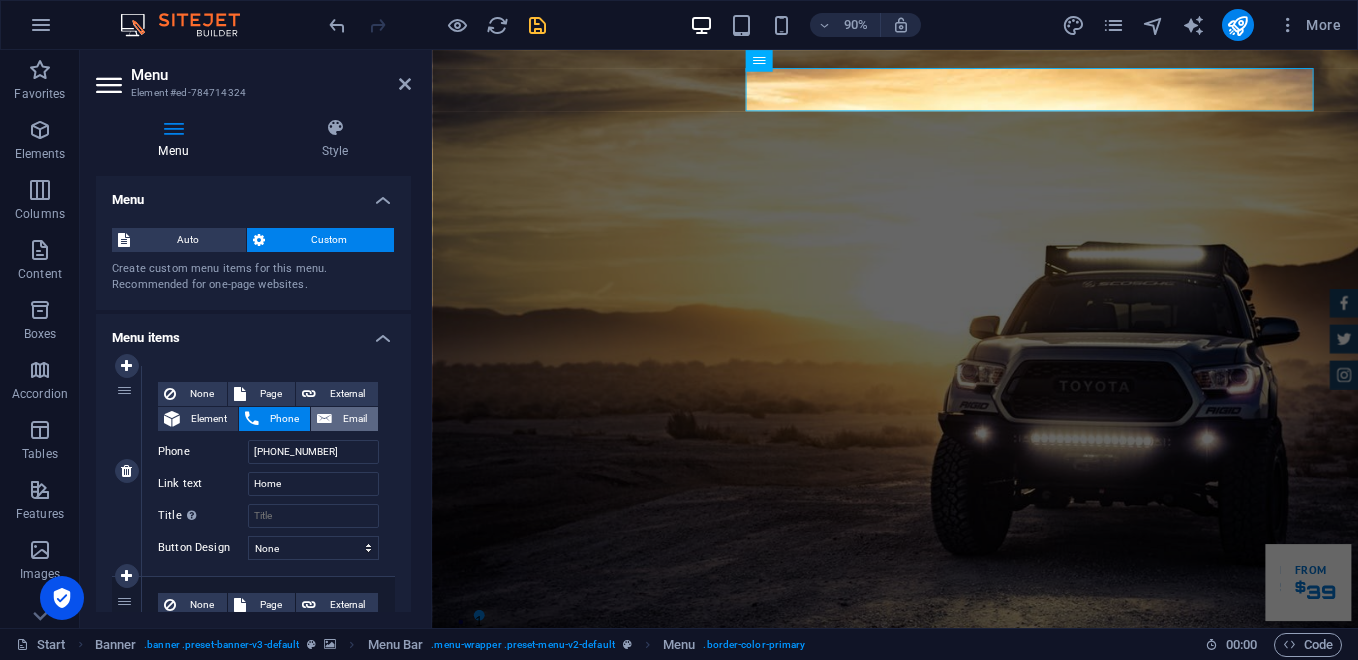 click on "Email" at bounding box center [355, 419] 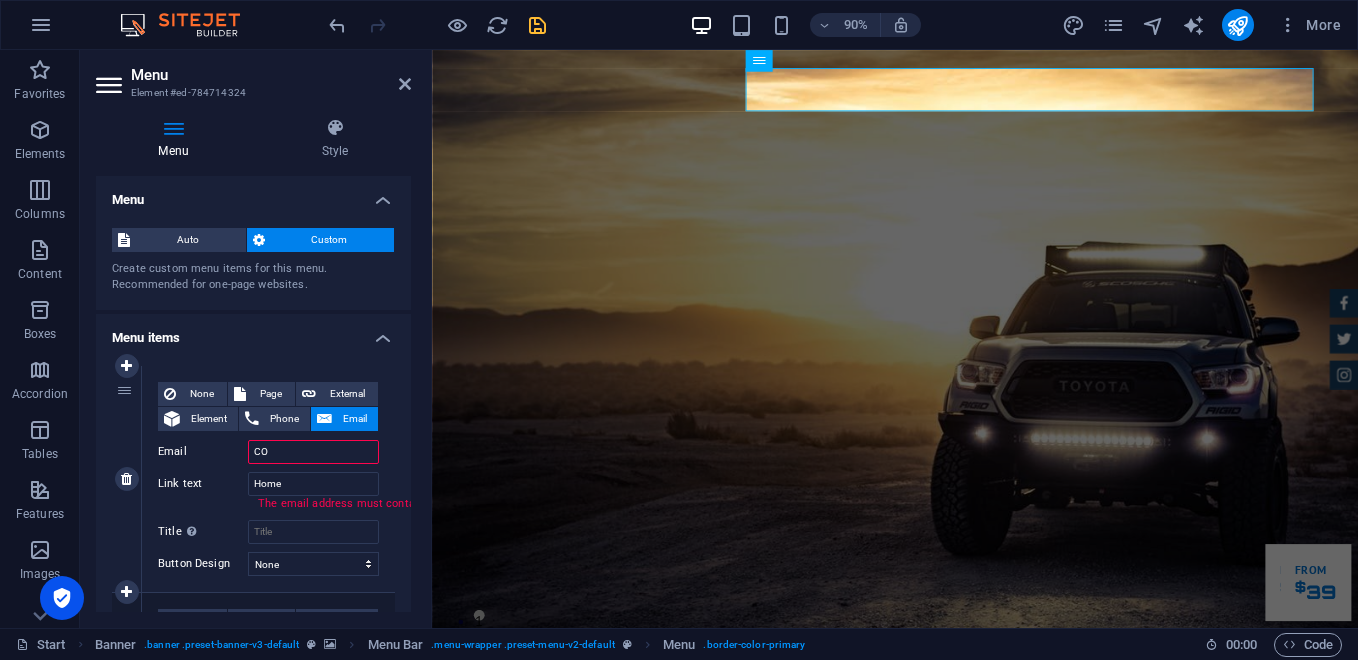 type on "C" 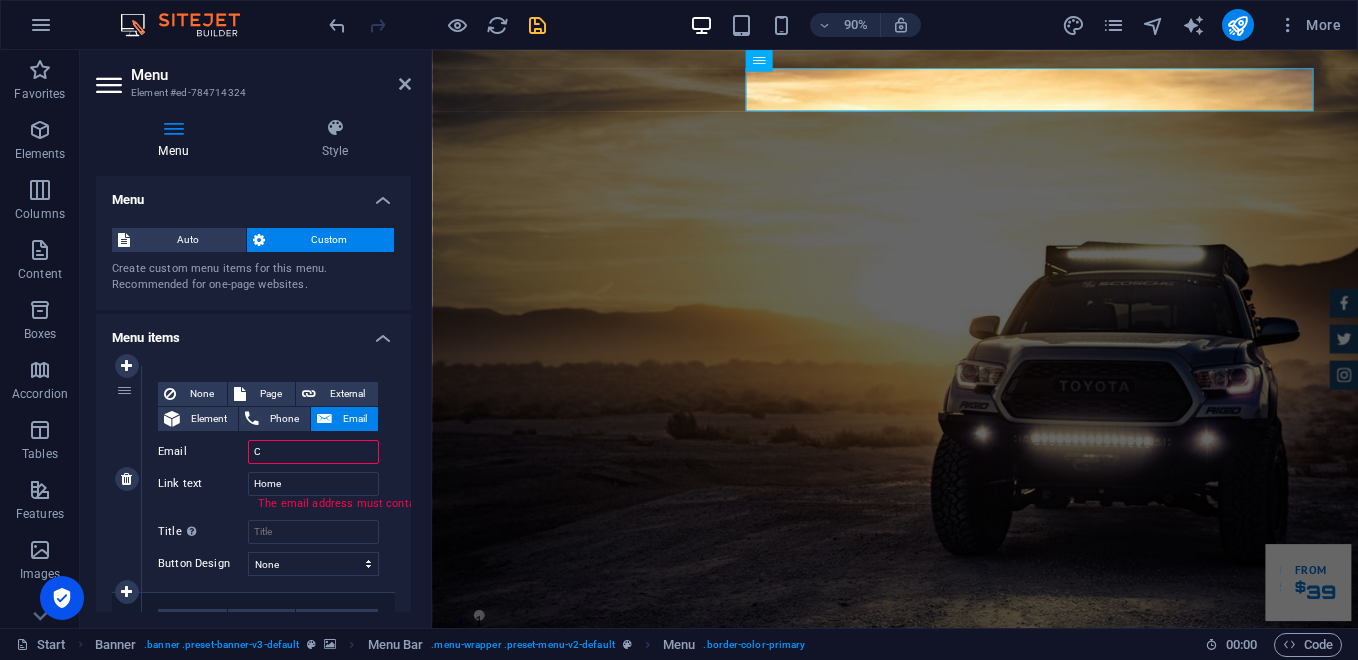 type 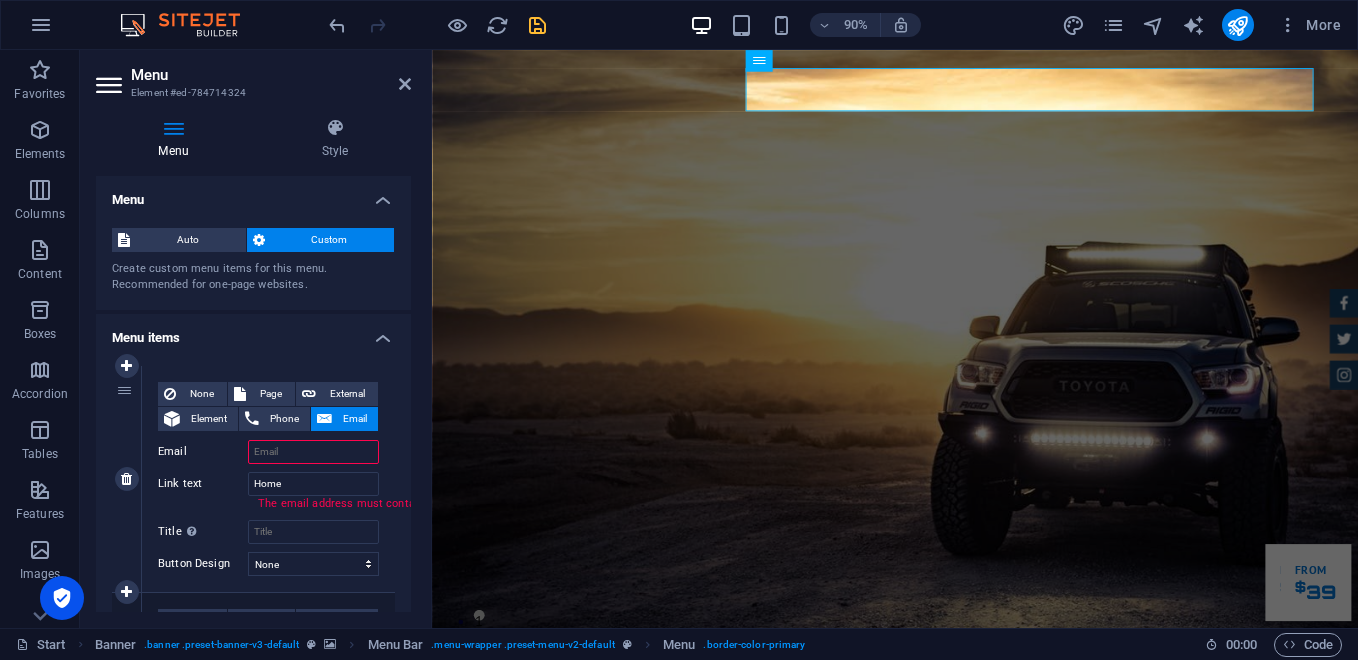select 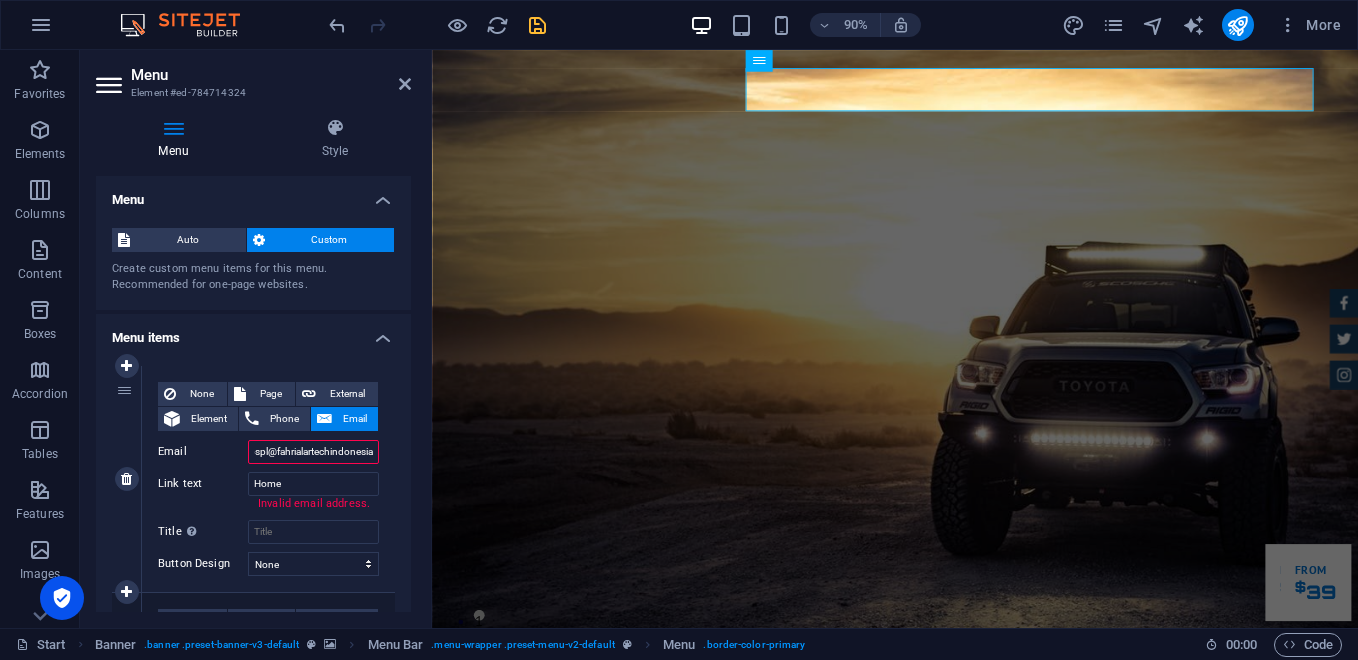 scroll, scrollTop: 0, scrollLeft: 66, axis: horizontal 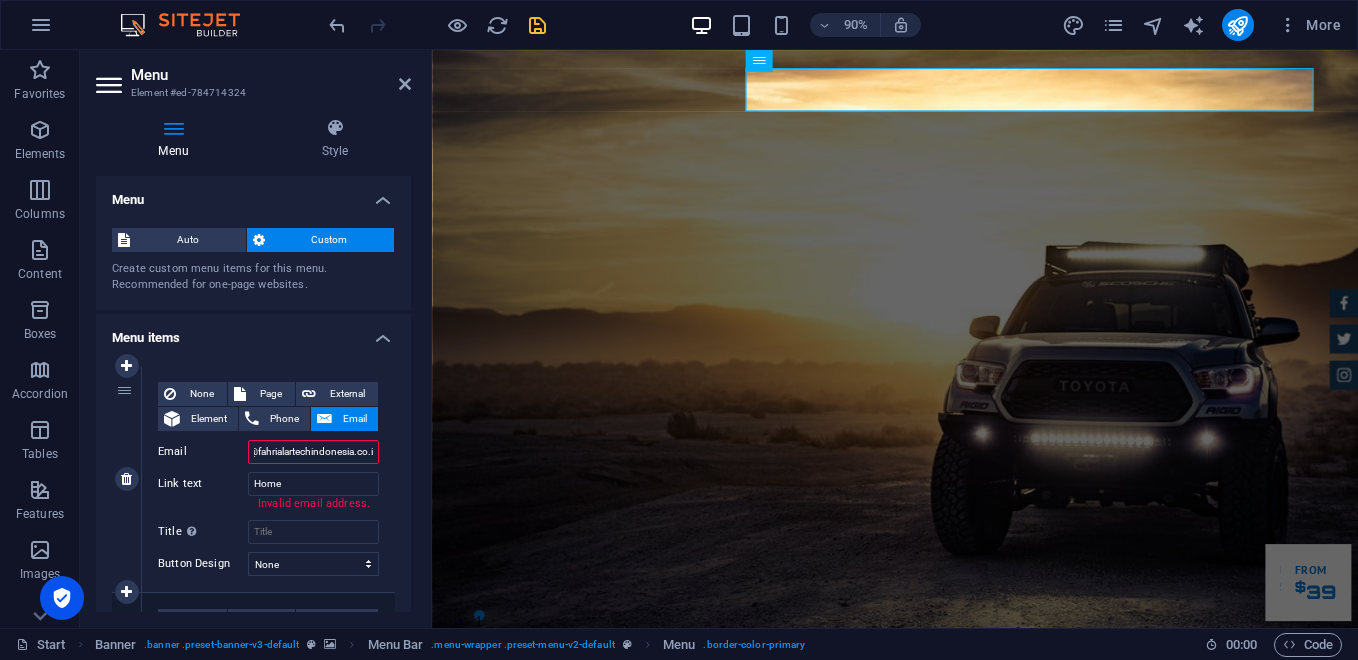 type on "corporate.fnbspl@fahrialartechindonesia.co.id" 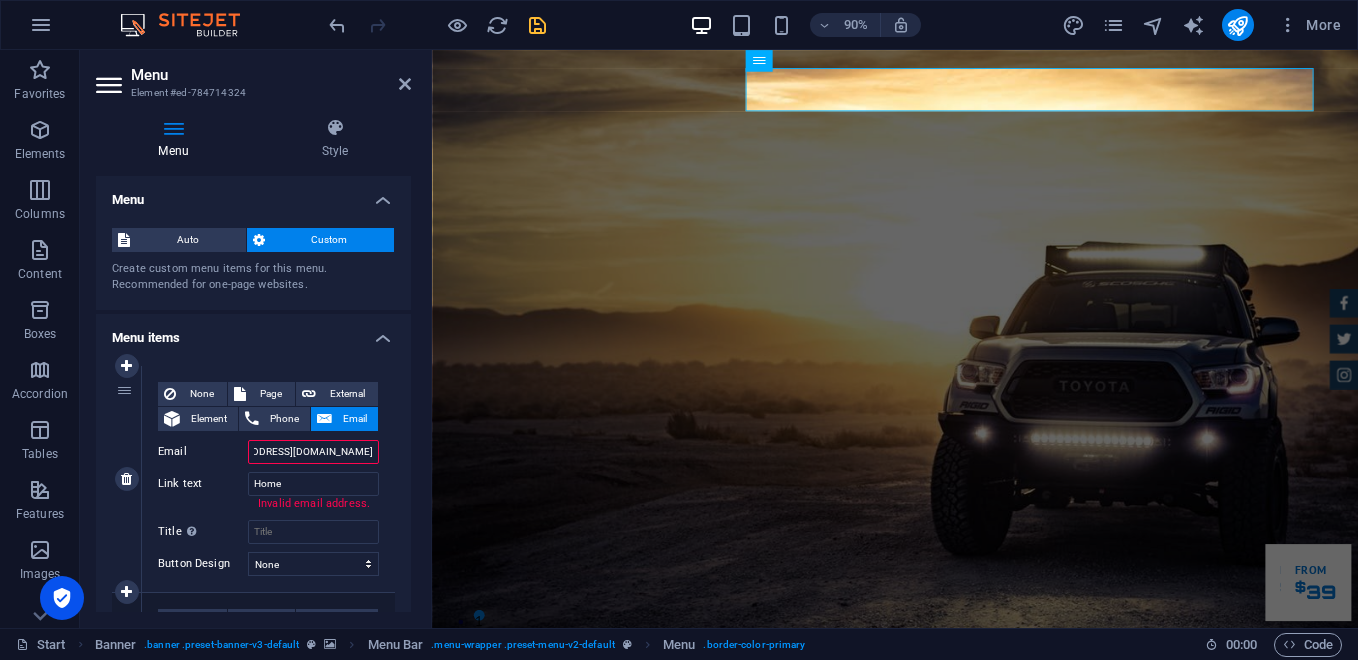 scroll, scrollTop: 0, scrollLeft: 91, axis: horizontal 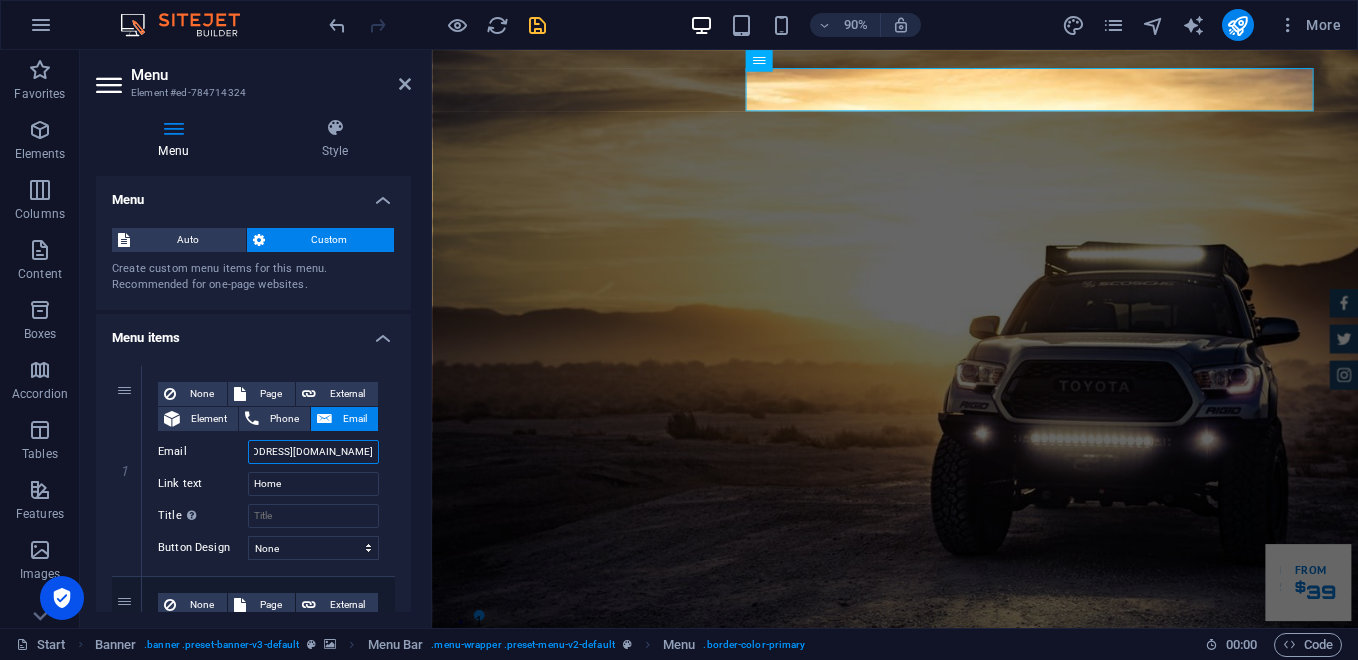 type on "corporate.fnbspl@fahrialartechindonesia.co.id" 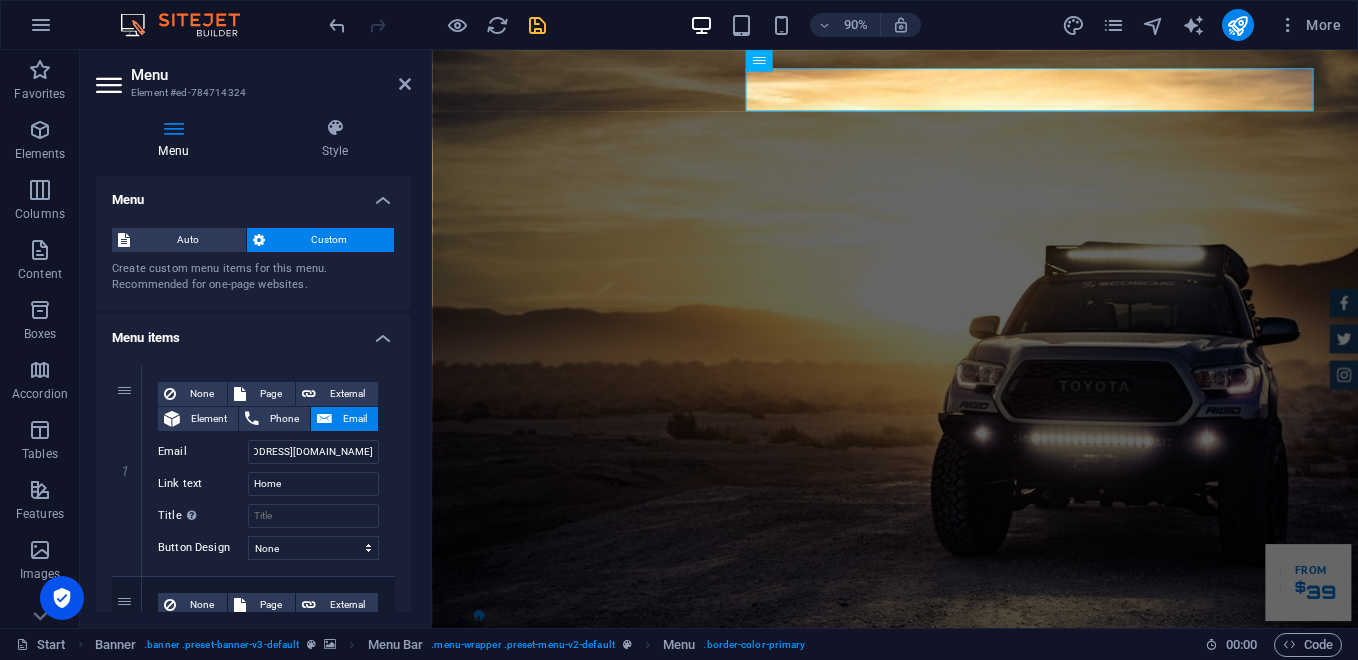 scroll, scrollTop: 0, scrollLeft: 0, axis: both 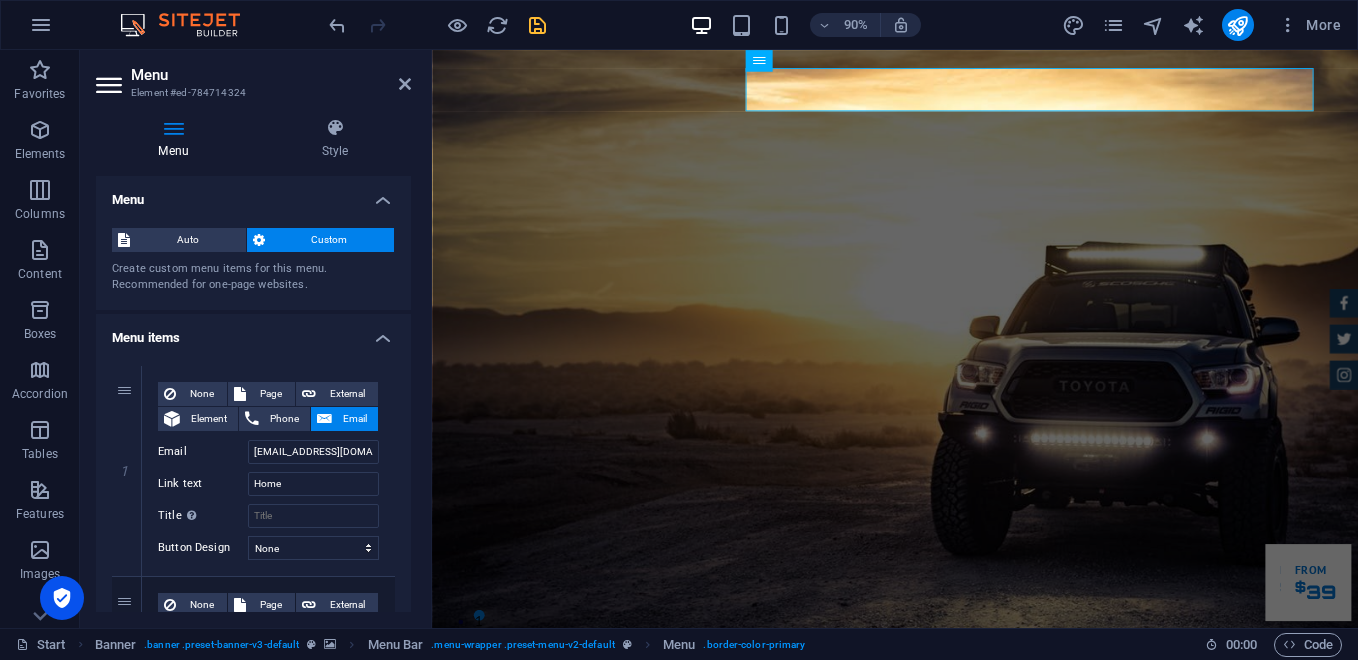 click on "Menu Auto Custom Create custom menu items for this menu. Recommended for one-page websites. Manage pages Menu items 1 None Page External Element Phone Email Page Start Subpage Legal Notice Privacy Element #ed-784714312
URL Phone +62-811-282-980 Email corporate.fnbspl@fahrialartechindonesia.co.id Link text Home Invalid email address. Link target New tab Same tab Overlay Title Additional link description, should not be the same as the link text. The title is most often shown as a tooltip text when the mouse moves over the element. Leave empty if uncertain. Relationship Sets the  relationship of this link to the link target . For example, the value "nofollow" instructs search engines not to follow the link. Can be left empty. alternate author bookmark external help license next nofollow noreferrer noopener prev search tag Button Design None Default Primary Secondary 2 None Page External Element Phone Email Page Start Subpage Legal Notice Privacy Element #ed-784713511
URL tag" at bounding box center [253, 994] 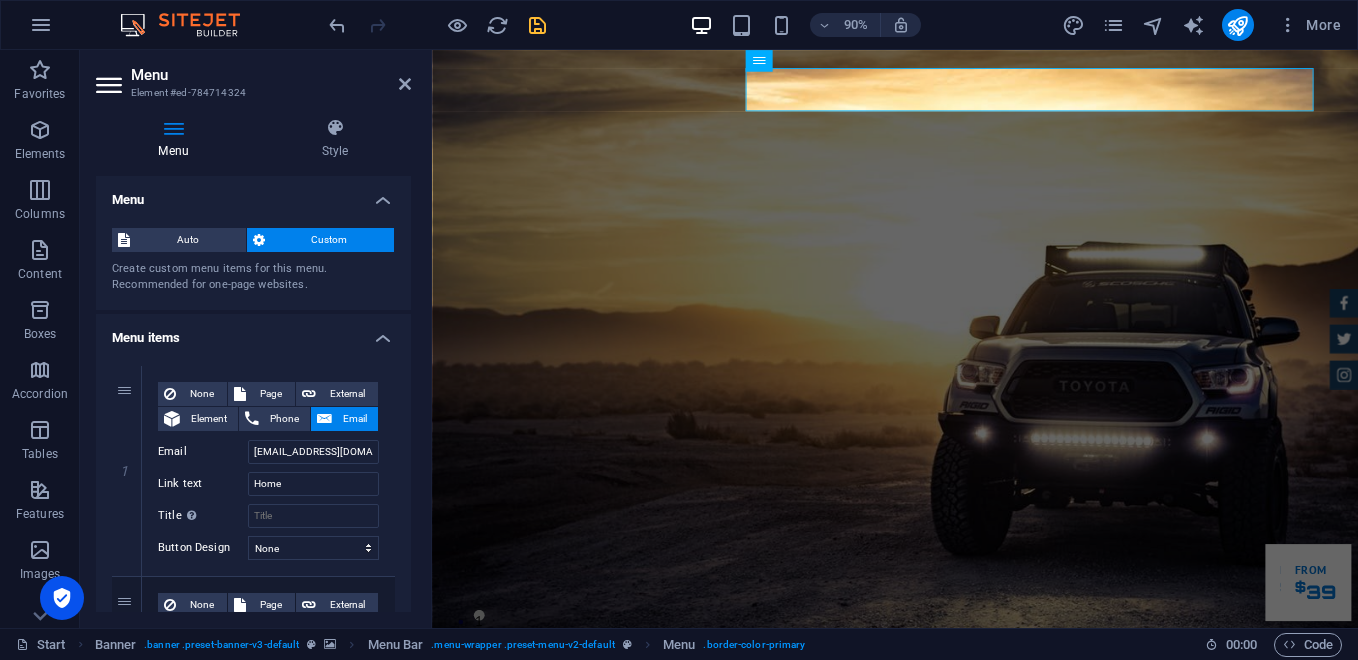 click on "1 None Page External Element Phone Email Page Start Subpage Legal Notice Privacy Element #ed-784714312
URL Phone +62-811-282-980 Email corporate.fnbspl@fahrialartechindonesia.co.id Link text Home Invalid email address. Link target New tab Same tab Overlay Title Additional link description, should not be the same as the link text. The title is most often shown as a tooltip text when the mouse moves over the element. Leave empty if uncertain. Relationship Sets the  relationship of this link to the link target . For example, the value "nofollow" instructs search engines not to follow the link. Can be left empty. alternate author bookmark external help license next nofollow noreferrer noopener prev search tag Button Design None Default Primary Secondary 2 None Page External Element Phone Email Page Start Subpage Legal Notice Privacy Element #ed-784713511
URL Phone Email Link text About us Link target New tab Same tab Overlay Title Relationship Sets the  alternate 3" at bounding box center (253, 1081) 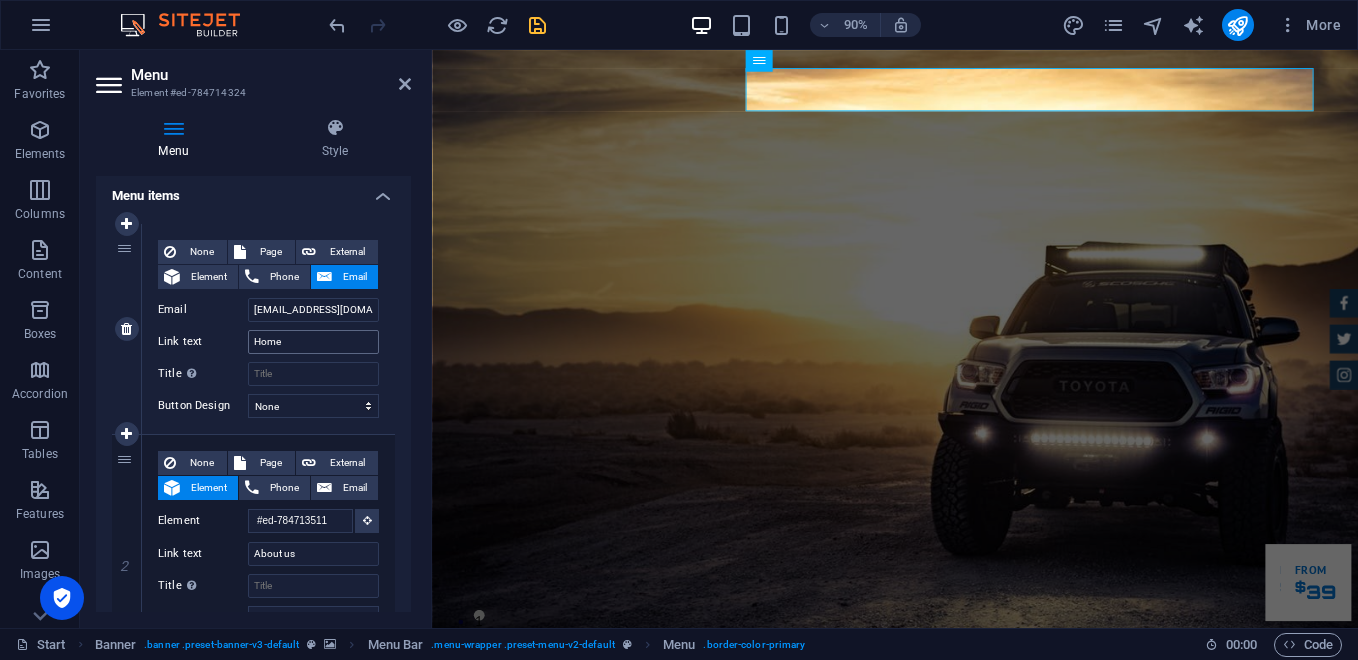 scroll, scrollTop: 167, scrollLeft: 0, axis: vertical 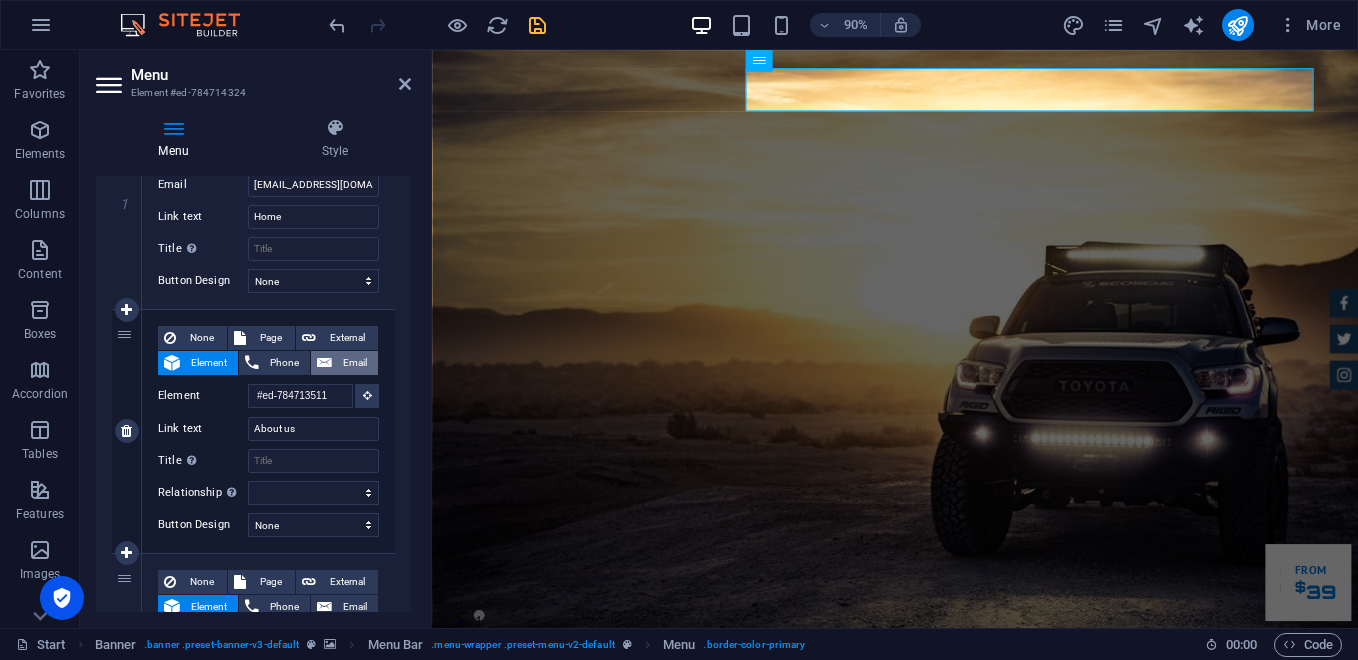 click on "Email" at bounding box center (355, 363) 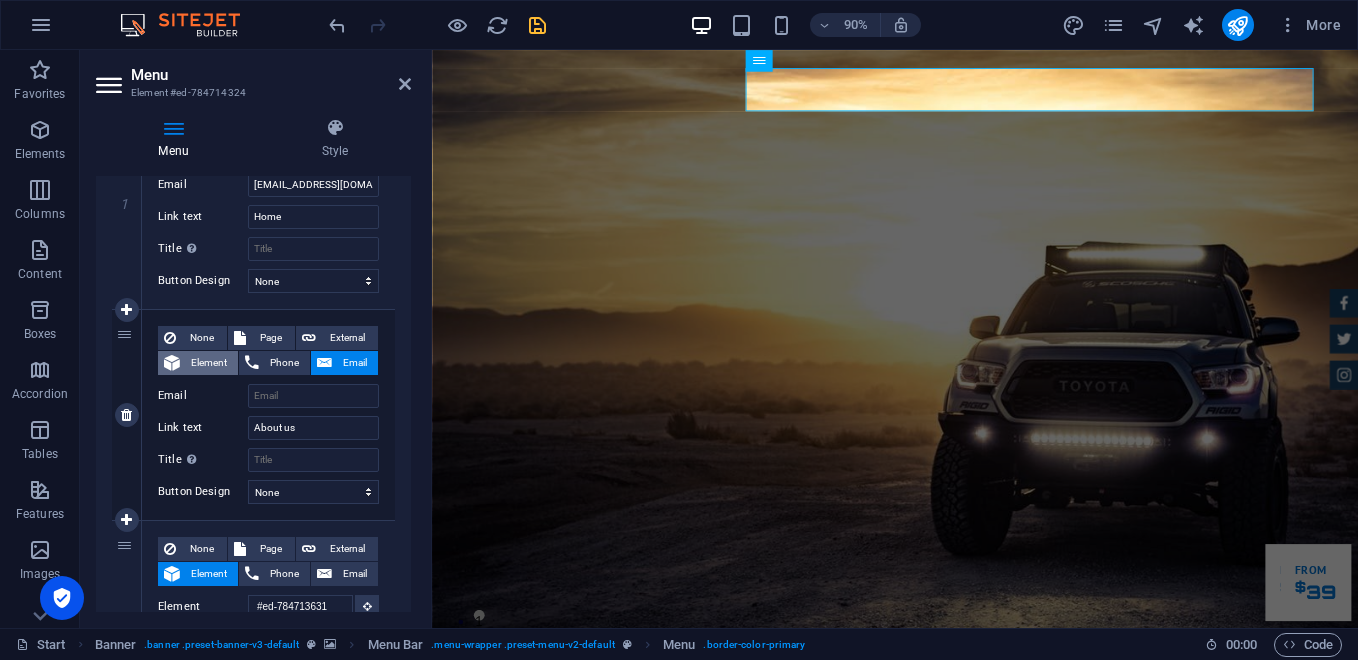 click on "Element" at bounding box center (209, 363) 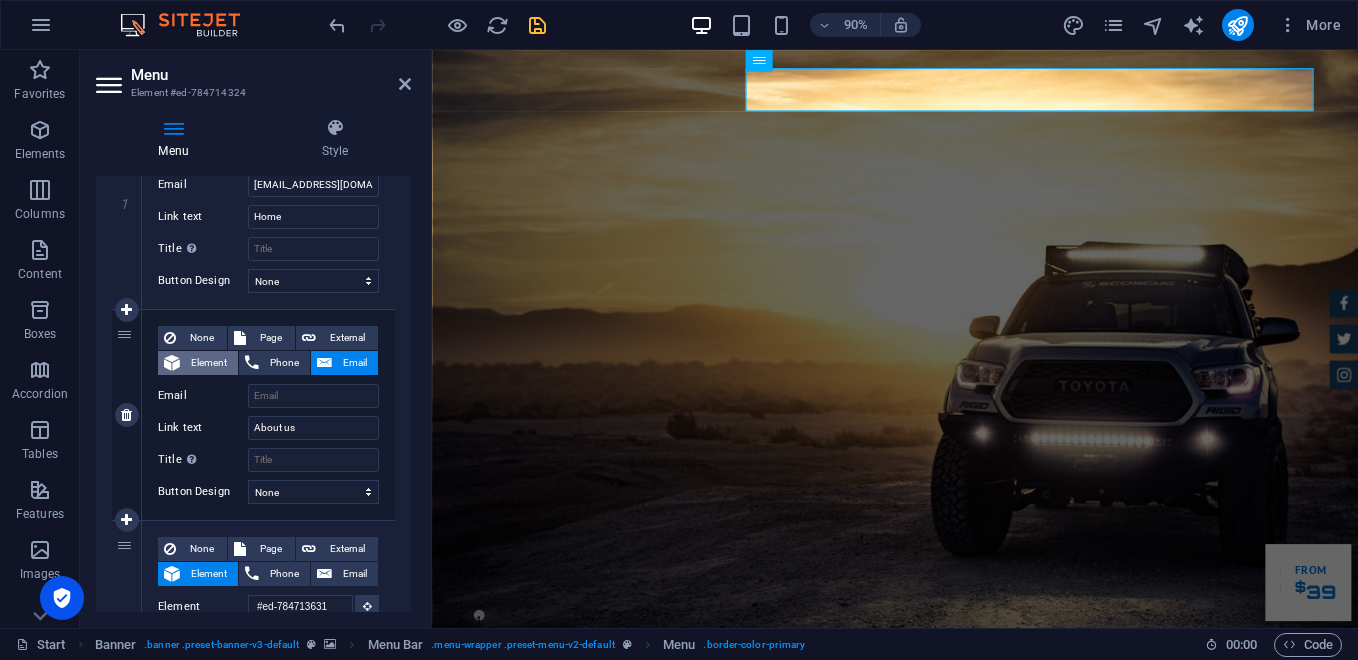 scroll, scrollTop: 0, scrollLeft: 2, axis: horizontal 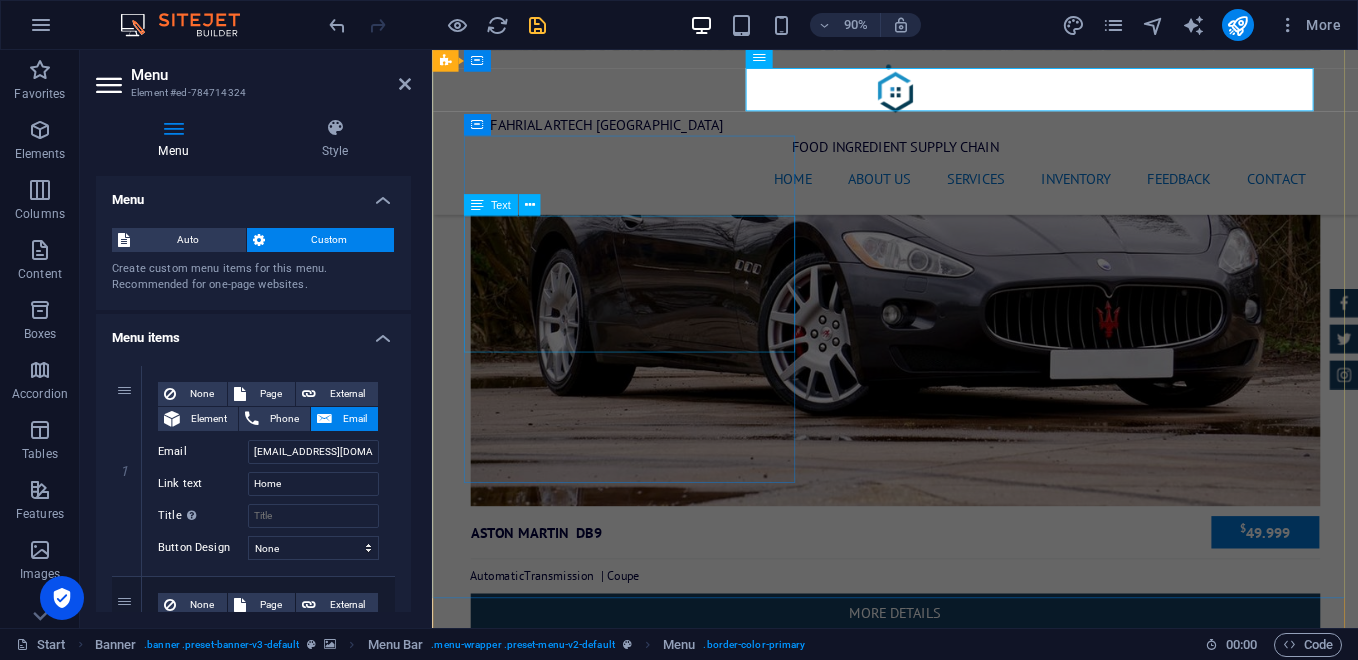 click on "fnbspl.fahrialartechindonesia.co.id 1601 Broadway ,  New York, NY   10019 +1 646 - 333 - 44 55 7a172494dffc7775cc8b6dc87fb500@cpanel.local Legal Notice  |  Privacy" at bounding box center [920, 19368] 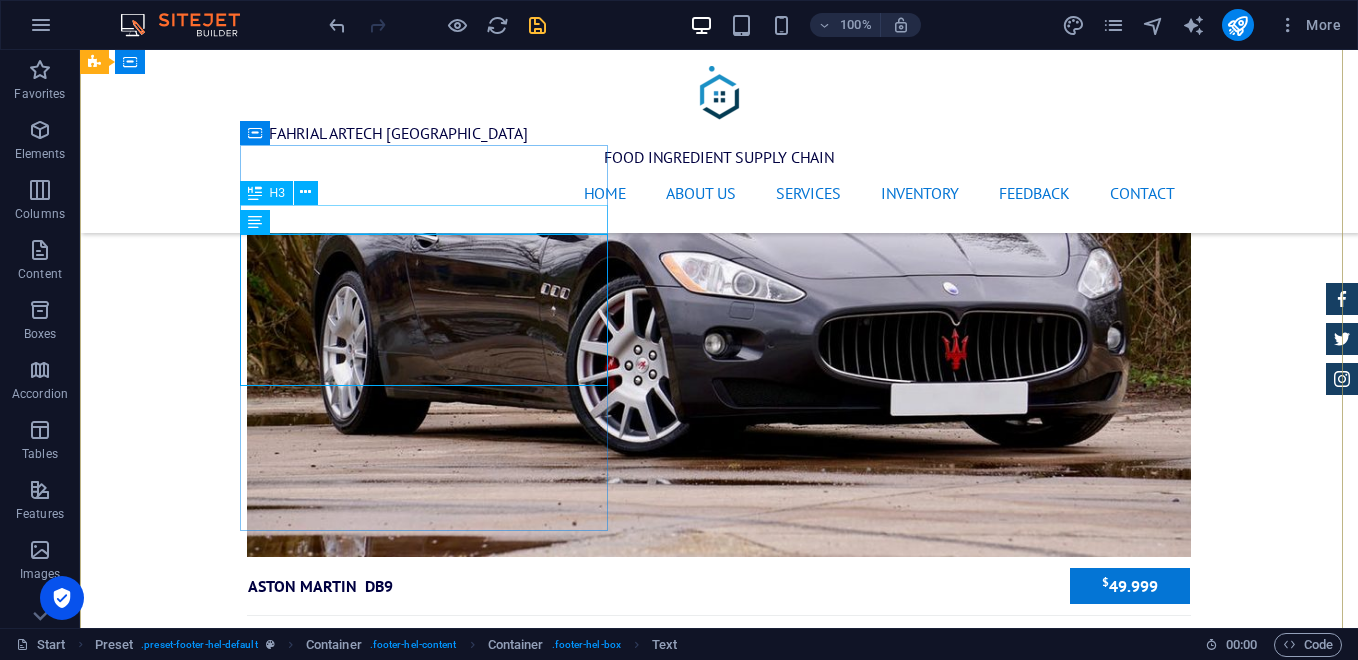 click on "We are happy to assist you" at bounding box center [568, 19278] 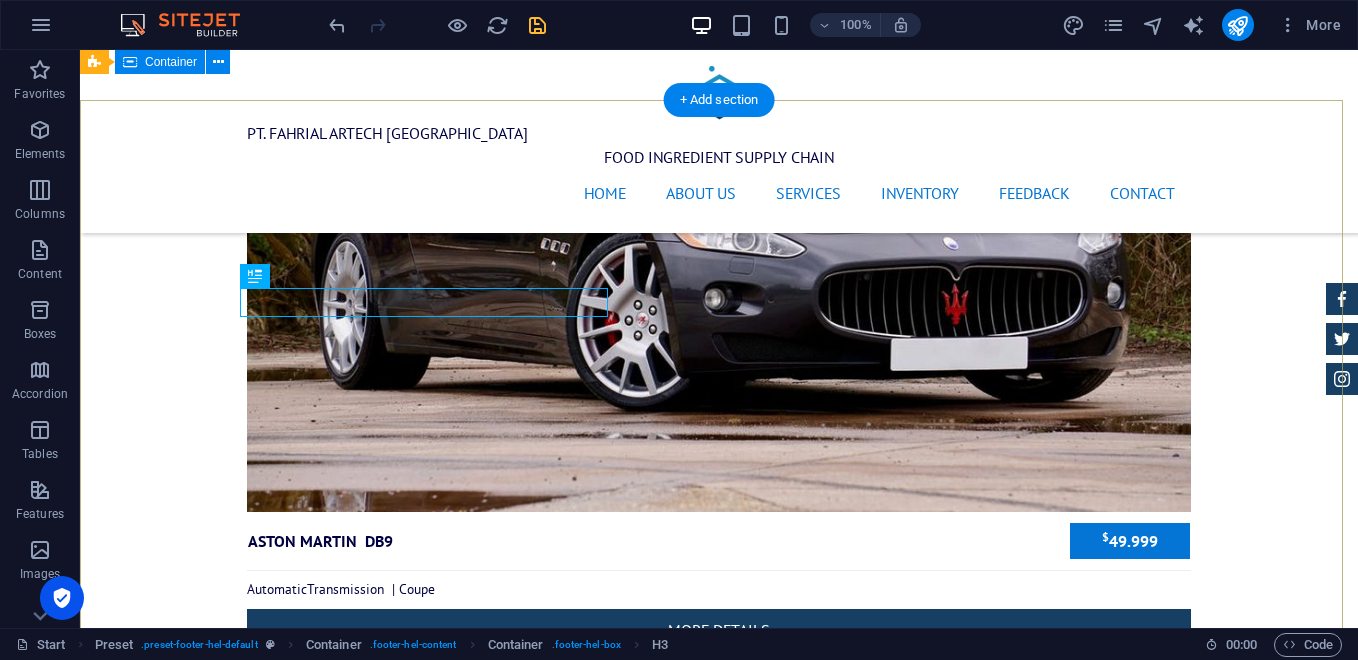 scroll, scrollTop: 7688, scrollLeft: 0, axis: vertical 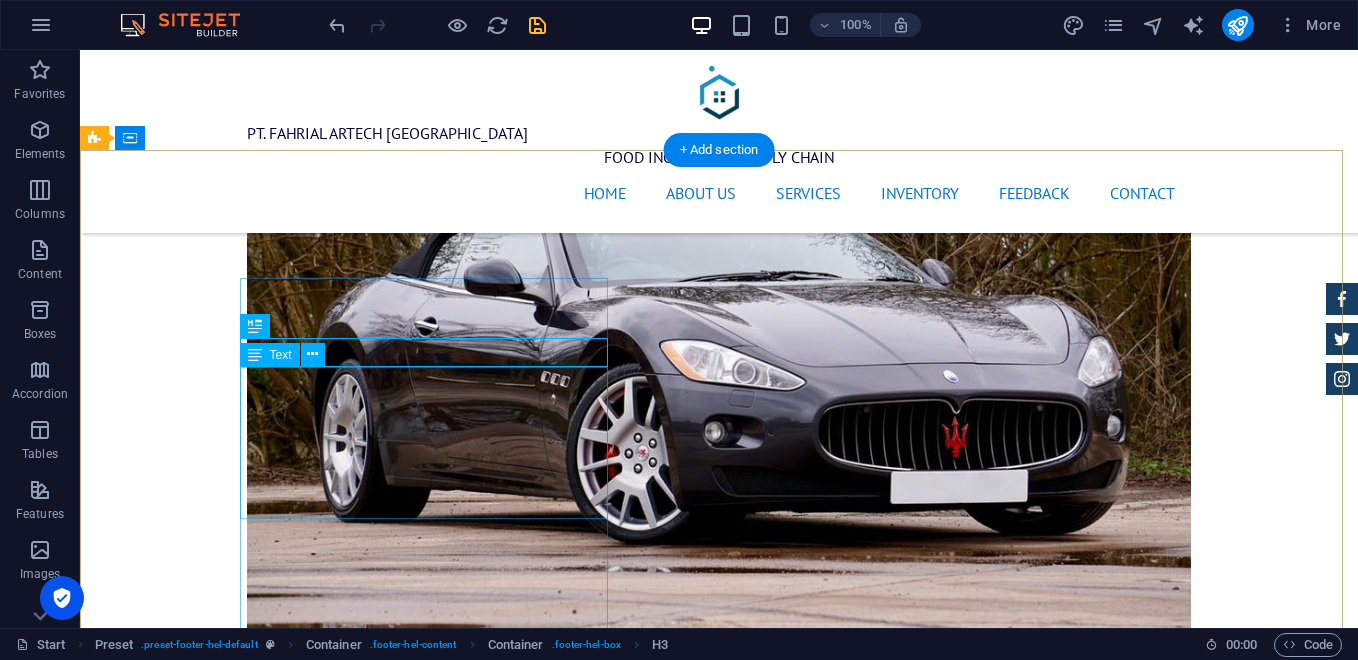 click on "fnbspl.fahrialartechindonesia.co.id 1601 Broadway ,  New York, NY   10019 +1 646 - 333 - 44 55 7a172494dffc7775cc8b6dc87fb500@cpanel.local Legal Notice  |  Privacy" at bounding box center [568, 19424] 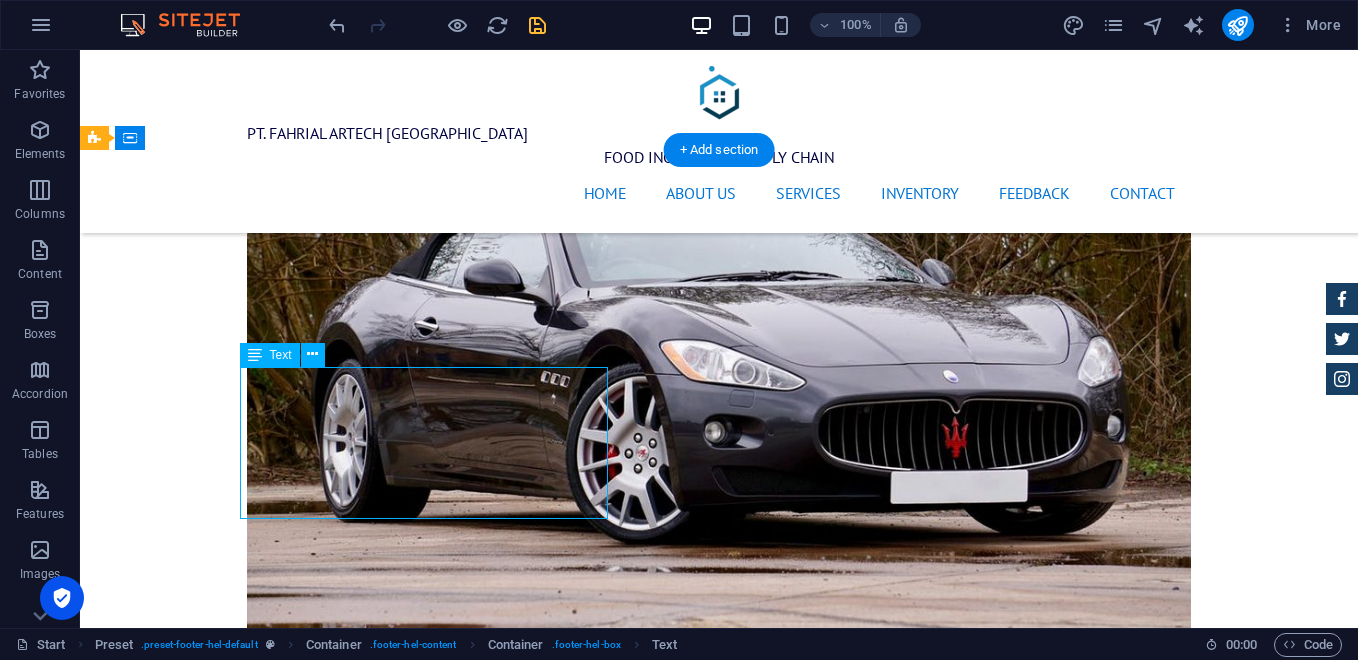 click on "fnbspl.fahrialartechindonesia.co.id 1601 Broadway ,  New York, NY   10019 +1 646 - 333 - 44 55 7a172494dffc7775cc8b6dc87fb500@cpanel.local Legal Notice  |  Privacy" at bounding box center [568, 19424] 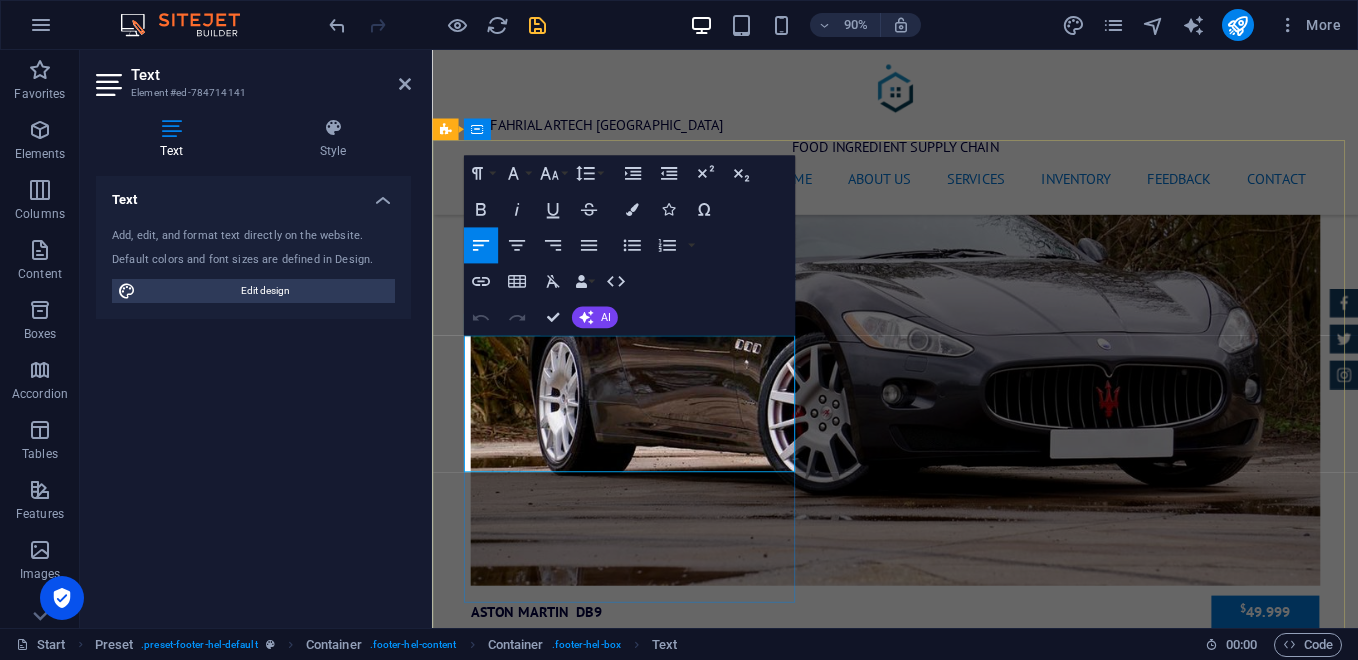 click on "fnbspl.fahrialartechindonesia.co.id" at bounding box center (505, 19360) 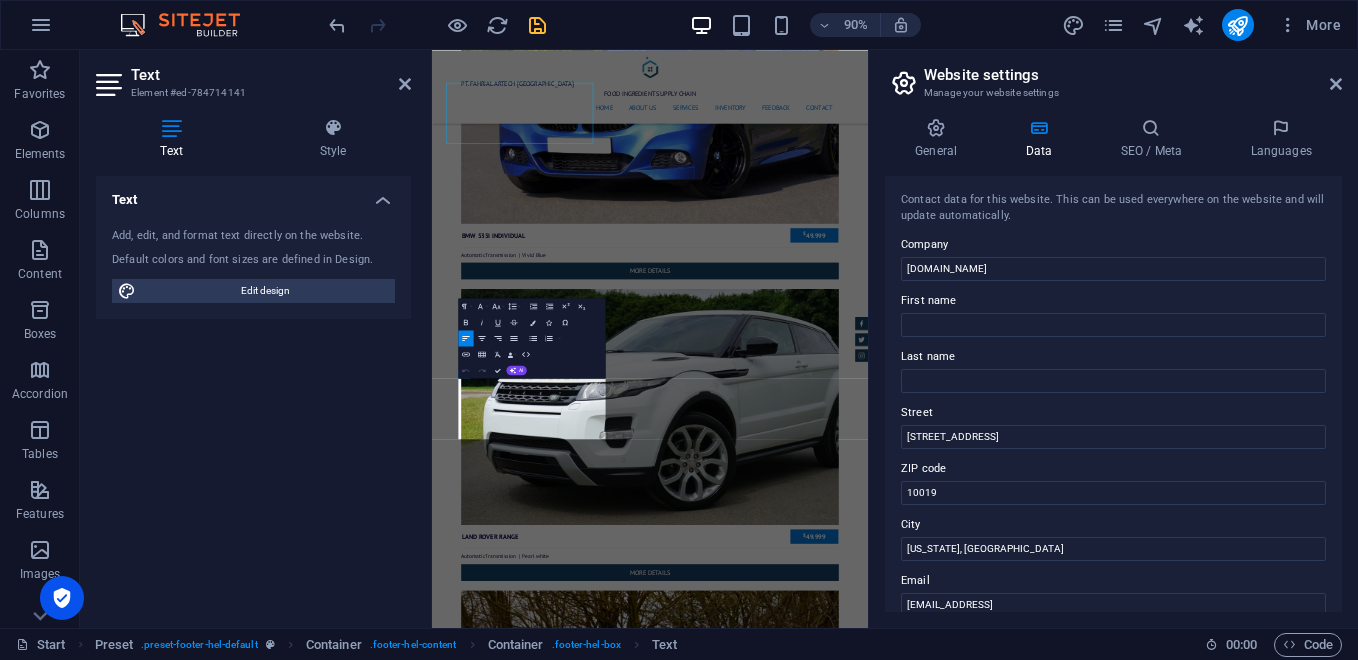 scroll, scrollTop: 7924, scrollLeft: 0, axis: vertical 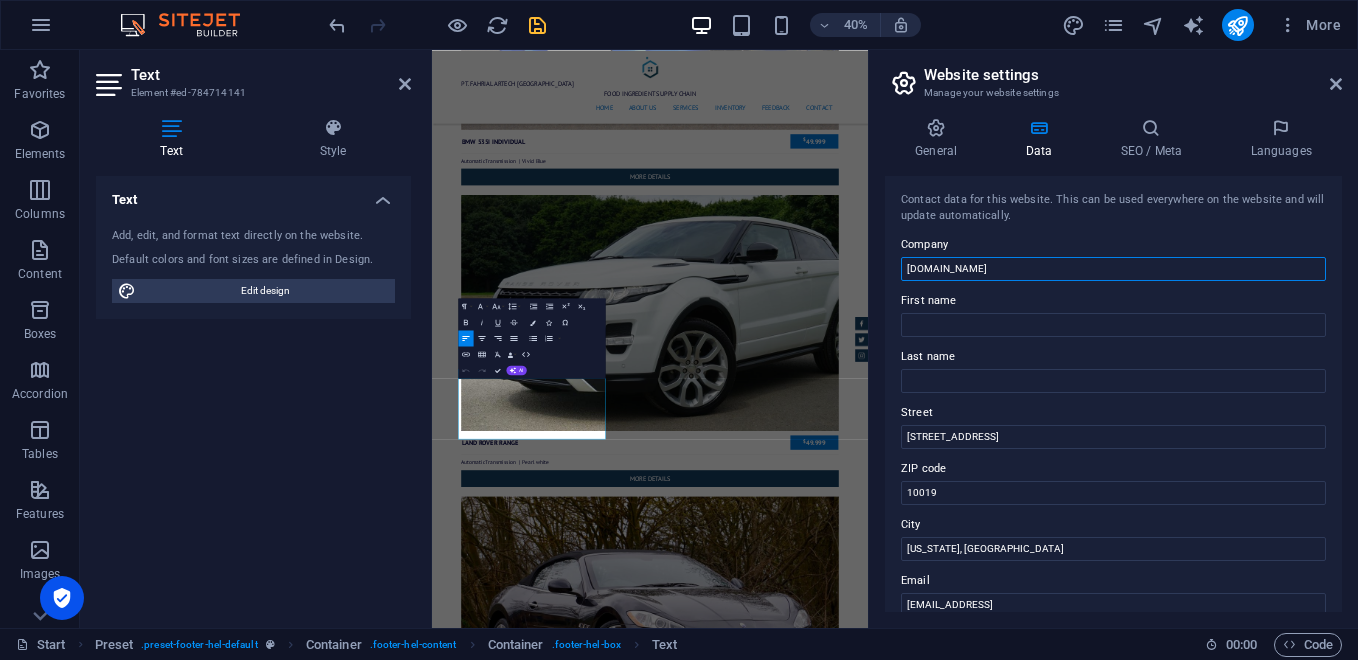 click on "fnbspl.fahrialartechindonesia.co.id" at bounding box center (1113, 269) 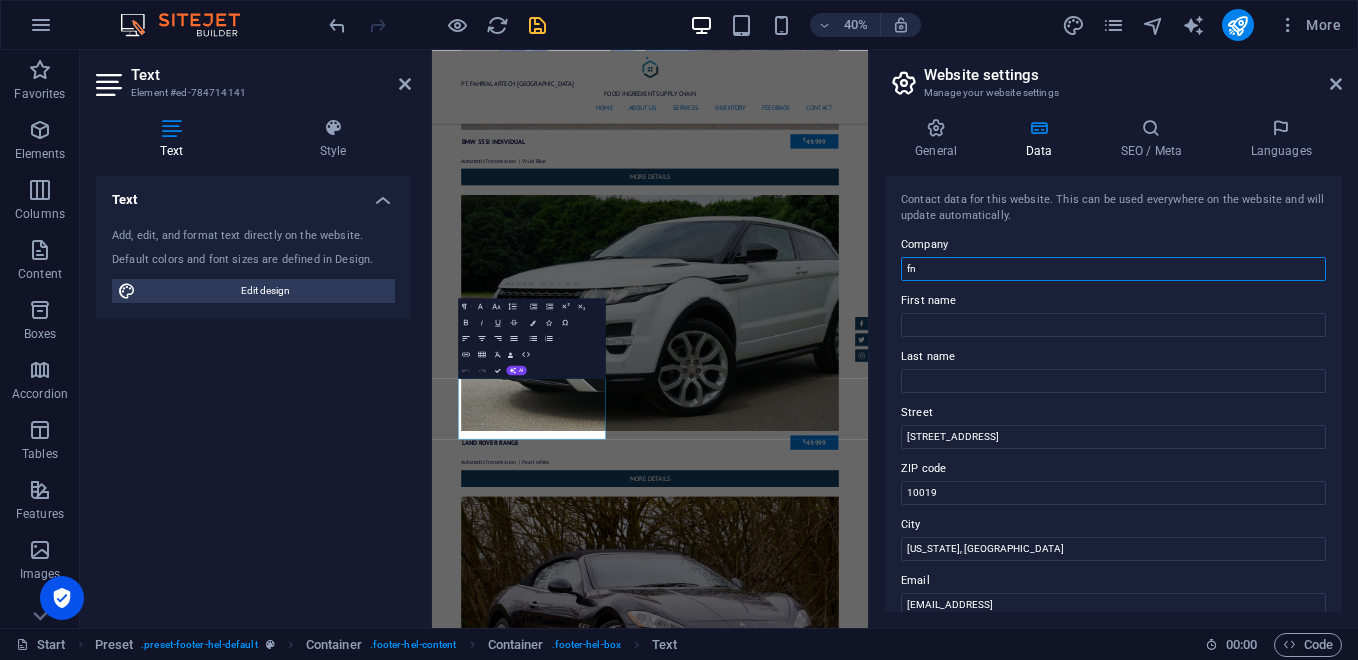 type on "f" 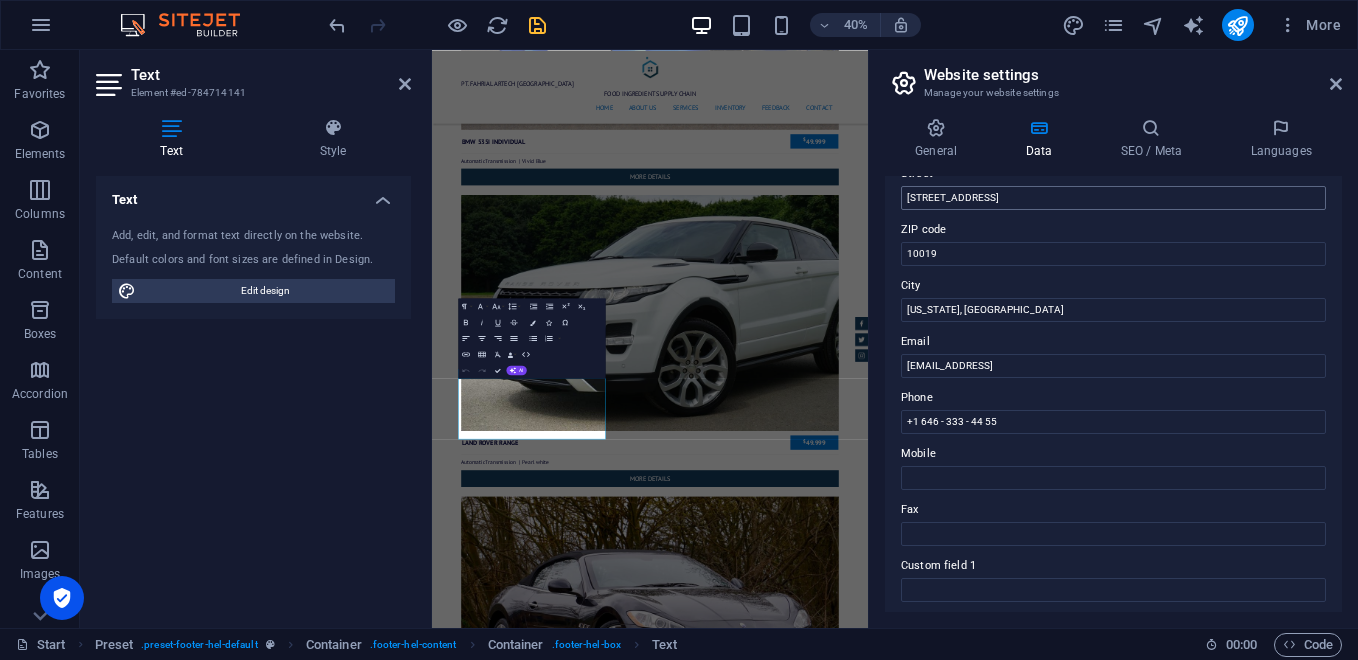 scroll, scrollTop: 267, scrollLeft: 0, axis: vertical 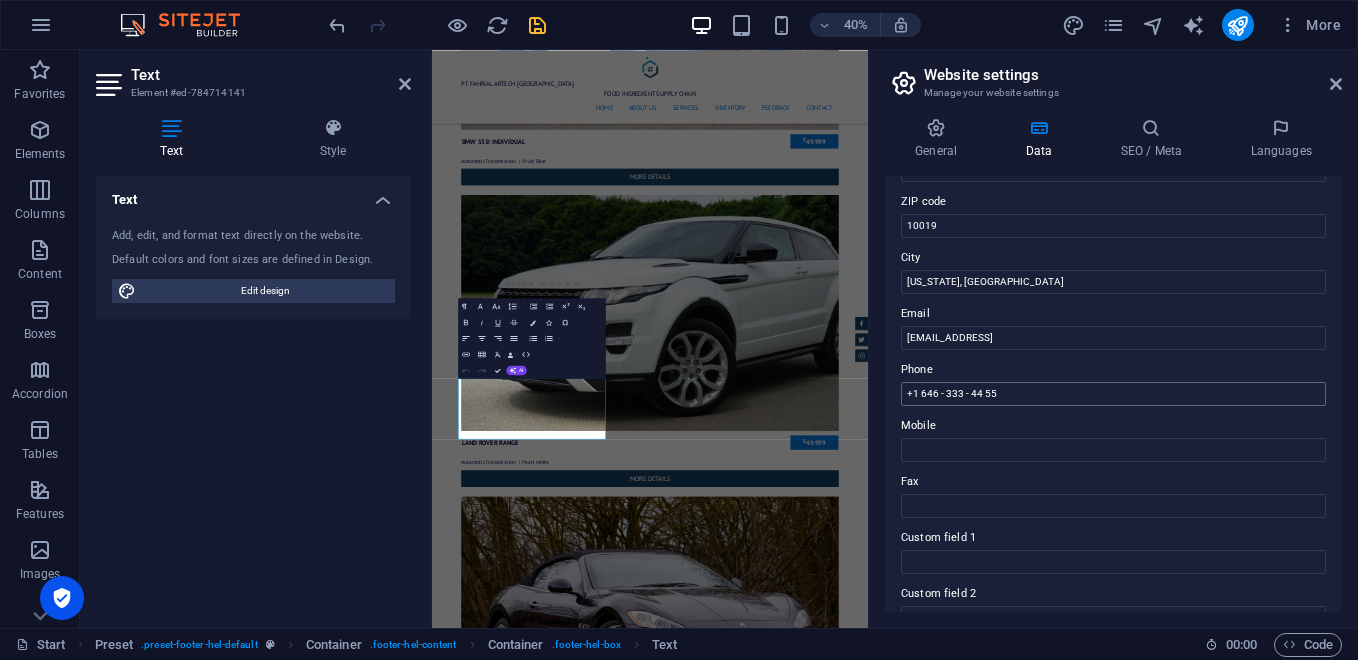 type on "PT. Fahrial Artech [GEOGRAPHIC_DATA]" 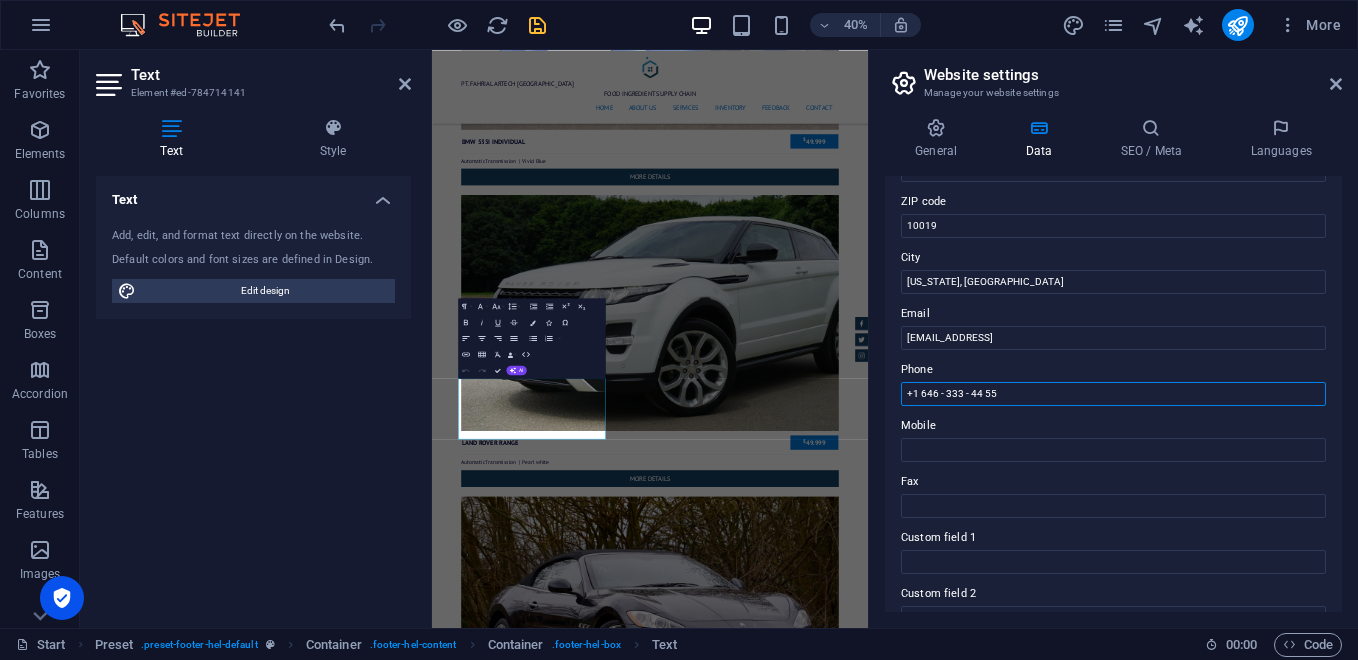 click on "+1 646 - 333 - 44 55" at bounding box center [1113, 394] 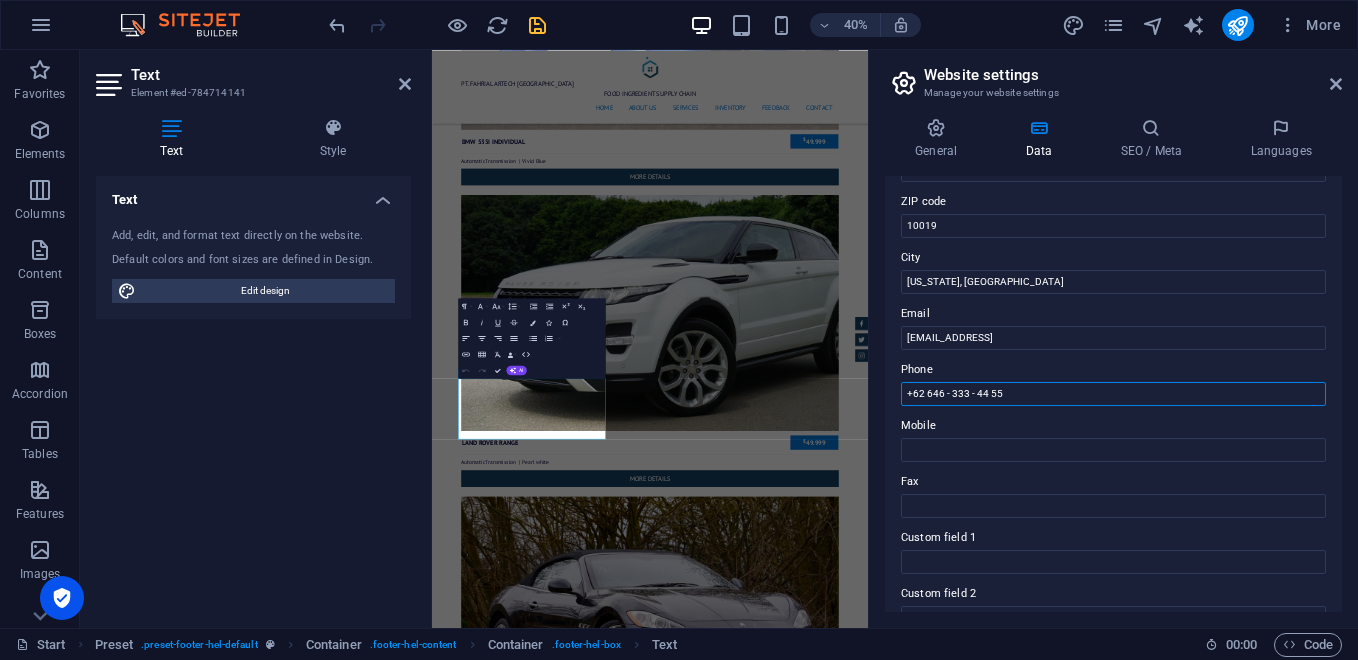 click on "+62 646 - 333 - 44 55" at bounding box center [1113, 394] 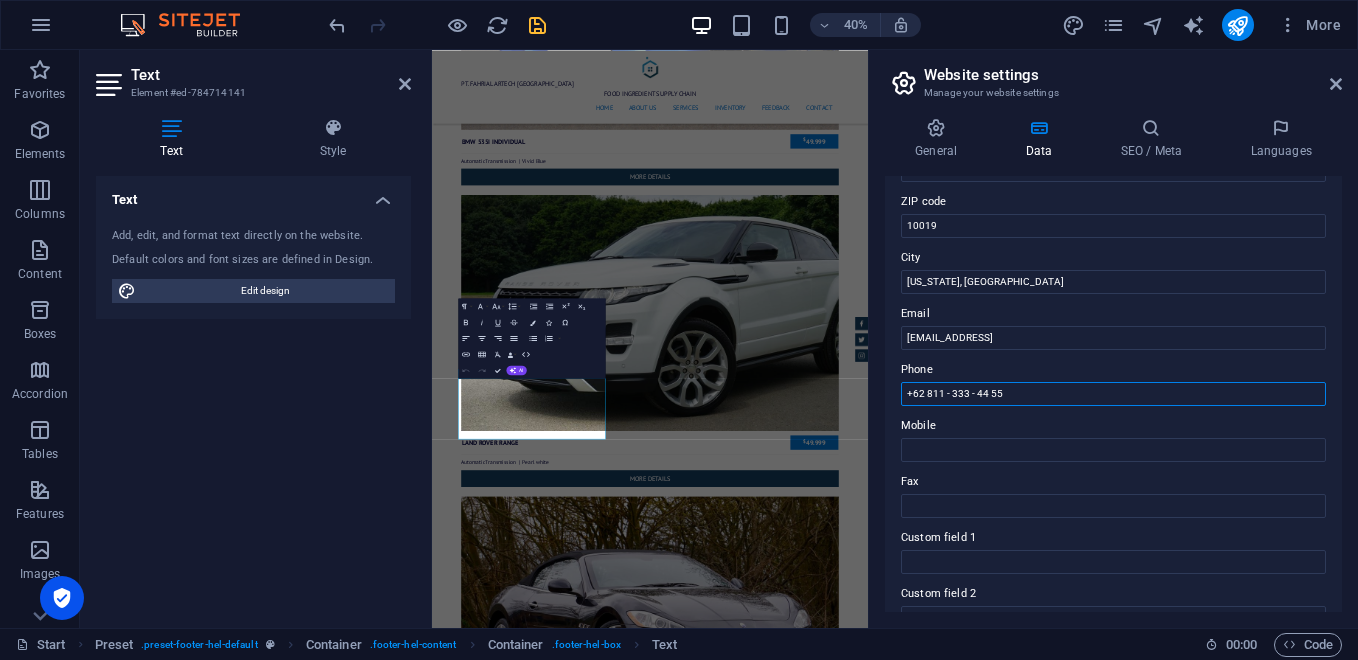 click on "+62 811 - 333 - 44 55" at bounding box center (1113, 394) 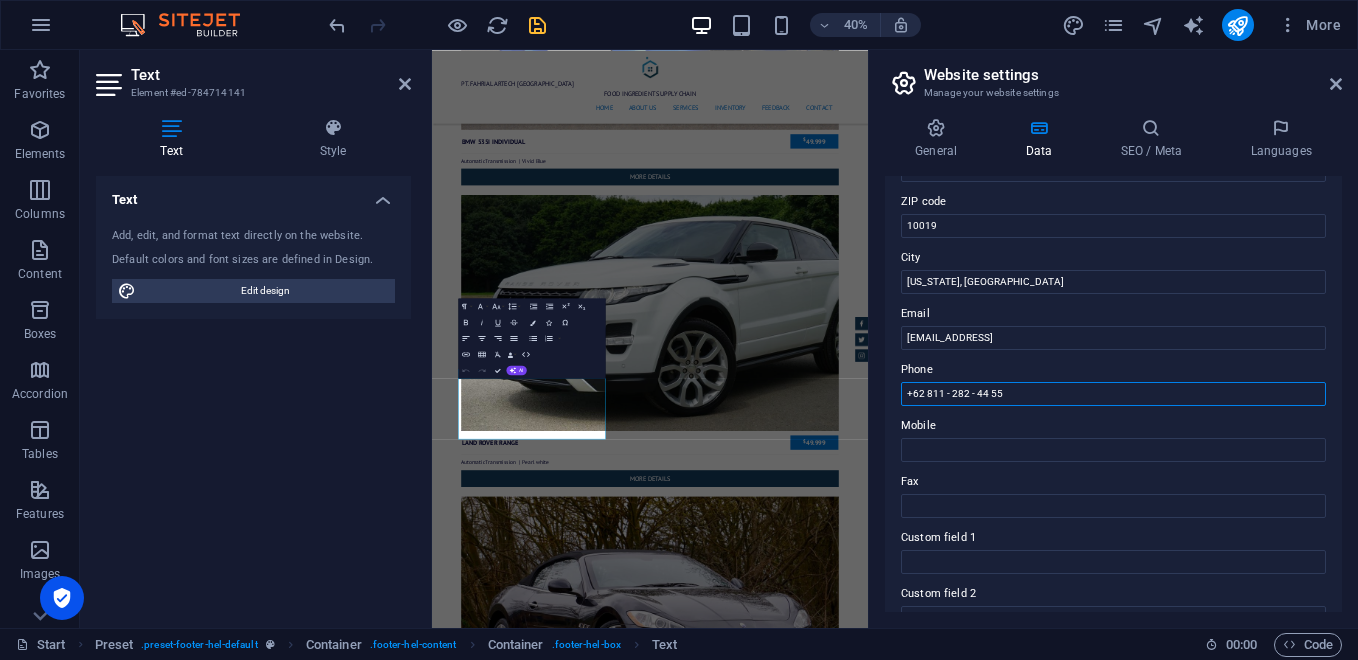 click on "+62 811 - 282 - 44 55" at bounding box center (1113, 394) 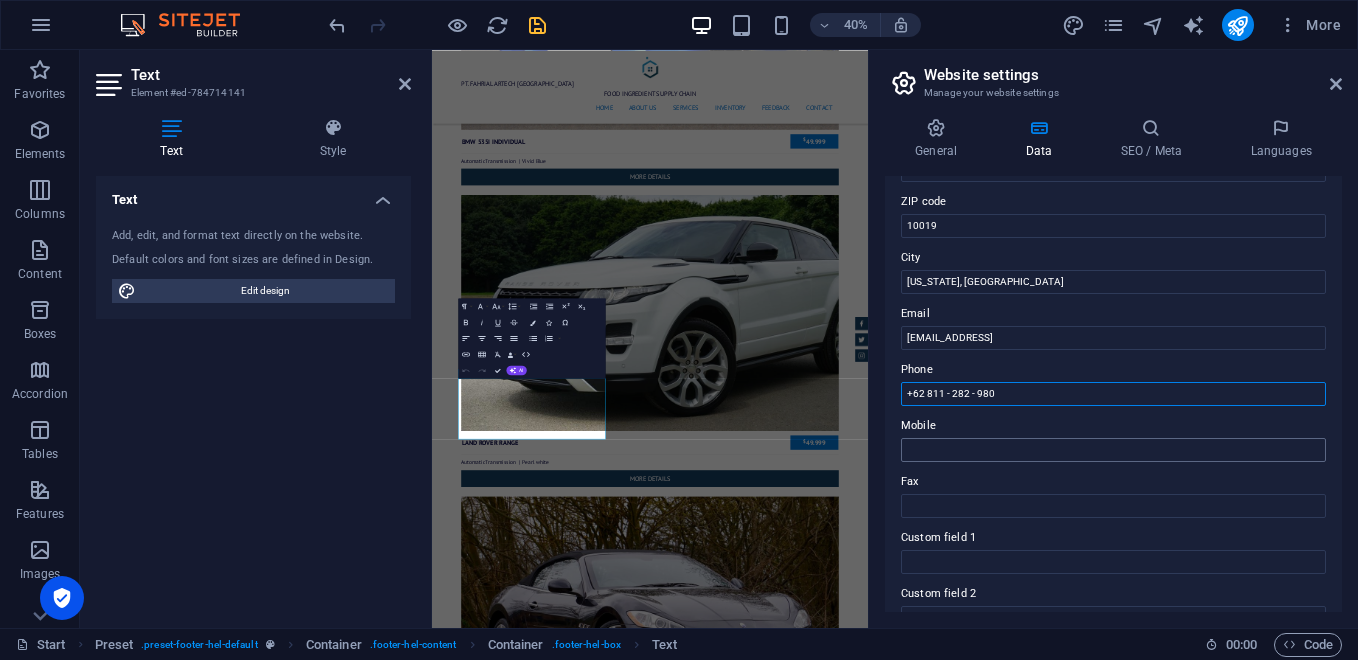 type on "+62 811 - 282 - 980" 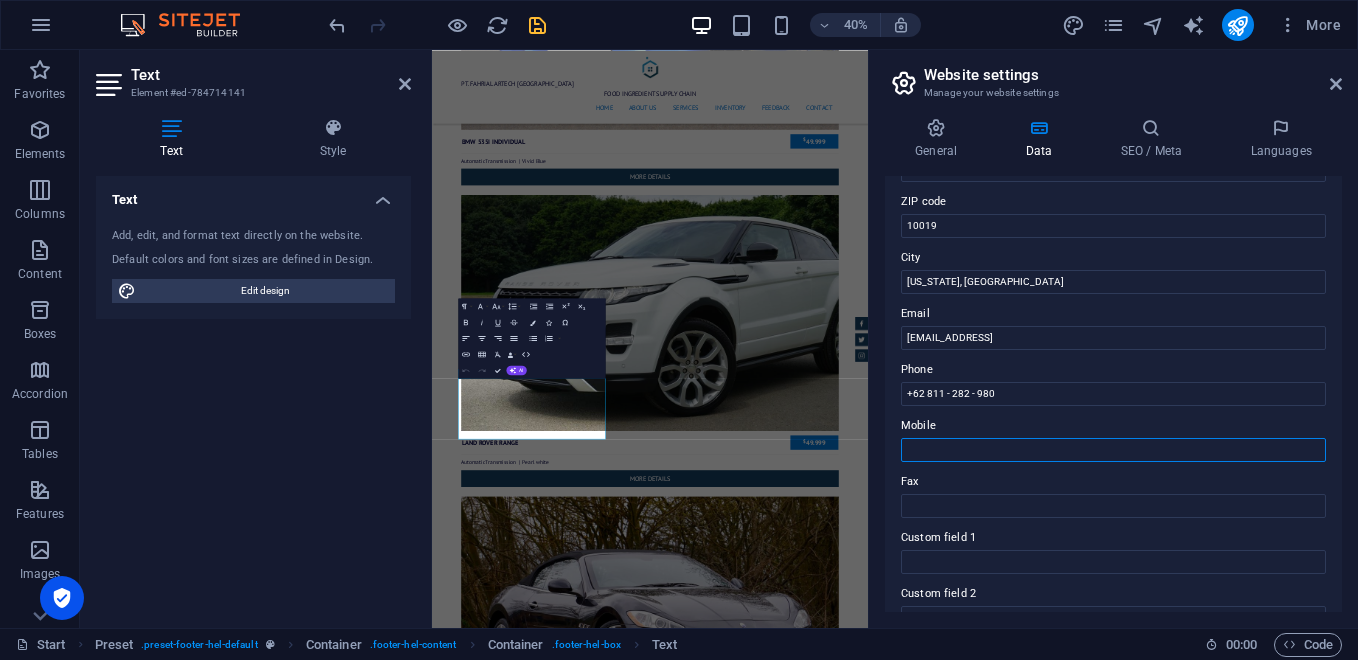 click on "Mobile" at bounding box center (1113, 450) 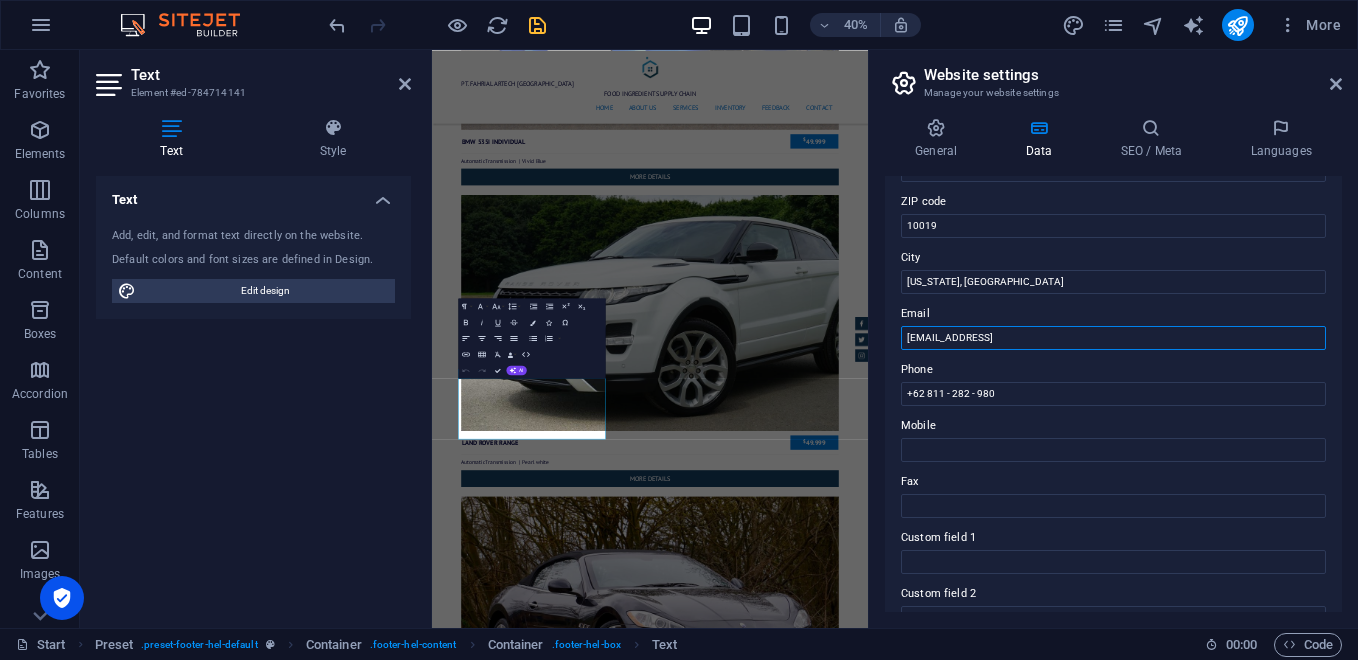 click on "7a172494dffc7775cc8b6dc87fb500@cpanel.local" at bounding box center (1113, 338) 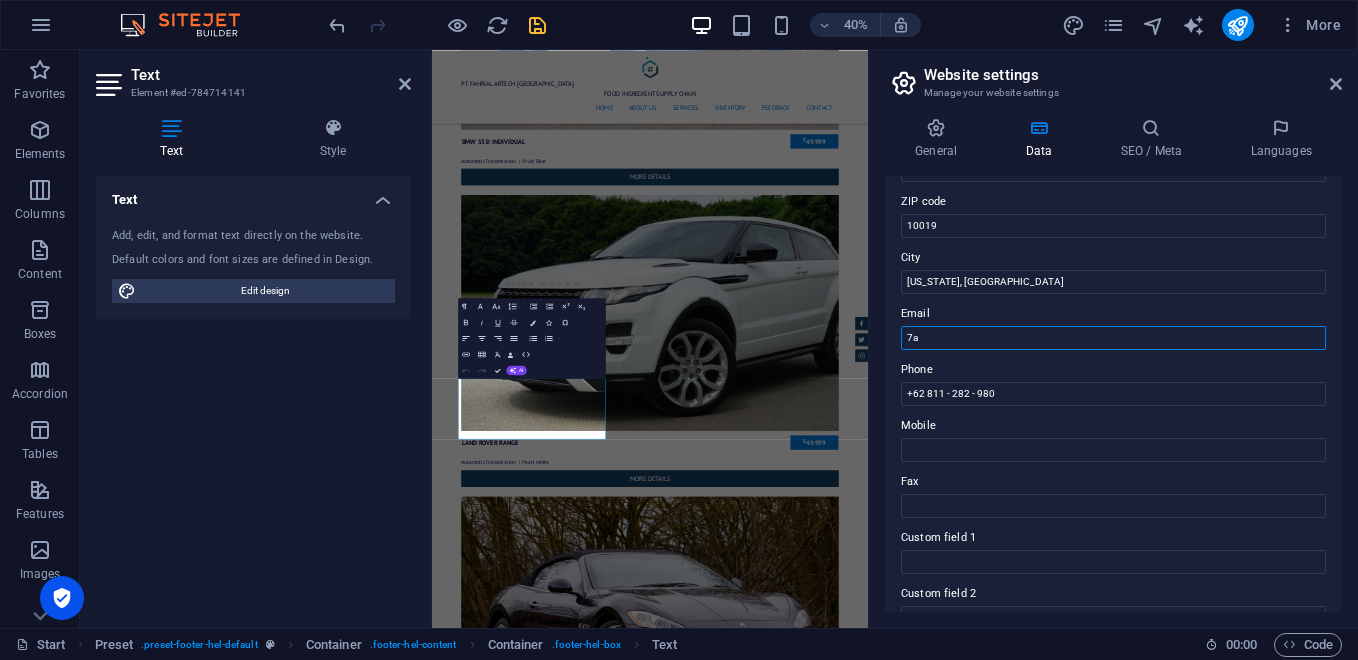 type on "7" 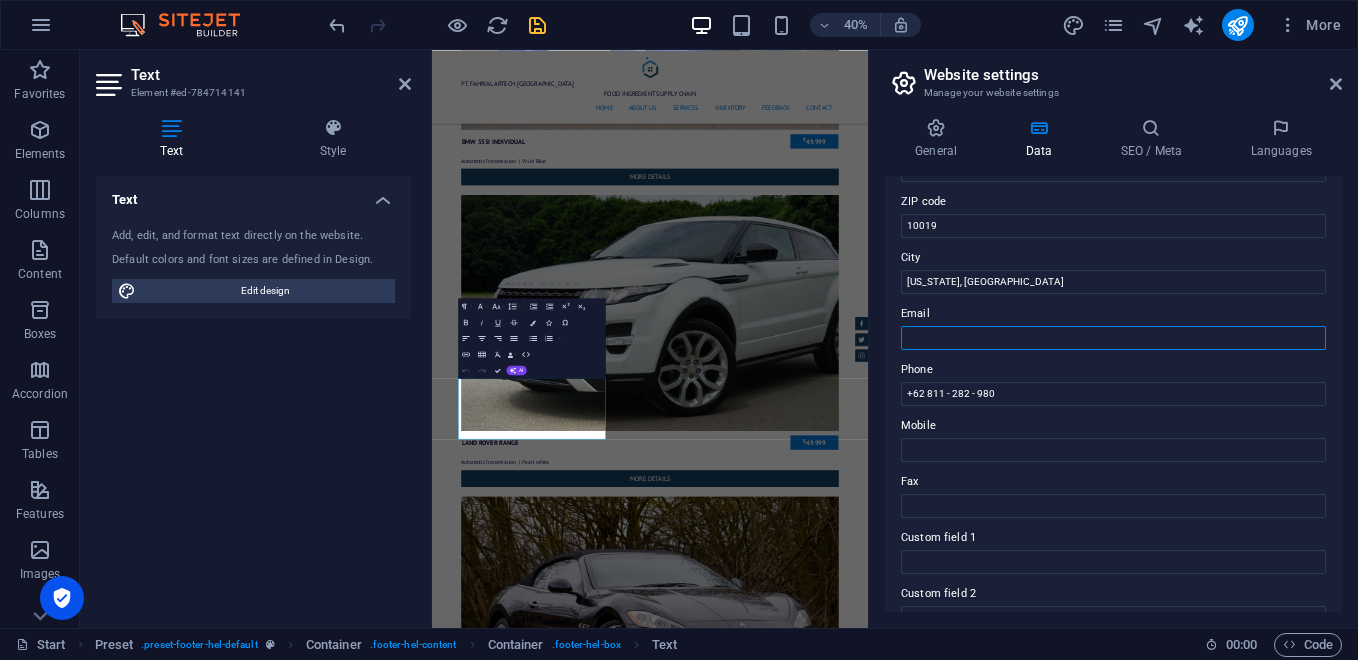 type on "c" 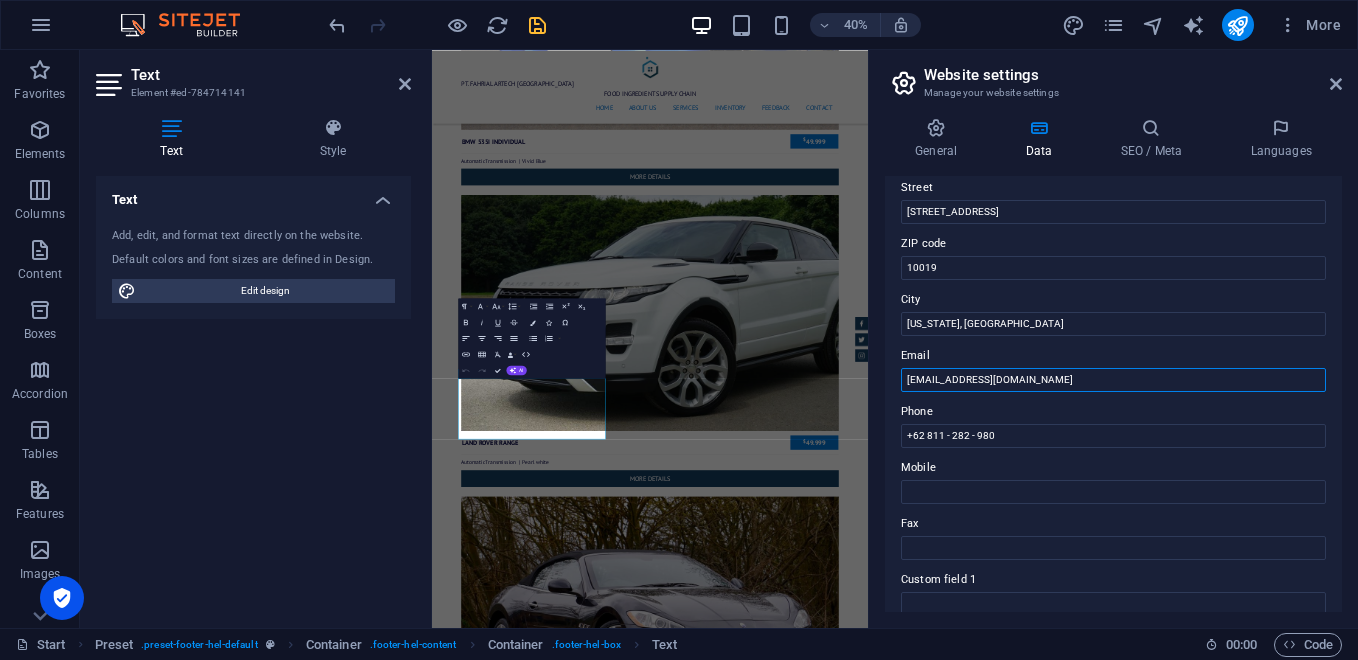 scroll, scrollTop: 0, scrollLeft: 0, axis: both 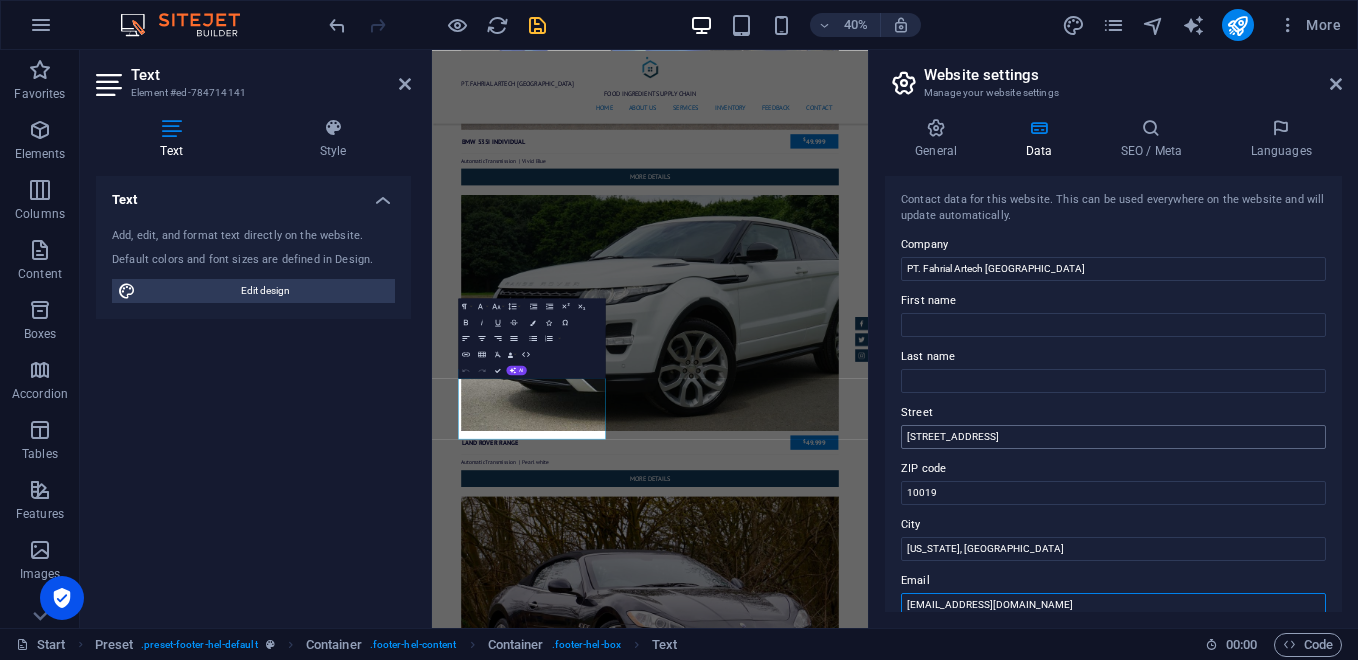 type on "[EMAIL_ADDRESS][DOMAIN_NAME]" 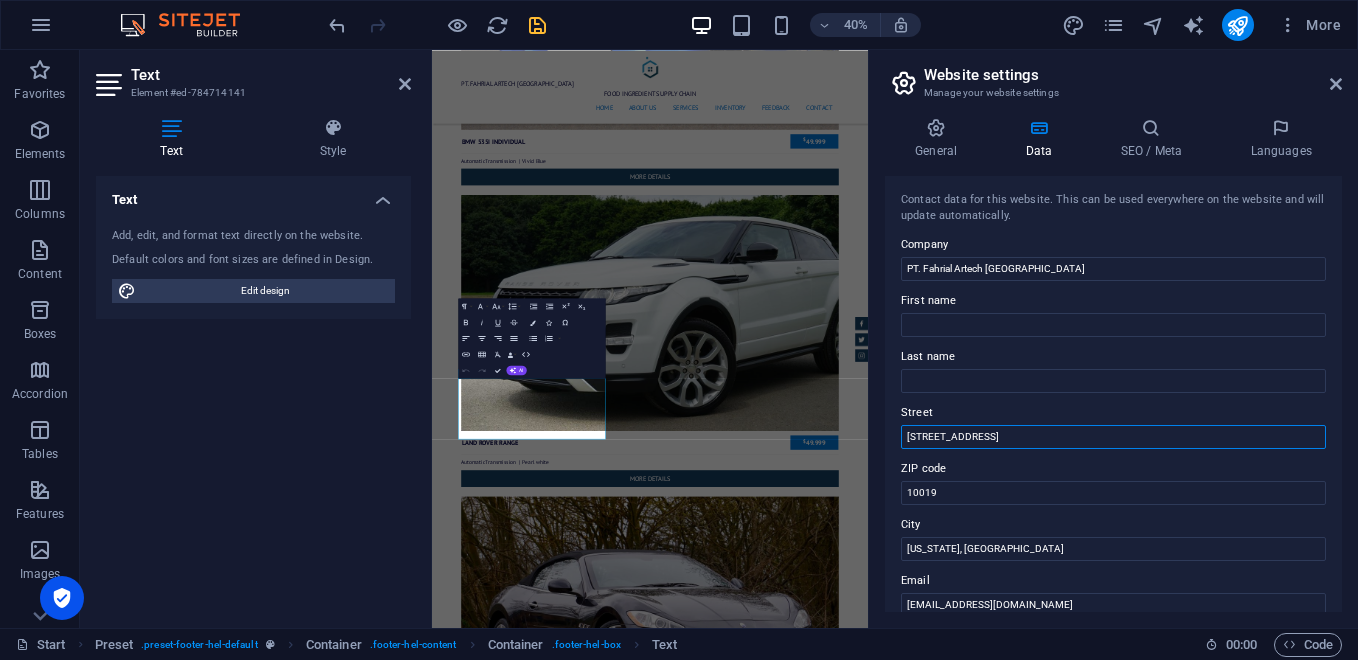 click on "[STREET_ADDRESS]" at bounding box center (1113, 437) 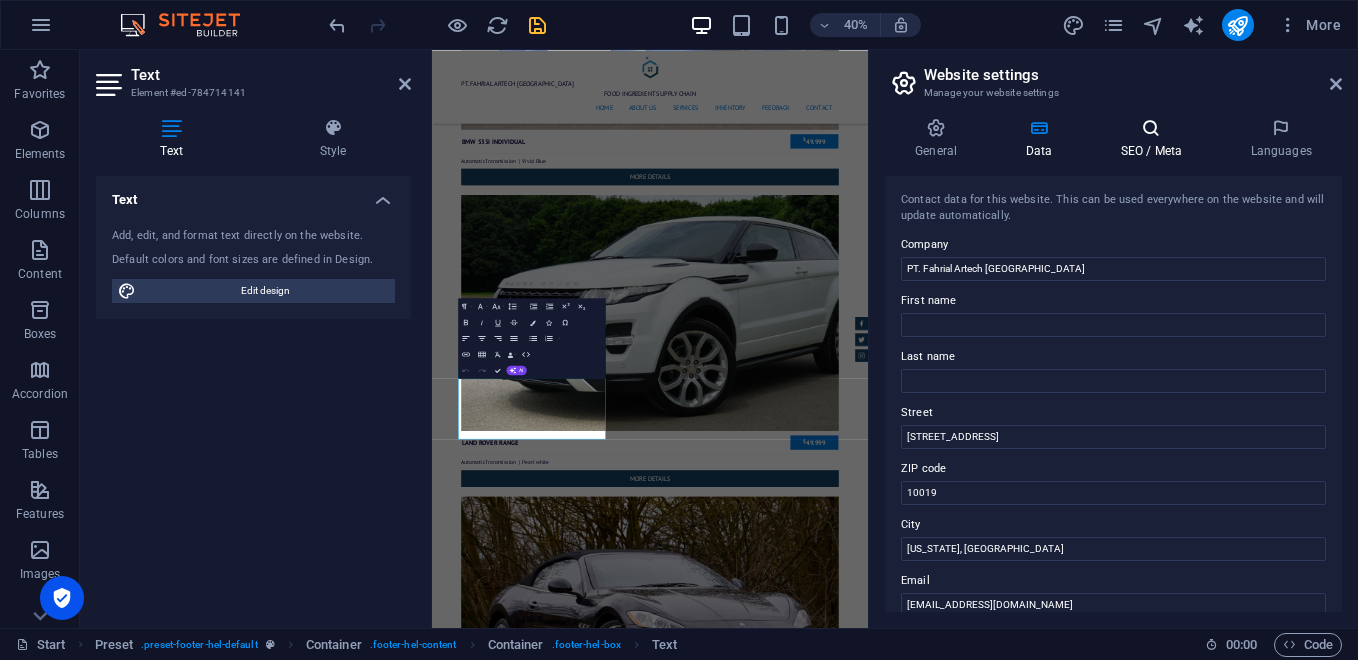 click on "SEO / Meta" at bounding box center (1155, 139) 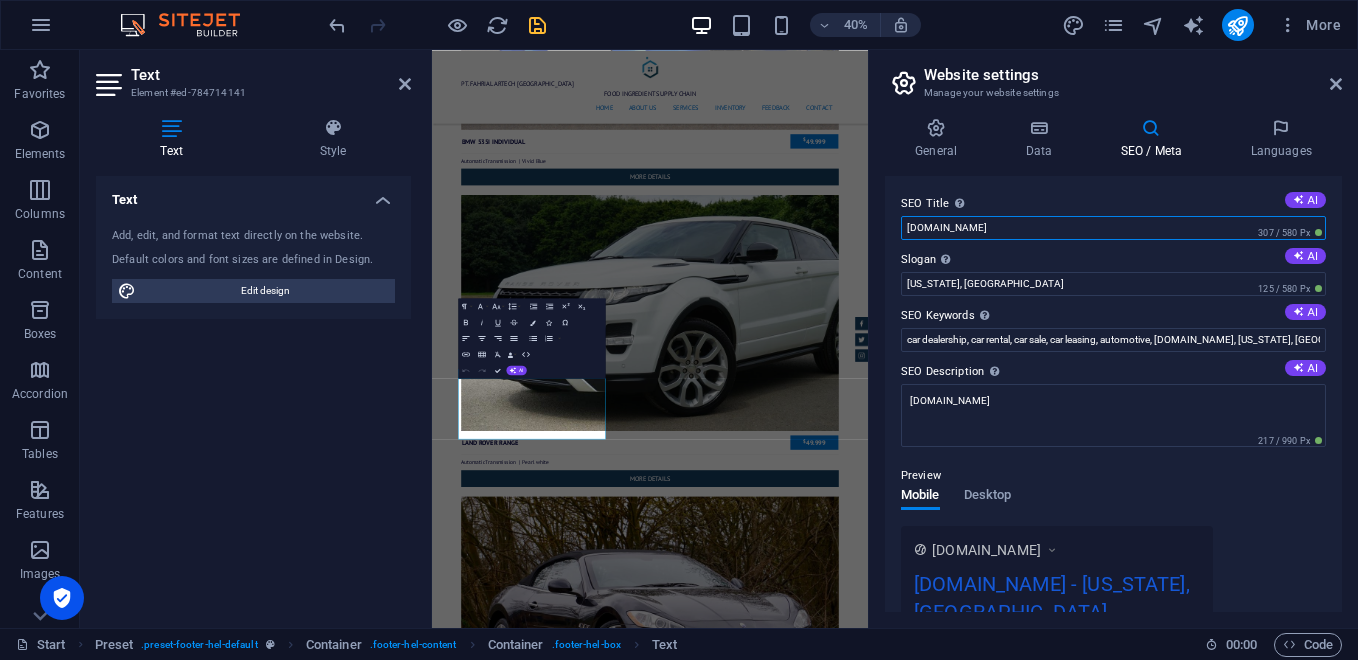 click on "fnbspl.fahrialartechindonesia.co.id" at bounding box center [1113, 228] 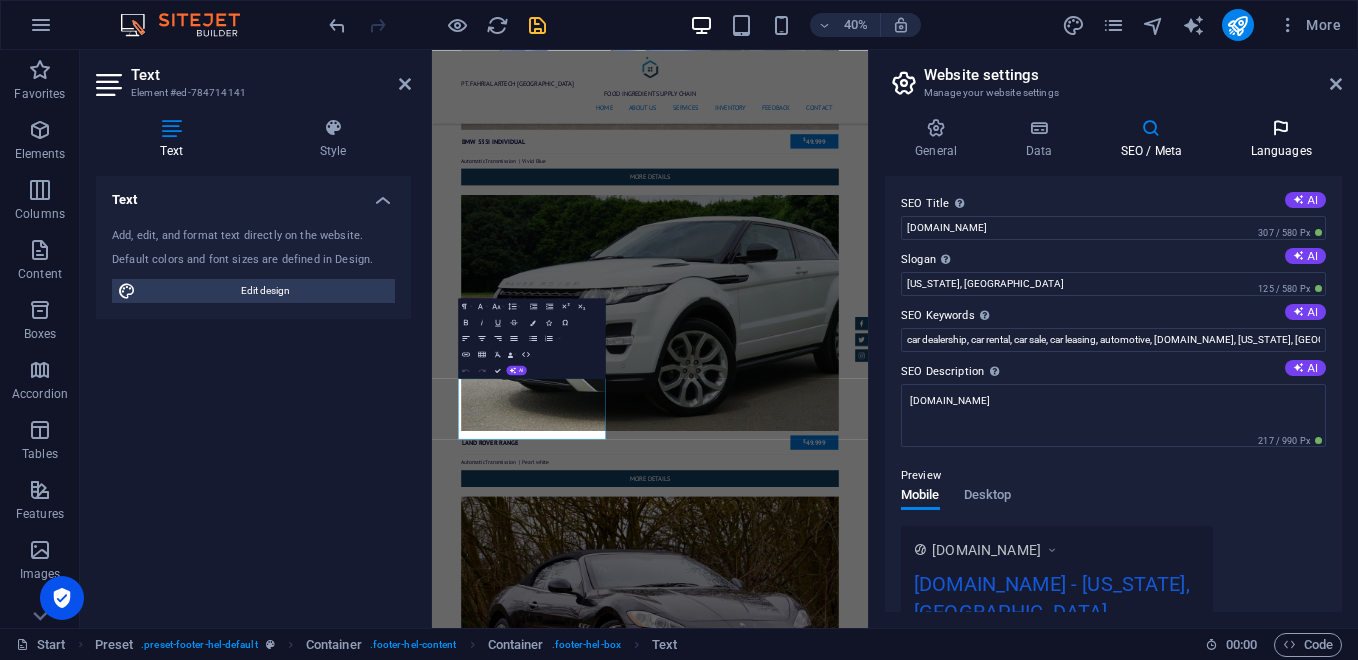 click on "Languages" at bounding box center [1281, 139] 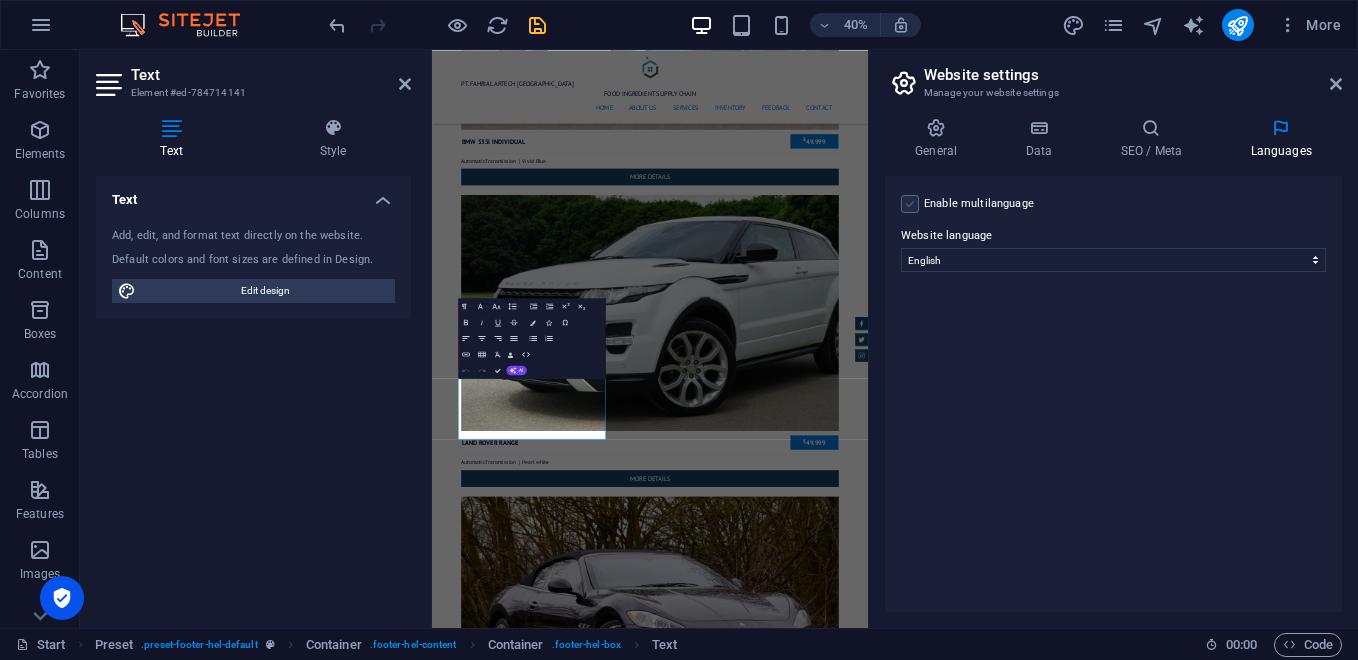 click at bounding box center [910, 204] 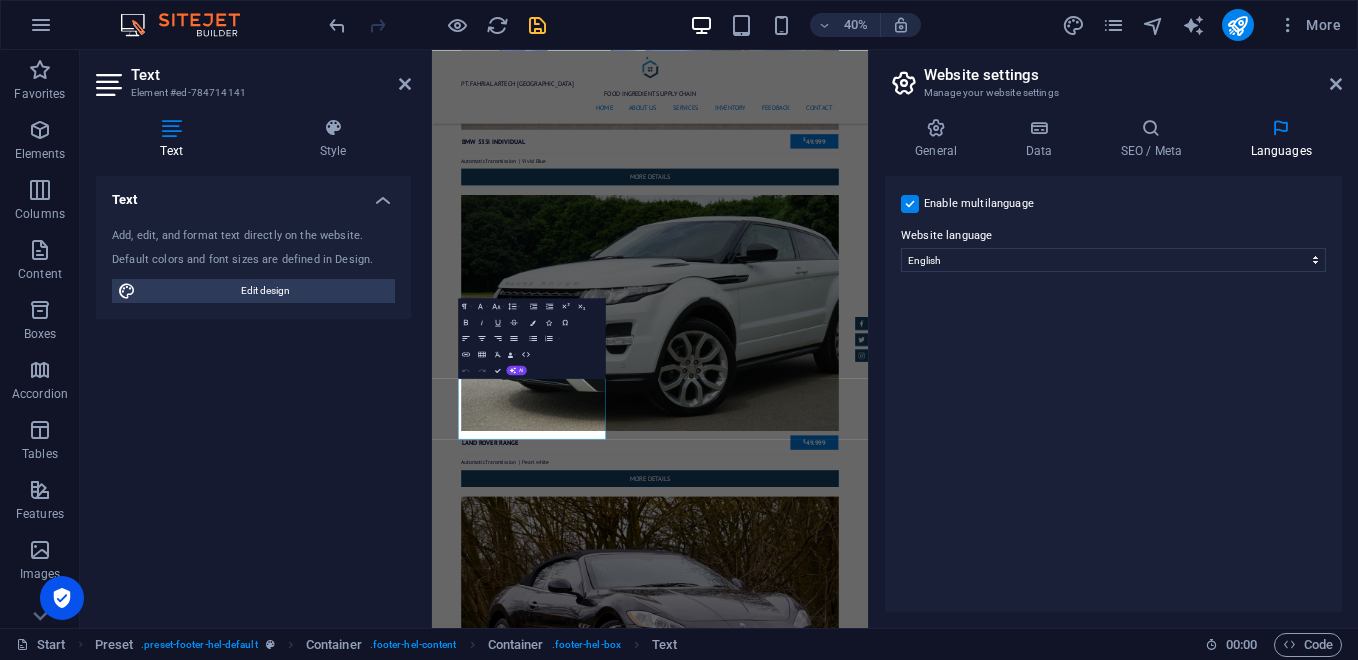 select 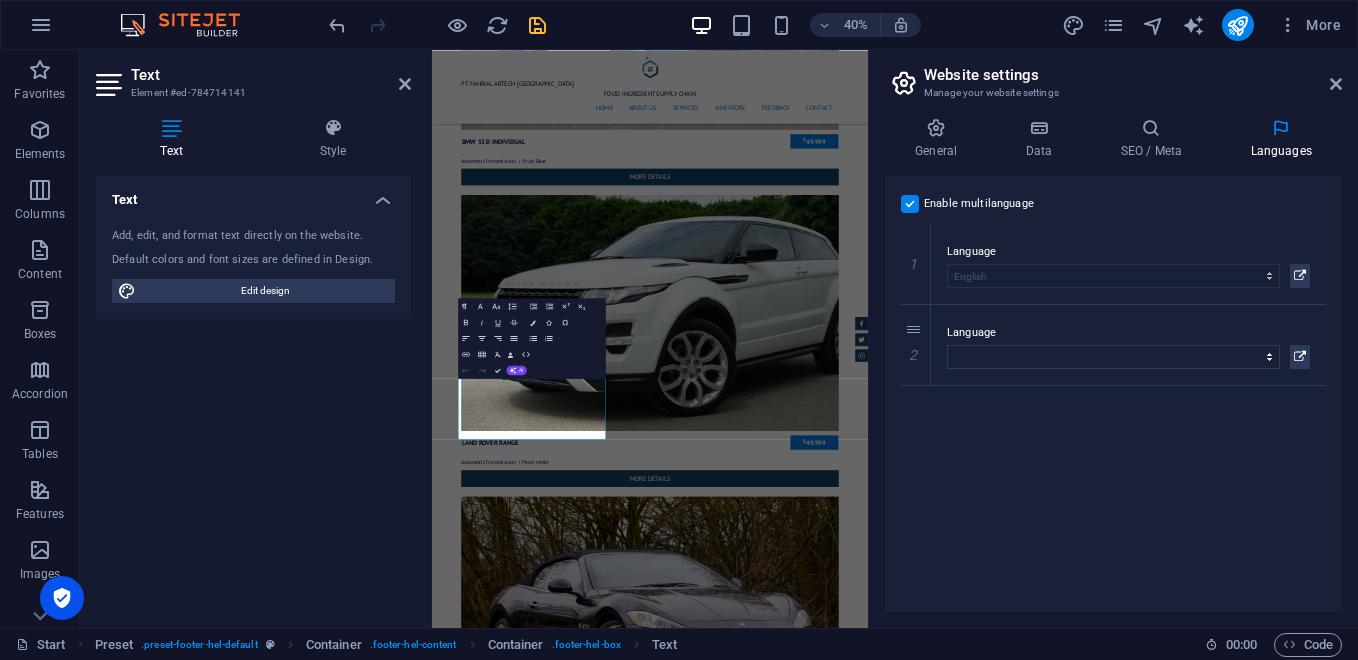 click at bounding box center [910, 204] 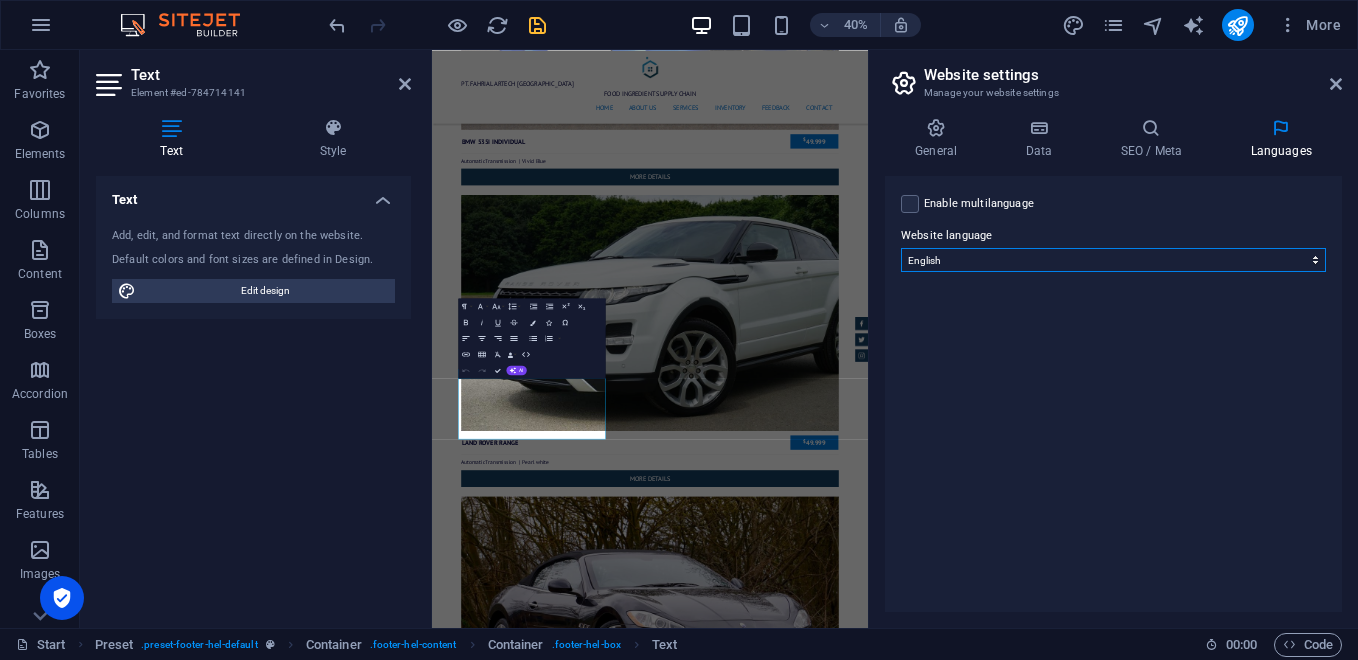 click on "Abkhazian Afar Afrikaans Akan Albanian Amharic Arabic Aragonese Armenian Assamese Avaric Avestan Aymara Azerbaijani Bambara Bashkir Basque Belarusian Bengali Bihari languages Bislama Bokmål Bosnian Breton Bulgarian Burmese Catalan Central Khmer Chamorro Chechen Chinese Church Slavic Chuvash Cornish Corsican Cree Croatian Czech Danish Dutch Dzongkha English Esperanto Estonian Ewe Faroese Farsi (Persian) Fijian Finnish French Fulah Gaelic Galician Ganda Georgian German Greek Greenlandic Guaraní Gujarati Haitian Creole Hausa Hebrew Herero Hindi Hiri Motu Hungarian Icelandic Ido Igbo Indonesian Interlingua Interlingue Inuktitut Inupiaq Irish Italian Japanese Javanese Kannada Kanuri Kashmiri Kazakh Kikuyu Kinyarwanda Komi Kongo Korean Kurdish Kwanyama Kyrgyz Lao Latin Latvian Limburgish Lingala Lithuanian Luba-Katanga Luxembourgish Macedonian Malagasy Malay Malayalam Maldivian Maltese Manx Maori Marathi Marshallese Mongolian Nauru Navajo Ndonga Nepali North Ndebele Northern Sami Norwegian Norwegian Nynorsk Nuosu" at bounding box center (1113, 260) 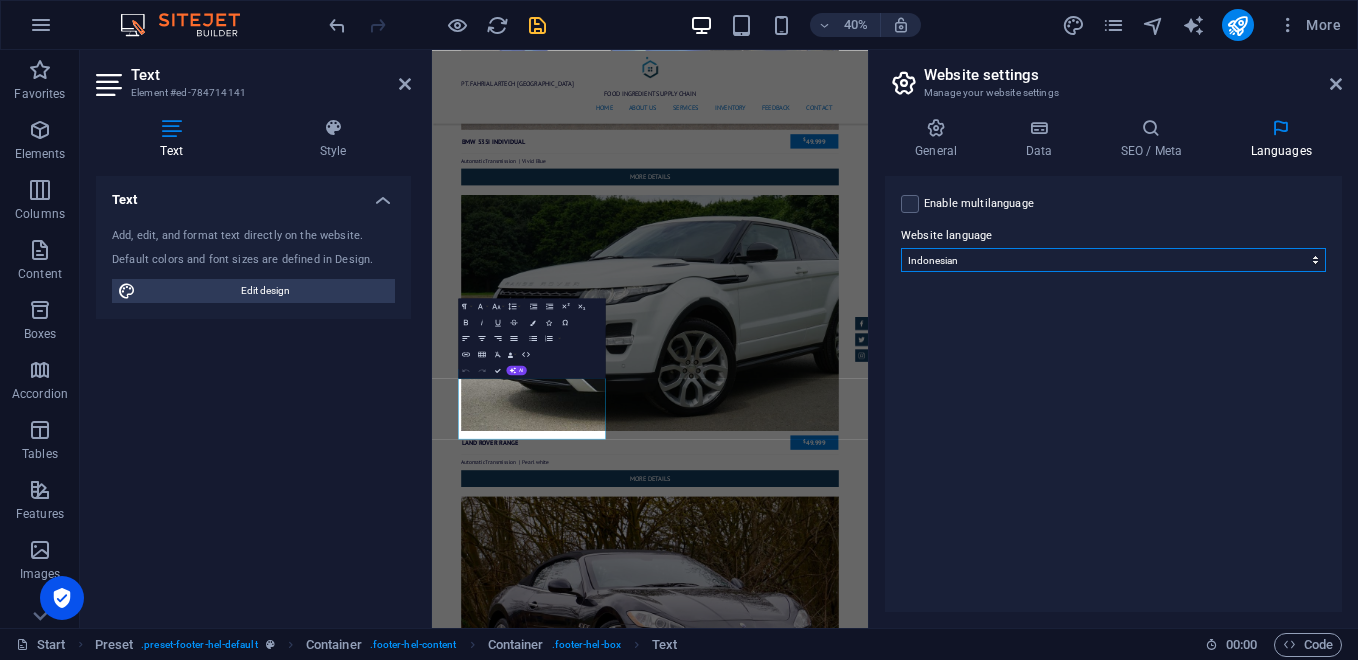 click on "Abkhazian Afar Afrikaans Akan Albanian Amharic Arabic Aragonese Armenian Assamese Avaric Avestan Aymara Azerbaijani Bambara Bashkir Basque Belarusian Bengali Bihari languages Bislama Bokmål Bosnian Breton Bulgarian Burmese Catalan Central Khmer Chamorro Chechen Chinese Church Slavic Chuvash Cornish Corsican Cree Croatian Czech Danish Dutch Dzongkha English Esperanto Estonian Ewe Faroese Farsi (Persian) Fijian Finnish French Fulah Gaelic Galician Ganda Georgian German Greek Greenlandic Guaraní Gujarati Haitian Creole Hausa Hebrew Herero Hindi Hiri Motu Hungarian Icelandic Ido Igbo Indonesian Interlingua Interlingue Inuktitut Inupiaq Irish Italian Japanese Javanese Kannada Kanuri Kashmiri Kazakh Kikuyu Kinyarwanda Komi Kongo Korean Kurdish Kwanyama Kyrgyz Lao Latin Latvian Limburgish Lingala Lithuanian Luba-Katanga Luxembourgish Macedonian Malagasy Malay Malayalam Maldivian Maltese Manx Maori Marathi Marshallese Mongolian Nauru Navajo Ndonga Nepali North Ndebele Northern Sami Norwegian Norwegian Nynorsk Nuosu" at bounding box center (1113, 260) 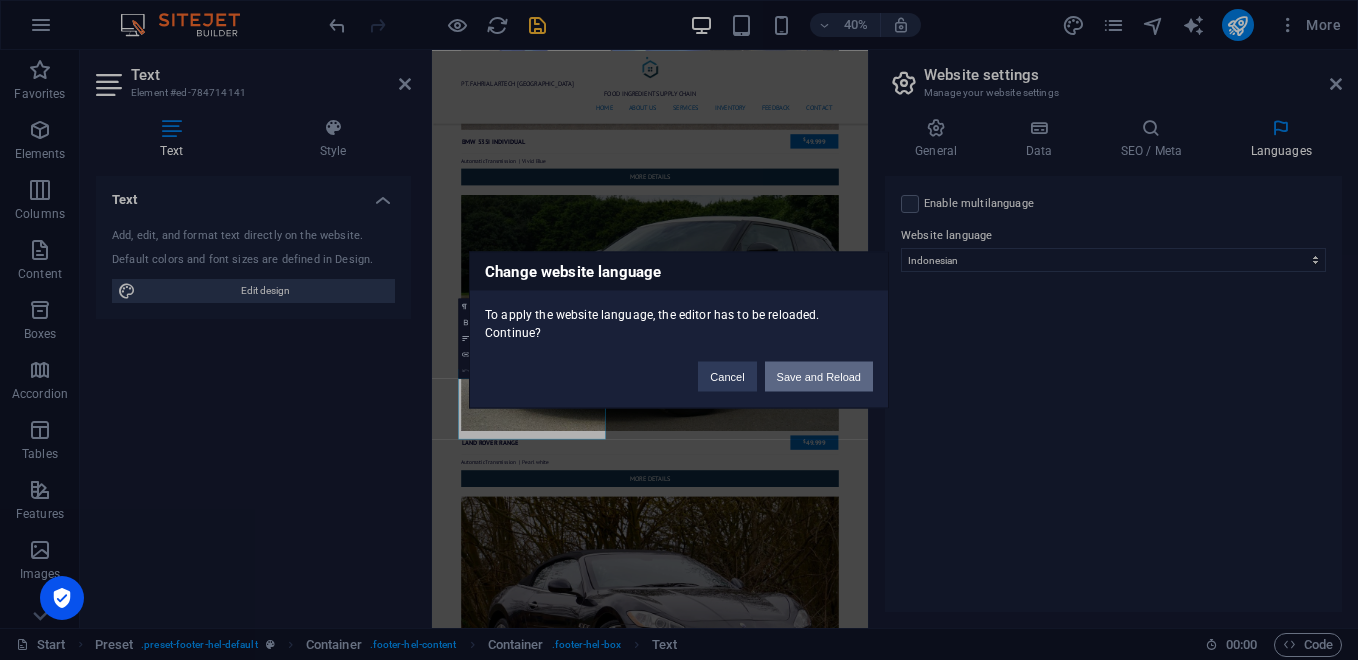 drag, startPoint x: 845, startPoint y: 376, endPoint x: 937, endPoint y: 346, distance: 96.76776 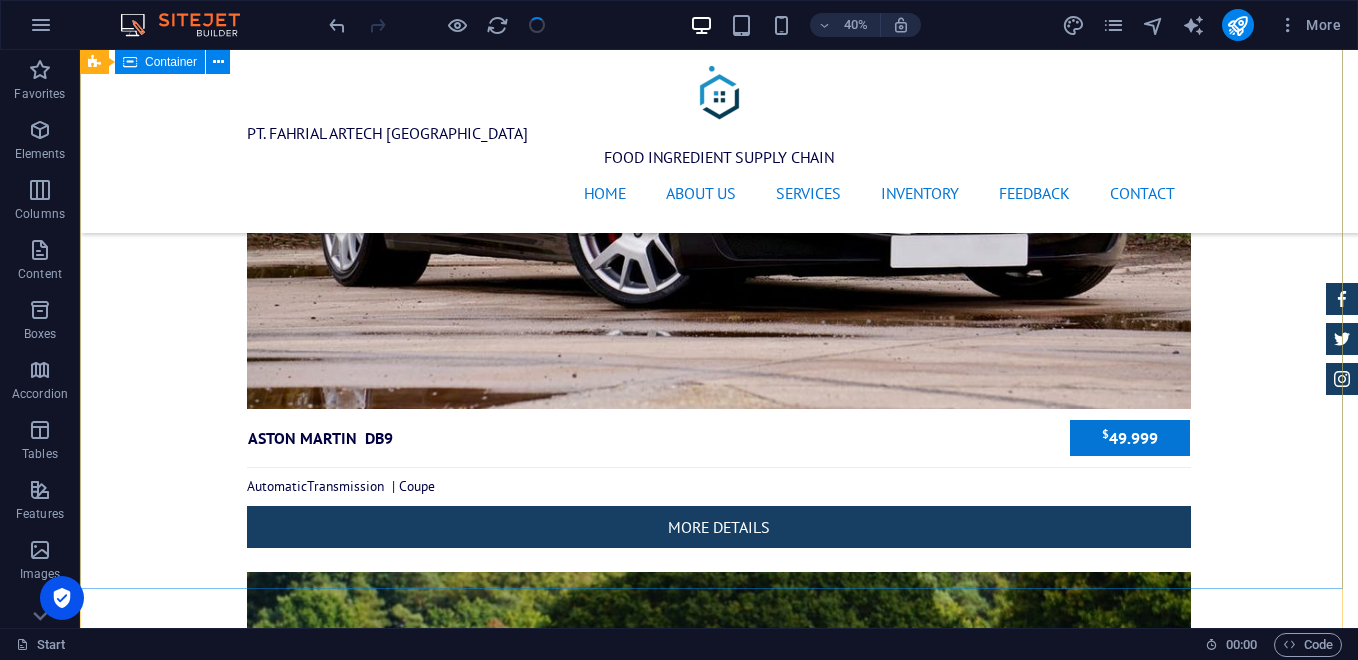 scroll, scrollTop: 7891, scrollLeft: 0, axis: vertical 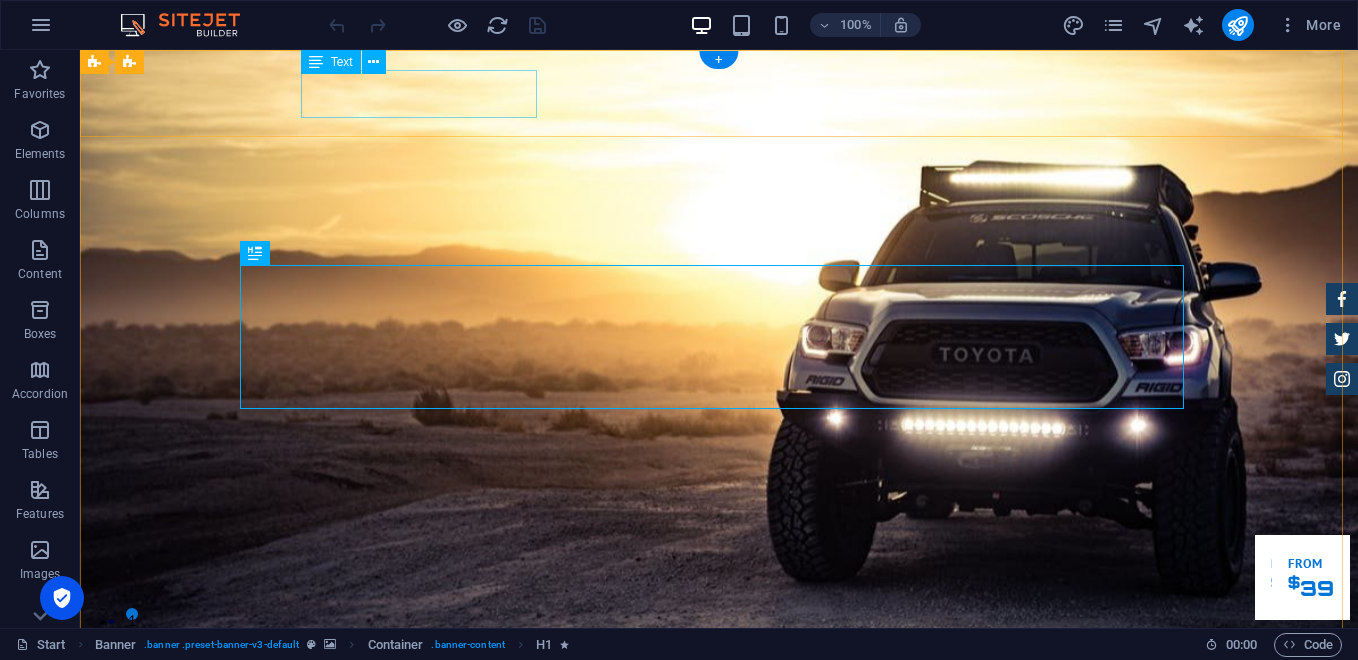 click on "PT. FAHRIAL ARTECH INDONESIA FOOD INGREDIENT SUPPLY CHAIN" at bounding box center (719, 851) 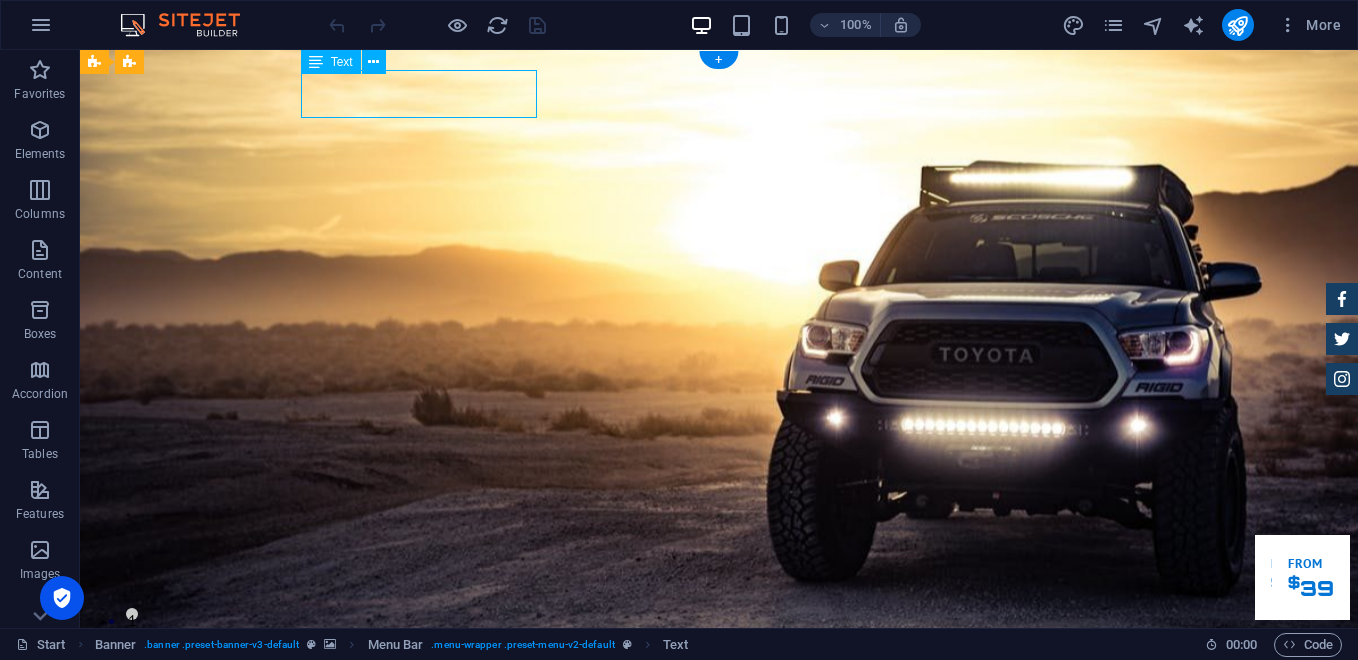 click on "PT. FAHRIAL ARTECH INDONESIA FOOD INGREDIENT SUPPLY CHAIN" at bounding box center (719, 851) 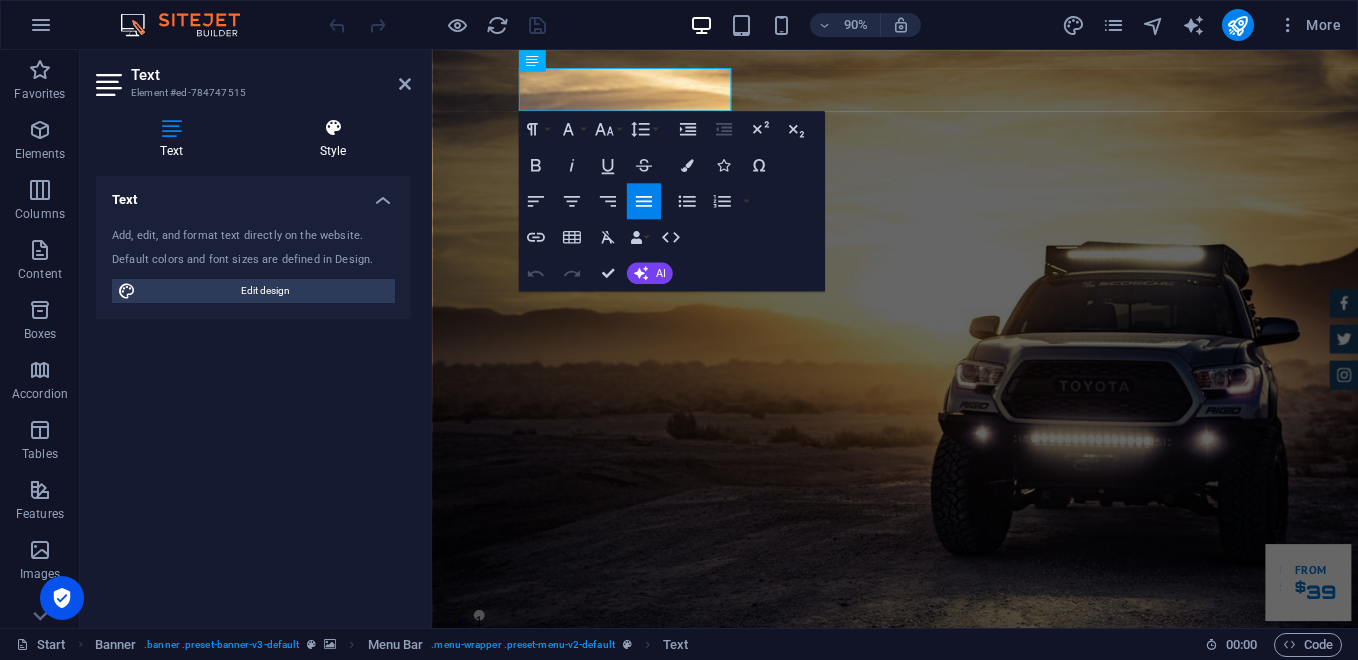 click at bounding box center (333, 128) 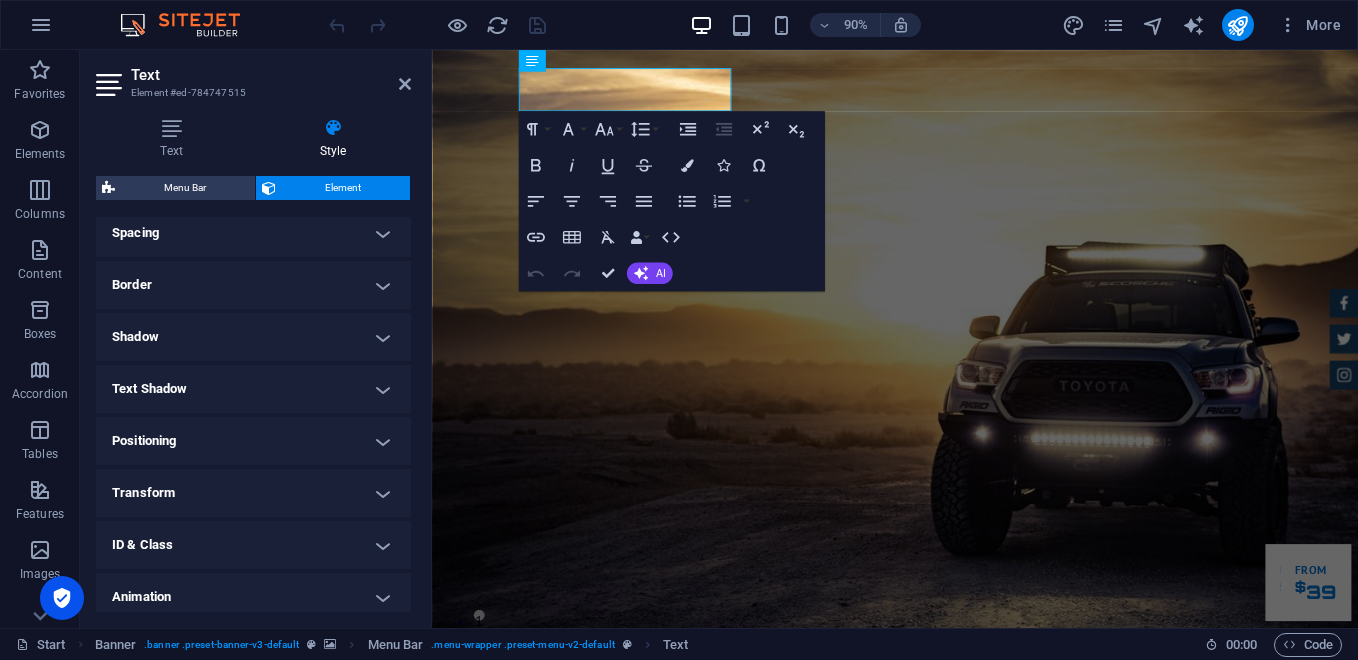 scroll, scrollTop: 350, scrollLeft: 0, axis: vertical 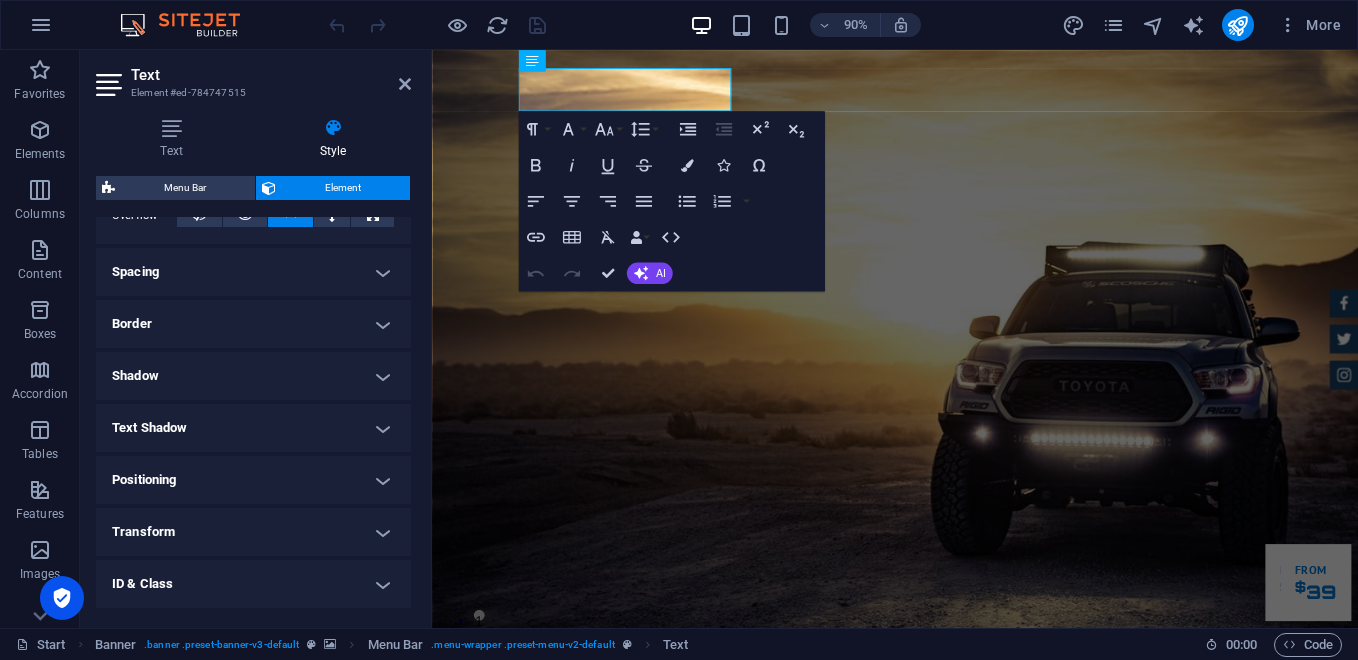 click on "Shadow" at bounding box center (253, 376) 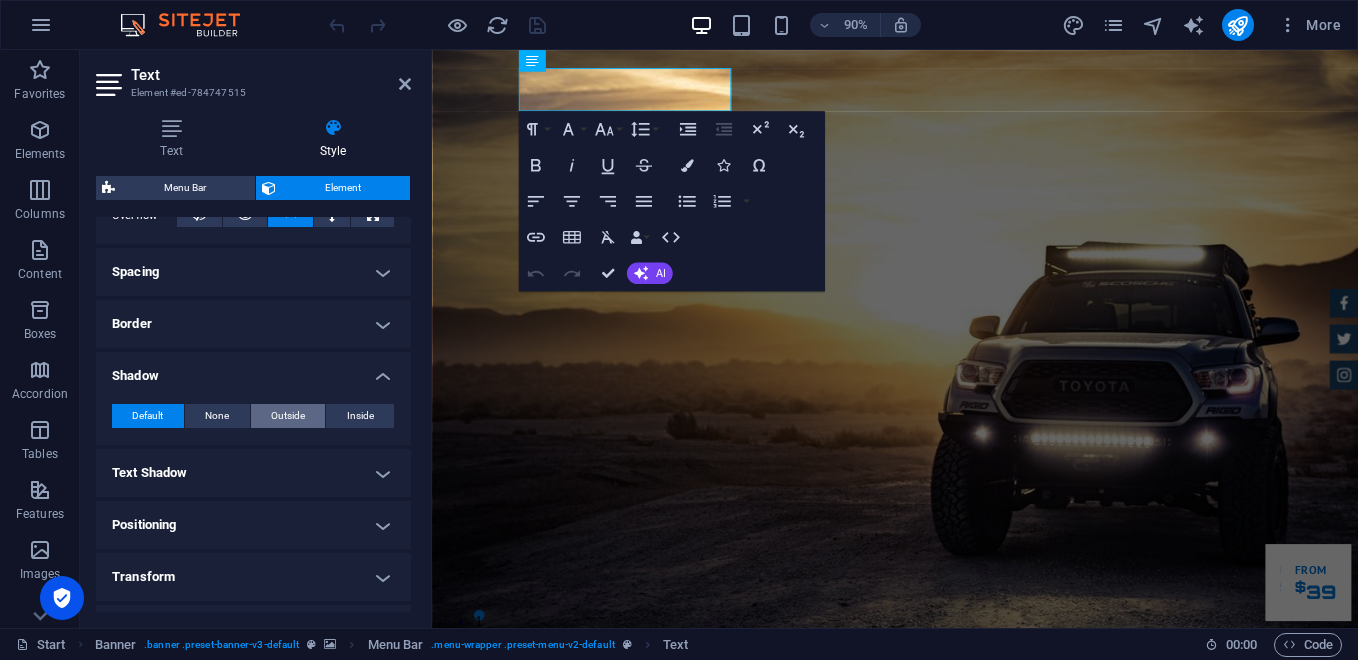 click on "Outside" at bounding box center (288, 416) 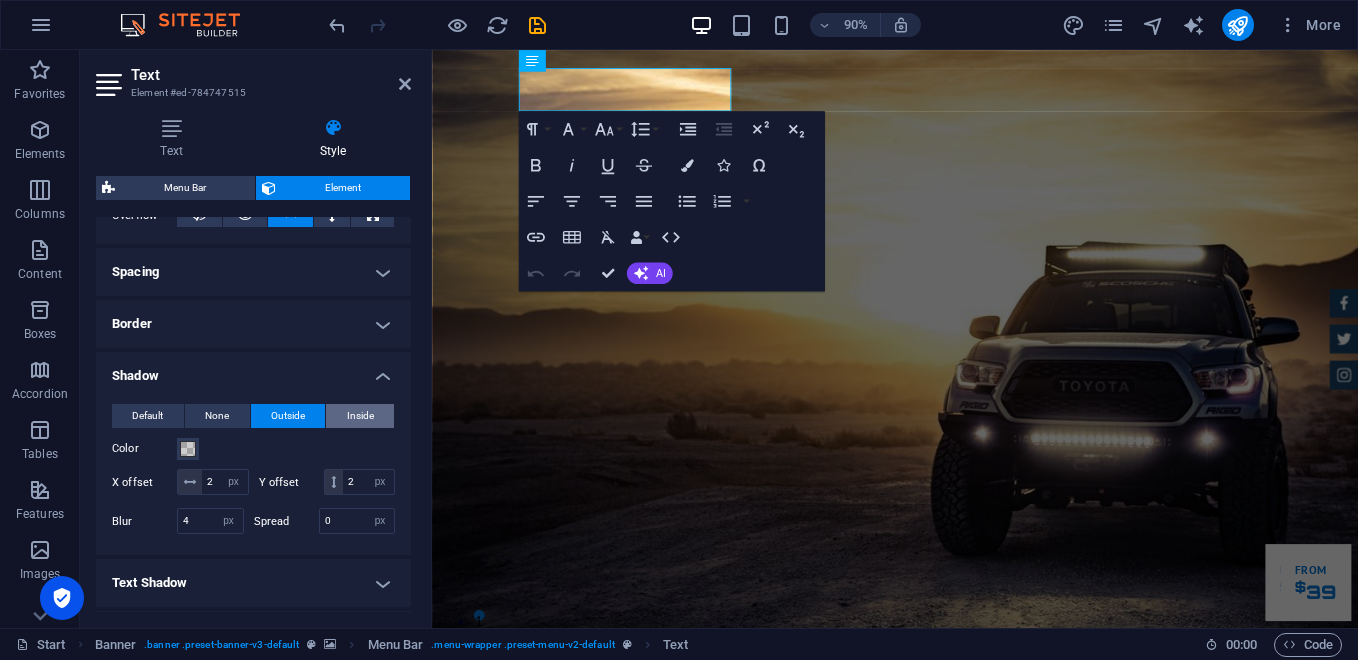 click on "Inside" at bounding box center [360, 416] 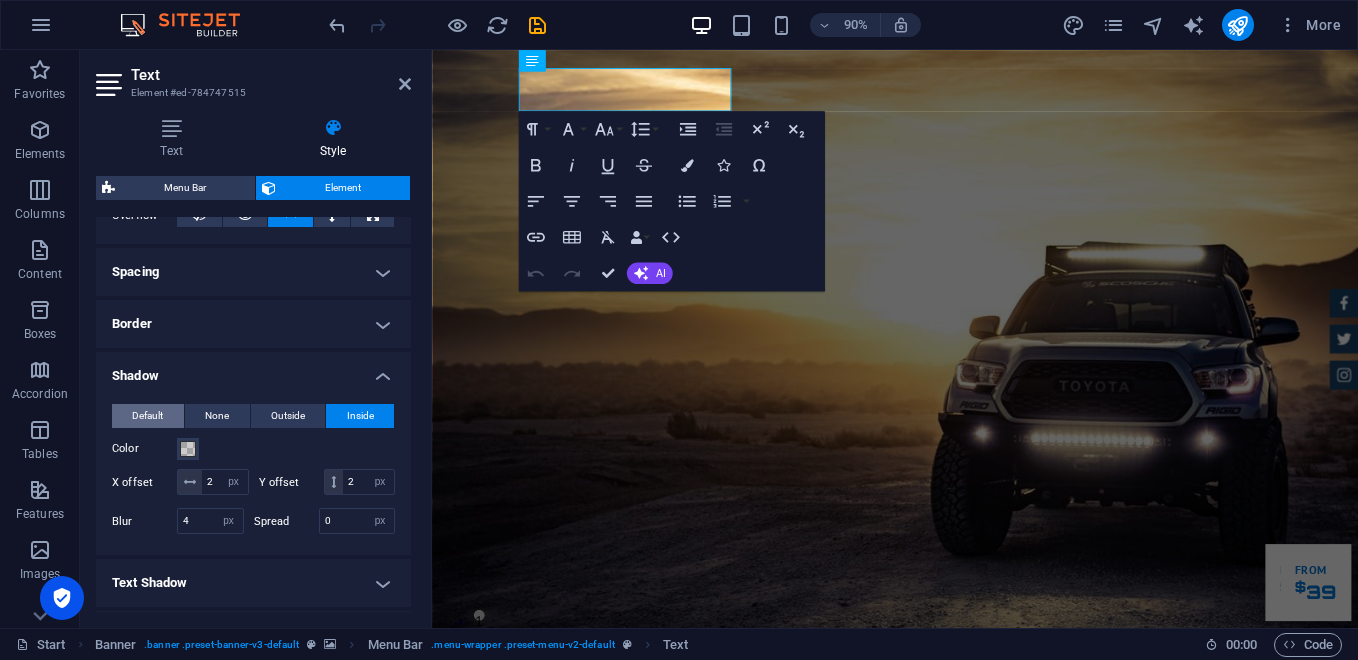 click on "Default" at bounding box center (147, 416) 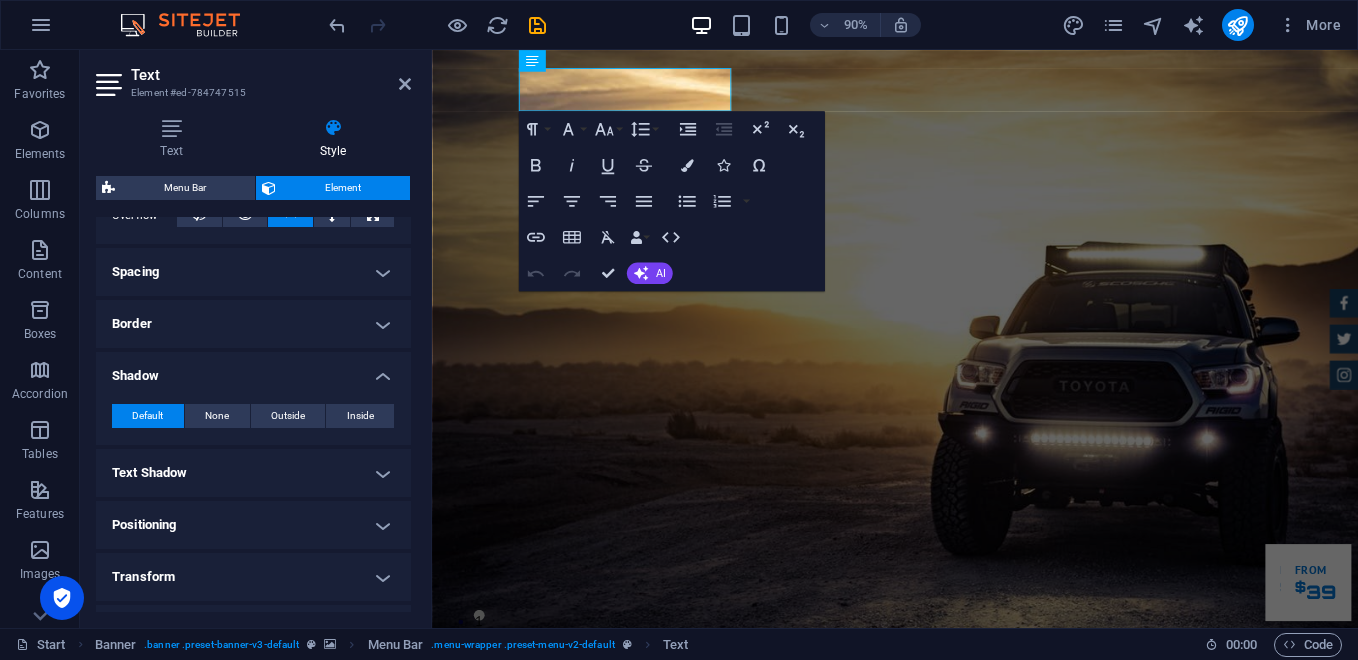 click on "Text Shadow" at bounding box center [253, 473] 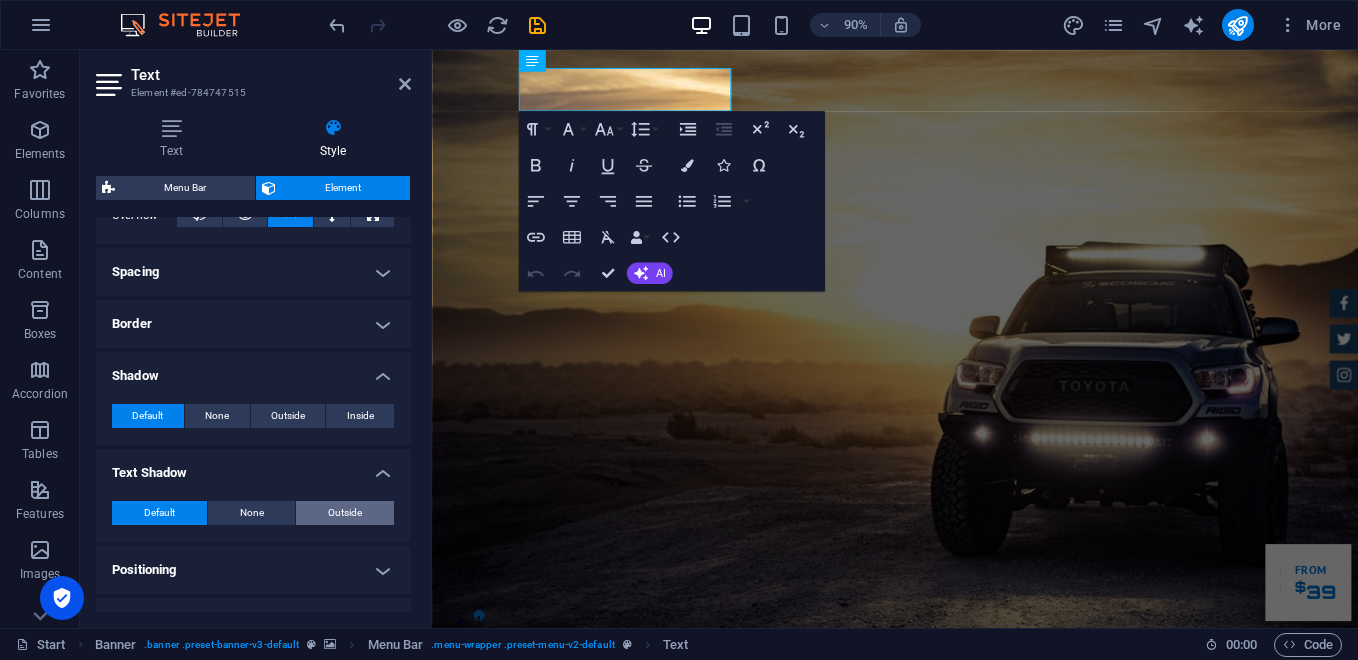 click on "Outside" at bounding box center [345, 513] 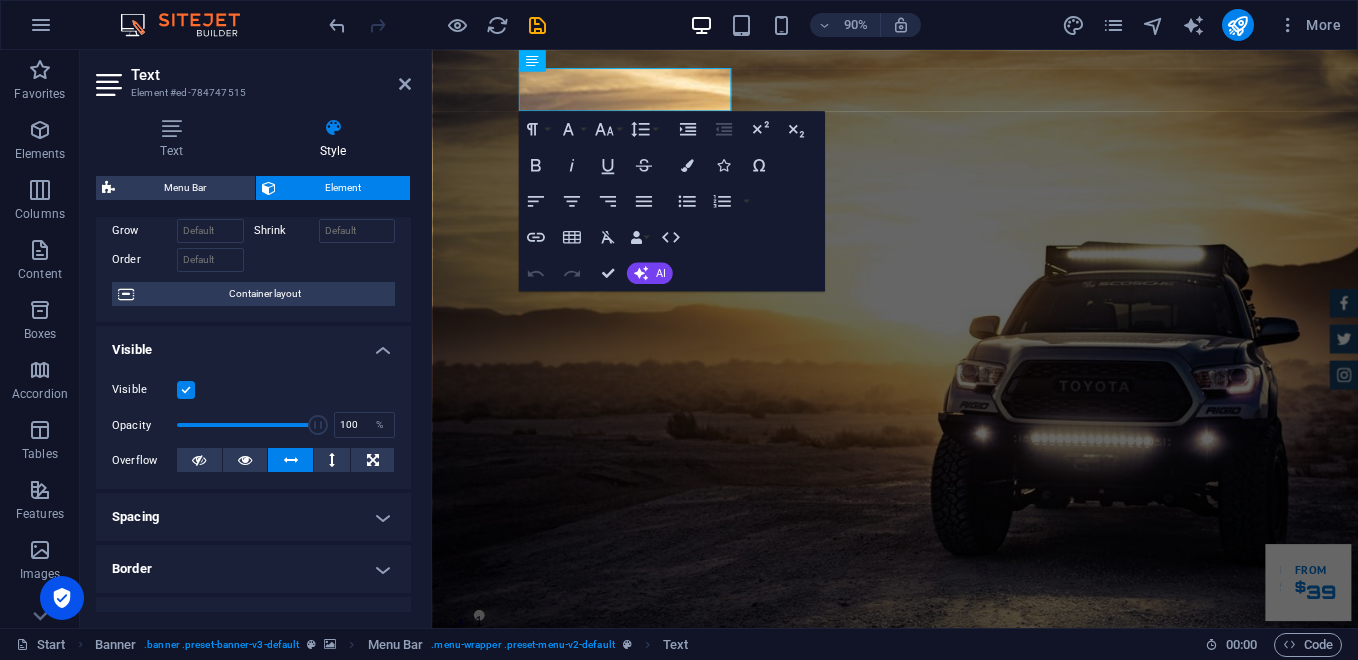 scroll, scrollTop: 0, scrollLeft: 0, axis: both 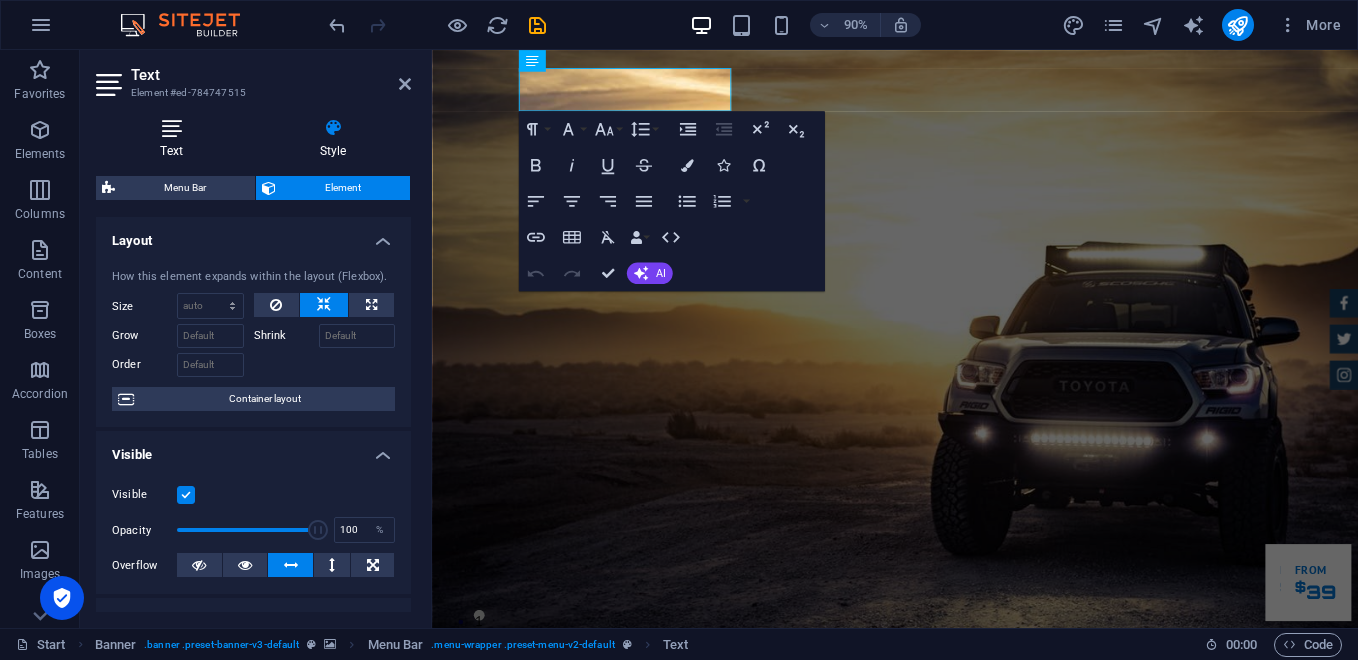 click at bounding box center [171, 128] 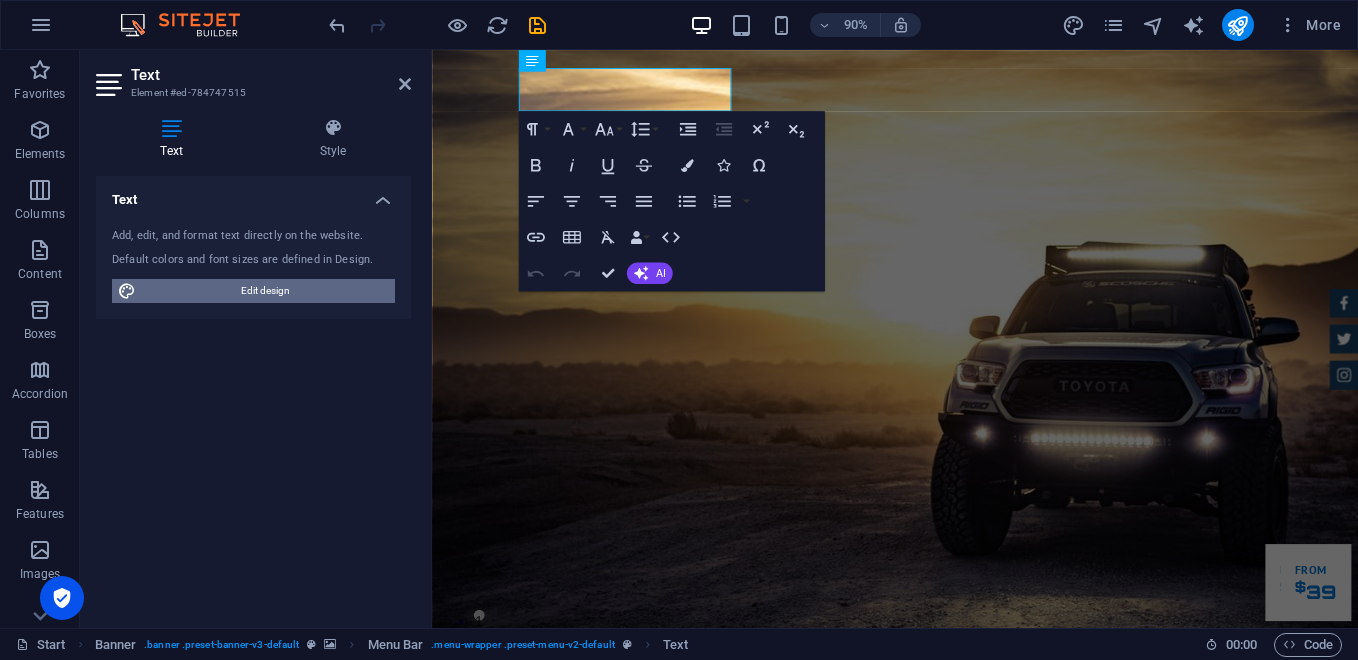 click on "Edit design" at bounding box center (265, 291) 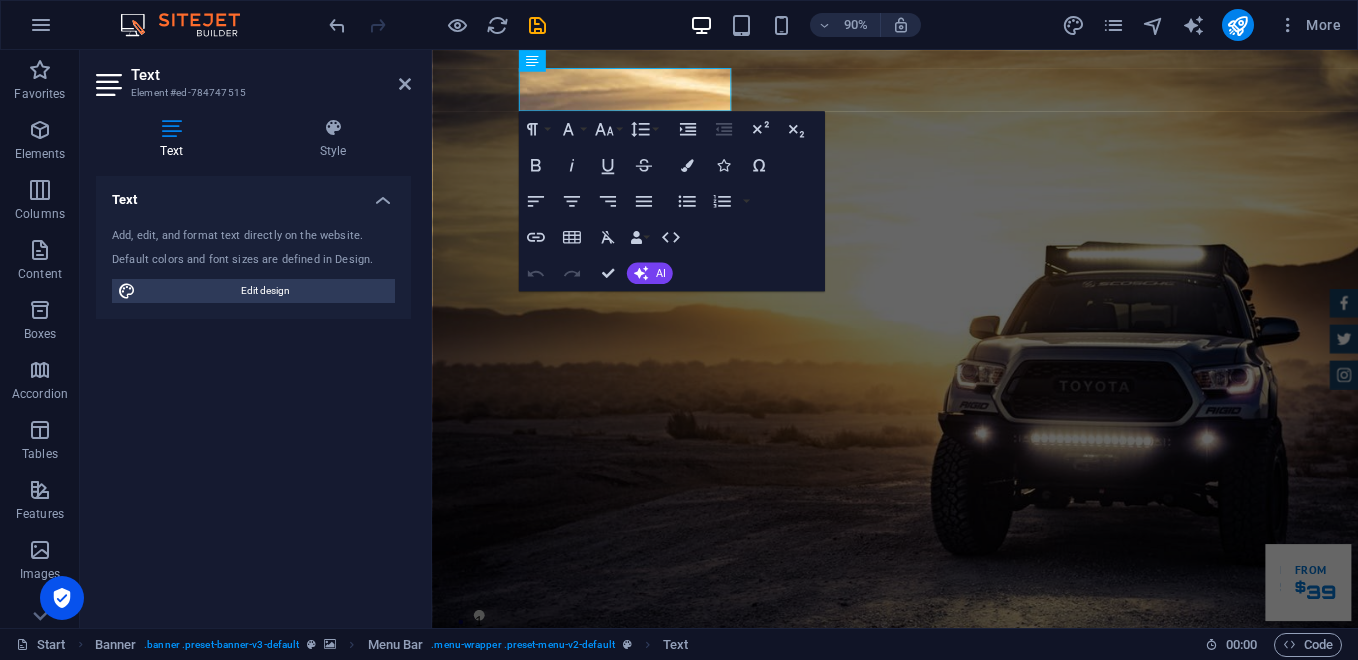 select on "px" 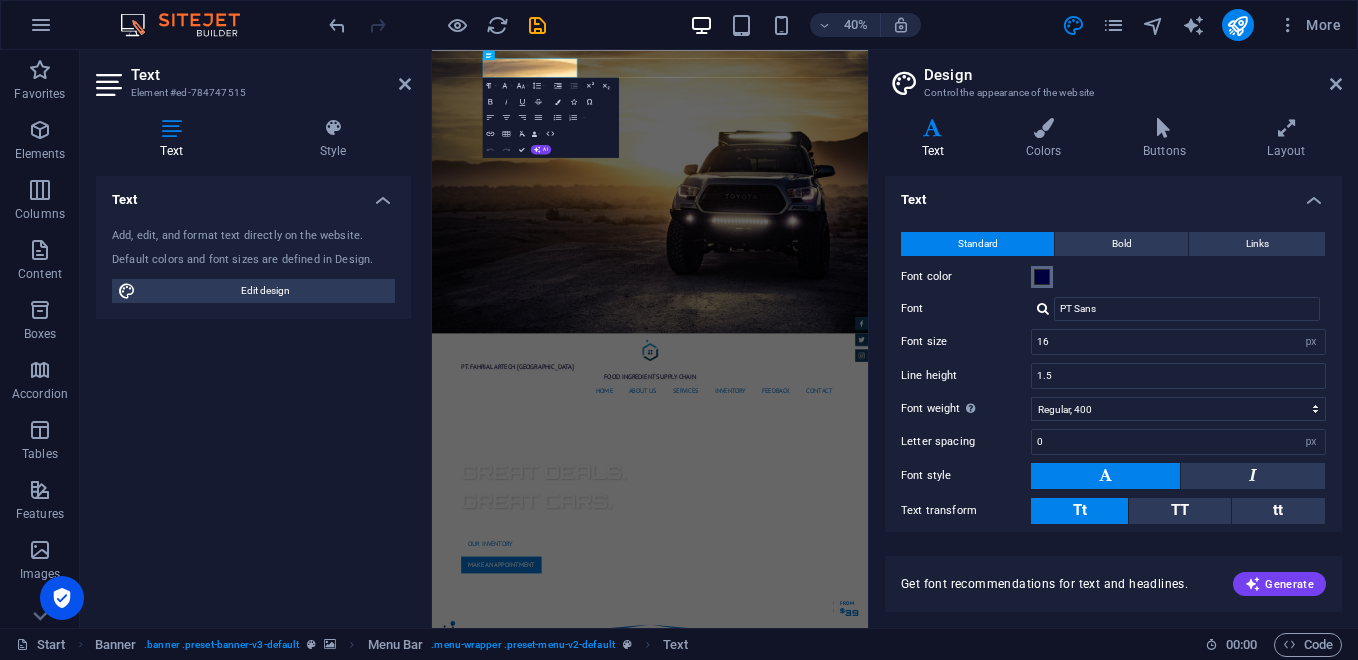 click at bounding box center [1042, 277] 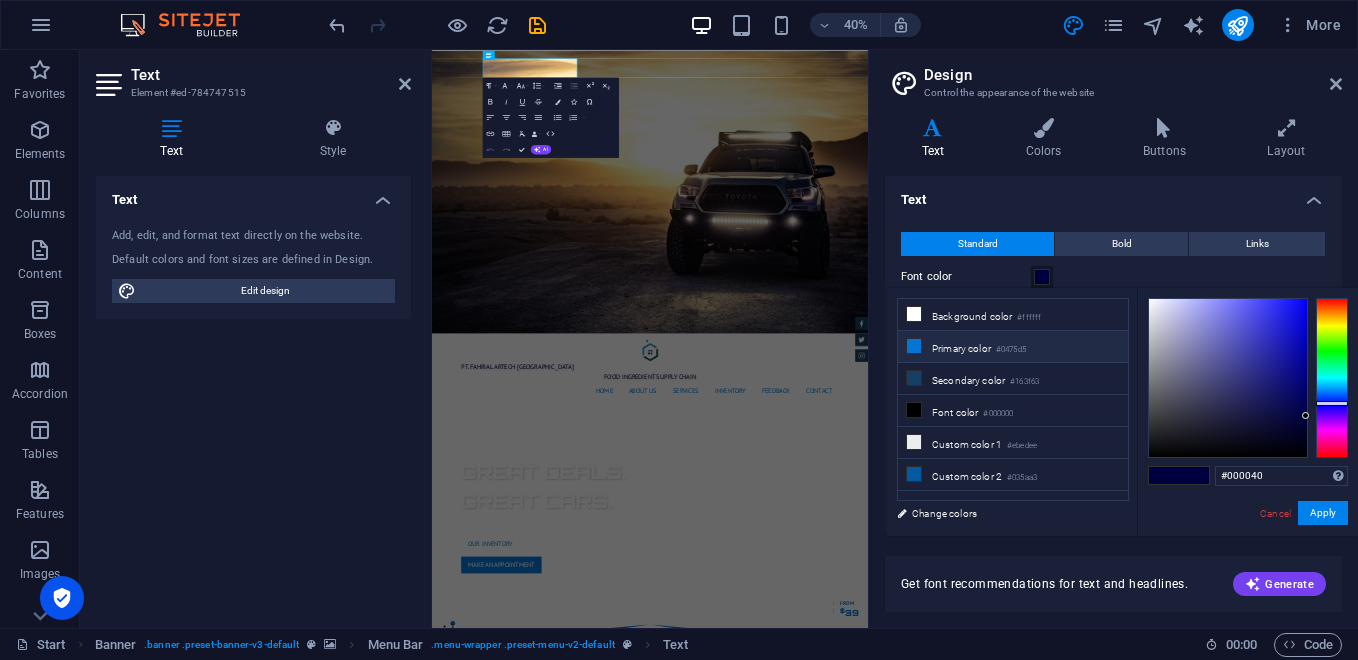 click on "Primary color
#0475d5" at bounding box center (1013, 347) 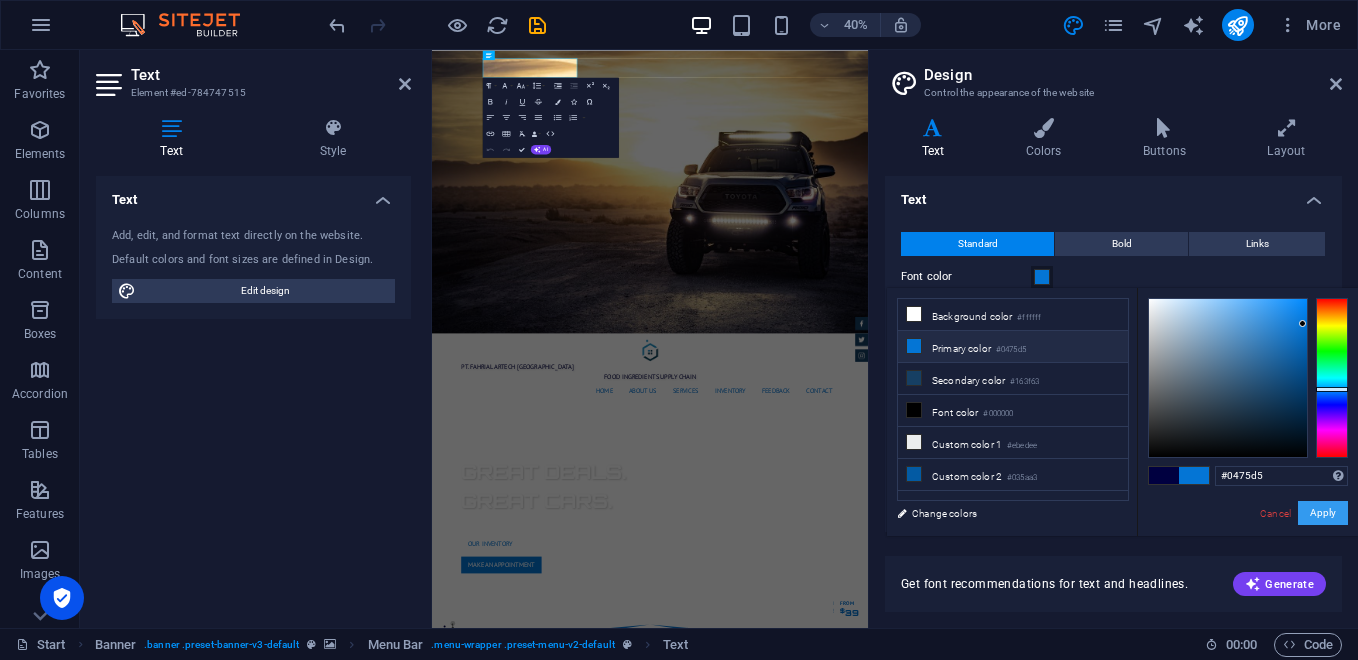 click on "Apply" at bounding box center (1323, 513) 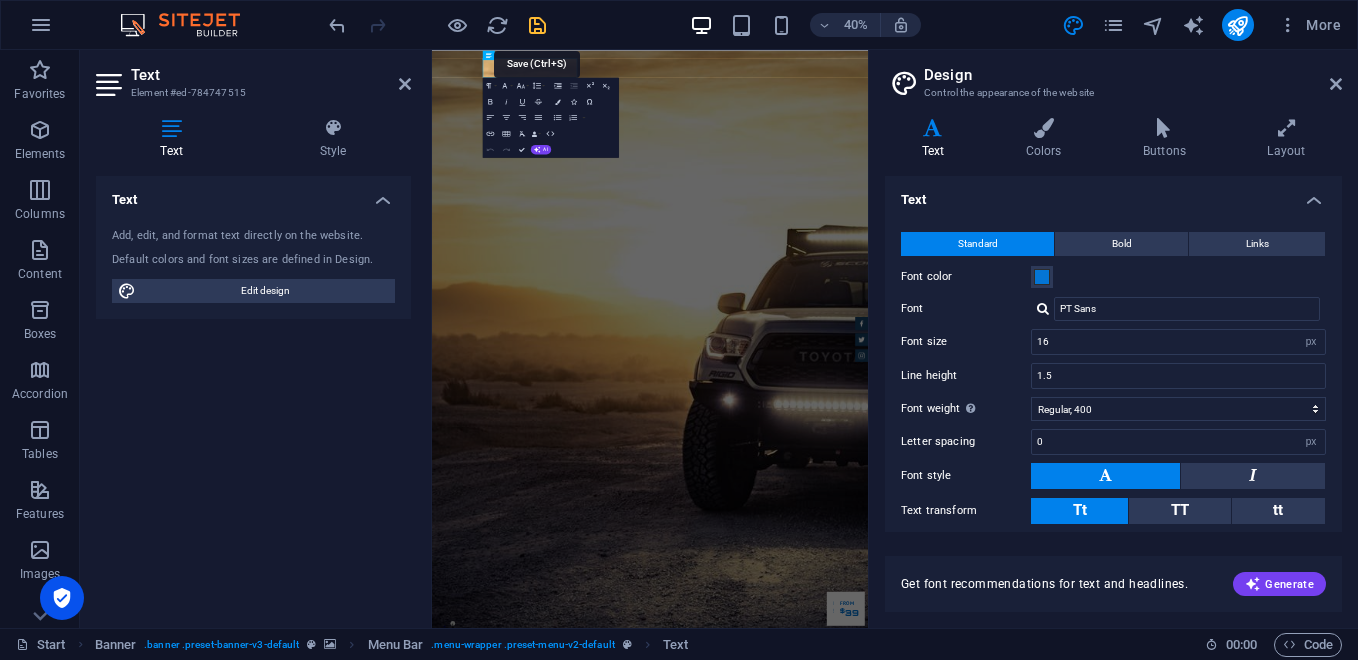 click at bounding box center (537, 25) 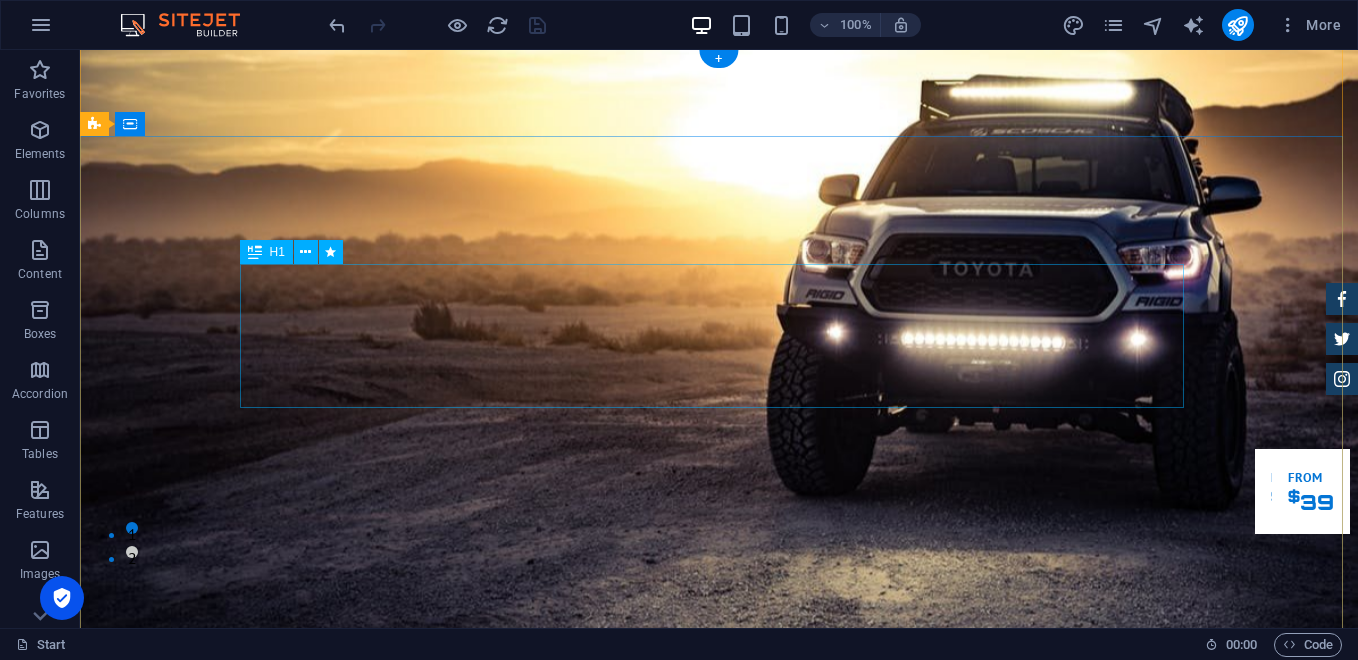 scroll, scrollTop: 0, scrollLeft: 0, axis: both 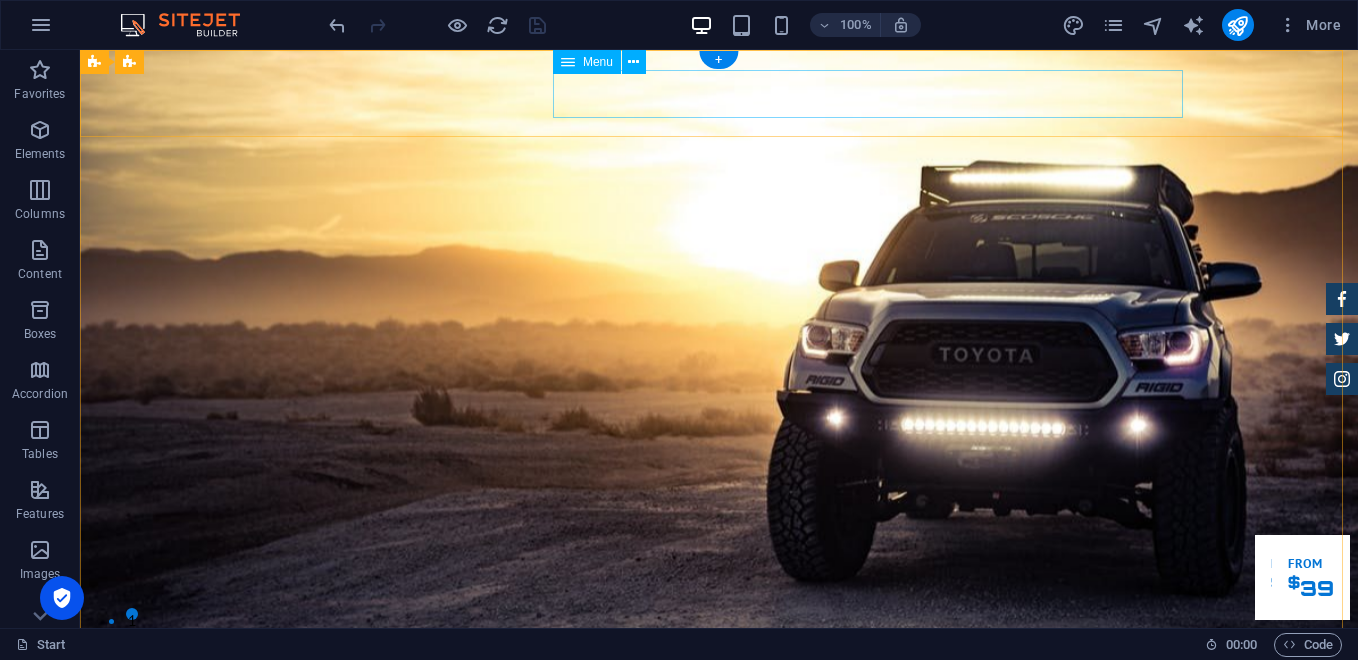 click on "Home About us Services Inventory Feedback Contact" at bounding box center [719, 899] 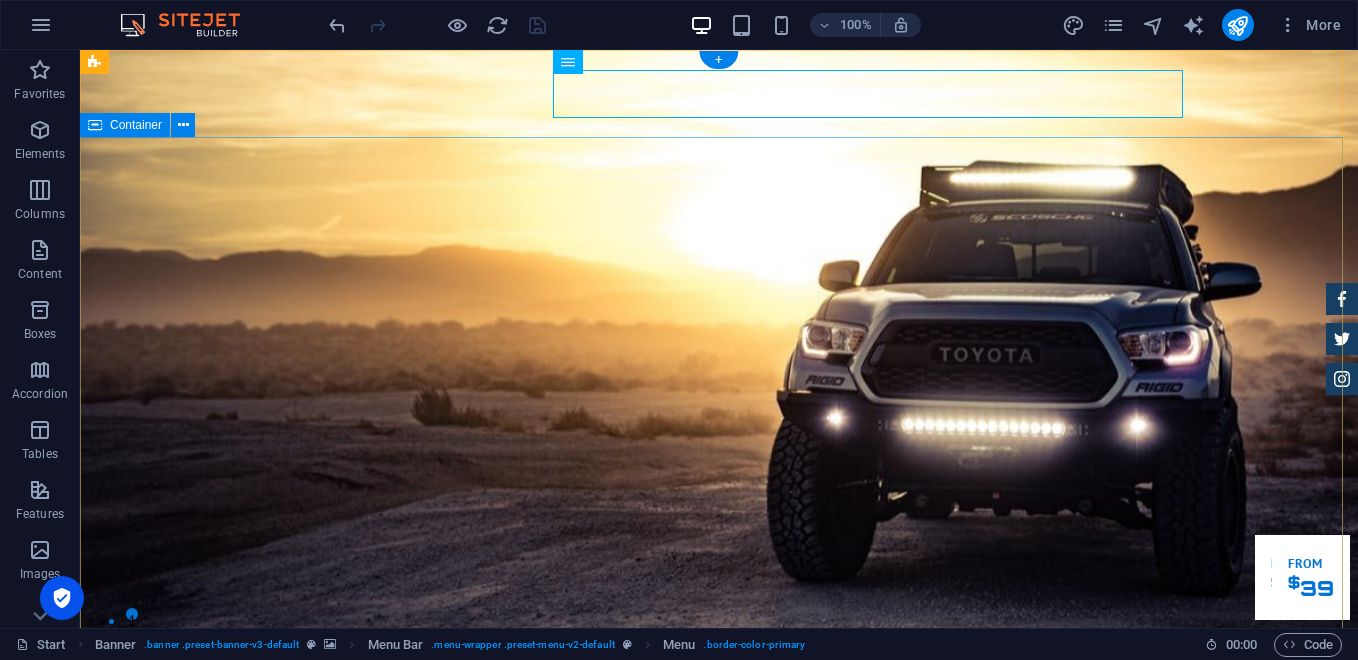click on "GReat Deals. Great Cars. Lorem ipsum dolor sit amet, consetetur sadipscing elitr, sed diam nonumy eirmod tempor invidunt ut labore et dolore magna aliquyam erat.  Our Inventory   Make an appointment" at bounding box center (719, 1211) 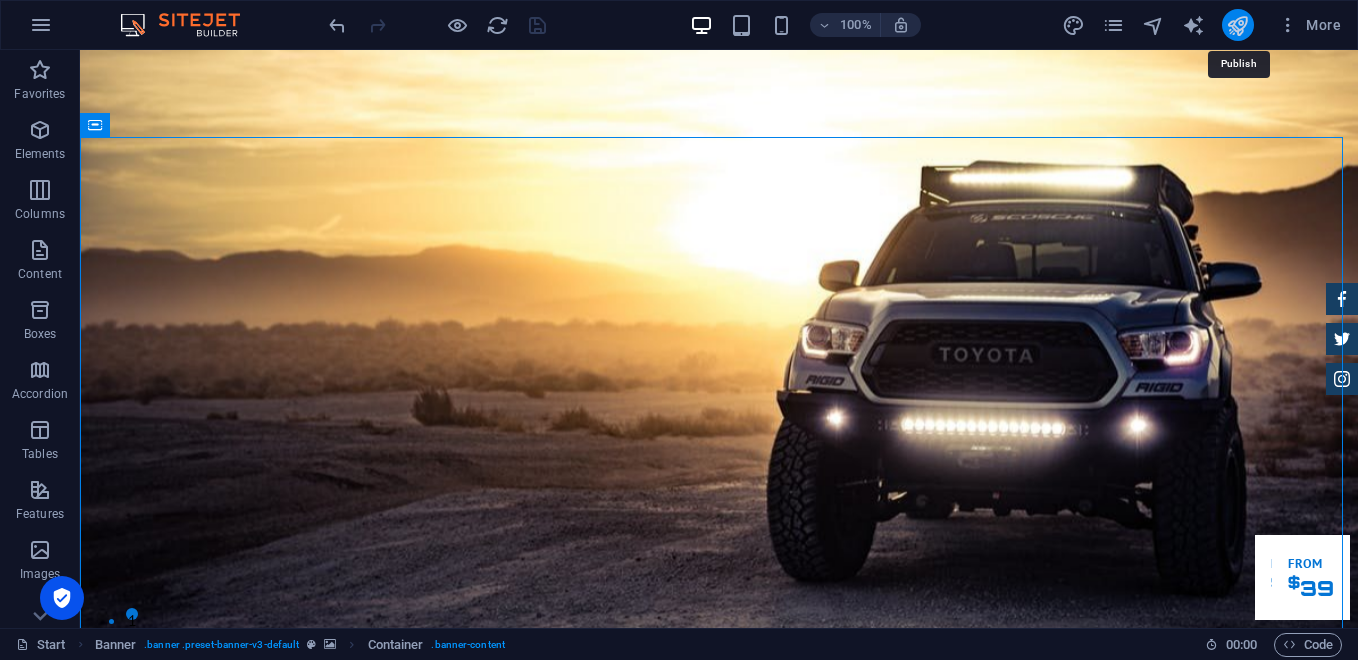 click at bounding box center (1237, 25) 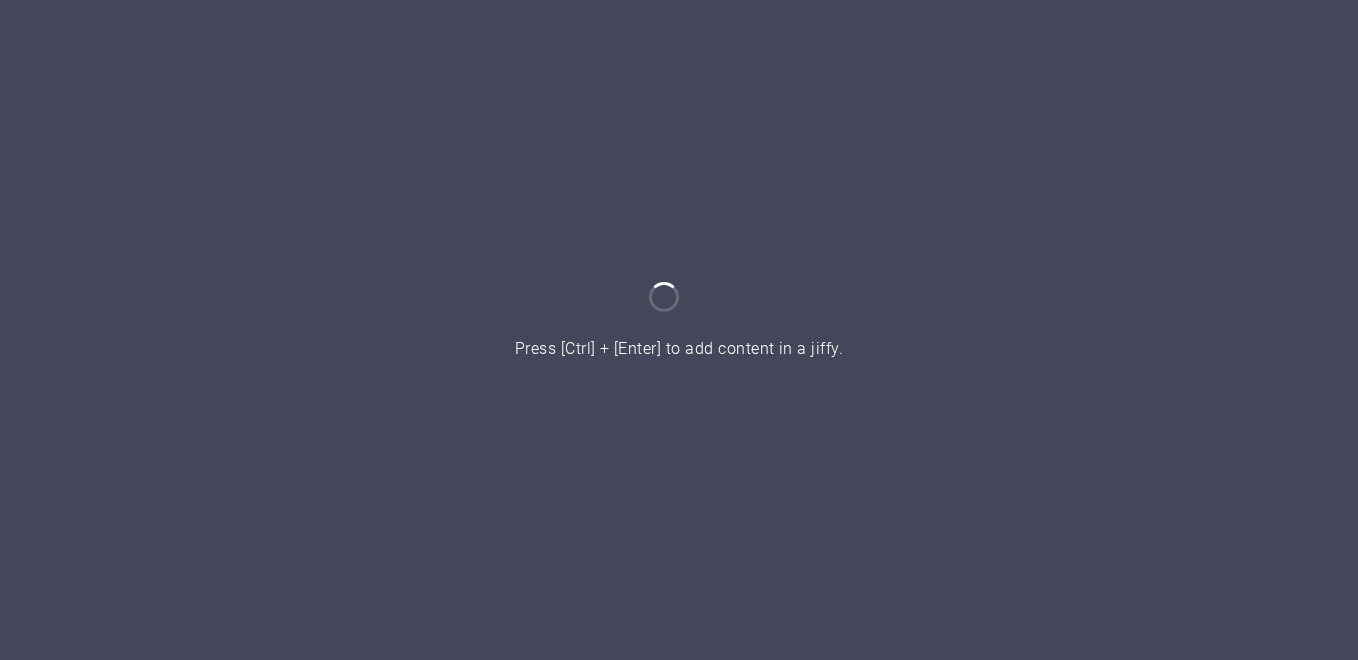 scroll, scrollTop: 0, scrollLeft: 0, axis: both 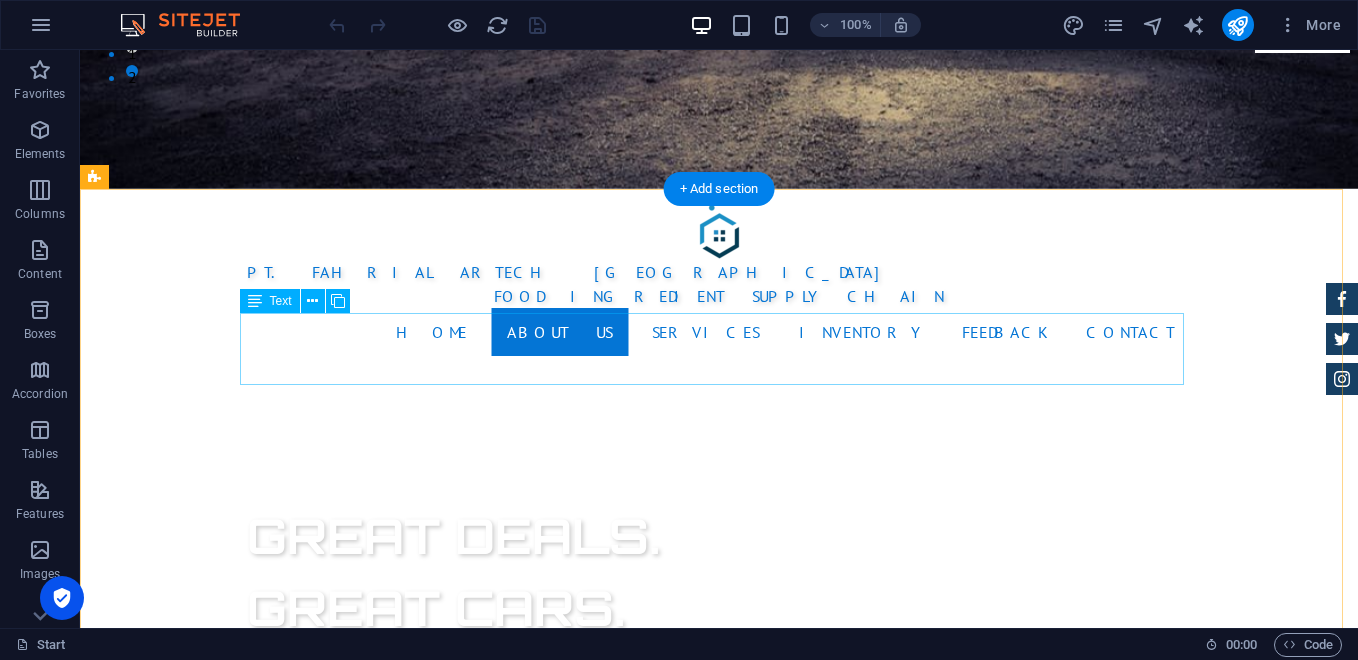 click on "Lorem ipsum dolor sit amet, consectetur adipisicing elit. Libero, assumenda, dolore, cum vel modi asperiores consequatur suscipit quidem ducimus eveniet iure expedita consectetur odio voluptatum similique fugit voluptates rem accusamus quae quas dolorem tenetur facere tempora maiores adipisci reiciendis accusantium voluptatibus id voluptate tempore dolor harum nisi amet! Nobis, eaque." at bounding box center [719, 1265] 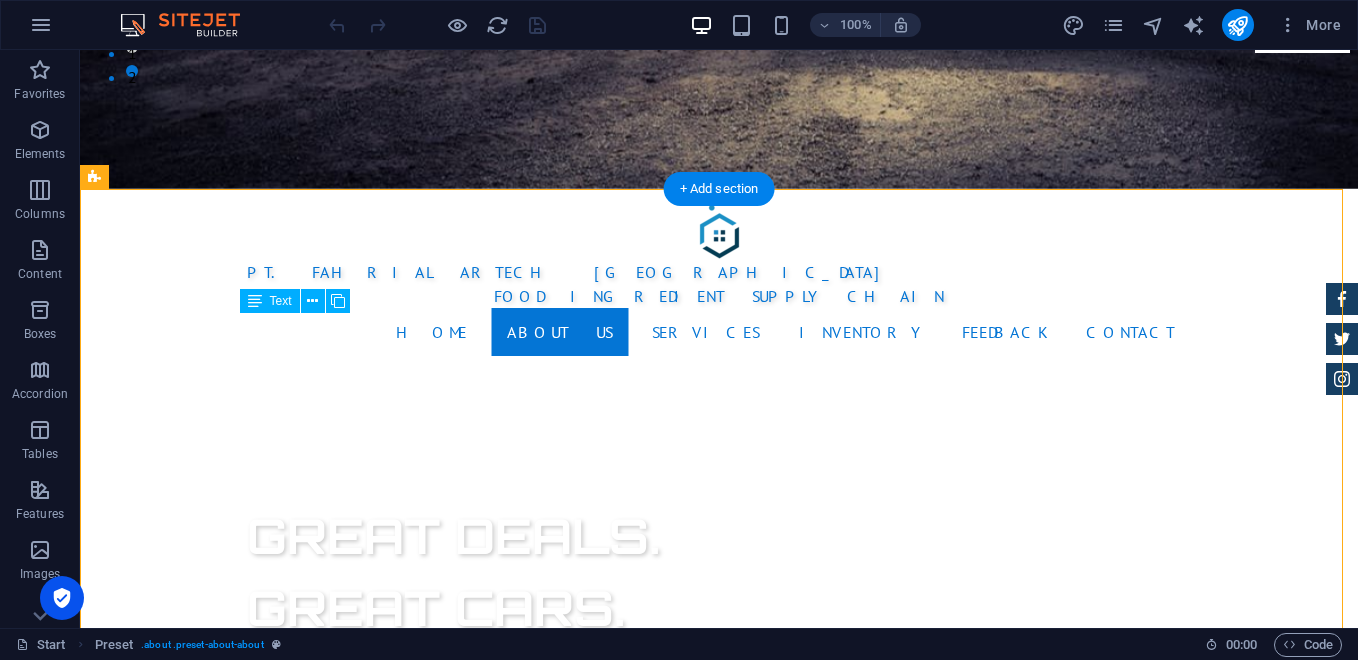 click on "Lorem ipsum dolor sit amet, consectetur adipisicing elit. Libero, assumenda, dolore, cum vel modi asperiores consequatur suscipit quidem ducimus eveniet iure expedita consectetur odio voluptatum similique fugit voluptates rem accusamus quae quas dolorem tenetur facere tempora maiores adipisci reiciendis accusantium voluptatibus id voluptate tempore dolor harum nisi amet! Nobis, eaque." at bounding box center (719, 1265) 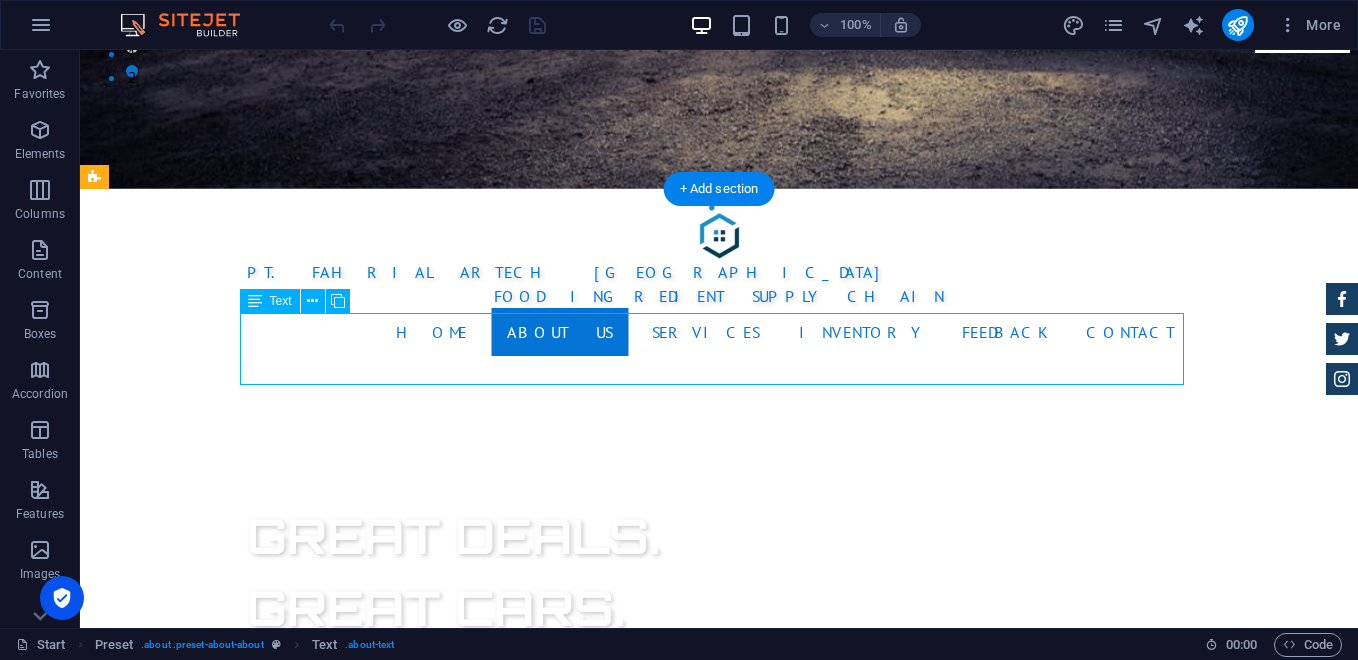 click on "Lorem ipsum dolor sit amet, consectetur adipisicing elit. Libero, assumenda, dolore, cum vel modi asperiores consequatur suscipit quidem ducimus eveniet iure expedita consectetur odio voluptatum similique fugit voluptates rem accusamus quae quas dolorem tenetur facere tempora maiores adipisci reiciendis accusantium voluptatibus id voluptate tempore dolor harum nisi amet! Nobis, eaque." at bounding box center (719, 1265) 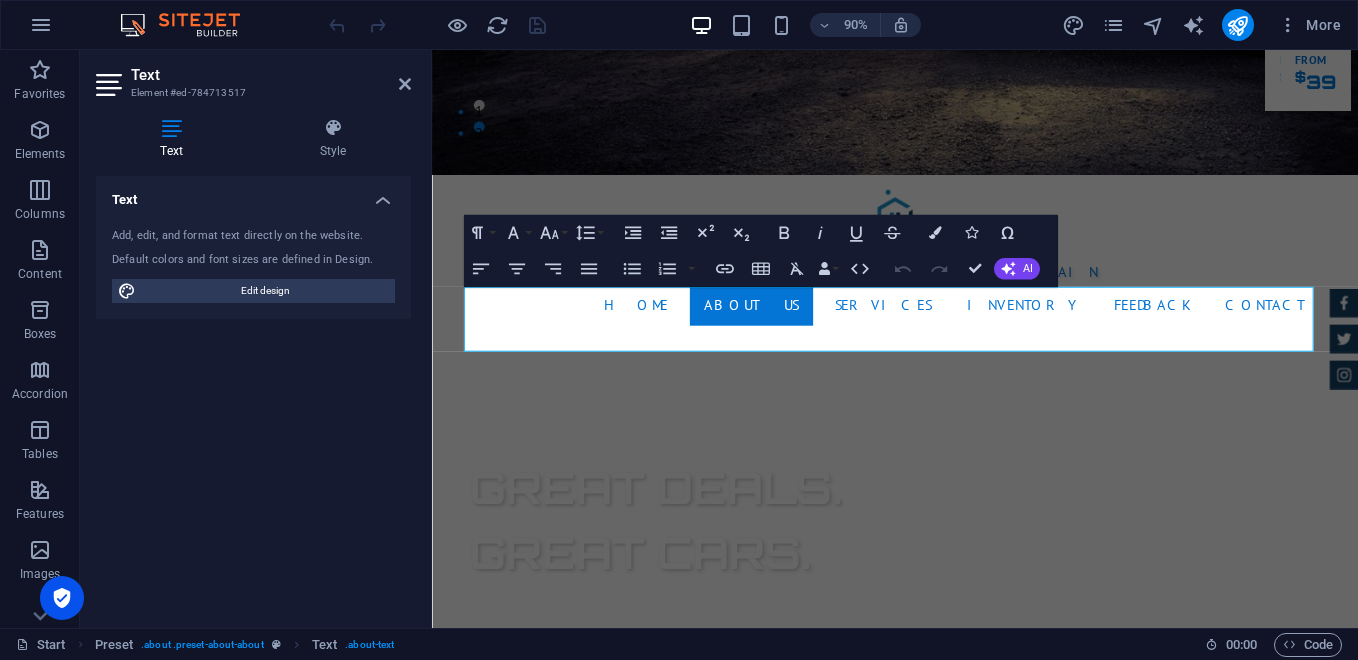 click on "Text Add, edit, and format text directly on the website. Default colors and font sizes are defined in Design. Edit design Alignment Left aligned Centered Right aligned" at bounding box center (253, 394) 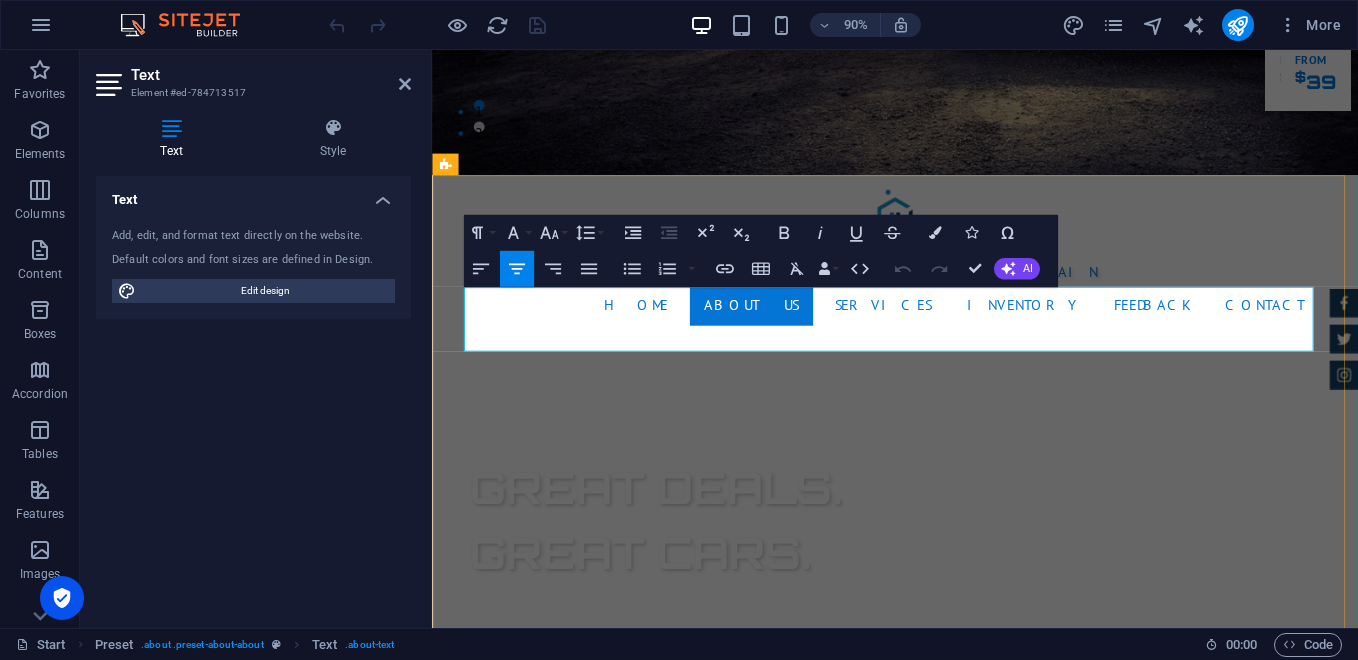 click on "Lorem ipsum dolor sit amet, consectetur adipisicing elit. Libero, assumenda, dolore, cum vel modi asperiores consequatur suscipit quidem ducimus eveniet iure expedita consectetur odio voluptatum similique fugit voluptates rem accusamus quae quas dolorem tenetur facere tempora maiores adipisci reiciendis accusantium voluptatibus id voluptate tempore dolor harum nisi amet! Nobis, eaque." at bounding box center (947, 1265) 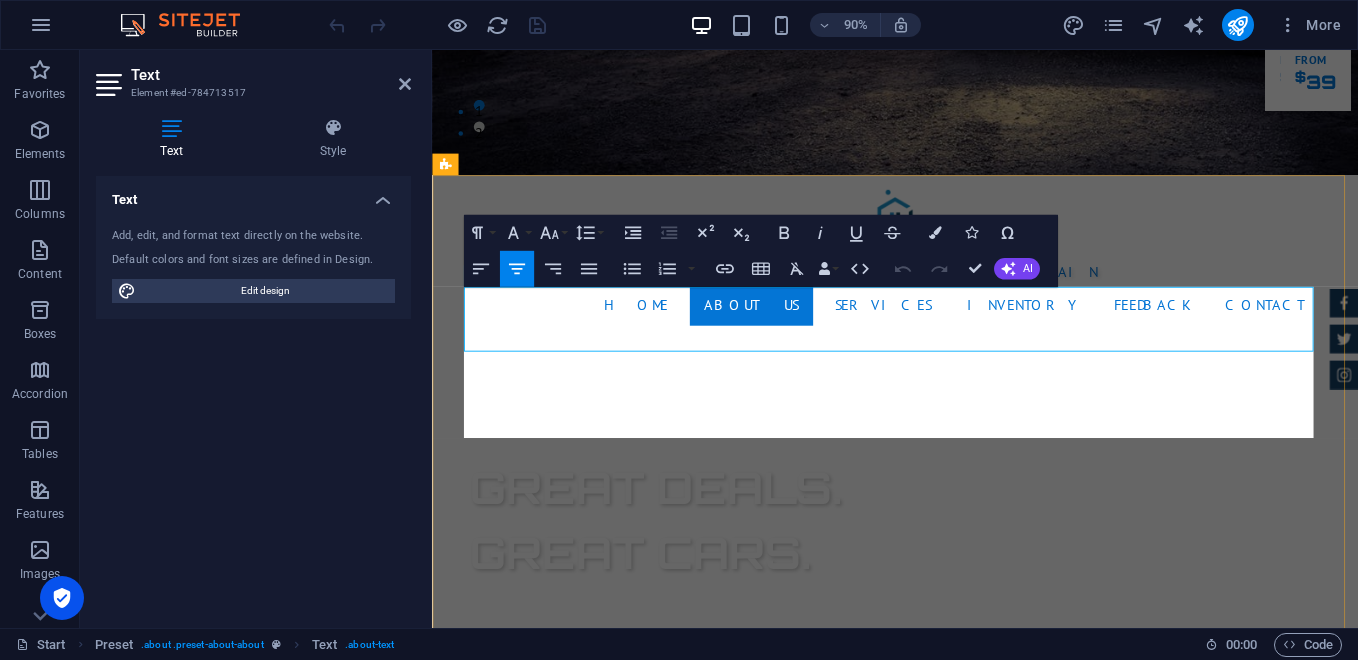 scroll, scrollTop: 9619, scrollLeft: 0, axis: vertical 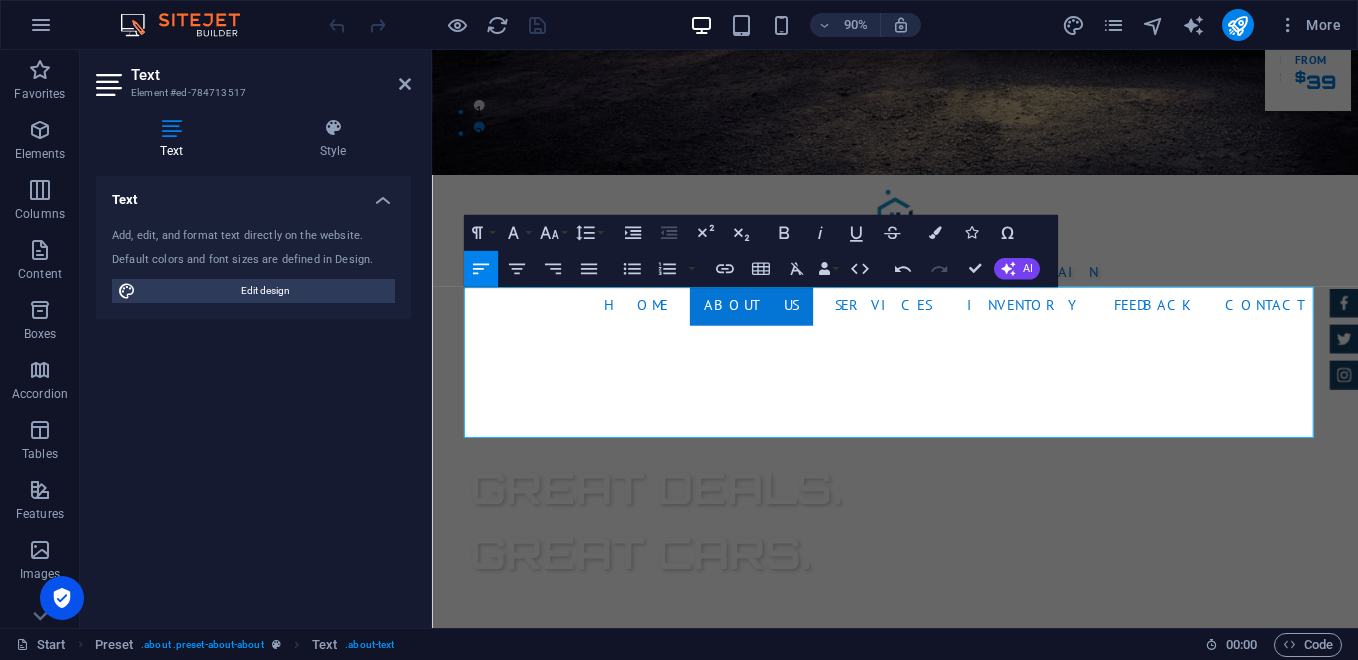 click on "Text Add, edit, and format text directly on the website. Default colors and font sizes are defined in Design. Edit design Alignment Left aligned Centered Right aligned" at bounding box center [253, 394] 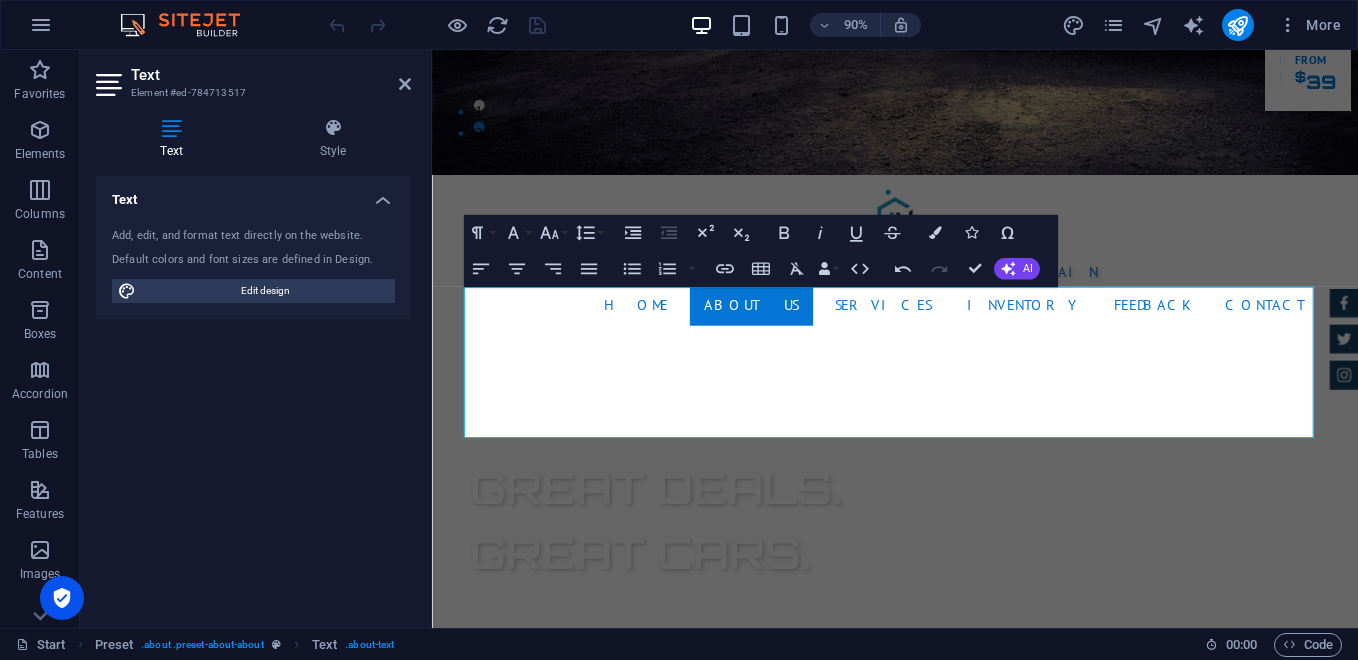 click on "Text Add, edit, and format text directly on the website. Default colors and font sizes are defined in Design. Edit design Alignment Left aligned Centered Right aligned" at bounding box center (253, 394) 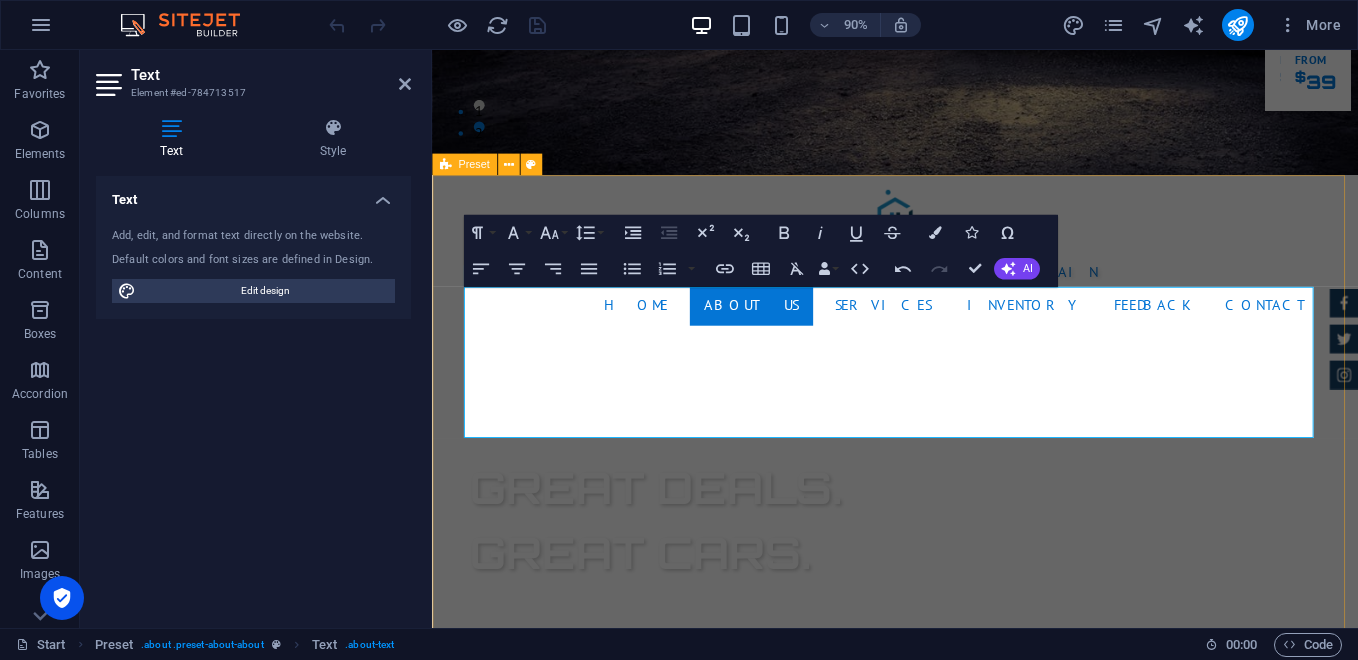 click on "About us Perkembangan industri kuliner khususnya sektor roti, kue, pastry, [PERSON_NAME] HOREKA (Hotel, [GEOGRAPHIC_DATA], [GEOGRAPHIC_DATA]) di [GEOGRAPHIC_DATA] terus mengalami pertumbuhan pesat. Hal ini mendorong meningkatnya permintaan terhadap bahan baku berkualitas, dengan harga kompetitif [PERSON_NAME] distribusi yang terjamin. PT. FAHRIAL ARTECH INDONESIA menjawab kebutuhan tersebut dengan mendirikan divisi Perdagangan Besar Bahan Bakery & Horeka, menyediakan berbagai bahan [PERSON_NAME] kebutuhan pendukung untuk pelaku industri makanan, toko bahan [PERSON_NAME] UMKM [PERSON_NAME] besar. Perkembangan industri kuliner khususnya sektor roti, kue, pastry, [PERSON_NAME] HOREKA (Hotel, [GEOGRAPHIC_DATA], [GEOGRAPHIC_DATA]) di [GEOGRAPHIC_DATA] terus mengalami pertumbuhan pesat. Hal ini mendorong meningkatnya permintaan terhadap bahan baku berkualitas, dengan harga kompetitif [PERSON_NAME] distribusi yang terjamin. Certified Dealership Lorem ipsum dolor sit amet, consectetur adipisicing elit. Veritatis, dolorem! Best Price Guarantee Lorem ipsum dolor sit amet, consectetur adipisicing elit. Veritatis, dolorem!" at bounding box center [946, 1812] 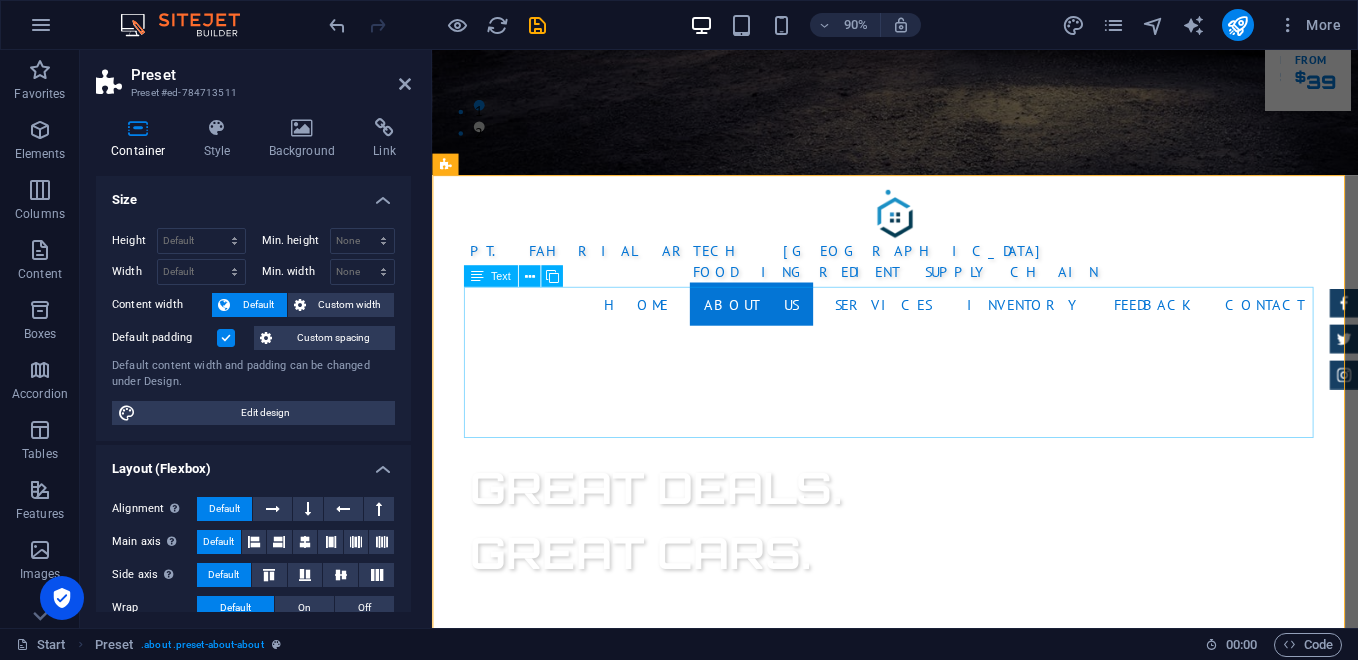 click on "Perkembangan industri kuliner khususnya sektor roti, kue, pastry, [PERSON_NAME] HOREKA (Hotel, [GEOGRAPHIC_DATA], [GEOGRAPHIC_DATA]) di [GEOGRAPHIC_DATA] terus mengalami pertumbuhan pesat. Hal ini mendorong meningkatnya permintaan terhadap bahan baku berkualitas, dengan harga kompetitif [PERSON_NAME] distribusi yang terjamin. PT. FAHRIAL ARTECH INDONESIA menjawab kebutuhan tersebut dengan mendirikan divisi Perdagangan Besar Bahan Bakery & Horeka, menyediakan berbagai bahan [PERSON_NAME] kebutuhan pendukung untuk pelaku industri makanan, toko bahan [PERSON_NAME] UMKM [PERSON_NAME] besar." at bounding box center [947, 1337] 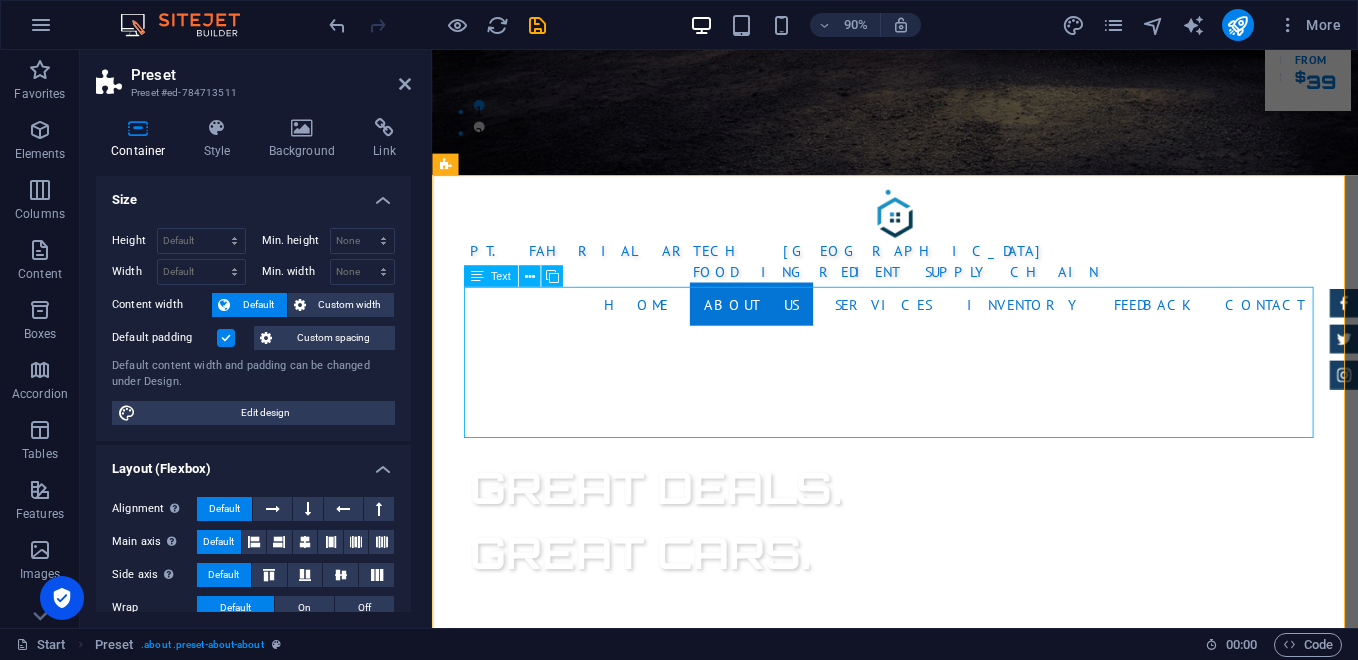 click on "Perkembangan industri kuliner khususnya sektor roti, kue, pastry, [PERSON_NAME] HOREKA (Hotel, [GEOGRAPHIC_DATA], [GEOGRAPHIC_DATA]) di [GEOGRAPHIC_DATA] terus mengalami pertumbuhan pesat. Hal ini mendorong meningkatnya permintaan terhadap bahan baku berkualitas, dengan harga kompetitif [PERSON_NAME] distribusi yang terjamin. PT. FAHRIAL ARTECH INDONESIA menjawab kebutuhan tersebut dengan mendirikan divisi Perdagangan Besar Bahan Bakery & Horeka, menyediakan berbagai bahan [PERSON_NAME] kebutuhan pendukung untuk pelaku industri makanan, toko bahan [PERSON_NAME] UMKM [PERSON_NAME] besar." at bounding box center (947, 1337) 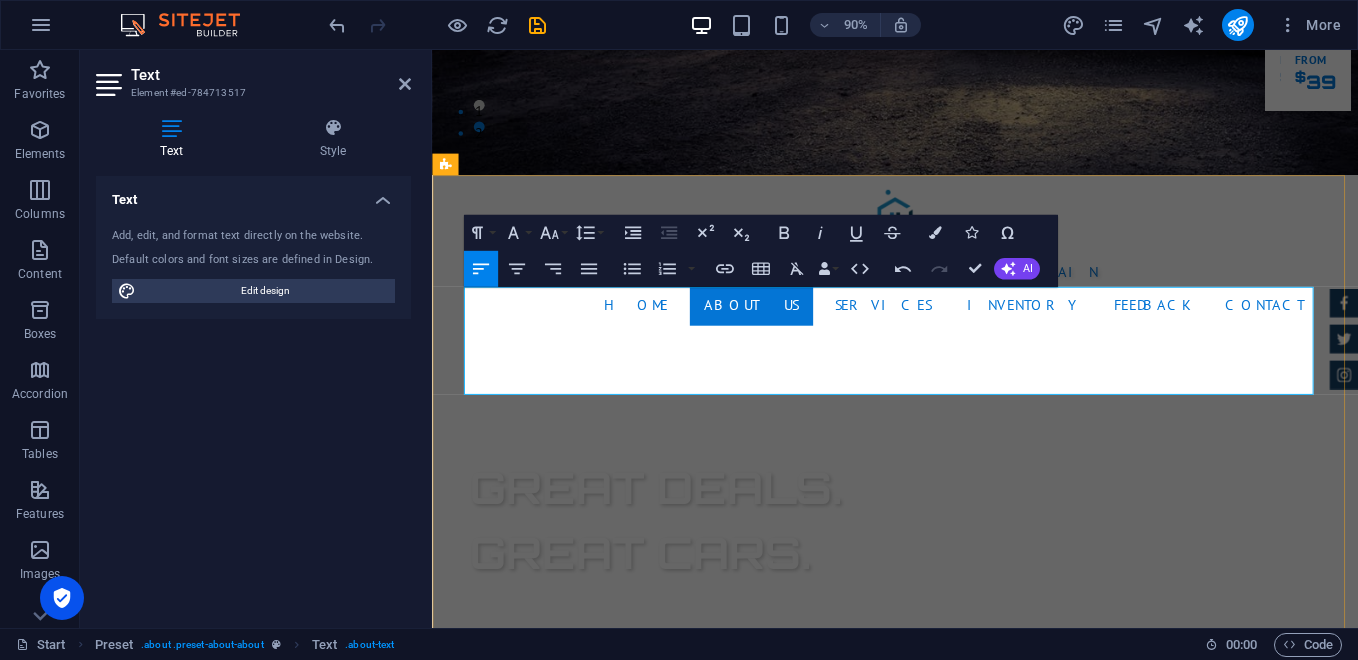 scroll, scrollTop: 4443, scrollLeft: 0, axis: vertical 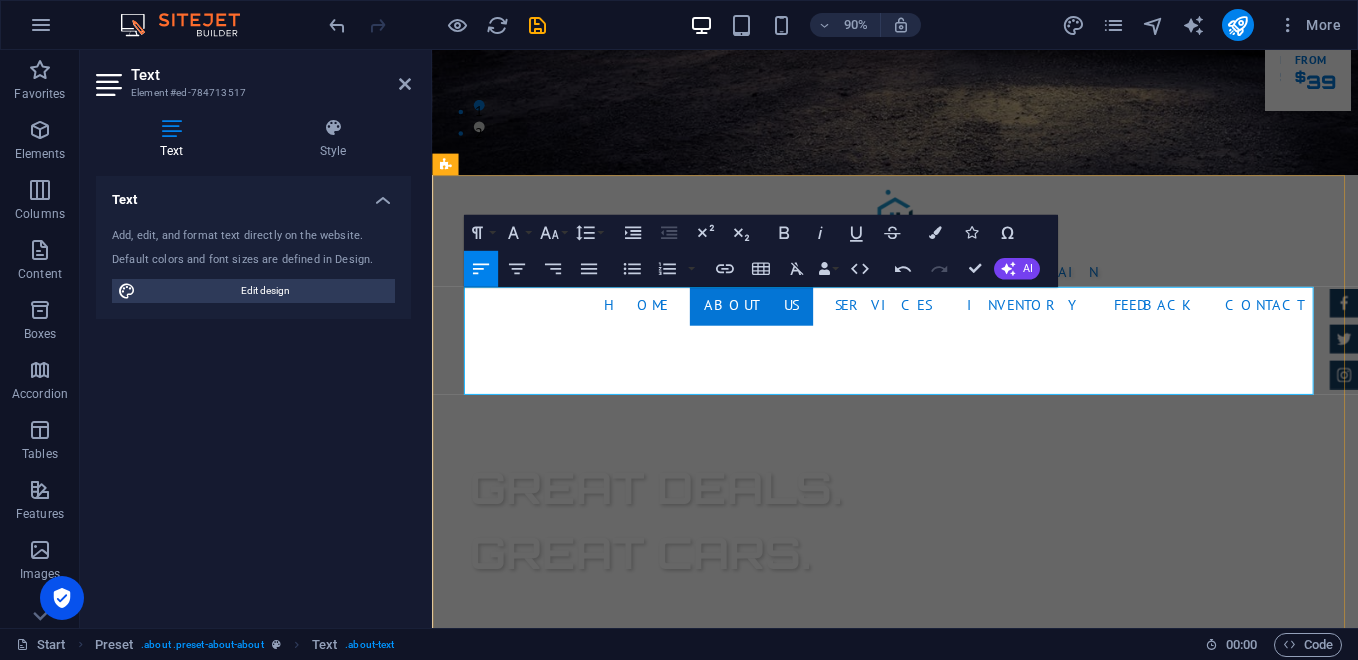 click at bounding box center [947, 1349] 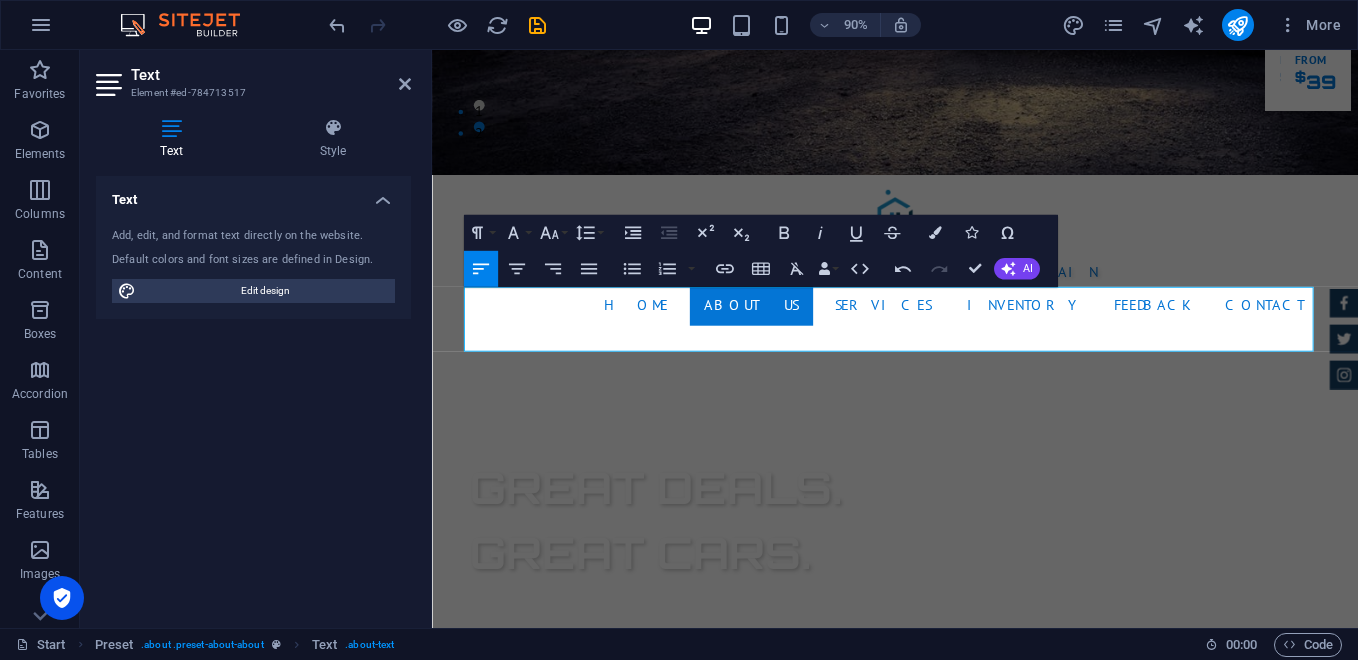 click on "Text Add, edit, and format text directly on the website. Default colors and font sizes are defined in Design. Edit design Alignment Left aligned Centered Right aligned" at bounding box center (253, 394) 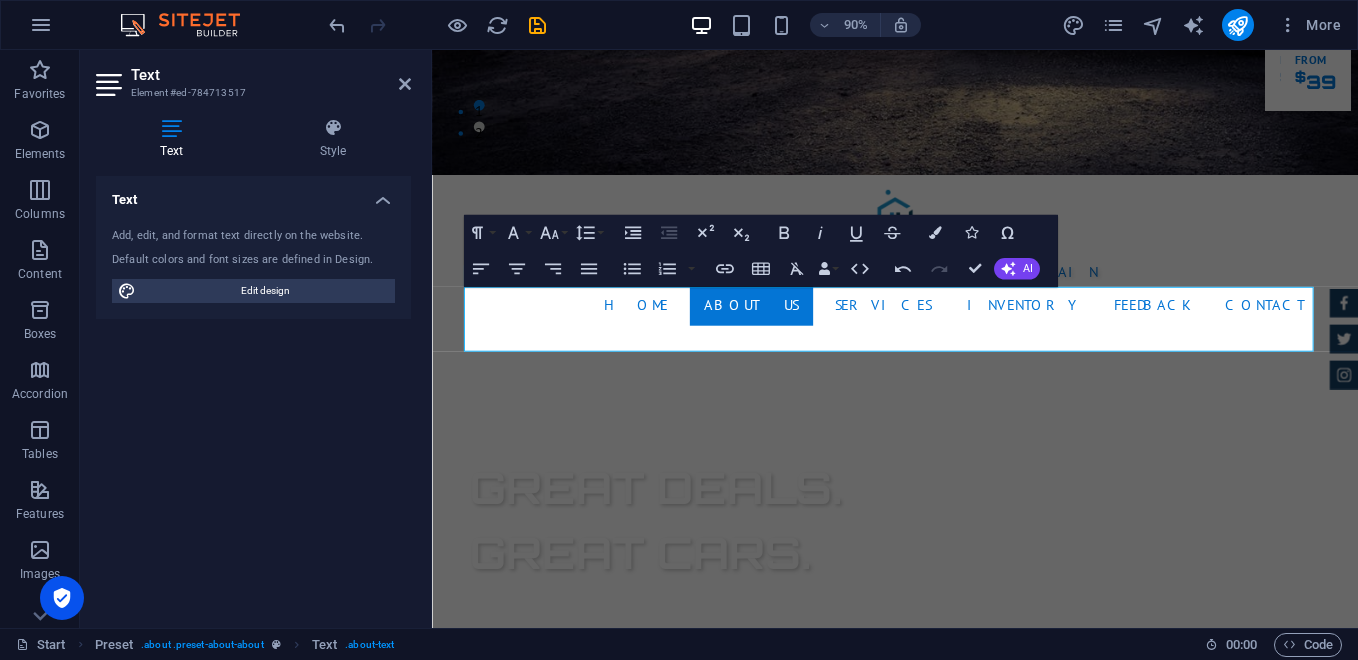 click on "Text Add, edit, and format text directly on the website. Default colors and font sizes are defined in Design. Edit design Alignment Left aligned Centered Right aligned" at bounding box center [253, 394] 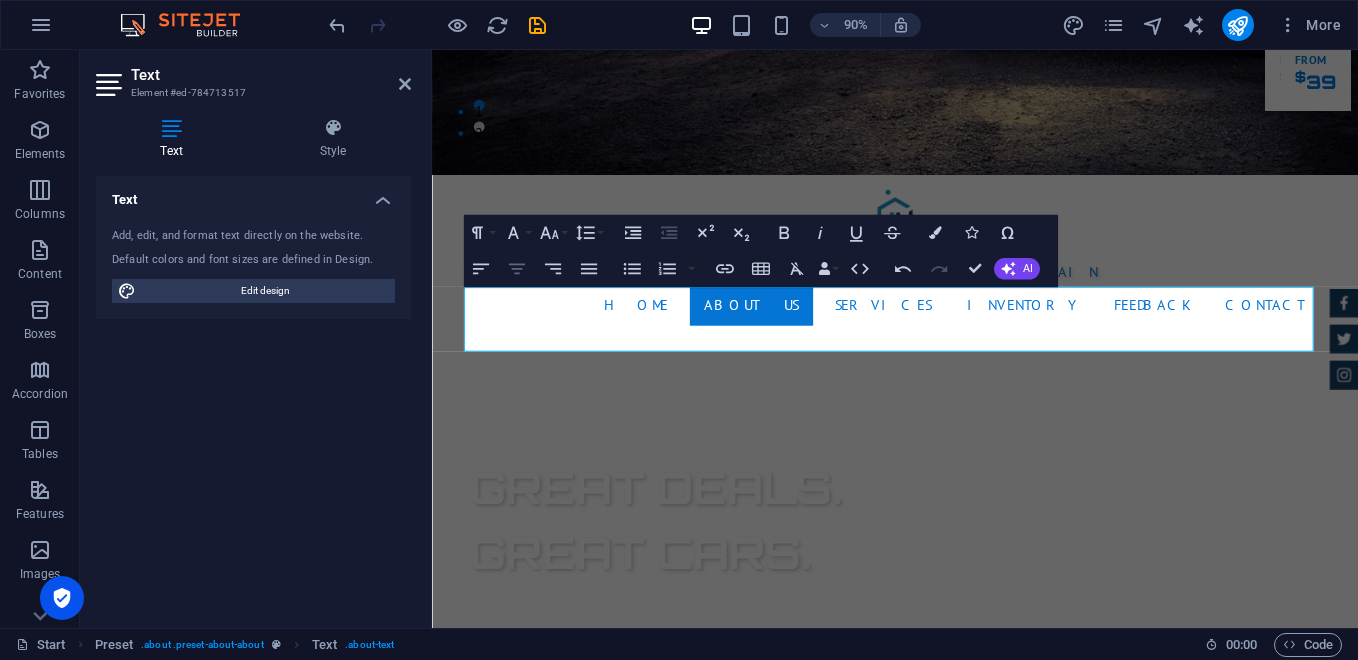 click 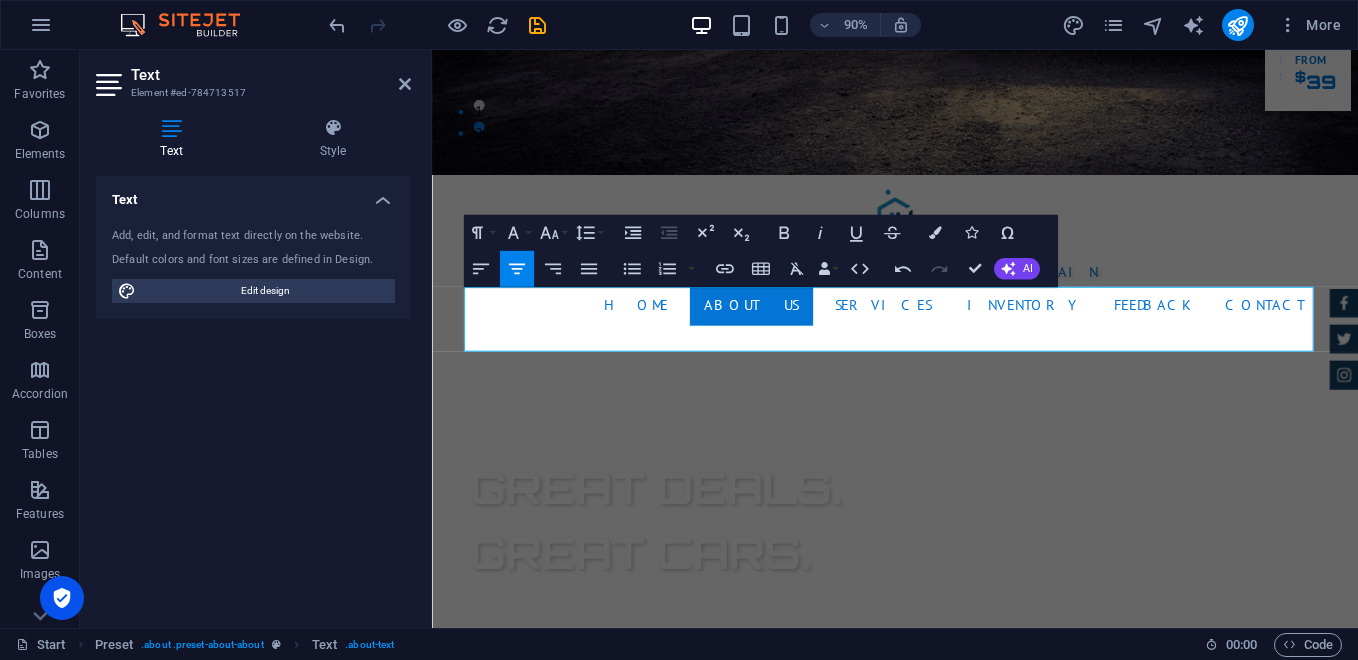 click 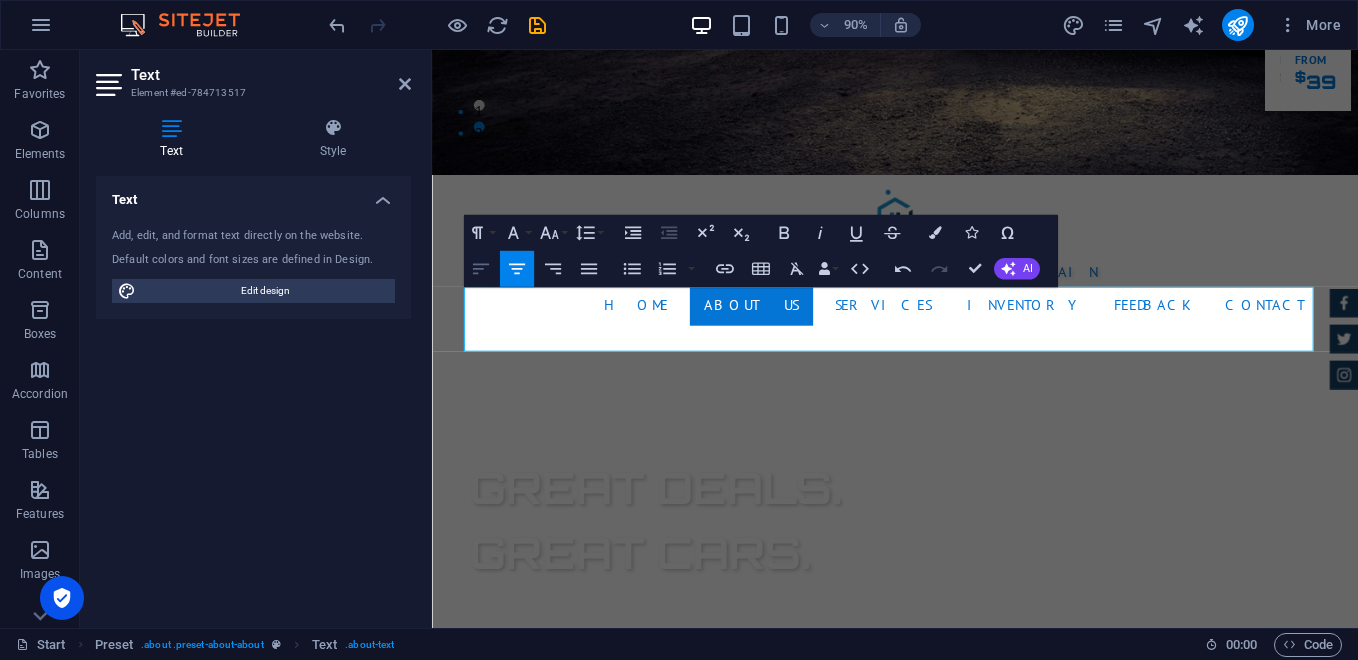 click 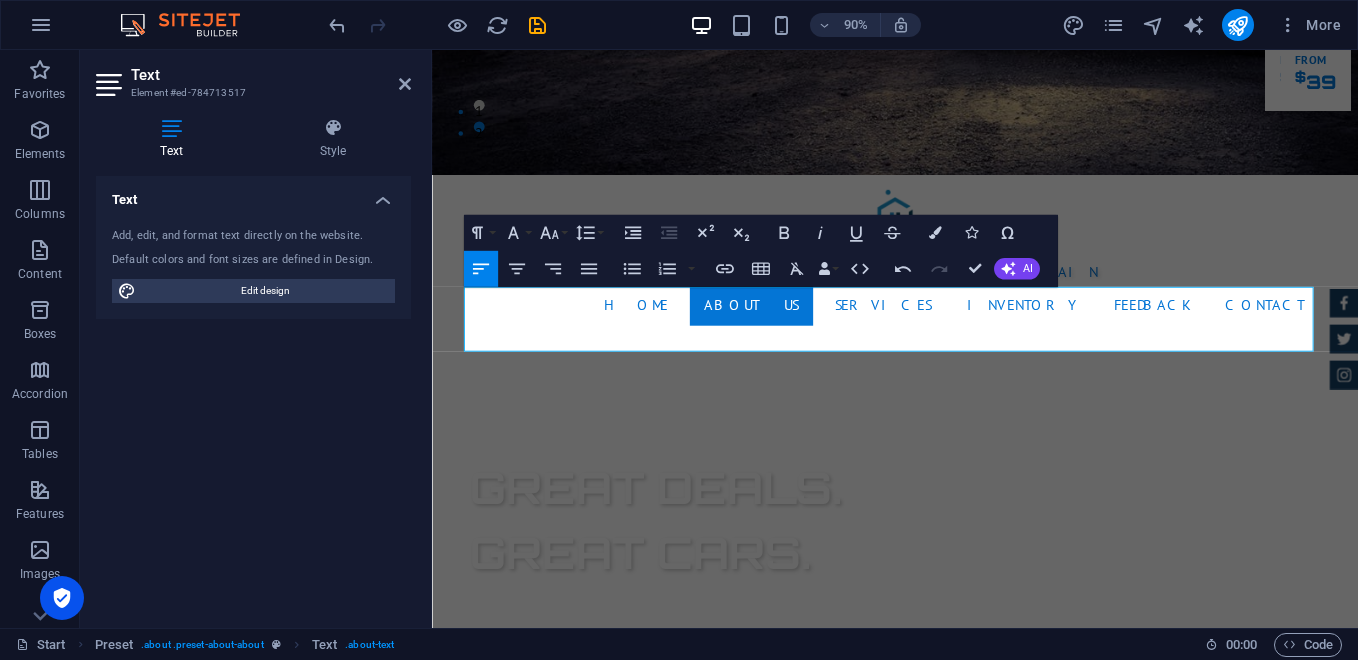 click on "Text Add, edit, and format text directly on the website. Default colors and font sizes are defined in Design. Edit design Alignment Left aligned Centered Right aligned" at bounding box center (253, 394) 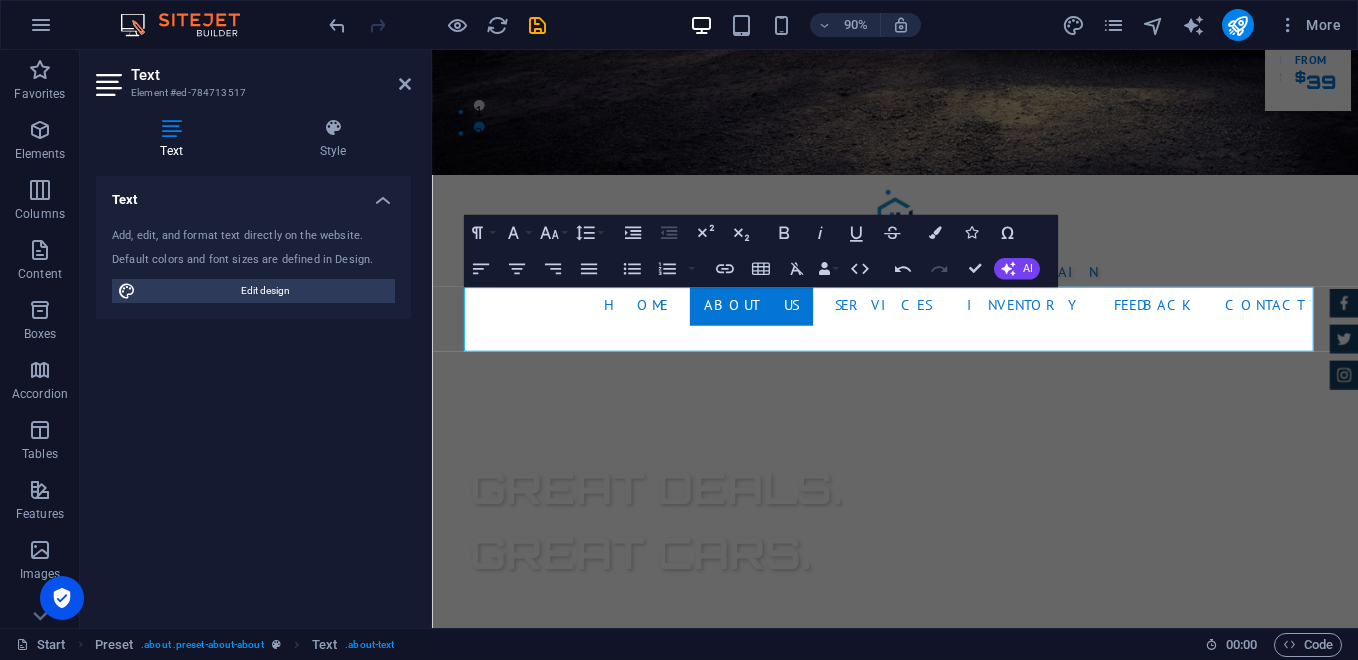 click on "Text Add, edit, and format text directly on the website. Default colors and font sizes are defined in Design. Edit design Alignment Left aligned Centered Right aligned" at bounding box center (253, 394) 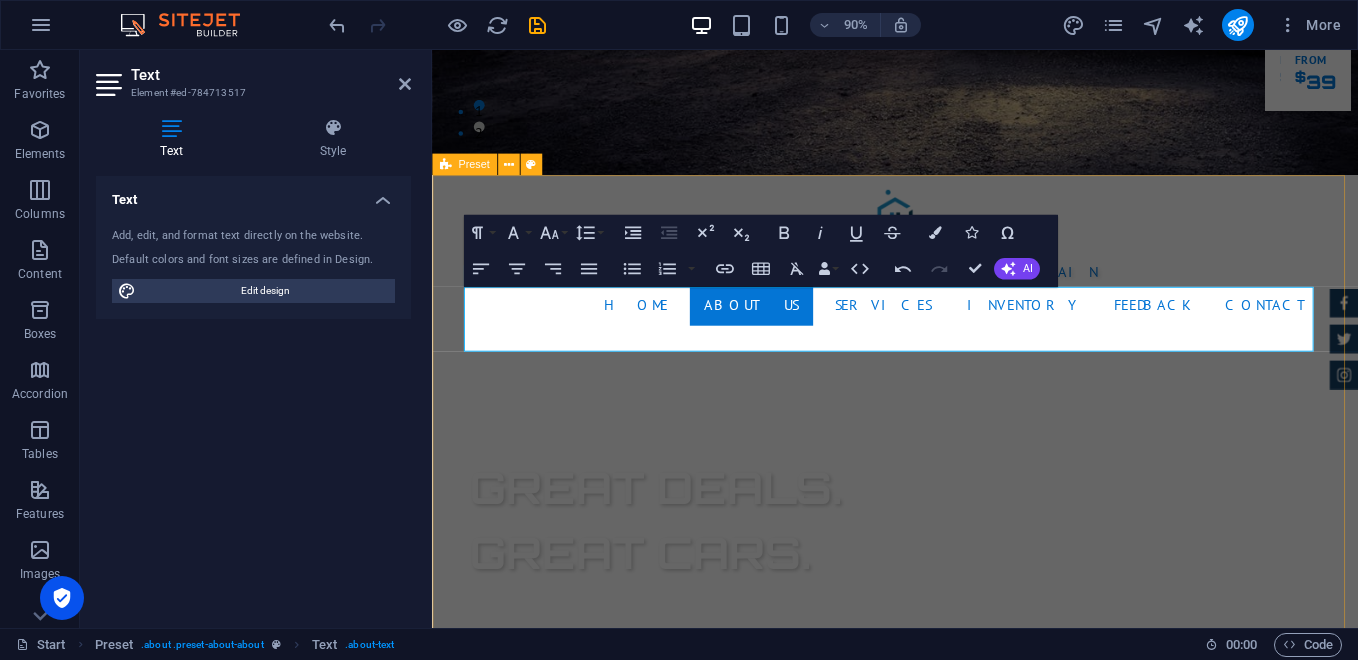 click on "About us PT. Fahrial Artech Indonesia adalah perusahaan swasta nasional yang saat ini mengembangkan unit bisnis baru di sektor distribusi bahan utama dan pendukung bakery & pastry, ditujukan untuk memenuhi permintaan pasar yang terus tumbuh dari industri rumahan dan UMKM. PT. Fahrial Artech Indonesia adalah perusahaan swasta nasional yang saat ini mengembangkan unit bisnis baru di sektor distribusi bahan utama dan pendukung bakery & pastry, ditujukan untuk memenuhi permintaan pasar yang terus tumbuh dari industri rumahan dan UMKM. Certified Dealership Lorem ipsum dolor sit amet, consectetur adipisicing elit. Veritatis, dolorem! Best Price Guarantee Lorem ipsum dolor sit amet, consectetur adipisicing elit. Veritatis, dolorem! 24 Month Warranty Lorem ipsum dolor sit amet, consectetur adipisicing elit. Veritatis, dolorem! Financing Program Lorem ipsum dolor sit amet, consectetur adipisicing elit. Veritatis, dolorem!" at bounding box center (946, 1716) 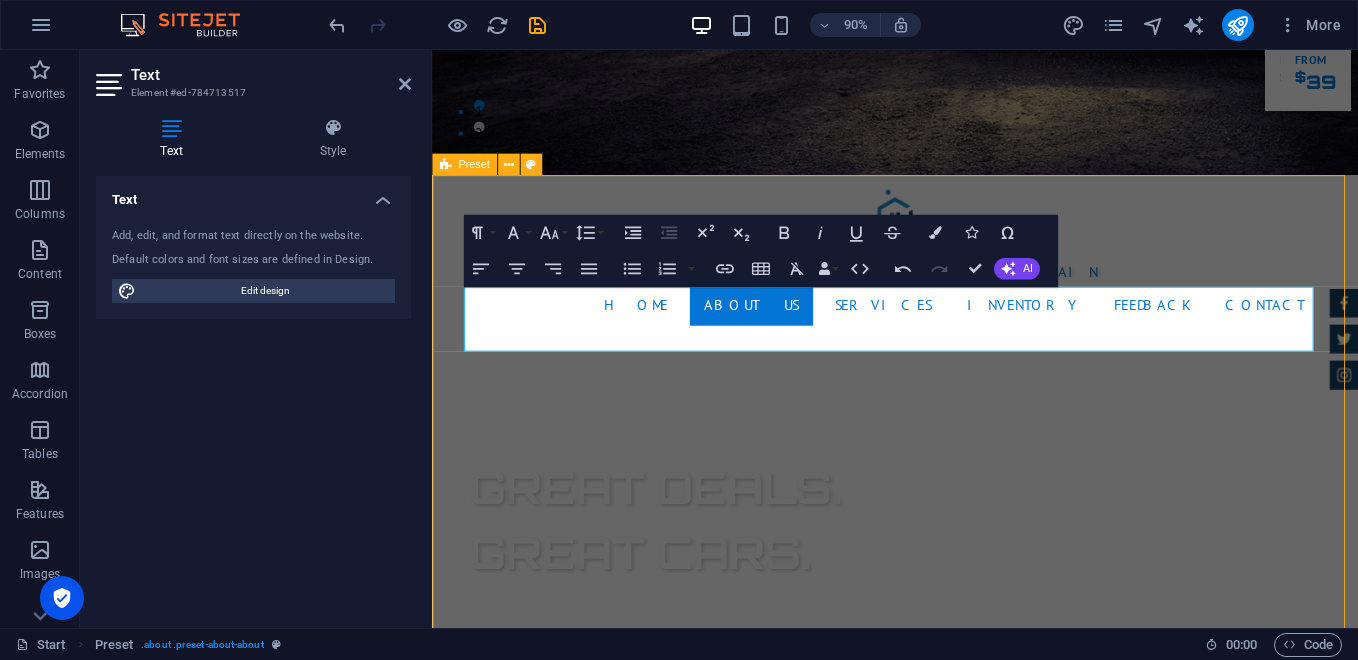 click on "About us PT. Fahrial Artech Indonesia adalah perusahaan swasta nasional yang saat ini mengembangkan unit bisnis baru di sektor distribusi bahan utama dan pendukung bakery & pastry, ditujukan untuk memenuhi permintaan pasar yang terus tumbuh dari industri rumahan dan UMKM. PT. Fahrial Artech Indonesia adalah perusahaan swasta nasional yang saat ini mengembangkan unit bisnis baru di sektor distribusi bahan utama dan pendukung bakery & pastry, ditujukan untuk memenuhi permintaan pasar yang terus tumbuh dari industri rumahan dan UMKM. Certified Dealership Lorem ipsum dolor sit amet, consectetur adipisicing elit. Veritatis, dolorem! Best Price Guarantee Lorem ipsum dolor sit amet, consectetur adipisicing elit. Veritatis, dolorem! 24 Month Warranty Lorem ipsum dolor sit amet, consectetur adipisicing elit. Veritatis, dolorem! Financing Program Lorem ipsum dolor sit amet, consectetur adipisicing elit. Veritatis, dolorem!" at bounding box center [946, 1716] 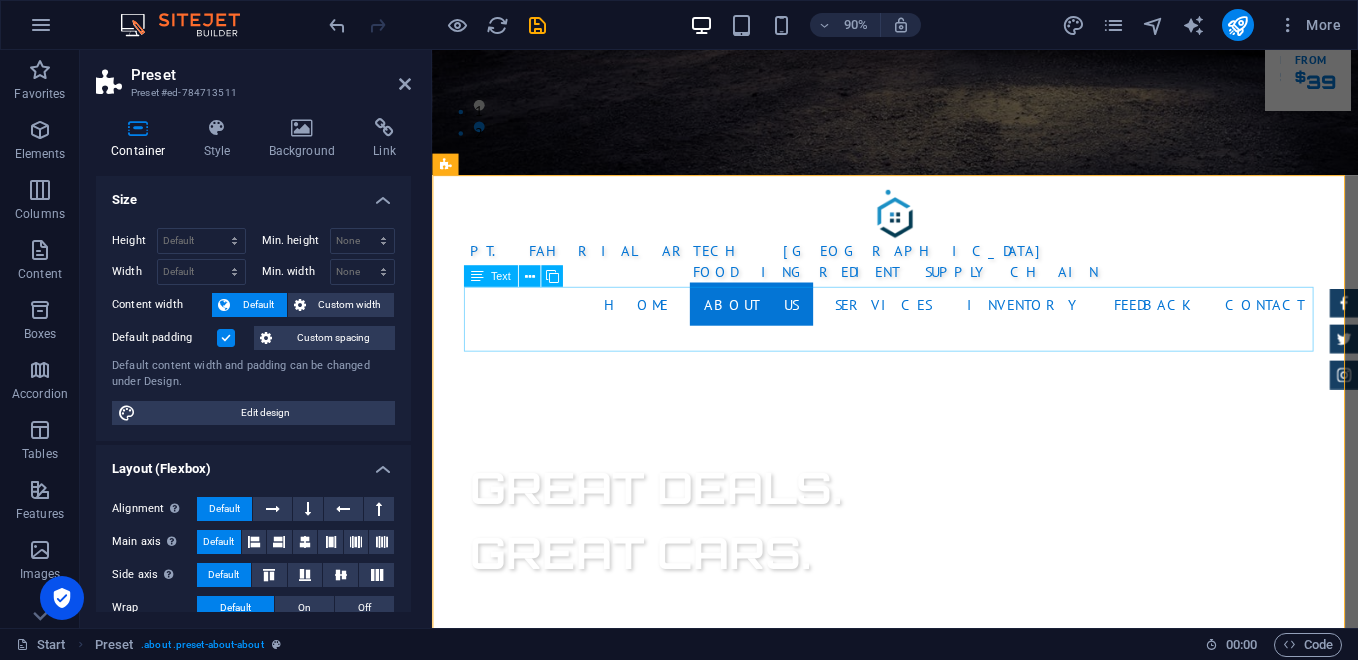 click on "PT. Fahrial Artech Indonesia adalah perusahaan swasta nasional yang saat ini mengembangkan unit bisnis baru di sektor distribusi bahan utama dan pendukung bakery & pastry, ditujukan untuk memenuhi permintaan pasar yang terus tumbuh dari industri rumahan dan UMKM." at bounding box center [947, 1241] 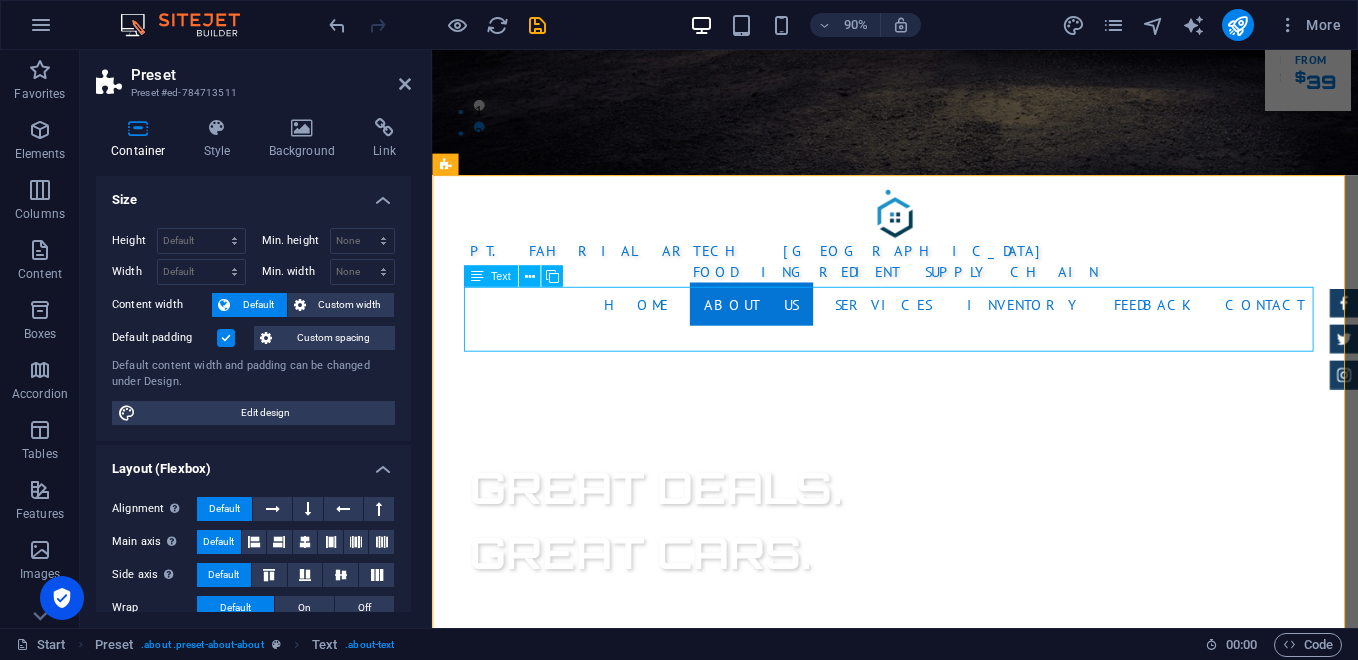click on "PT. Fahrial Artech Indonesia adalah perusahaan swasta nasional yang saat ini mengembangkan unit bisnis baru di sektor distribusi bahan utama dan pendukung bakery & pastry, ditujukan untuk memenuhi permintaan pasar yang terus tumbuh dari industri rumahan dan UMKM." at bounding box center [947, 1241] 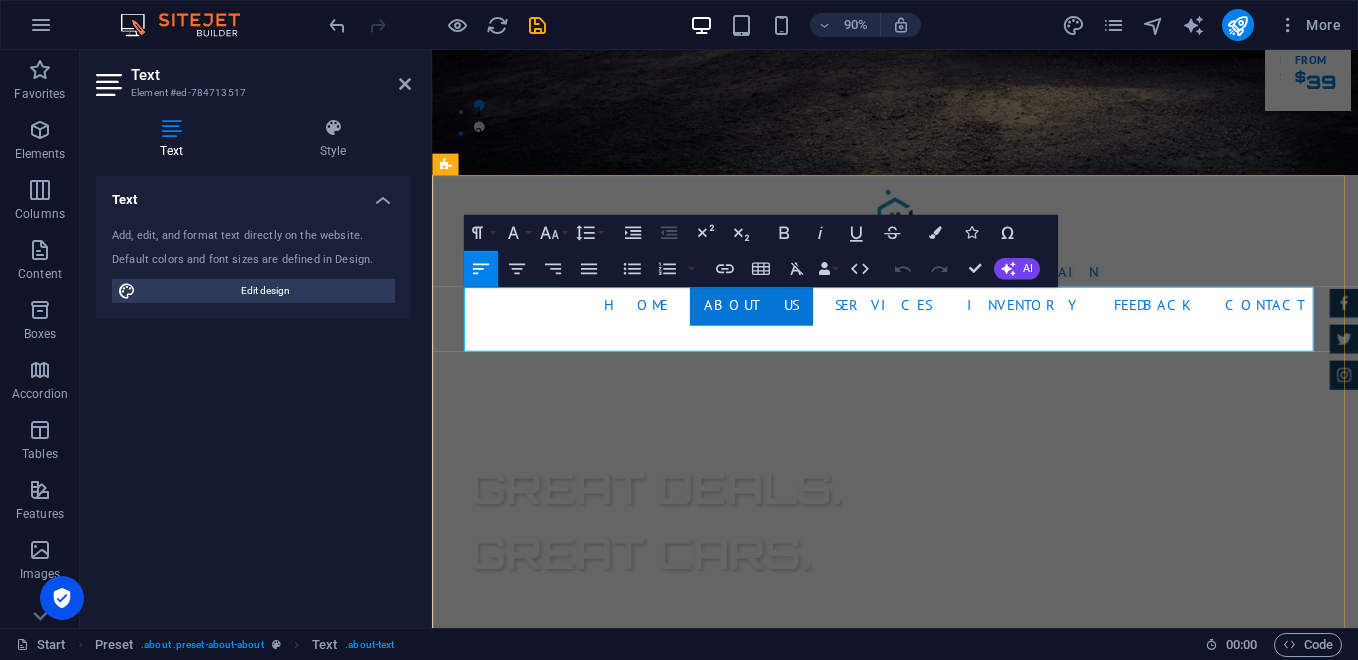 click on "PT. Fahrial Artech Indonesia adalah perusahaan swasta nasional yang saat ini mengembangkan unit bisnis baru di sektor distribusi bahan utama dan pendukung bakery & pastry, ditujukan untuk memenuhi permintaan pasar yang terus tumbuh dari industri rumahan dan UMKM." at bounding box center (947, 1241) 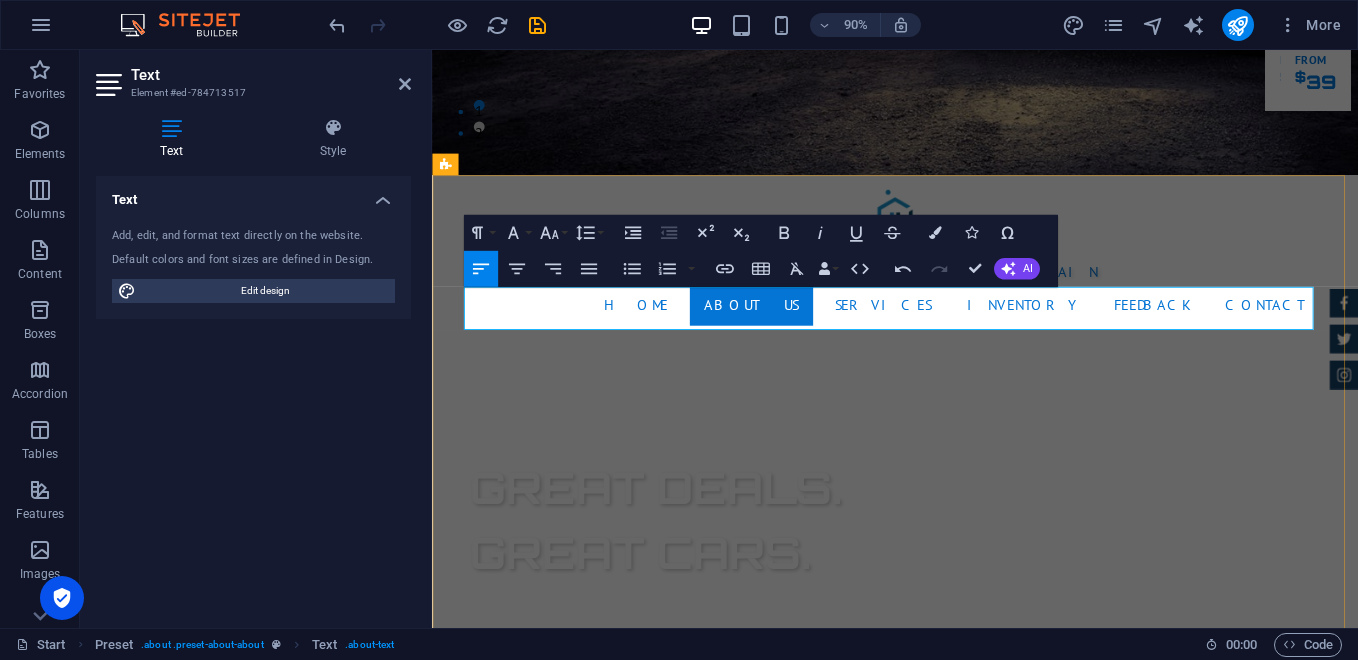 type 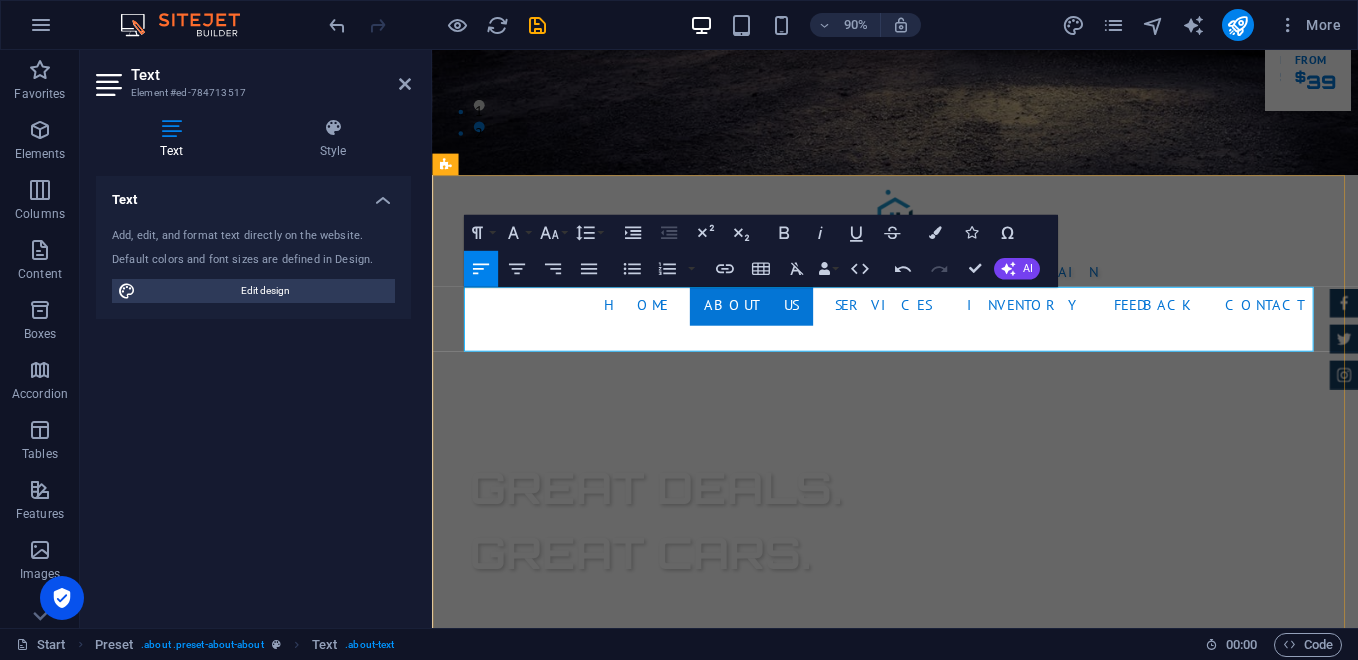 scroll, scrollTop: 0, scrollLeft: 3, axis: horizontal 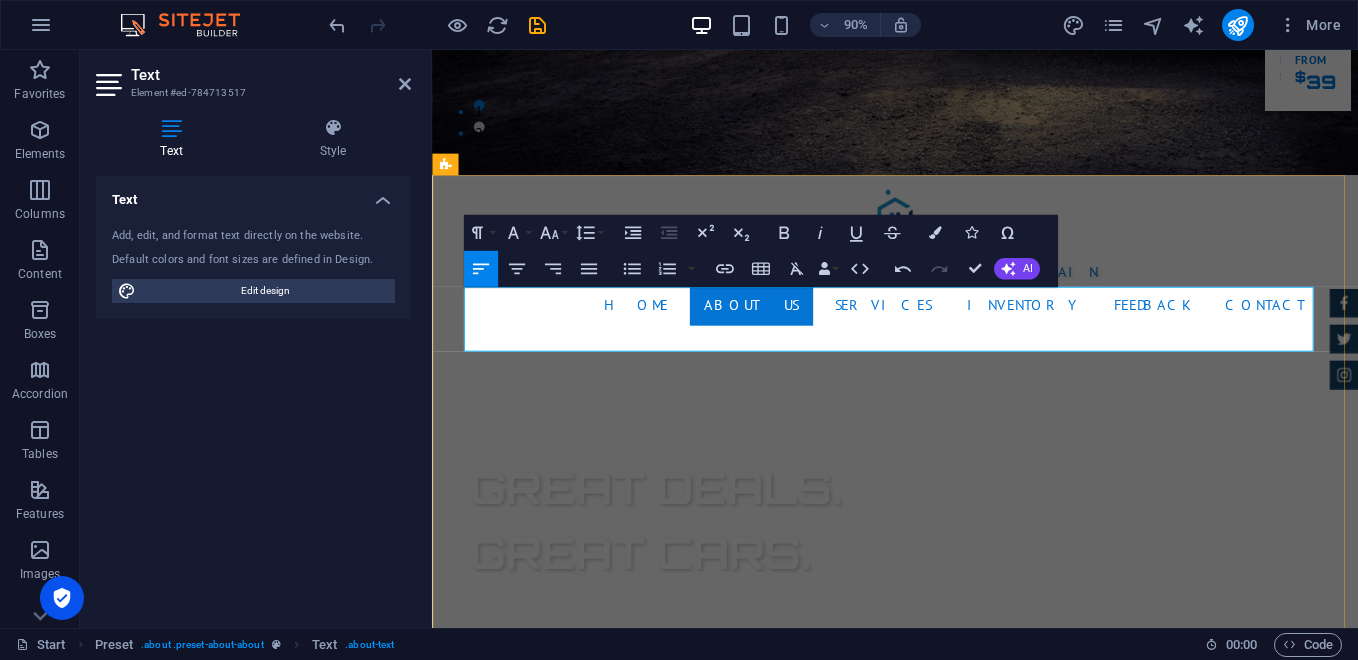 click on "PT. Fahrial Artech Indonesia adalah perusahaan swasta nasional yang saat ini mengembangkan unit bisnis baru di sektor distribusi bahan utama dan pendukung bakery, pastry, HOREKA (Hotel, Restoran, Kafe)ditujukan untuk memenuhi permintaan pasar yang terus tumbuh dari industri rumahan dan UMKM." at bounding box center (947, 1241) 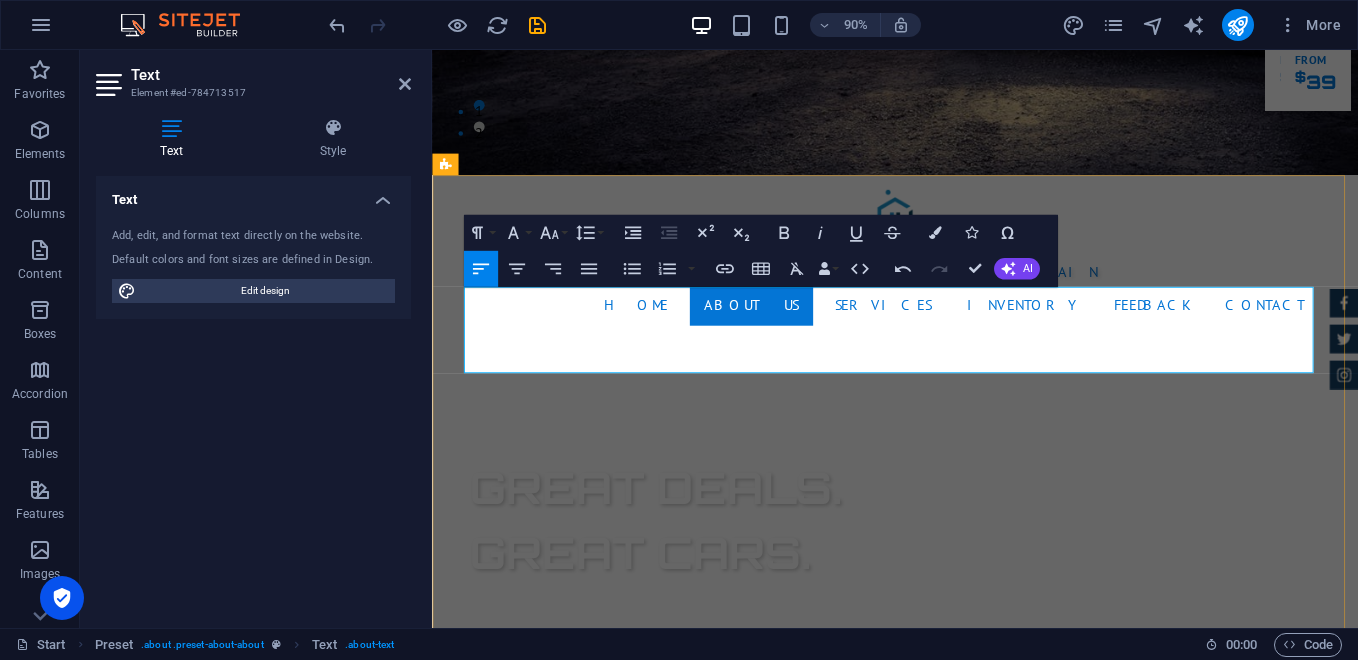 click at bounding box center [947, 1349] 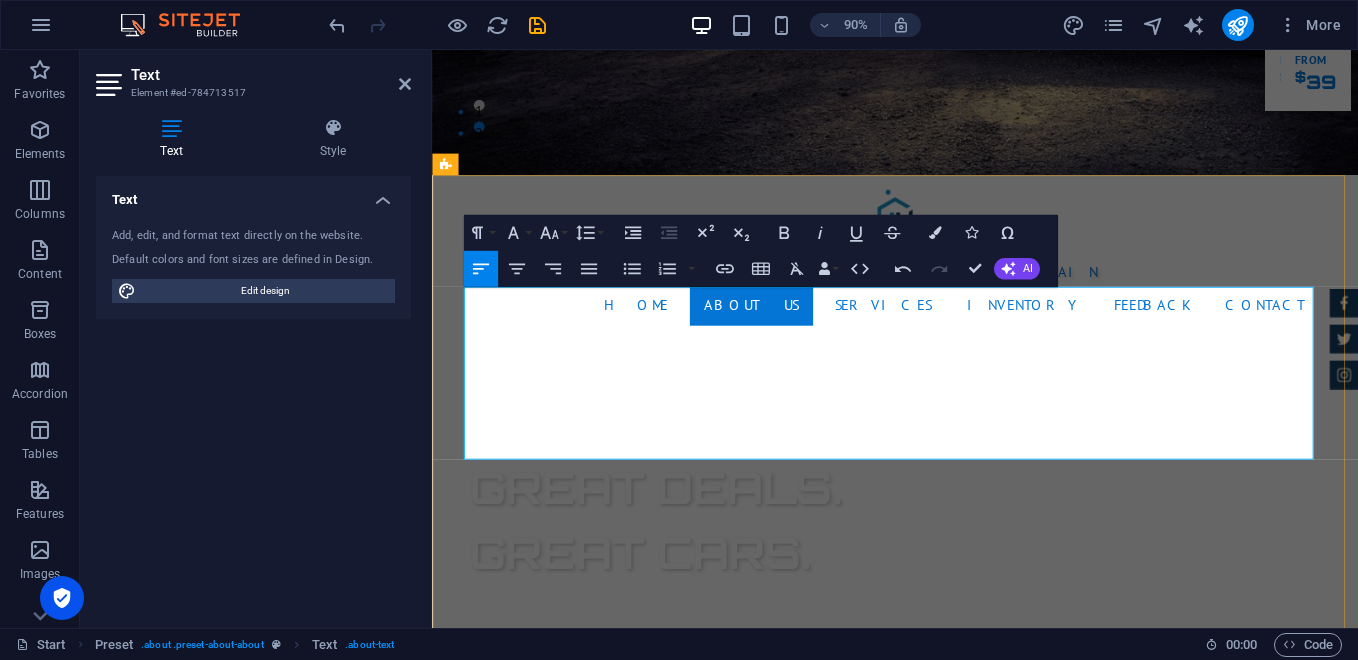 scroll, scrollTop: 4824, scrollLeft: 0, axis: vertical 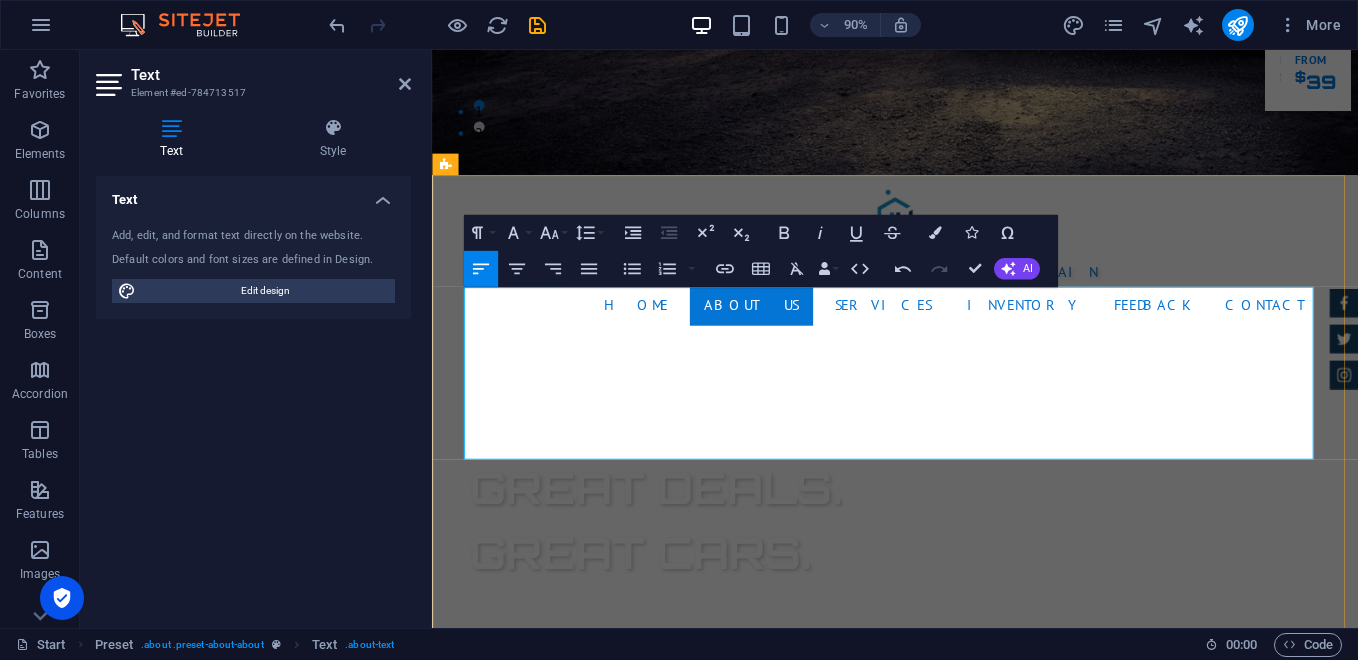 click on "PT. Fahrial Artech Indonesia adalah perusahaan swasta nasional yang saat ini mengembangkan unit bisnis baru di sektor distribusi bahan utama dan pendukung bakery, pastry, dan HOREKA (Hotel, Restoran, Kafe)ditujukan untuk memenuhi permintaan pasar yang terus tumbuh dari industri rumahan dan UMKM." at bounding box center (947, 1253) 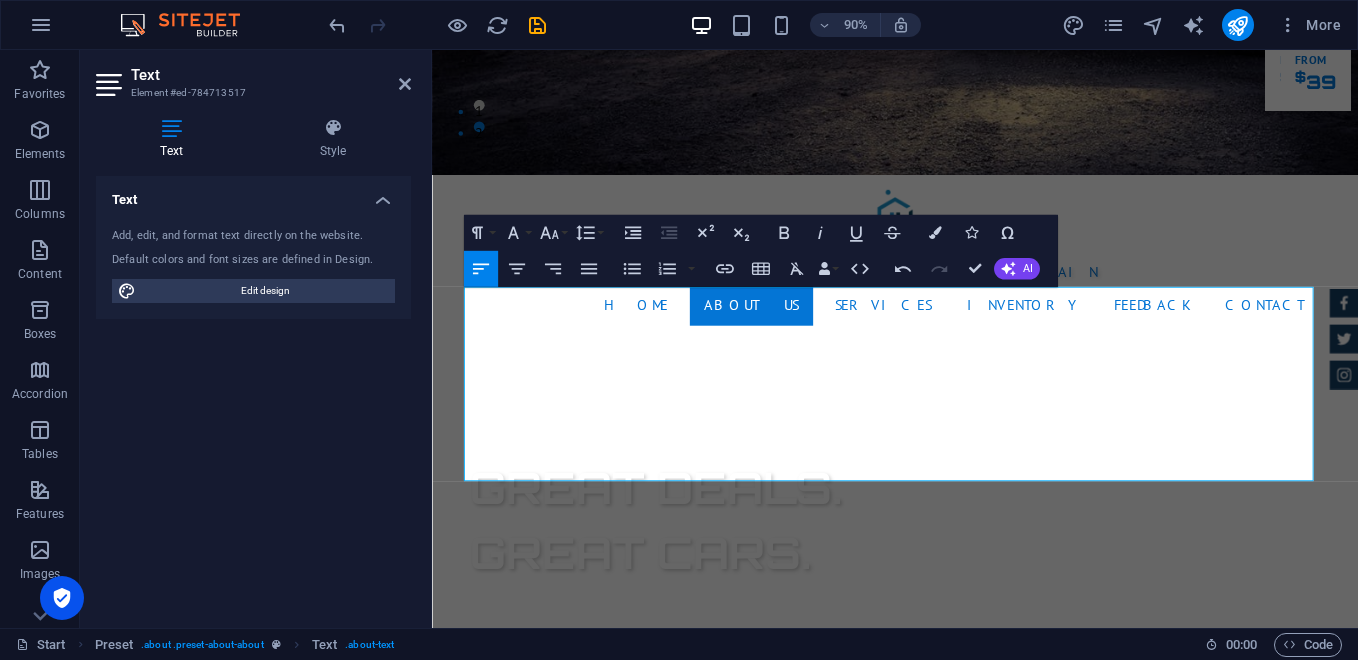 click on "Text Add, edit, and format text directly on the website. Default colors and font sizes are defined in Design. Edit design Alignment Left aligned Centered Right aligned" at bounding box center [253, 394] 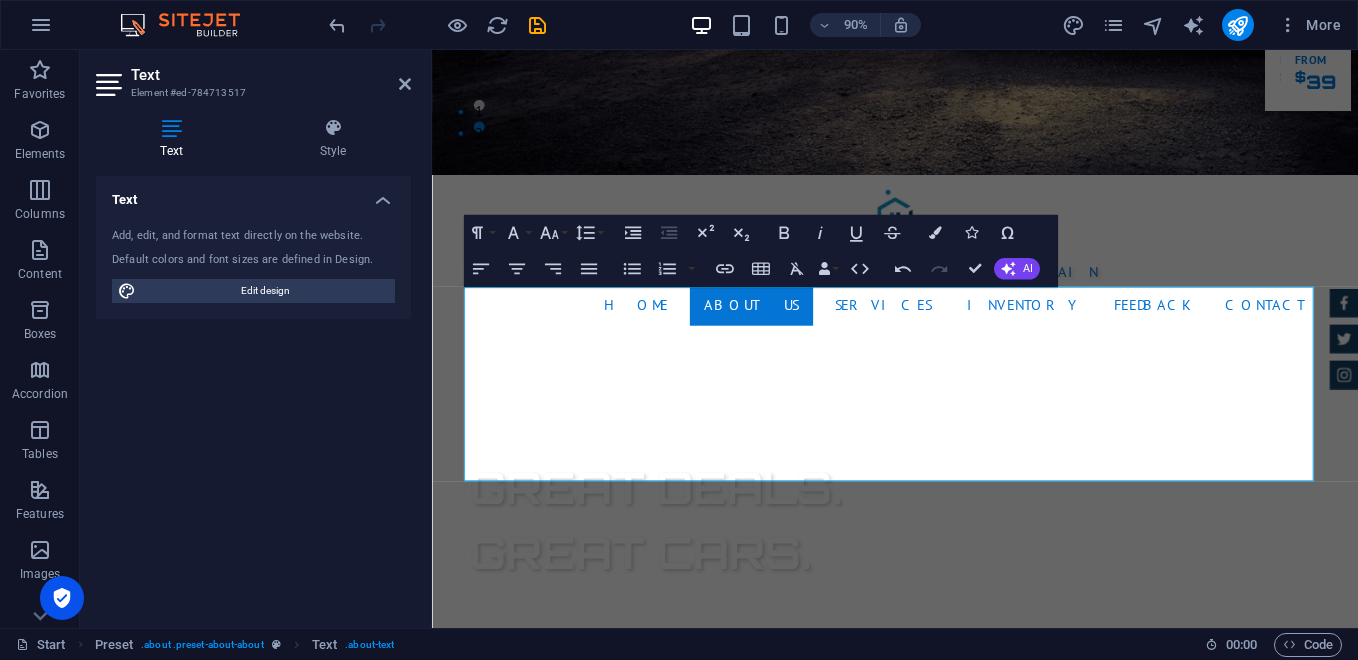 click on "Text Add, edit, and format text directly on the website. Default colors and font sizes are defined in Design. Edit design Alignment Left aligned Centered Right aligned" at bounding box center (253, 394) 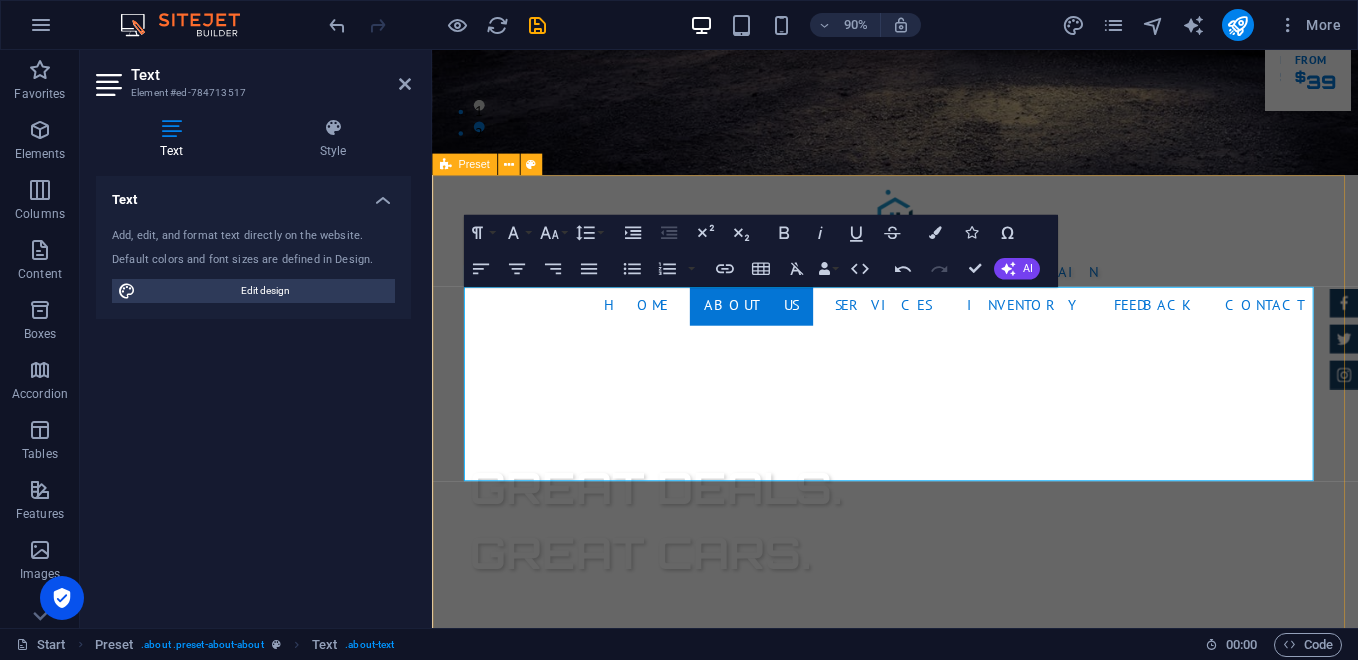 click on "About us PT. Fahrial Artech Indonesia adalah perusahaan swasta nasional yang saat ini mengembangkan unit bisnis baru di sektor distribusi bahan utama [PERSON_NAME] pendukung bakery, pastry, [PERSON_NAME] HOREKA (Hotel, [GEOGRAPHIC_DATA], [GEOGRAPHIC_DATA])ditujukan untuk memenuhi permintaan pasar yang terus tumbuh dari industri rumahan [PERSON_NAME] UMKM.  Perkembangan industri kuliner khususnya sektor roti, kue, pastry, [PERSON_NAME] HOREKA (Hotel, [GEOGRAPHIC_DATA], [GEOGRAPHIC_DATA]) di [GEOGRAPHIC_DATA] terus mengalami pertumbuhan pesat. Hal ini mendorong meningkatnya permintaan terhadap bahan baku berkualitas, dengan harga kompetitif [PERSON_NAME] distribusi yang terjamin. Perkembangan industri kuliner khususnya sektor roti, kue, pastry, [PERSON_NAME] HOREKA (Hotel, [GEOGRAPHIC_DATA], [GEOGRAPHIC_DATA]) di [GEOGRAPHIC_DATA] terus mengalami pertumbuhan pesat. Hal ini mendorong meningkatnya permintaan terhadap bahan baku berkualitas, dengan harga kompetitif [PERSON_NAME] distribusi yang terjamin. Certified Dealership Lorem ipsum dolor sit amet, consectetur adipisicing elit. Veritatis, dolorem! Best Price Guarantee 24 Month Warranty Financing Program" at bounding box center [946, 1848] 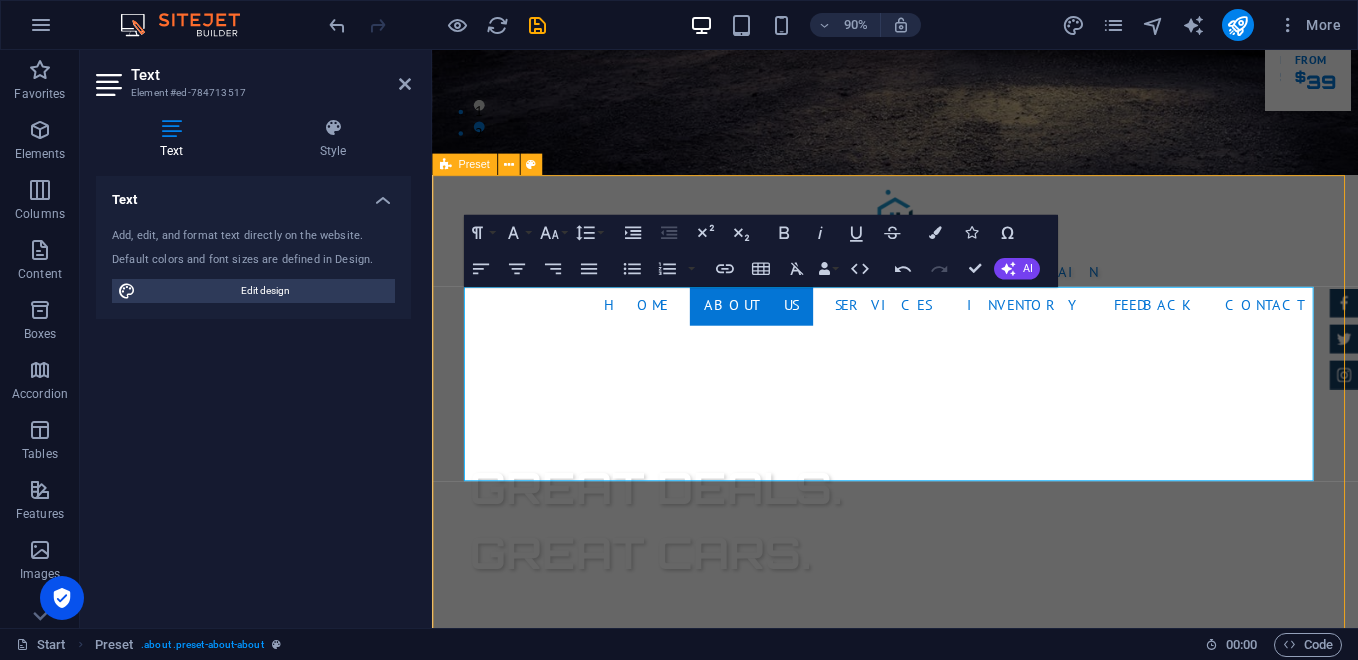 click on "About us PT. Fahrial Artech Indonesia adalah perusahaan swasta nasional yang saat ini mengembangkan unit bisnis baru di sektor distribusi bahan utama [PERSON_NAME] pendukung bakery, pastry, [PERSON_NAME] HOREKA (Hotel, [GEOGRAPHIC_DATA], [GEOGRAPHIC_DATA])ditujukan untuk memenuhi permintaan pasar yang terus tumbuh dari industri rumahan [PERSON_NAME] UMKM.  Perkembangan industri kuliner khususnya sektor roti, kue, pastry, [PERSON_NAME] HOREKA (Hotel, [GEOGRAPHIC_DATA], [GEOGRAPHIC_DATA]) di [GEOGRAPHIC_DATA] terus mengalami pertumbuhan pesat. Hal ini mendorong meningkatnya permintaan terhadap bahan baku berkualitas, dengan harga kompetitif [PERSON_NAME] distribusi yang terjamin. Perkembangan industri kuliner khususnya sektor roti, kue, pastry, [PERSON_NAME] HOREKA (Hotel, [GEOGRAPHIC_DATA], [GEOGRAPHIC_DATA]) di [GEOGRAPHIC_DATA] terus mengalami pertumbuhan pesat. Hal ini mendorong meningkatnya permintaan terhadap bahan baku berkualitas, dengan harga kompetitif [PERSON_NAME] distribusi yang terjamin. Certified Dealership Lorem ipsum dolor sit amet, consectetur adipisicing elit. Veritatis, dolorem! Best Price Guarantee 24 Month Warranty Financing Program" at bounding box center [946, 1848] 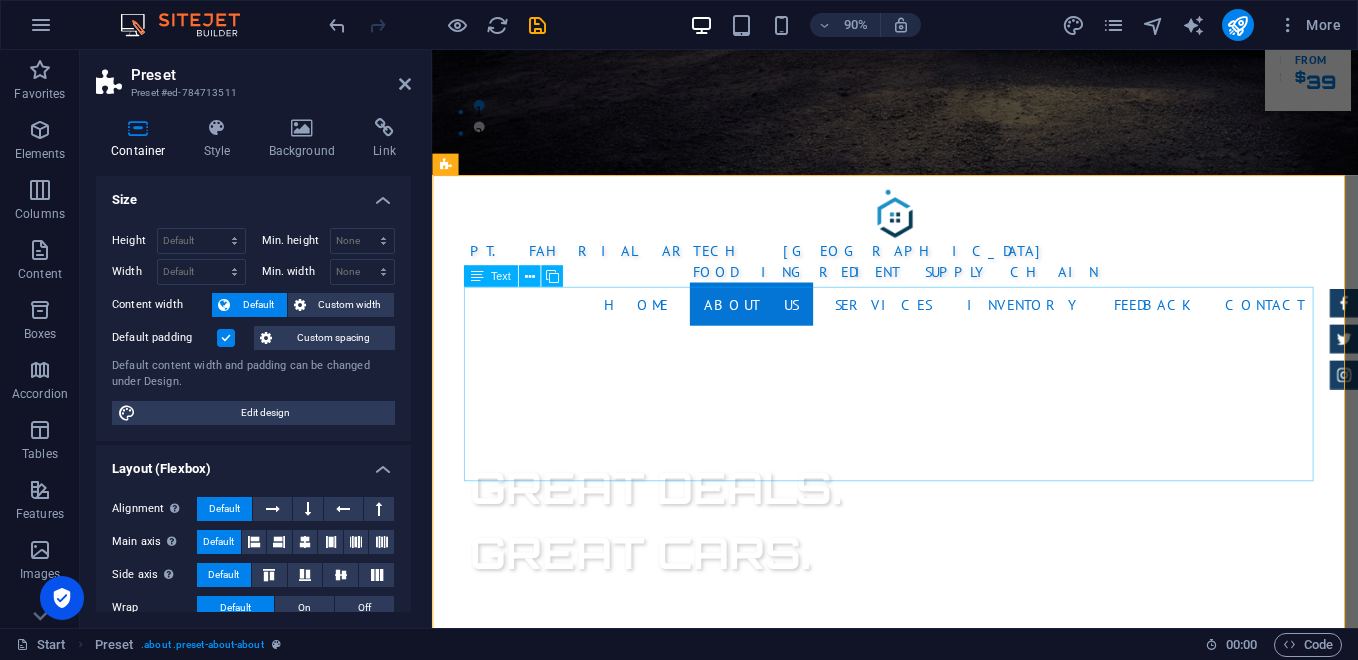 click on "PT. Fahrial Artech Indonesia adalah perusahaan swasta nasional yang saat ini mengembangkan unit bisnis baru di sektor distribusi bahan utama [PERSON_NAME] pendukung bakery, pastry, [PERSON_NAME] HOREKA (Hotel, [GEOGRAPHIC_DATA], [GEOGRAPHIC_DATA])ditujukan untuk memenuhi permintaan pasar yang terus tumbuh dari industri rumahan [PERSON_NAME] UMKM.  Perkembangan industri kuliner khususnya sektor roti, kue, pastry, [PERSON_NAME] HOREKA (Hotel, [GEOGRAPHIC_DATA], [GEOGRAPHIC_DATA]) di [GEOGRAPHIC_DATA] terus mengalami pertumbuhan pesat. Hal ini mendorong meningkatnya permintaan terhadap bahan baku berkualitas, dengan harga kompetitif [PERSON_NAME] distribusi yang terjamin." at bounding box center [947, 1373] 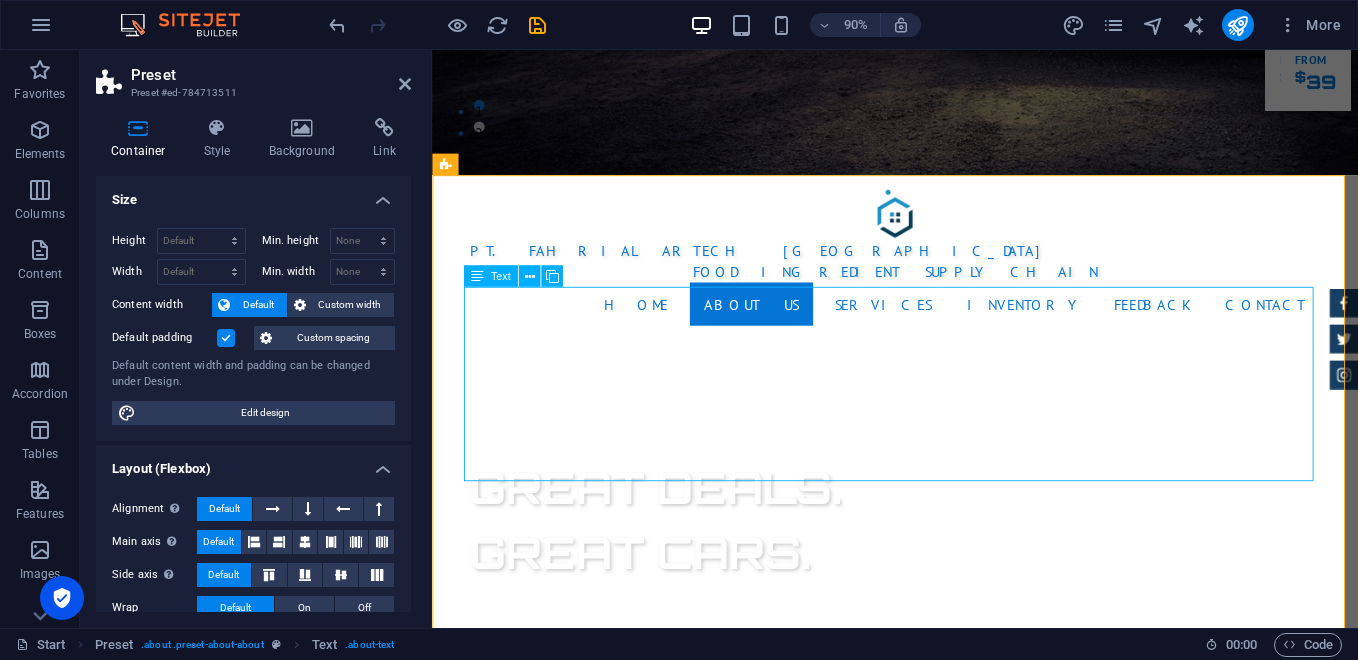 click on "PT. Fahrial Artech Indonesia adalah perusahaan swasta nasional yang saat ini mengembangkan unit bisnis baru di sektor distribusi bahan utama [PERSON_NAME] pendukung bakery, pastry, [PERSON_NAME] HOREKA (Hotel, [GEOGRAPHIC_DATA], [GEOGRAPHIC_DATA])ditujukan untuk memenuhi permintaan pasar yang terus tumbuh dari industri rumahan [PERSON_NAME] UMKM.  Perkembangan industri kuliner khususnya sektor roti, kue, pastry, [PERSON_NAME] HOREKA (Hotel, [GEOGRAPHIC_DATA], [GEOGRAPHIC_DATA]) di [GEOGRAPHIC_DATA] terus mengalami pertumbuhan pesat. Hal ini mendorong meningkatnya permintaan terhadap bahan baku berkualitas, dengan harga kompetitif [PERSON_NAME] distribusi yang terjamin." at bounding box center (947, 1373) 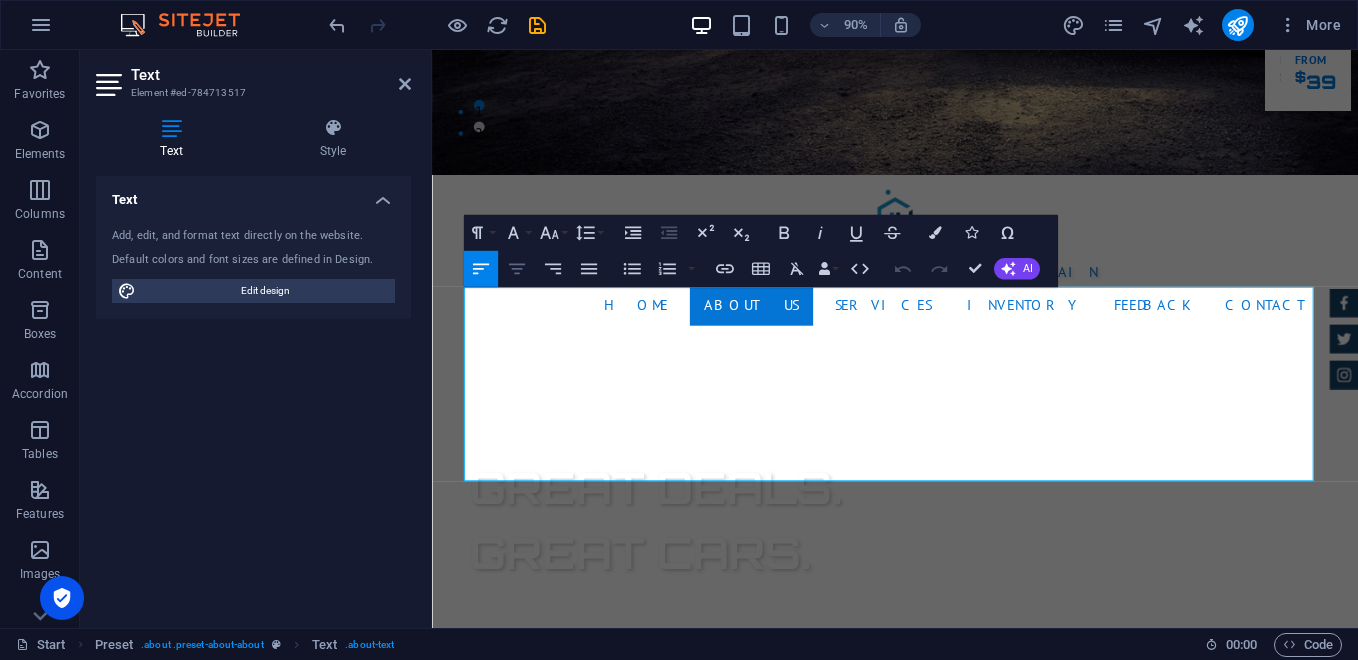click 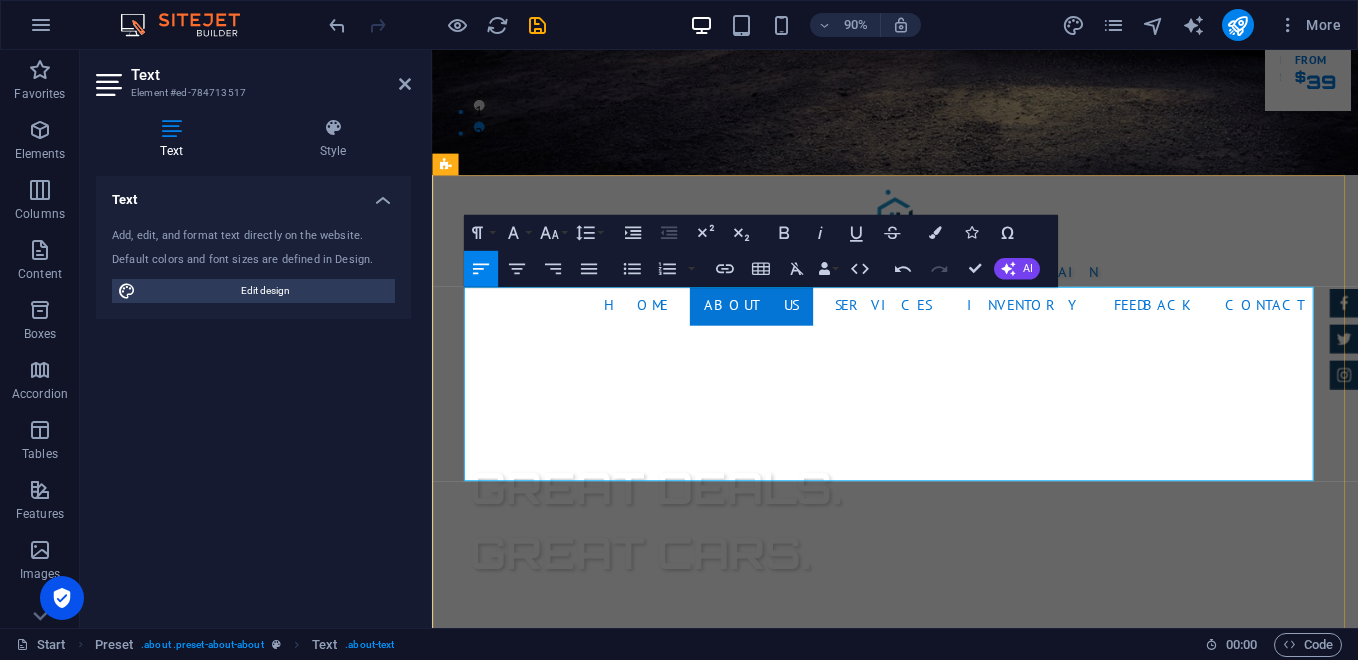 click on "Perkembangan industri kuliner khususnya sektor roti, kue, pastry, [PERSON_NAME] HOREKA (Hotel, [GEOGRAPHIC_DATA], [GEOGRAPHIC_DATA]) di [GEOGRAPHIC_DATA] terus mengalami pertumbuhan pesat. Hal ini mendorong meningkatnya permintaan terhadap bahan baku berkualitas, dengan harga kompetitif [PERSON_NAME] distribusi yang terjamin." at bounding box center [947, 1445] 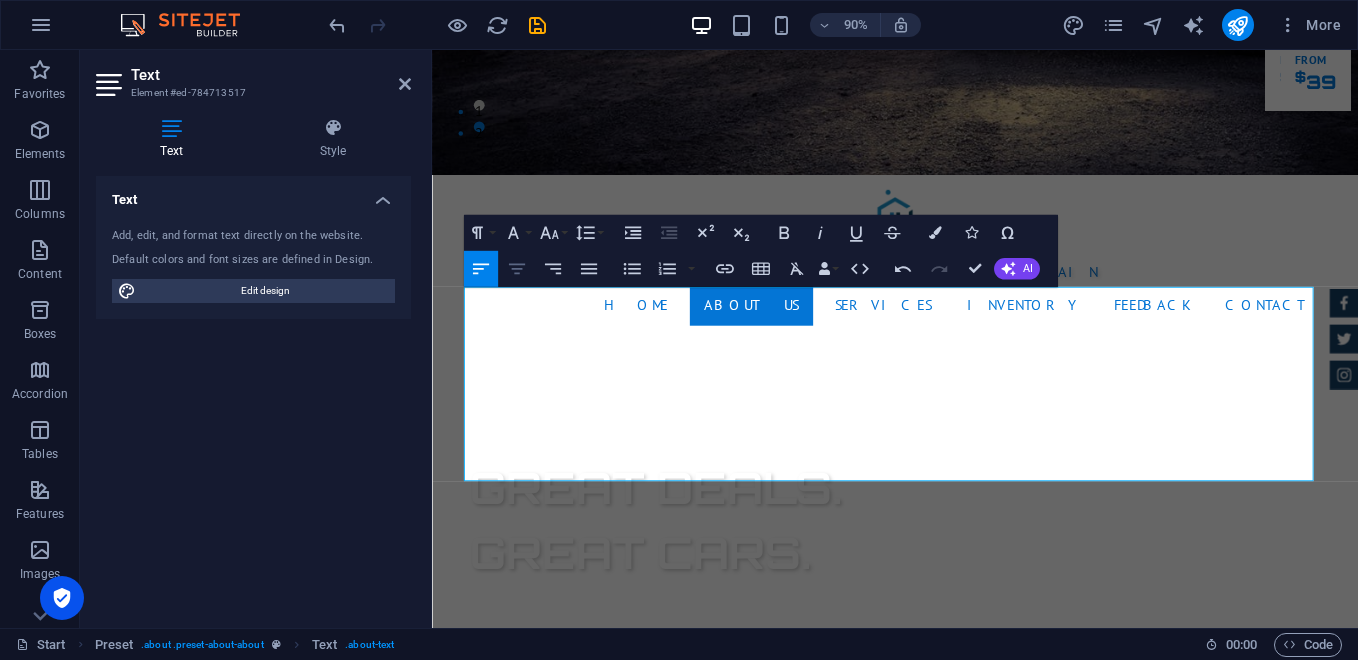 click 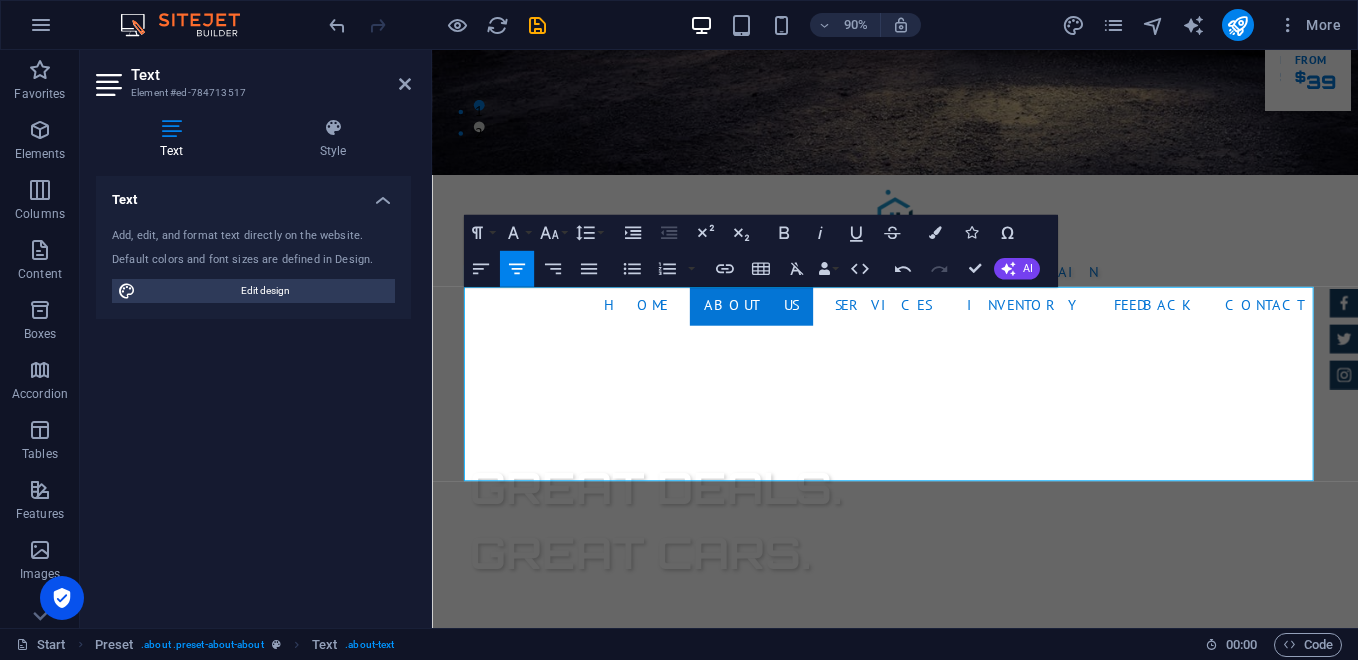 click on "Text Add, edit, and format text directly on the website. Default colors and font sizes are defined in Design. Edit design Alignment Left aligned Centered Right aligned" at bounding box center (253, 394) 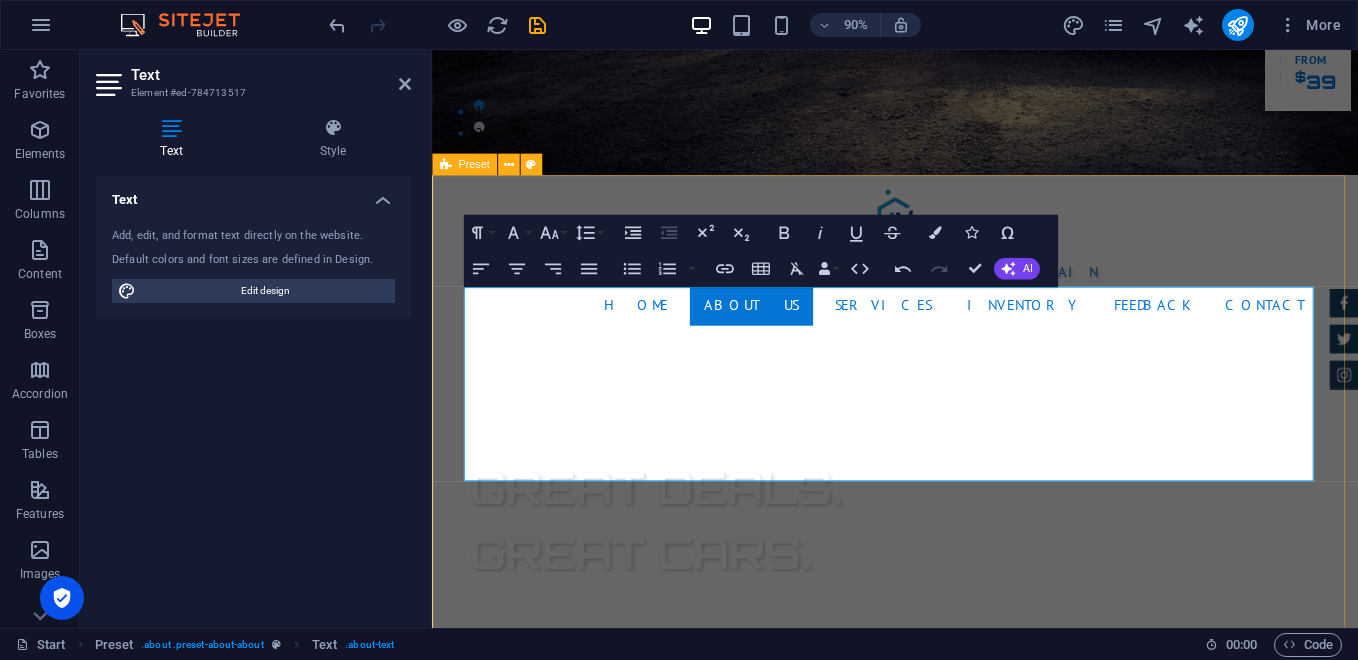 click on "About us PT. Fahrial Artech Indonesia adalah perusahaan swasta nasional yang saat ini mengembangkan unit bisnis baru di sektor distribusi bahan utama [PERSON_NAME] pendukung bakery, pastry, [PERSON_NAME] HOREKA (Hotel, [GEOGRAPHIC_DATA], [GEOGRAPHIC_DATA])ditujukan untuk memenuhi permintaan pasar yang terus tumbuh dari industri rumahan [PERSON_NAME] UMKM.  Perkembangan industri kuliner khususnya sektor roti, kue, pastry, [PERSON_NAME] HOREKA (Hotel, [GEOGRAPHIC_DATA], [GEOGRAPHIC_DATA]) di [GEOGRAPHIC_DATA] terus mengalami pertumbuhan pesat. Hal ini mendorong meningkatnya permintaan terhadap bahan baku berkualitas, dengan harga kompetitif [PERSON_NAME] distribusi yang terjamin. Certified Dealership Lorem ipsum dolor sit amet, consectetur adipisicing elit. Veritatis, dolorem! Best Price Guarantee Lorem ipsum dolor sit amet, consectetur adipisicing elit. Veritatis, dolorem! 24 Month Warranty Lorem ipsum dolor sit amet, consectetur adipisicing elit. Veritatis, dolorem! Financing Program Lorem ipsum dolor sit amet, consectetur adipisicing elit. Veritatis, dolorem!" at bounding box center [946, 1848] 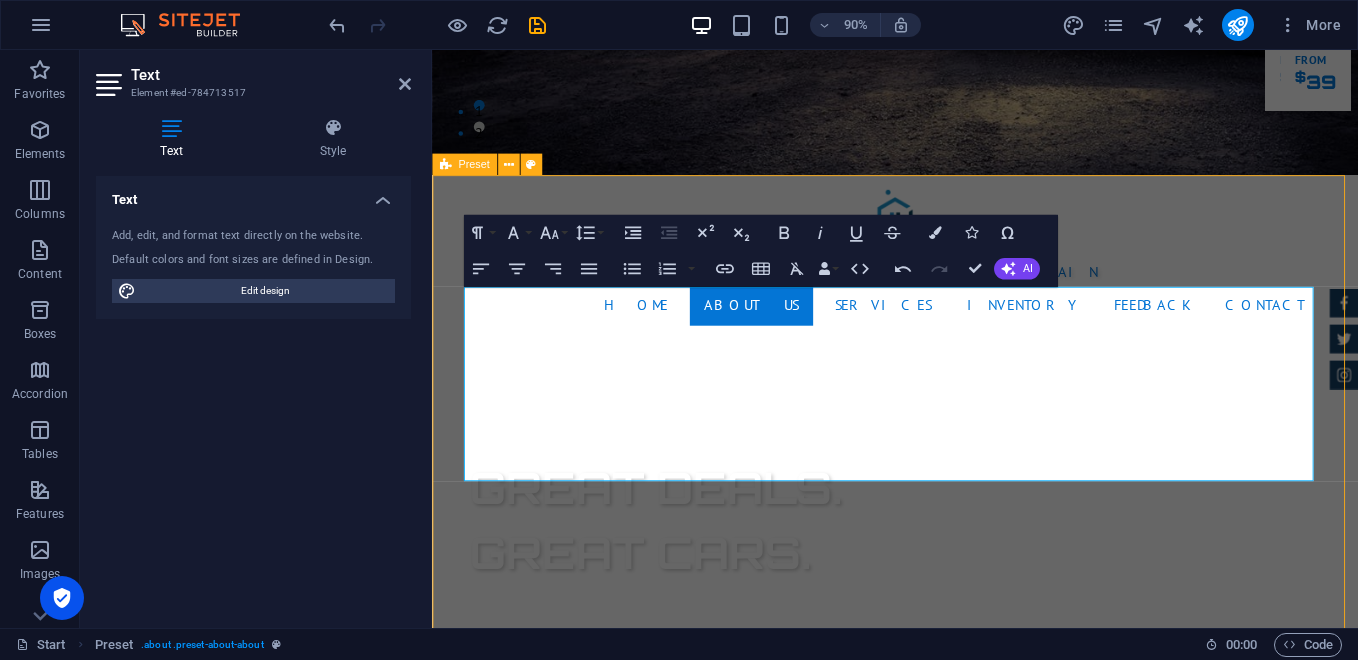 click on "About us PT. Fahrial Artech Indonesia adalah perusahaan swasta nasional yang saat ini mengembangkan unit bisnis baru di sektor distribusi bahan utama [PERSON_NAME] pendukung bakery, pastry, [PERSON_NAME] HOREKA (Hotel, [GEOGRAPHIC_DATA], [GEOGRAPHIC_DATA])ditujukan untuk memenuhi permintaan pasar yang terus tumbuh dari industri rumahan [PERSON_NAME] UMKM.  Perkembangan industri kuliner khususnya sektor roti, kue, pastry, [PERSON_NAME] HOREKA (Hotel, [GEOGRAPHIC_DATA], [GEOGRAPHIC_DATA]) di [GEOGRAPHIC_DATA] terus mengalami pertumbuhan pesat. Hal ini mendorong meningkatnya permintaan terhadap bahan baku berkualitas, dengan harga kompetitif [PERSON_NAME] distribusi yang terjamin. Certified Dealership Lorem ipsum dolor sit amet, consectetur adipisicing elit. Veritatis, dolorem! Best Price Guarantee Lorem ipsum dolor sit amet, consectetur adipisicing elit. Veritatis, dolorem! 24 Month Warranty Lorem ipsum dolor sit amet, consectetur adipisicing elit. Veritatis, dolorem! Financing Program Lorem ipsum dolor sit amet, consectetur adipisicing elit. Veritatis, dolorem!" at bounding box center [946, 1848] 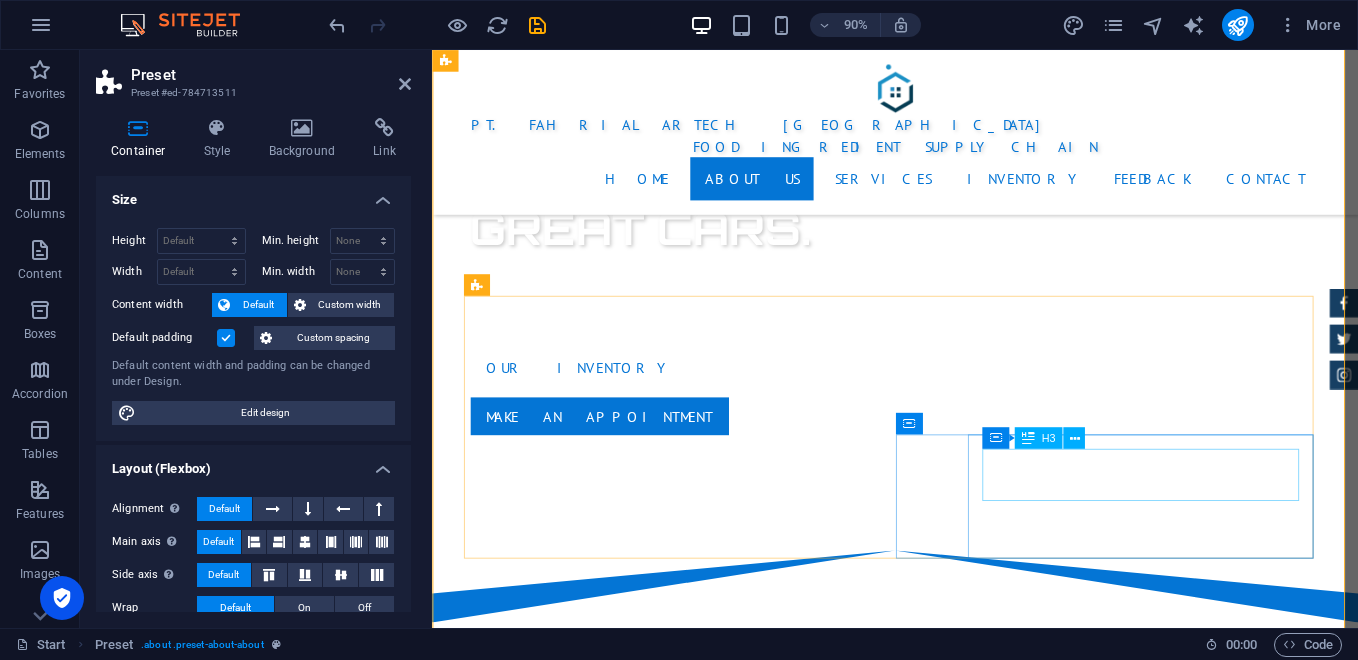 scroll, scrollTop: 833, scrollLeft: 0, axis: vertical 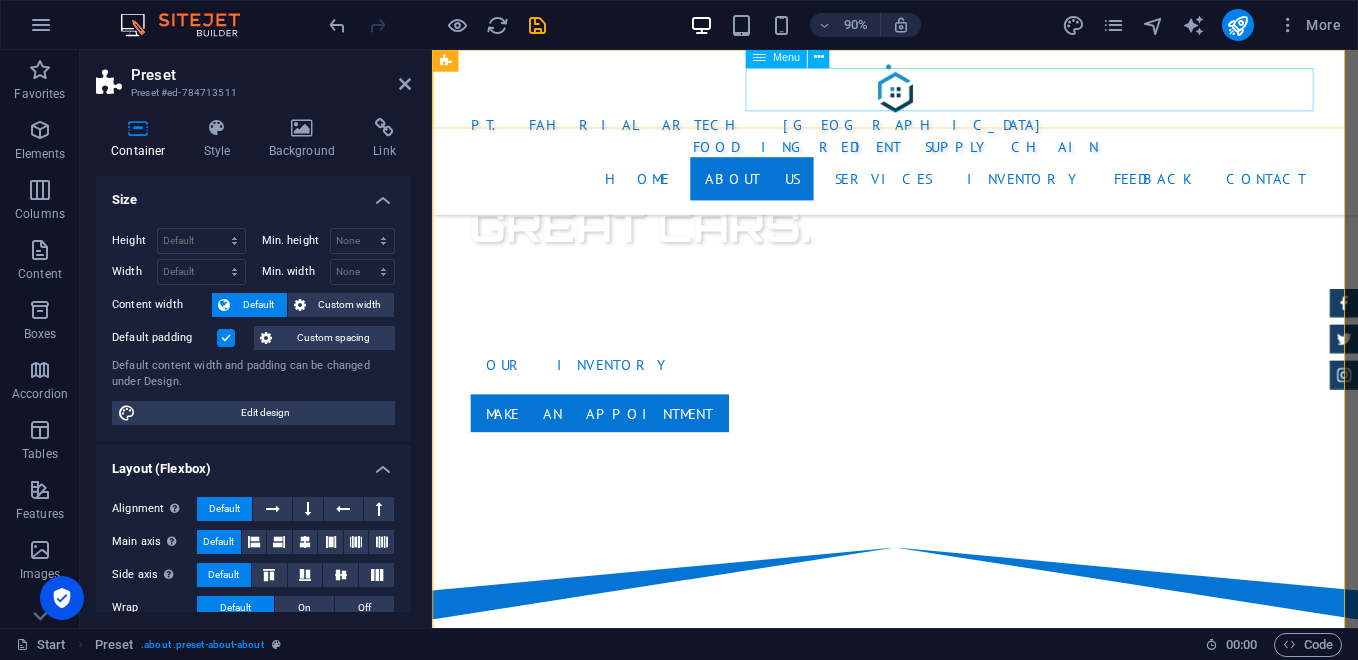 click on "Home About us Services Inventory Feedback Contact" at bounding box center [947, 193] 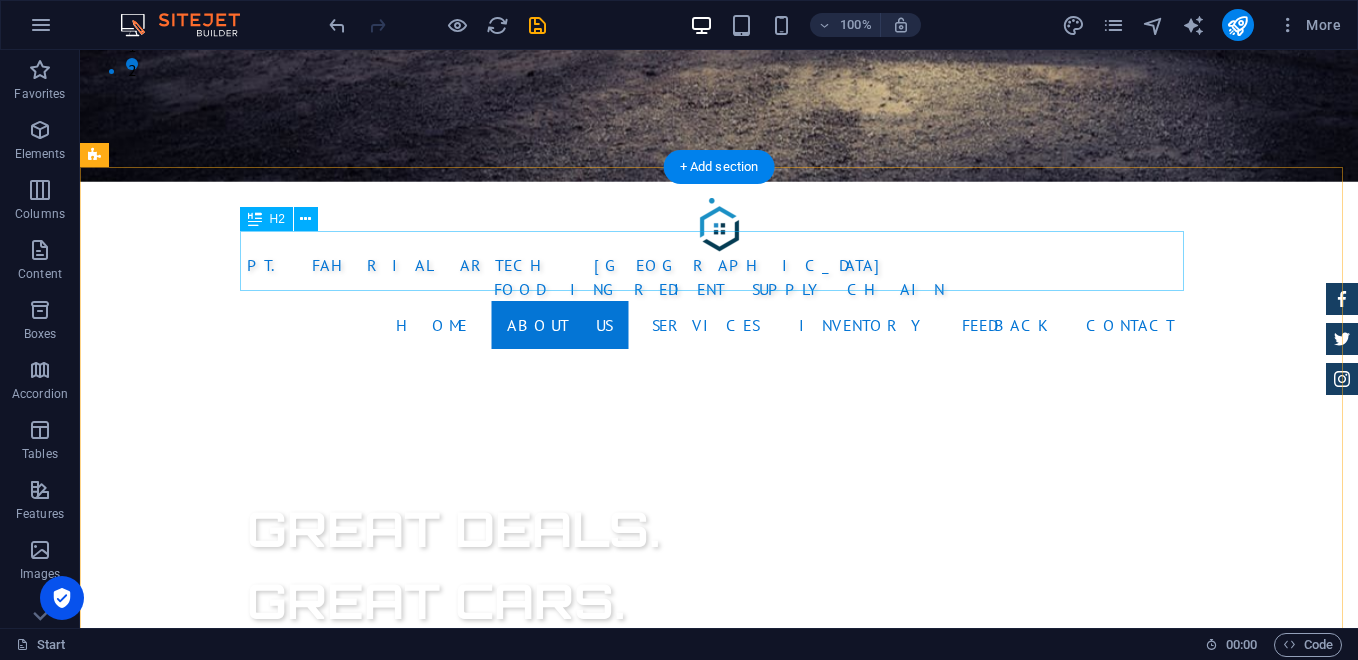 scroll, scrollTop: 567, scrollLeft: 0, axis: vertical 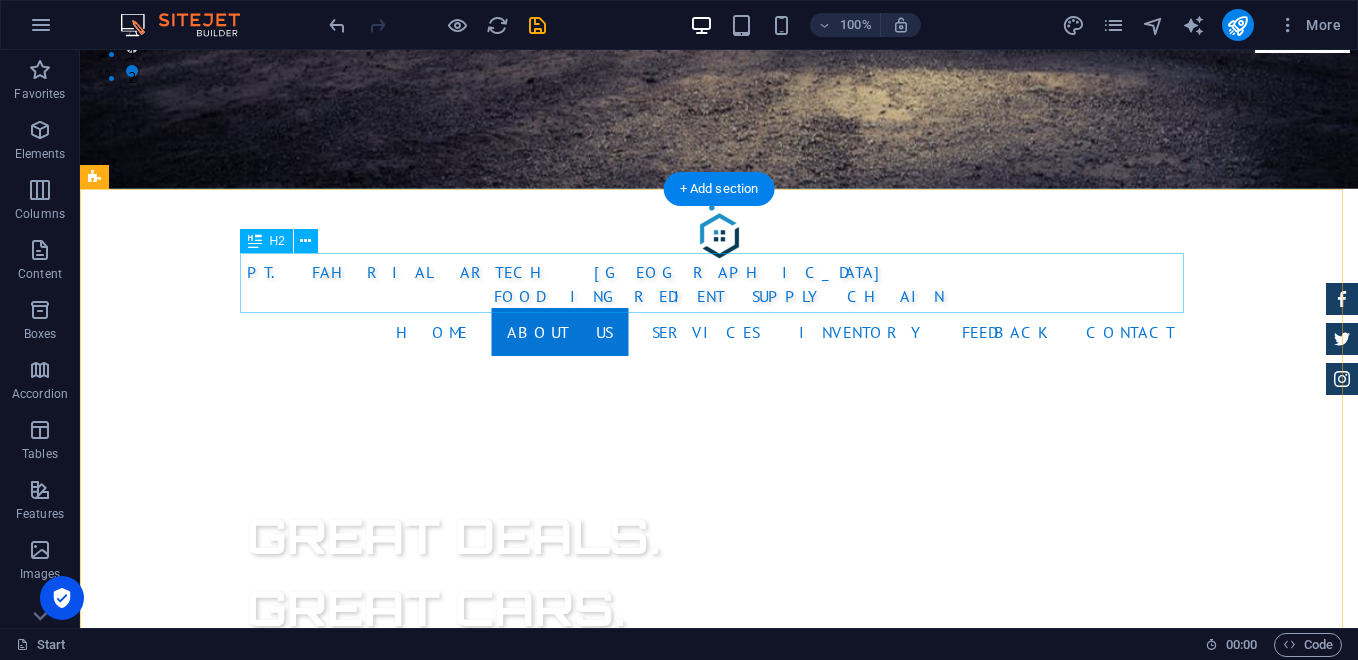click on "About us" at bounding box center (719, 1139) 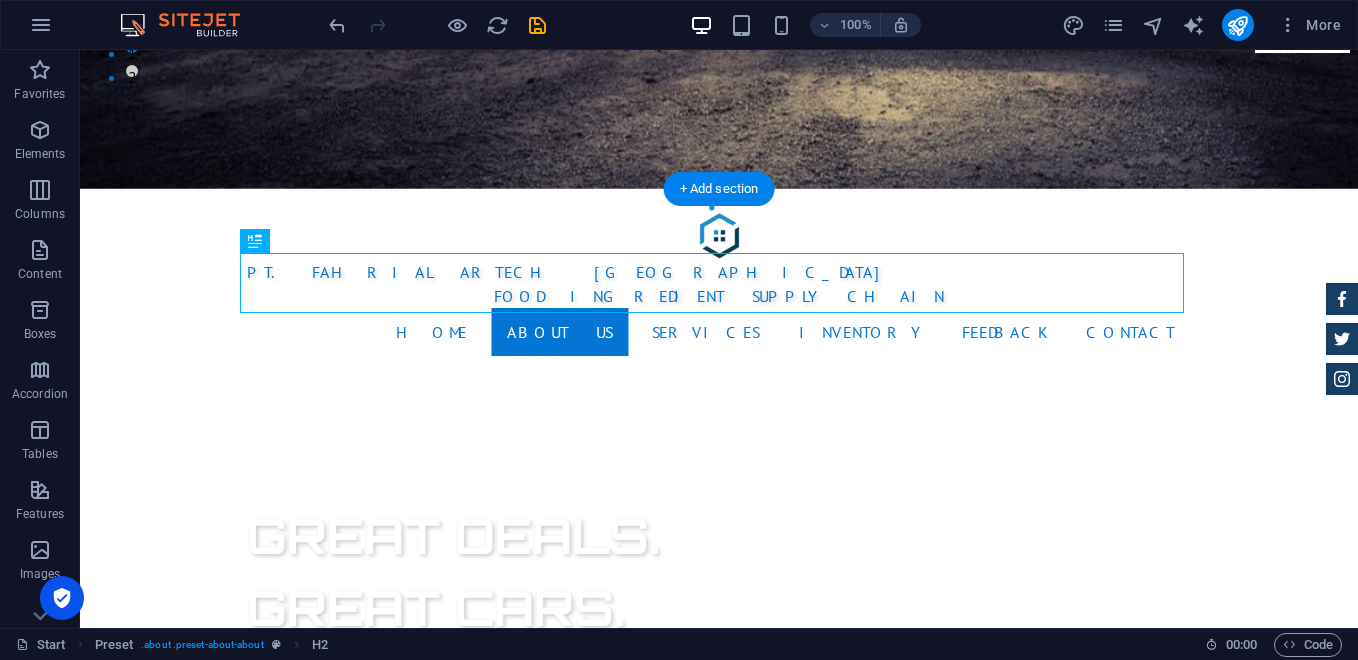 drag, startPoint x: 819, startPoint y: 298, endPoint x: 818, endPoint y: 269, distance: 29.017237 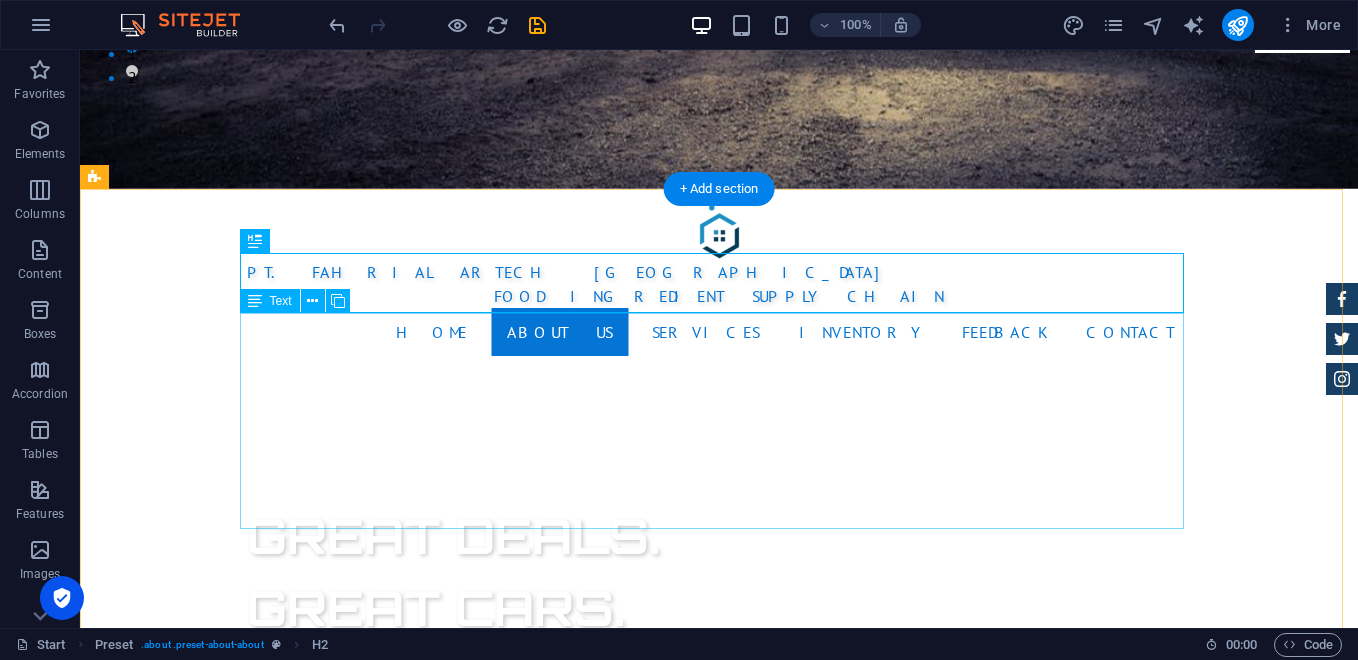 click on "PT. Fahrial Artech Indonesia adalah perusahaan swasta nasional yang saat ini mengembangkan unit bisnis baru di sektor distribusi bahan utama [PERSON_NAME] pendukung bakery, pastry, [PERSON_NAME] HOREKA (Hotel, [GEOGRAPHIC_DATA], [GEOGRAPHIC_DATA])ditujukan untuk memenuhi permintaan pasar yang terus tumbuh dari industri rumahan [PERSON_NAME] UMKM.  Perkembangan industri kuliner khususnya sektor roti, kue, pastry, [PERSON_NAME] HOREKA (Hotel, [GEOGRAPHIC_DATA], [GEOGRAPHIC_DATA]) di [GEOGRAPHIC_DATA] terus mengalami pertumbuhan pesat. Hal ini mendorong meningkatnya permintaan terhadap bahan baku berkualitas, dengan harga kompetitif [PERSON_NAME] distribusi yang terjamin." at bounding box center [719, 1373] 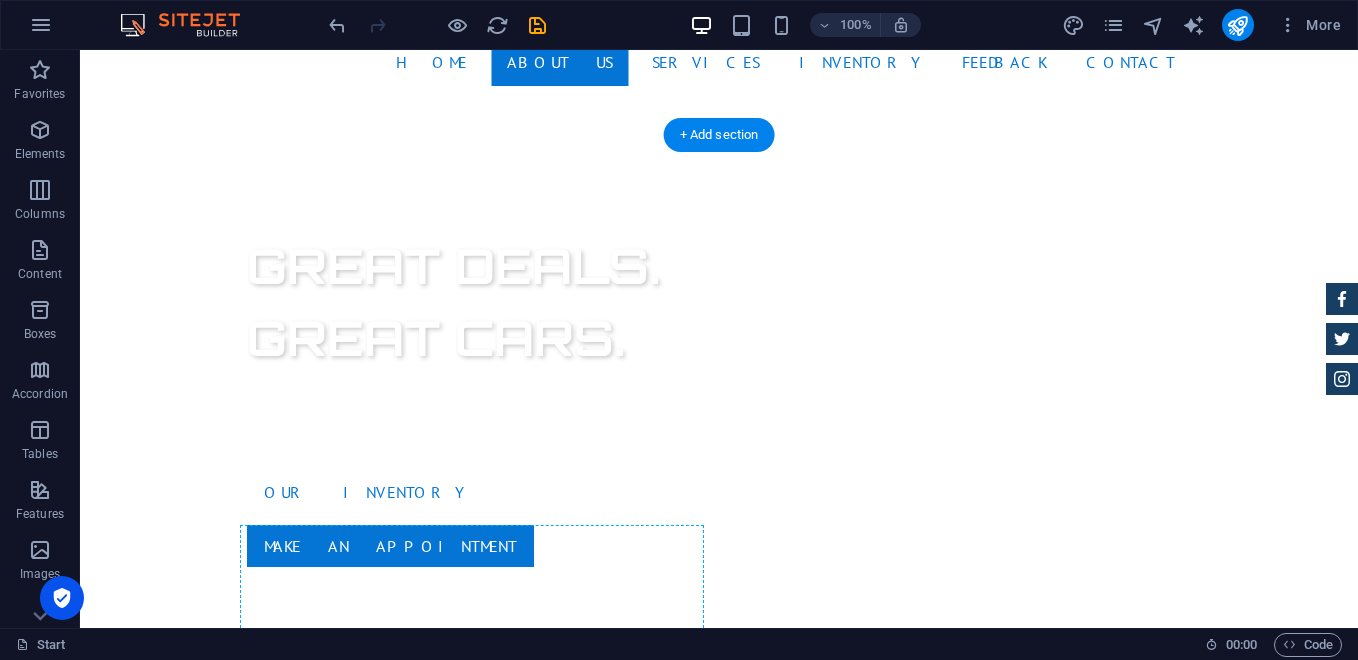 scroll, scrollTop: 621, scrollLeft: 0, axis: vertical 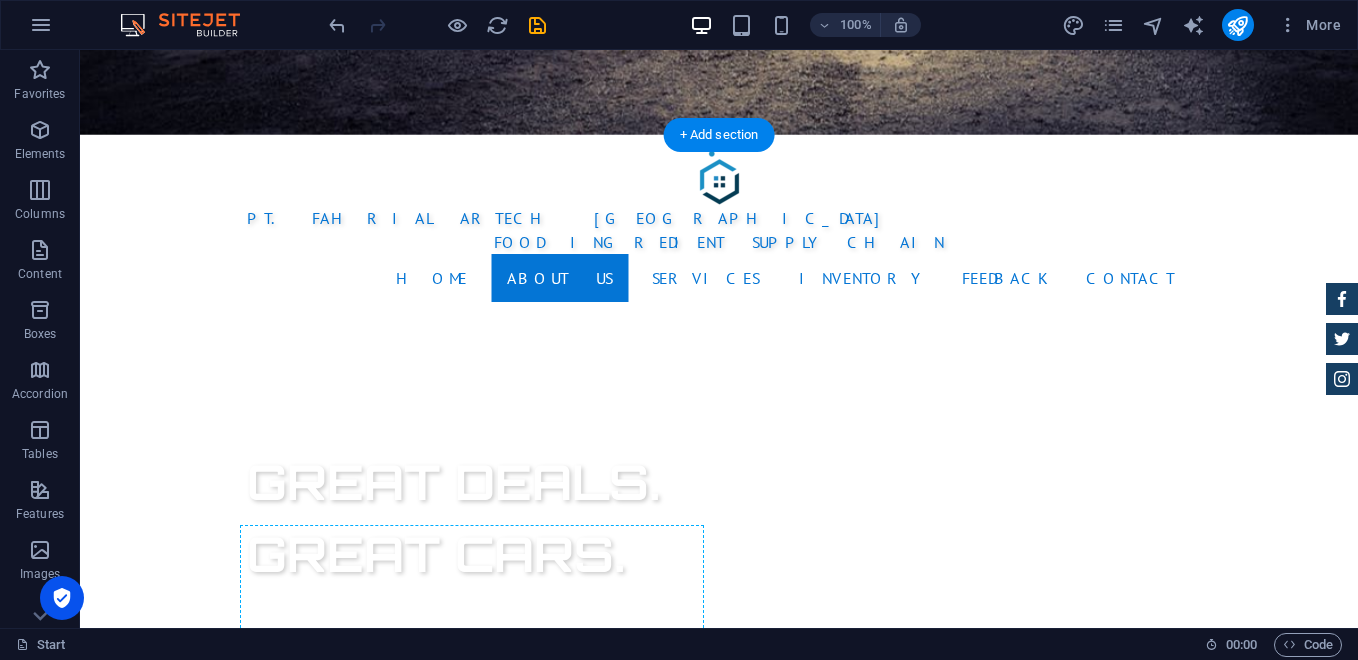 drag, startPoint x: 446, startPoint y: 376, endPoint x: 502, endPoint y: 288, distance: 104.307236 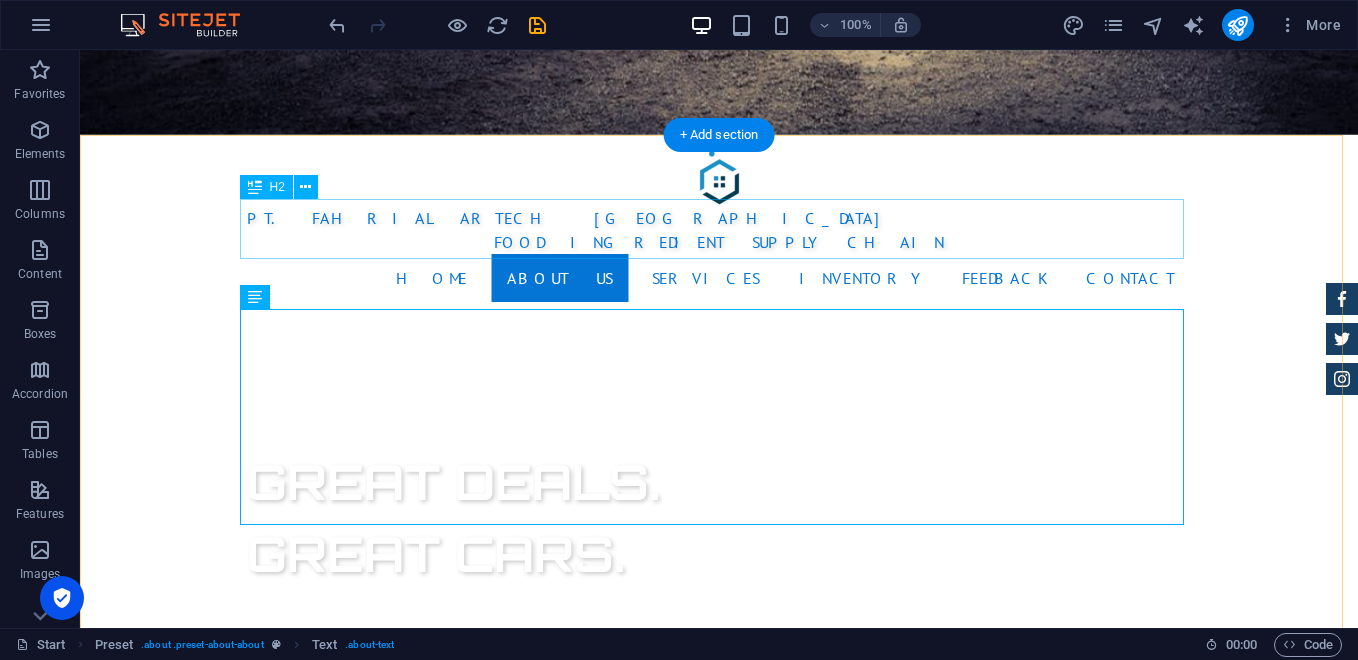 click on "About us" at bounding box center (719, 1085) 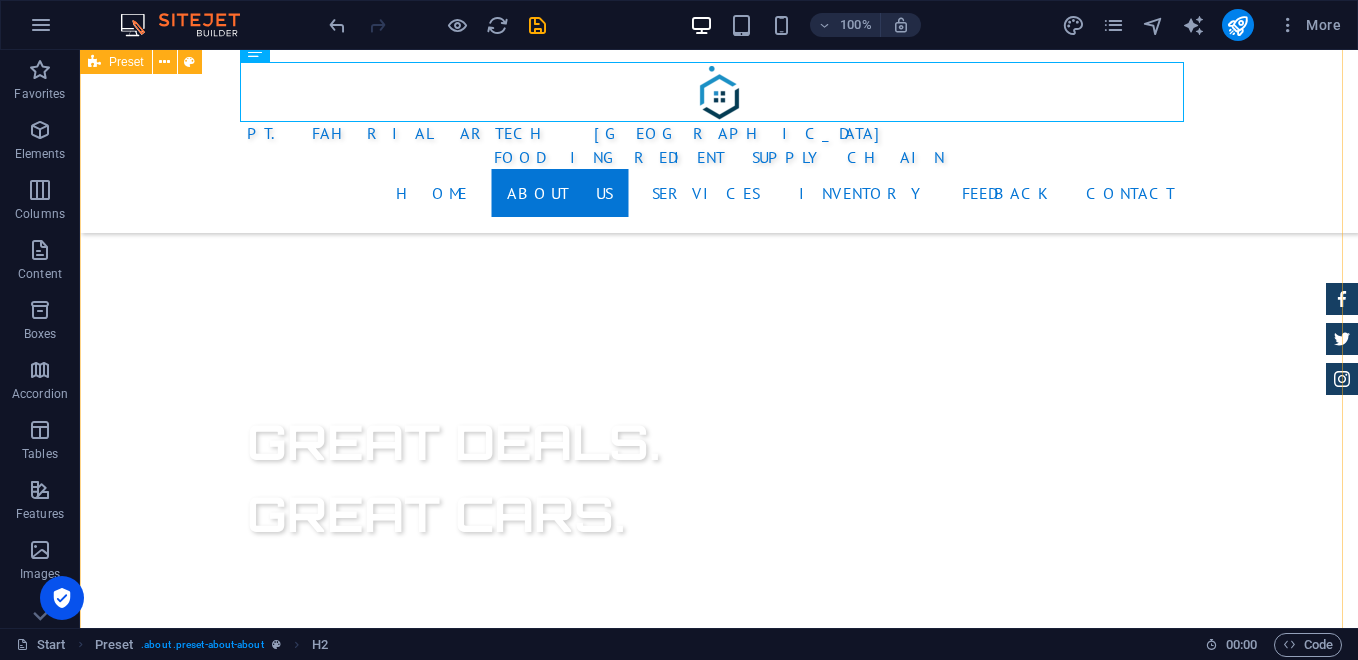 scroll, scrollTop: 487, scrollLeft: 0, axis: vertical 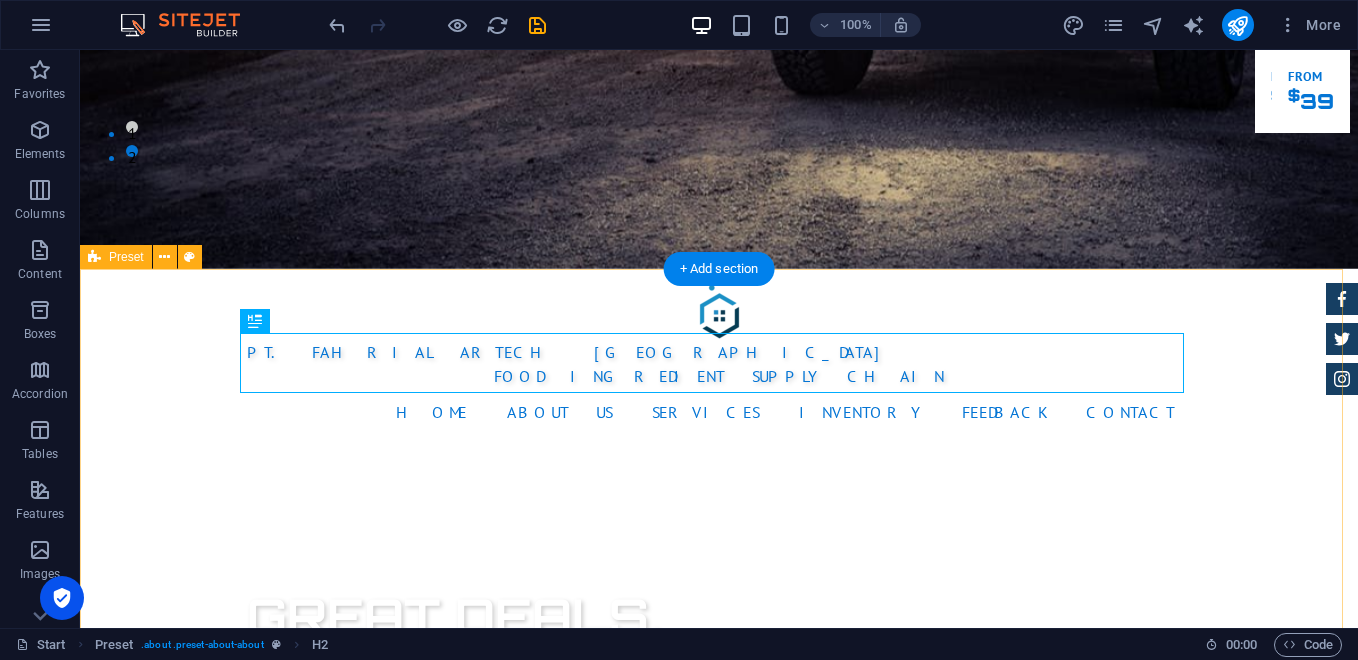 click on "About us PT. Fahrial Artech Indonesia adalah perusahaan swasta nasional yang saat ini mengembangkan unit bisnis baru di sektor distribusi bahan utama [PERSON_NAME] pendukung bakery, pastry, [PERSON_NAME] HOREKA (Hotel, [GEOGRAPHIC_DATA], [GEOGRAPHIC_DATA])ditujukan untuk memenuhi permintaan pasar yang terus tumbuh dari industri rumahan [PERSON_NAME] UMKM.  Perkembangan industri kuliner khususnya sektor roti, kue, pastry, [PERSON_NAME] HOREKA (Hotel, [GEOGRAPHIC_DATA], [GEOGRAPHIC_DATA]) di [GEOGRAPHIC_DATA] terus mengalami pertumbuhan pesat. Hal ini mendorong meningkatnya permintaan terhadap bahan baku berkualitas, dengan harga kompetitif [PERSON_NAME] distribusi yang terjamin. Certified Dealership Lorem ipsum dolor sit amet, consectetur adipisicing elit. Veritatis, dolorem! Best Price Guarantee Lorem ipsum dolor sit amet, consectetur adipisicing elit. Veritatis, dolorem! 24 Month Warranty Lorem ipsum dolor sit amet, consectetur adipisicing elit. Veritatis, dolorem! Financing Program Lorem ipsum dolor sit amet, consectetur adipisicing elit. Veritatis, dolorem!" at bounding box center [719, 1928] 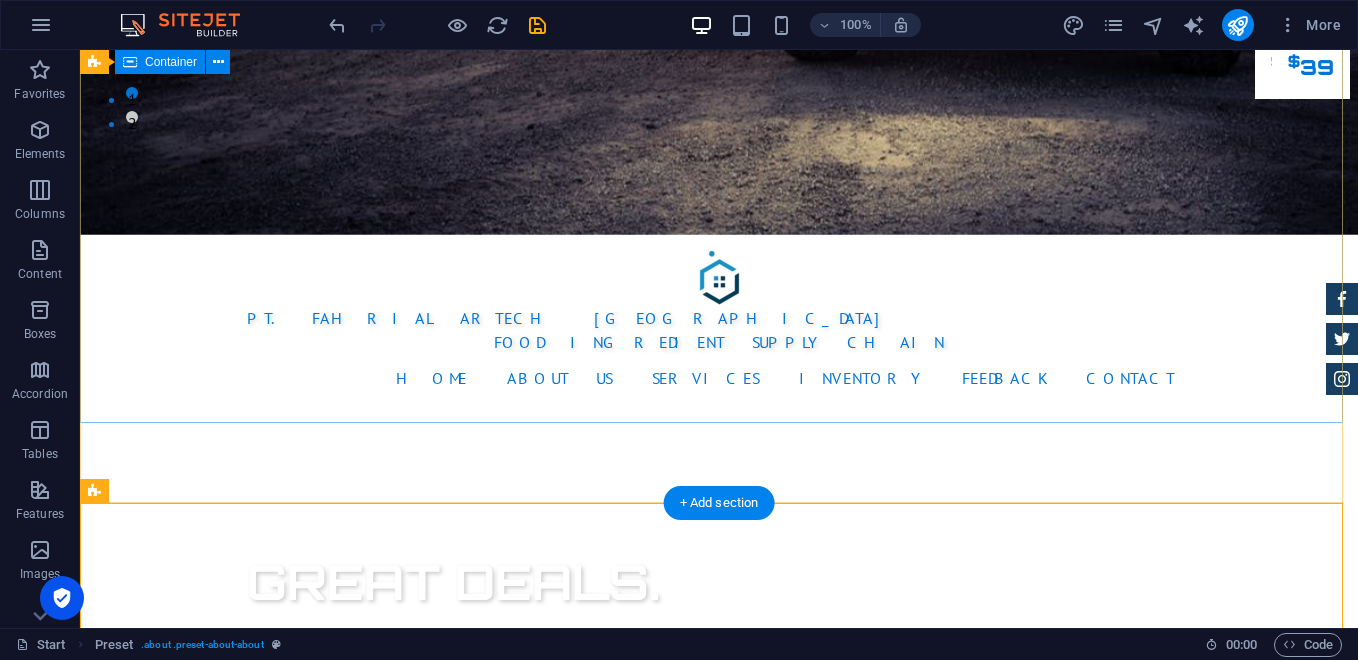 scroll, scrollTop: 21, scrollLeft: 0, axis: vertical 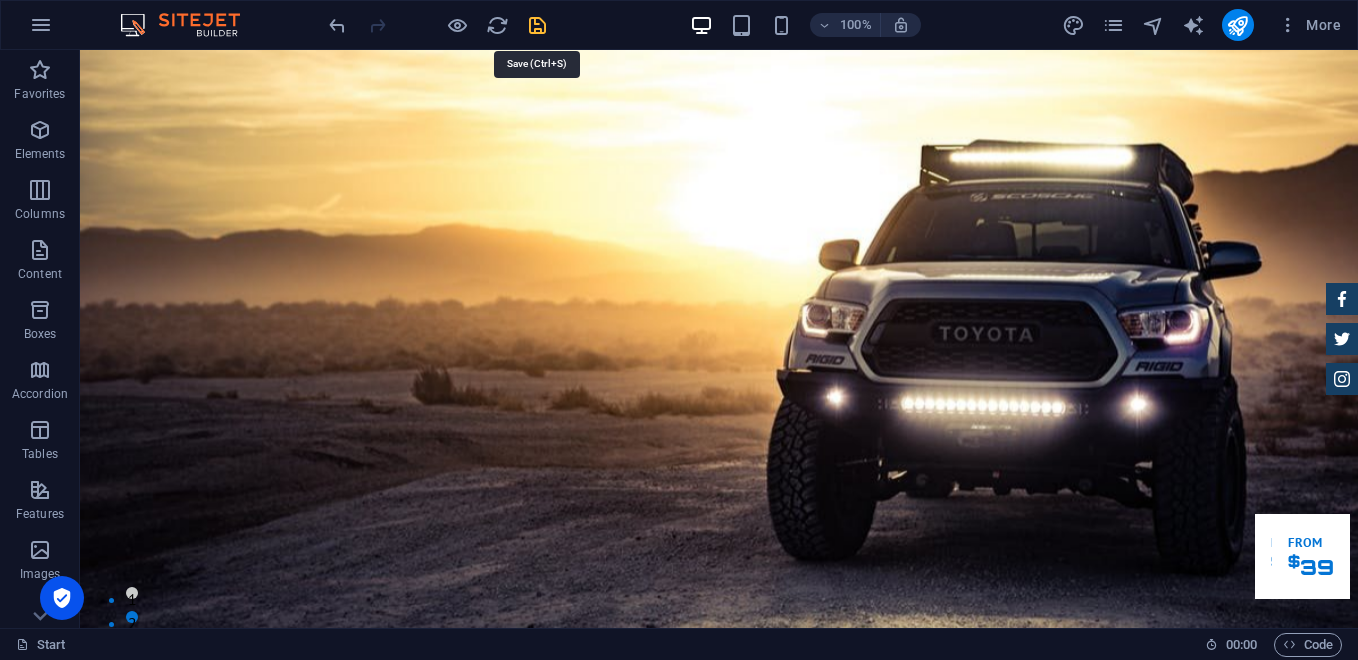 click at bounding box center [537, 25] 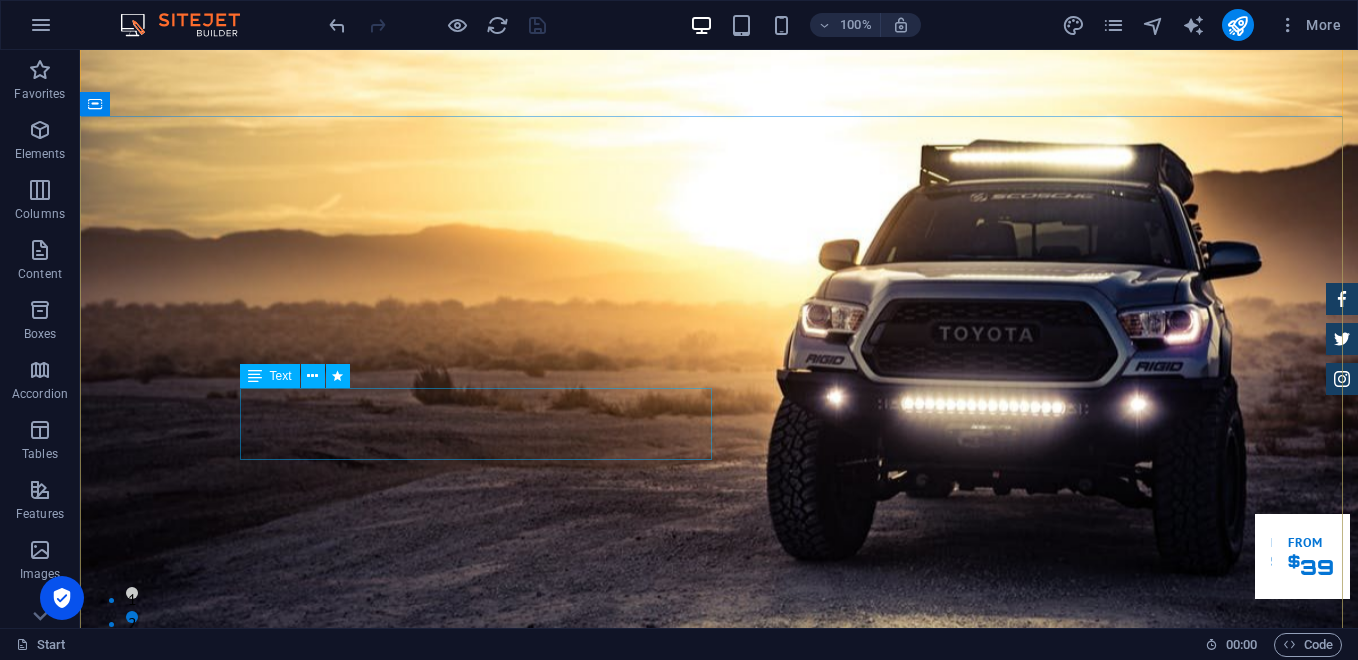 click on "Lorem ipsum dolor sit amet, consetetur sadipscing elitr, sed diam nonumy eirmod tempor invidunt ut labore et dolore magna aliquyam erat." at bounding box center [719, 1226] 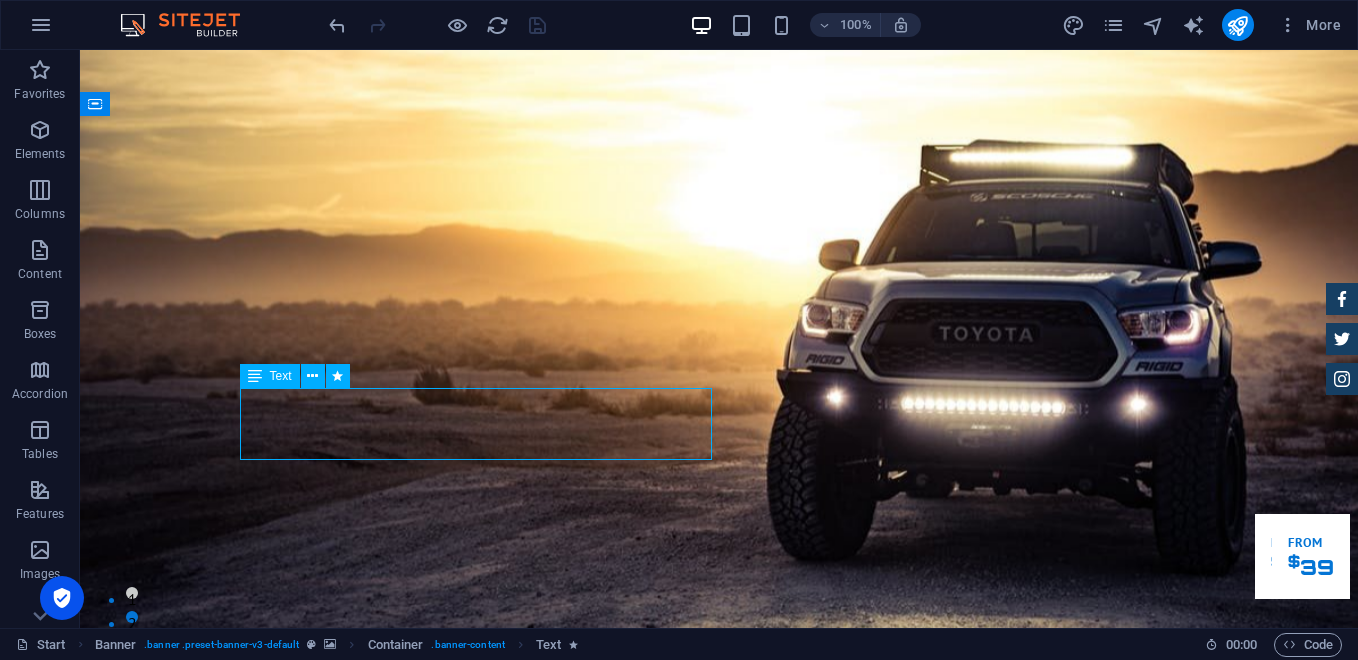 click on "Lorem ipsum dolor sit amet, consetetur sadipscing elitr, sed diam nonumy eirmod tempor invidunt ut labore et dolore magna aliquyam erat." at bounding box center [719, 1226] 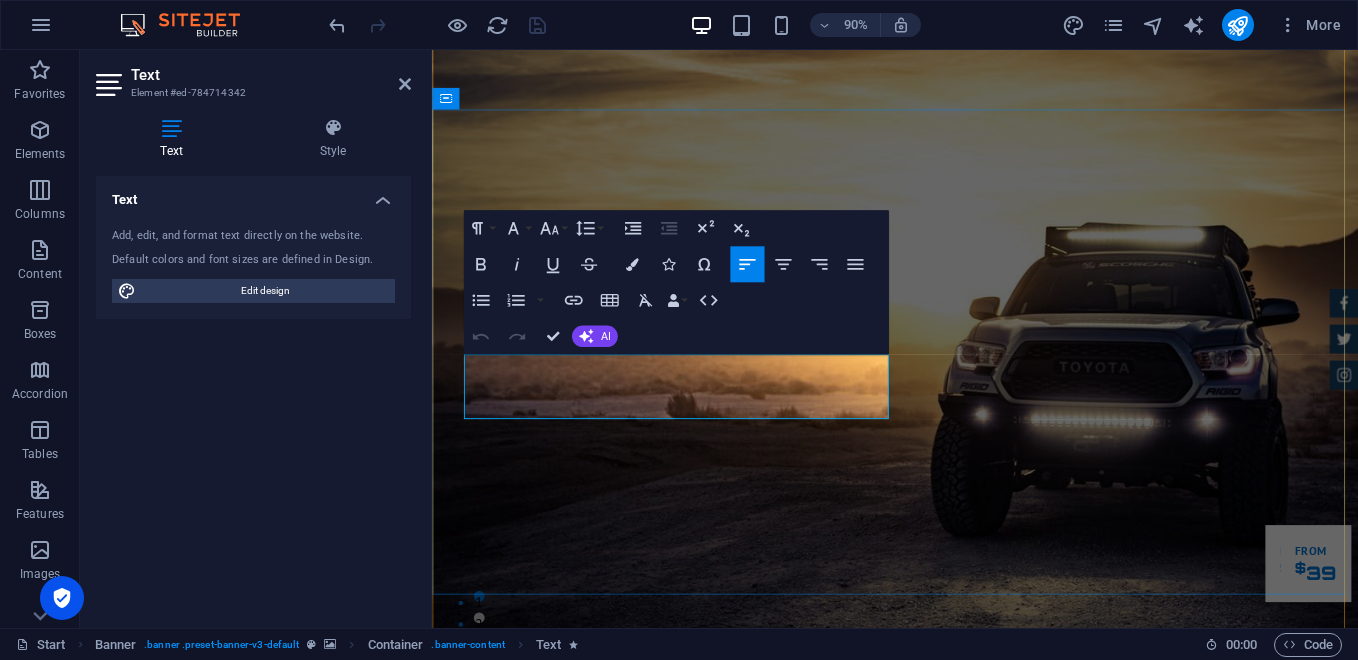 click on "Lorem ipsum dolor sit amet, consetetur sadipscing elitr, sed diam nonumy eirmod tempor invidunt ut labore et dolore magna aliquyam erat." at bounding box center [926, 1226] 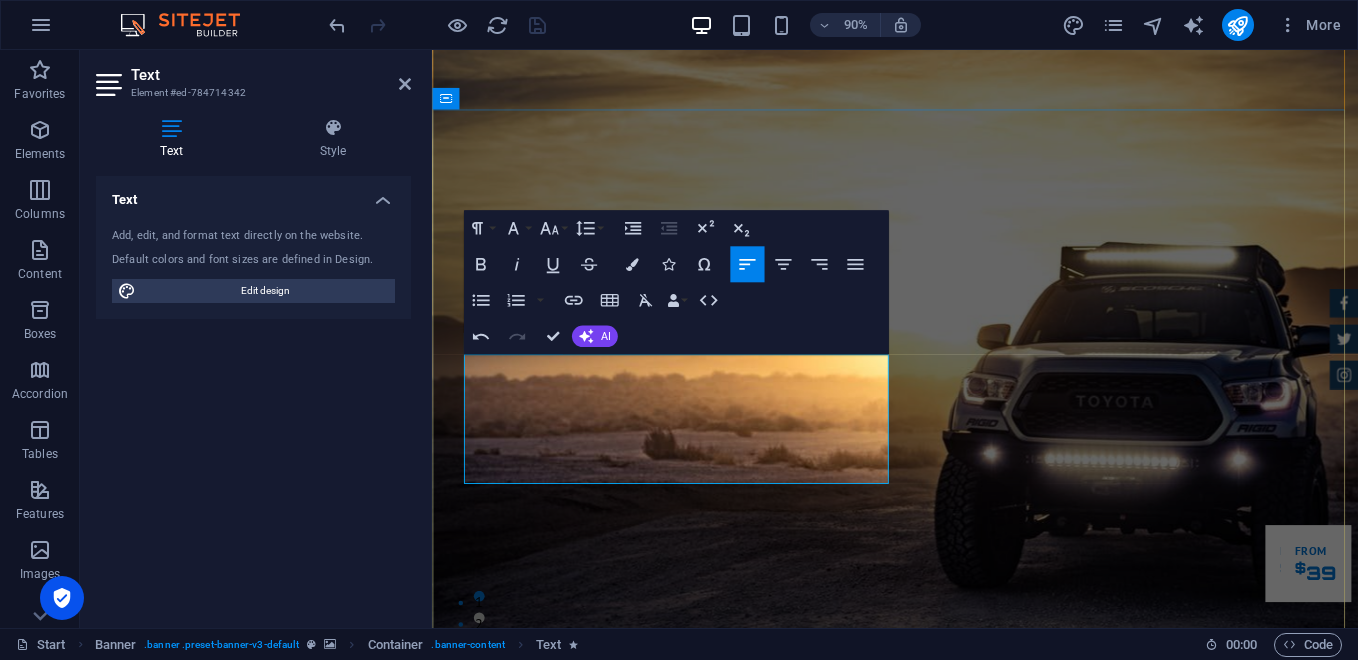 scroll, scrollTop: 4152, scrollLeft: 0, axis: vertical 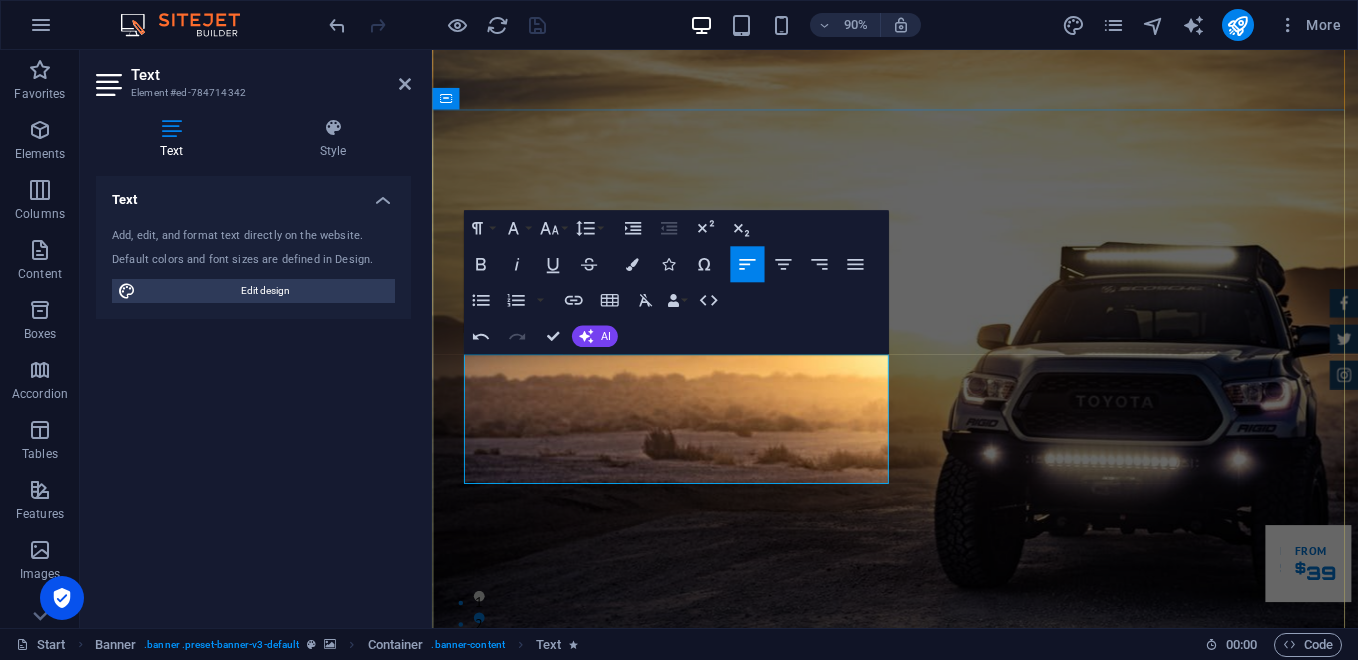 click on "PT. FAHRIAL ARTECH INDONESIA menjawab kebutuhan tersebut dengan mendirikan divisi Perdagangan Besar Bahan Bakery & Horeka, menyediakan berbagai bahan kue dan kebutuhan pendukung untuk pelaku industri makanan, toko bahan kue, dan UMKM skala besar." at bounding box center (947, 1322) 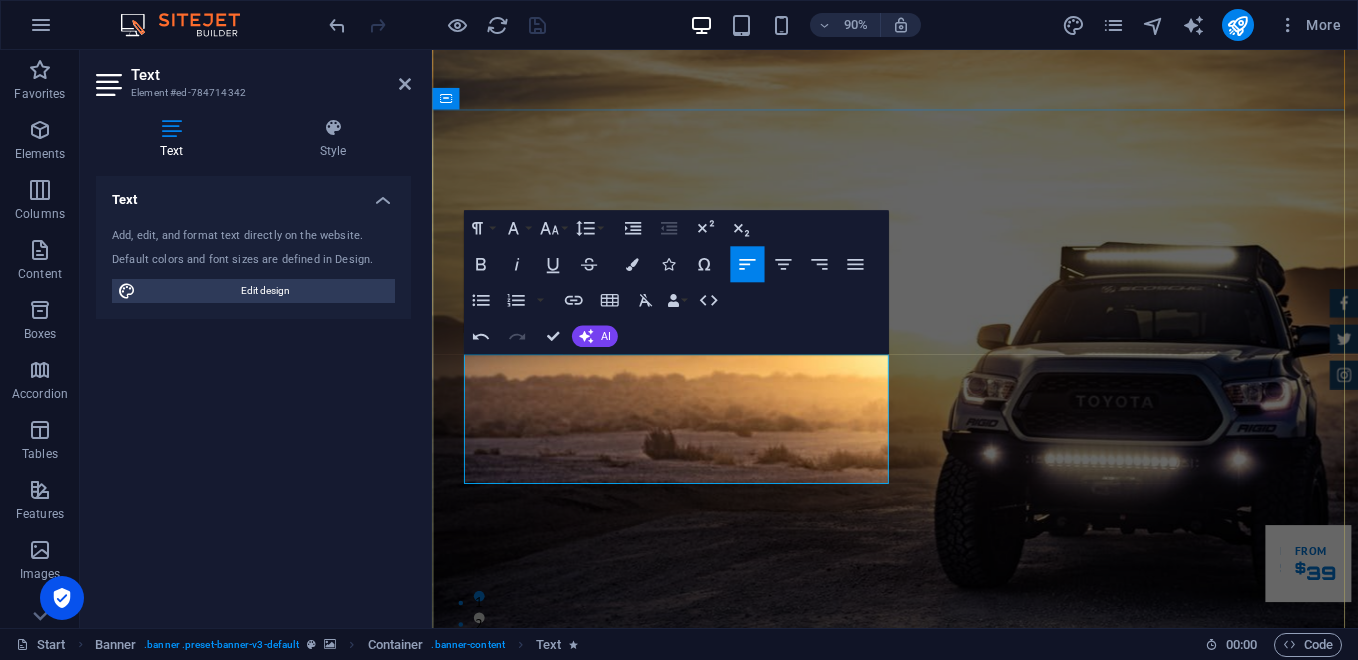 click at bounding box center [947, 1394] 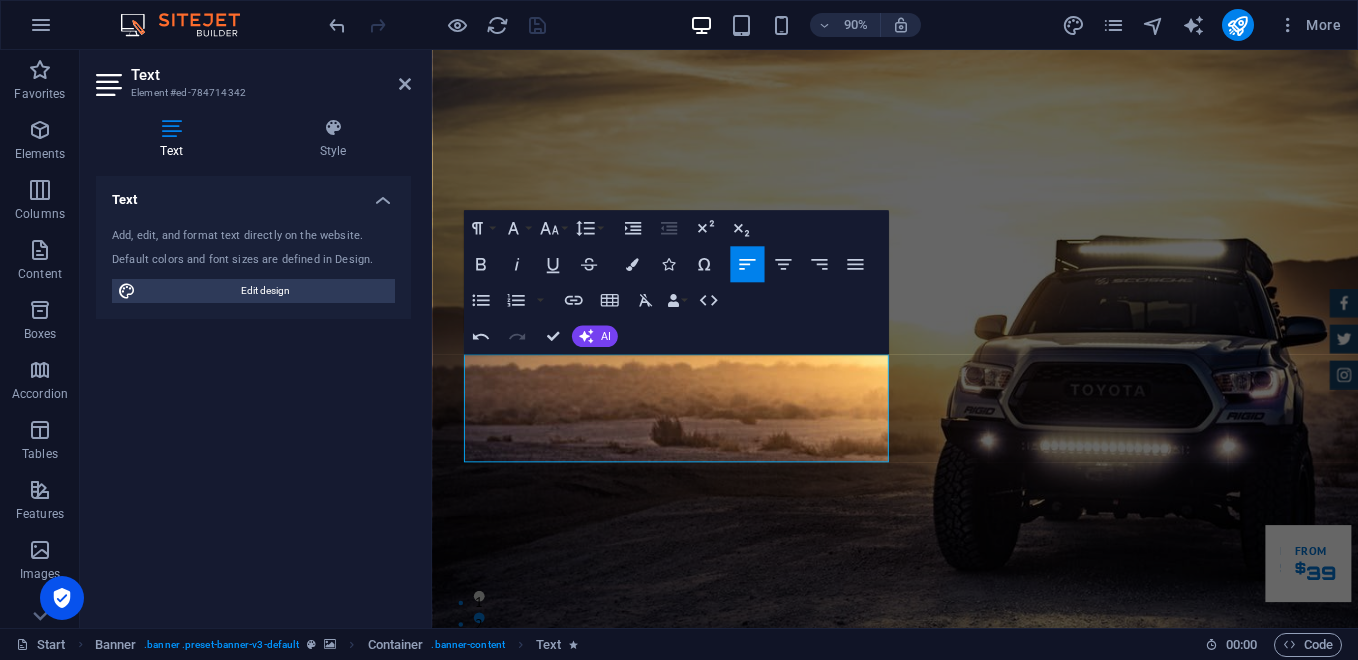click on "Text Add, edit, and format text directly on the website. Default colors and font sizes are defined in Design. Edit design Alignment Left aligned Centered Right aligned" at bounding box center (253, 394) 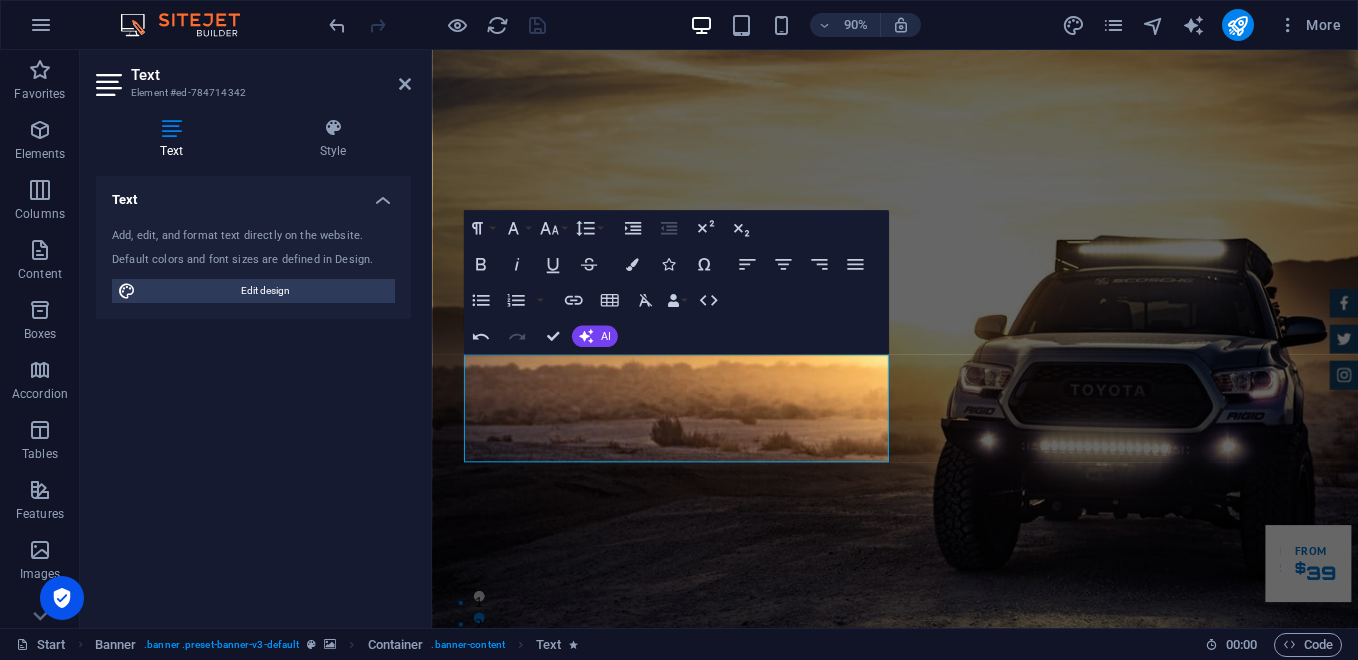 click on "Text Add, edit, and format text directly on the website. Default colors and font sizes are defined in Design. Edit design Alignment Left aligned Centered Right aligned" at bounding box center (253, 394) 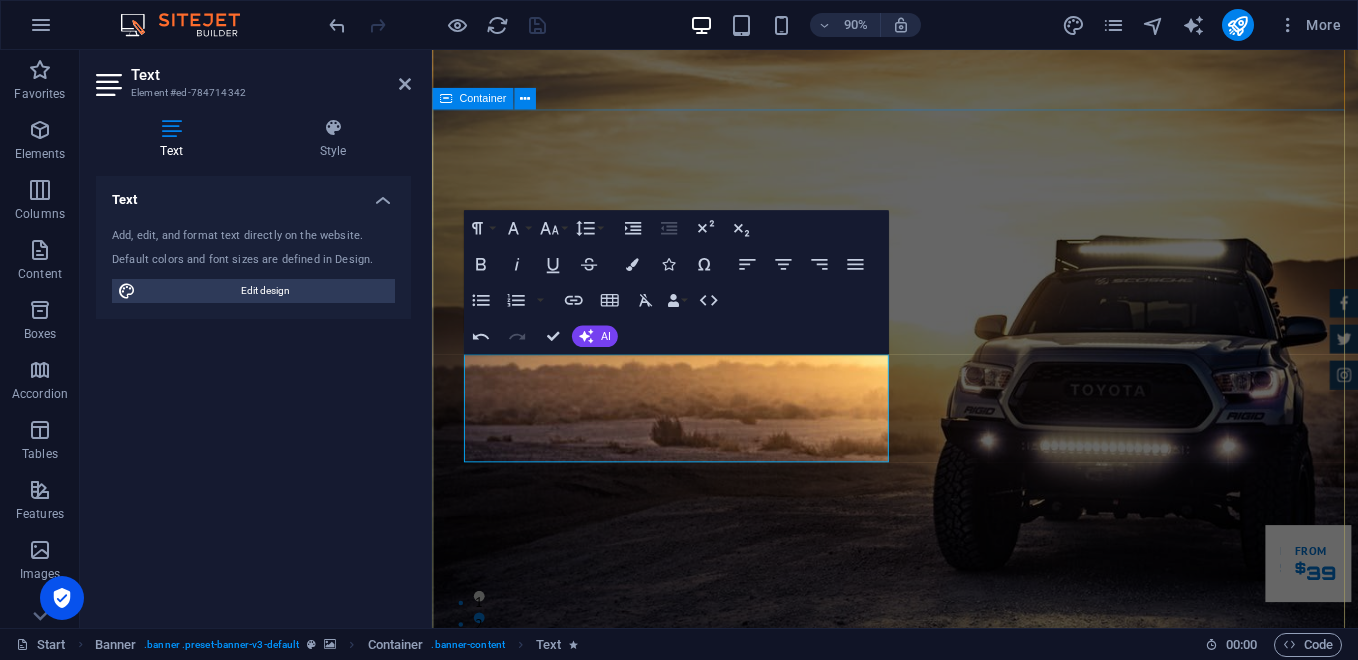 click on "GReat Deals. Great Cars. PT. FAHRIAL ARTECH INDONESIA menjawab kebutuhan tersebut dengan mendirikan divisi Perdagangan Besar Bahan Bakery & Horeka, menyediakan berbagai bahan kue dan kebutuhan pendukung untuk pelaku industri makanan, toko bahan kue, dan UMKM skala besar. PT. FAHRIAL ARTECH INDONESIA menjawab kebutuhan tersebut dengan mendirikan divisi Perdagangan Besar Bahan Bakery & Horeka, menyediakan berbagai bahan kue dan kebutuhan pendukung untuk pelaku industri makanan, toko bahan kue, dan UMKM skala besar.  Our Inventory   Make an appointment" at bounding box center [946, 1286] 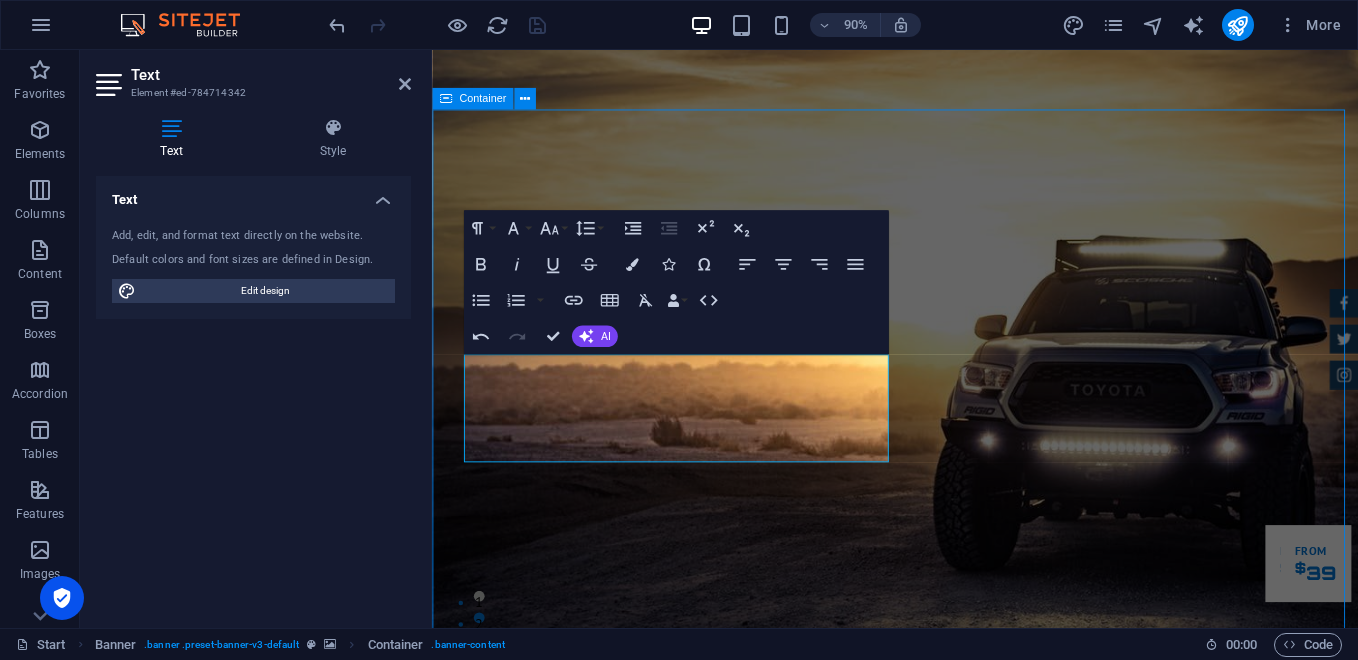 click on "GReat Deals. Great Cars. PT. FAHRIAL ARTECH INDONESIA menjawab kebutuhan tersebut dengan mendirikan divisi Perdagangan Besar Bahan Bakery & Horeka, menyediakan berbagai bahan kue dan kebutuhan pendukung untuk pelaku industri makanan, toko bahan kue, dan UMKM skala besar. PT. FAHRIAL ARTECH INDONESIA menjawab kebutuhan tersebut dengan mendirikan divisi Perdagangan Besar Bahan Bakery & Horeka, menyediakan berbagai bahan kue dan kebutuhan pendukung untuk pelaku industri makanan, toko bahan kue, dan UMKM skala besar.  Our Inventory   Make an appointment" at bounding box center (946, 1286) 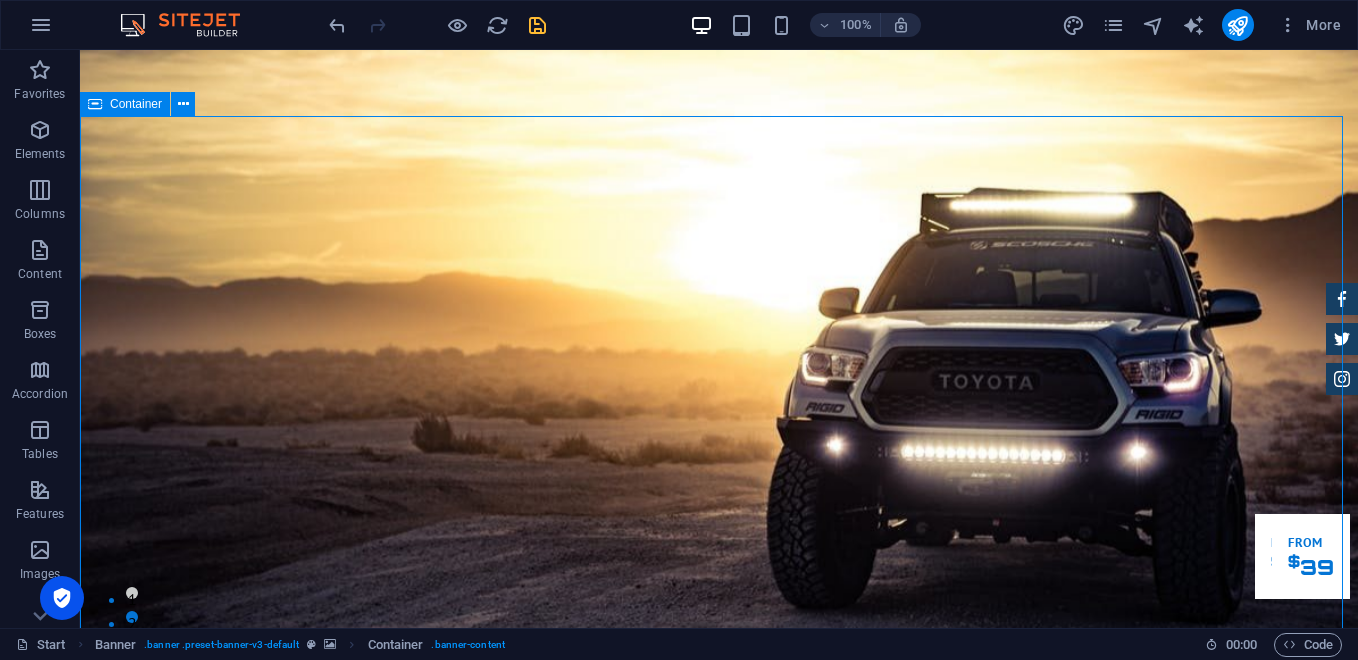 click on "GReat Deals. Great Cars. PT. FAHRIAL ARTECH INDONESIA menjawab kebutuhan tersebut dengan mendirikan divisi Perdagangan Besar Bahan Bakery & Horeka, menyediakan berbagai bahan kue dan kebutuhan pendukung untuk pelaku industri makanan, toko bahan kue, dan UMKM skala besar.  Our Inventory   Make an appointment" at bounding box center [719, 1286] 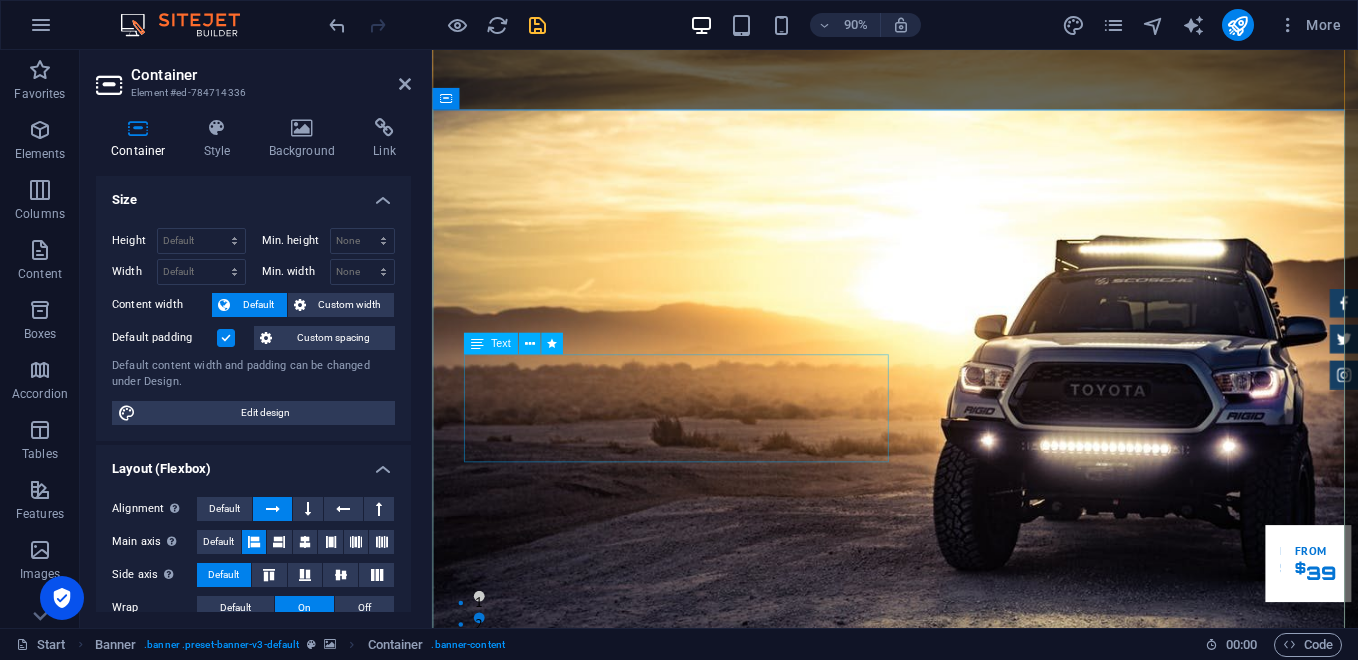 click on "PT. FAHRIAL ARTECH INDONESIA menjawab kebutuhan tersebut dengan mendirikan divisi Perdagangan Besar Bahan Bakery & Horeka, menyediakan berbagai bahan kue dan kebutuhan pendukung untuk pelaku industri makanan, toko bahan kue, dan UMKM skala besar." at bounding box center [947, 1298] 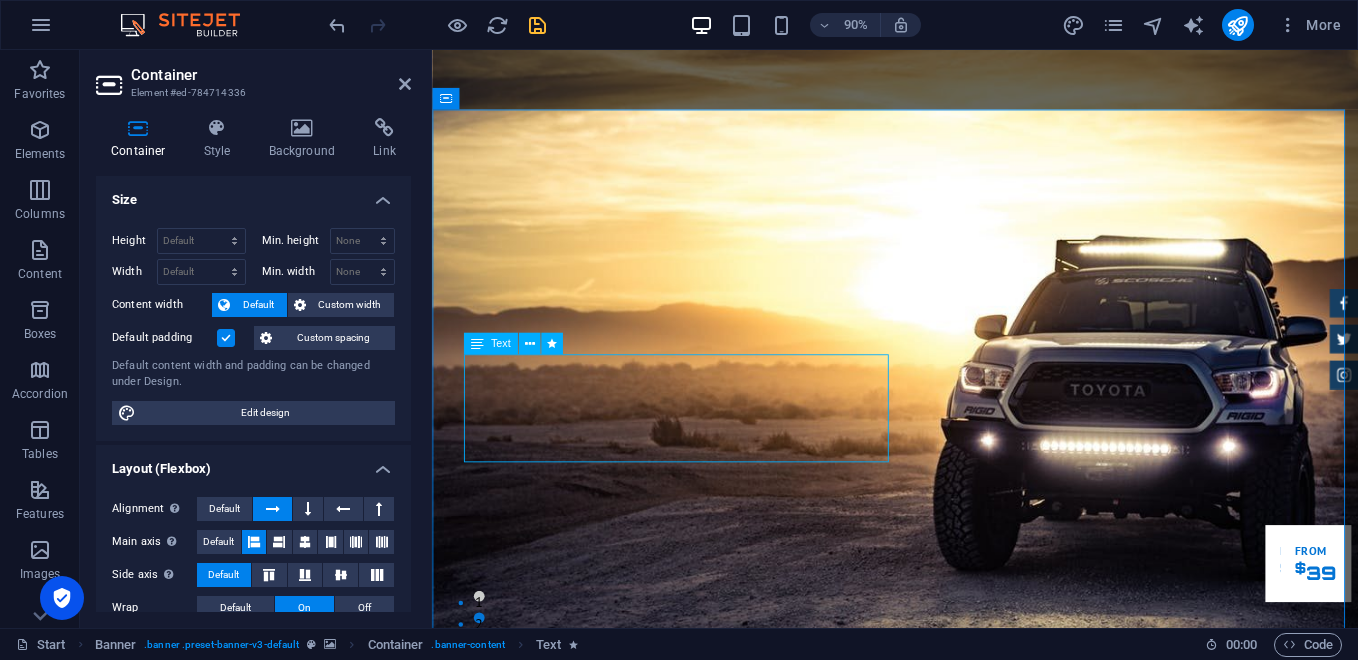 click on "PT. FAHRIAL ARTECH INDONESIA menjawab kebutuhan tersebut dengan mendirikan divisi Perdagangan Besar Bahan Bakery & Horeka, menyediakan berbagai bahan kue dan kebutuhan pendukung untuk pelaku industri makanan, toko bahan kue, dan UMKM skala besar." at bounding box center (947, 1298) 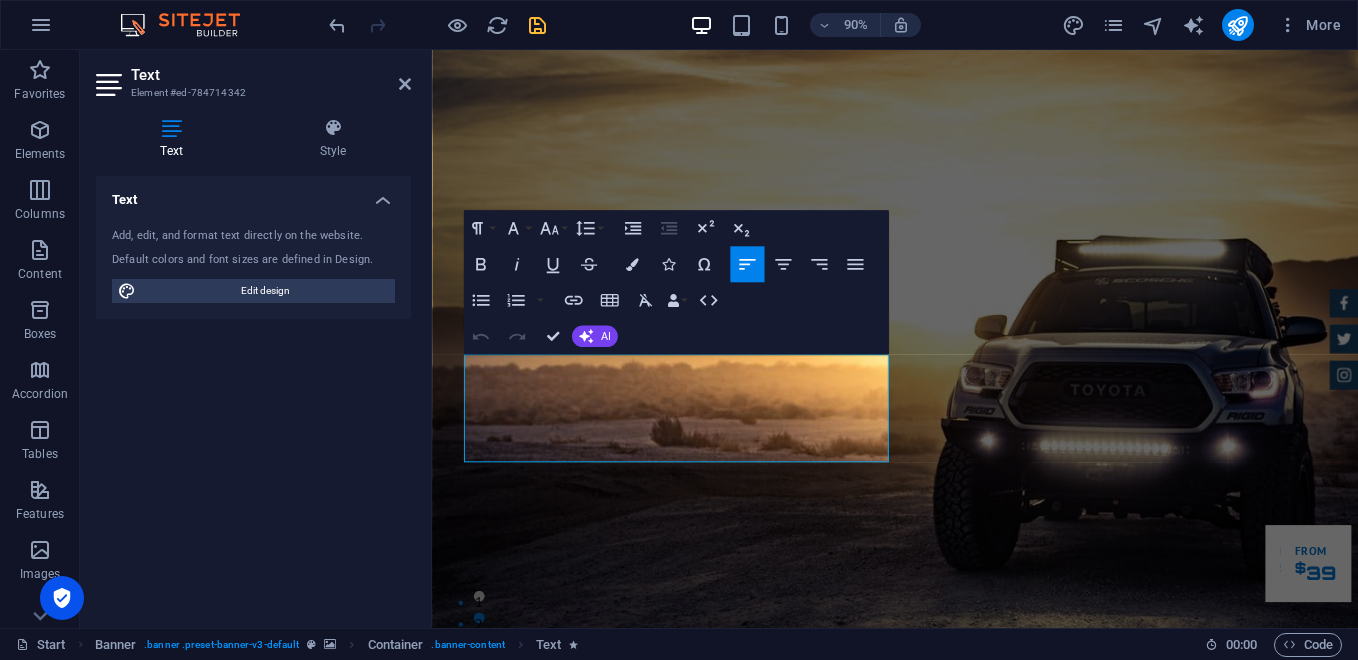 click on "PT. FAHRIAL ARTECH INDONESIA menjawab kebutuhan tersebut dengan mendirikan divisi Perdagangan Besar Bahan Bakery & Horeka, menyediakan berbagai bahan kue dan kebutuhan pendukung untuk pelaku industri makanan, toko bahan kue, dan UMKM skala besar." at bounding box center (947, 1298) 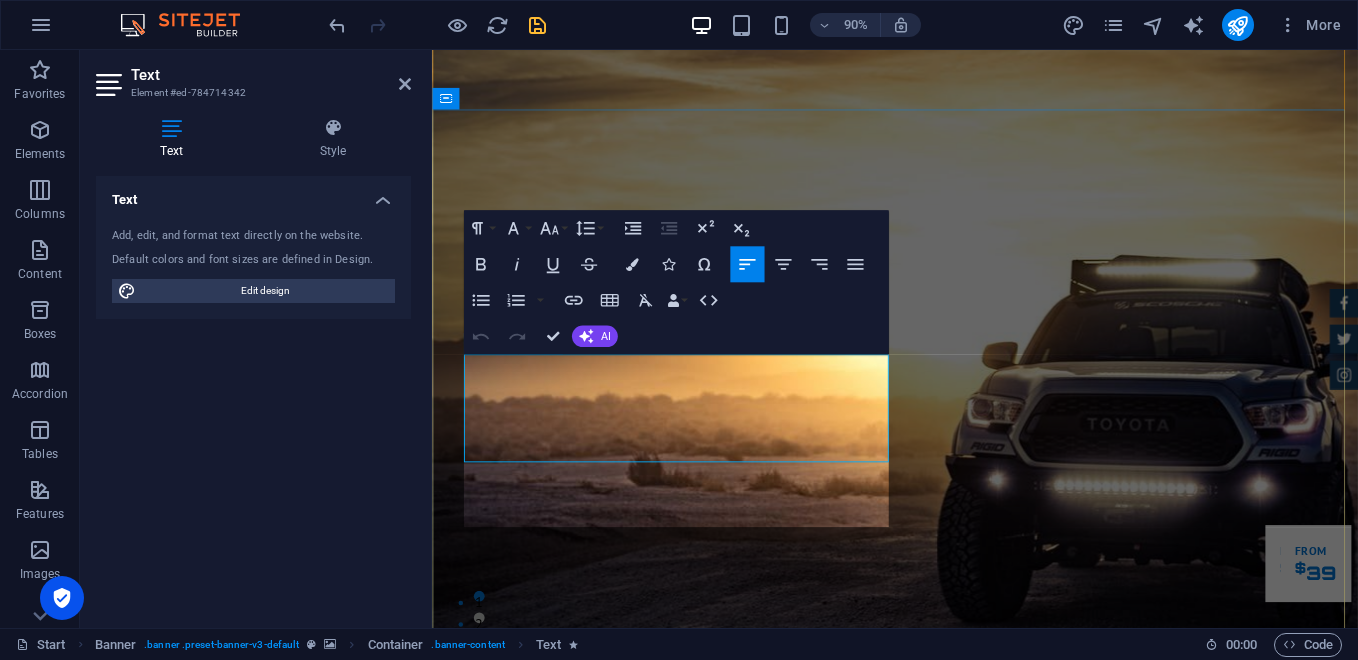 scroll, scrollTop: 6549, scrollLeft: 0, axis: vertical 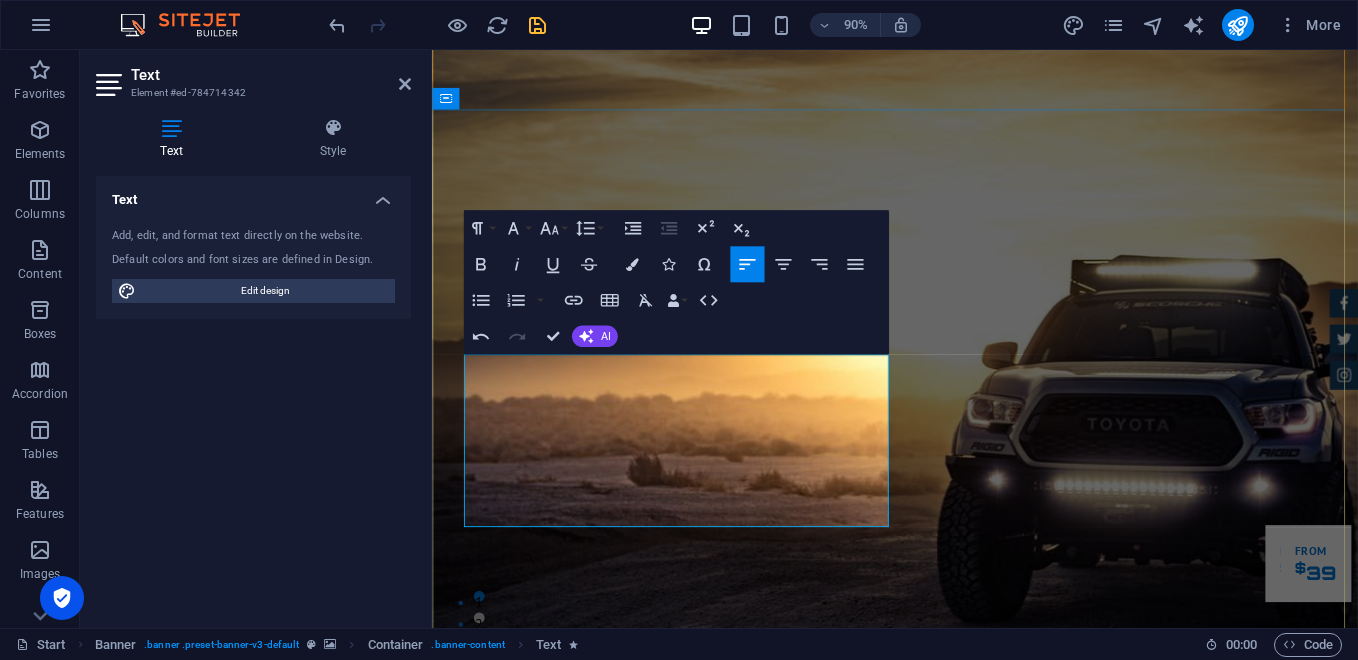 click at bounding box center [947, 1562] 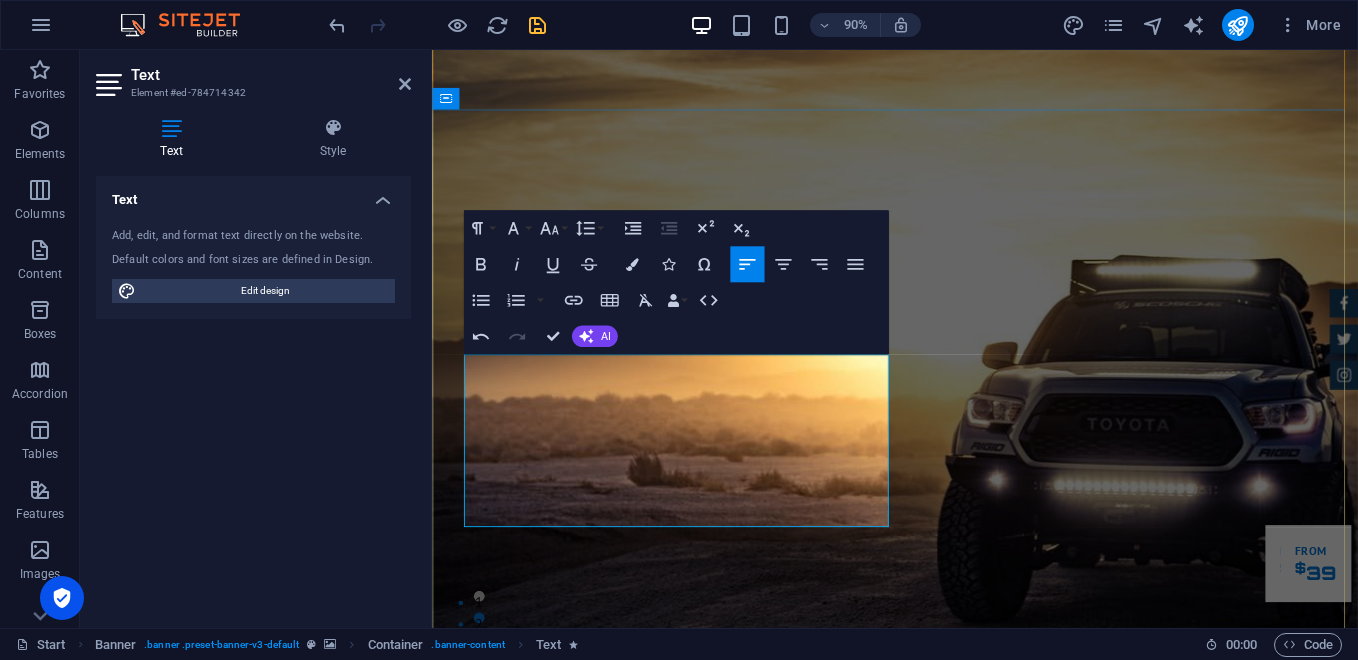 click at bounding box center (947, 1562) 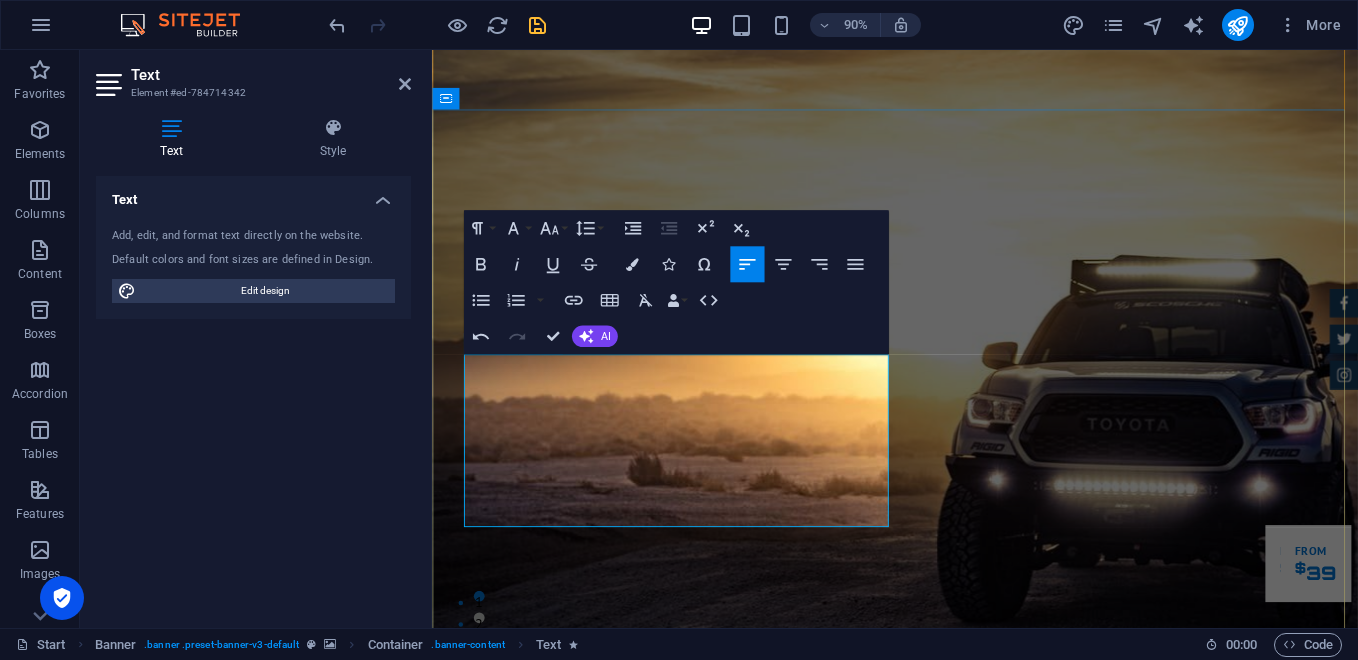 click at bounding box center [947, 1562] 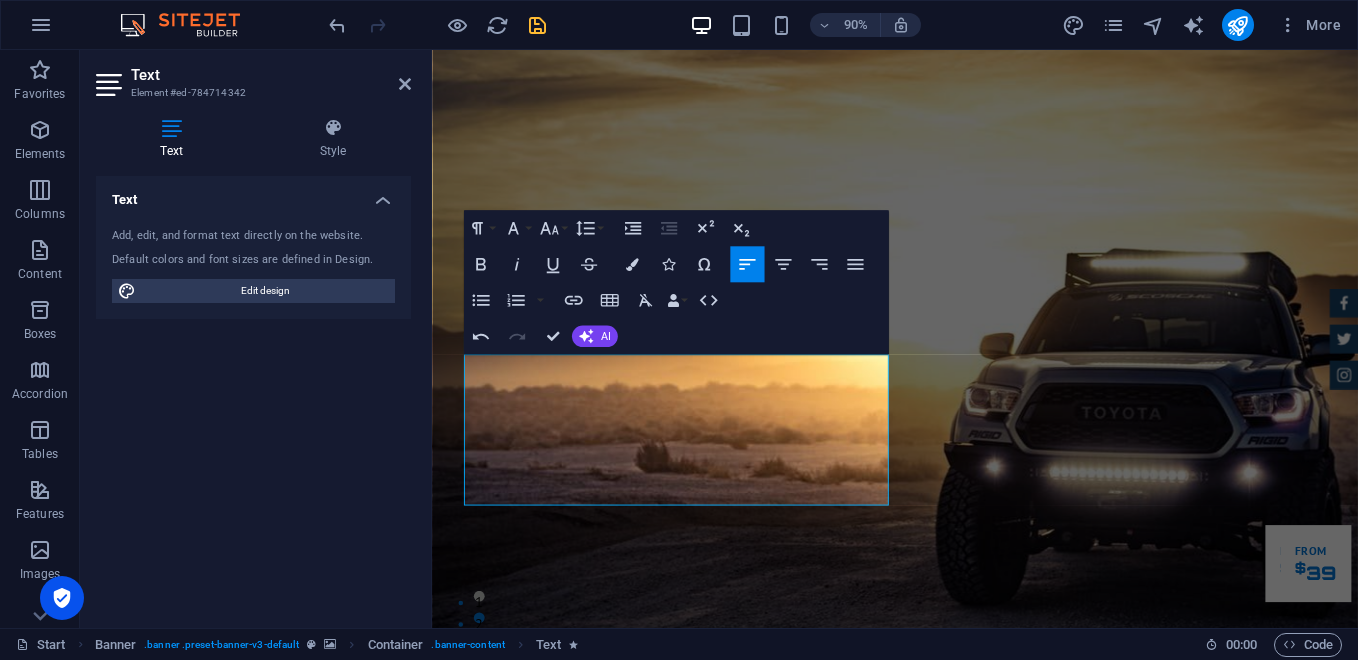 click on "Text Add, edit, and format text directly on the website. Default colors and font sizes are defined in Design. Edit design Alignment Left aligned Centered Right aligned" at bounding box center (253, 394) 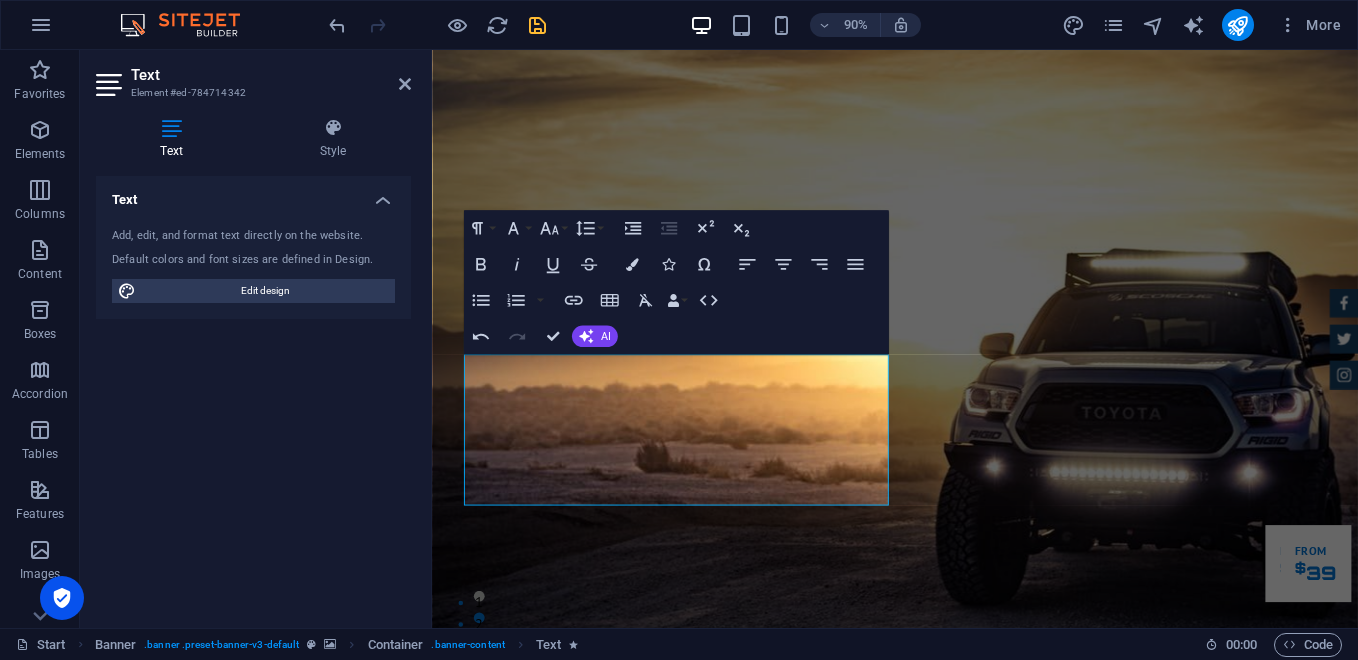 click on "Text Add, edit, and format text directly on the website. Default colors and font sizes are defined in Design. Edit design Alignment Left aligned Centered Right aligned" at bounding box center [253, 394] 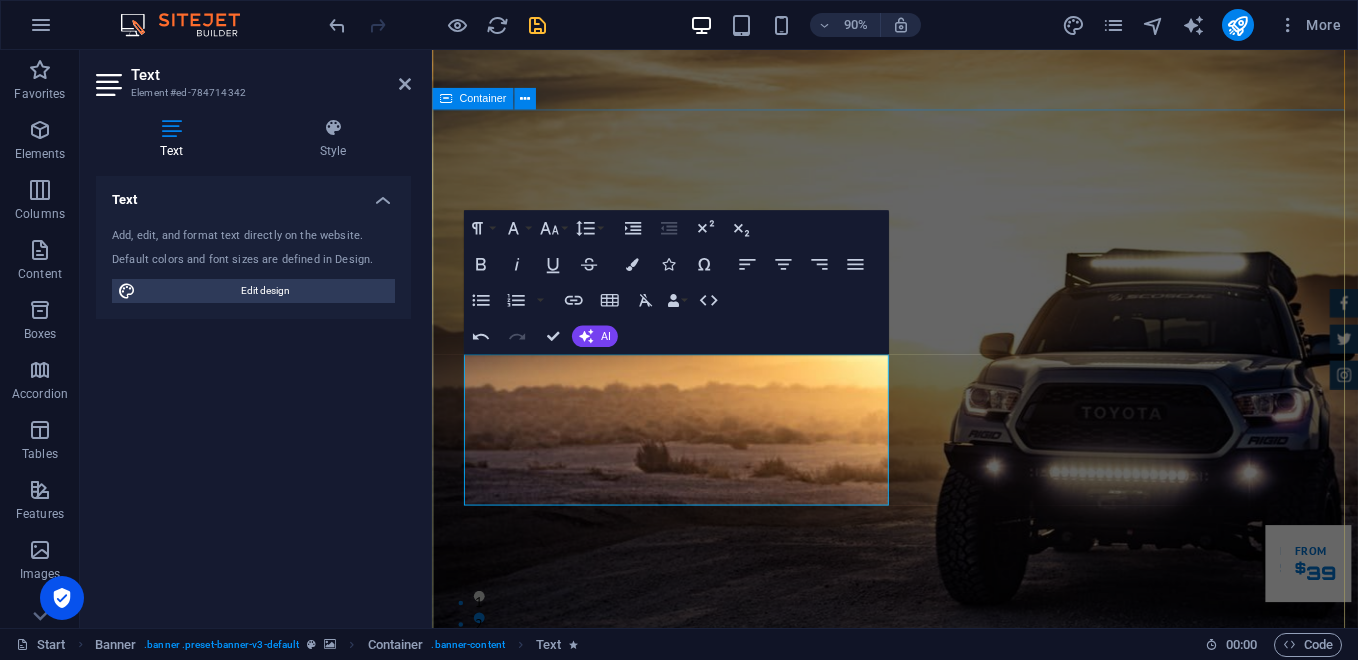 click on "GReat Deals. Great Cars. Dengan visi menjadi salah satu distributor bahan bakery [PERSON_NAME] Horeka terbaik di [GEOGRAPHIC_DATA], PT. FAHRIAL ARTECH INDONESIA berkomitmen menyediakan produk yang terjamin kualitasnya, tersedia dalam berbagai [PERSON_NAME] didukung dengan pelayanan terbaik. Kami membuka [PERSON_NAME] untuk kerja sama jangka panjang baik dengan industri besar, toko bahan kue, maupun mitra retail lainnya. Dengan visi menjadi salah satu distributor bahan bakery [PERSON_NAME] Horeka terbaik di [GEOGRAPHIC_DATA], PT. FAHRIAL ARTECH INDONESIA berkomitmen menyediakan produk yang terjamin kualitasnya, tersedia dalam berbagai [PERSON_NAME] didukung dengan pelayanan terbaik. Kami membuka [PERSON_NAME] untuk kerja sama jangka panjang baik dengan industri besar, toko bahan kue, maupun mitra retail lainnya.  Our Inventory   Make an appointment" at bounding box center [946, 1394] 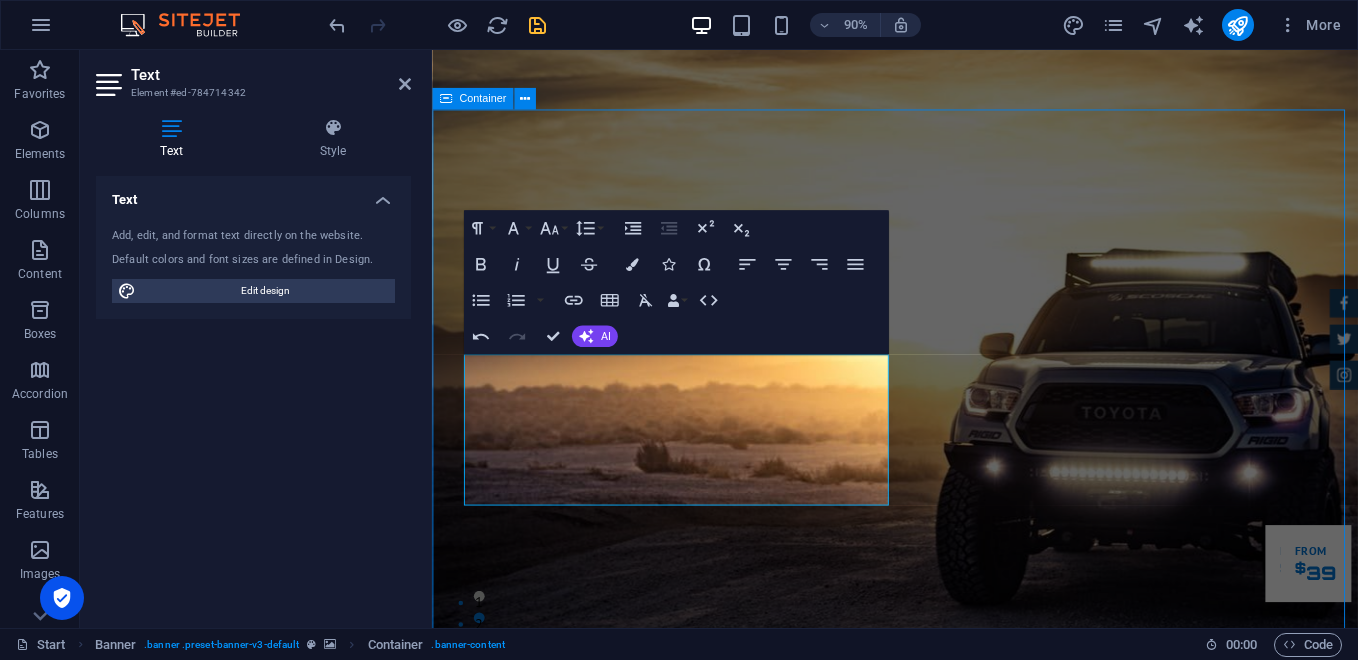 click on "GReat Deals. Great Cars. Dengan visi menjadi salah satu distributor bahan bakery [PERSON_NAME] Horeka terbaik di [GEOGRAPHIC_DATA], PT. FAHRIAL ARTECH INDONESIA berkomitmen menyediakan produk yang terjamin kualitasnya, tersedia dalam berbagai [PERSON_NAME] didukung dengan pelayanan terbaik. Kami membuka [PERSON_NAME] untuk kerja sama jangka panjang baik dengan industri besar, toko bahan kue, maupun mitra retail lainnya. Dengan visi menjadi salah satu distributor bahan bakery [PERSON_NAME] Horeka terbaik di [GEOGRAPHIC_DATA], PT. FAHRIAL ARTECH INDONESIA berkomitmen menyediakan produk yang terjamin kualitasnya, tersedia dalam berbagai [PERSON_NAME] didukung dengan pelayanan terbaik. Kami membuka [PERSON_NAME] untuk kerja sama jangka panjang baik dengan industri besar, toko bahan kue, maupun mitra retail lainnya.  Our Inventory   Make an appointment" at bounding box center (946, 1394) 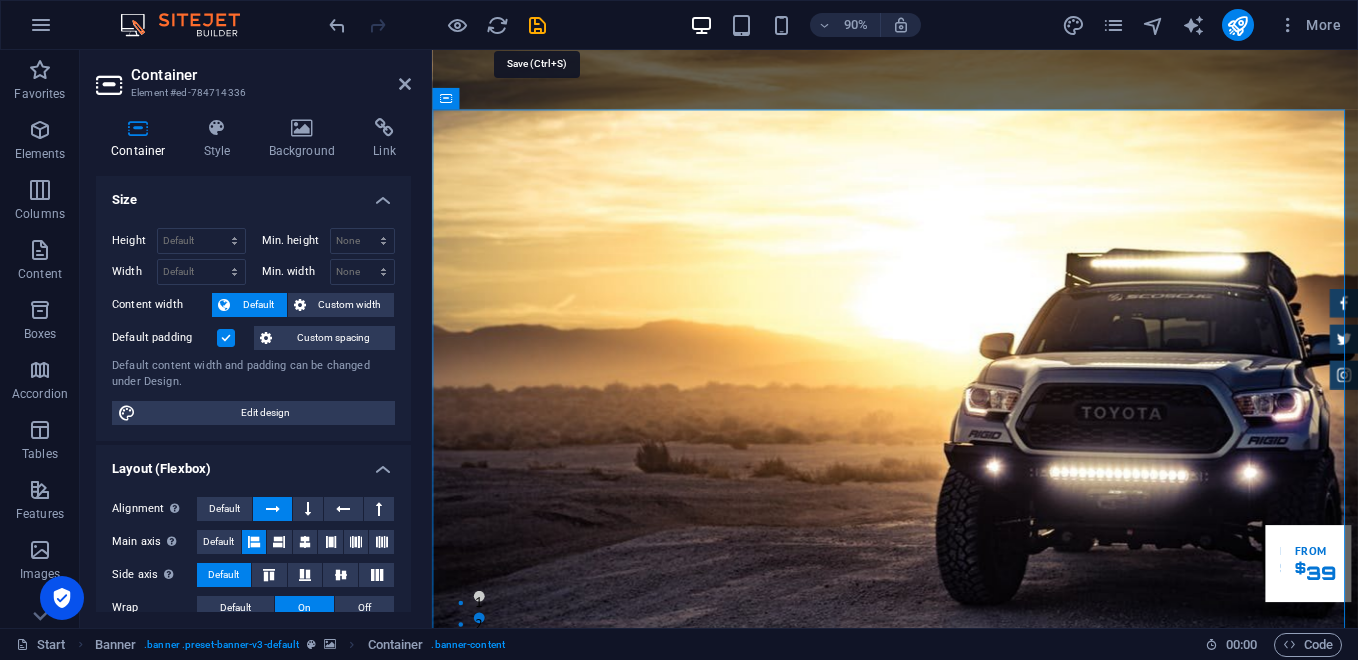 click at bounding box center [537, 25] 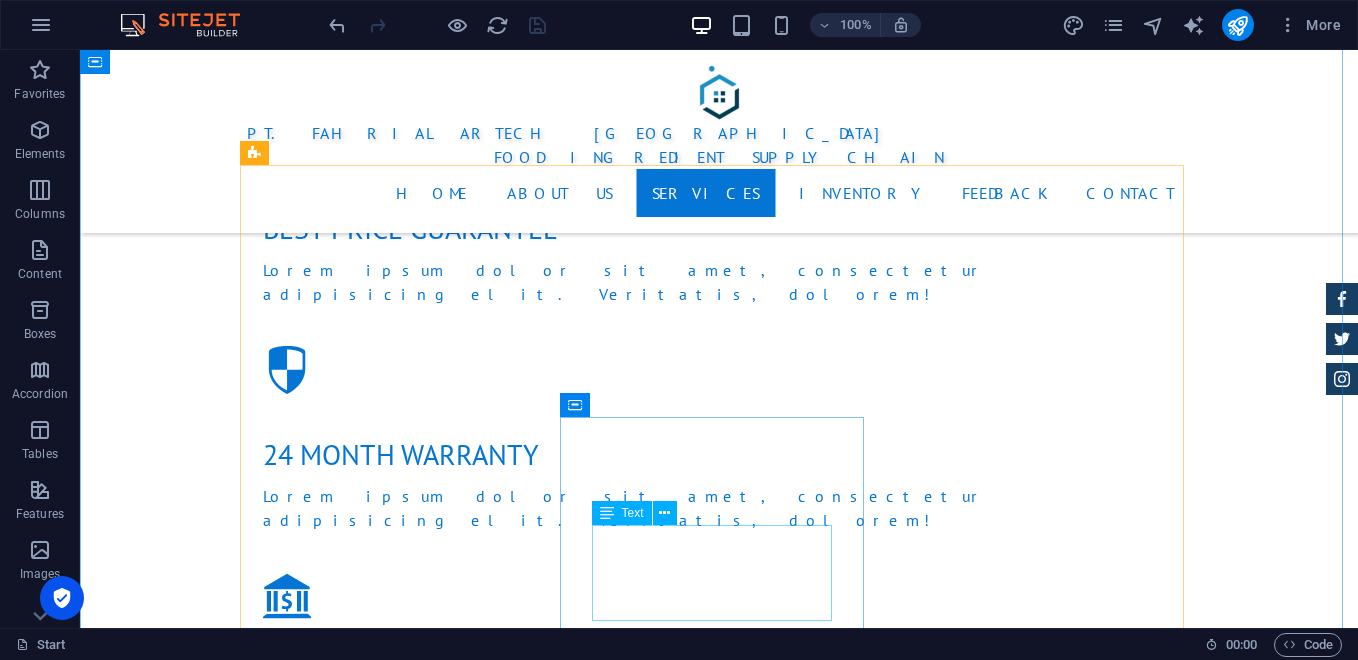 scroll, scrollTop: 2467, scrollLeft: 0, axis: vertical 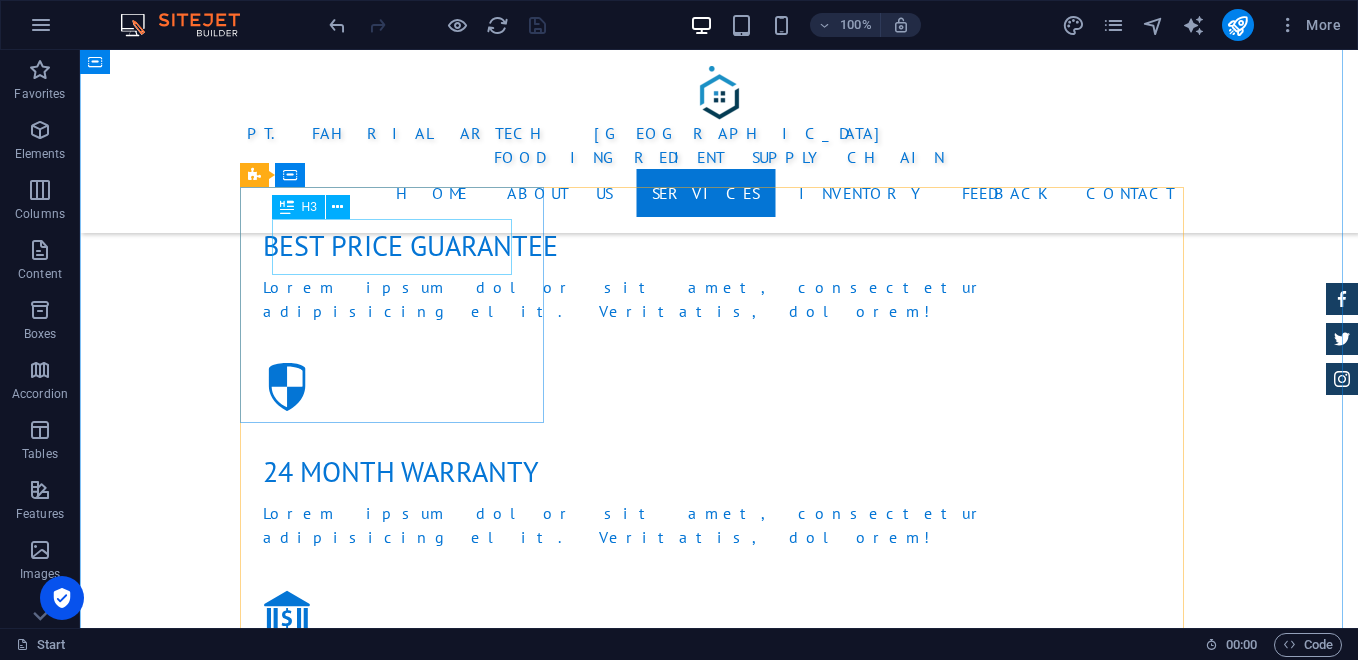 click on "CAR  CHECK" at bounding box center [719, 2127] 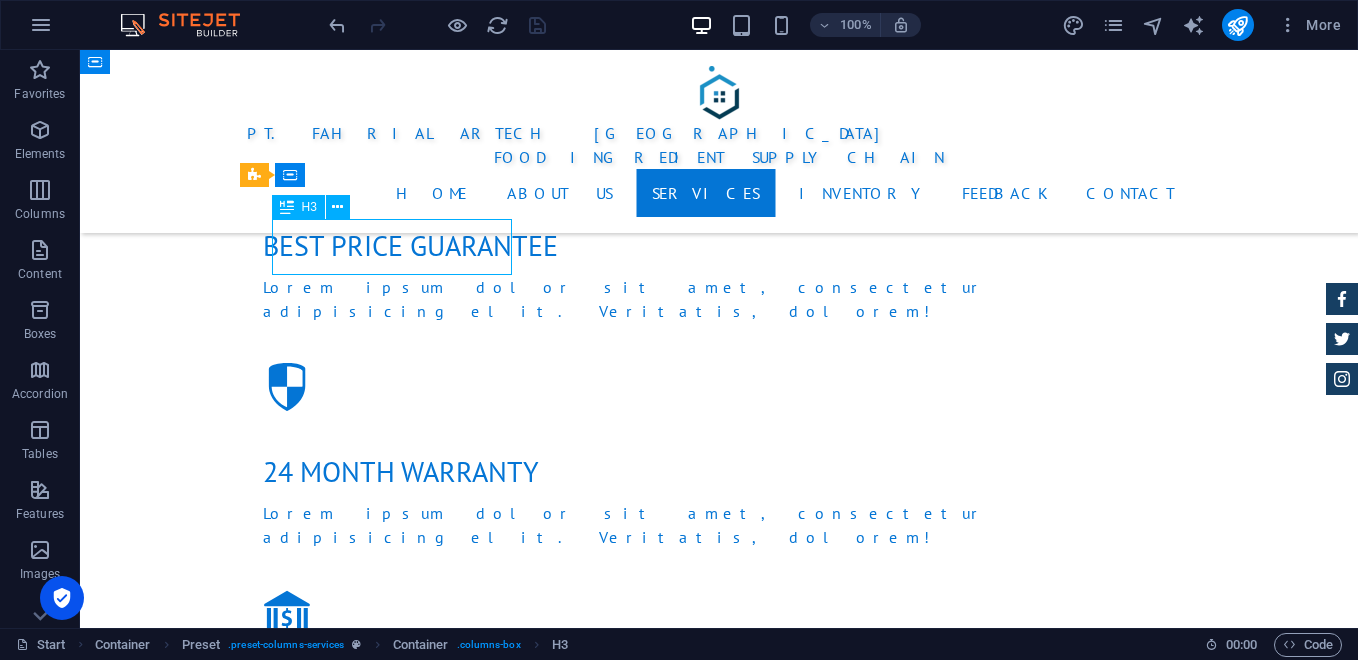 click on "CAR  CHECK" at bounding box center (719, 2127) 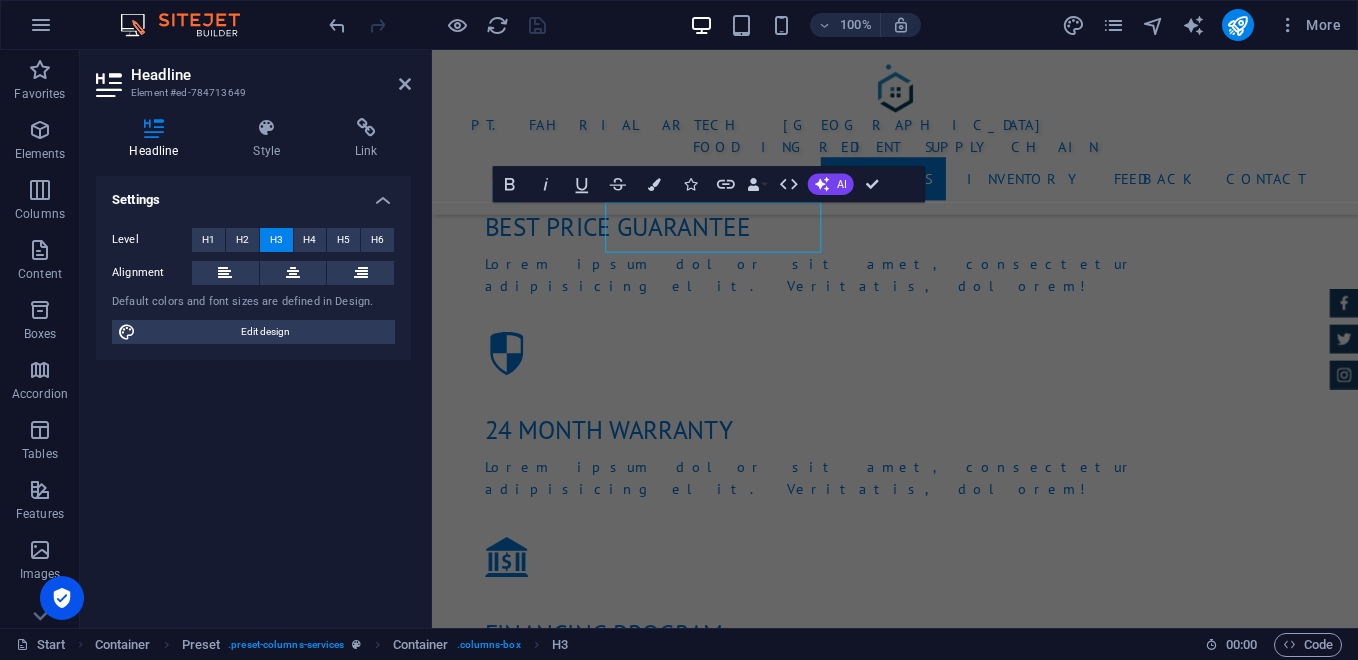 click on "Headline Element #ed-784713649 Headline Style Link Settings Level H1 H2 H3 H4 H5 H6 Alignment Default colors and font sizes are defined in Design. Edit design Preset Element Link None Page External Element Next element Phone Email Page Start Subpage Legal Notice Privacy Element
URL Phone Email Link target New tab Same tab Overlay Title Additional link description, should not be the same as the link text. The title is most often shown as a tooltip text when the mouse moves over the element. Leave empty if uncertain. Relationship Sets the  relationship of this link to the link target . For example, the value "nofollow" instructs search engines not to follow the link. Can be left empty. alternate author bookmark external help license next nofollow noreferrer noopener prev search tag
H1   Banner   Banner   Container   Menu   Banner   Menu Bar   Text   Spacer   Container   Preset   HTML   Preset   Preset   H2   Text   Spacer   Container   Preset   Container   H3   Text" at bounding box center [719, 339] 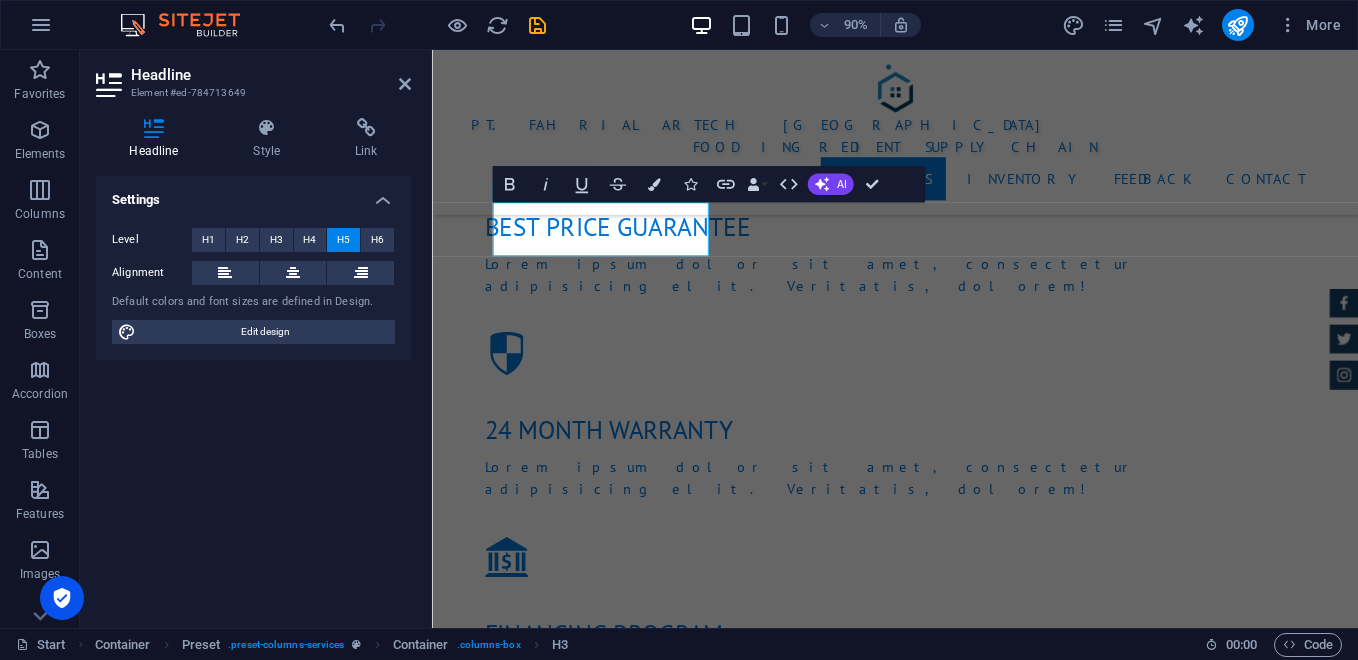click on "H5" at bounding box center (343, 240) 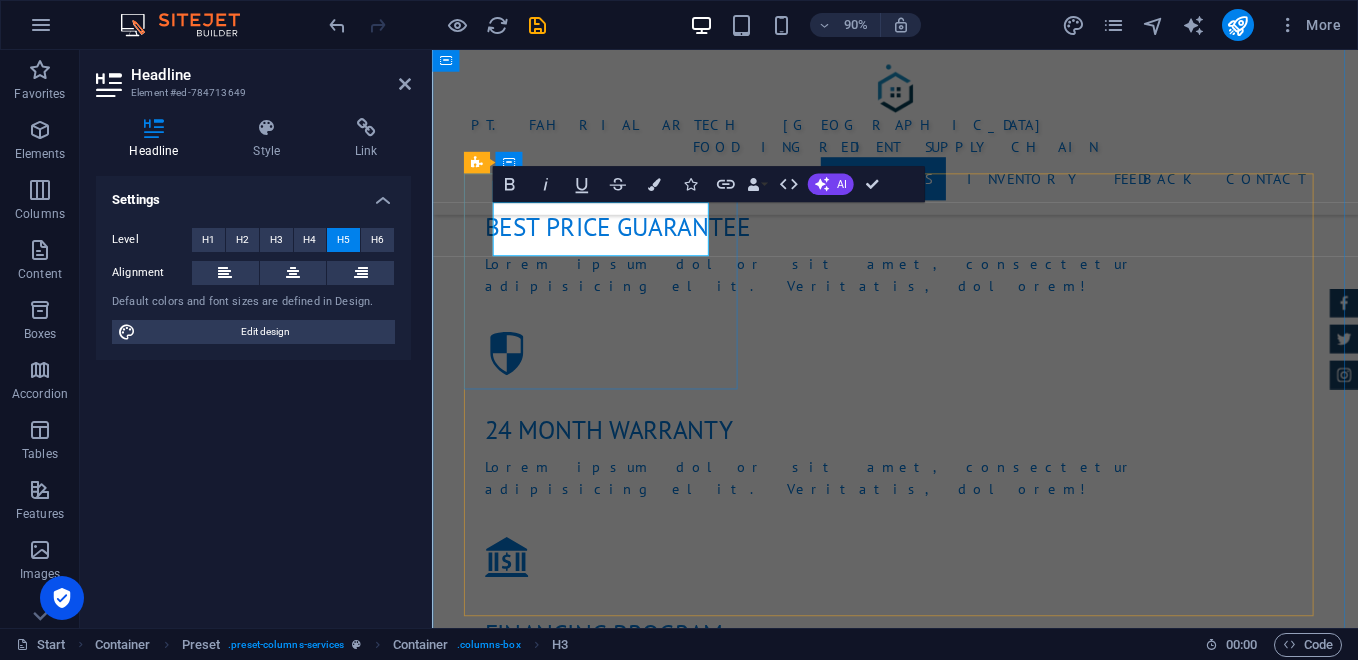 click on "CAR CHECK" at bounding box center (947, 2129) 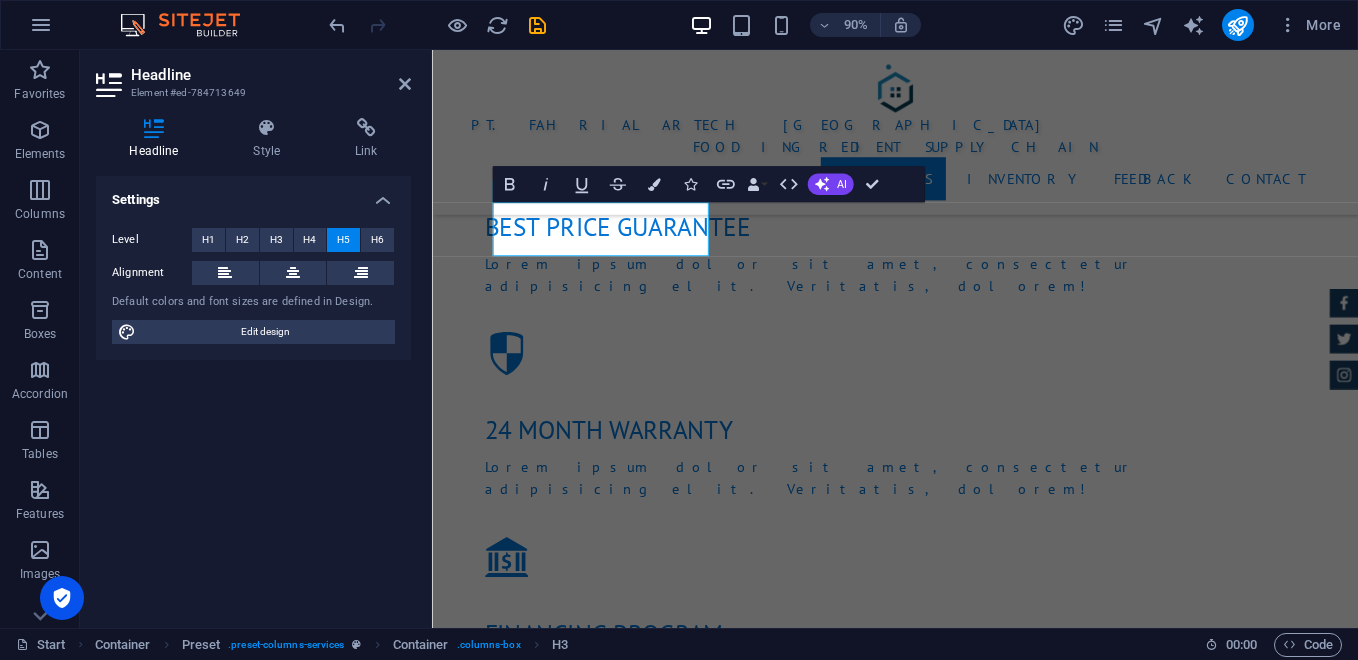 click on "Settings Level H1 H2 H3 H4 H5 H6 Alignment Default colors and font sizes are defined in Design. Edit design" at bounding box center [253, 394] 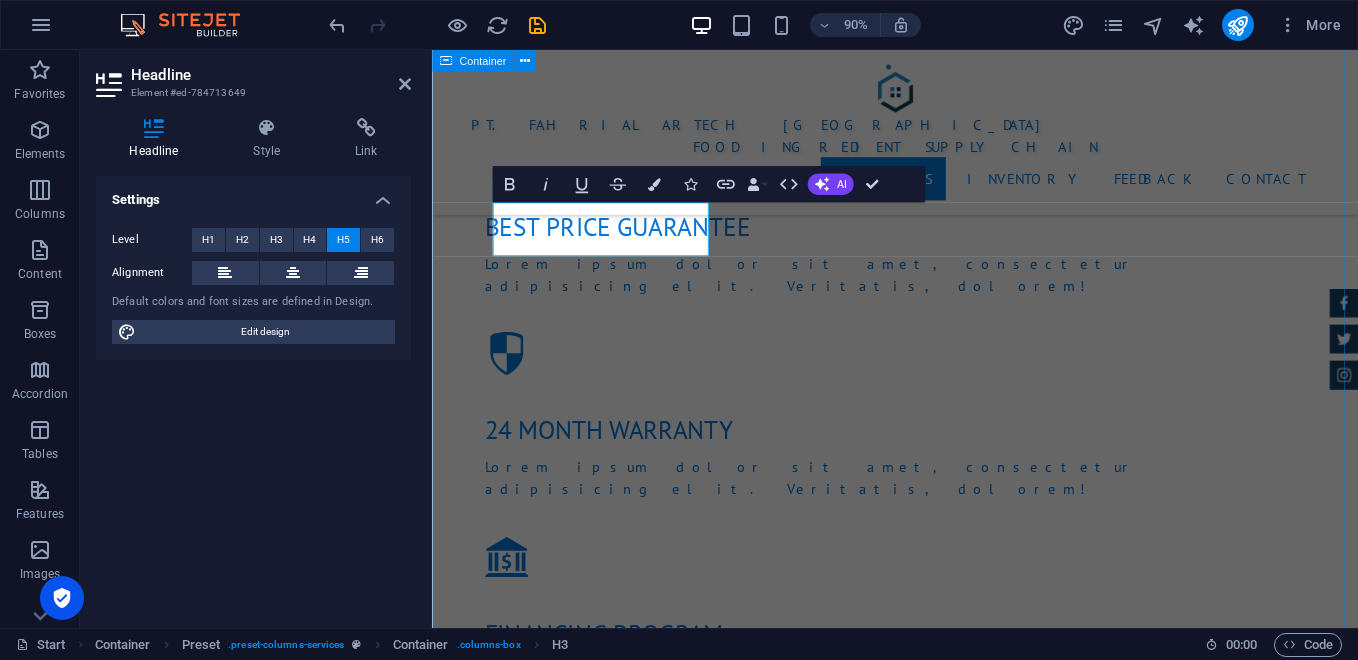 click on "Services Lorem ipsum dolor sit amet, consectetur adipisicing elit. [PERSON_NAME], assumenda, dolore, cum [PERSON_NAME] asperiores consequatur suscipit quidem ducimus eveniet iure expedita consectetur odio voluptatum similique fugit voluptates rem accusamus quae quas dolorem tenetur facere tempora maiores adipisci reiciendis accusantium voluptatibus id voluptate tempore dolor harum nisi amet! Nobis, eaque. Distribusi Langsung Distribusi Langsung Lorum ipsum At vero eos et  Stet clita kasd  Ut wisi enim from $ 119 Insurance cover Lorum ipsum At vero eos et Stet clita kasd  Ut wisi enim from $ 259 Tire  Change Lorum ipsum At vero eos et  Stet clita kasd  Ut wisi enim from $ 49 System upgrade Lorum ipsum At vero eos et  Stet clita kasd  Ut wisi enim from $ 99 Oil Change Lorum ipsum At vero eos et  Stet clita kasd  Ut wisi enim from $ 19 Car Cleanup Lorum ipsum At vero eos et  Stet clita kasd  Ut wisi enim from $ 39" at bounding box center [946, 2630] 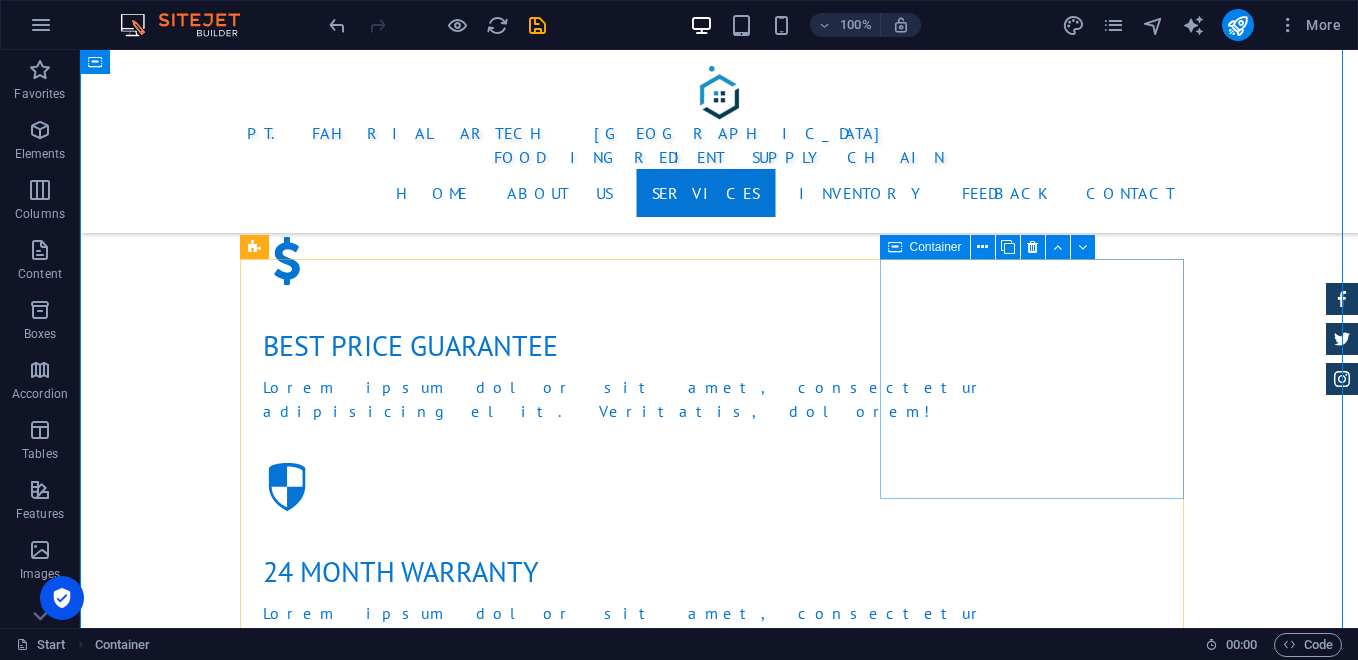 scroll, scrollTop: 2467, scrollLeft: 0, axis: vertical 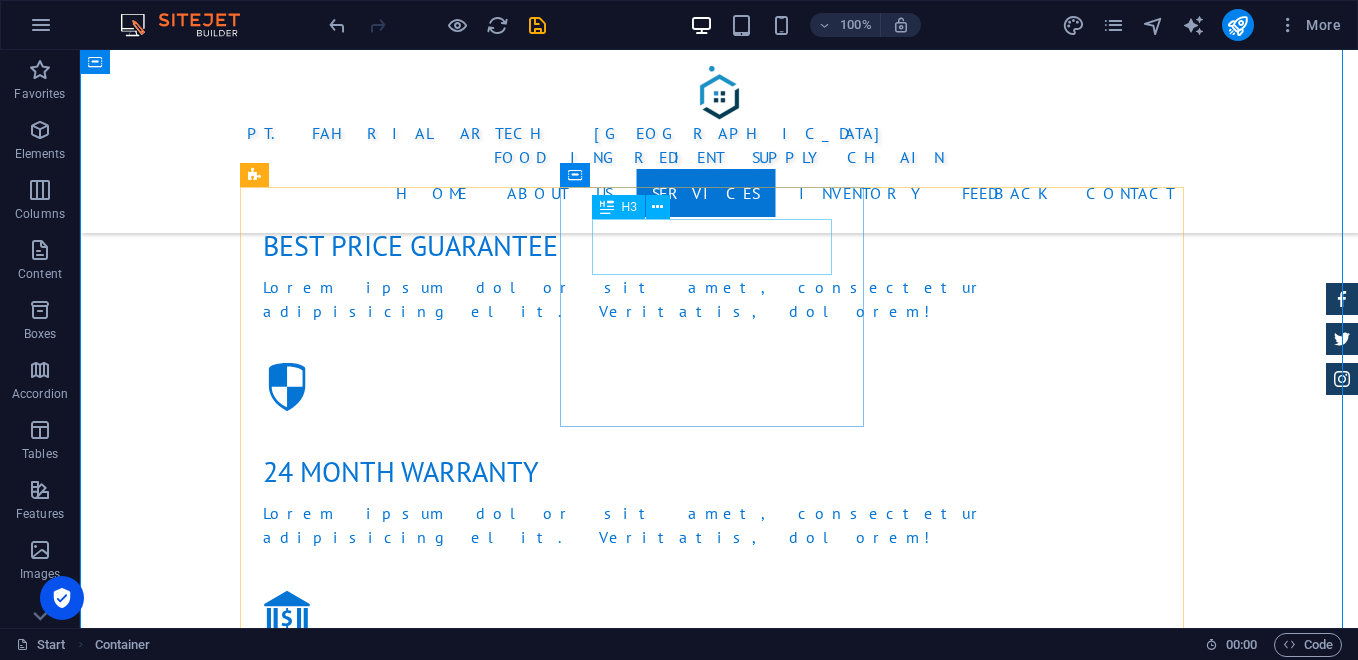 click on "Insurance cover" at bounding box center [719, 2335] 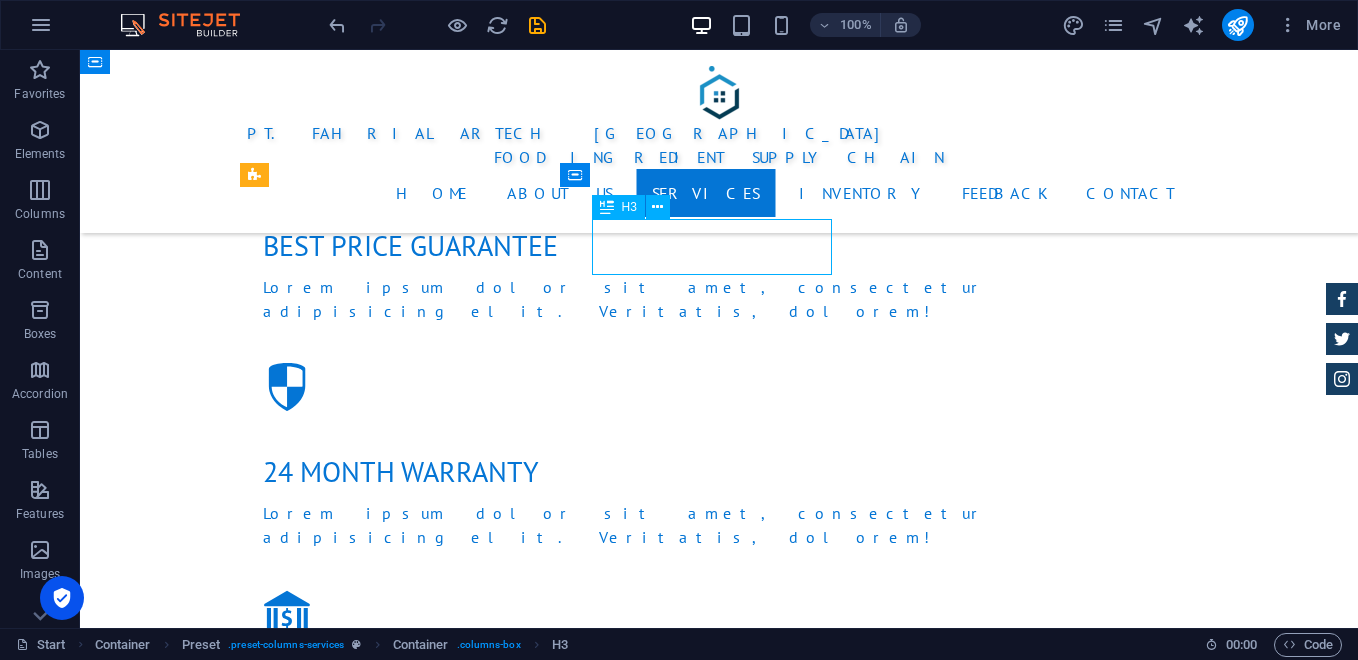 click on "Insurance cover" at bounding box center [719, 2335] 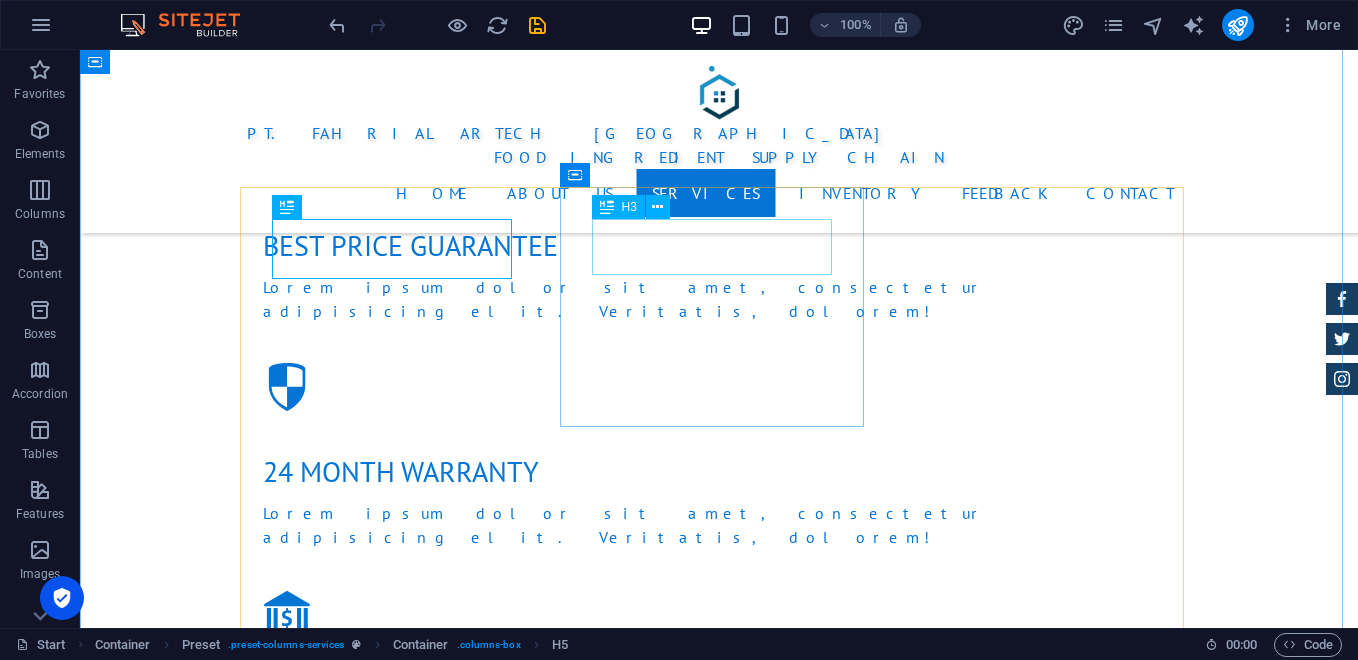 click on "Insurance cover" at bounding box center [719, 2335] 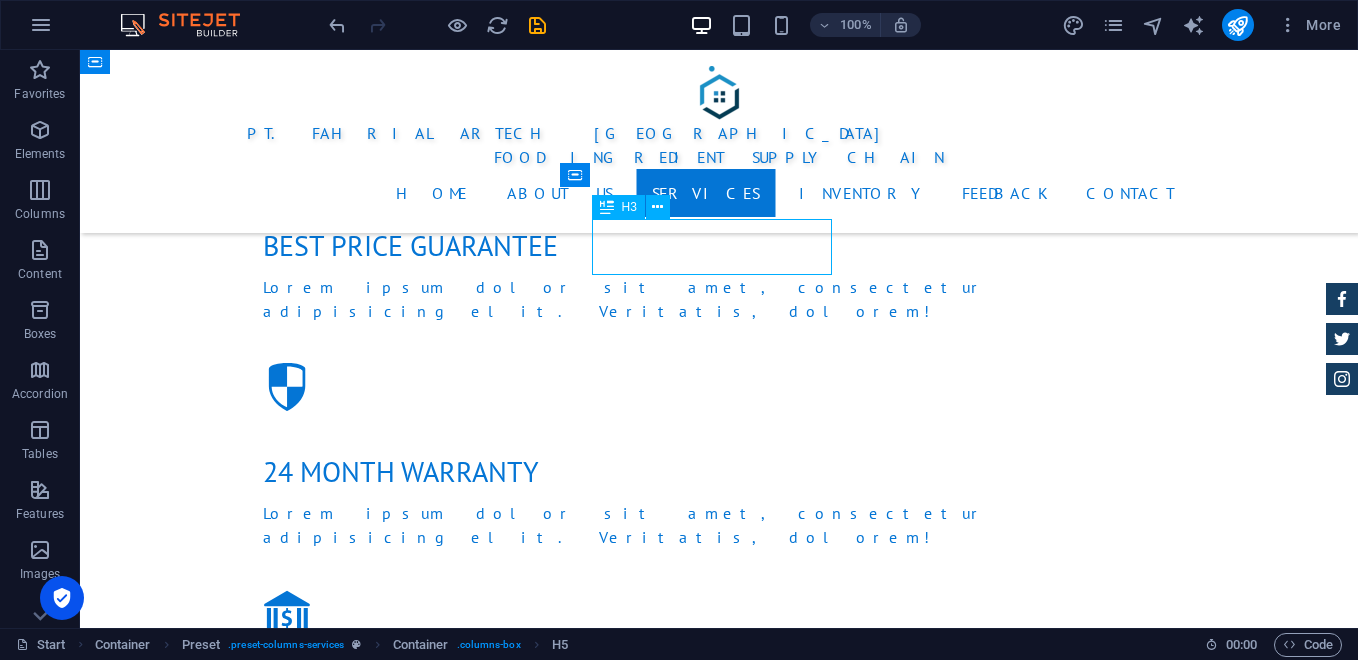 click on "Insurance cover" at bounding box center (719, 2335) 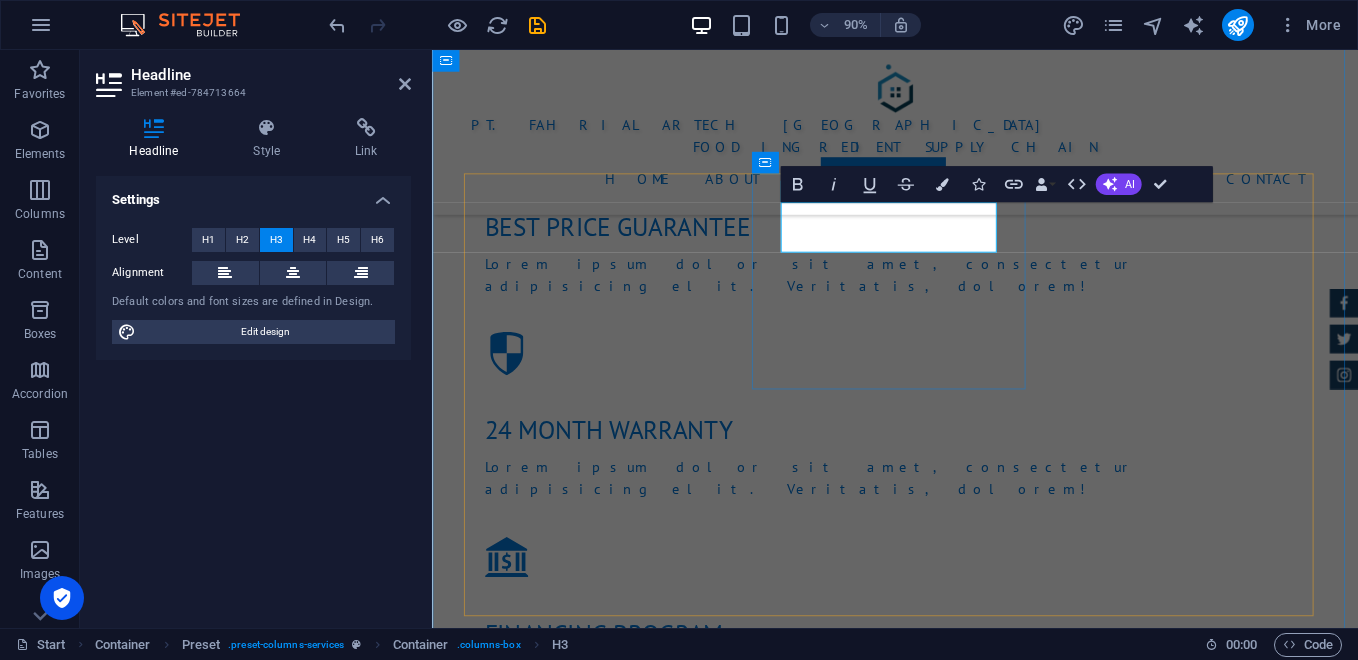 scroll, scrollTop: 0, scrollLeft: 3, axis: horizontal 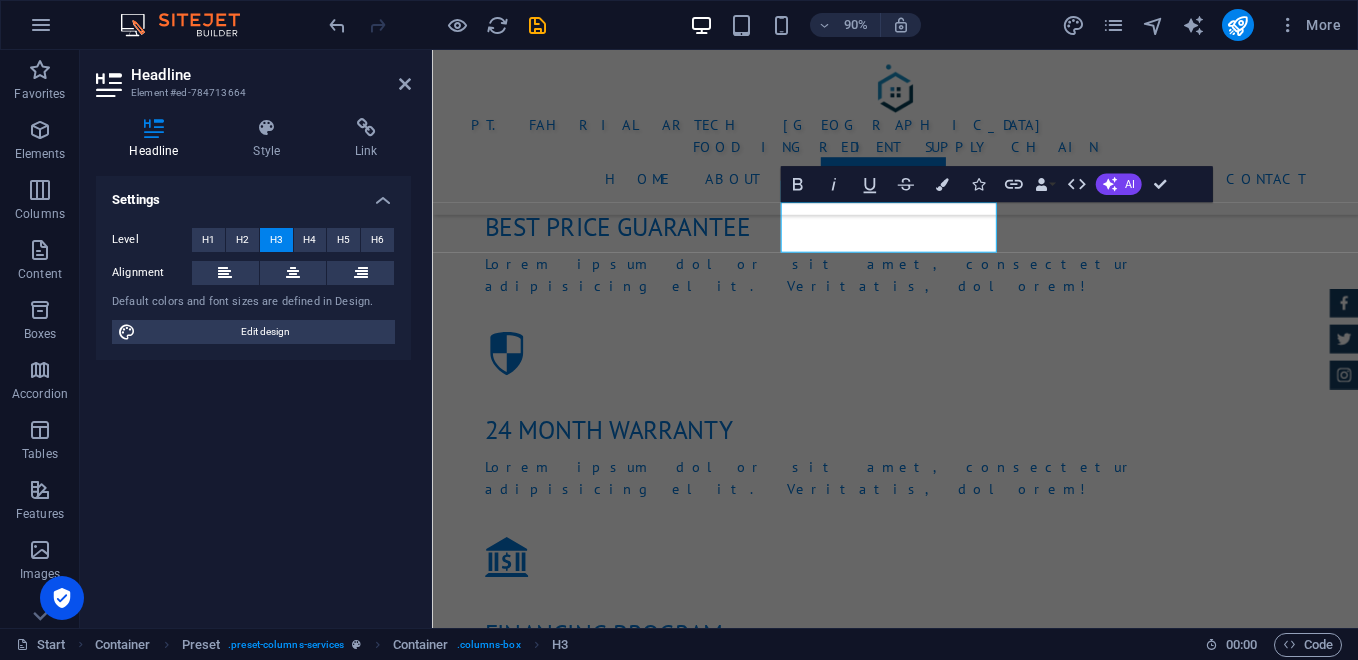 click on "Settings Level H1 H2 H3 H4 H5 H6 Alignment Default colors and font sizes are defined in Design. Edit design" at bounding box center [253, 394] 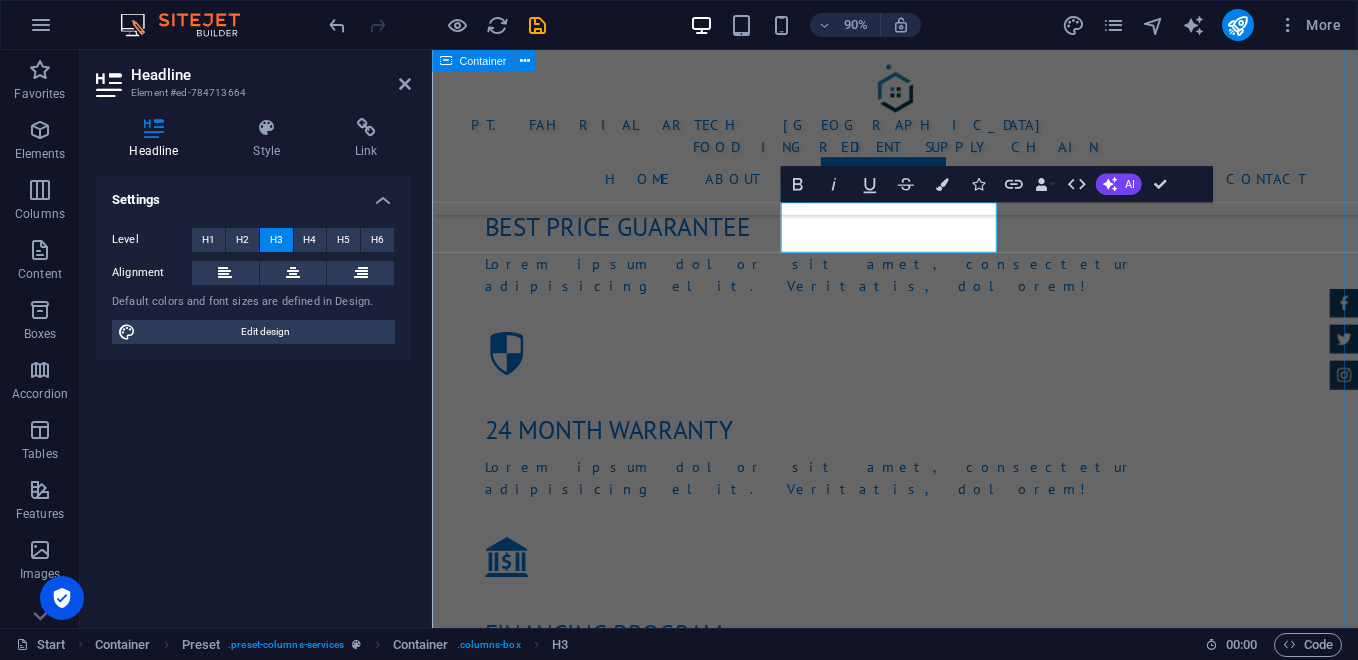 click on "Services Lorem ipsum dolor sit amet, consectetur adipisicing elit. [PERSON_NAME], assumenda, dolore, cum [PERSON_NAME] asperiores consequatur suscipit quidem ducimus eveniet iure expedita consectetur odio voluptatum similique fugit voluptates rem accusamus quae quas dolorem tenetur facere tempora maiores adipisci reiciendis accusantium voluptatibus id voluptate tempore dolor harum nisi amet! Nobis, eaque. Distribusi Langsung Lorum ipsum At vero eos et  Stet clita kasd  Ut wisi enim from $ 119 Kemitraan Digital Kemitraan Digital Lorum ipsum At vero eos et Stet clita kasd  Ut wisi enim from $ 259 Tire  Change Lorum ipsum At vero eos et  Stet clita kasd  Ut wisi enim from $ 49 System upgrade Lorum ipsum At vero eos et  Stet clita kasd  Ut wisi enim from $ 99 Oil Change Lorum ipsum At vero eos et  Stet clita kasd  Ut wisi enim from $ 19 Car Cleanup Lorum ipsum At vero eos et  Stet clita kasd  Ut wisi enim from $ 39" at bounding box center [946, 2630] 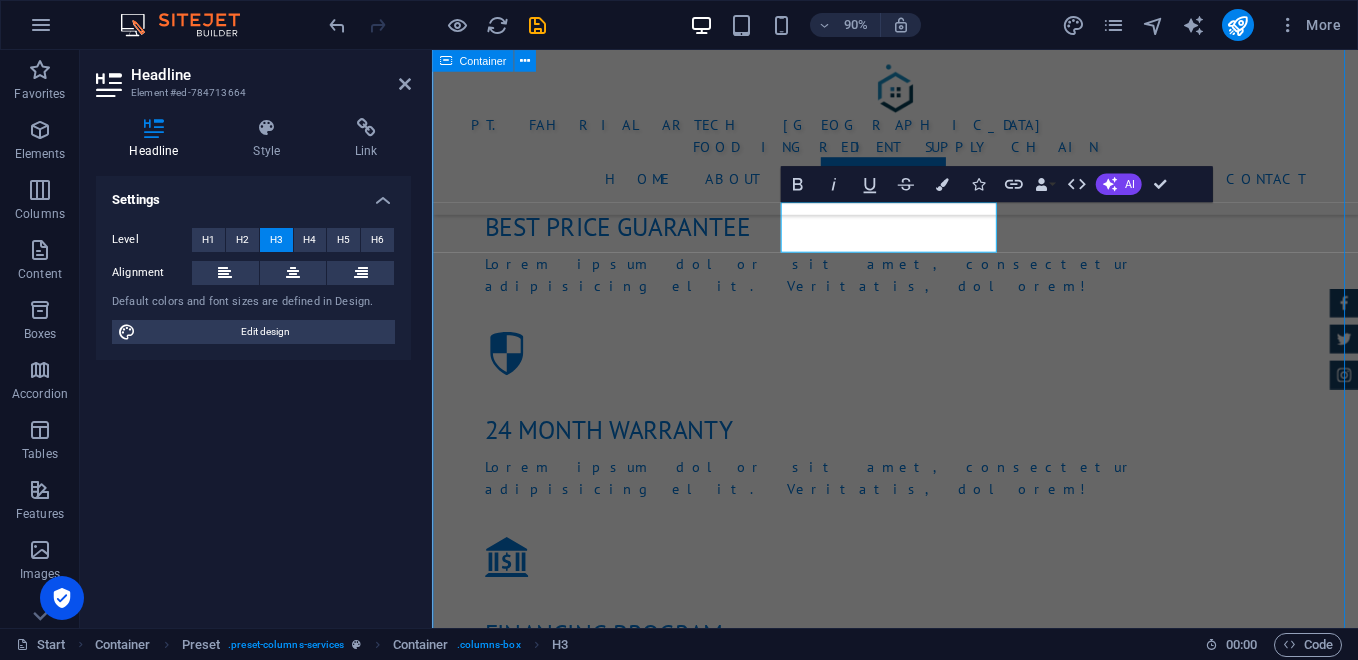click on "Services Lorem ipsum dolor sit amet, consectetur adipisicing elit. [PERSON_NAME], assumenda, dolore, cum [PERSON_NAME] asperiores consequatur suscipit quidem ducimus eveniet iure expedita consectetur odio voluptatum similique fugit voluptates rem accusamus quae quas dolorem tenetur facere tempora maiores adipisci reiciendis accusantium voluptatibus id voluptate tempore dolor harum nisi amet! Nobis, eaque. Distribusi Langsung Lorum ipsum At vero eos et  Stet clita kasd  Ut wisi enim from $ 119 Kemitraan Digital Kemitraan Digital Lorum ipsum At vero eos et Stet clita kasd  Ut wisi enim from $ 259 Tire  Change Lorum ipsum At vero eos et  Stet clita kasd  Ut wisi enim from $ 49 System upgrade Lorum ipsum At vero eos et  Stet clita kasd  Ut wisi enim from $ 99 Oil Change Lorum ipsum At vero eos et  Stet clita kasd  Ut wisi enim from $ 19 Car Cleanup Lorum ipsum At vero eos et  Stet clita kasd  Ut wisi enim from $ 39" at bounding box center [946, 2630] 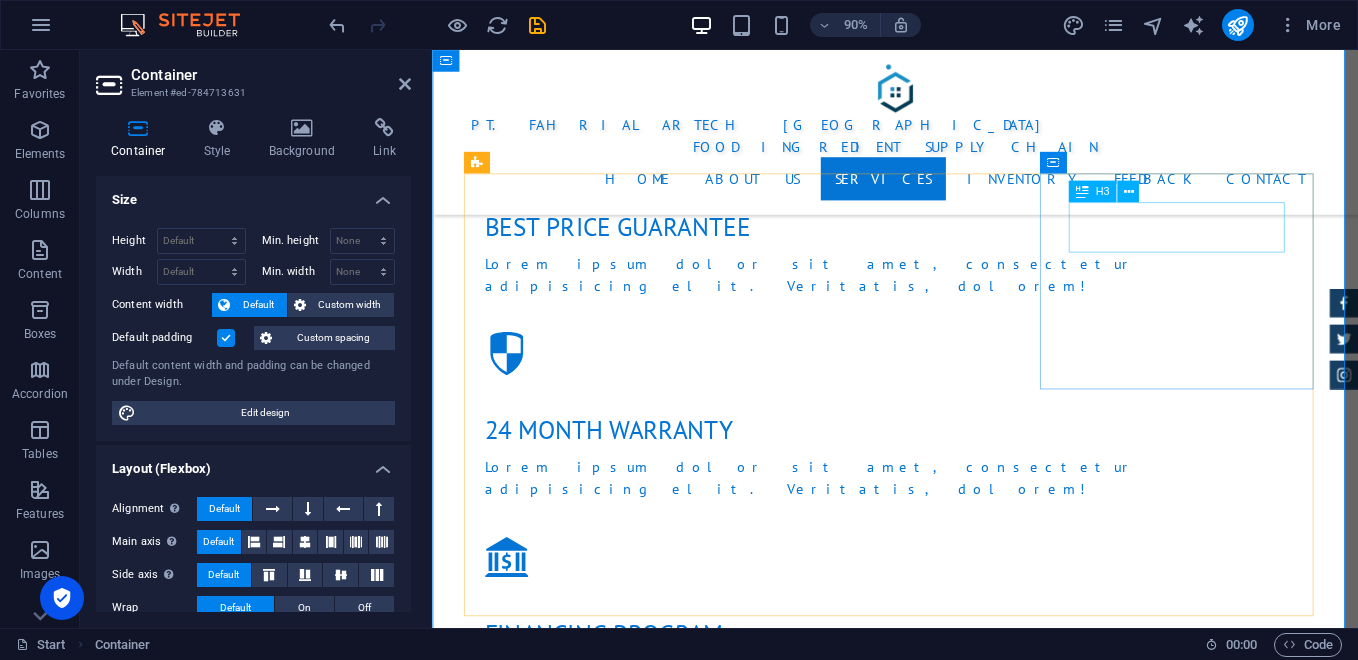 click on "Tire  Change" at bounding box center (947, 2569) 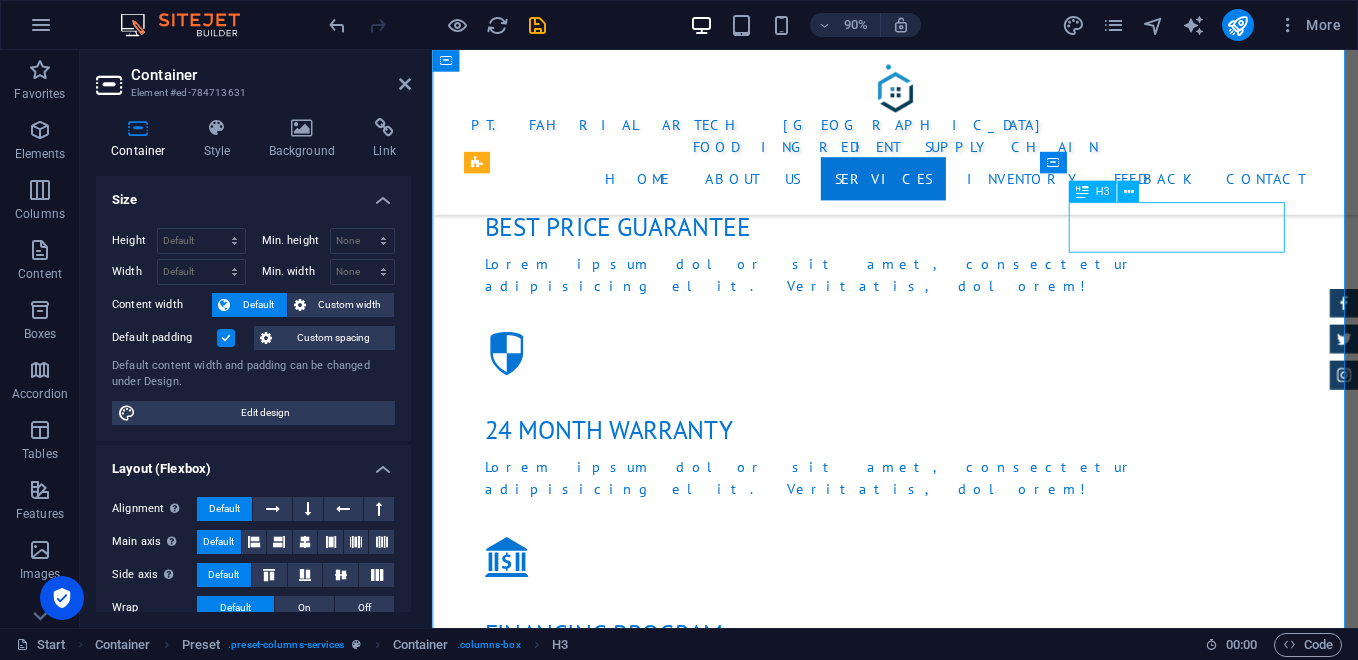 click on "Tire  Change" at bounding box center [947, 2569] 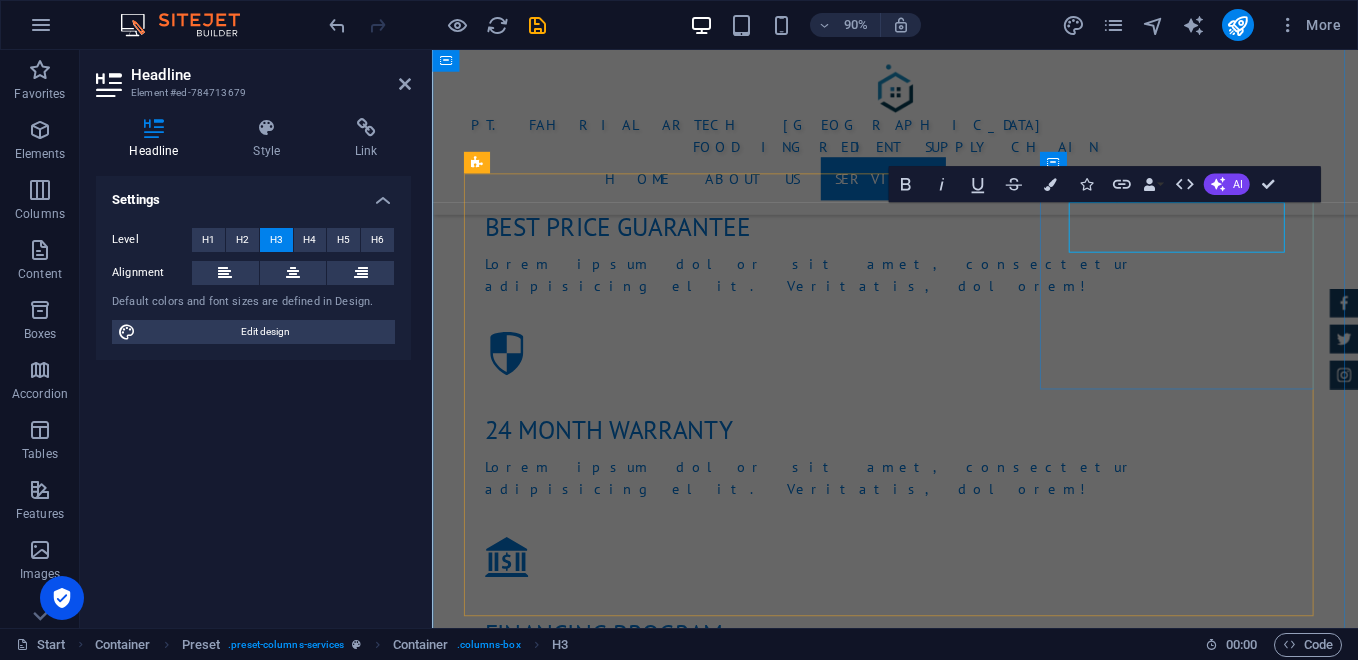 click on "Tire Change Lorum ipsum At vero eos et  Stet clita kasd  Ut wisi enim from $ 49" at bounding box center [947, 2629] 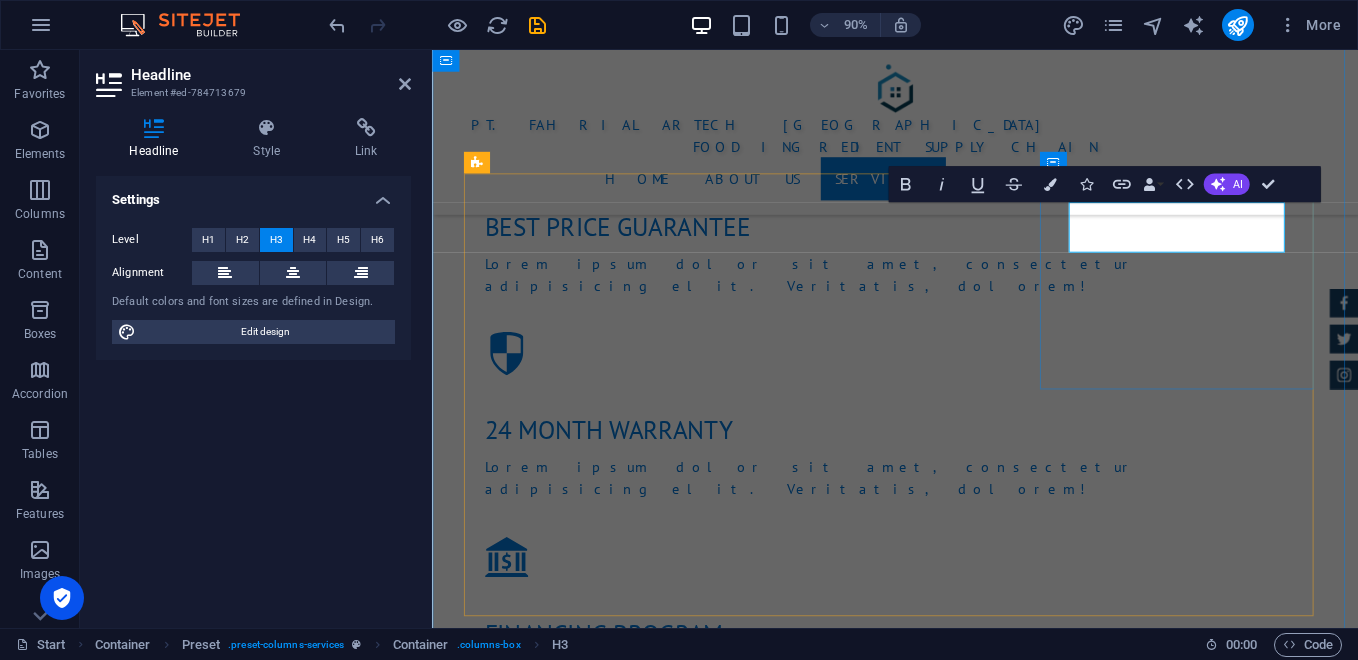 scroll, scrollTop: 0, scrollLeft: 4, axis: horizontal 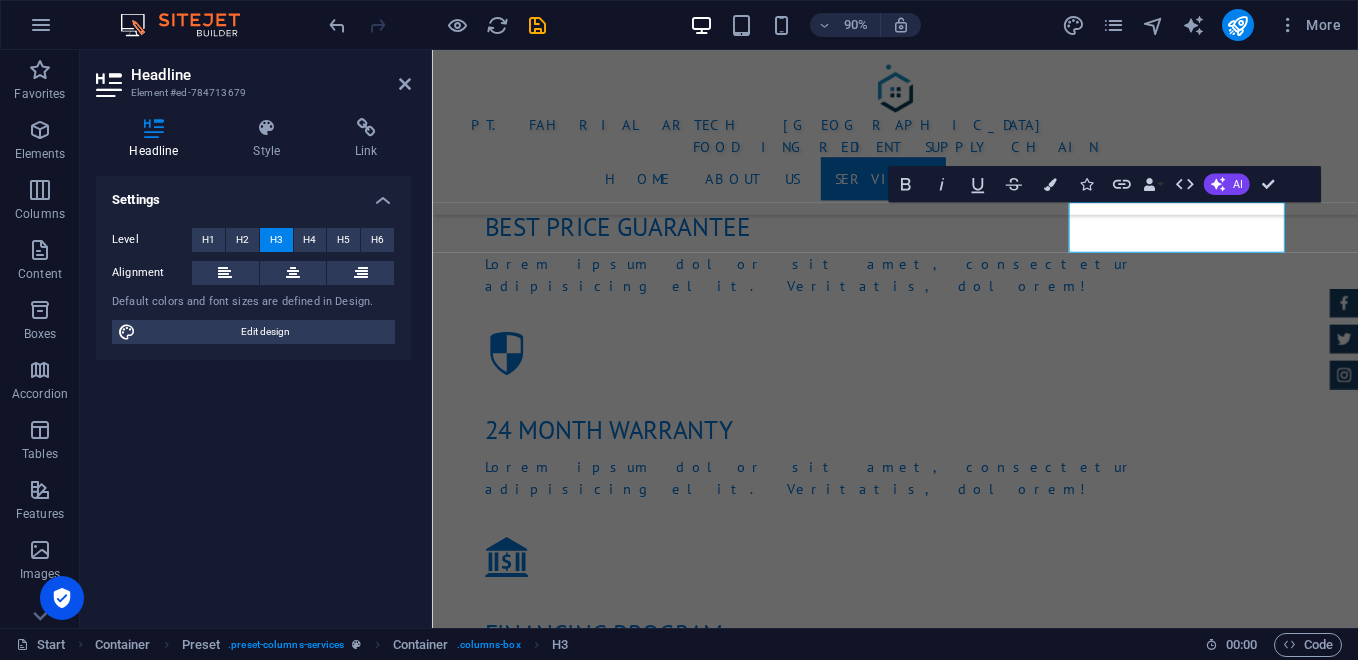 click on "Settings Level H1 H2 H3 H4 H5 H6 Alignment Default colors and font sizes are defined in Design. Edit design" at bounding box center (253, 394) 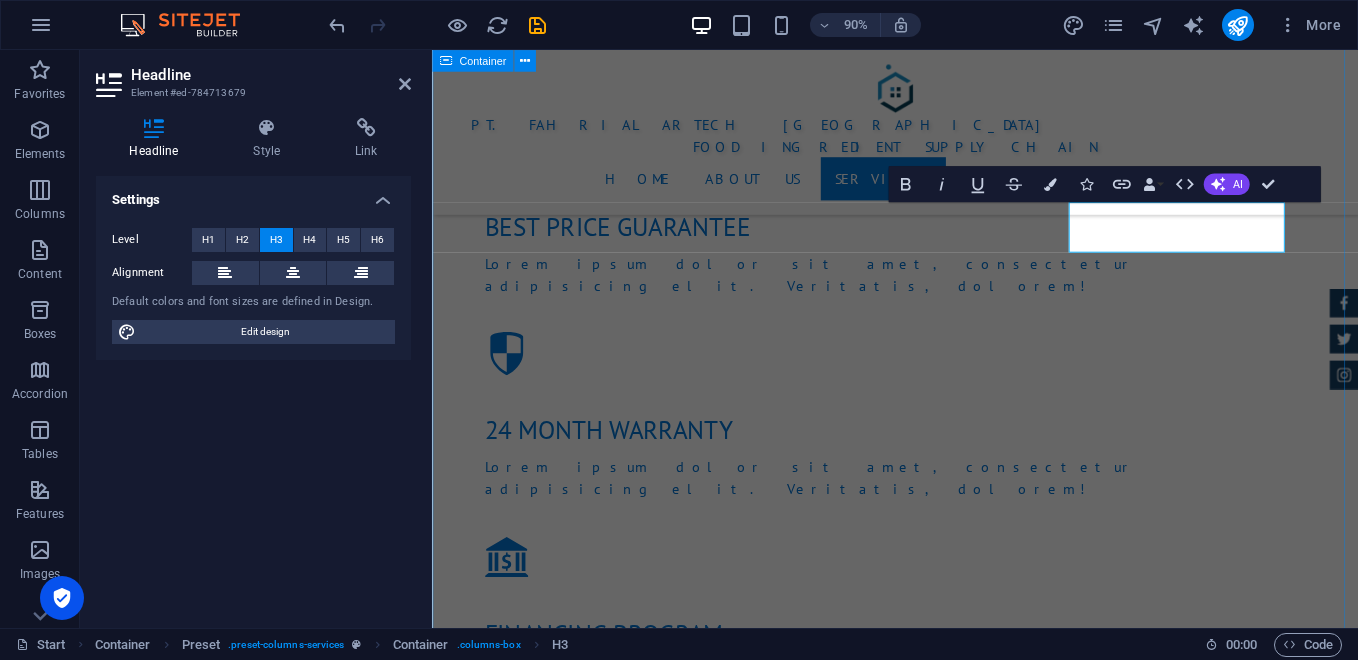 click on "Services Lorem ipsum dolor sit amet, consectetur adipisicing elit. [PERSON_NAME], assumenda, dolore, cum [PERSON_NAME] asperiores consequatur suscipit quidem ducimus eveniet iure expedita consectetur odio voluptatum similique fugit voluptates rem accusamus quae quas dolorem tenetur facere tempora maiores adipisci reiciendis accusantium voluptatibus id voluptate tempore dolor harum nisi amet! Nobis, eaque. Distribusi Langsung Lorum ipsum At vero eos et  Stet clita kasd  Ut wisi enim from $ 119 Kemitraan Digital Lorum ipsum At vero eos et Stet clita kasd  Ut wisi enim from $ 259 Retail & Outlet Retail & Outlet Lorum ipsum At vero eos et  Stet clita kasd  Ut wisi enim from $ 49 System upgrade Lorum ipsum At vero eos et  Stet clita kasd  Ut wisi enim from $ 99 Oil Change Lorum ipsum At vero eos et  Stet clita kasd  Ut wisi enim from $ 19 Car Cleanup Lorum ipsum At vero eos et  Stet clita kasd  Ut wisi enim from $ 39" at bounding box center (946, 2616) 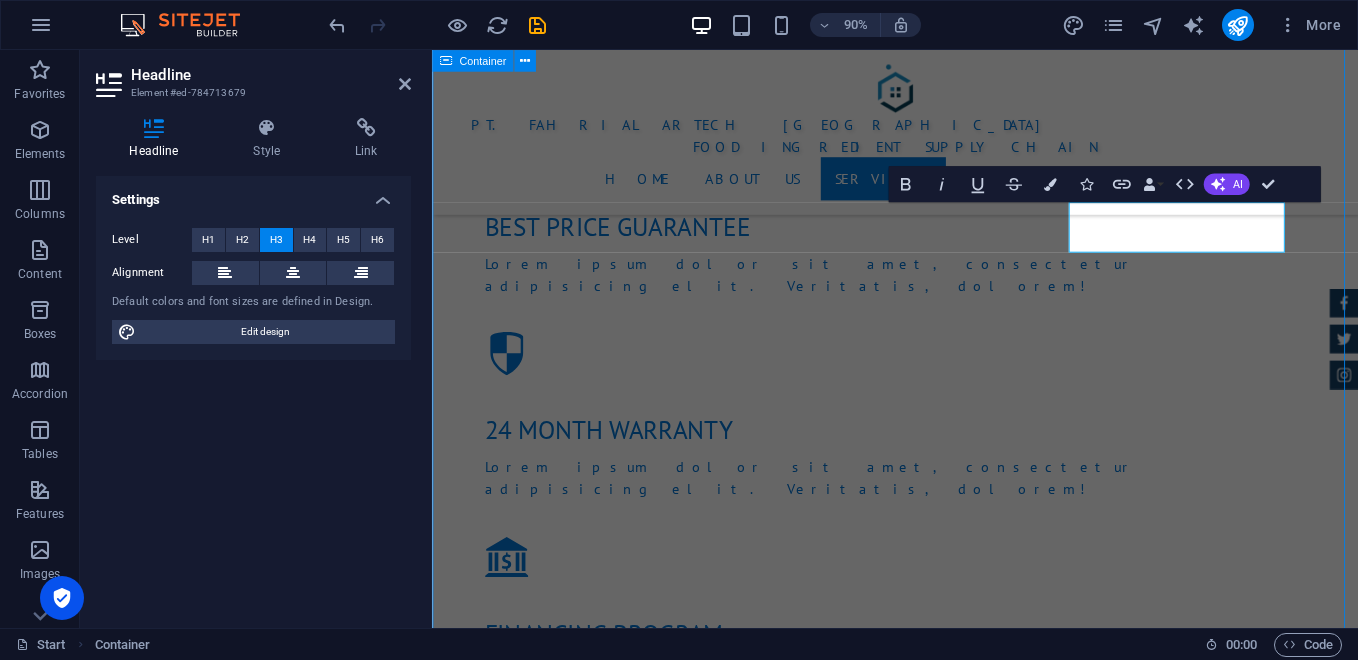 click on "Services Lorem ipsum dolor sit amet, consectetur adipisicing elit. [PERSON_NAME], assumenda, dolore, cum [PERSON_NAME] asperiores consequatur suscipit quidem ducimus eveniet iure expedita consectetur odio voluptatum similique fugit voluptates rem accusamus quae quas dolorem tenetur facere tempora maiores adipisci reiciendis accusantium voluptatibus id voluptate tempore dolor harum nisi amet! Nobis, eaque. Distribusi Langsung Lorum ipsum At vero eos et  Stet clita kasd  Ut wisi enim from $ 119 Kemitraan Digital Lorum ipsum At vero eos et Stet clita kasd  Ut wisi enim from $ 259 Retail & Outlet Retail & Outlet Lorum ipsum At vero eos et  Stet clita kasd  Ut wisi enim from $ 49 System upgrade Lorum ipsum At vero eos et  Stet clita kasd  Ut wisi enim from $ 99 Oil Change Lorum ipsum At vero eos et  Stet clita kasd  Ut wisi enim from $ 19 Car Cleanup Lorum ipsum At vero eos et  Stet clita kasd  Ut wisi enim from $ 39" at bounding box center (946, 2616) 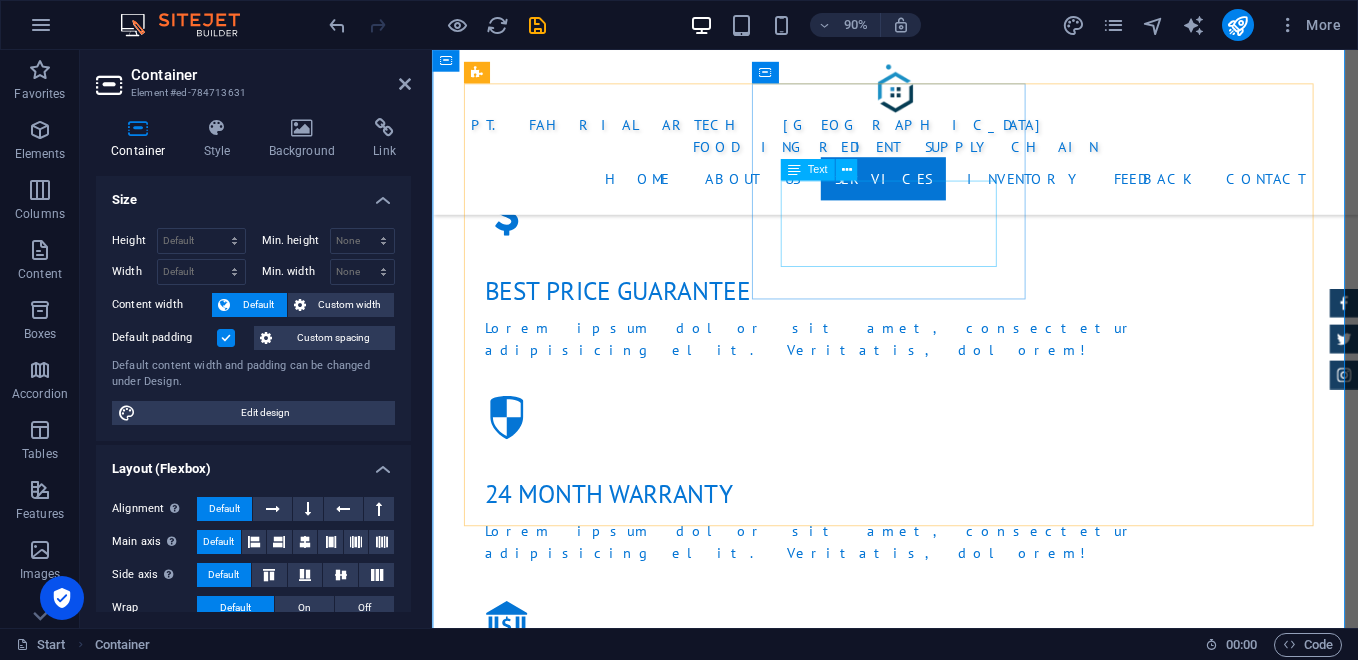 scroll, scrollTop: 2567, scrollLeft: 0, axis: vertical 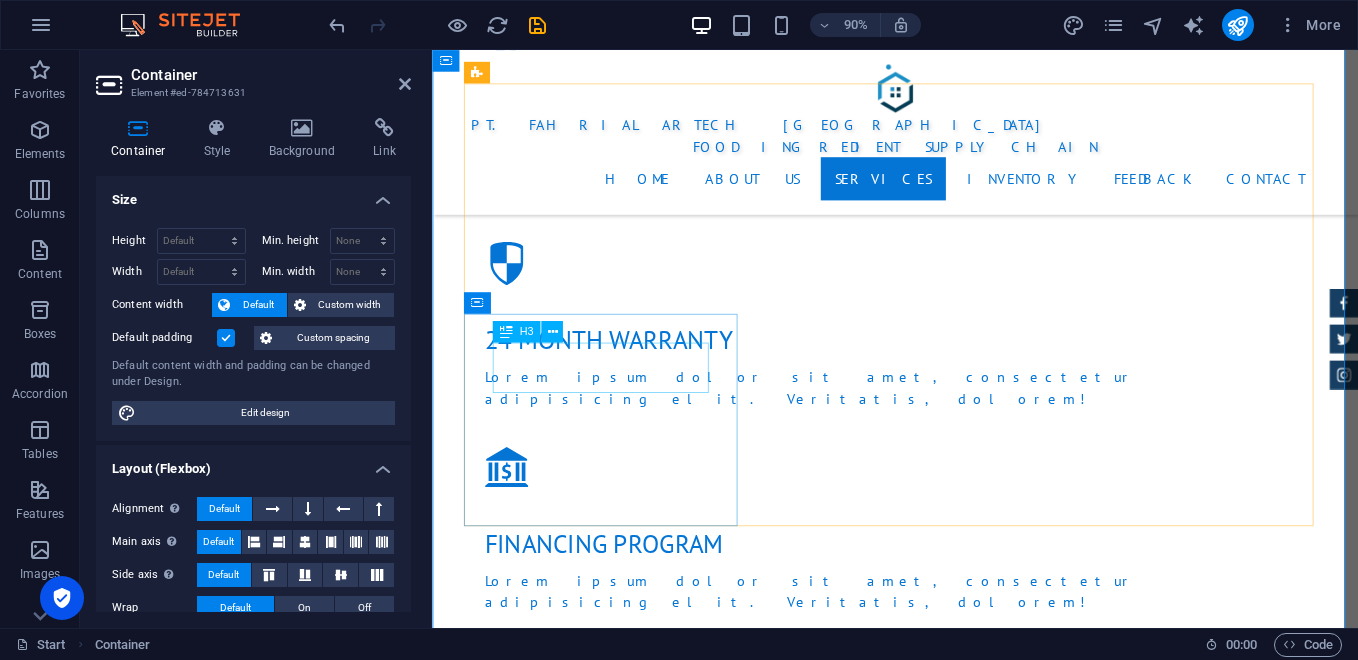 click on "System upgrade" at bounding box center [947, 2675] 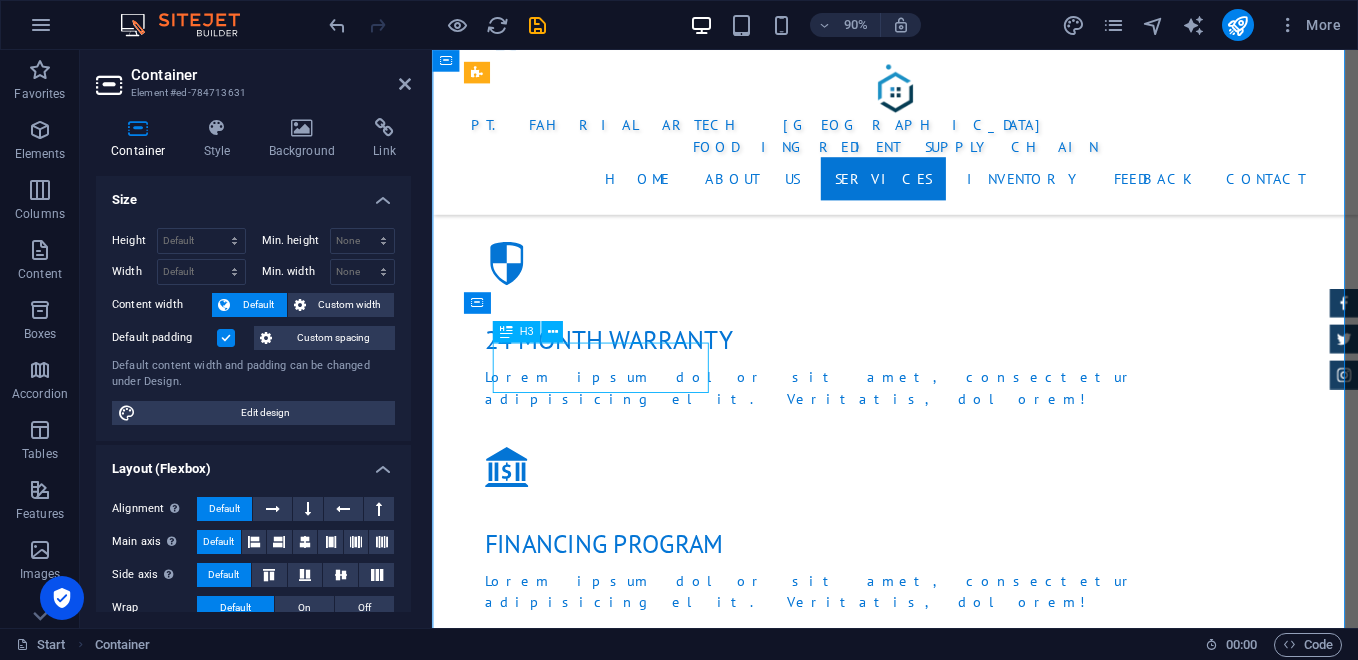 click on "System upgrade" at bounding box center [947, 2675] 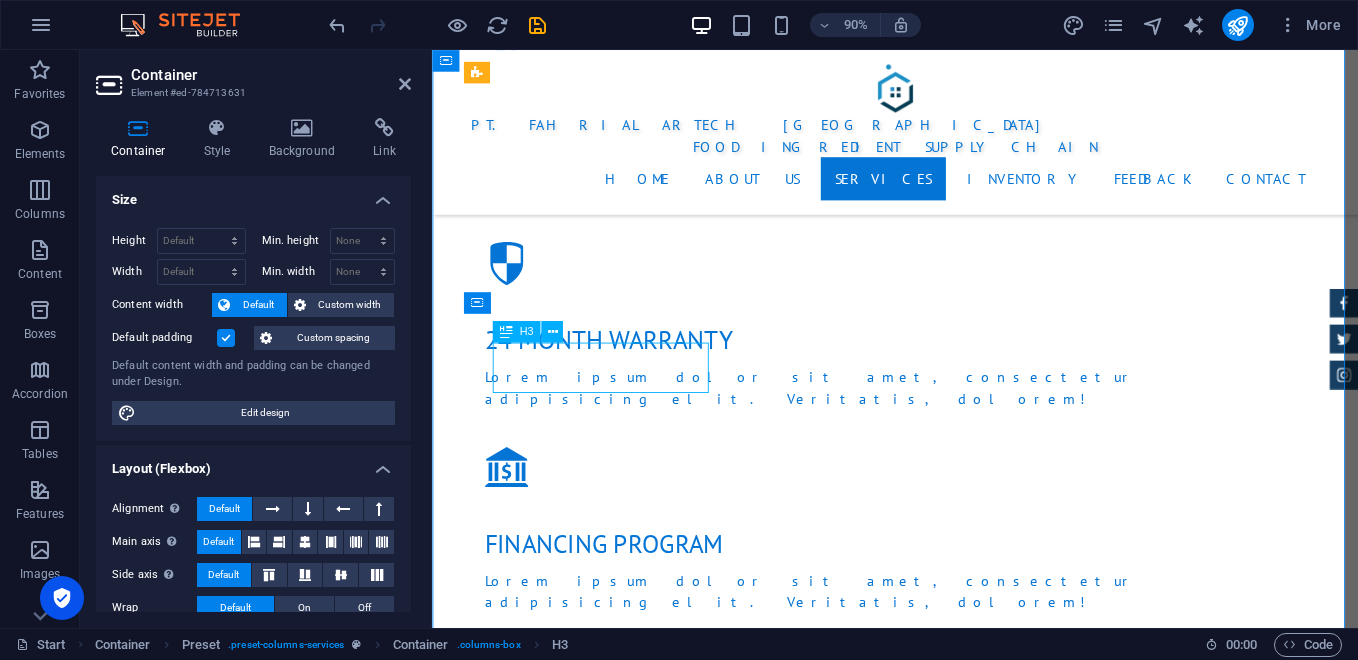 click on "System upgrade" at bounding box center [947, 2675] 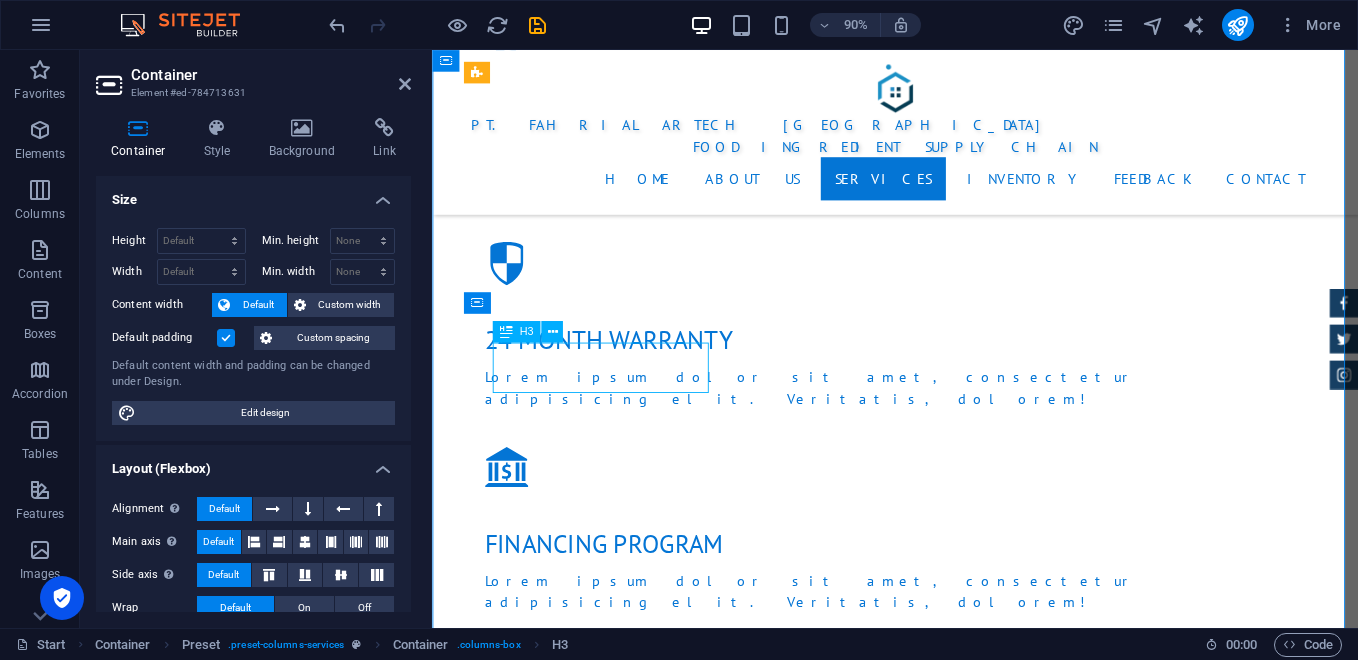 click on "System upgrade" at bounding box center (947, 2675) 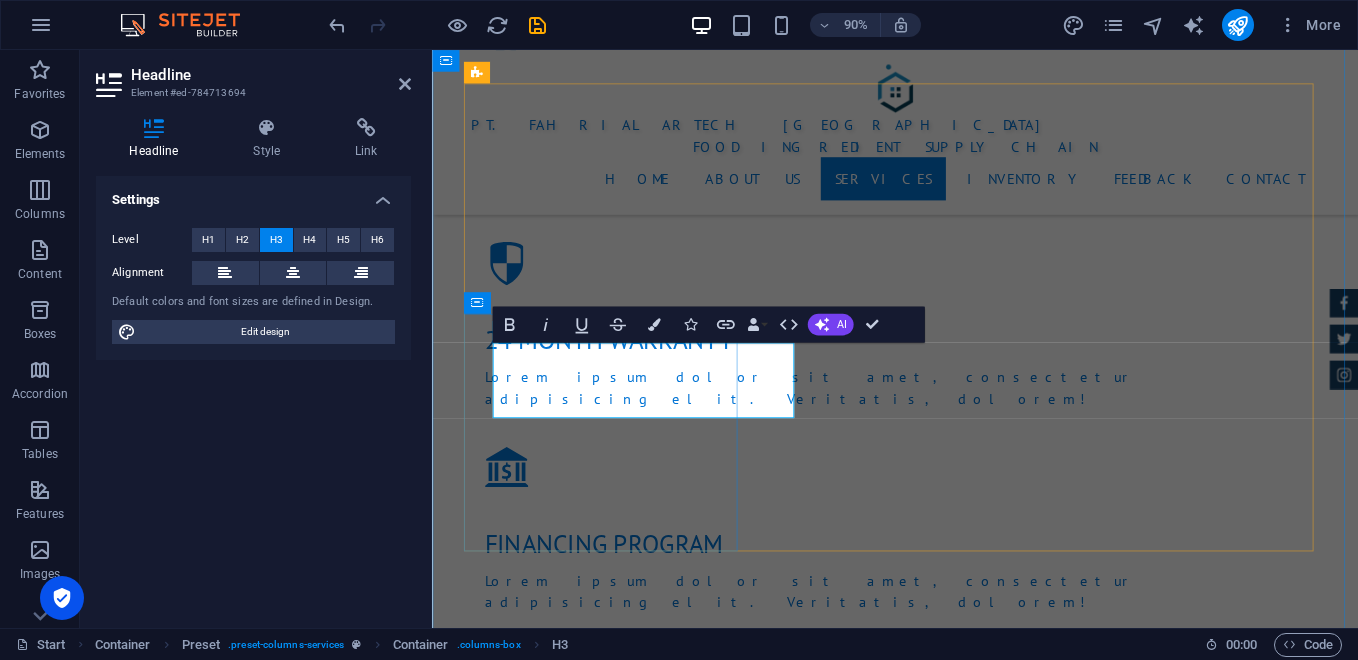 scroll, scrollTop: 0, scrollLeft: 6, axis: horizontal 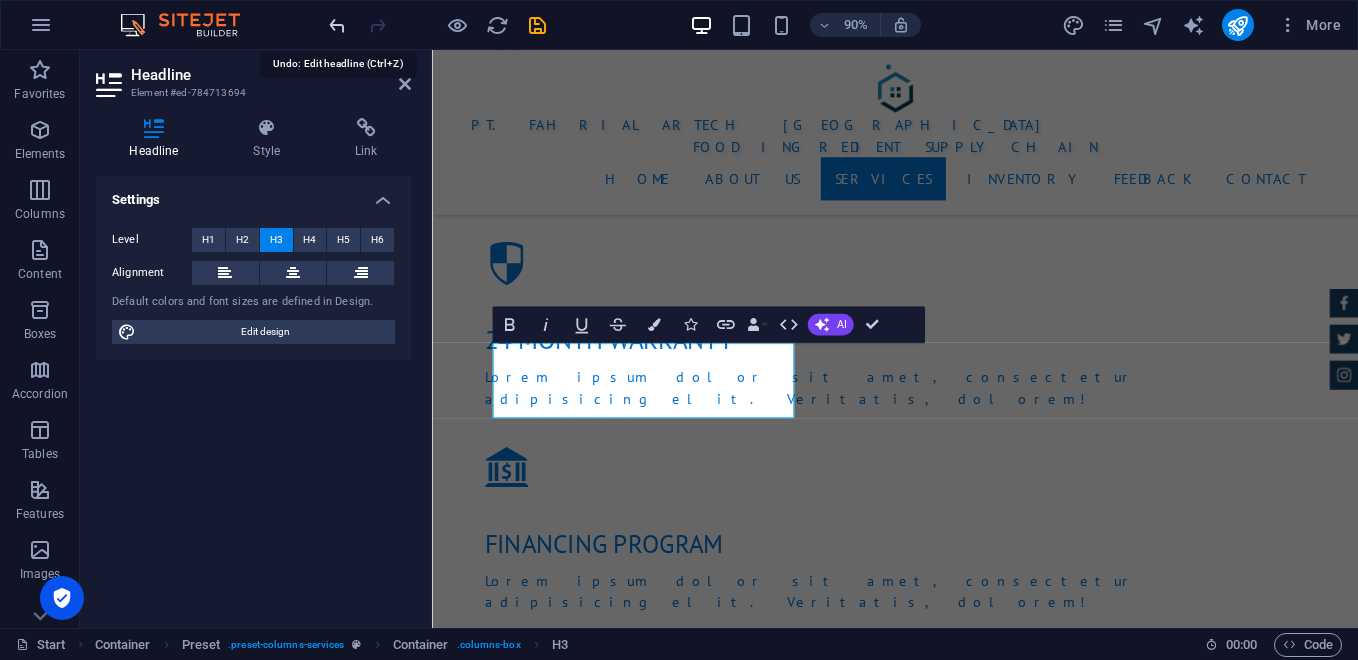 click at bounding box center (337, 25) 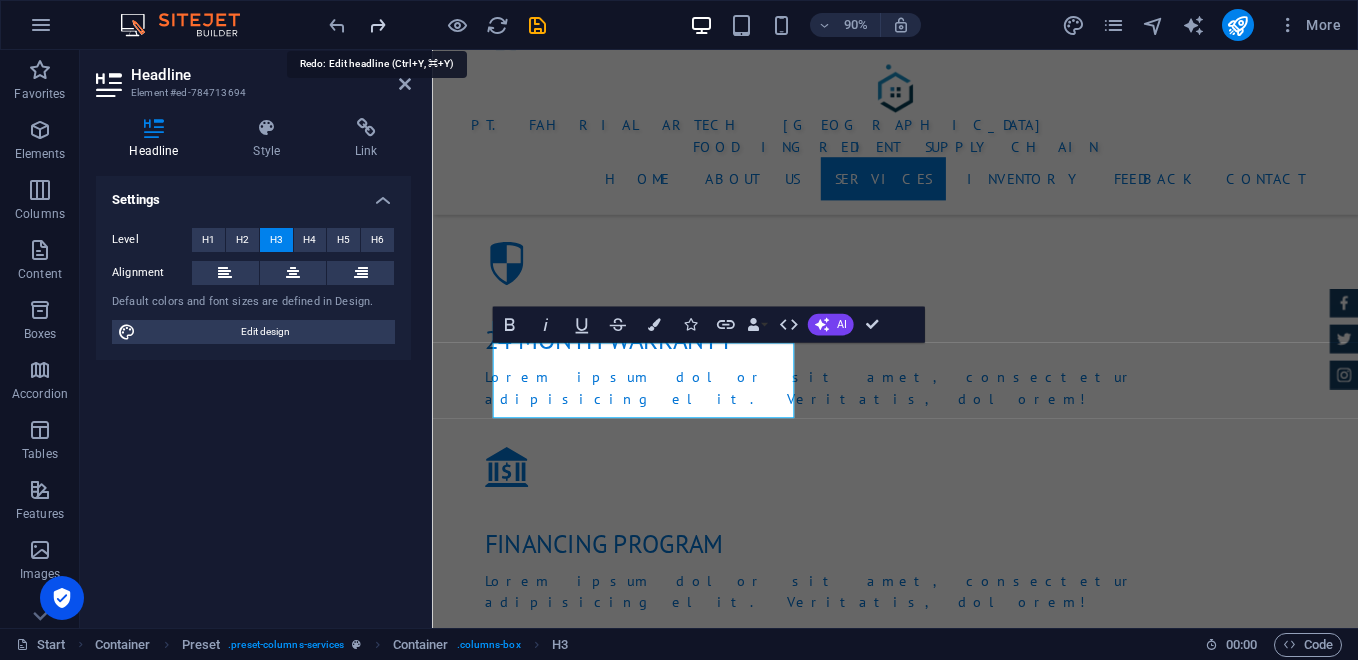 click at bounding box center (377, 25) 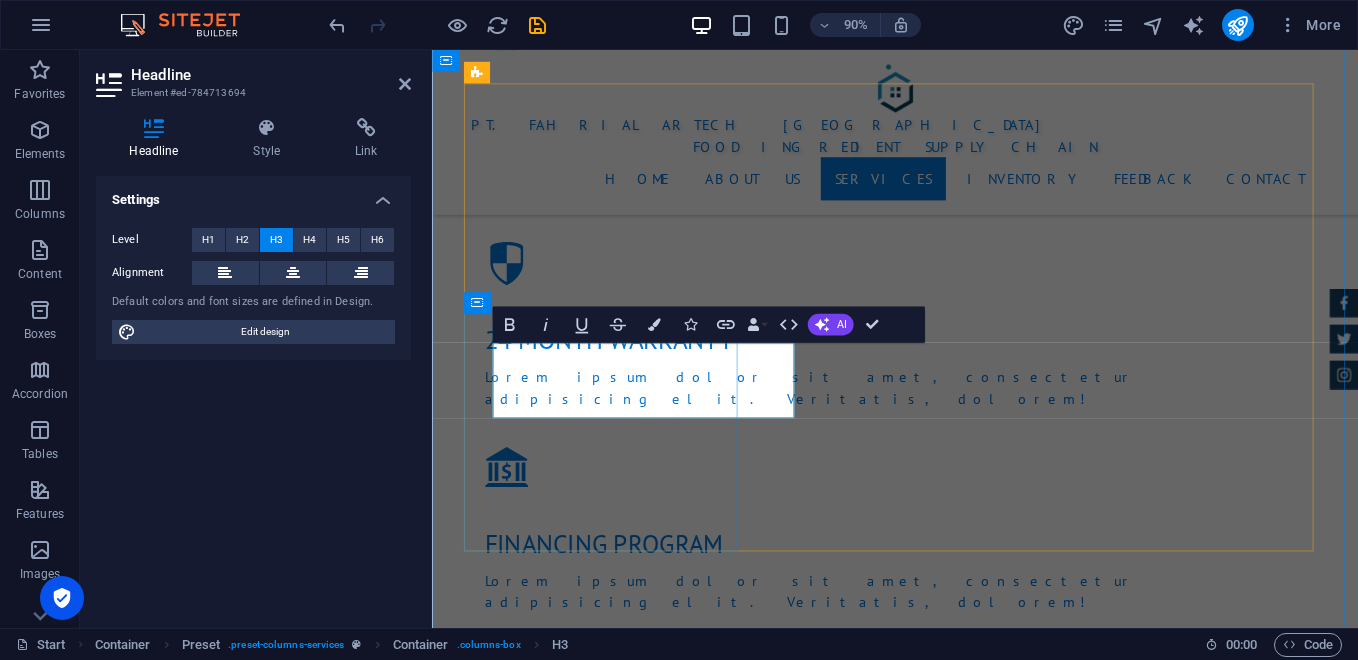 click on "SystemPengiriman tepat waktu da upgrade" at bounding box center (947, 2675) 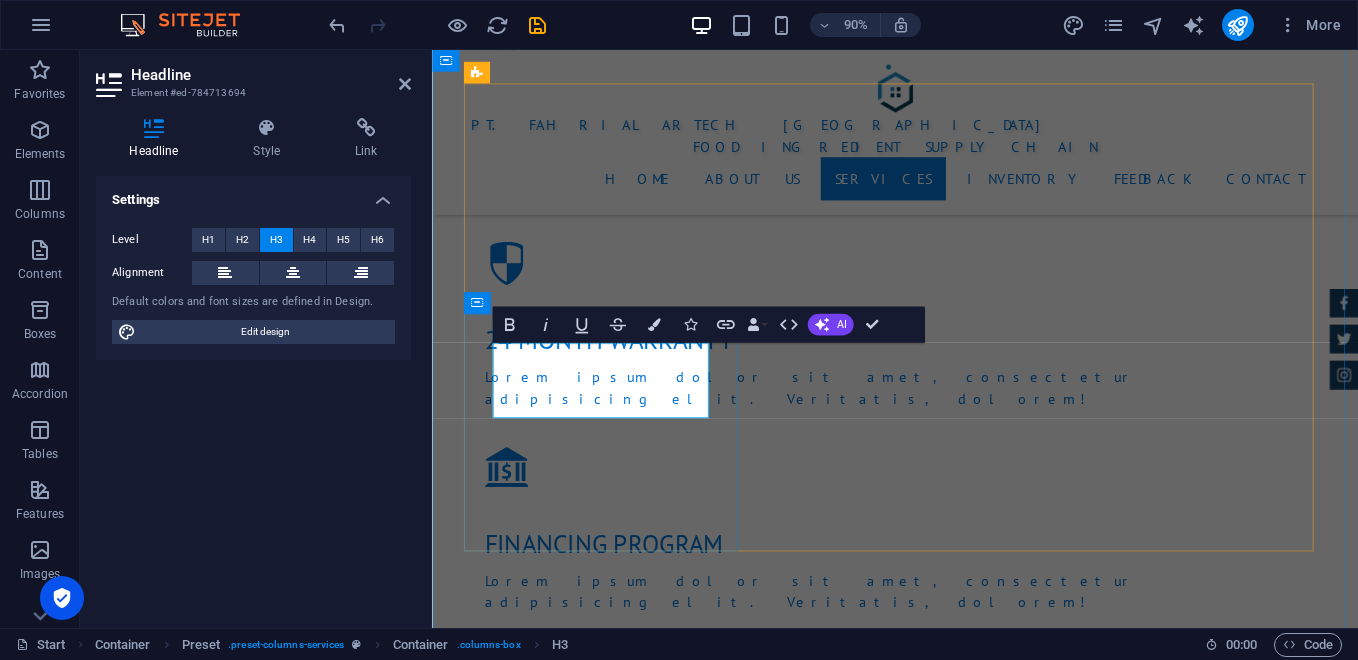 click on "Pengiriman tepat waktu da" at bounding box center [947, 2675] 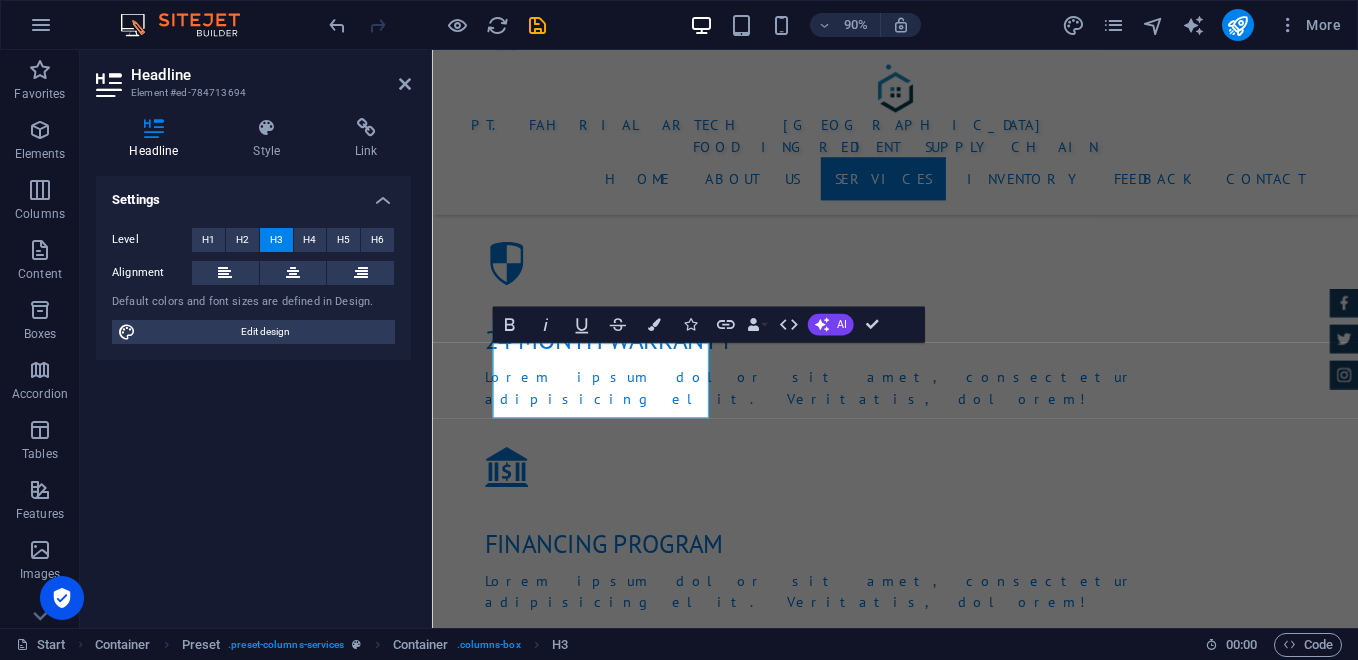 click on "Settings Level H1 H2 H3 H4 H5 H6 Alignment Default colors and font sizes are defined in Design. Edit design" at bounding box center [253, 394] 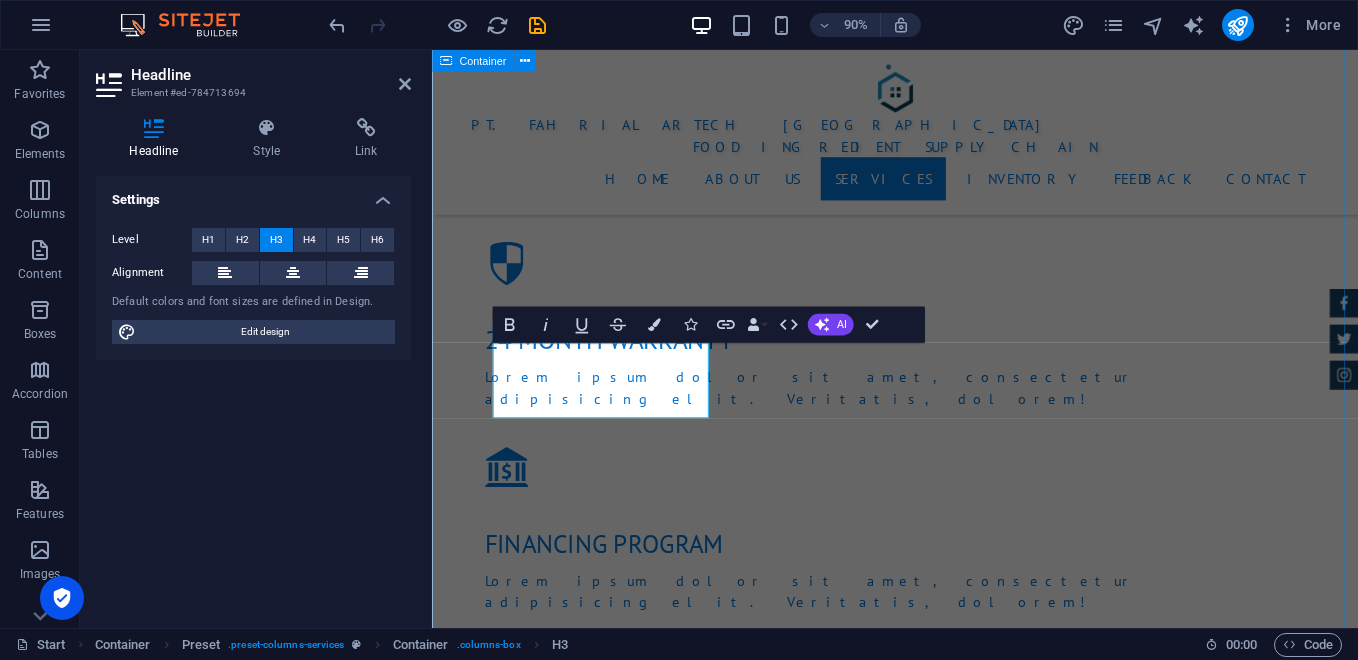 click on "Services Lorem ipsum dolor sit amet, consectetur adipisicing elit. [PERSON_NAME], assumenda, dolore, cum [PERSON_NAME] asperiores consequatur suscipit quidem ducimus eveniet iure expedita consectetur odio voluptatum similique fugit voluptates rem accusamus quae quas dolorem tenetur facere tempora maiores adipisci reiciendis accusantium voluptatibus id voluptate tempore dolor harum nisi amet! Nobis, eaque. Distribusi Langsung Lorum ipsum At vero eos et  Stet clita kasd  Ut wisi enim from $ 119 Kemitraan Digital Lorum ipsum At vero eos et Stet clita kasd  Ut wisi enim from $ 259 Retail & Outlet Lorum ipsum At vero eos et  Stet clita kasd  Ut wisi enim from $ 49 Layanan Armada Sendiri Layanan Armada Sendiri Lorum ipsum At vero eos et  Stet clita kasd  Ut wisi enim from $ 99 Oil Change Lorum ipsum At vero eos et  Stet clita kasd  Ut wisi enim from $ 19 Car Cleanup Lorum ipsum At vero eos et  Stet clita kasd  Ut wisi enim from $ 39" at bounding box center [946, 2516] 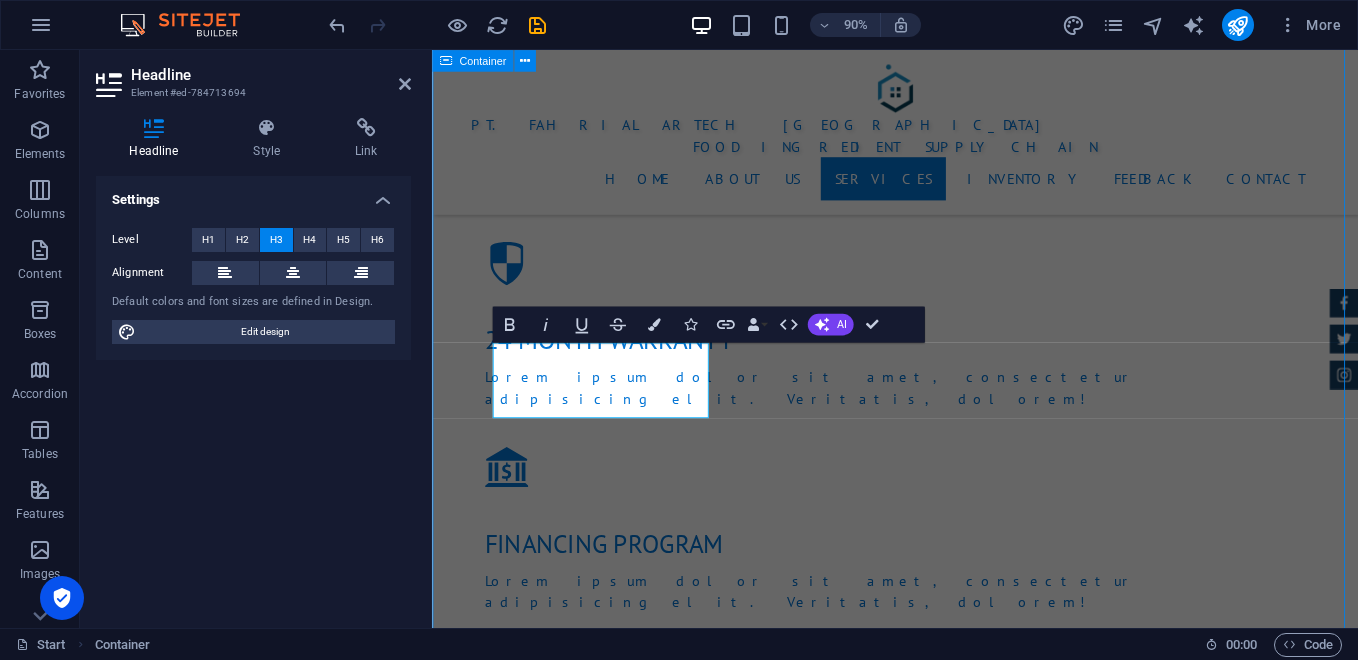 click on "Services Lorem ipsum dolor sit amet, consectetur adipisicing elit. [PERSON_NAME], assumenda, dolore, cum [PERSON_NAME] asperiores consequatur suscipit quidem ducimus eveniet iure expedita consectetur odio voluptatum similique fugit voluptates rem accusamus quae quas dolorem tenetur facere tempora maiores adipisci reiciendis accusantium voluptatibus id voluptate tempore dolor harum nisi amet! Nobis, eaque. Distribusi Langsung Lorum ipsum At vero eos et  Stet clita kasd  Ut wisi enim from $ 119 Kemitraan Digital Lorum ipsum At vero eos et Stet clita kasd  Ut wisi enim from $ 259 Retail & Outlet Lorum ipsum At vero eos et  Stet clita kasd  Ut wisi enim from $ 49 Layanan Armada Sendiri Layanan Armada Sendiri Lorum ipsum At vero eos et  Stet clita kasd  Ut wisi enim from $ 99 Oil Change Lorum ipsum At vero eos et  Stet clita kasd  Ut wisi enim from $ 19 Car Cleanup Lorum ipsum At vero eos et  Stet clita kasd  Ut wisi enim from $ 39" at bounding box center (946, 2516) 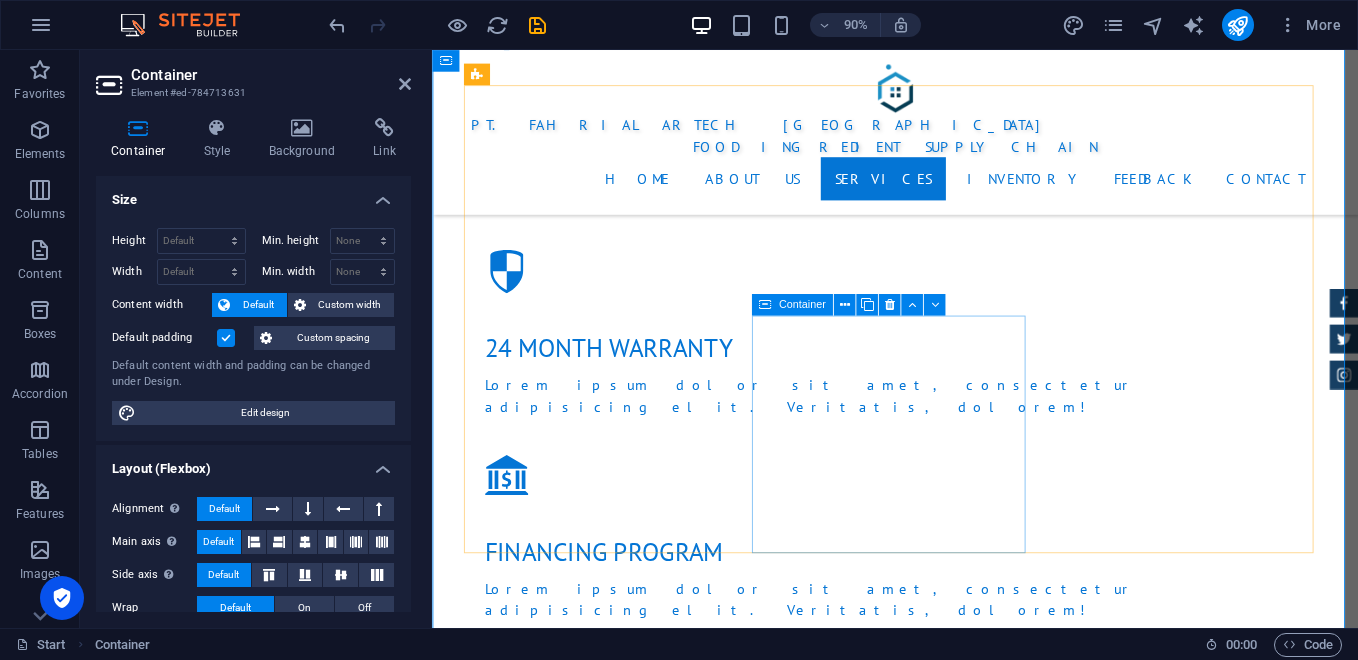 scroll, scrollTop: 2533, scrollLeft: 0, axis: vertical 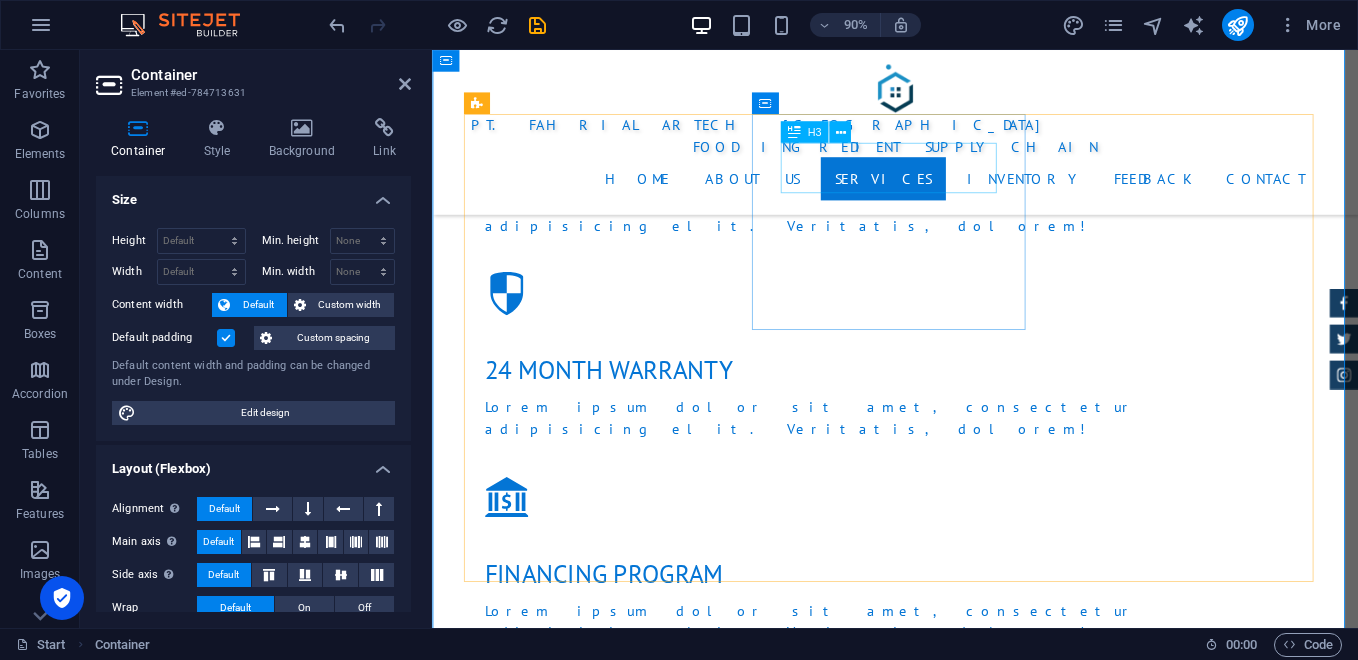 click on "Kemitraan Digital" at bounding box center [947, 2269] 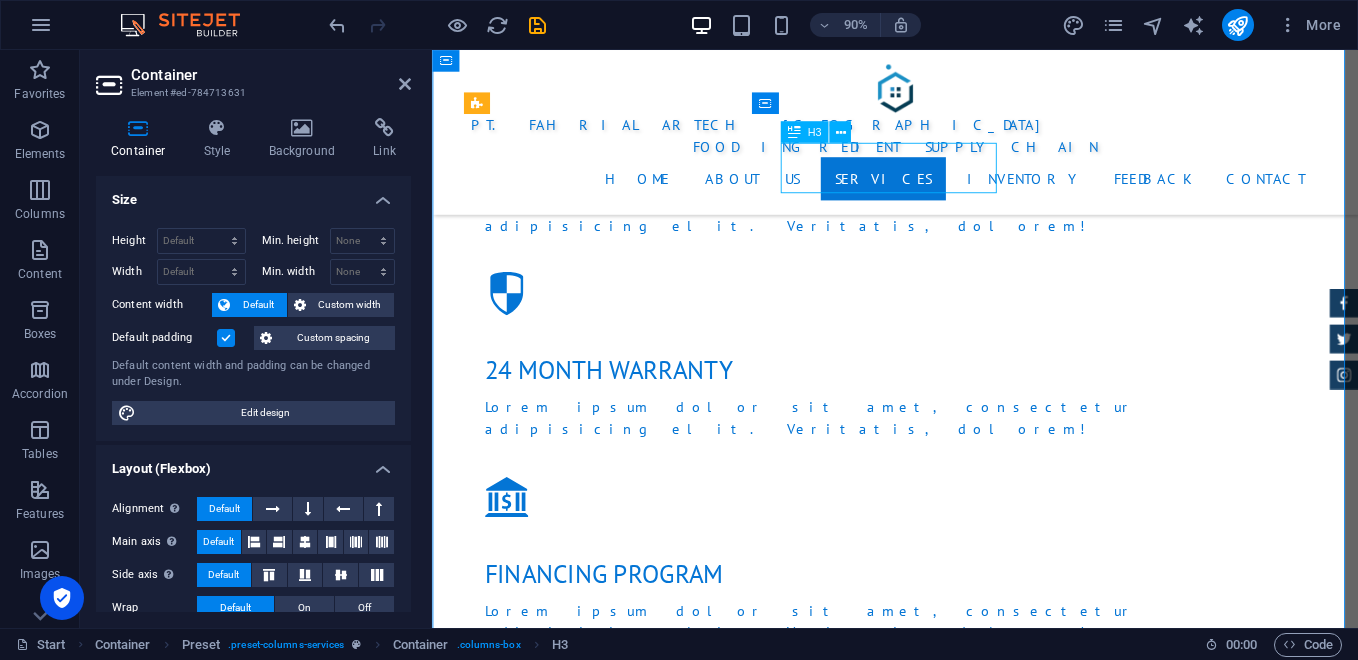click on "Kemitraan Digital" at bounding box center (947, 2269) 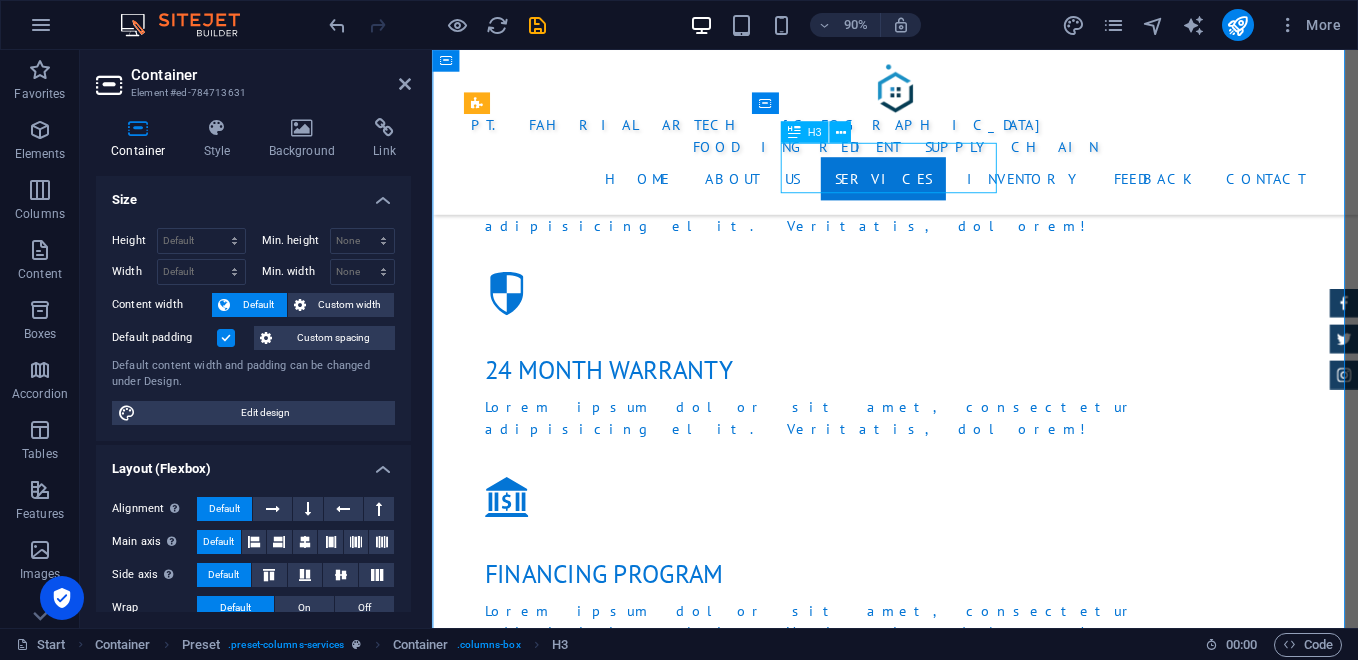 click on "Kemitraan Digital" at bounding box center [947, 2269] 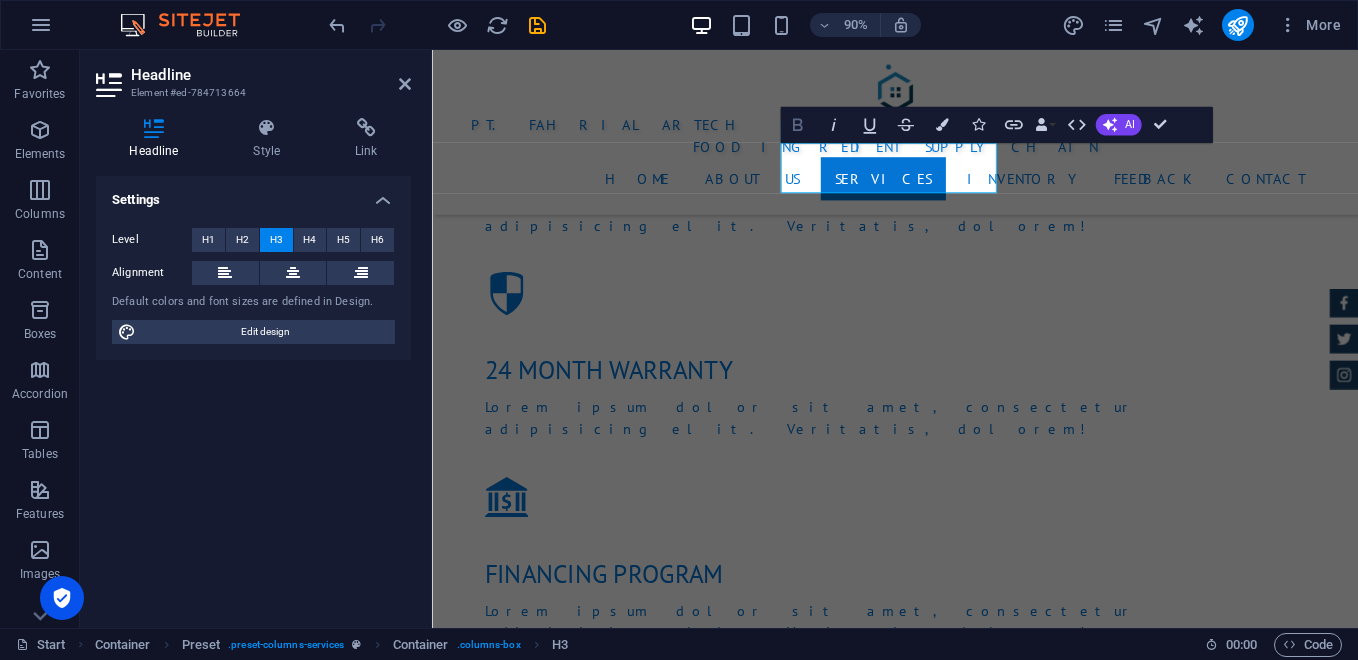 click 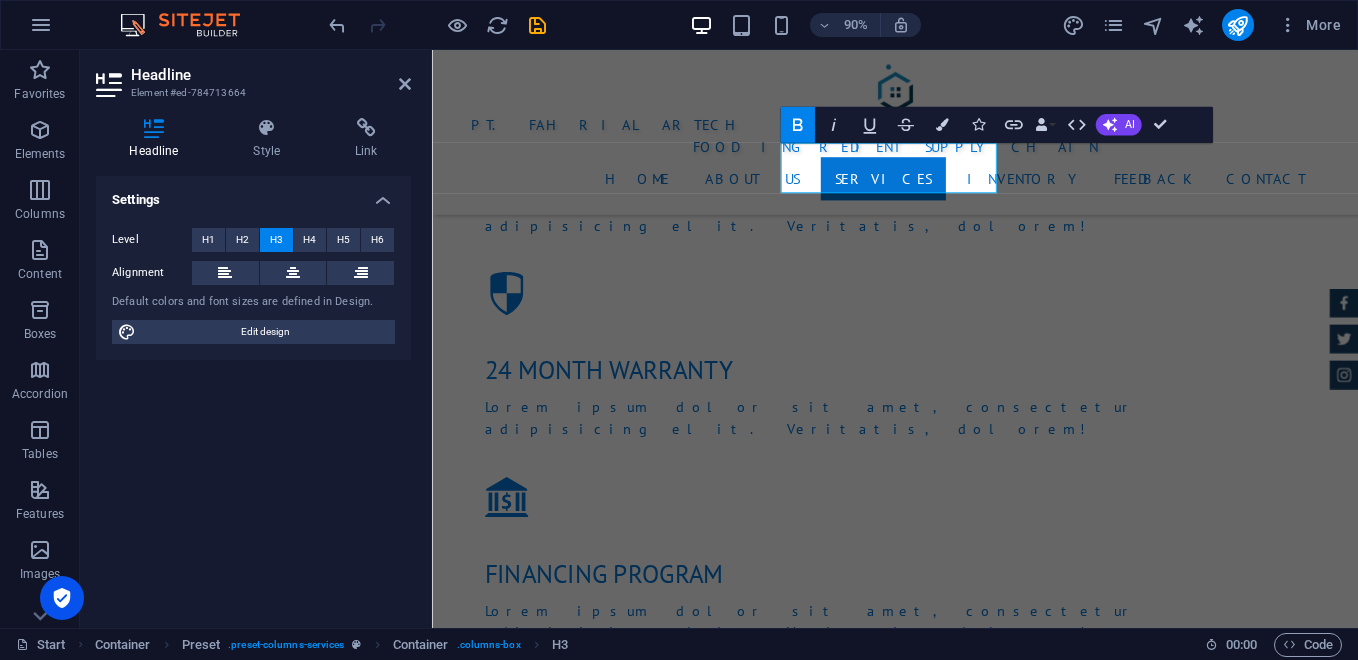 click 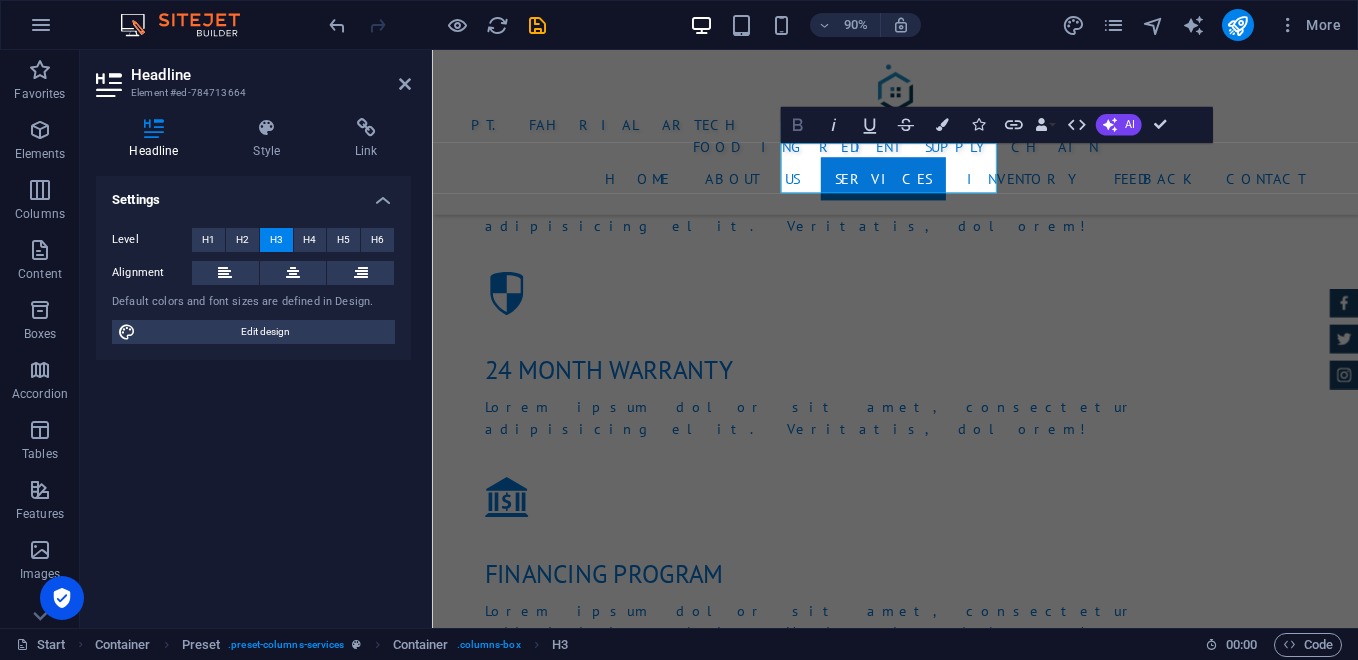 click 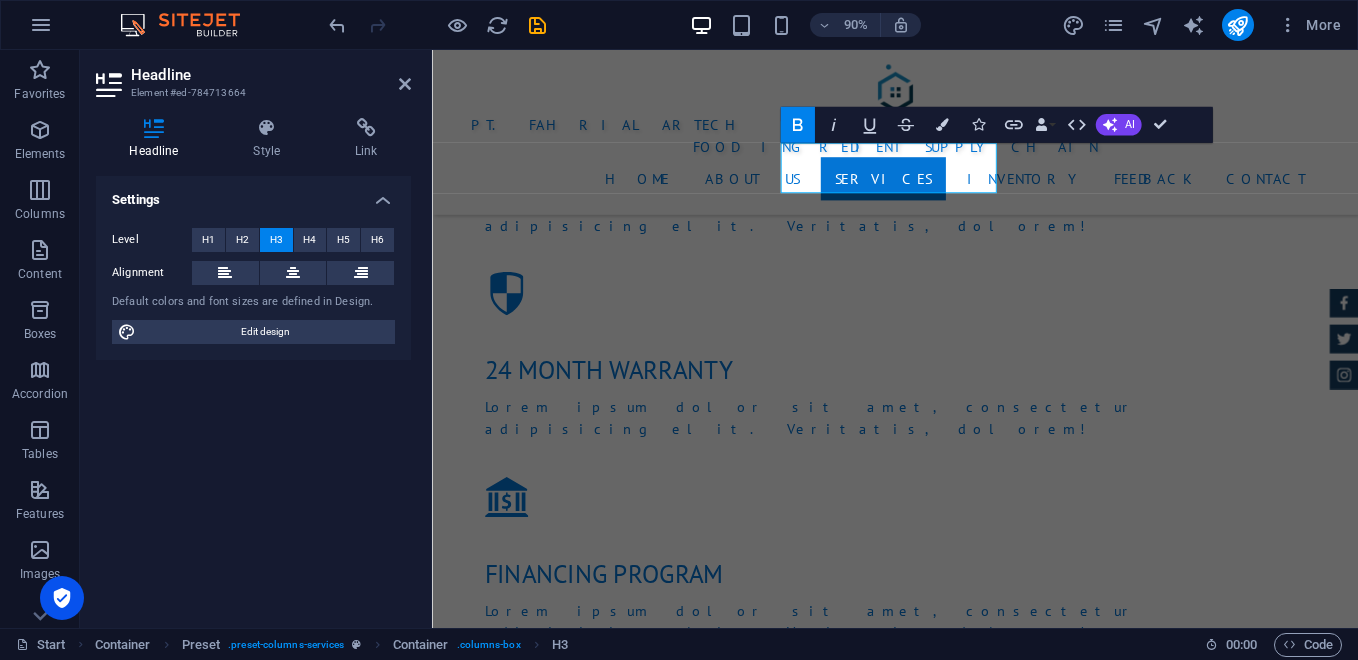 click on "Settings Level H1 H2 H3 H4 H5 H6 Alignment Default colors and font sizes are defined in Design. Edit design" at bounding box center [253, 394] 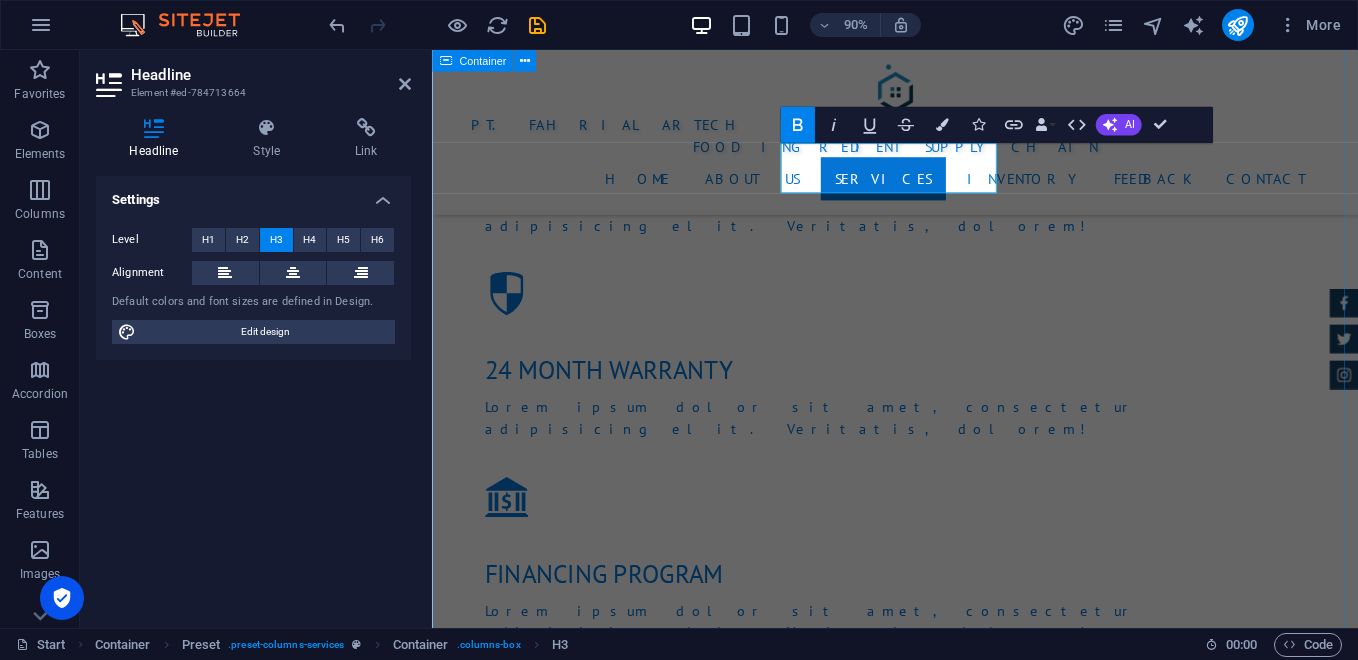 click on "Services Lorem ipsum dolor sit amet, consectetur adipisicing elit. [PERSON_NAME], assumenda, dolore, cum [PERSON_NAME] asperiores consequatur suscipit quidem ducimus eveniet iure expedita consectetur odio voluptatum similique fugit voluptates rem accusamus quae quas dolorem tenetur facere tempora maiores adipisci reiciendis accusantium voluptatibus id voluptate tempore dolor harum nisi amet! Nobis, eaque. Distribusi Langsung Lorum ipsum At vero eos et  Stet clita kasd  Ut wisi enim from $ 119 Kemitraan Digital Lorum ipsum At vero eos et Stet clita kasd  Ut wisi enim from $ 259 Retail & Outlet Lorum ipsum At vero eos et  Stet clita kasd  Ut wisi enim from $ 49 Layanan Armada Sendiri Lorum ipsum At vero eos et  Stet clita kasd  Ut wisi enim from $ 99 Oil Change Lorum ipsum At vero eos et  Stet clita kasd  Ut wisi enim from $ 19 Car Cleanup Lorum ipsum At vero eos et  Stet clita kasd  Ut wisi enim from $ 39" at bounding box center (946, 2550) 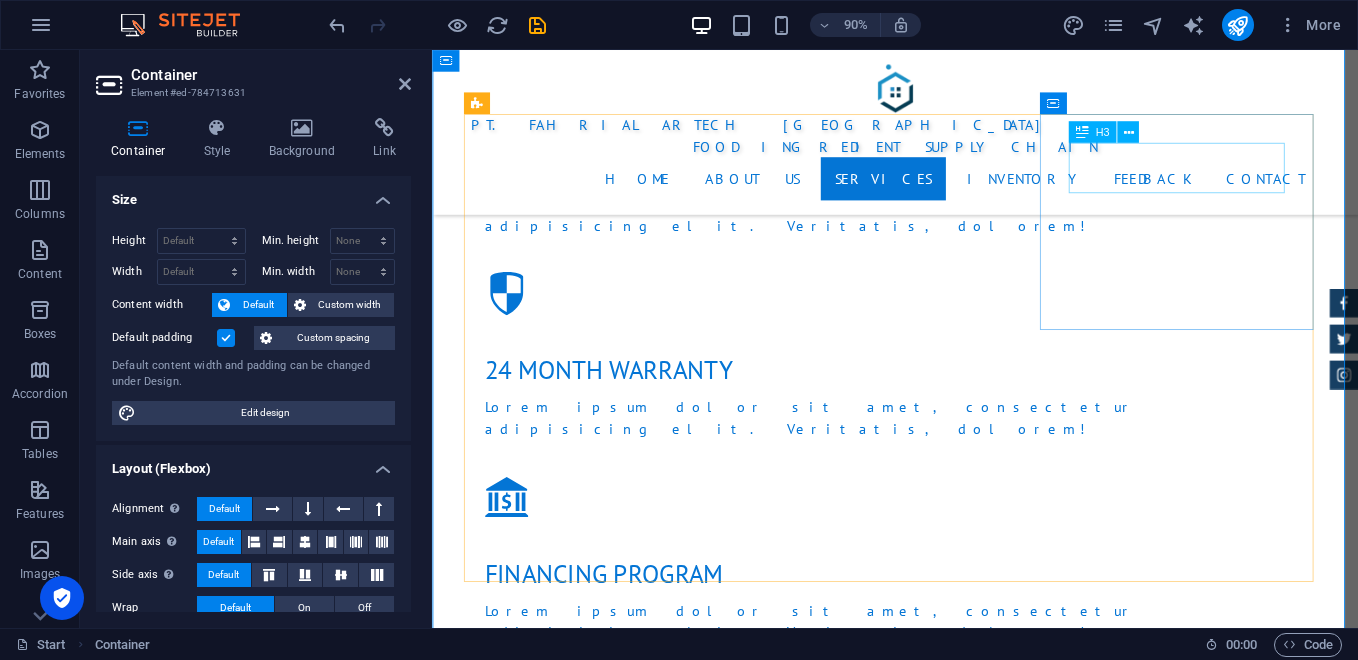 click on "Retail & Outlet" at bounding box center (947, 2489) 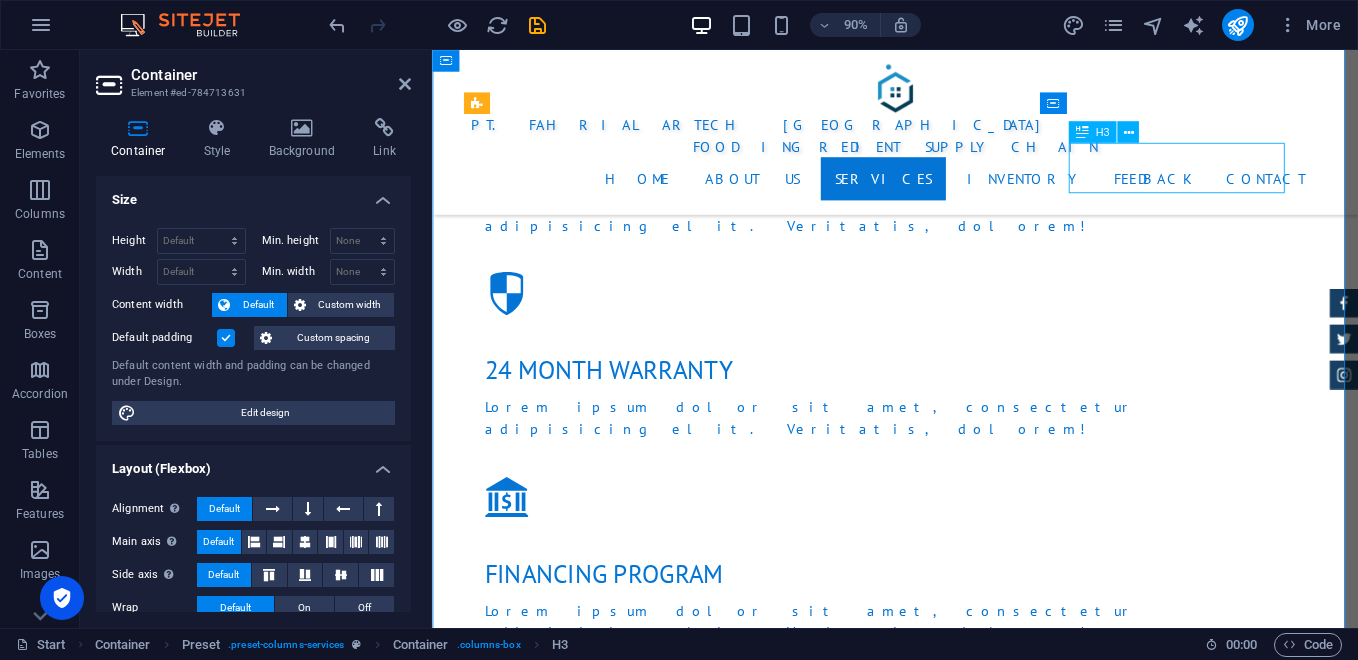 click on "Retail & Outlet" at bounding box center (947, 2489) 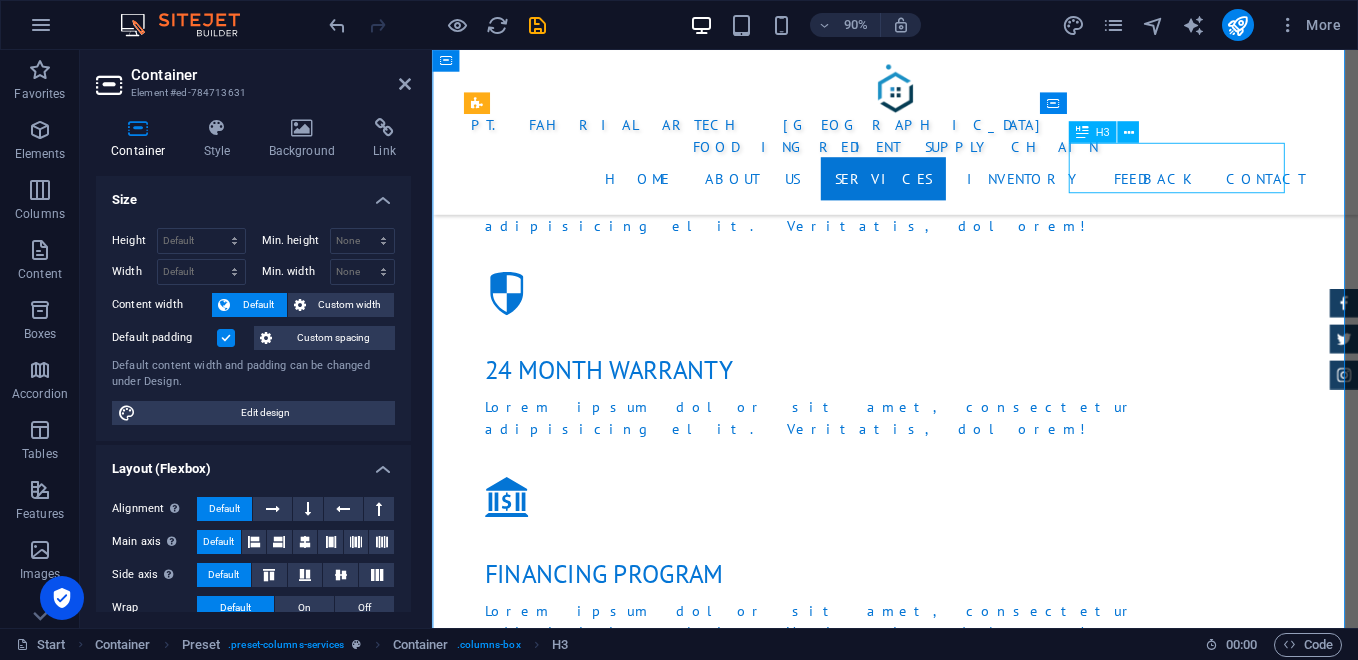 click on "Retail & Outlet" at bounding box center [947, 2489] 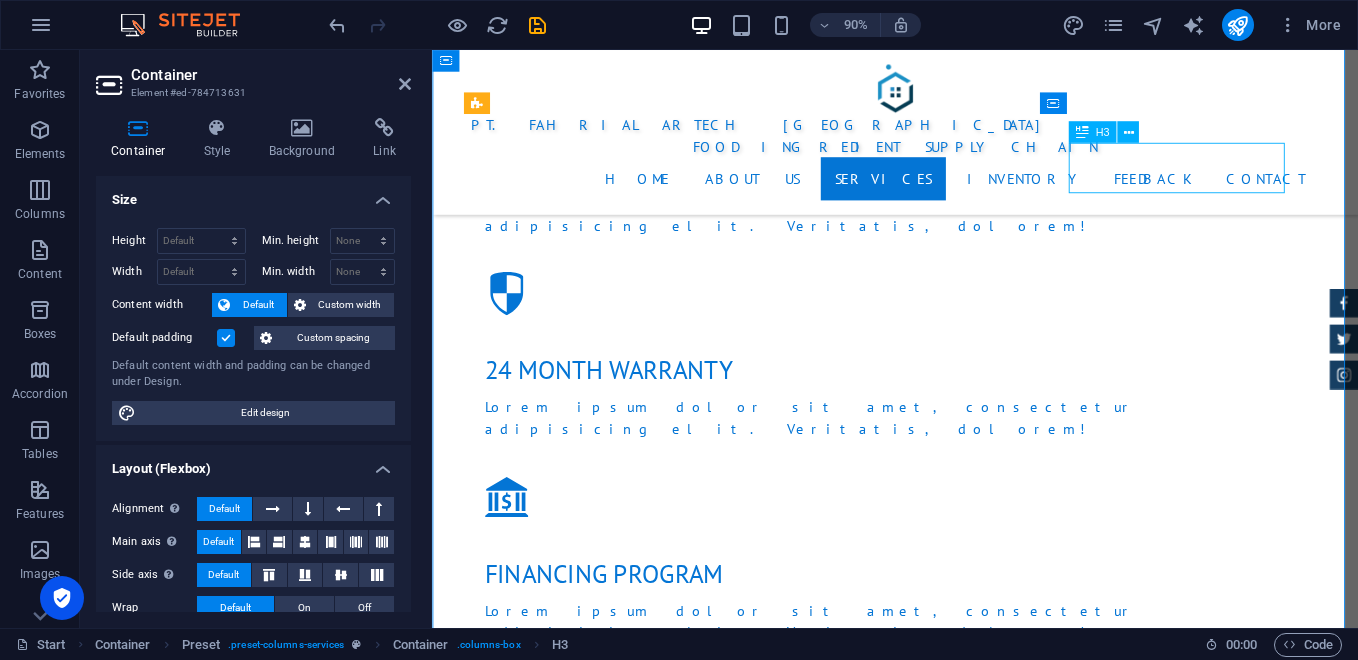 click on "Retail & Outlet Lorum ipsum At vero eos et  Stet clita kasd  Ut wisi enim from $ 49" at bounding box center (947, 2549) 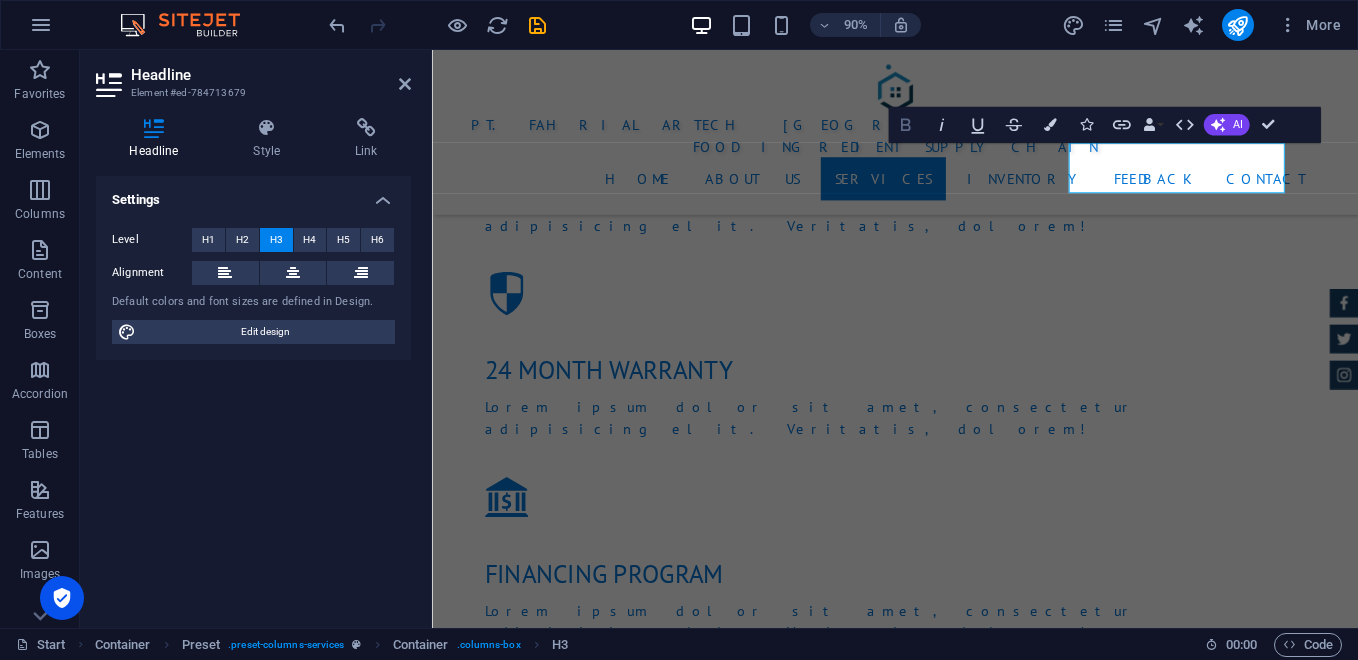 click 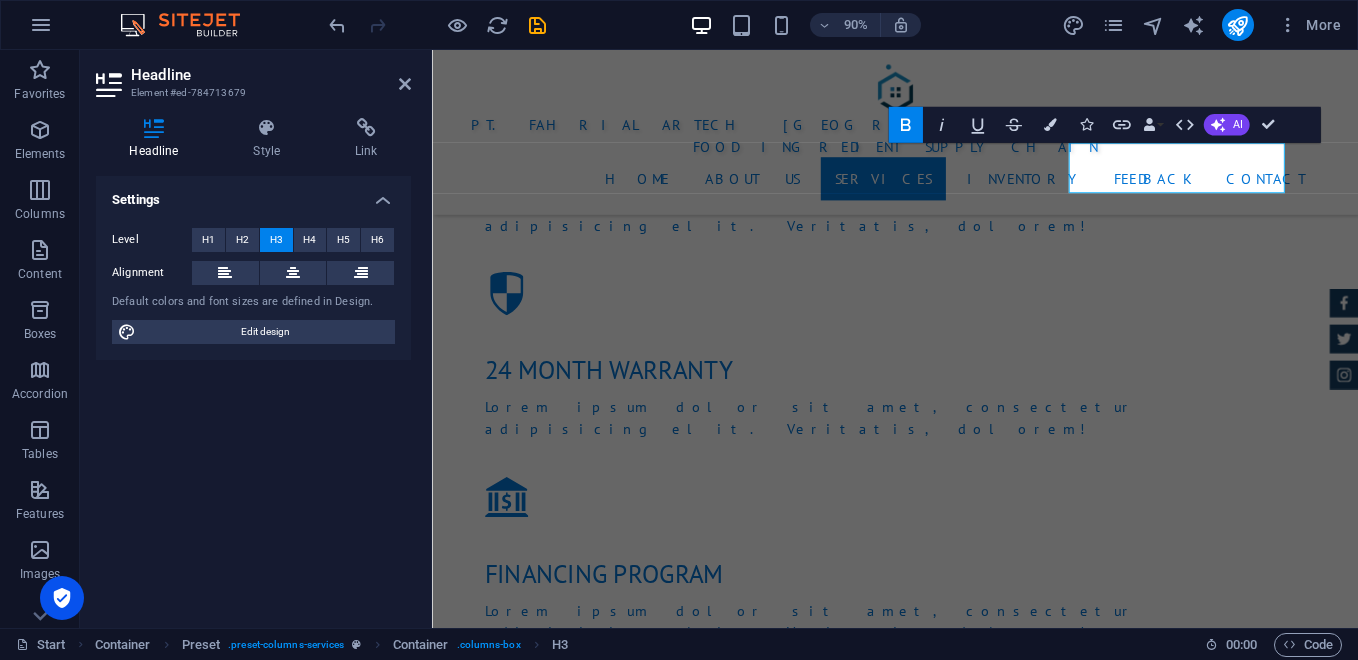 click on "Settings Level H1 H2 H3 H4 H5 H6 Alignment Default colors and font sizes are defined in Design. Edit design" at bounding box center [253, 394] 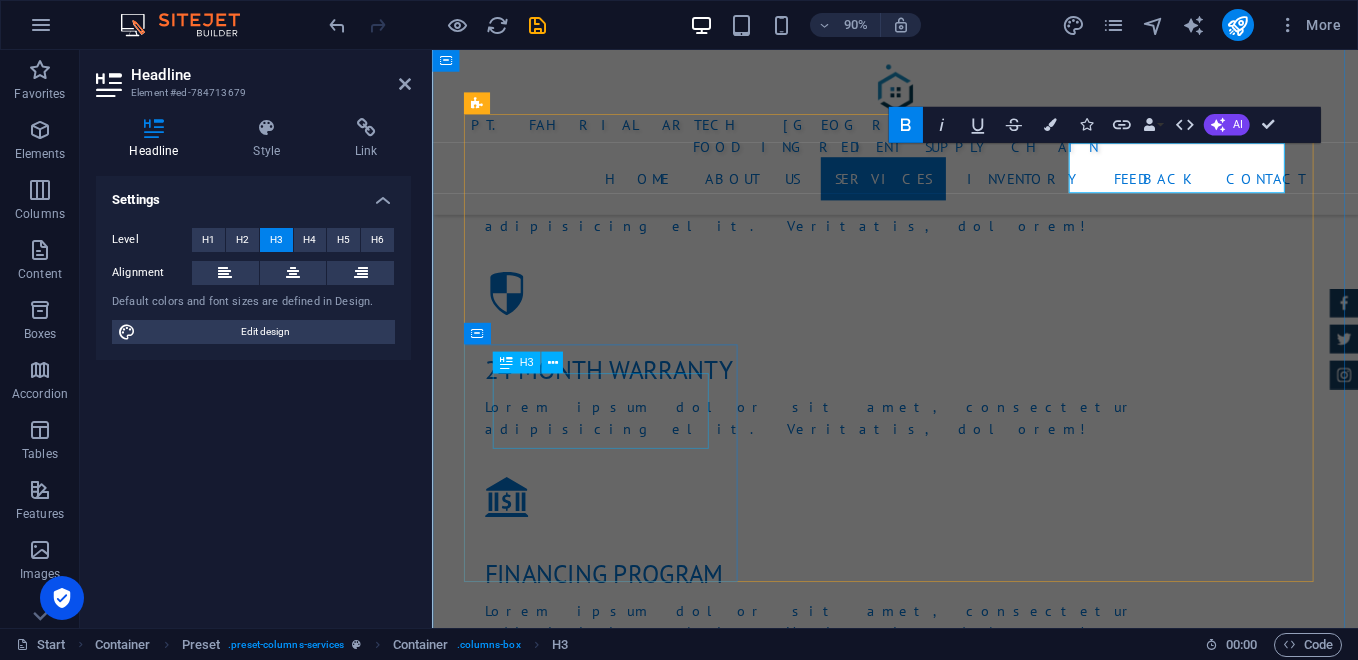 click on "Layanan Armada Sendiri Lorum ipsum At vero eos et  Stet clita kasd  Ut wisi enim from $ 99" at bounding box center [947, 2769] 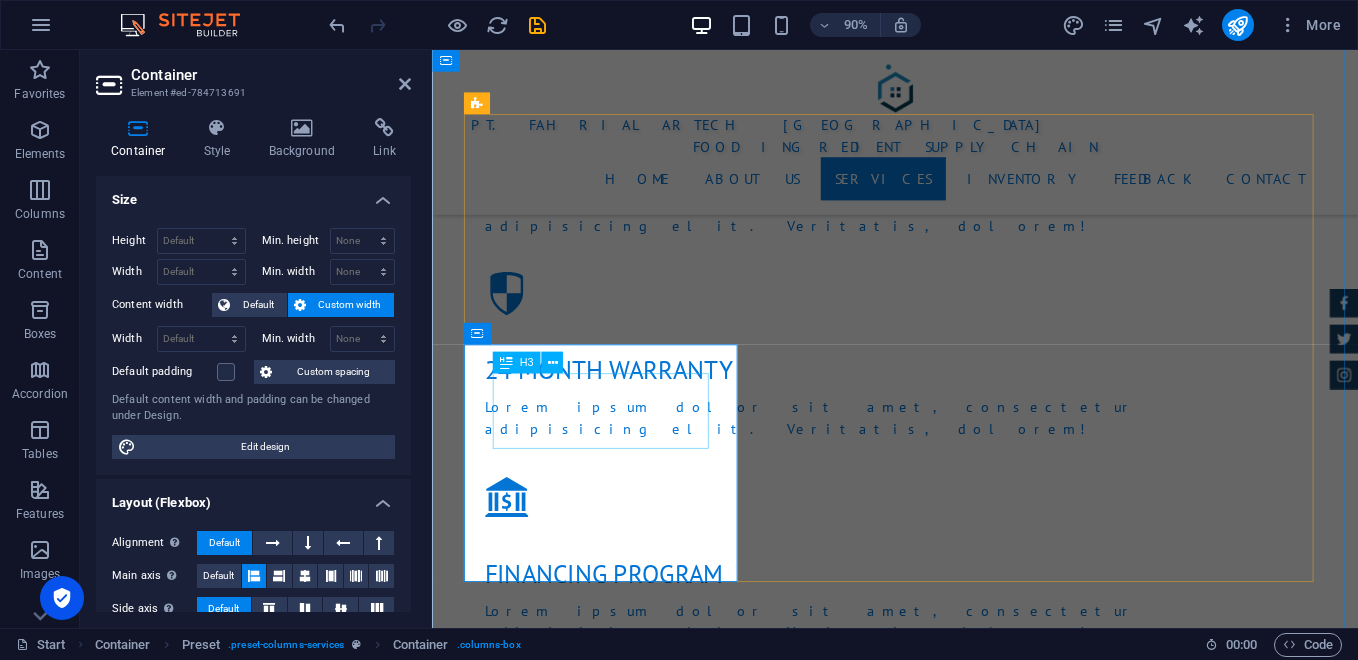 click on "Layanan Armada Sendiri" at bounding box center [947, 2709] 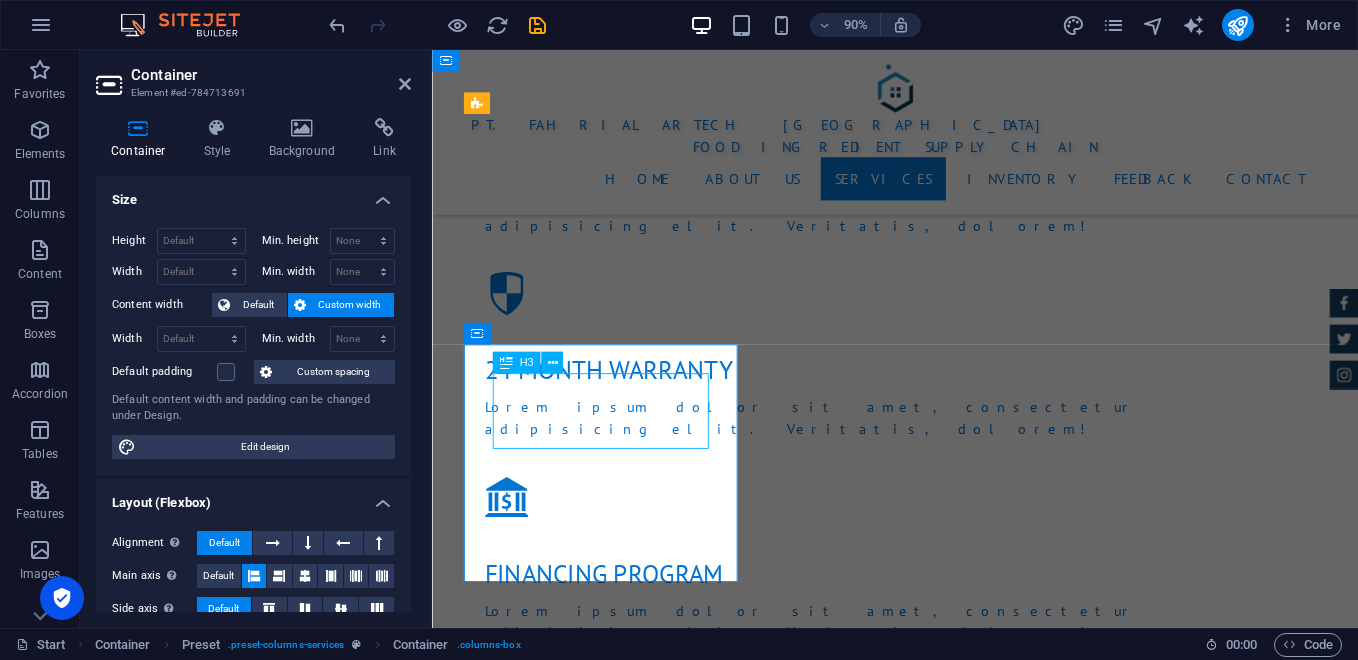 click on "Layanan Armada Sendiri" at bounding box center (947, 2709) 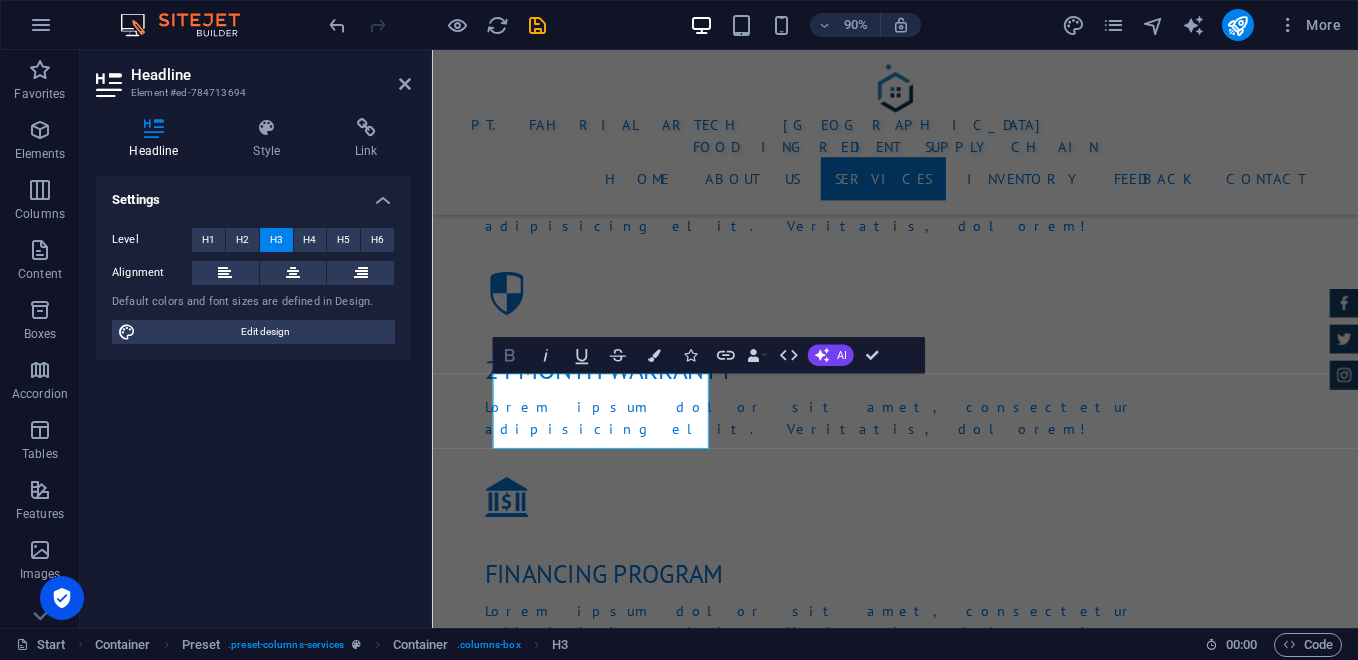 click 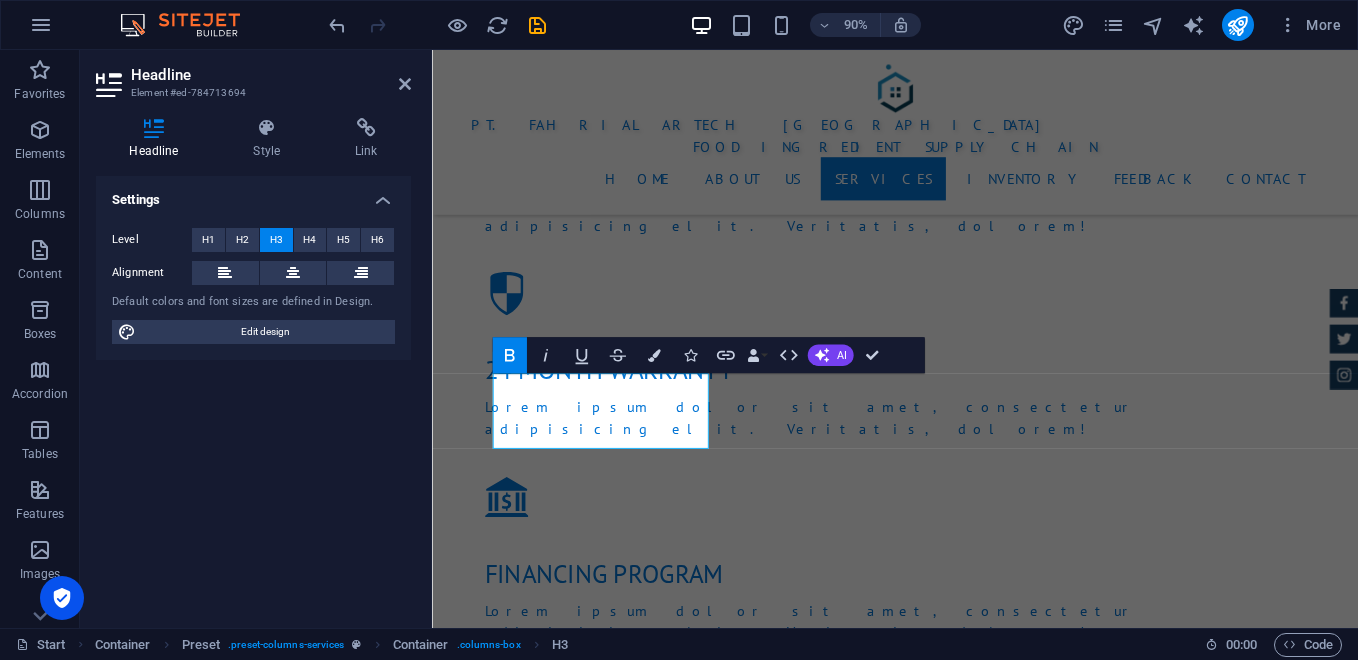 click on "Settings Level H1 H2 H3 H4 H5 H6 Alignment Default colors and font sizes are defined in Design. Edit design" at bounding box center [253, 394] 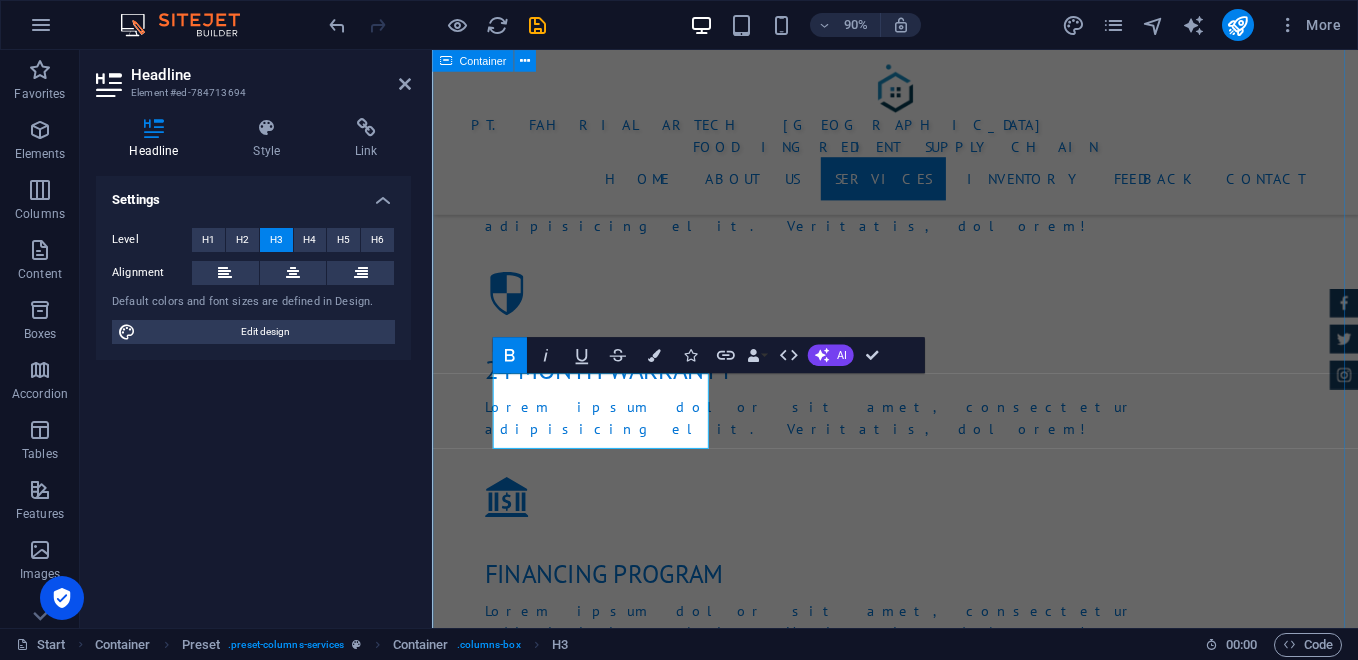 drag, startPoint x: 449, startPoint y: 511, endPoint x: 802, endPoint y: 464, distance: 356.11514 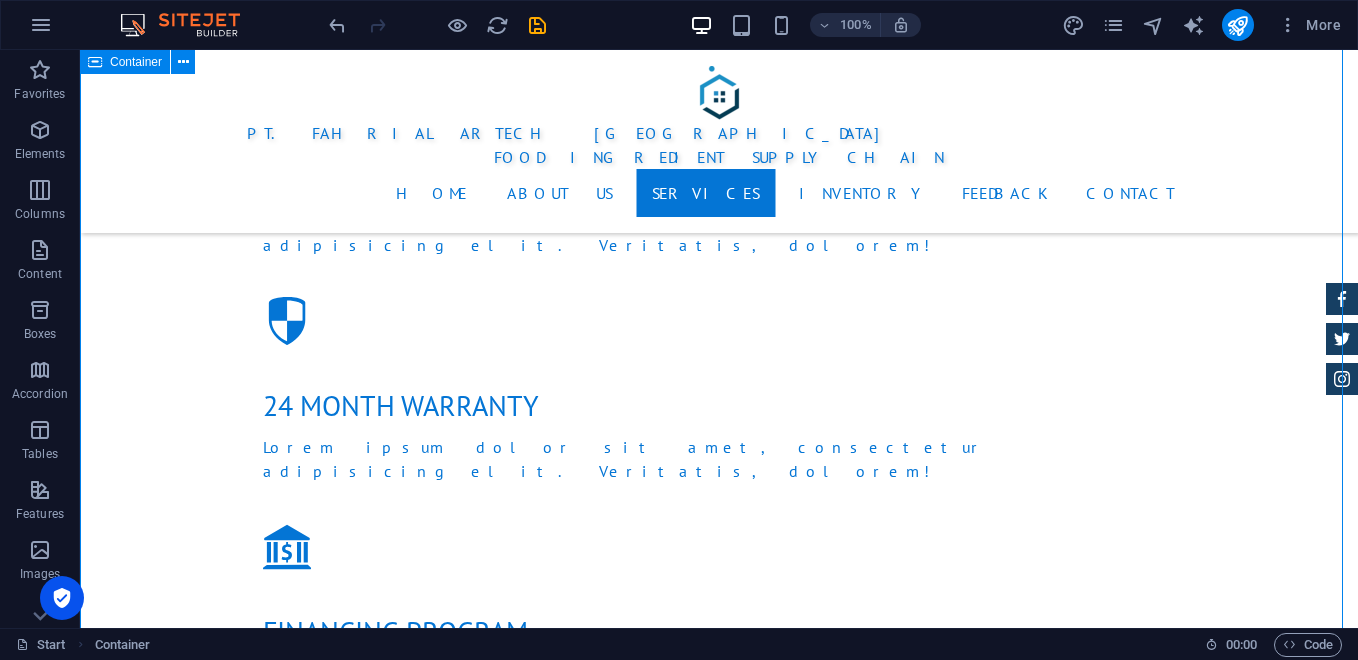 click on "Layanan Armada Sendiri" at bounding box center [719, 2709] 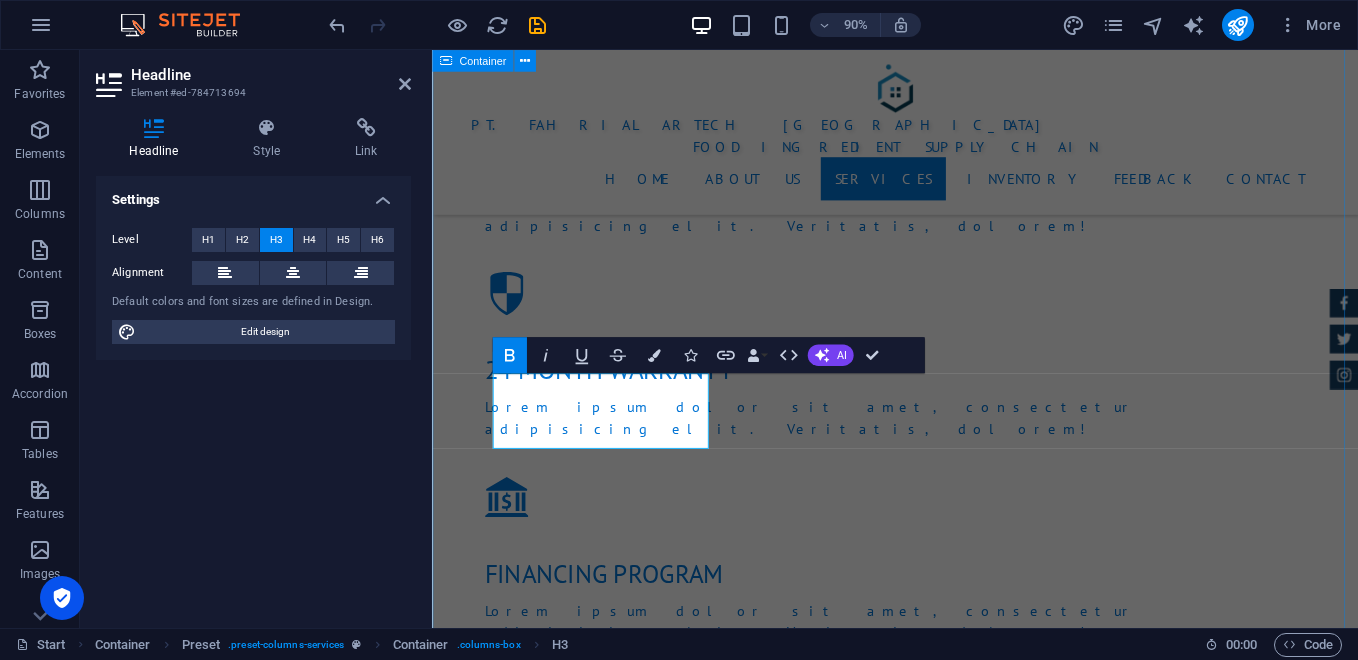 click on "Services Lorem ipsum dolor sit amet, consectetur adipisicing elit. [PERSON_NAME], assumenda, dolore, cum [PERSON_NAME] asperiores consequatur suscipit quidem ducimus eveniet iure expedita consectetur odio voluptatum similique fugit voluptates rem accusamus quae quas dolorem tenetur facere tempora maiores adipisci reiciendis accusantium voluptatibus id voluptate tempore dolor harum nisi amet! Nobis, eaque. Distribusi Langsung Lorum ipsum At vero eos et  Stet clita kasd  Ut wisi enim from $ 119 Kemitraan Digital Lorum ipsum At vero eos et Stet clita kasd  Ut wisi enim from $ 259 Retail & Outlet Lorum ipsum At vero eos et  Stet clita kasd  Ut wisi enim from $ 49 Layanan Armada Sendiri Lorum ipsum At vero eos et  Stet clita kasd  Ut wisi enim from $ 99 Oil Change Lorum ipsum At vero eos et  Stet clita kasd  Ut wisi enim from $ 19 Car Cleanup Lorum ipsum At vero eos et  Stet clita kasd  Ut wisi enim from $ 39" at bounding box center [946, 2550] 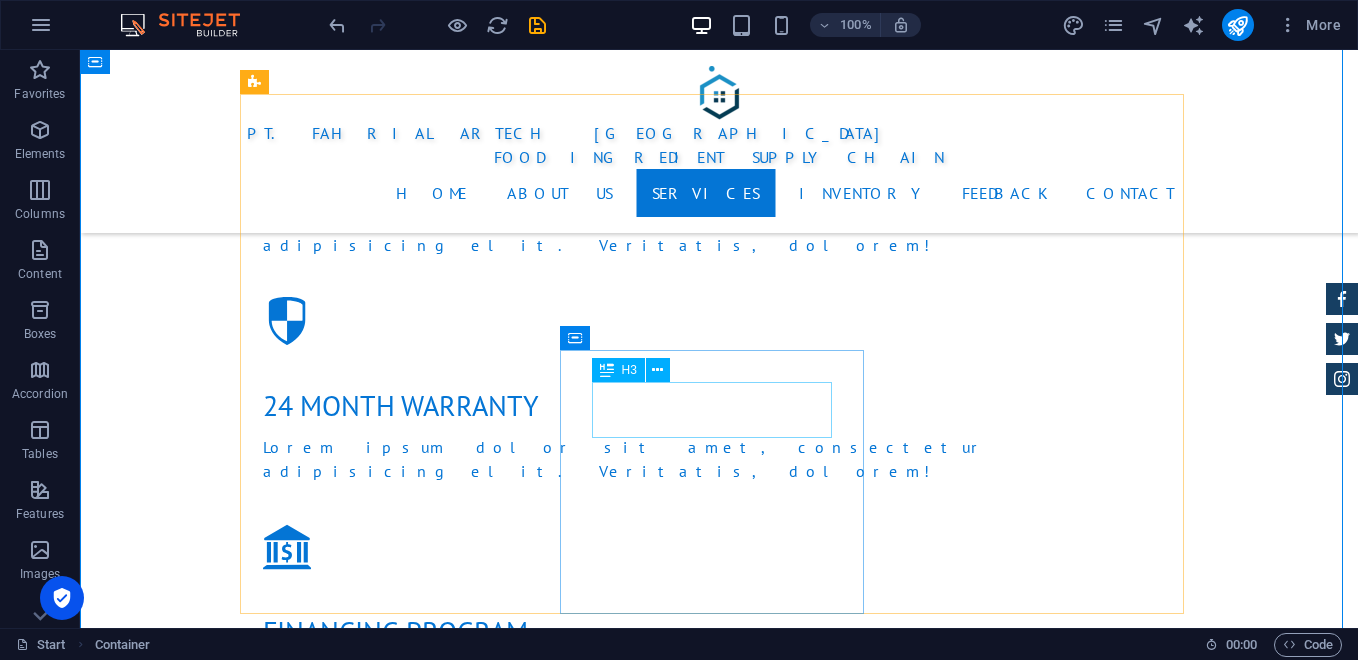 scroll, scrollTop: 2633, scrollLeft: 0, axis: vertical 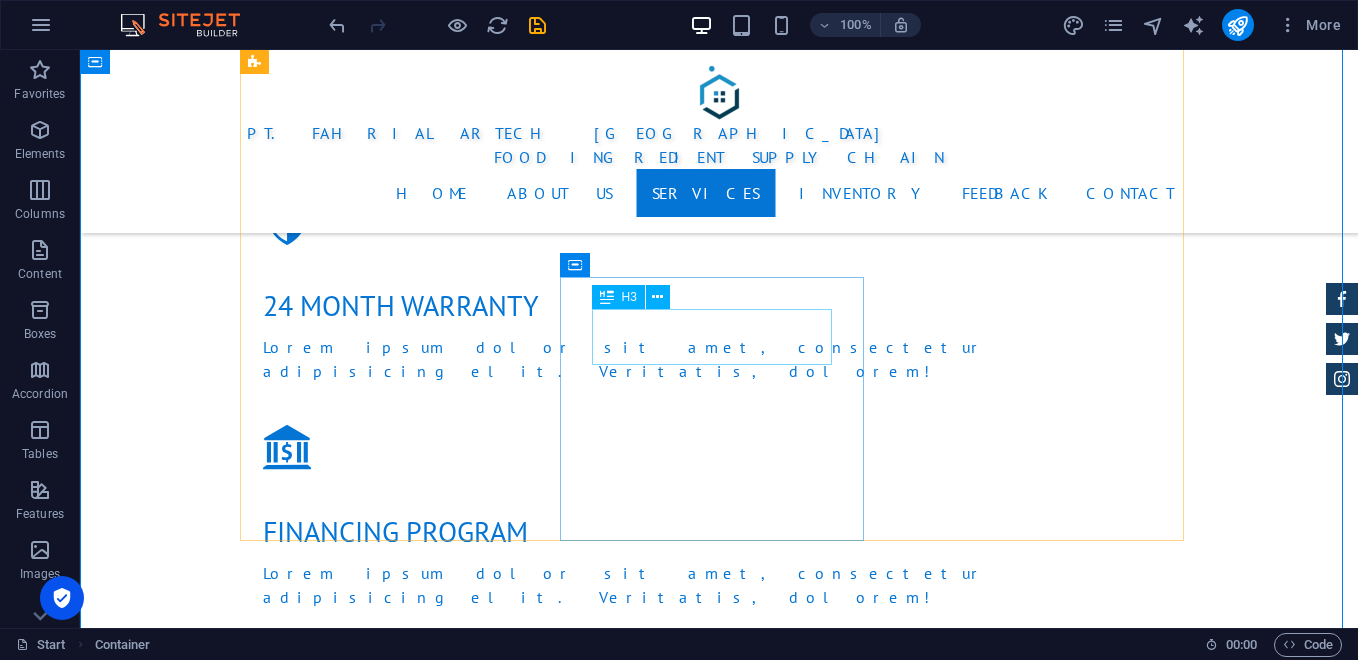 click on "Oil Change" at bounding box center (719, 2843) 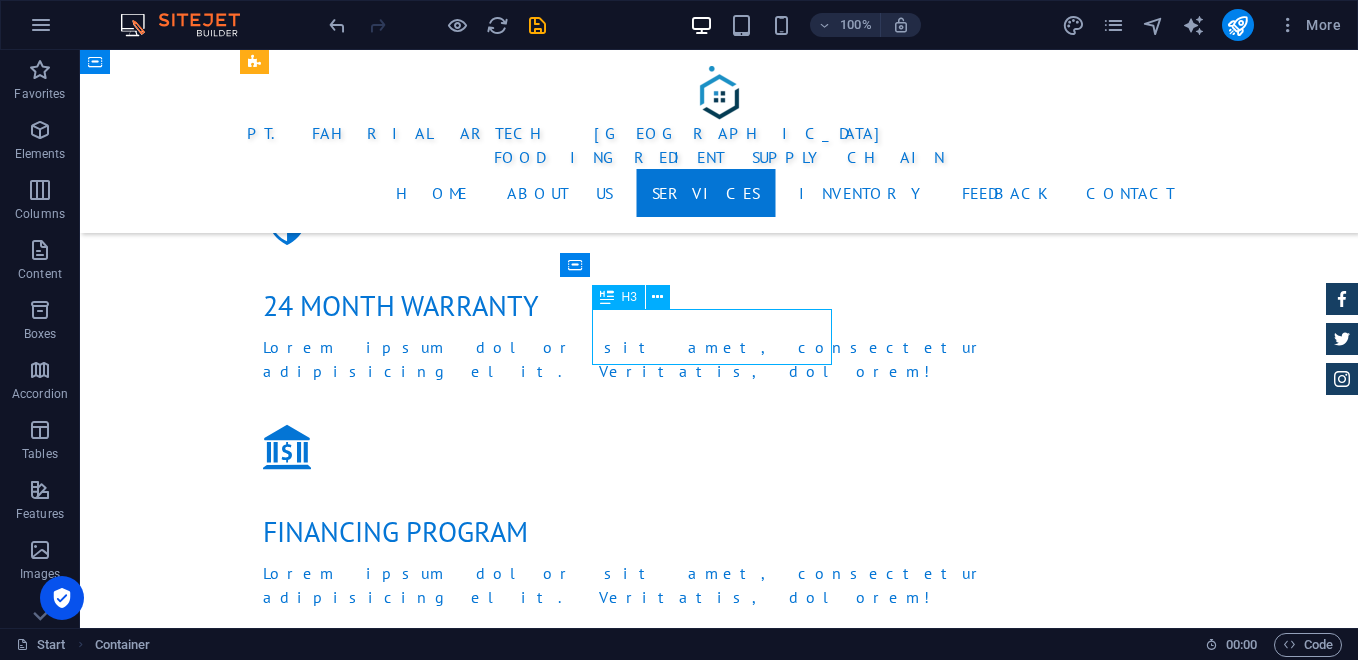 click on "Oil Change" at bounding box center (719, 2843) 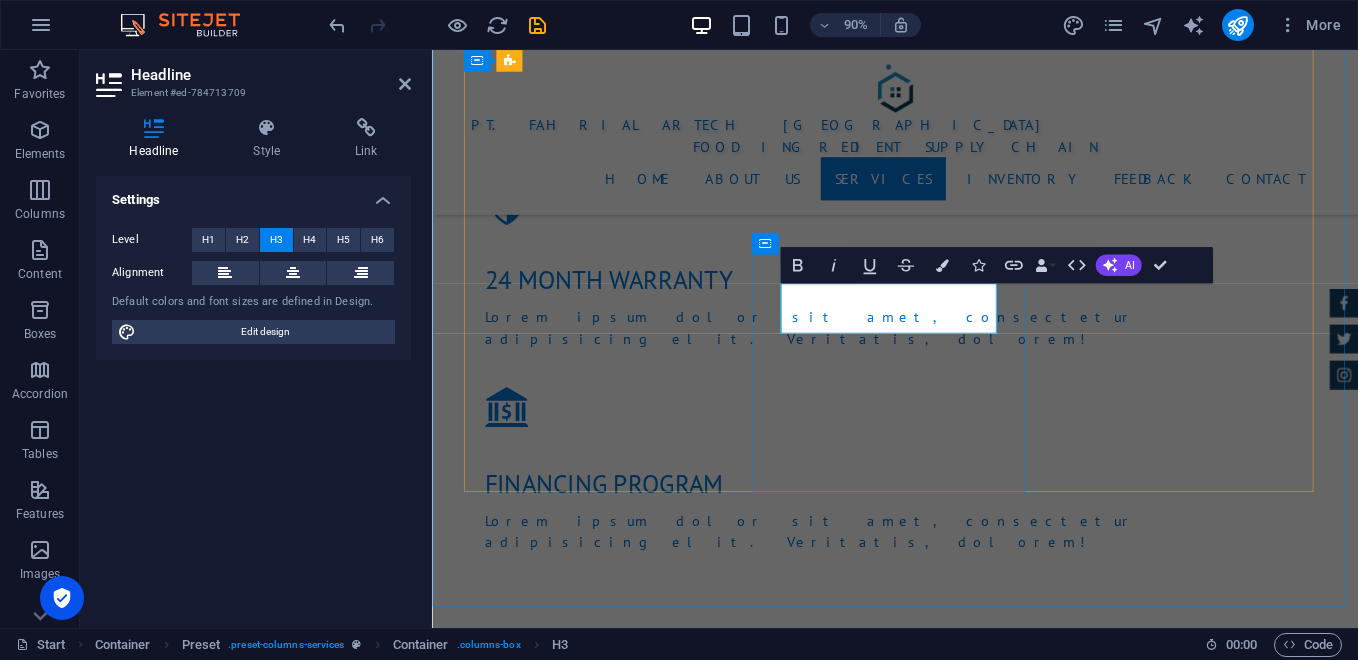 scroll, scrollTop: 0, scrollLeft: 3, axis: horizontal 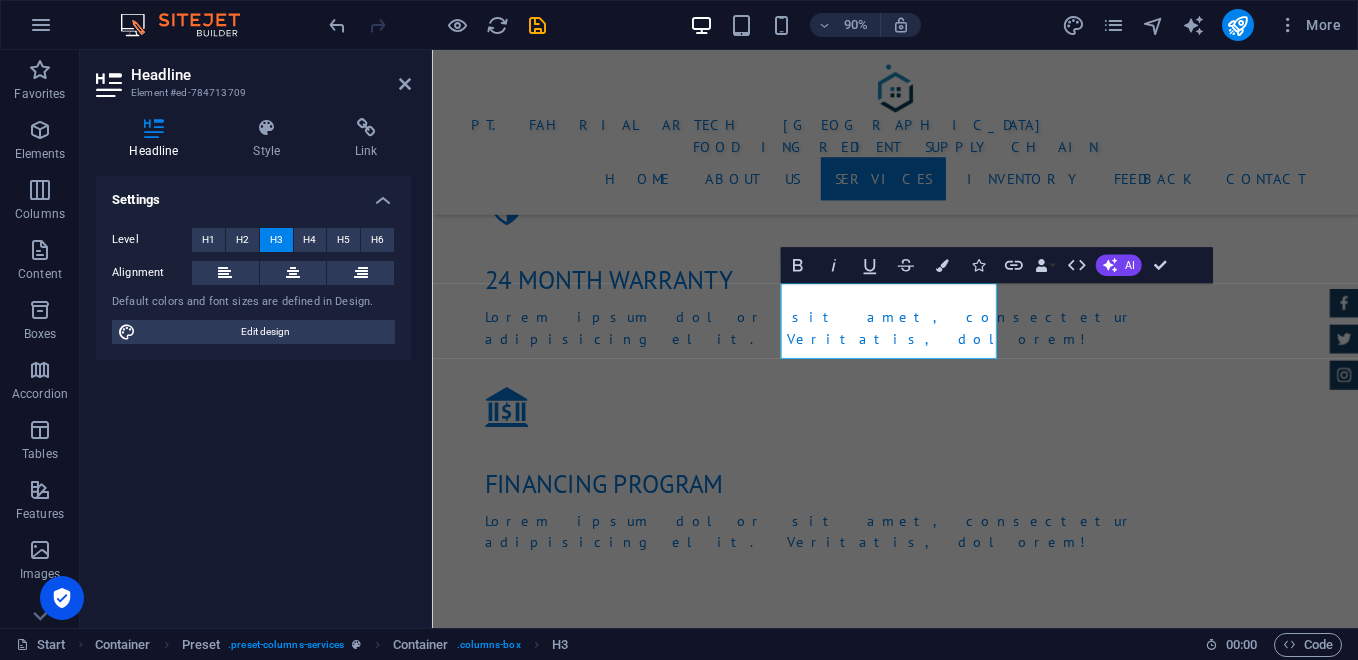 click on "Settings Level H1 H2 H3 H4 H5 H6 Alignment Default colors and font sizes are defined in Design. Edit design" at bounding box center (253, 394) 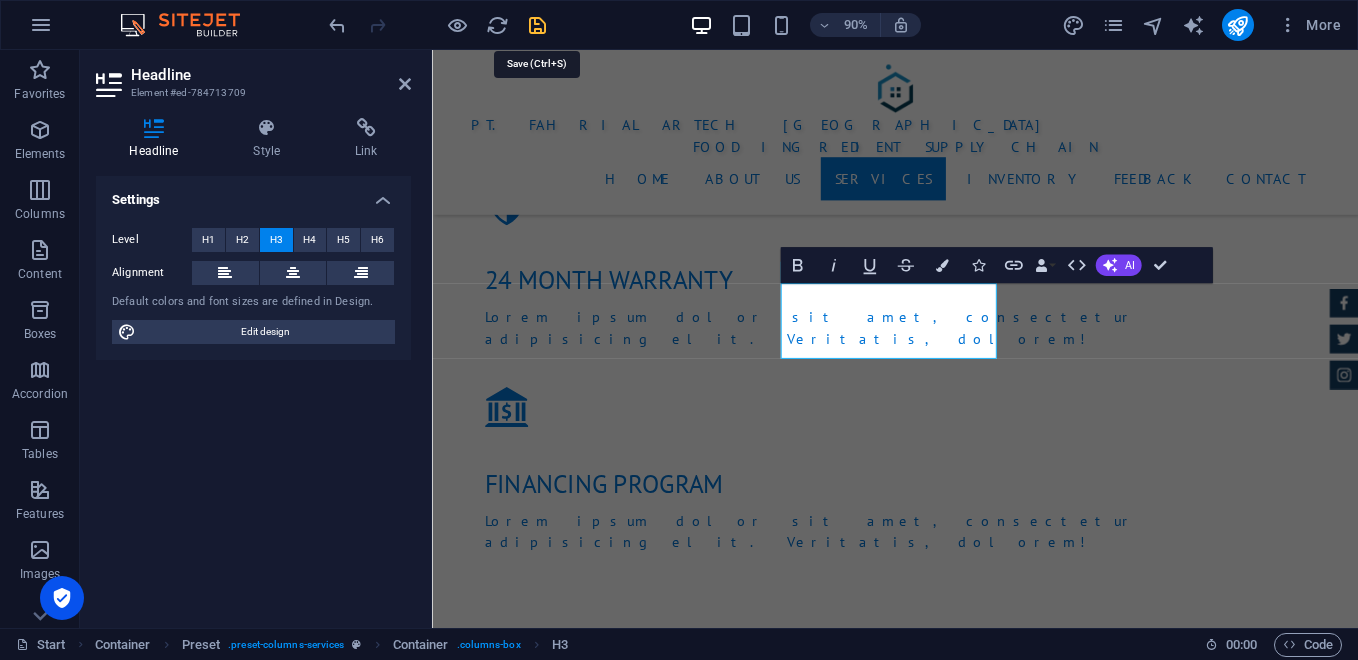click at bounding box center [537, 25] 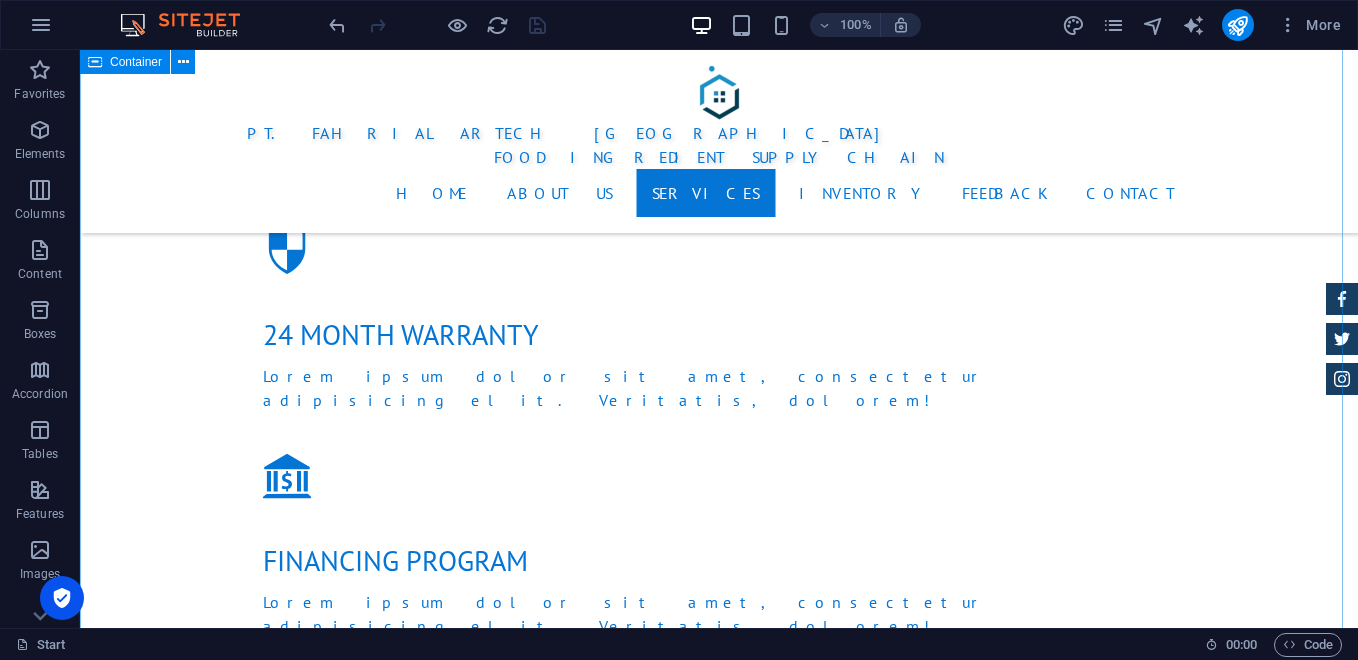 scroll, scrollTop: 2600, scrollLeft: 0, axis: vertical 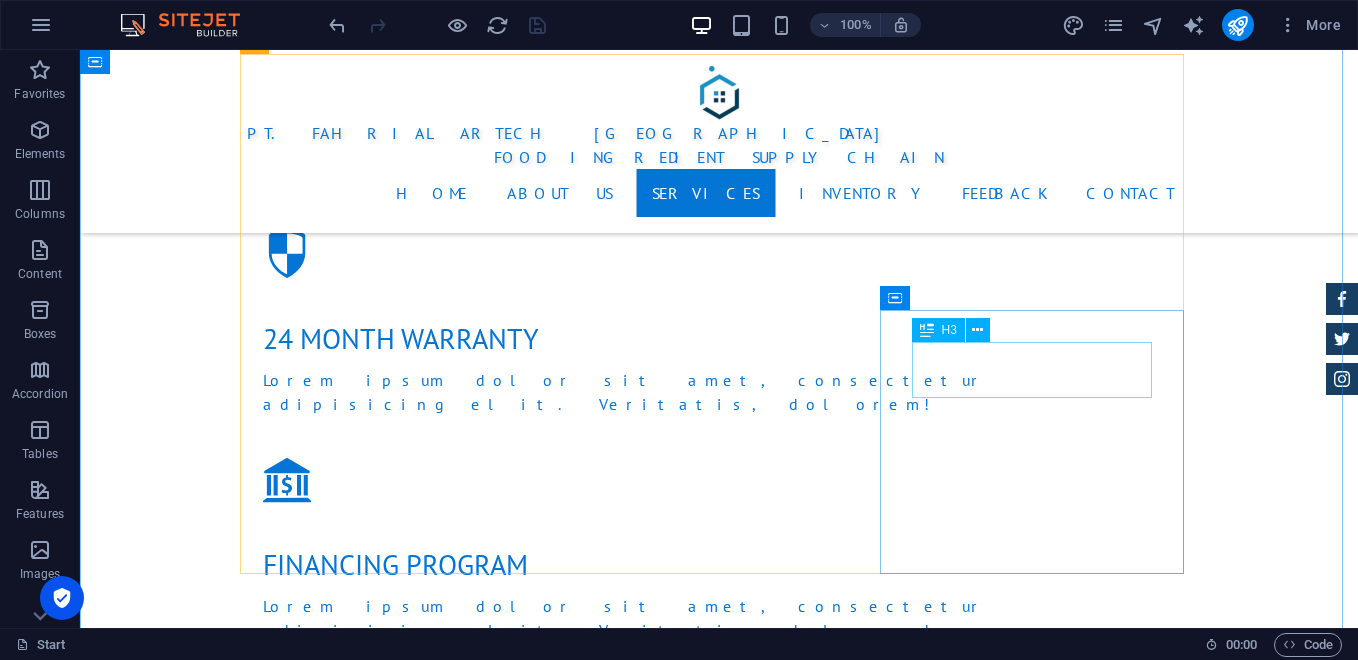 click on "Car Cleanup" at bounding box center (719, 3096) 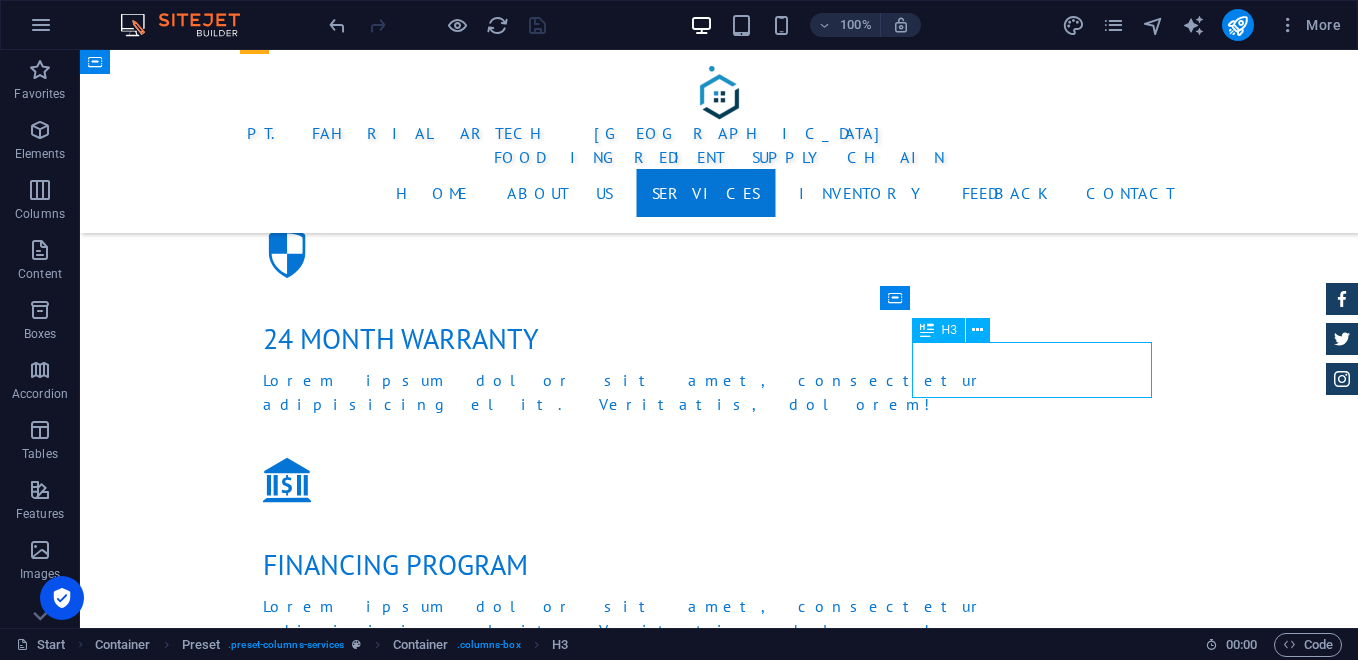 click on "Car Cleanup" at bounding box center (719, 3096) 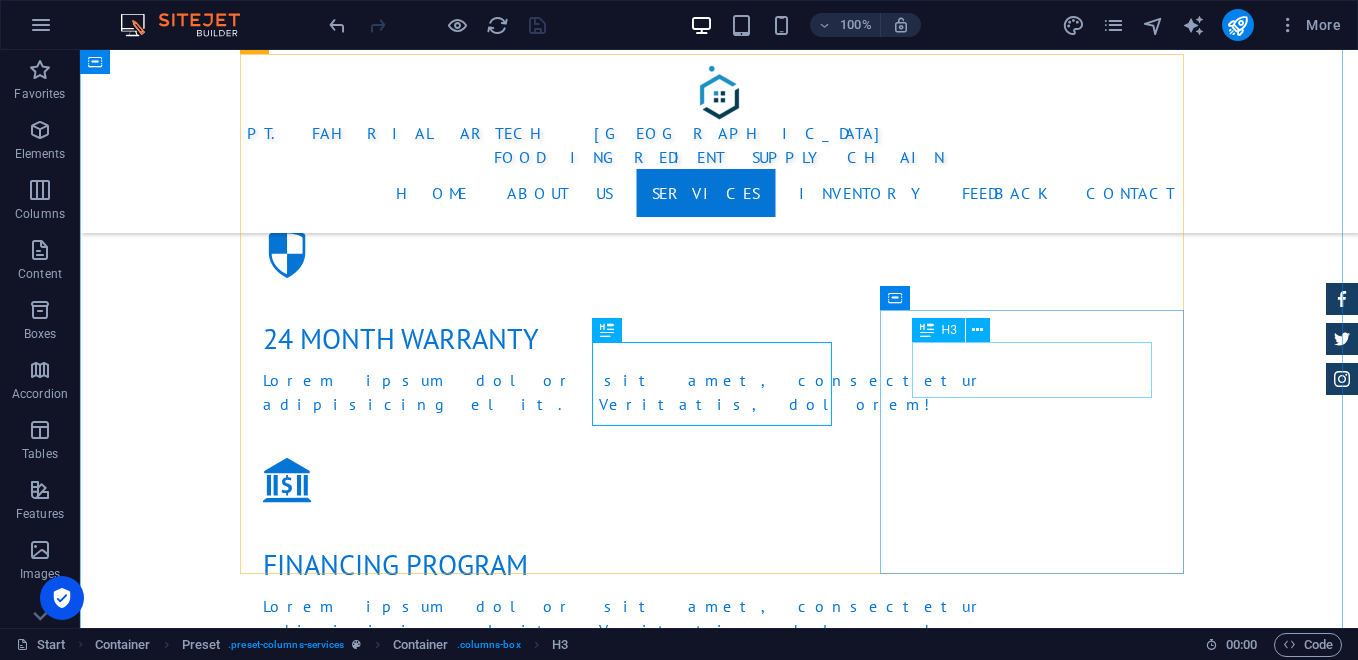 click on "Car Cleanup" at bounding box center [719, 3096] 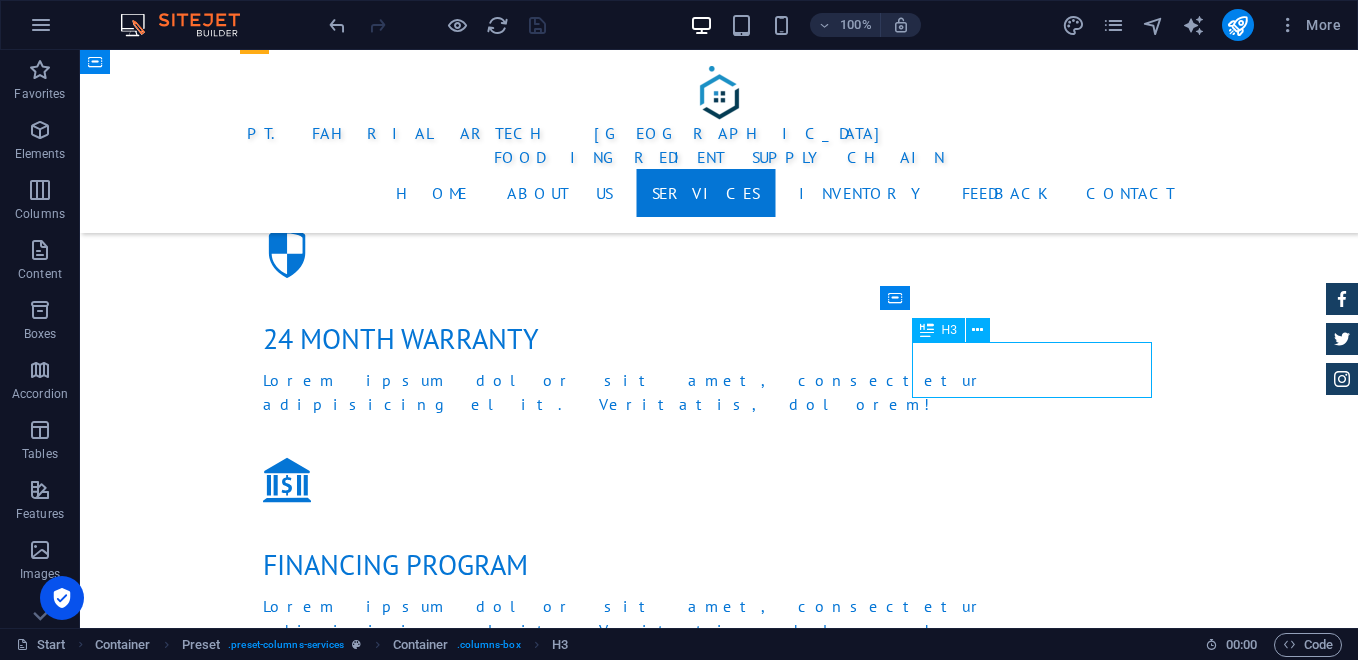 click on "Car Cleanup" at bounding box center [719, 3096] 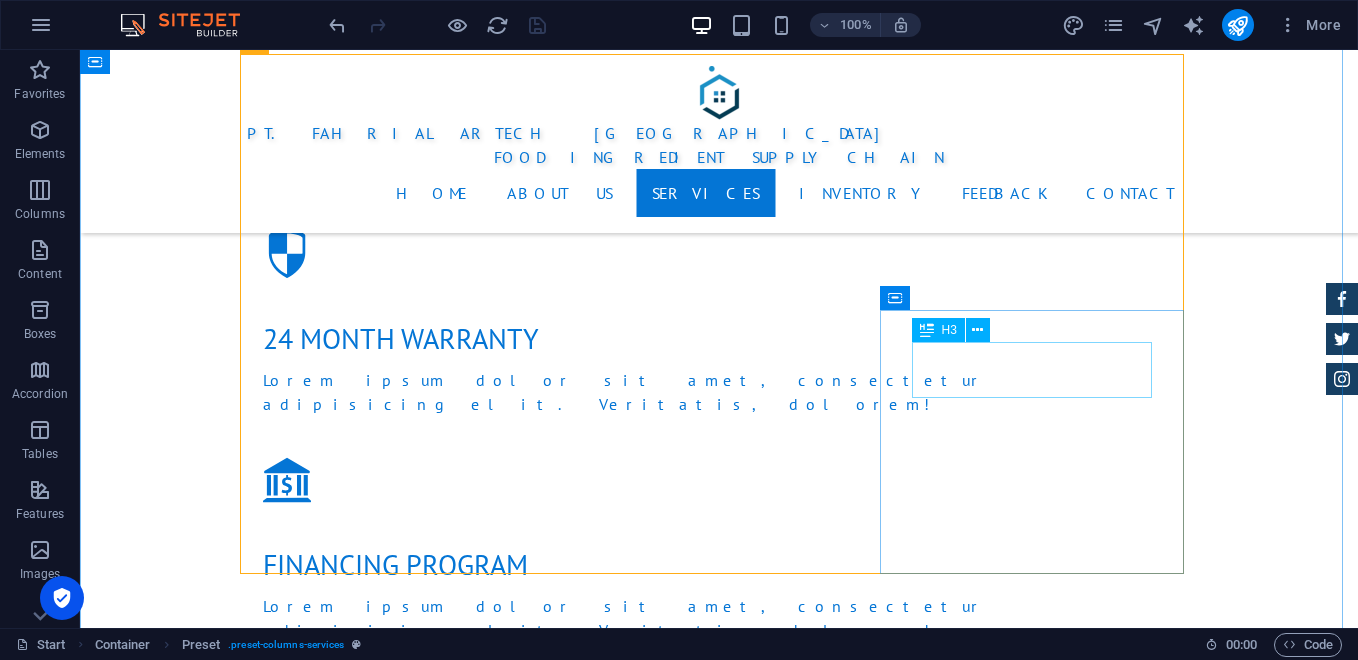click on "Car Cleanup" at bounding box center (719, 3096) 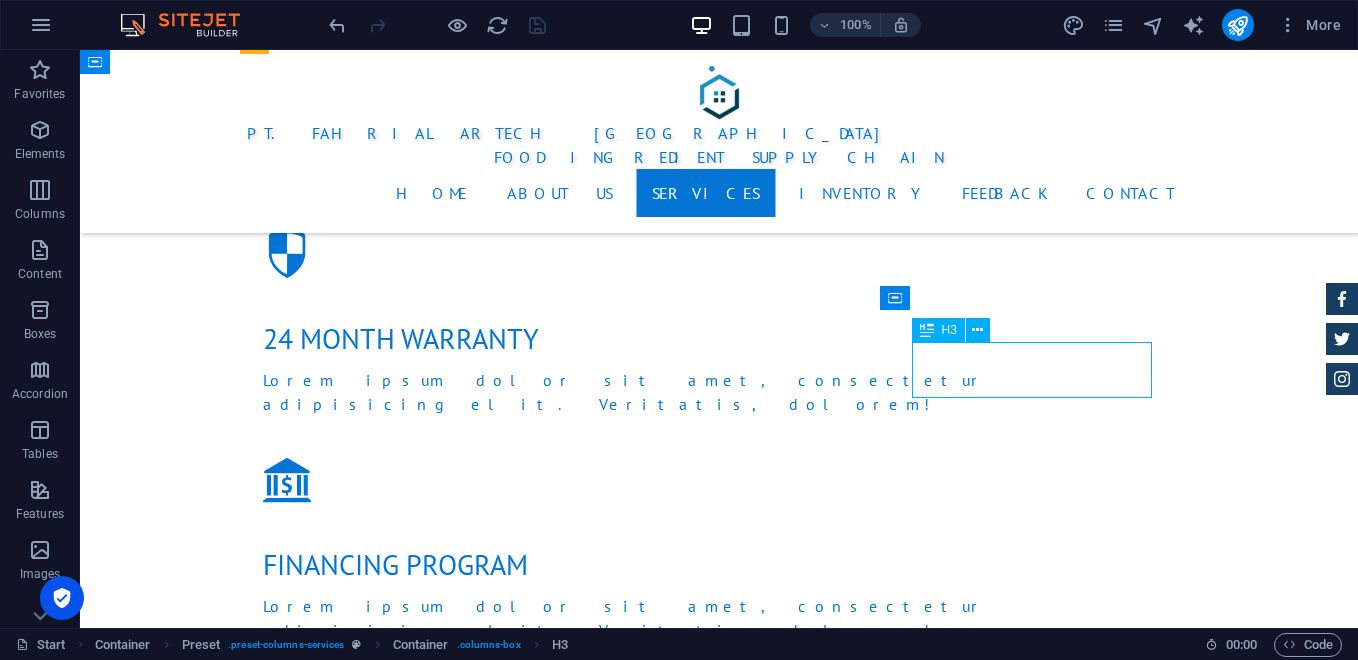 click on "Car Cleanup" at bounding box center [719, 3096] 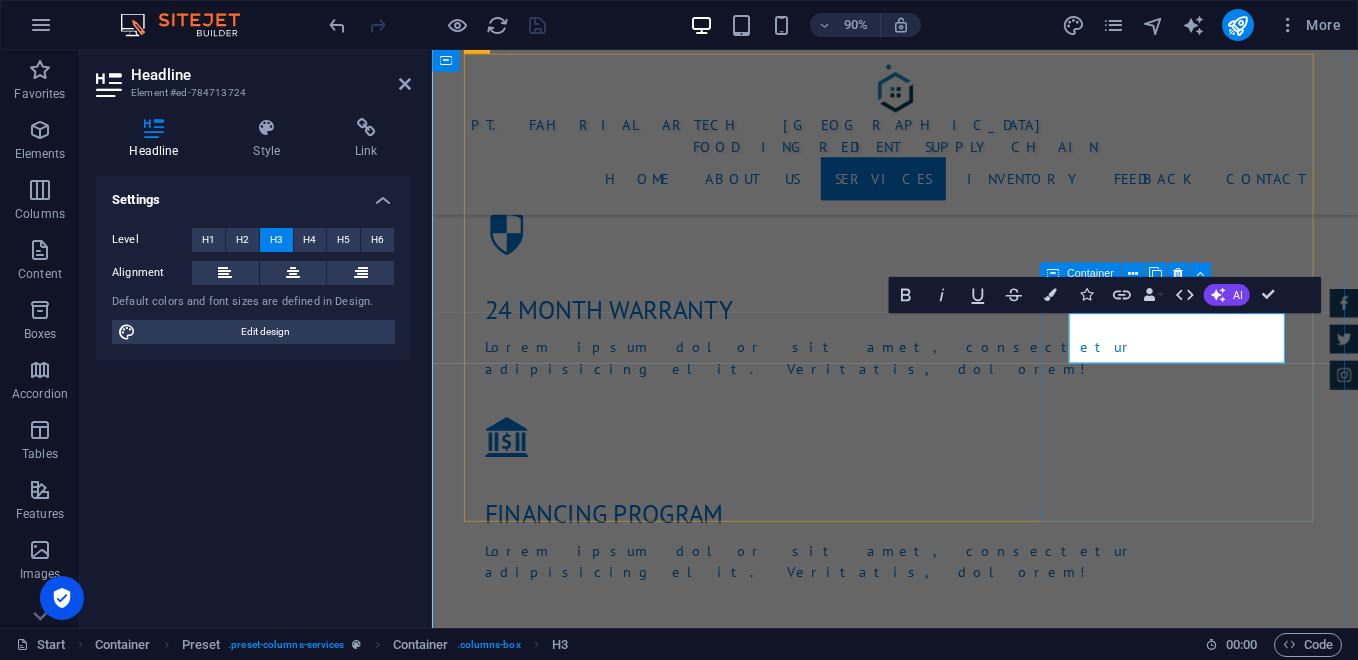 type 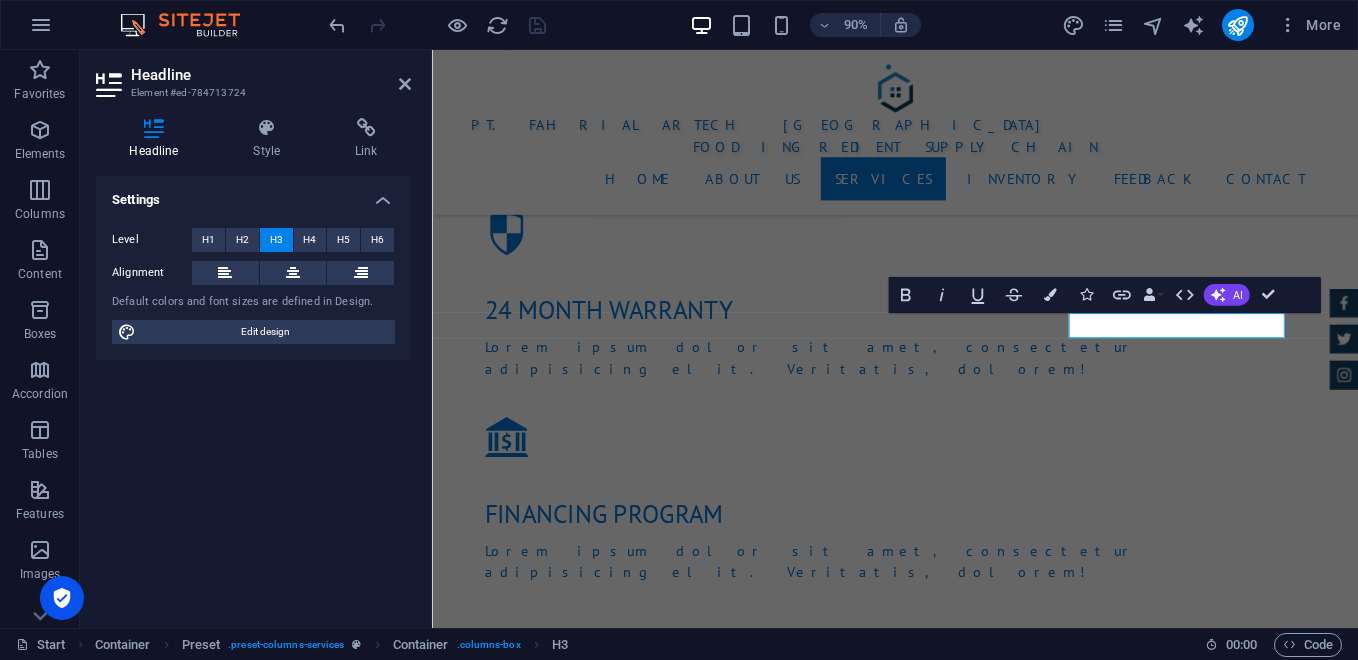 click on "Settings Level H1 H2 H3 H4 H5 H6 Alignment Default colors and font sizes are defined in Design. Edit design" at bounding box center (253, 394) 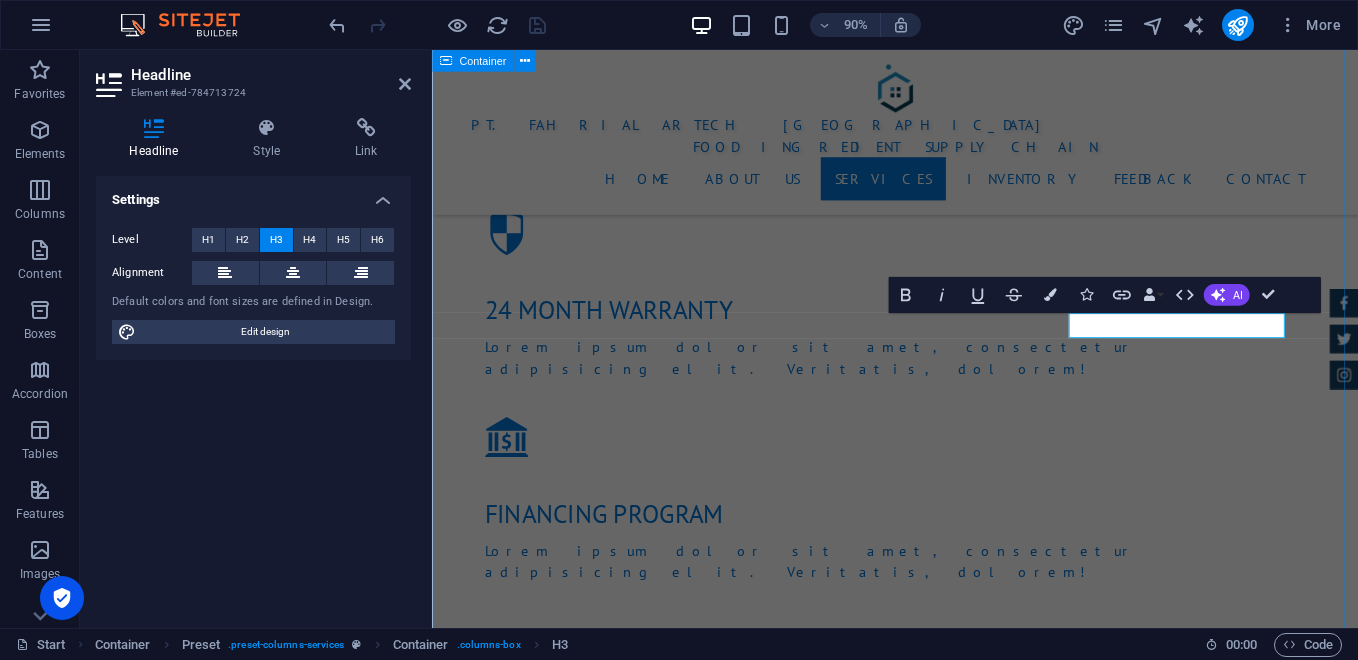 click on "Services Lorem ipsum dolor sit amet, consectetur adipisicing elit. [PERSON_NAME], assumenda, dolore, cum [PERSON_NAME] asperiores consequatur suscipit quidem ducimus eveniet iure expedita consectetur odio voluptatum similique fugit voluptates rem accusamus quae quas dolorem tenetur facere tempora maiores adipisci reiciendis accusantium voluptatibus id voluptate tempore dolor harum nisi amet! Nobis, eaque. Distribusi Langsung Lorum ipsum At vero eos et  Stet clita kasd  Ut wisi enim from $ 119 Kemitraan Digital Lorum ipsum At vero eos et Stet clita kasd  Ut wisi enim from $ 259 Retail & Outlet Lorum ipsum At vero eos et  Stet clita kasd  Ut wisi enim from $ 49 Layanan Armada Sendiri Lorum ipsum At vero eos et  Stet clita kasd  Ut wisi enim from $ 99 Loyalty Program & Edukasi Lorum ipsum At vero eos et  Stet clita kasd  Ut wisi enim from $ 19 EDUKASI Lorum ipsum At vero eos et  Stet clita kasd  Ut wisi enim from $ 39" at bounding box center [946, 2455] 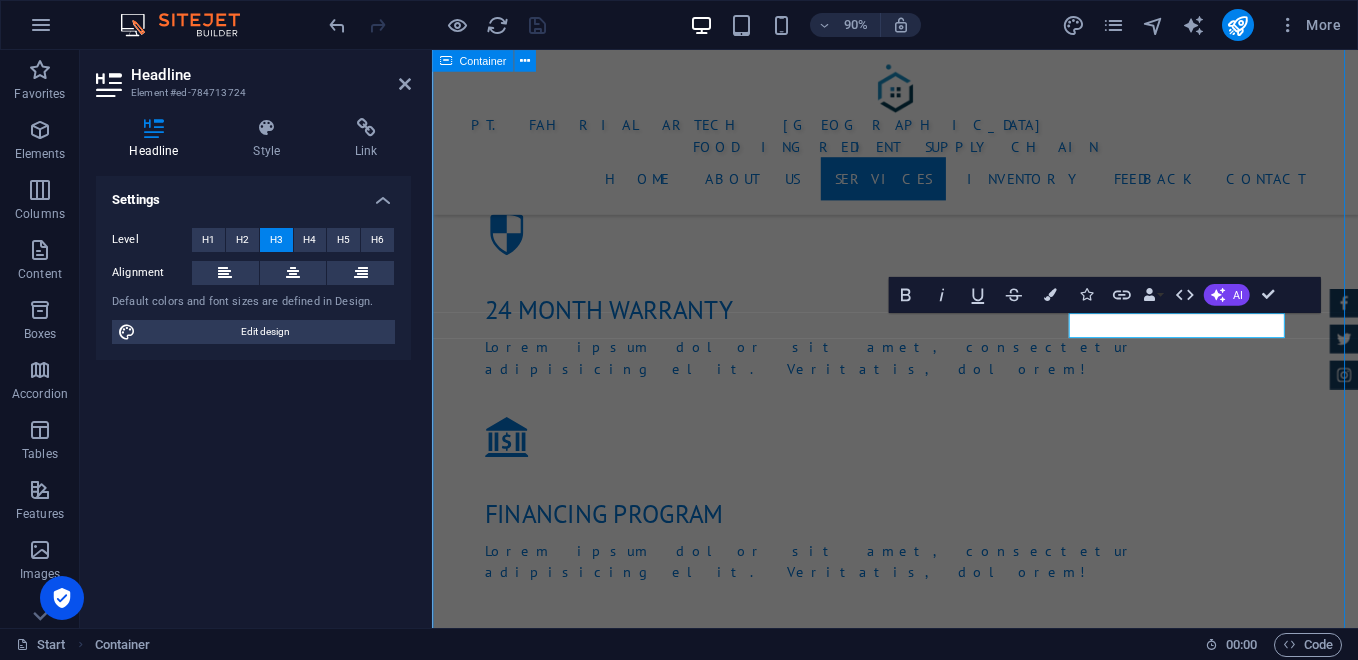 click on "Services Lorem ipsum dolor sit amet, consectetur adipisicing elit. [PERSON_NAME], assumenda, dolore, cum [PERSON_NAME] asperiores consequatur suscipit quidem ducimus eveniet iure expedita consectetur odio voluptatum similique fugit voluptates rem accusamus quae quas dolorem tenetur facere tempora maiores adipisci reiciendis accusantium voluptatibus id voluptate tempore dolor harum nisi amet! Nobis, eaque. Distribusi Langsung Lorum ipsum At vero eos et  Stet clita kasd  Ut wisi enim from $ 119 Kemitraan Digital Lorum ipsum At vero eos et Stet clita kasd  Ut wisi enim from $ 259 Retail & Outlet Lorum ipsum At vero eos et  Stet clita kasd  Ut wisi enim from $ 49 Layanan Armada Sendiri Lorum ipsum At vero eos et  Stet clita kasd  Ut wisi enim from $ 99 Loyalty Program & Edukasi Lorum ipsum At vero eos et  Stet clita kasd  Ut wisi enim from $ 19 EDUKASI Lorum ipsum At vero eos et  Stet clita kasd  Ut wisi enim from $ 39" at bounding box center [946, 2455] 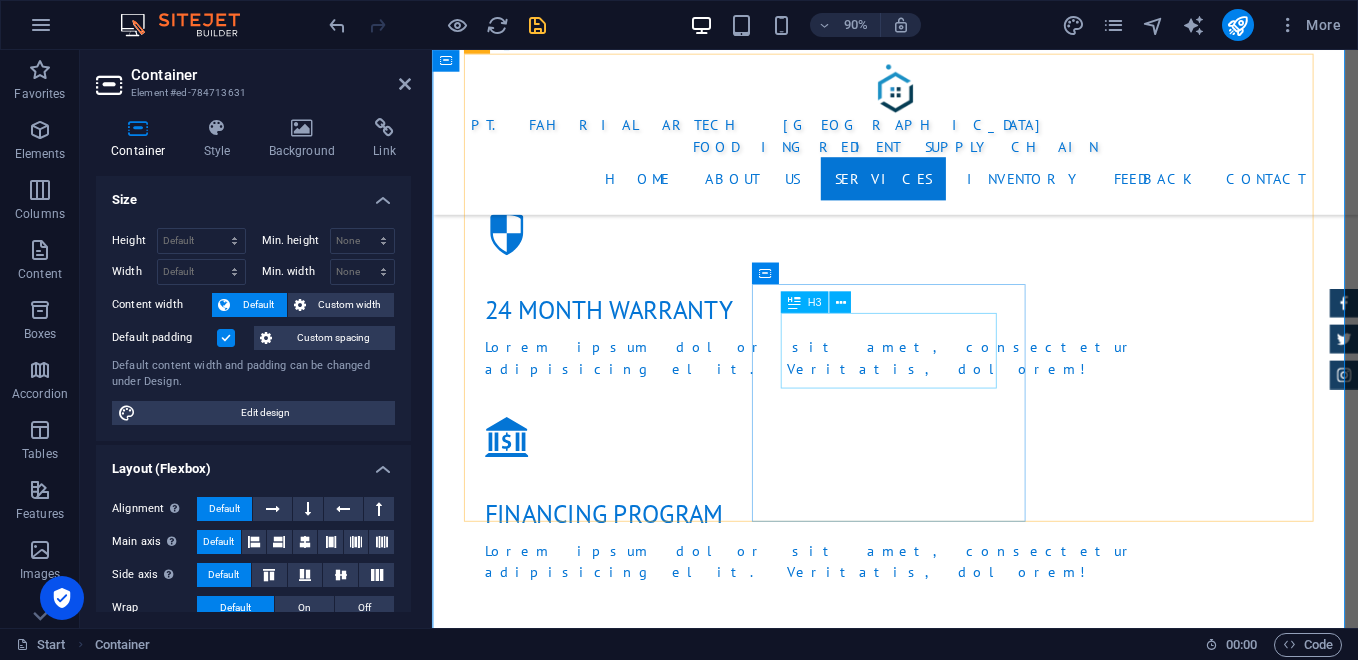 click on "Loyalty Program & Edukasi" at bounding box center [947, 2862] 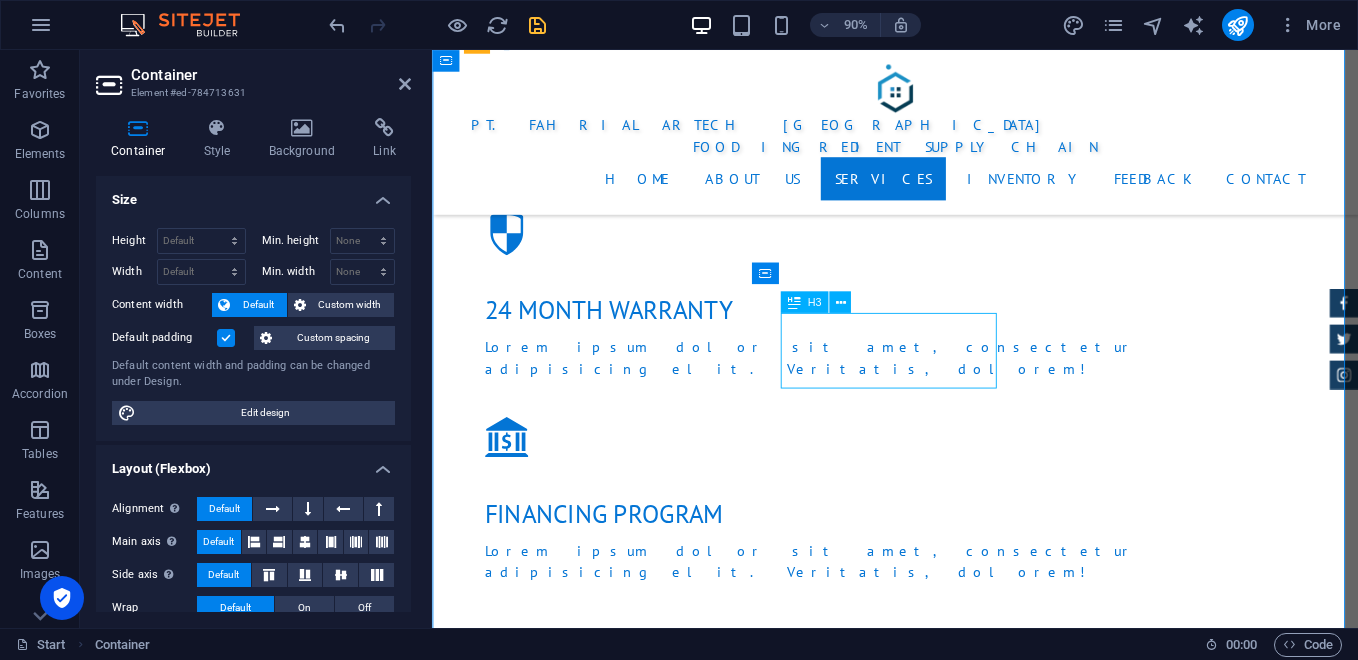 click on "Loyalty Program & Edukasi" at bounding box center [947, 2862] 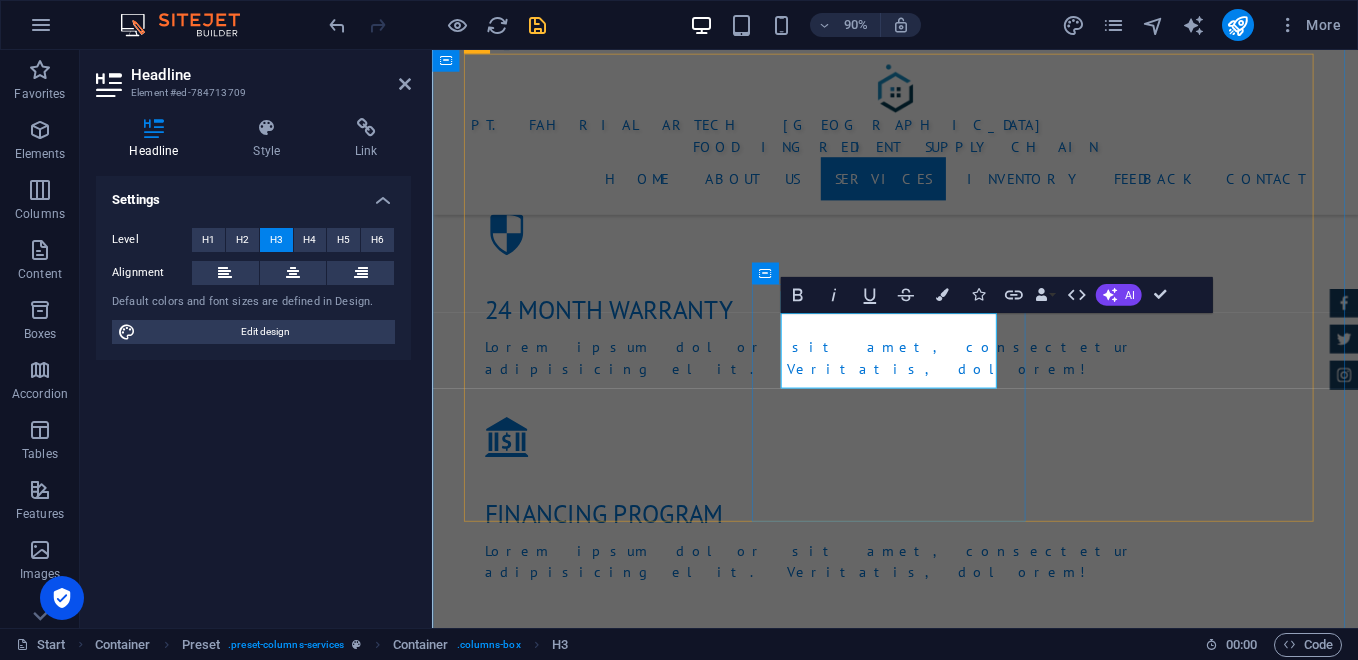 click on "Loyalty Program & Edukasi" at bounding box center (947, 2862) 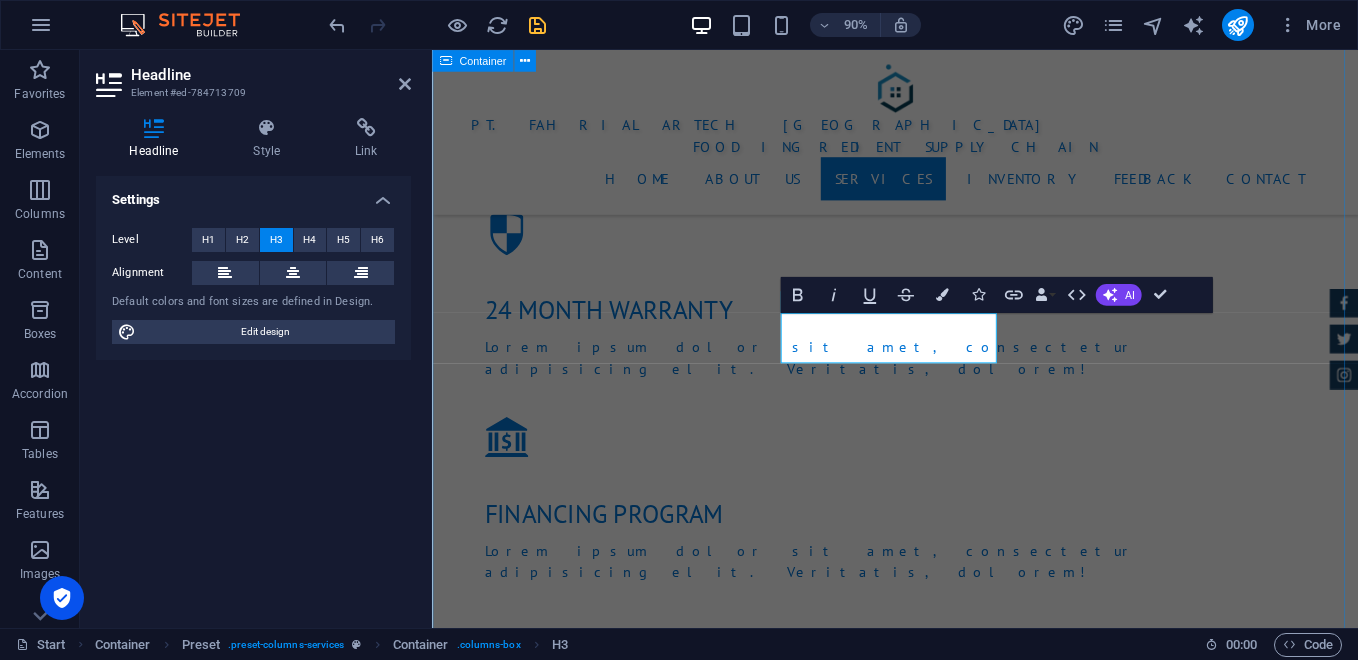 click on "Services Lorem ipsum dolor sit amet, consectetur adipisicing elit. [PERSON_NAME], assumenda, dolore, cum [PERSON_NAME] asperiores consequatur suscipit quidem ducimus eveniet iure expedita consectetur odio voluptatum similique fugit voluptates rem accusamus quae quas dolorem tenetur facere tempora maiores adipisci reiciendis accusantium voluptatibus id voluptate tempore dolor harum nisi amet! Nobis, eaque. Distribusi Langsung Lorum ipsum At vero eos et  Stet clita kasd  Ut wisi enim from $ 119 Kemitraan Digital Lorum ipsum At vero eos et Stet clita kasd  Ut wisi enim from $ 259 Retail & Outlet Lorum ipsum At vero eos et  Stet clita kasd  Ut wisi enim from $ 49 Layanan Armada Sendiri Lorum ipsum At vero eos et  Stet clita kasd  Ut wisi enim from $ 99 Loyalty Program Lorum ipsum At vero eos et  Stet clita kasd  Ut wisi enim from $ 19 EDUKASI Lorum ipsum At vero eos et  Stet clita kasd  Ut wisi enim from $ 39" at bounding box center [946, 2455] 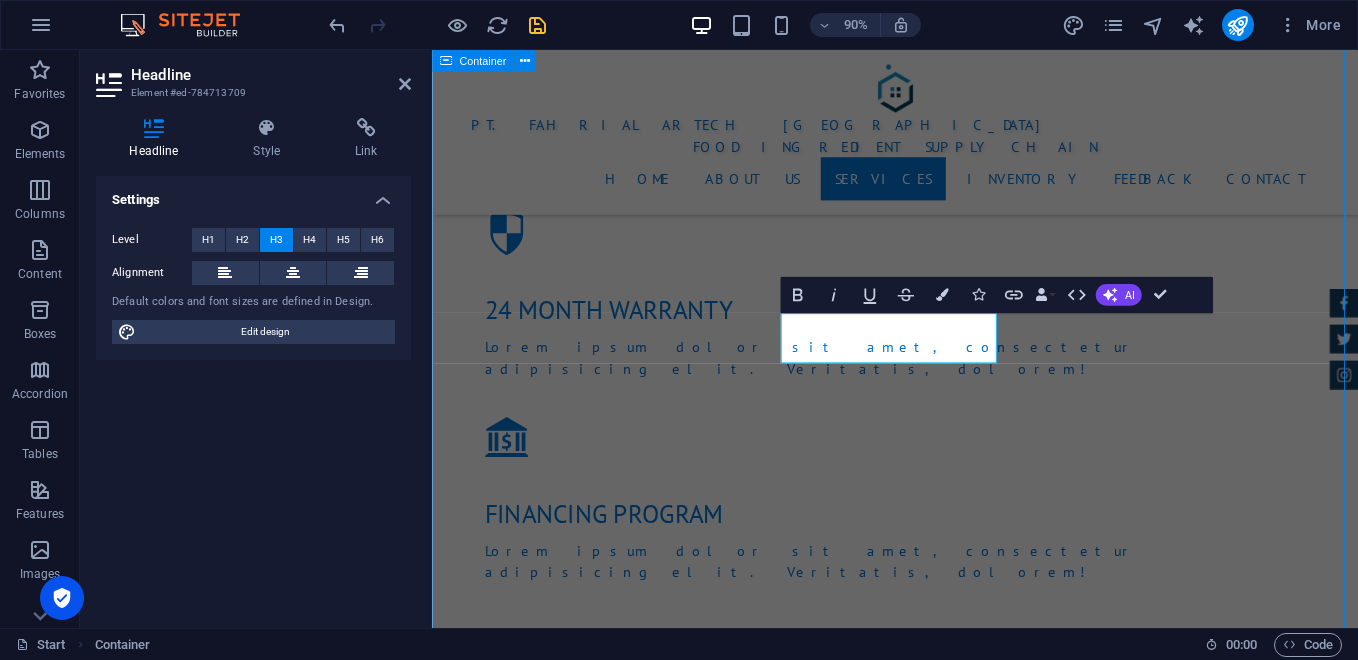 click on "Services Lorem ipsum dolor sit amet, consectetur adipisicing elit. [PERSON_NAME], assumenda, dolore, cum [PERSON_NAME] asperiores consequatur suscipit quidem ducimus eveniet iure expedita consectetur odio voluptatum similique fugit voluptates rem accusamus quae quas dolorem tenetur facere tempora maiores adipisci reiciendis accusantium voluptatibus id voluptate tempore dolor harum nisi amet! Nobis, eaque. Distribusi Langsung Lorum ipsum At vero eos et  Stet clita kasd  Ut wisi enim from $ 119 Kemitraan Digital Lorum ipsum At vero eos et Stet clita kasd  Ut wisi enim from $ 259 Retail & Outlet Lorum ipsum At vero eos et  Stet clita kasd  Ut wisi enim from $ 49 Layanan Armada Sendiri Lorum ipsum At vero eos et  Stet clita kasd  Ut wisi enim from $ 99 Loyalty Program Lorum ipsum At vero eos et  Stet clita kasd  Ut wisi enim from $ 19 EDUKASI Lorum ipsum At vero eos et  Stet clita kasd  Ut wisi enim from $ 39" at bounding box center [946, 2455] 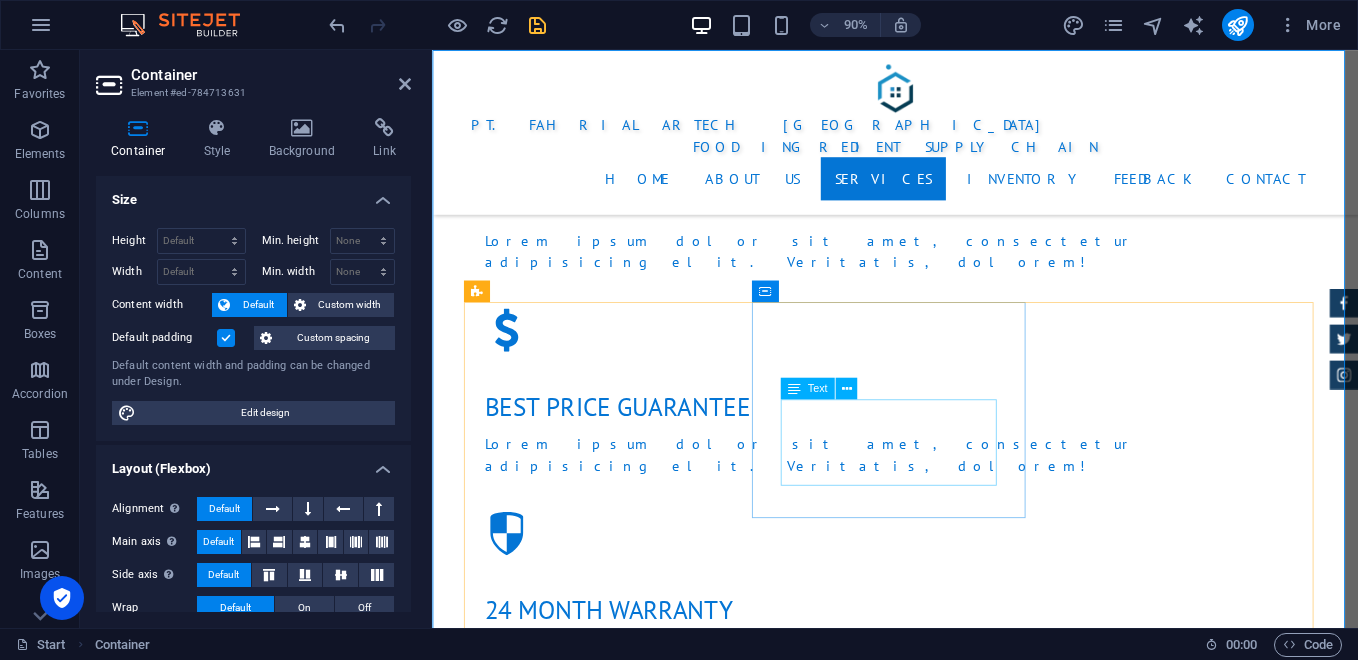scroll, scrollTop: 2533, scrollLeft: 0, axis: vertical 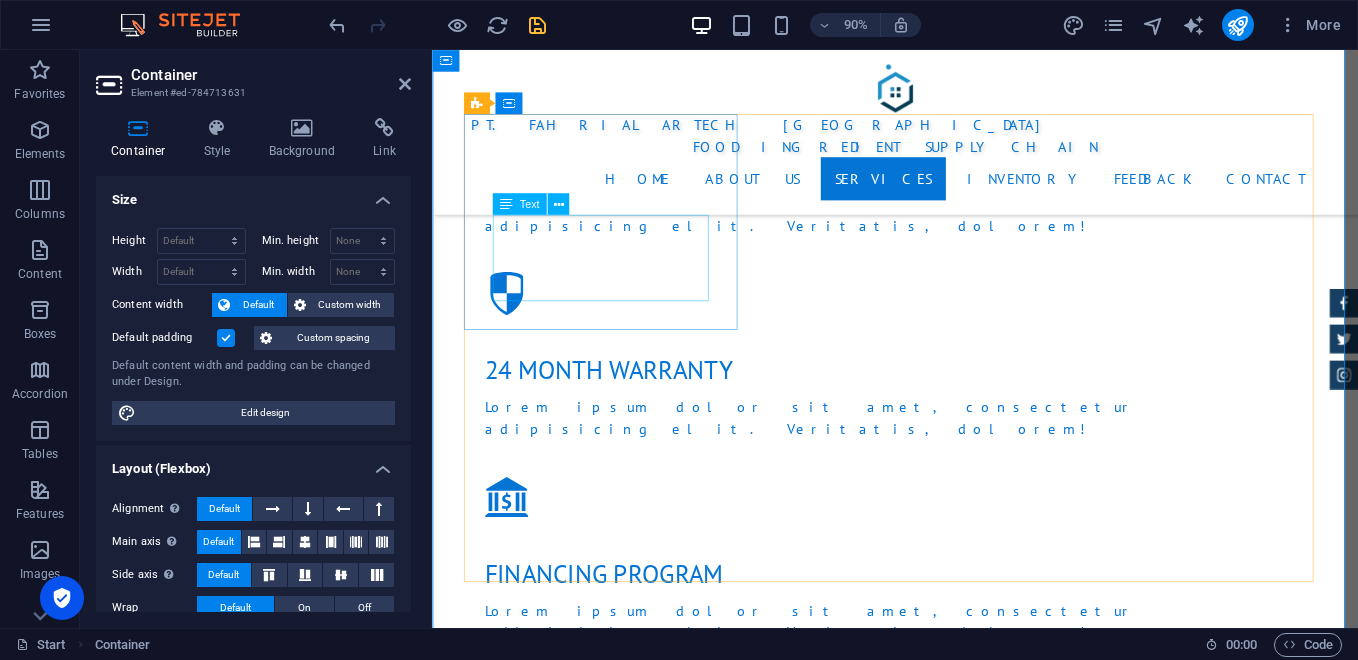 click on "Lorum ipsum At vero eos et  Stet clita kasd  Ut wisi enim" at bounding box center [947, 2133] 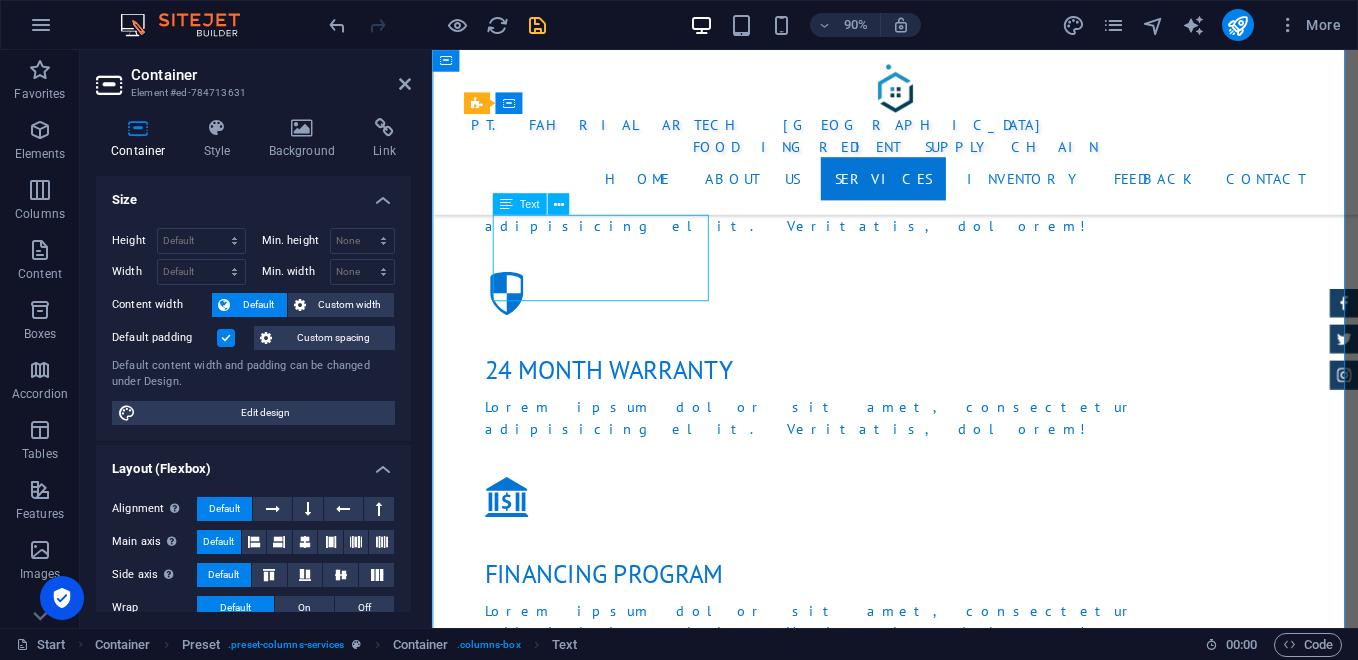 click on "Lorum ipsum At vero eos et  Stet clita kasd  Ut wisi enim" at bounding box center [947, 2133] 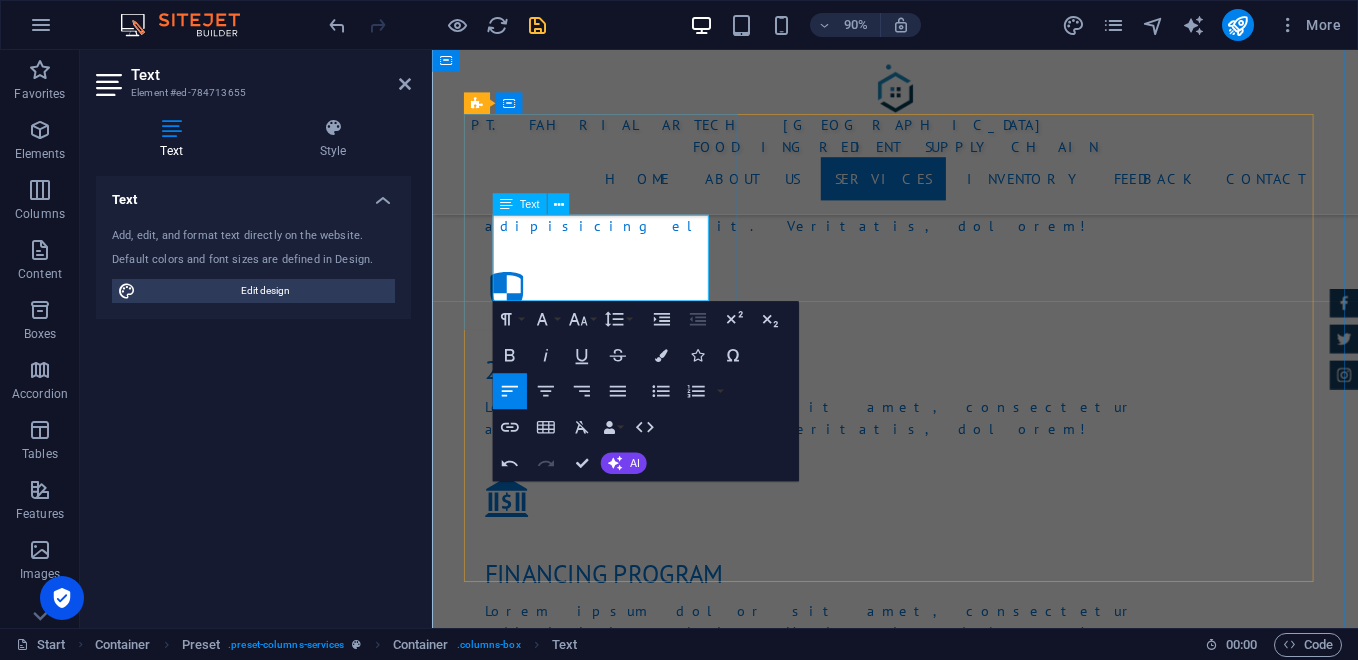 scroll, scrollTop: 1060, scrollLeft: 0, axis: vertical 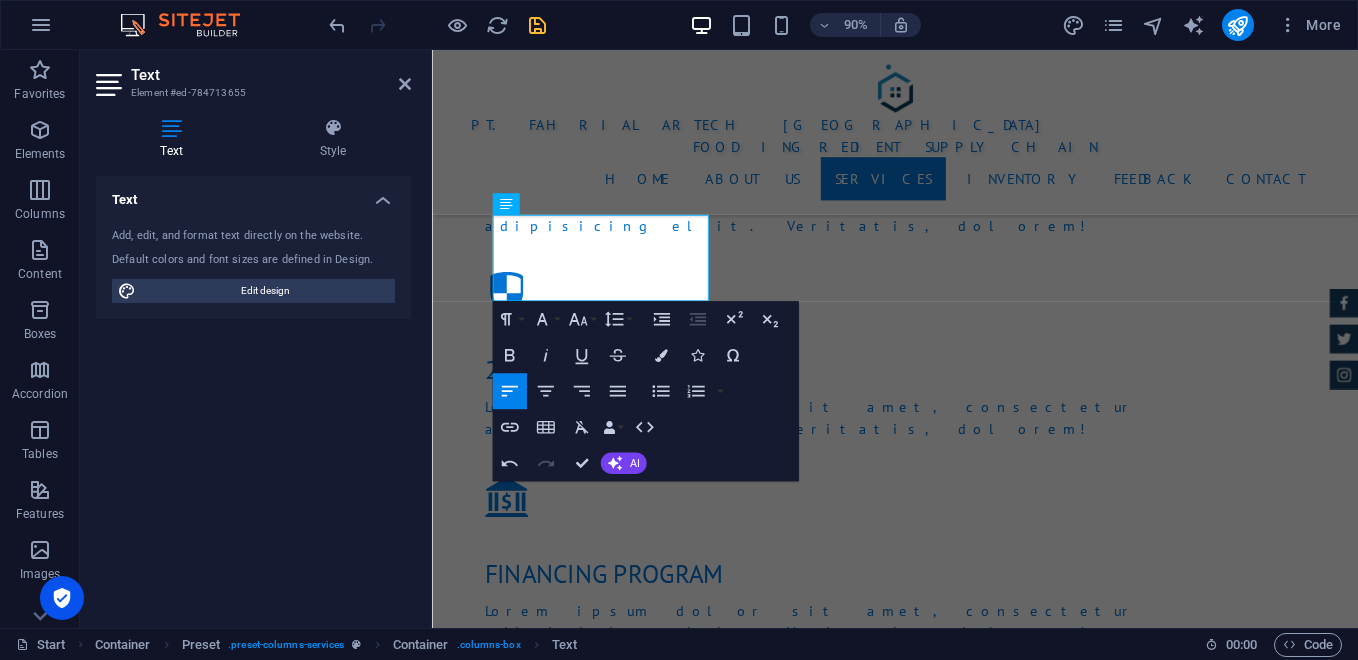 click on "Text Add, edit, and format text directly on the website. Default colors and font sizes are defined in Design. Edit design Alignment Left aligned Centered Right aligned" at bounding box center [253, 394] 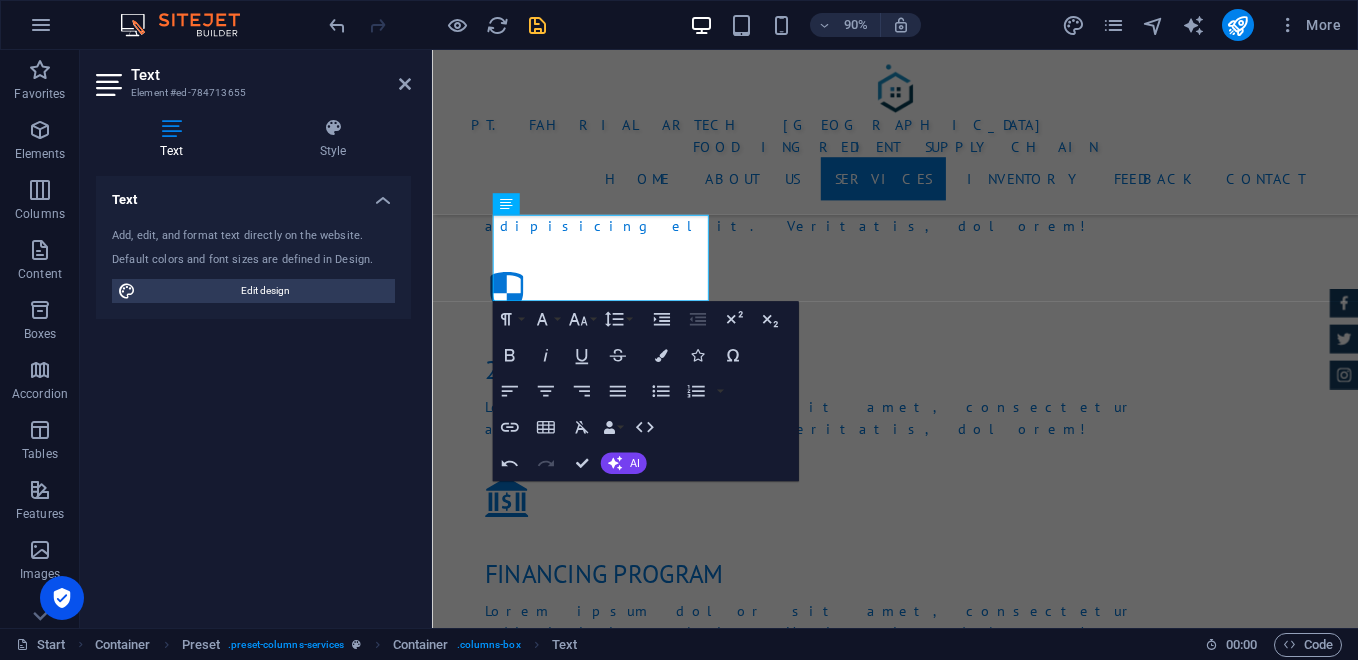 click on "Text Add, edit, and format text directly on the website. Default colors and font sizes are defined in Design. Edit design Alignment Left aligned Centered Right aligned" at bounding box center (253, 394) 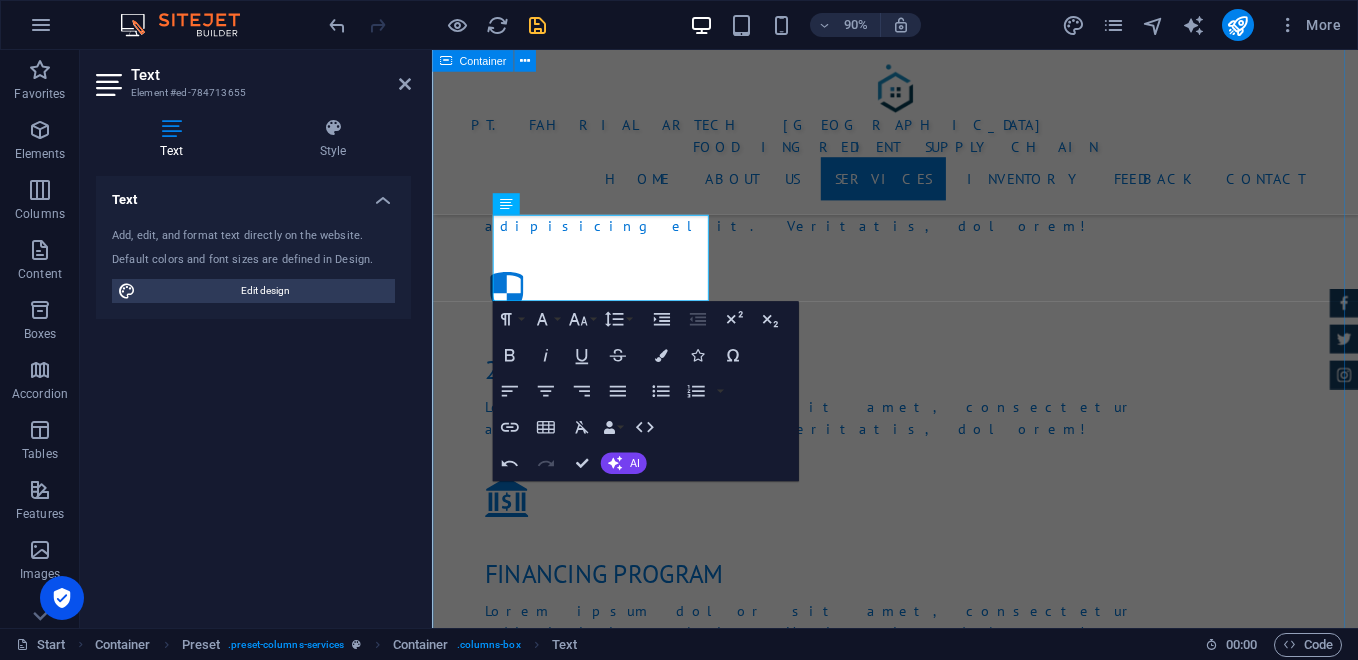 click on "Services Lorem ipsum dolor sit amet, consectetur adipisicing elit. [PERSON_NAME], assumenda, dolore, cum [PERSON_NAME] asperiores consequatur suscipit quidem ducimus eveniet iure expedita consectetur odio voluptatum similique fugit voluptates rem accusamus quae quas dolorem tenetur facere tempora maiores adipisci reiciendis accusantium voluptatibus id voluptate tempore dolor harum nisi amet! Nobis, eaque. Distribusi Langsung Melayani pengiriman langsung ke toko bahan kue, bakery rumahan, pabrik [PERSON_NAME] hotel. Melayani pengiriman langsung ke toko bahan kue, bakery rumahan, pabrik [PERSON_NAME] hotel. from $ 119 Kemitraan Digital Lorum ipsum At vero eos et Stet clita kasd  Ut wisi enim from $ 259 Retail & Outlet Lorum ipsum At vero eos et  Stet clita kasd  Ut wisi enim from $ 49 Layanan Armada Sendiri Lorum ipsum At vero eos et  Stet clita kasd  Ut wisi enim from $ 99 Loyalty Program Lorum ipsum At vero eos et  Stet clita kasd  Ut wisi enim from $ 19 EDUKASI Lorum ipsum At vero eos et  Stet clita kasd  Ut wisi enim" at bounding box center [946, 2508] 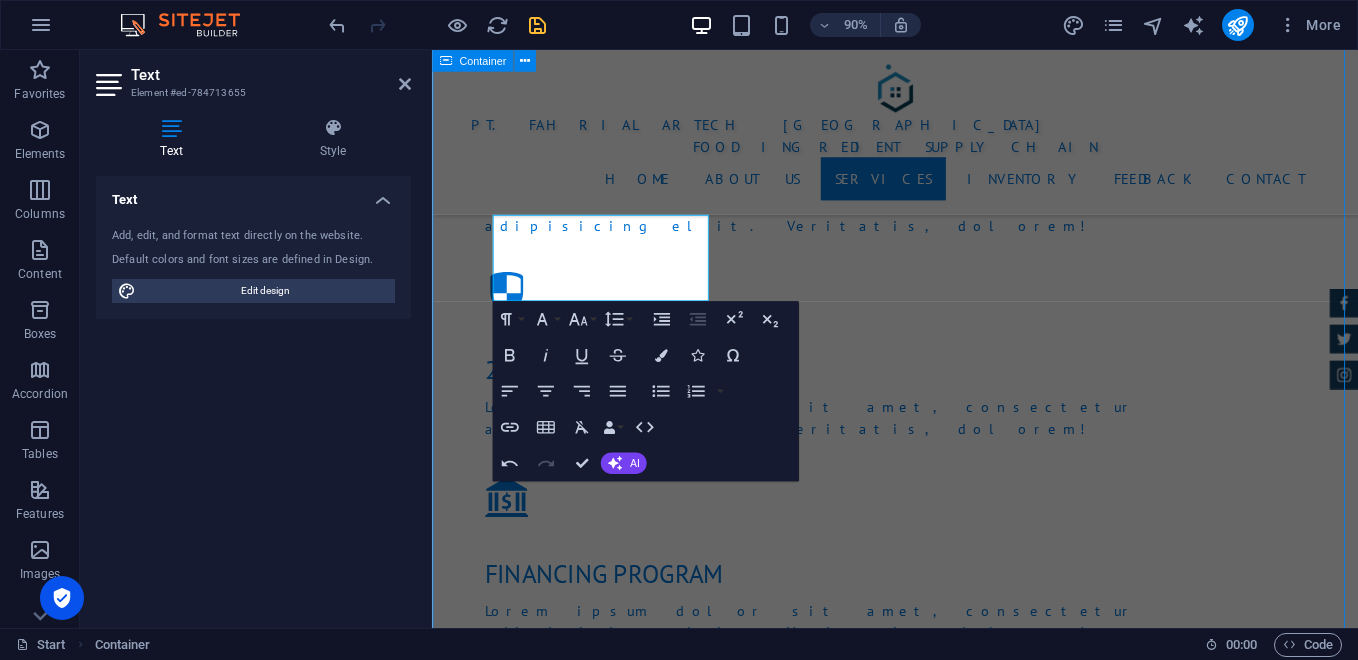 click on "Services Lorem ipsum dolor sit amet, consectetur adipisicing elit. [PERSON_NAME], assumenda, dolore, cum [PERSON_NAME] asperiores consequatur suscipit quidem ducimus eveniet iure expedita consectetur odio voluptatum similique fugit voluptates rem accusamus quae quas dolorem tenetur facere tempora maiores adipisci reiciendis accusantium voluptatibus id voluptate tempore dolor harum nisi amet! Nobis, eaque. Distribusi Langsung Melayani pengiriman langsung ke toko bahan kue, bakery rumahan, pabrik [PERSON_NAME] hotel. Melayani pengiriman langsung ke toko bahan kue, bakery rumahan, pabrik [PERSON_NAME] hotel. from $ 119 Kemitraan Digital Lorum ipsum At vero eos et Stet clita kasd  Ut wisi enim from $ 259 Retail & Outlet Lorum ipsum At vero eos et  Stet clita kasd  Ut wisi enim from $ 49 Layanan Armada Sendiri Lorum ipsum At vero eos et  Stet clita kasd  Ut wisi enim from $ 99 Loyalty Program Lorum ipsum At vero eos et  Stet clita kasd  Ut wisi enim from $ 19 EDUKASI Lorum ipsum At vero eos et  Stet clita kasd  Ut wisi enim" at bounding box center [946, 2508] 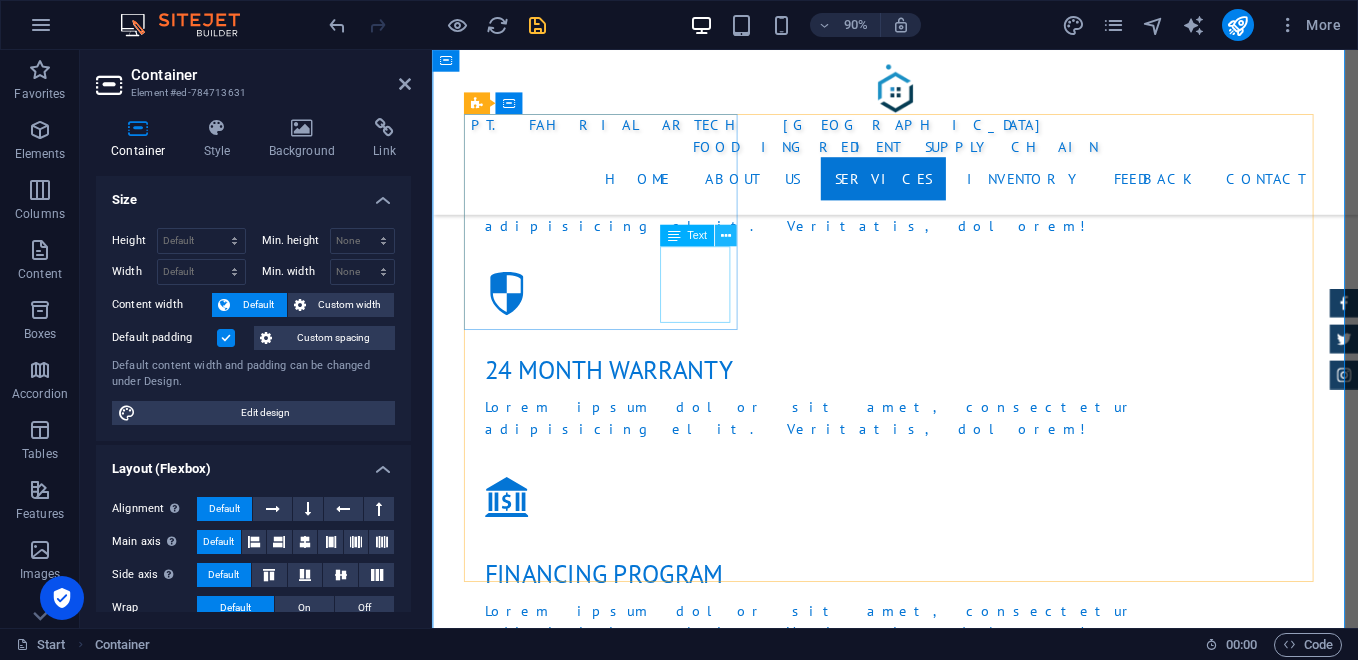 click at bounding box center (726, 235) 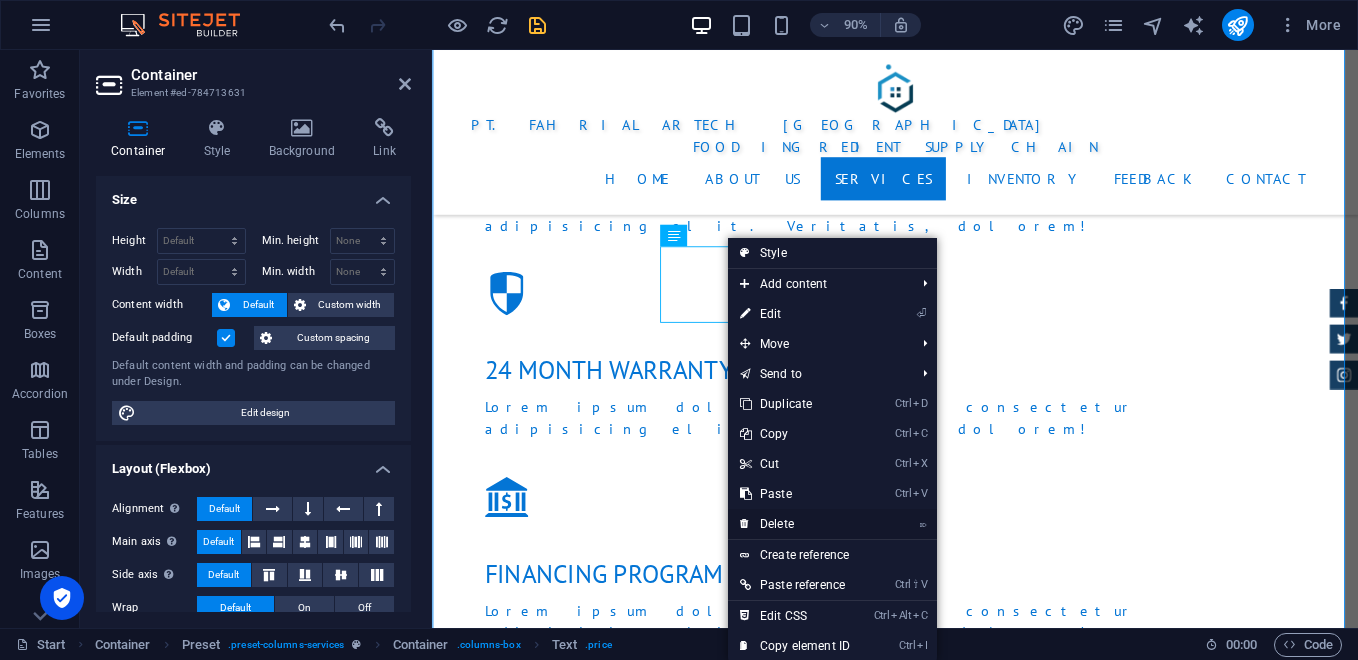 click on "⌦  Delete" at bounding box center [795, 524] 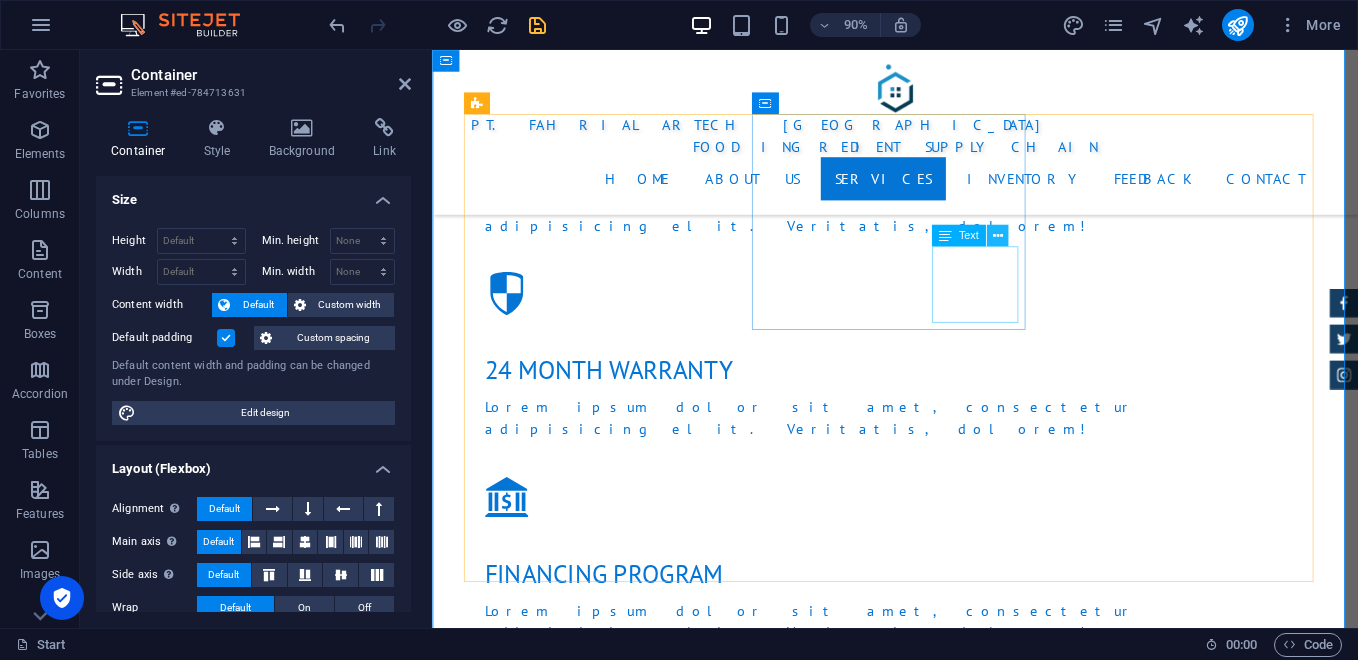 click at bounding box center (997, 235) 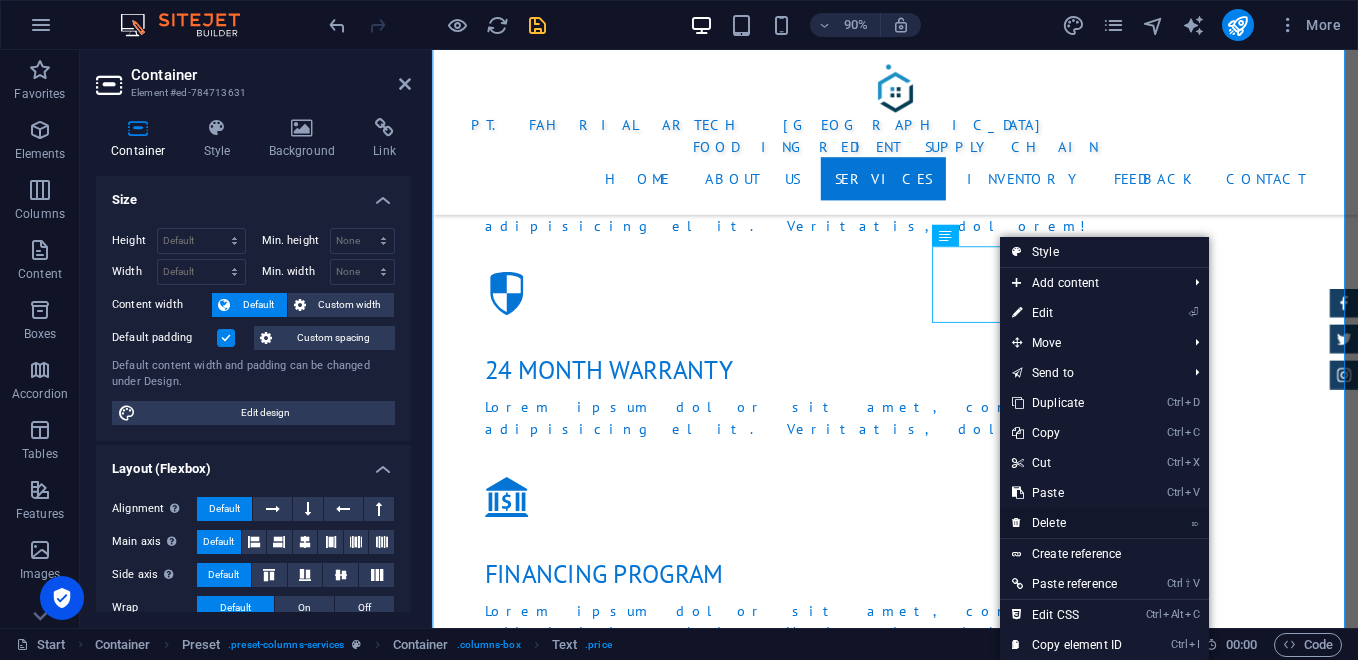 click on "⌦  Delete" at bounding box center [1067, 523] 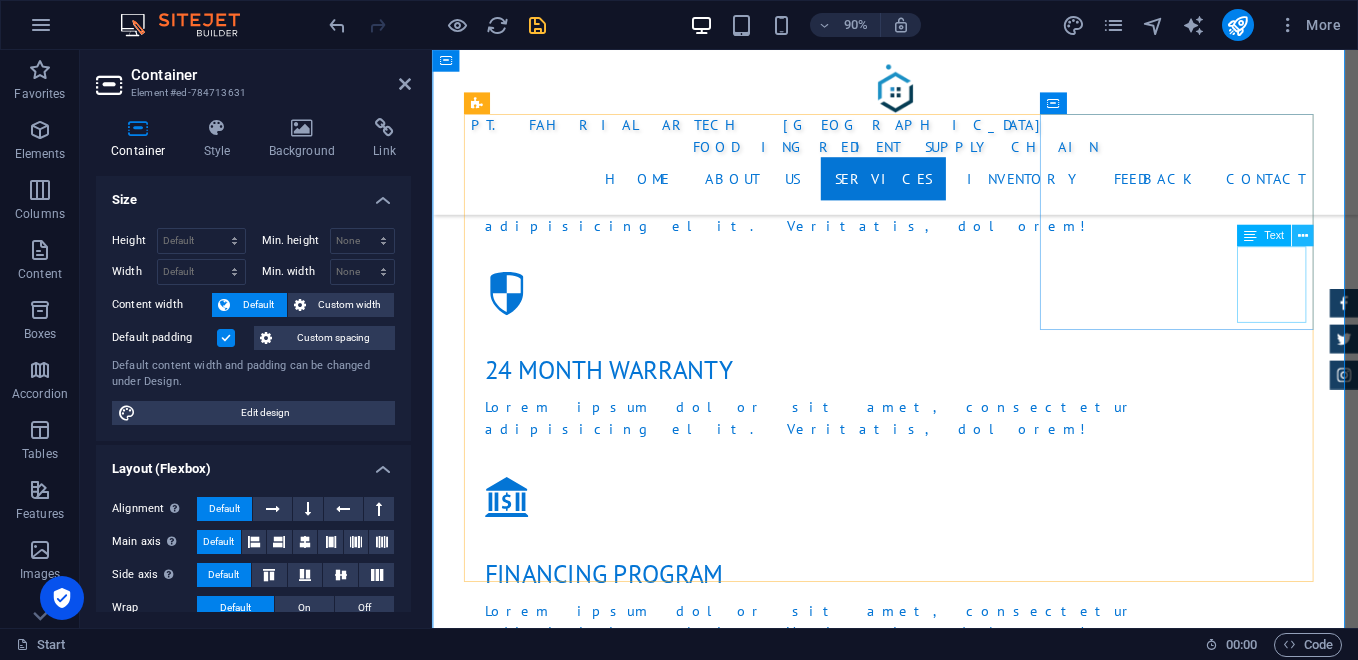click at bounding box center (1303, 235) 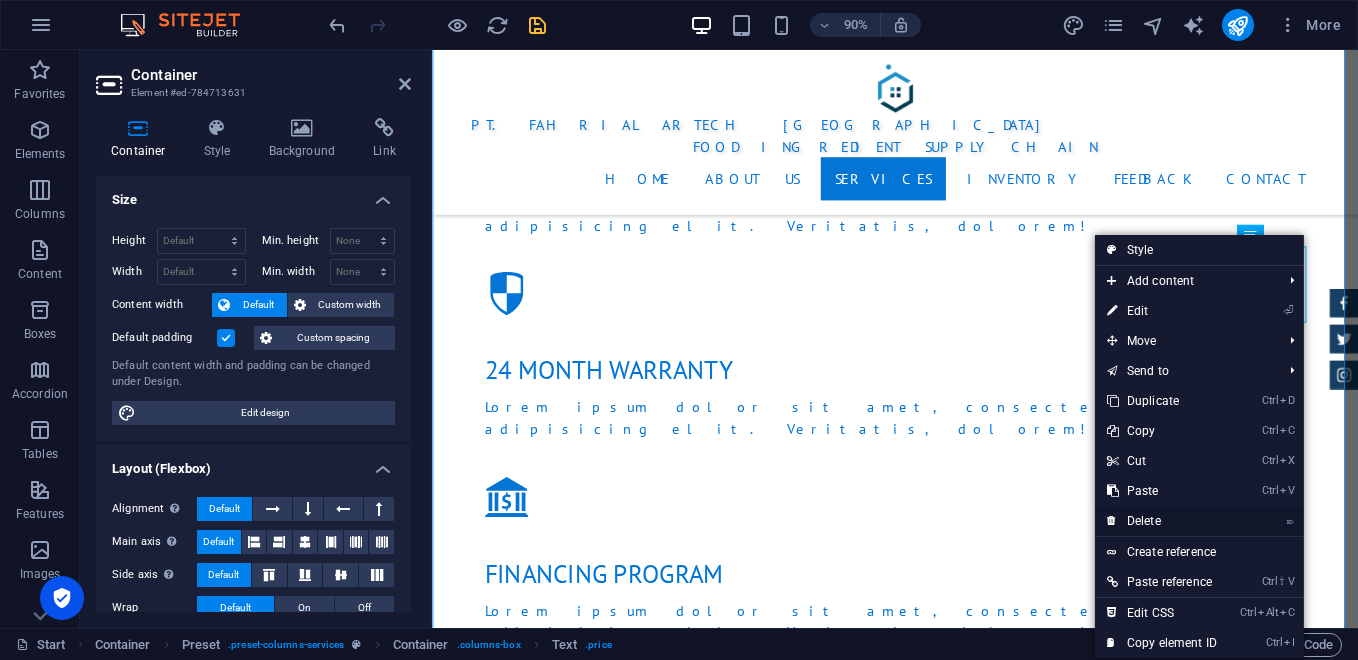 click on "⌦  Delete" at bounding box center (1162, 521) 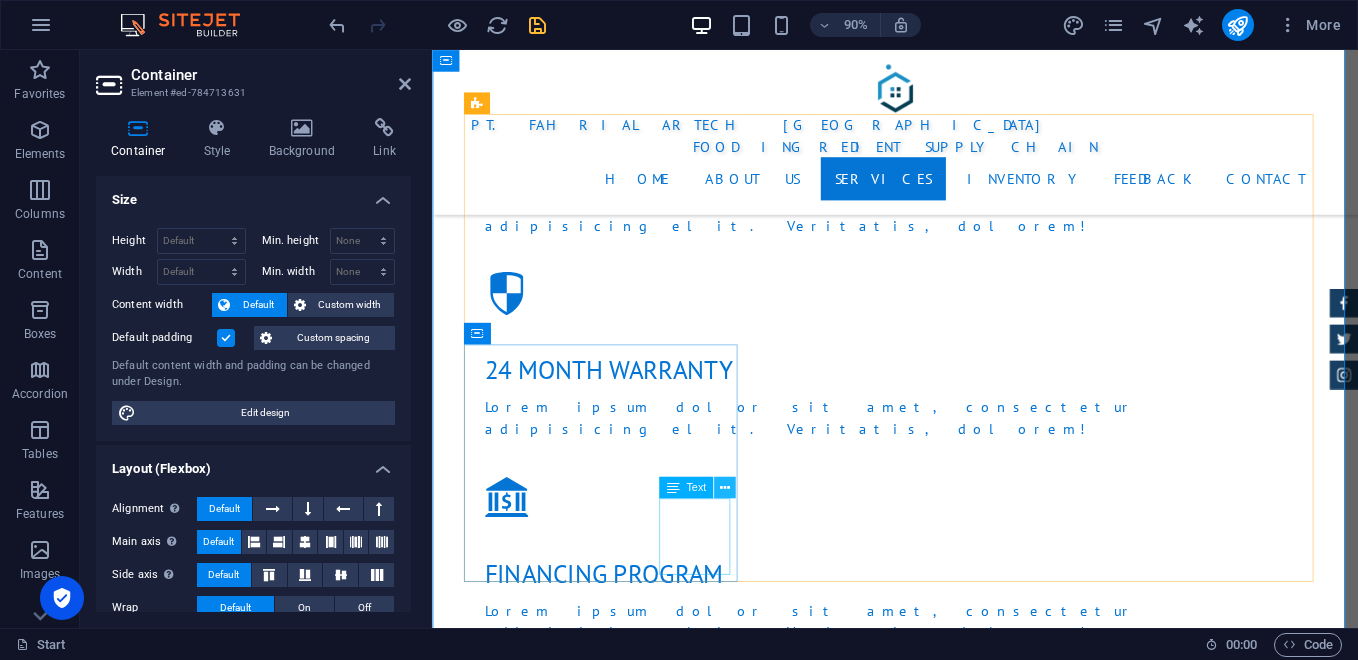 click at bounding box center [725, 487] 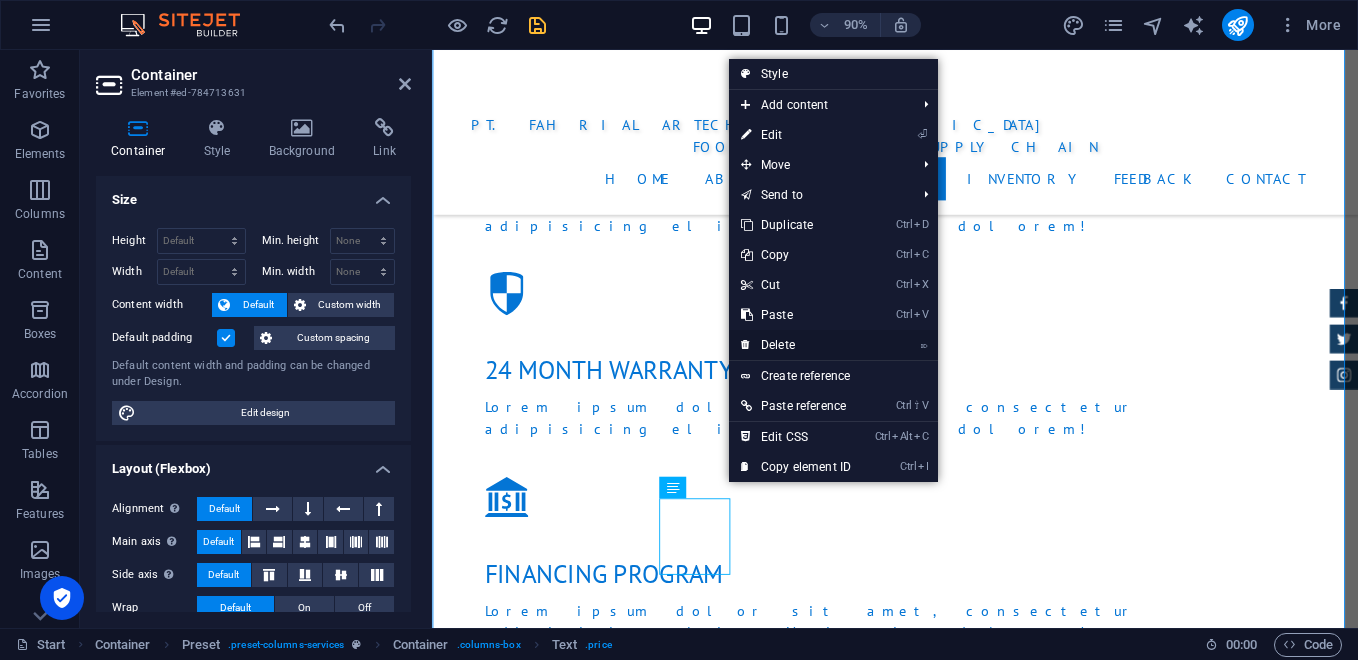 click on "⌦  Delete" at bounding box center (796, 345) 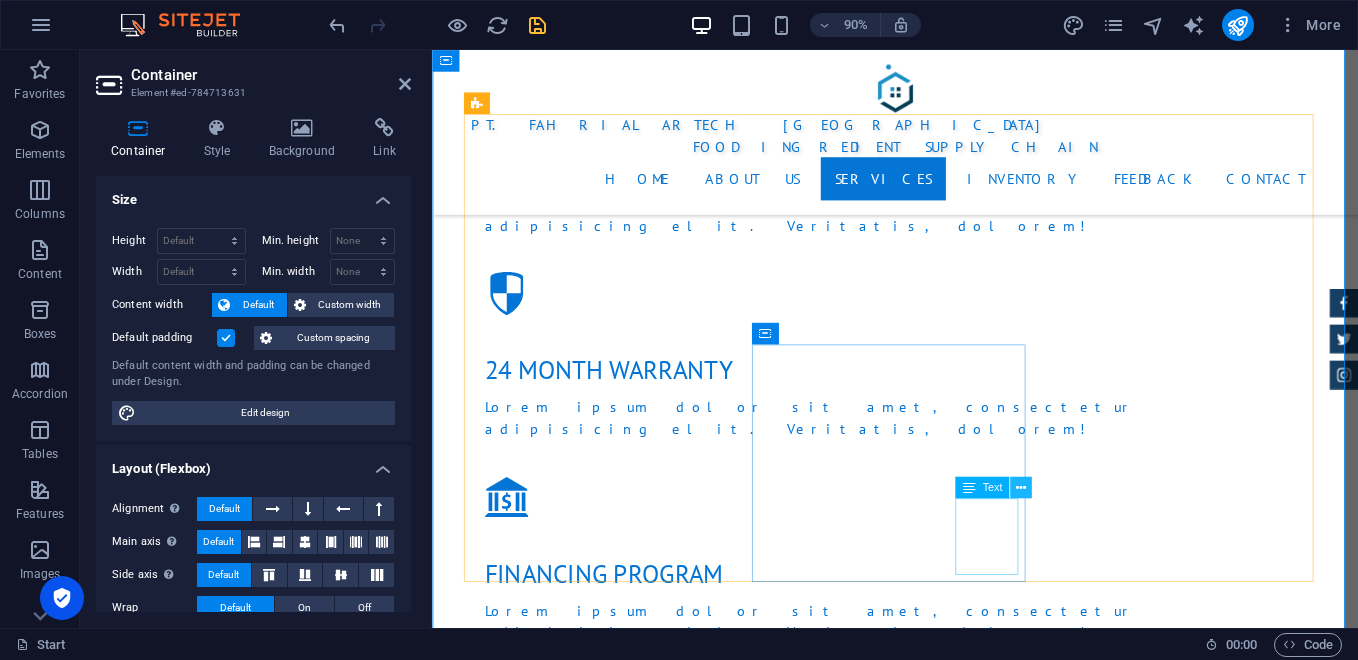 click at bounding box center [1021, 487] 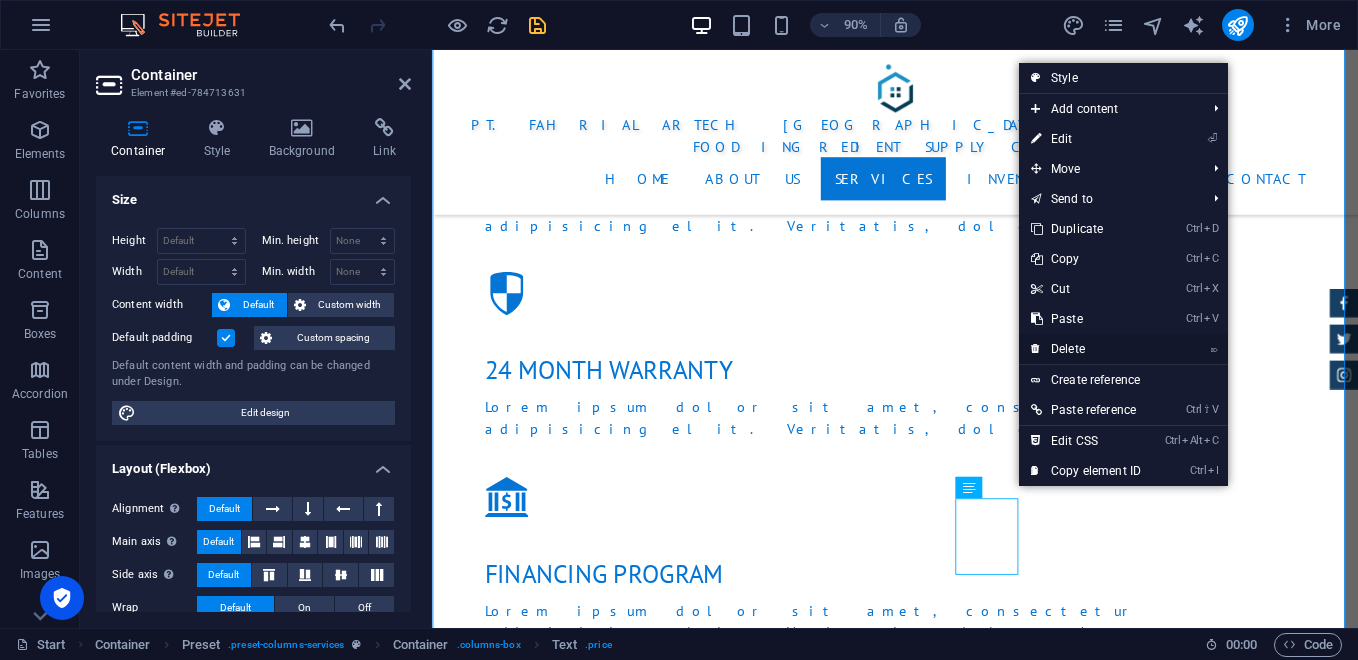 click on "⌦  Delete" at bounding box center [1086, 349] 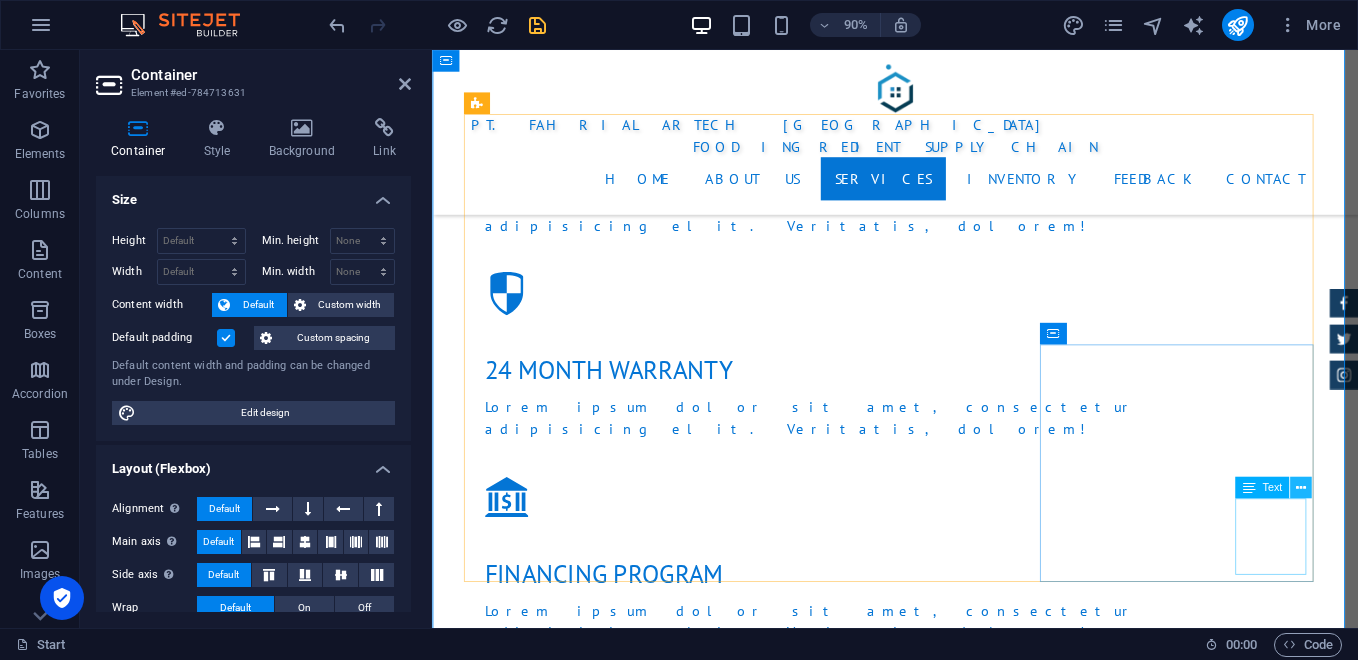 click at bounding box center (1301, 487) 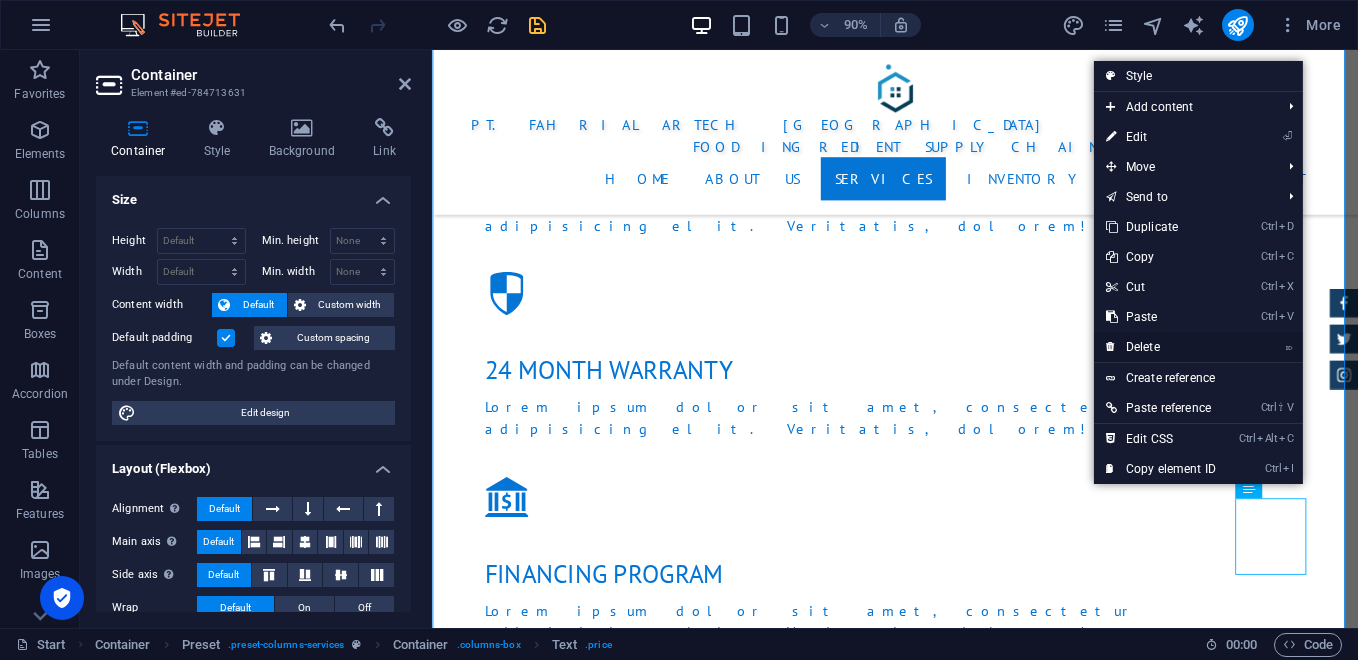 click on "⌦  Delete" at bounding box center [1161, 347] 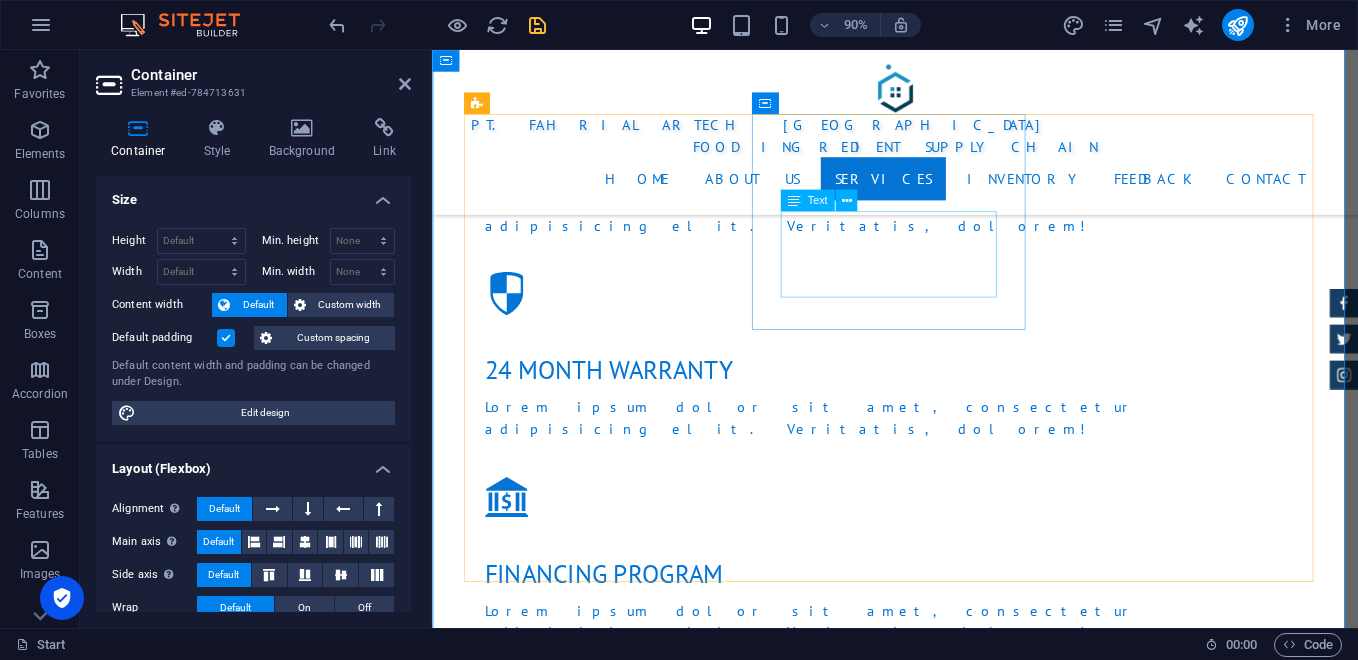 click on "Lorum ipsum At vero eos et Stet clita kasd  Ut wisi enim" at bounding box center [947, 2325] 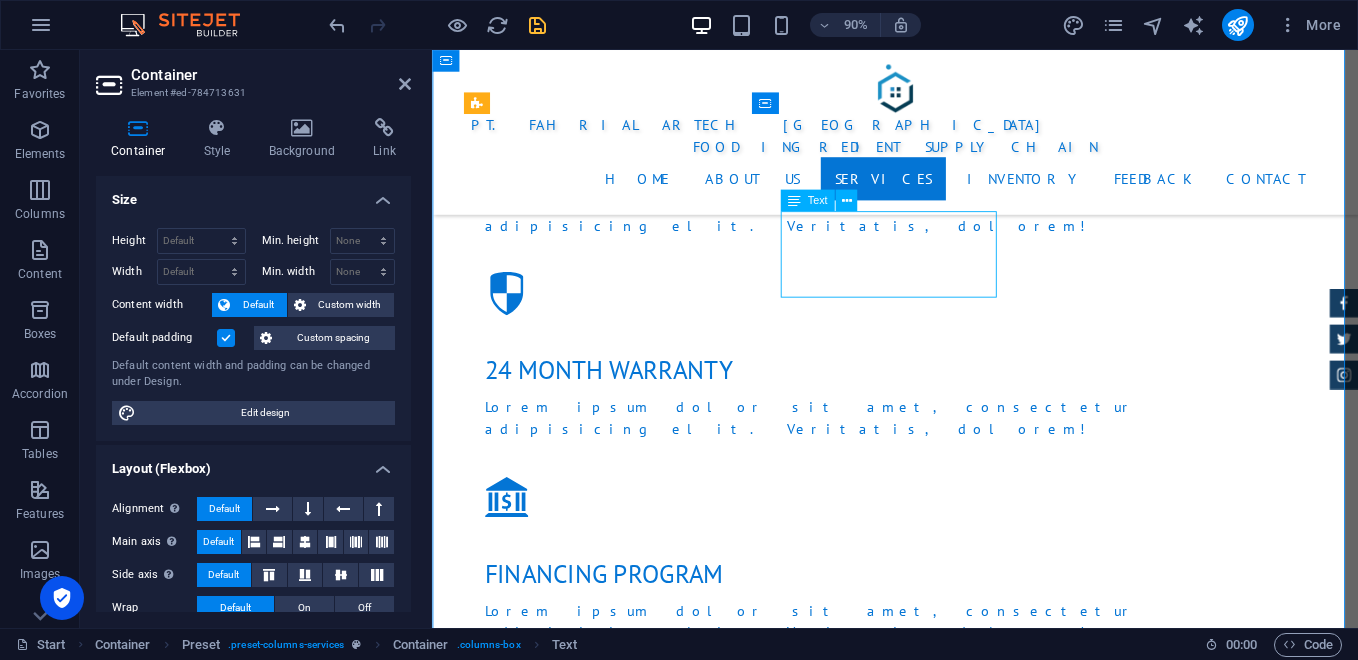 click on "Lorum ipsum At vero eos et Stet clita kasd  Ut wisi enim" at bounding box center [947, 2325] 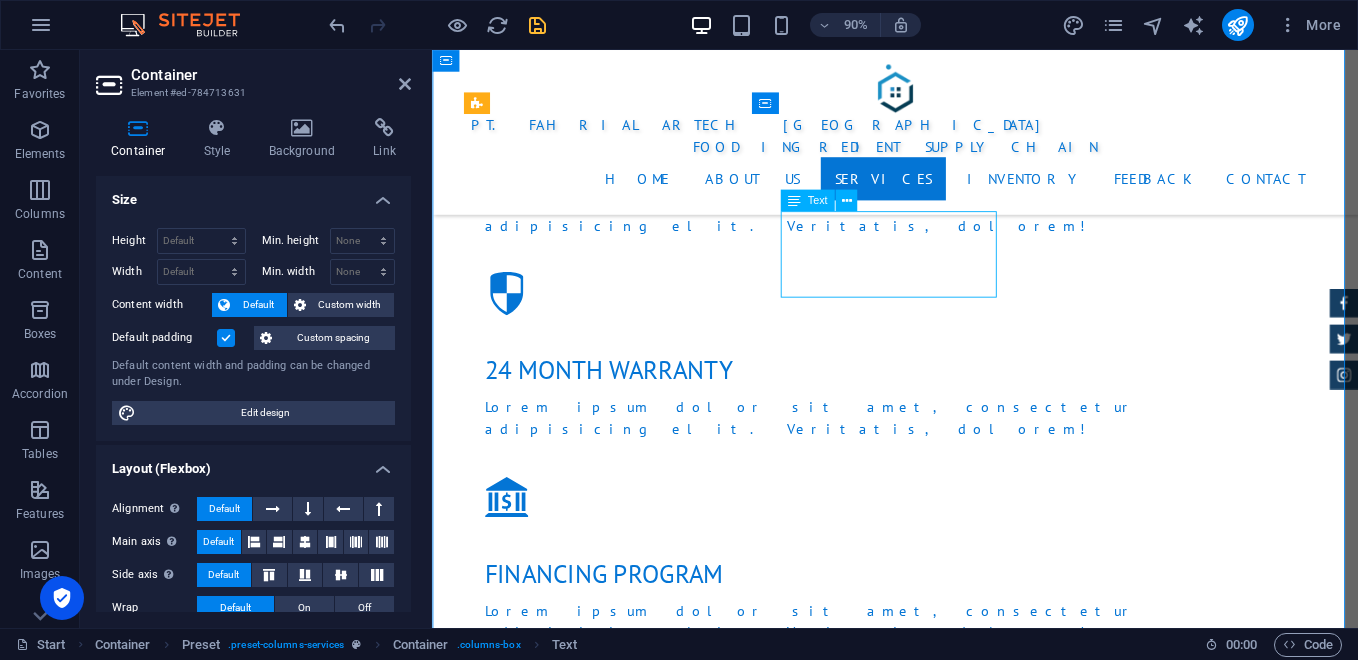 click on "Lorum ipsum At vero eos et Stet clita kasd  Ut wisi enim" at bounding box center (947, 2325) 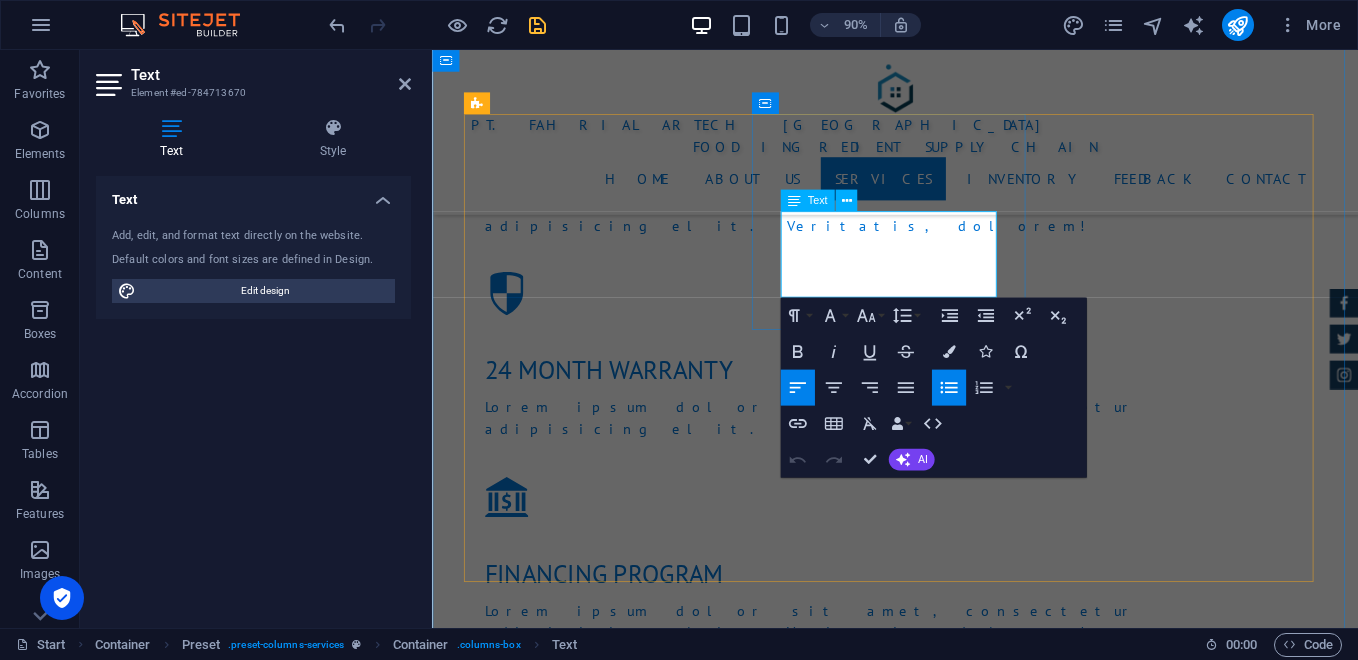 click on "At vero eos et" at bounding box center (955, 2312) 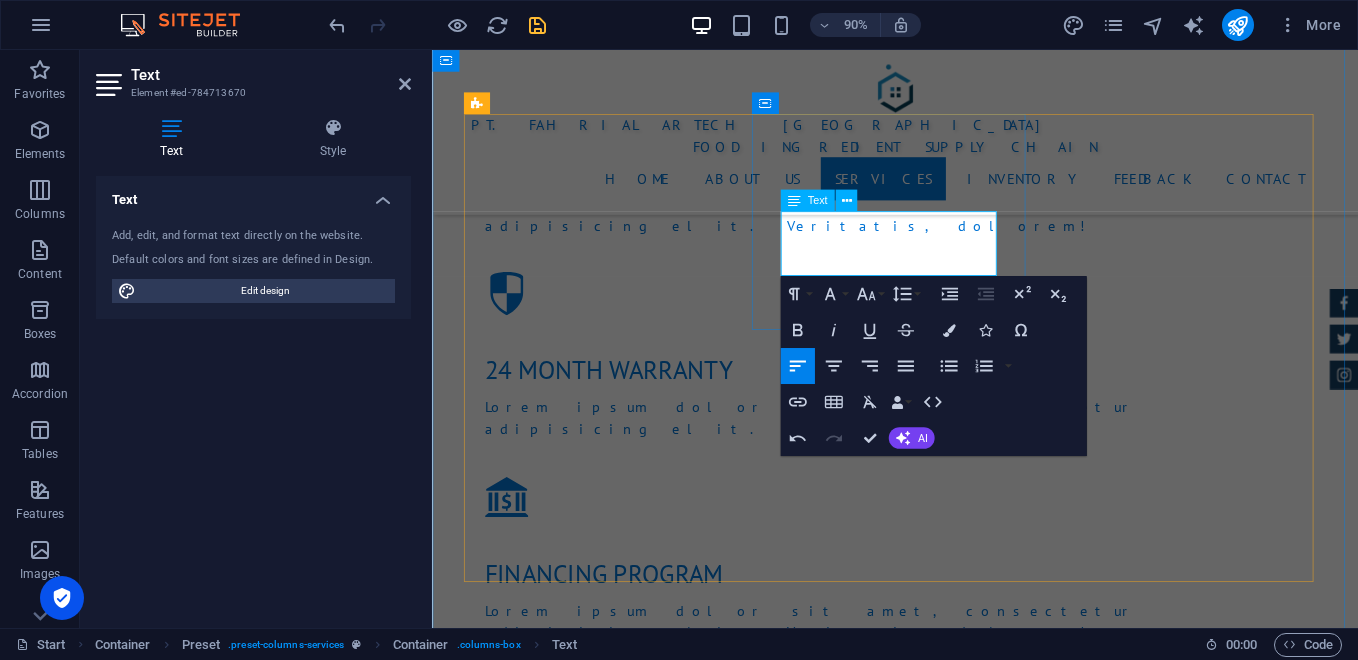 scroll, scrollTop: 365, scrollLeft: 0, axis: vertical 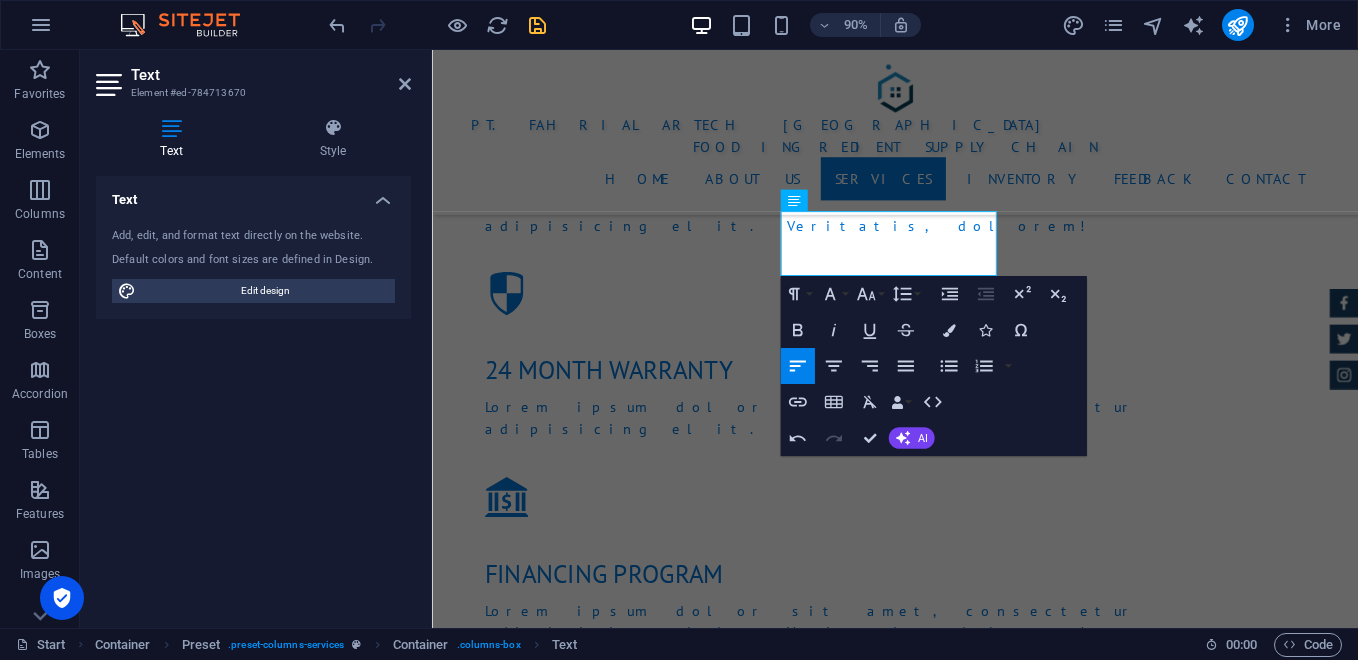 click on "Text Add, edit, and format text directly on the website. Default colors and font sizes are defined in Design. Edit design Alignment Left aligned Centered Right aligned" at bounding box center (253, 394) 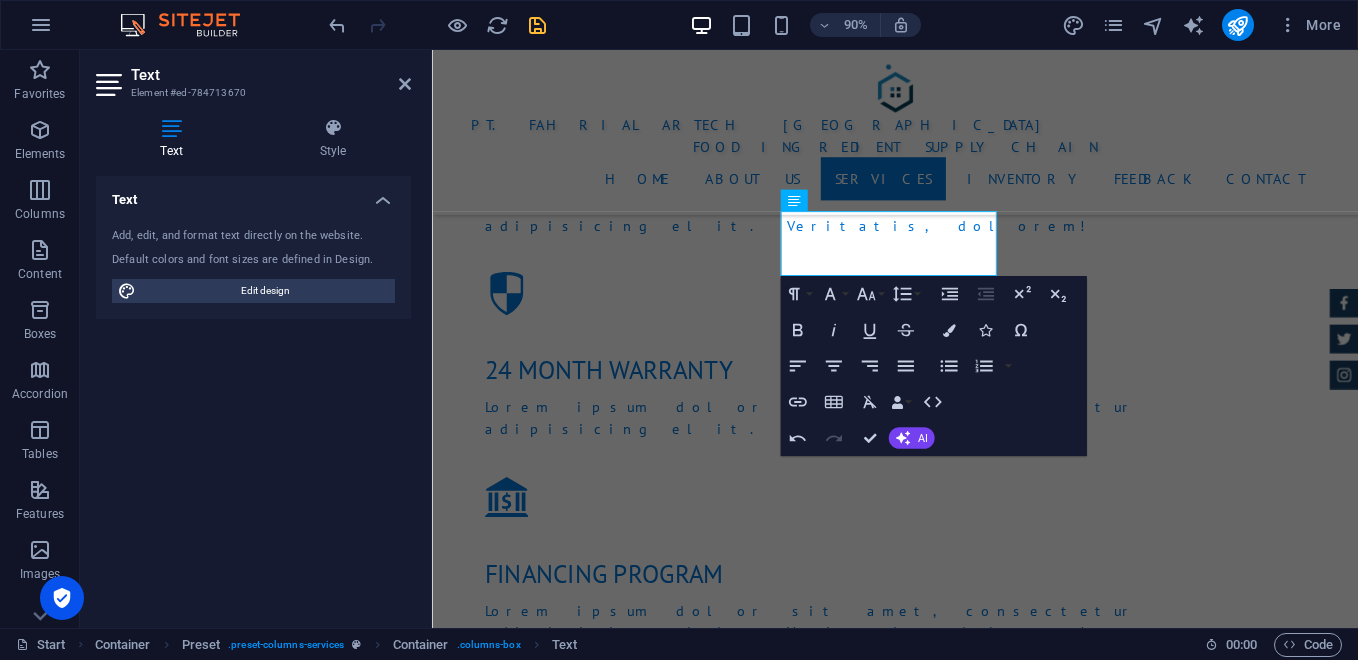 click on "Text Add, edit, and format text directly on the website. Default colors and font sizes are defined in Design. Edit design Alignment Left aligned Centered Right aligned" at bounding box center (253, 394) 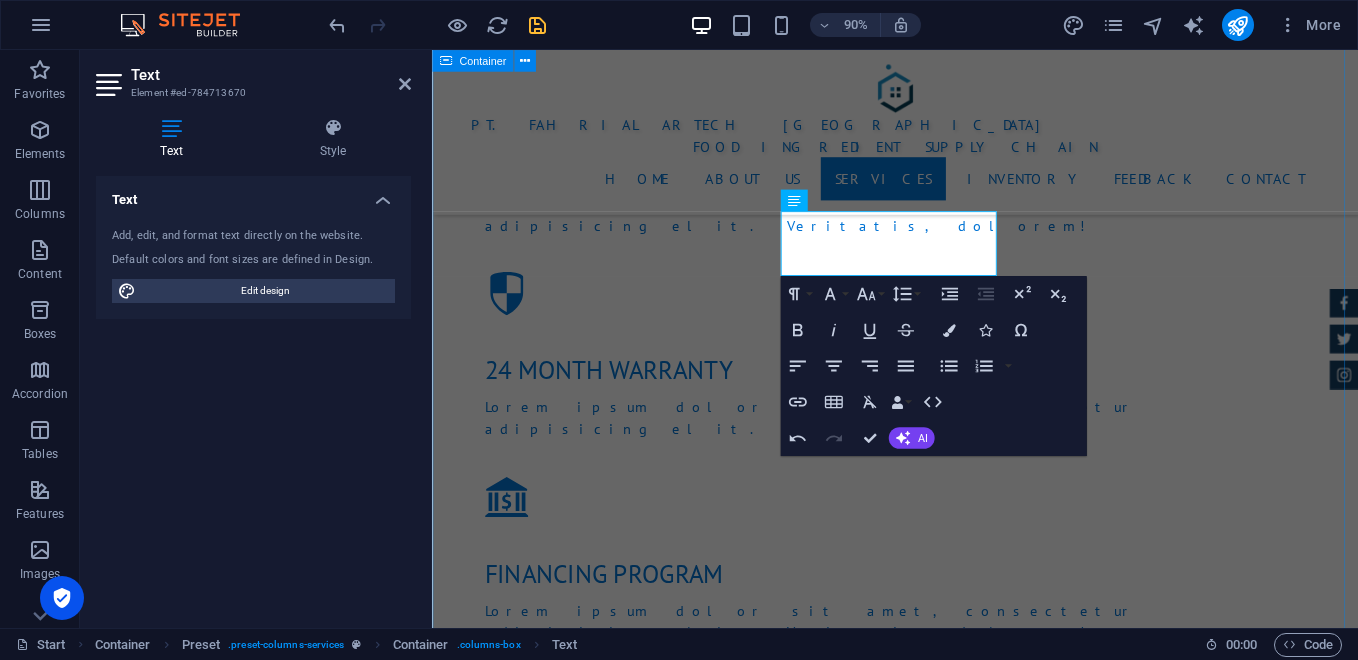 click on "Services Lorem ipsum dolor sit amet, consectetur adipisicing elit. [PERSON_NAME], assumenda, dolore, cum [PERSON_NAME] asperiores consequatur suscipit quidem ducimus eveniet iure expedita consectetur odio voluptatum similique fugit voluptates rem accusamus quae quas dolorem tenetur facere tempora maiores adipisci reiciendis accusantium voluptatibus id voluptate tempore dolor harum nisi amet! Nobis, eaque. Distribusi Langsung Melayani pengiriman langsung ke toko bahan kue, bakery rumahan, pabrik [PERSON_NAME] hotel. Kemitraan Digital Menyediakan platform pemesanan online B2B [PERSON_NAME] B2C. Menyediakan platform pemesanan online B2B [PERSON_NAME] B2C. Retail & Outlet Lorum ipsum At vero eos et  Stet clita kasd  Ut wisi enim Layanan Armada Sendiri Lorum ipsum At vero eos et  Stet clita kasd  Ut wisi enim Loyalty Program Lorum ipsum At vero eos et  Stet clita kasd  Ut wisi enim EDUKASI Lorum ipsum At vero eos et  Stet clita kasd  Ut wisi enim" at bounding box center [946, 2494] 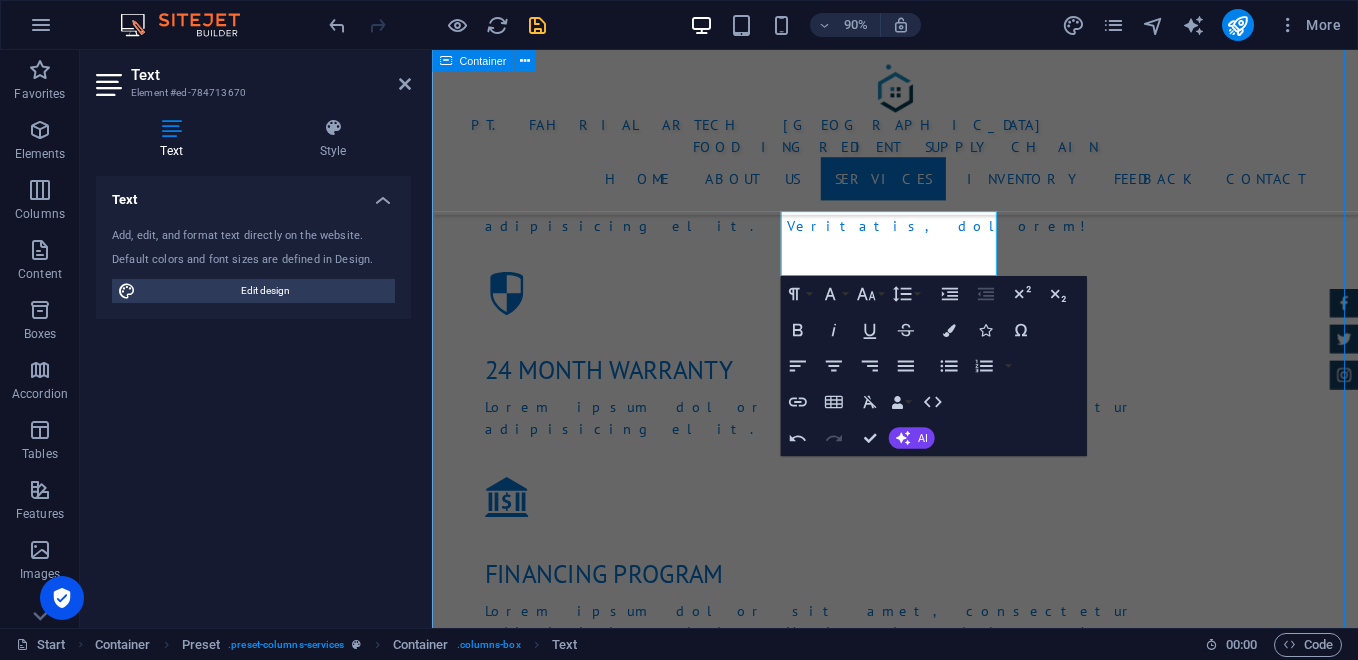 click on "Services Lorem ipsum dolor sit amet, consectetur adipisicing elit. [PERSON_NAME], assumenda, dolore, cum [PERSON_NAME] asperiores consequatur suscipit quidem ducimus eveniet iure expedita consectetur odio voluptatum similique fugit voluptates rem accusamus quae quas dolorem tenetur facere tempora maiores adipisci reiciendis accusantium voluptatibus id voluptate tempore dolor harum nisi amet! Nobis, eaque. Distribusi Langsung Melayani pengiriman langsung ke toko bahan kue, bakery rumahan, pabrik [PERSON_NAME] hotel. Kemitraan Digital Menyediakan platform pemesanan online B2B [PERSON_NAME] B2C. Menyediakan platform pemesanan online B2B [PERSON_NAME] B2C. Retail & Outlet Lorum ipsum At vero eos et  Stet clita kasd  Ut wisi enim Layanan Armada Sendiri Lorum ipsum At vero eos et  Stet clita kasd  Ut wisi enim Loyalty Program Lorum ipsum At vero eos et  Stet clita kasd  Ut wisi enim EDUKASI Lorum ipsum At vero eos et  Stet clita kasd  Ut wisi enim" at bounding box center [946, 2494] 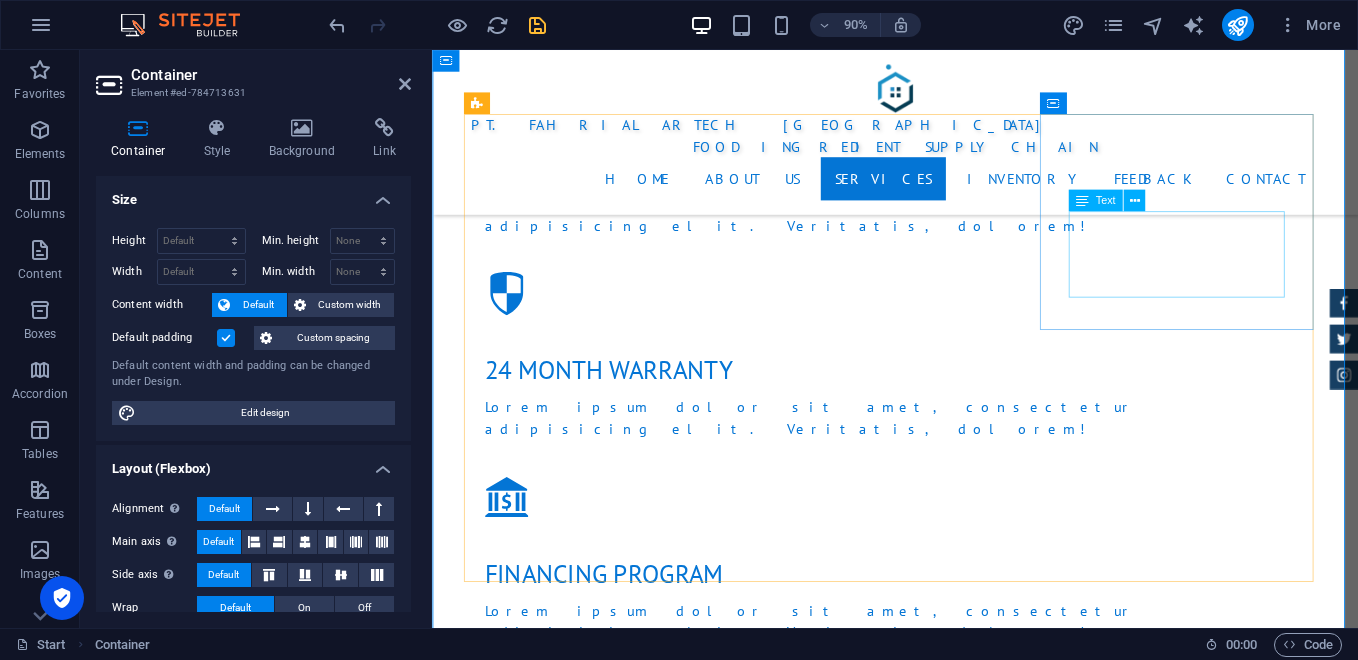 click on "Lorum ipsum At vero eos et  Stet clita kasd  Ut wisi enim" at bounding box center [947, 2517] 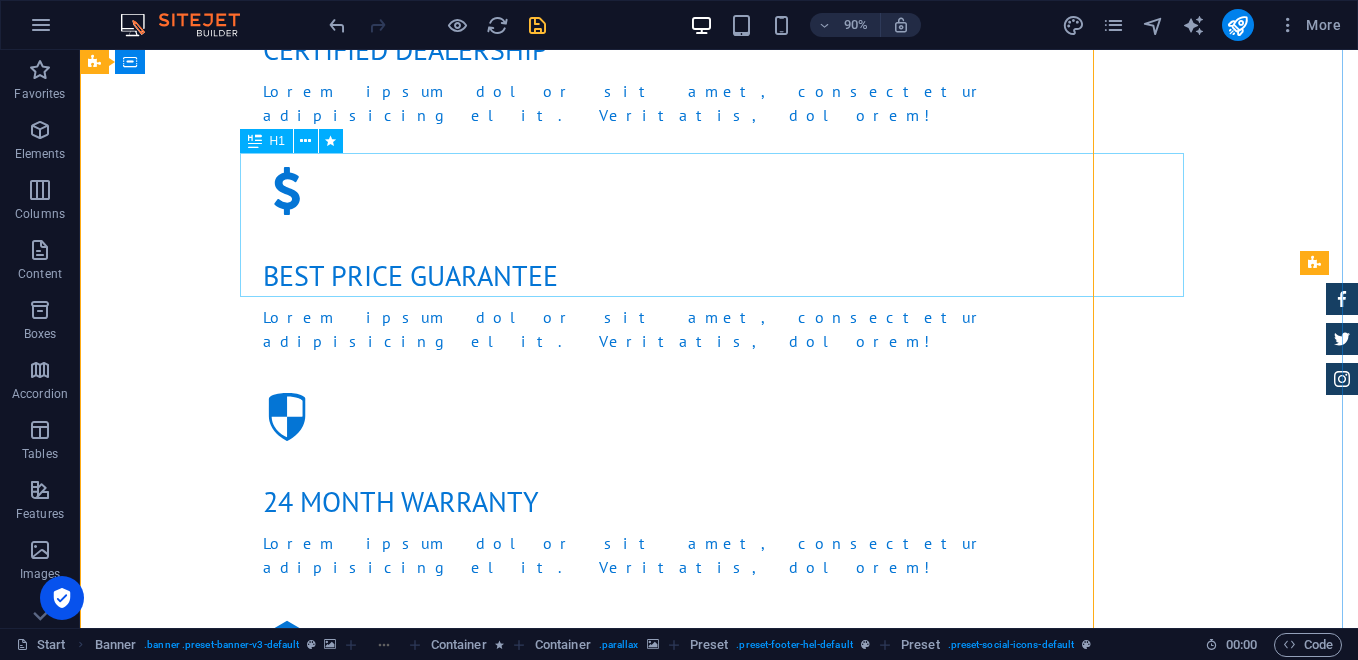 click on "GReat Deals. Great Cars." at bounding box center (719, -1298) 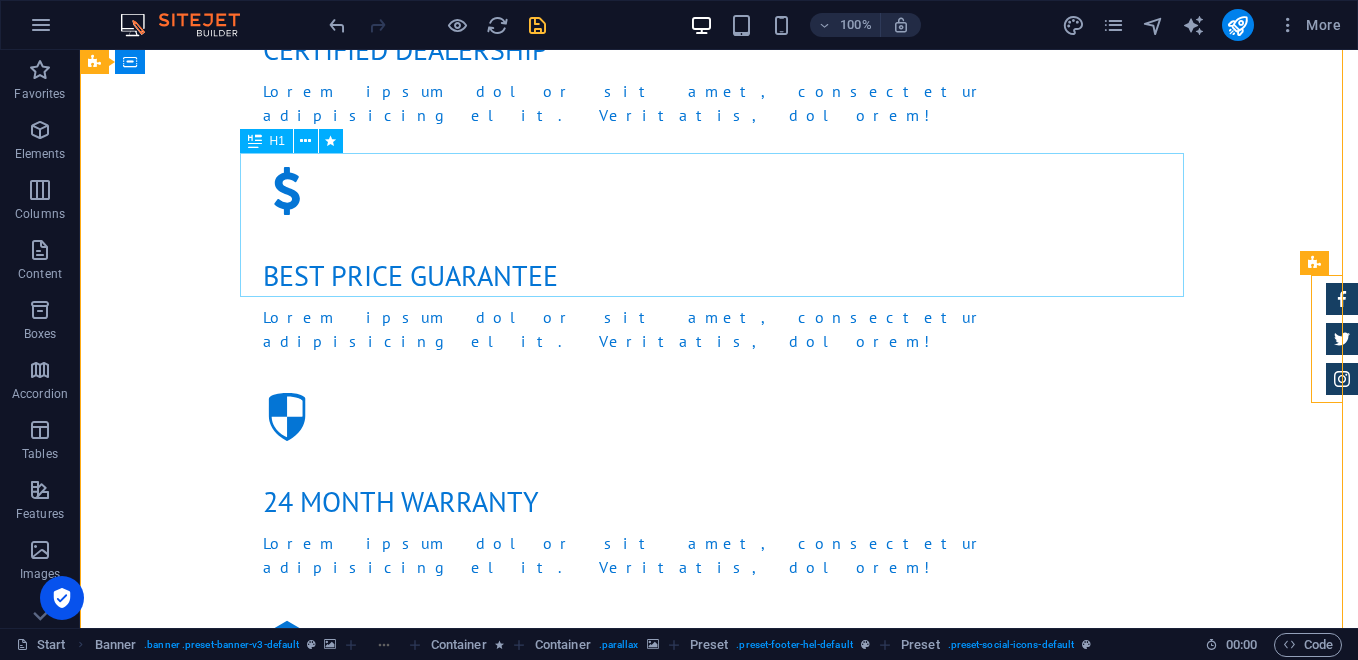 click on "GReat Deals. Great Cars." at bounding box center [719, -1298] 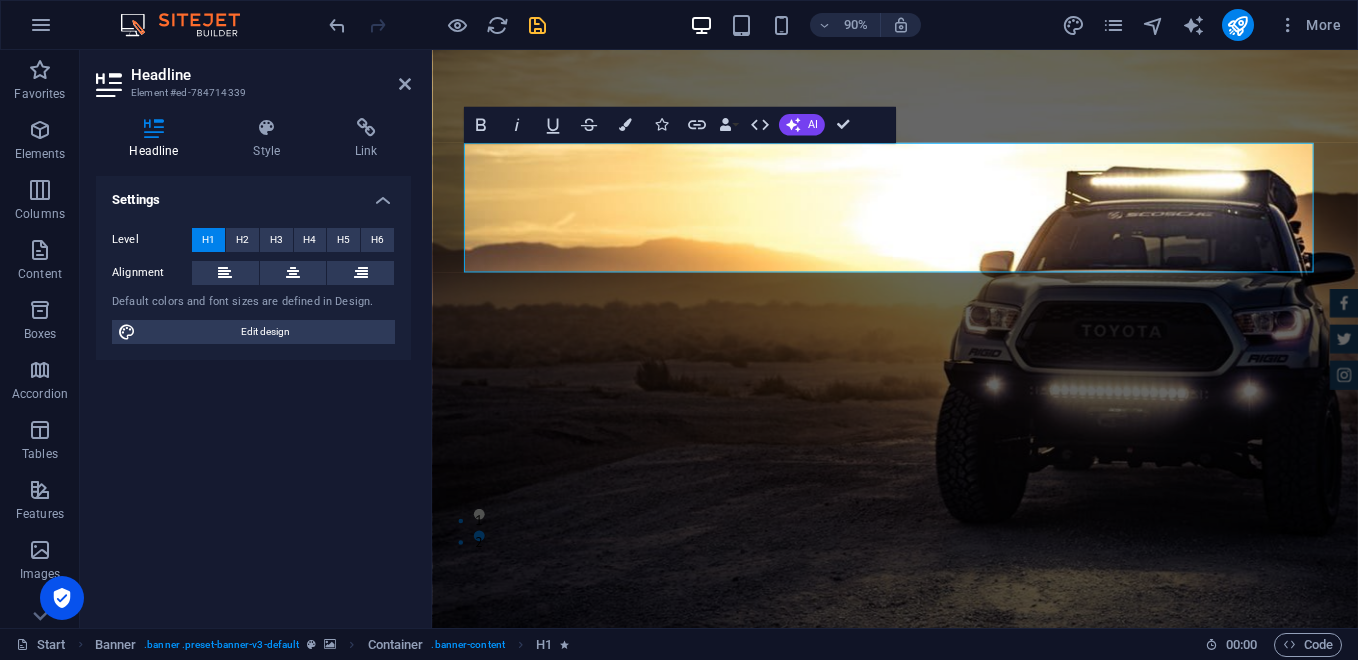 click on "Settings Level H1 H2 H3 H4 H5 H6 Alignment Default colors and font sizes are defined in Design. Edit design" at bounding box center (253, 394) 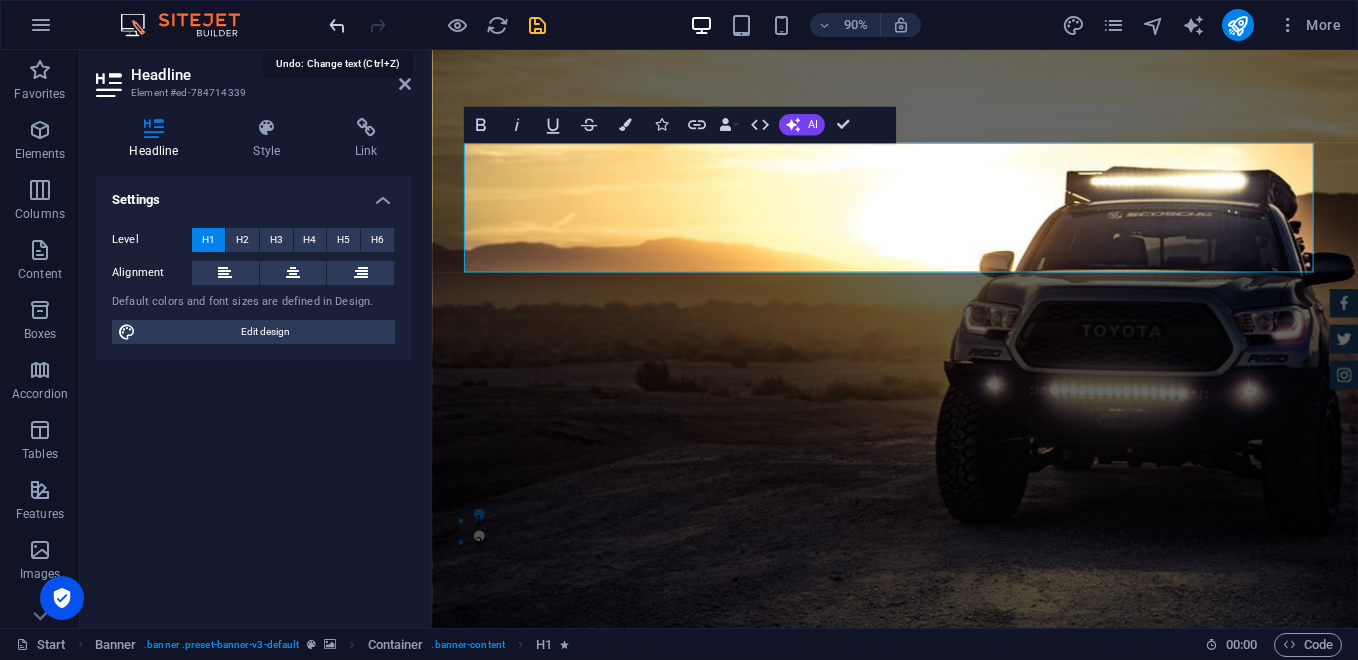 click at bounding box center (337, 25) 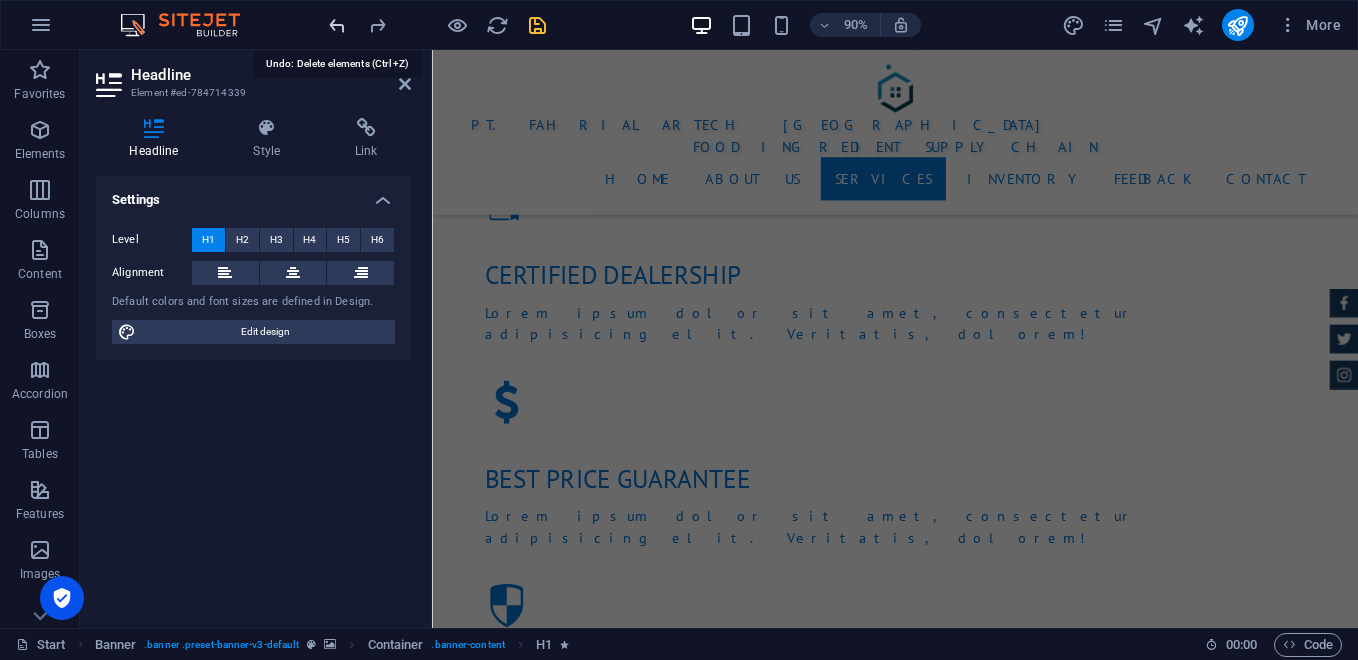 scroll, scrollTop: 2439, scrollLeft: 0, axis: vertical 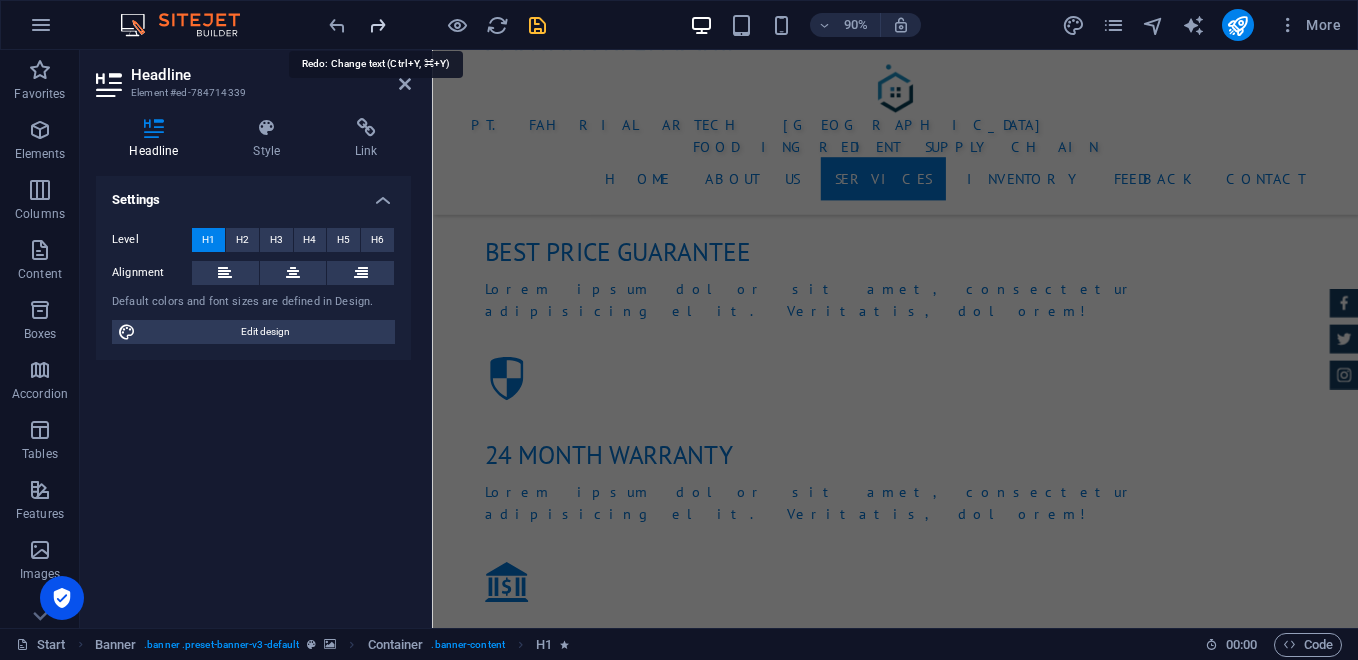 click at bounding box center (377, 25) 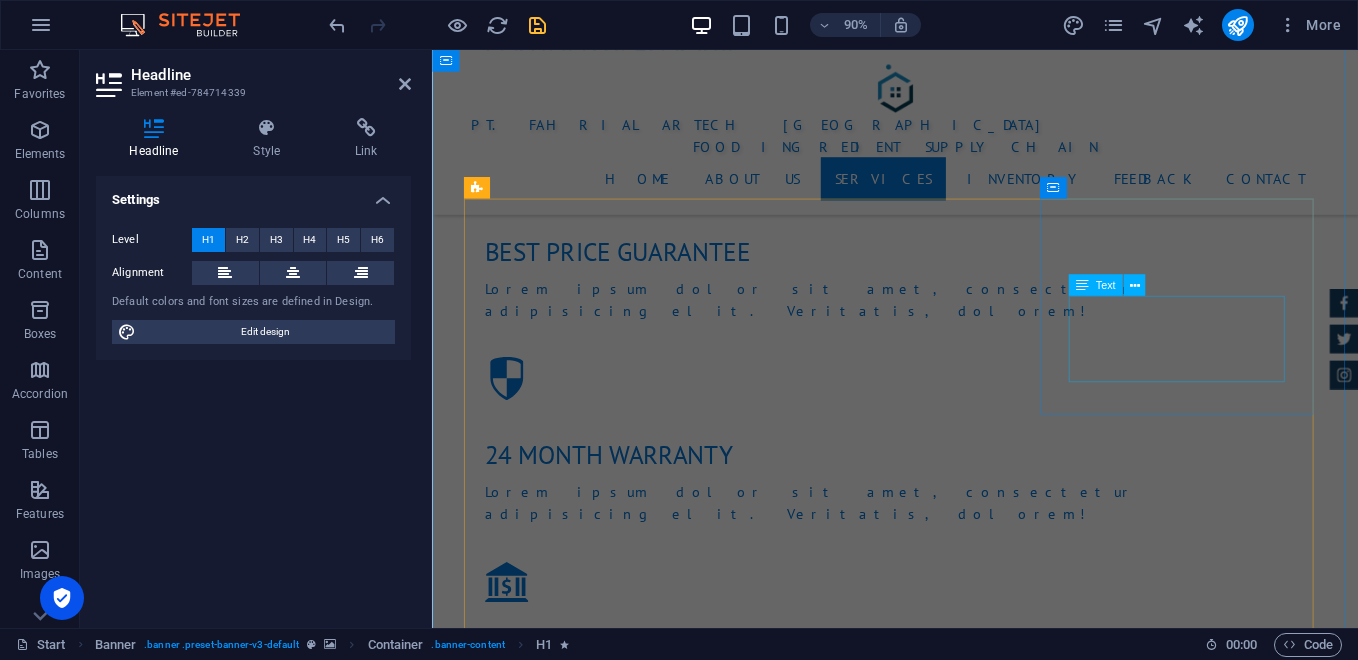 click on "Lorum ipsum At vero eos et  Stet clita kasd  Ut wisi enim" at bounding box center [947, 2611] 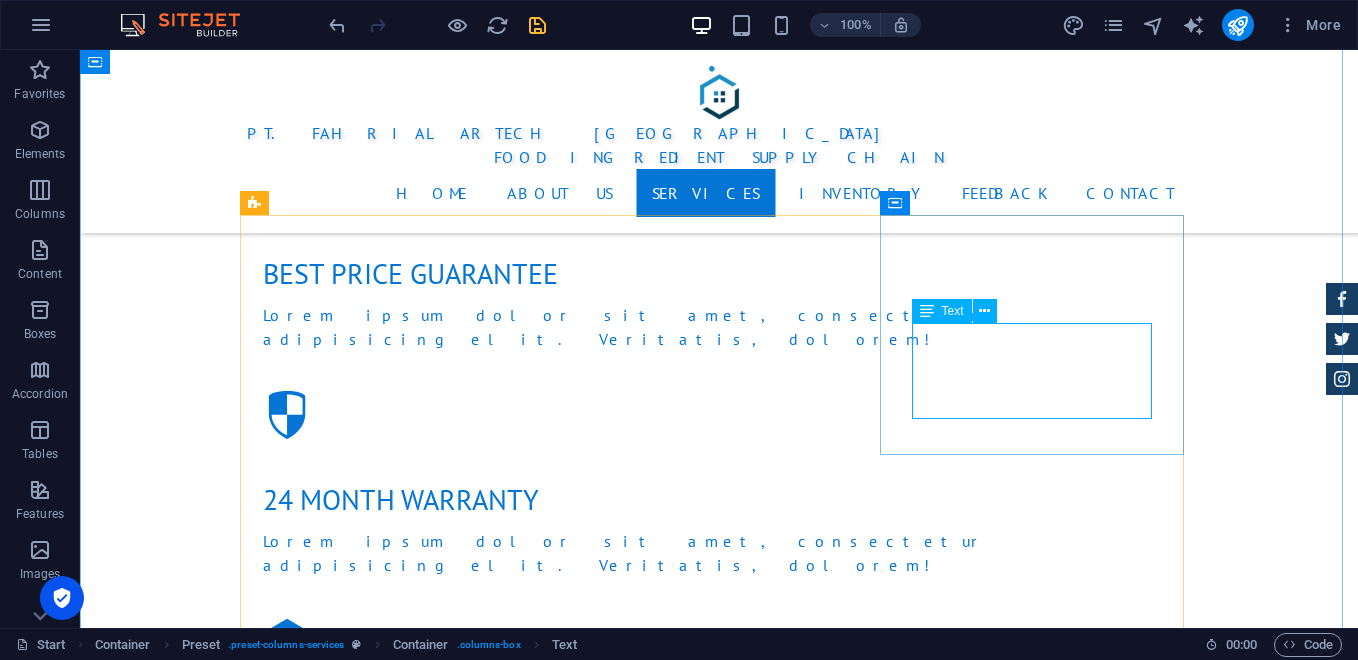 click on "Lorum ipsum At vero eos et  Stet clita kasd  Ut wisi enim" at bounding box center (719, 2611) 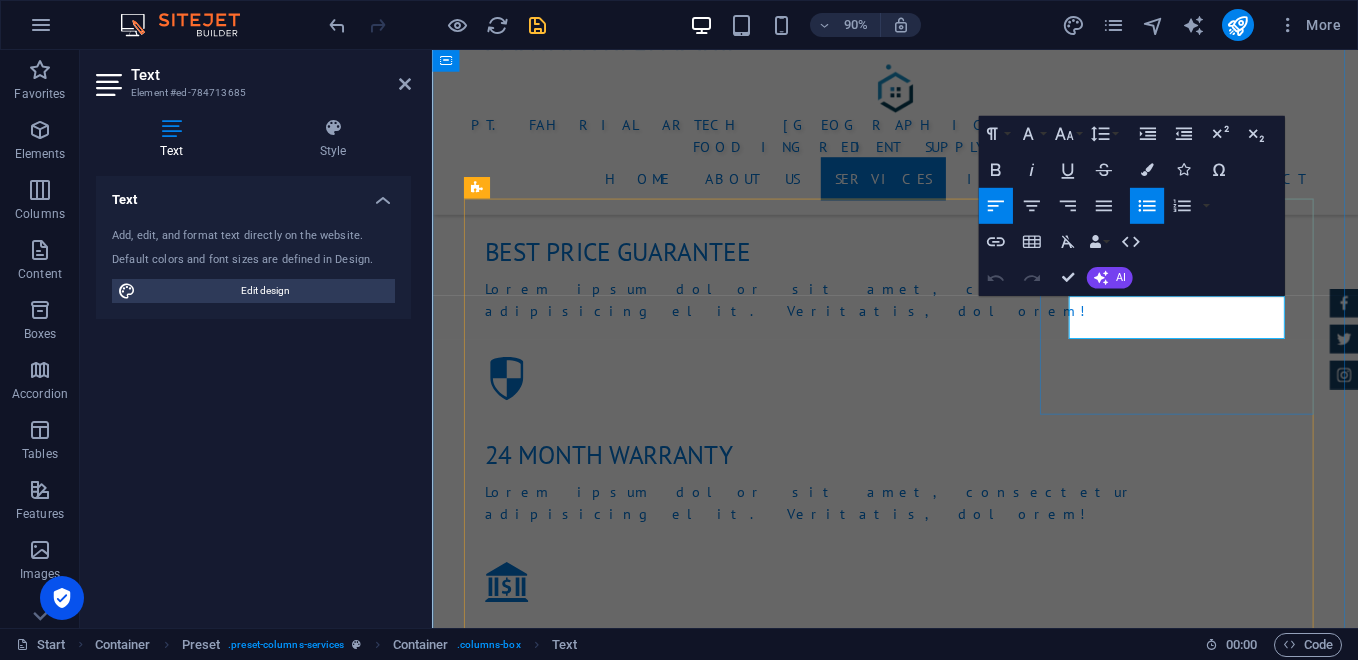 scroll, scrollTop: 276, scrollLeft: 5, axis: both 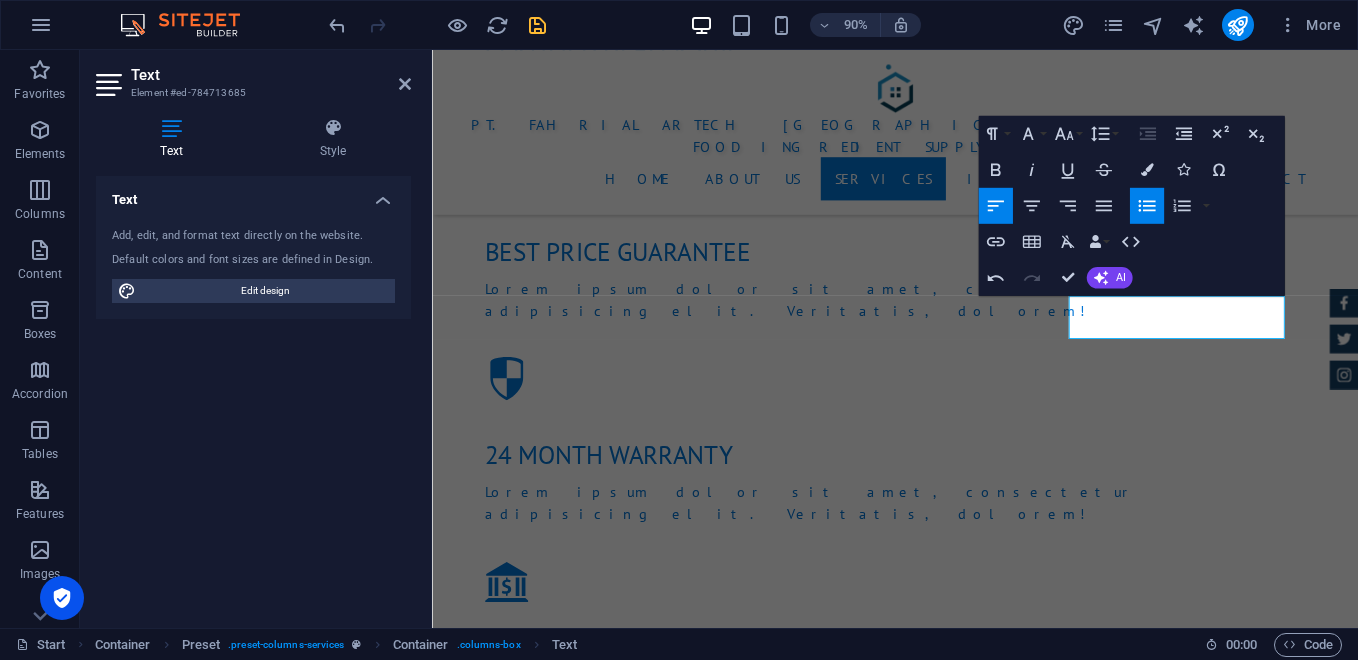click on "Text Add, edit, and format text directly on the website. Default colors and font sizes are defined in Design. Edit design Alignment Left aligned Centered Right aligned" at bounding box center (253, 394) 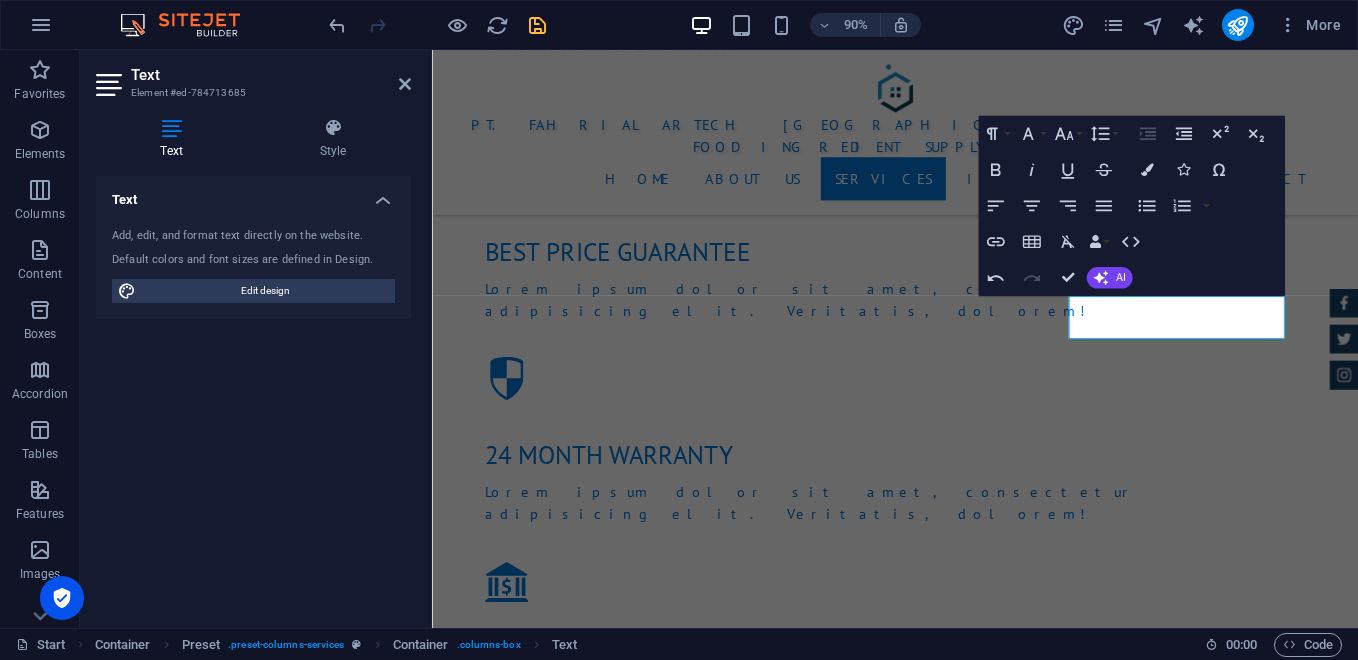 click on "Text Add, edit, and format text directly on the website. Default colors and font sizes are defined in Design. Edit design Alignment Left aligned Centered Right aligned" at bounding box center (253, 394) 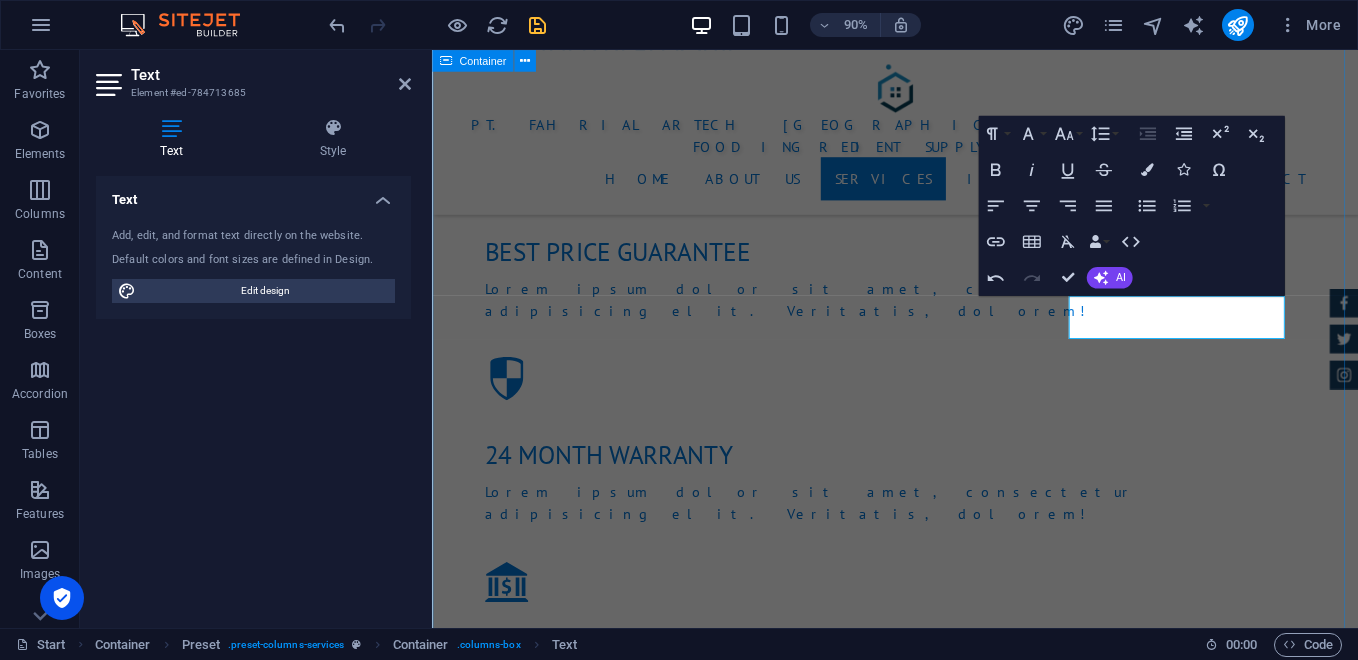click on "Services Lorem ipsum dolor sit amet, consectetur adipisicing elit. [PERSON_NAME], assumenda, dolore, cum [PERSON_NAME] asperiores consequatur suscipit quidem ducimus eveniet iure expedita consectetur odio voluptatum similique fugit voluptates rem accusamus quae quas dolorem tenetur facere tempora maiores adipisci reiciendis accusantium voluptatibus id voluptate tempore dolor harum nisi amet! Nobis, eaque. Distribusi Langsung Melayani pengiriman langsung ke toko bahan kue, bakery rumahan, pabrik [PERSON_NAME] hotel. Kemitraan Digital Menyediakan platform pemesanan online B2B [PERSON_NAME] B2C. Retail & Outlet Pembukaan toko fisik bahan kue di area strategis Pembukaan toko fisik bahan kue di area strategis Layanan Armada Sendiri Lorum ipsum At vero eos et  Stet clita kasd  Ut wisi enim Loyalty Program Lorum ipsum At vero eos et  Stet clita kasd  Ut wisi enim EDUKASI Lorum ipsum At vero eos et  Stet clita kasd  Ut wisi enim" at bounding box center (946, 2550) 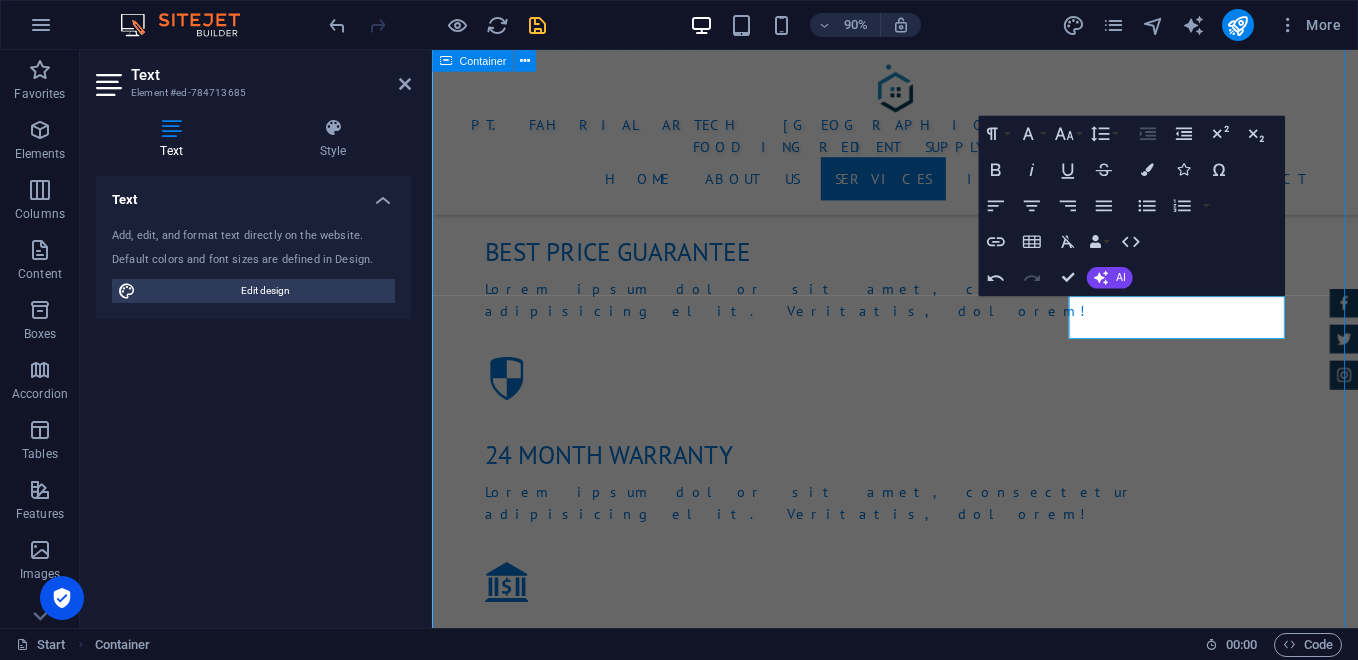 click on "Services Lorem ipsum dolor sit amet, consectetur adipisicing elit. [PERSON_NAME], assumenda, dolore, cum [PERSON_NAME] asperiores consequatur suscipit quidem ducimus eveniet iure expedita consectetur odio voluptatum similique fugit voluptates rem accusamus quae quas dolorem tenetur facere tempora maiores adipisci reiciendis accusantium voluptatibus id voluptate tempore dolor harum nisi amet! Nobis, eaque. Distribusi Langsung Melayani pengiriman langsung ke toko bahan kue, bakery rumahan, pabrik [PERSON_NAME] hotel. Kemitraan Digital Menyediakan platform pemesanan online B2B [PERSON_NAME] B2C. Retail & Outlet Pembukaan toko fisik bahan kue di area strategis Pembukaan toko fisik bahan kue di area strategis Layanan Armada Sendiri Lorum ipsum At vero eos et  Stet clita kasd  Ut wisi enim Loyalty Program Lorum ipsum At vero eos et  Stet clita kasd  Ut wisi enim EDUKASI Lorum ipsum At vero eos et  Stet clita kasd  Ut wisi enim" at bounding box center [946, 2550] 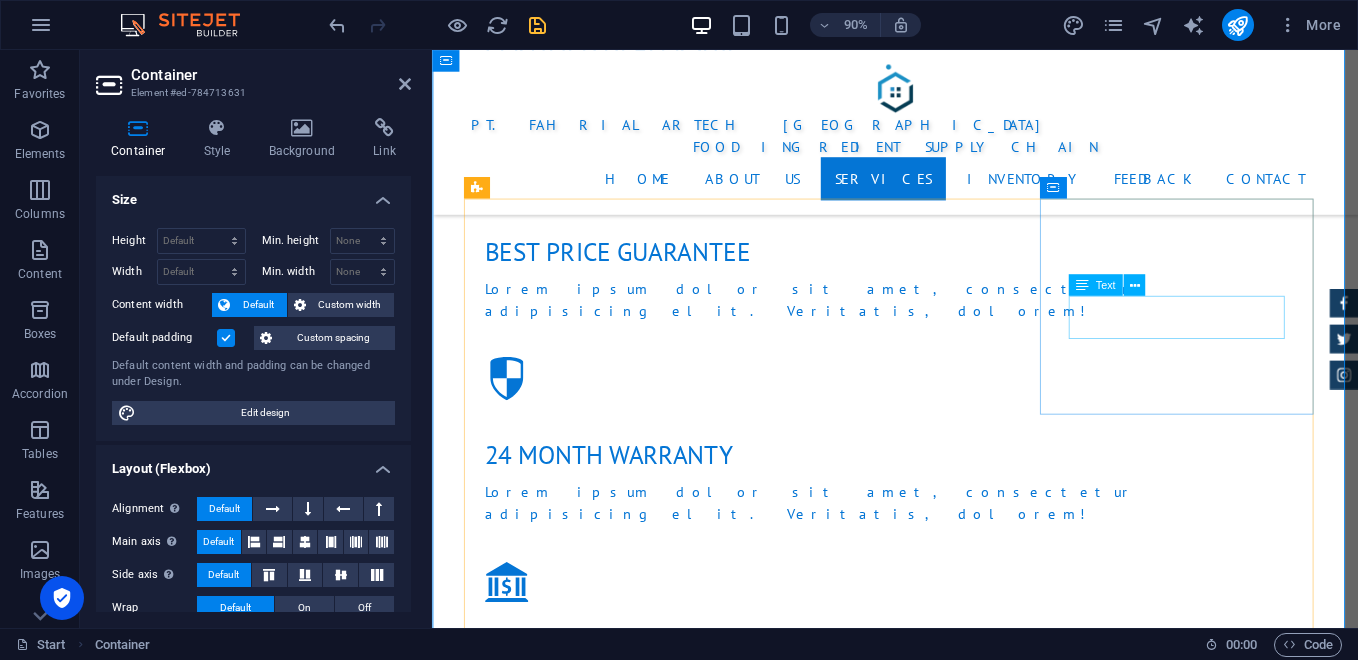 click on "Pembukaan toko fisik bahan kue di area strategis" at bounding box center (947, 2573) 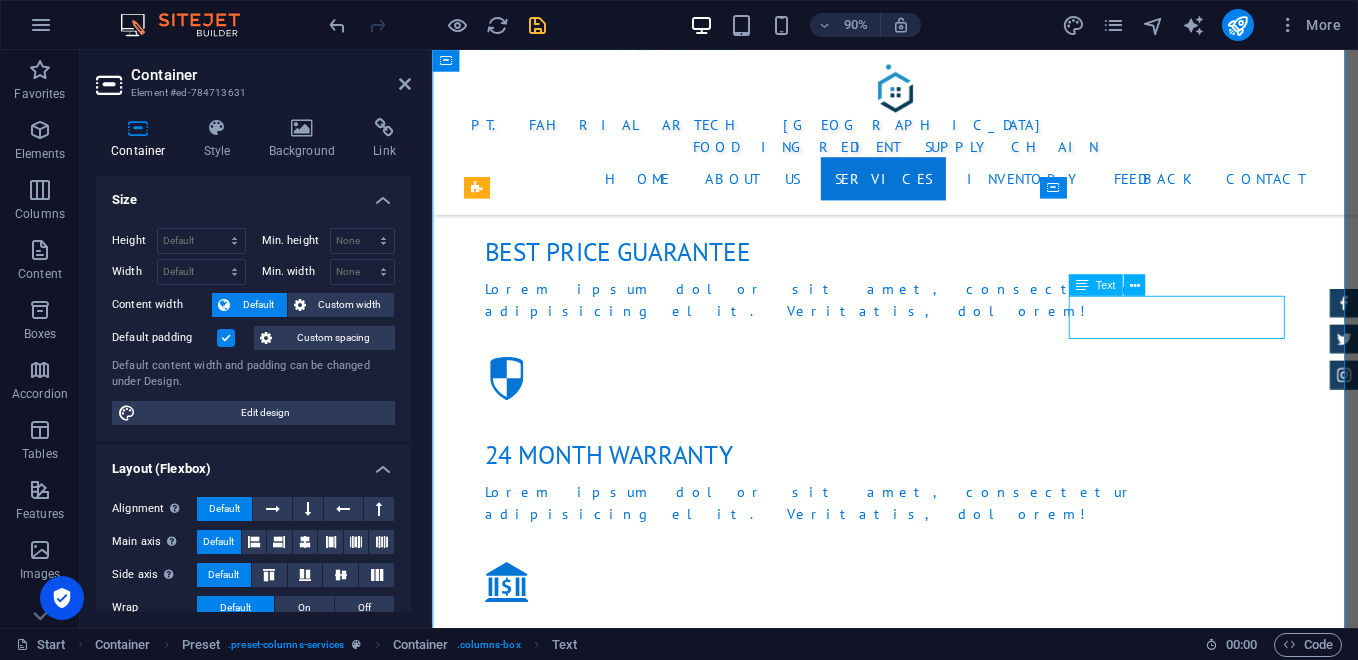 click on "Pembukaan toko fisik bahan kue di area strategis" at bounding box center [947, 2573] 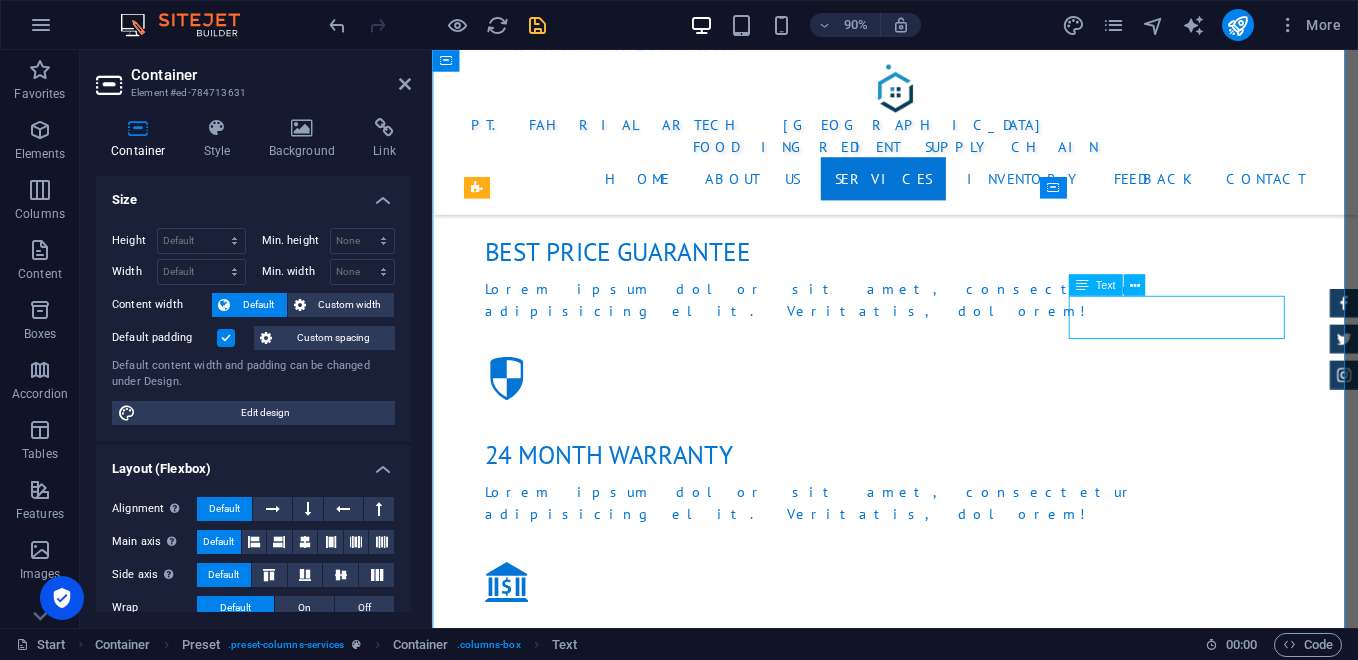 click on "Pembukaan toko fisik bahan kue di area strategis" at bounding box center (947, 2573) 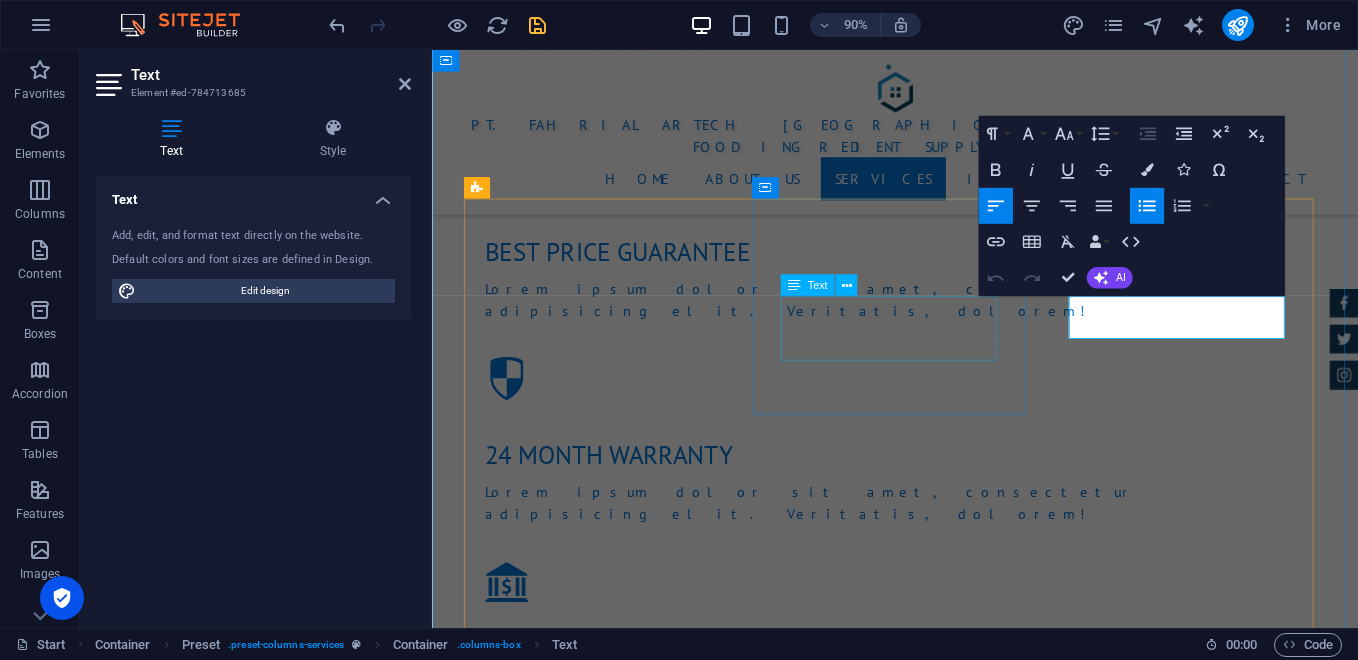 click on "Menyediakan platform pemesanan online B2B dan B2C." at bounding box center [947, 2405] 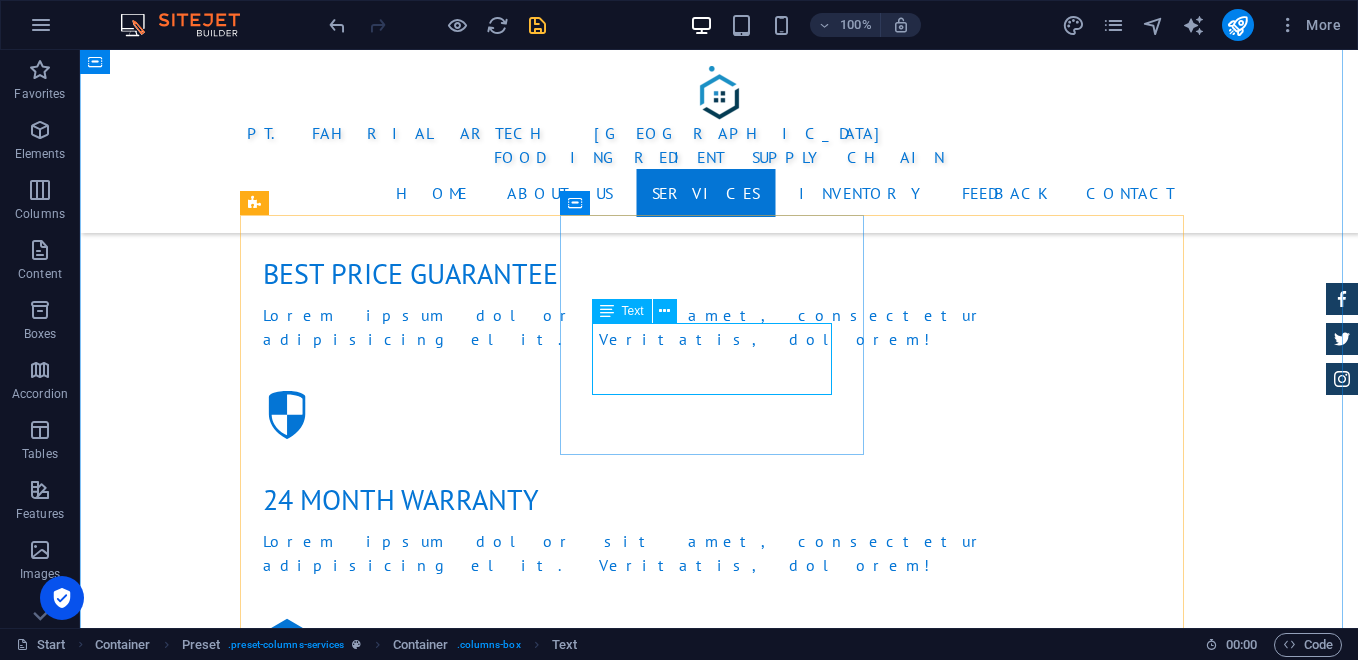 click on "Menyediakan platform pemesanan online B2B dan B2C." at bounding box center (719, 2405) 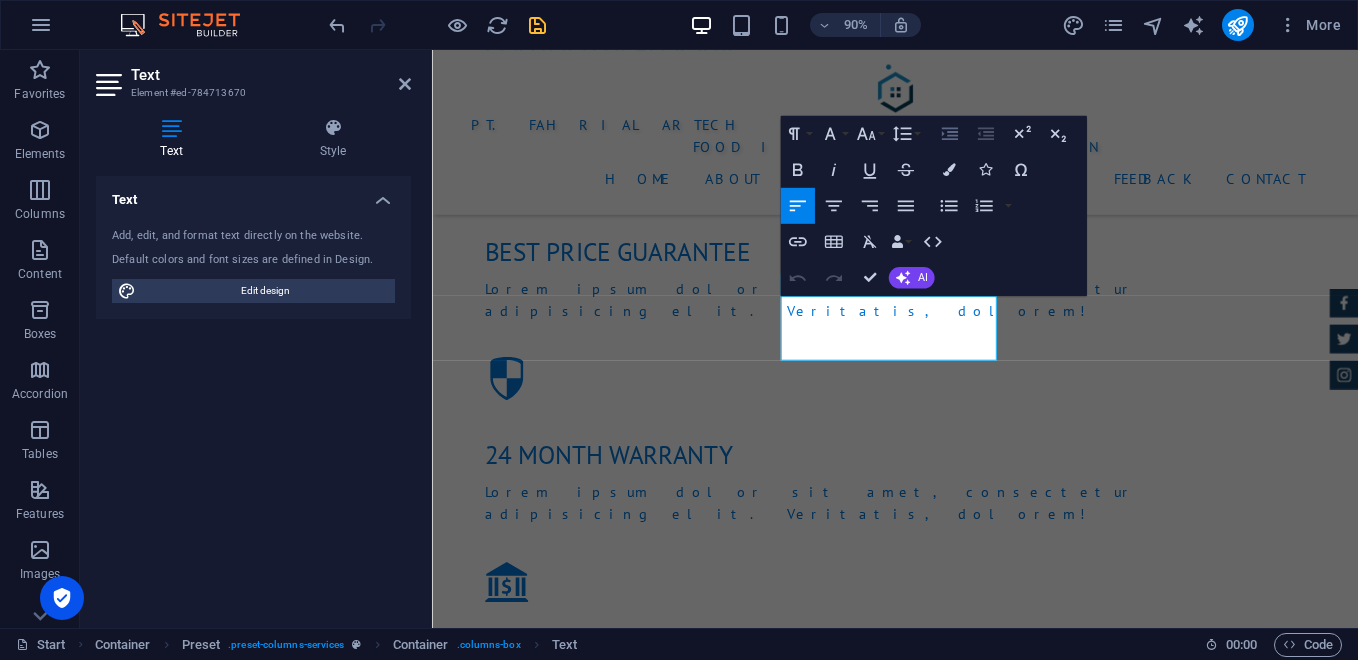 click 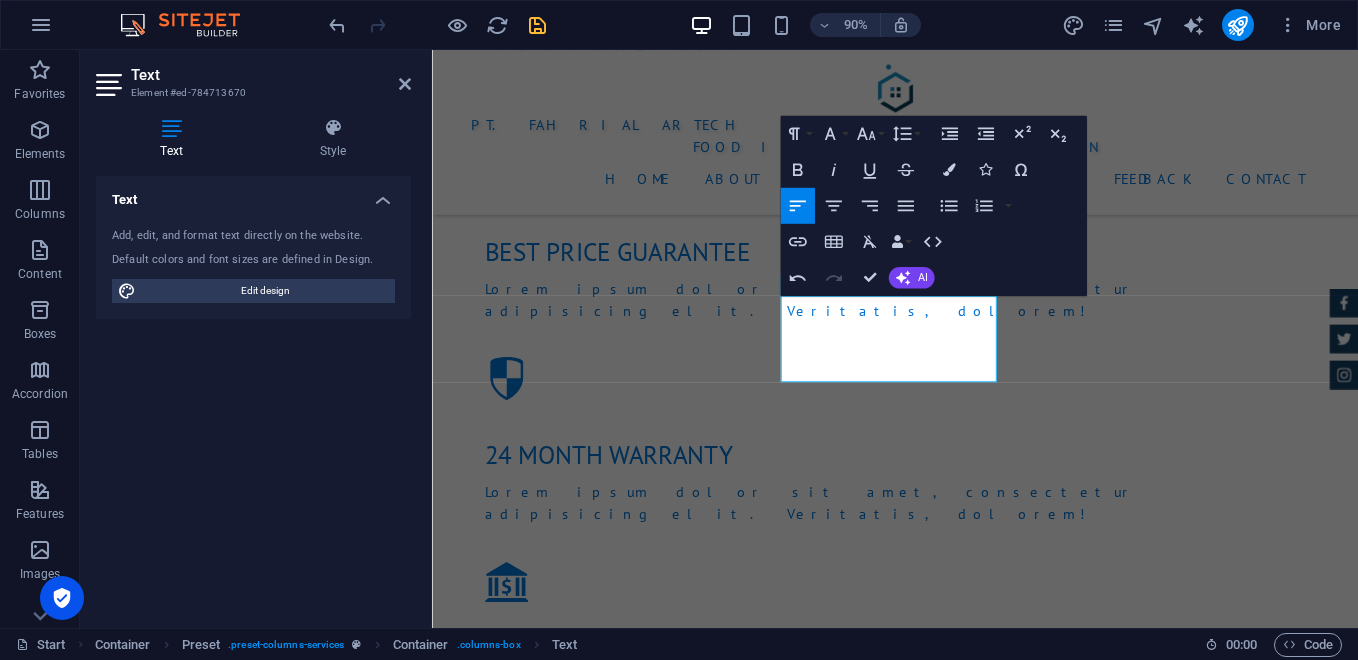 click on "Text Add, edit, and format text directly on the website. Default colors and font sizes are defined in Design. Edit design Alignment Left aligned Centered Right aligned" at bounding box center (253, 394) 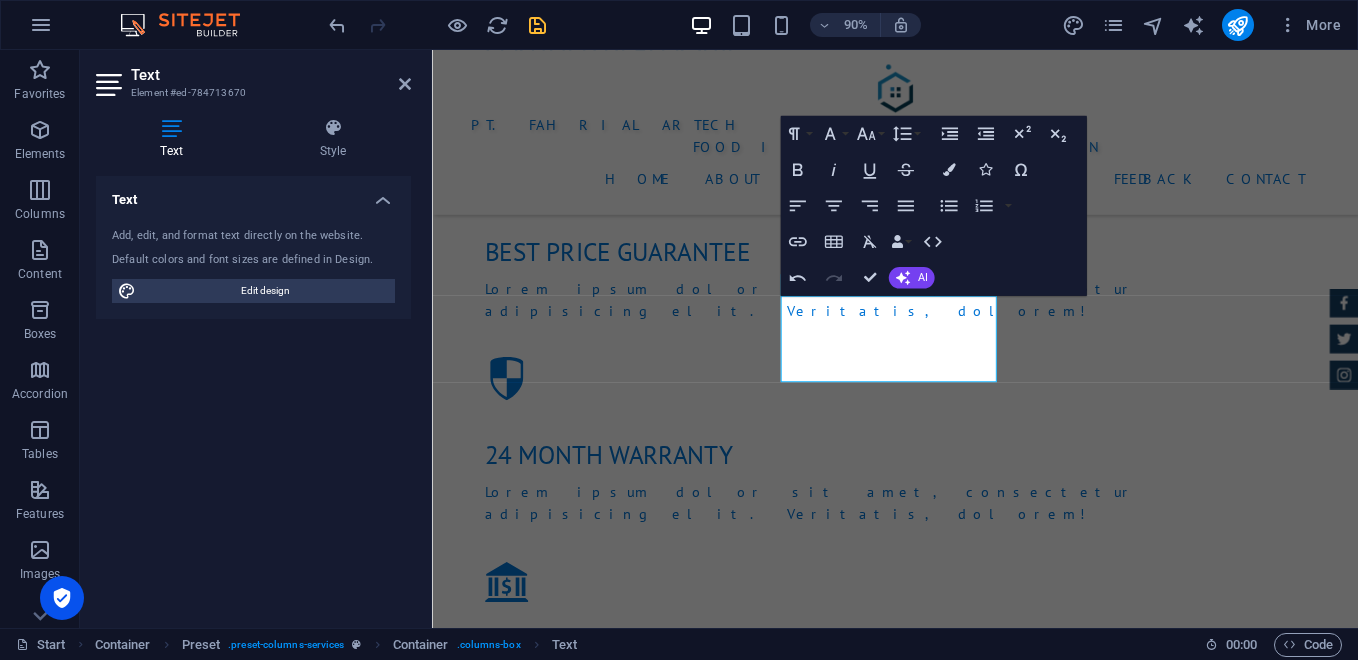 click on "Text Add, edit, and format text directly on the website. Default colors and font sizes are defined in Design. Edit design Alignment Left aligned Centered Right aligned" at bounding box center [253, 394] 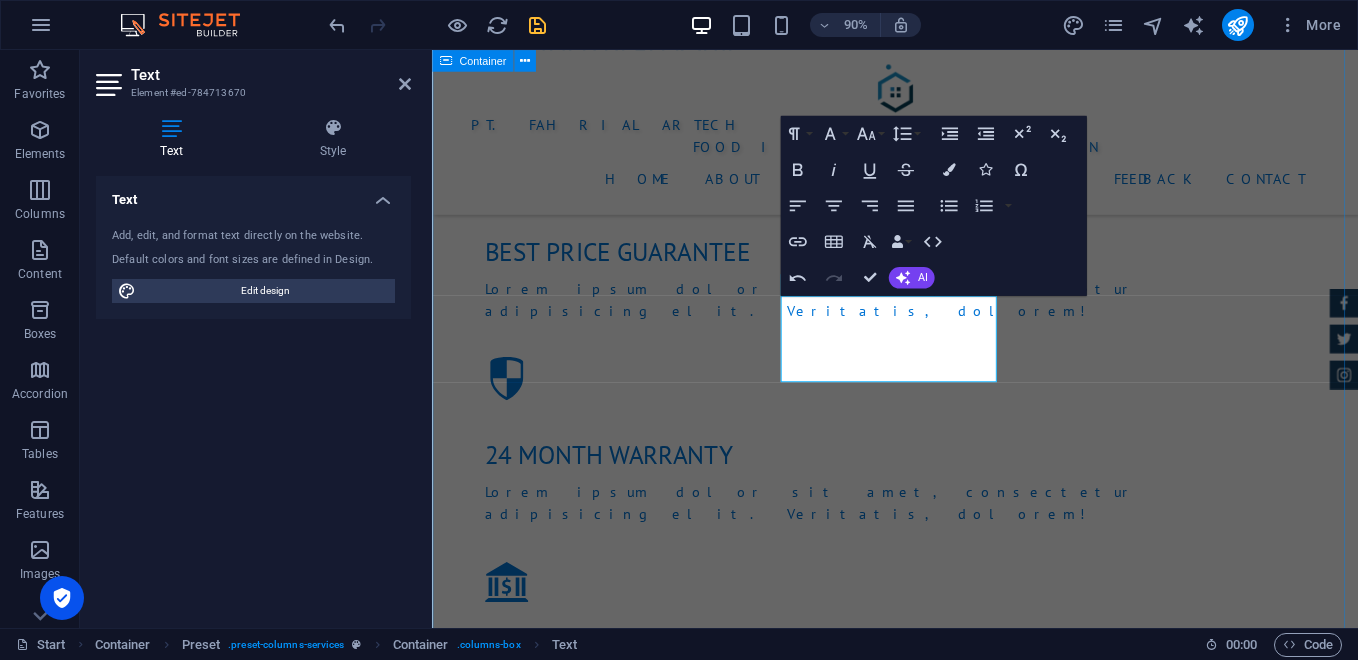 click on "Services Lorem ipsum dolor sit amet, consectetur adipisicing elit. [PERSON_NAME], assumenda, dolore, cum [PERSON_NAME] asperiores consequatur suscipit quidem ducimus eveniet iure expedita consectetur odio voluptatum similique fugit voluptates rem accusamus quae quas dolorem tenetur facere tempora maiores adipisci reiciendis accusantium voluptatibus id voluptate tempore dolor harum nisi amet! Nobis, eaque. Distribusi Langsung Melayani pengiriman langsung ke toko bahan kue, bakery rumahan, pabrik [PERSON_NAME] hotel. Kemitraan Digital Menyediakan platform pemesanan online B2B [PERSON_NAME] B2C. Retail & Outlet Pembukaan toko fisik bahan kue di area strategis Layanan Armada Sendiri Lorum ipsum At vero eos et  Stet clita kasd  Ut wisi enim Loyalty Program Lorum ipsum At vero eos et  Stet clita kasd  Ut wisi enim EDUKASI Lorum ipsum At vero eos et  Stet clita kasd  Ut wisi enim" at bounding box center (946, 2550) 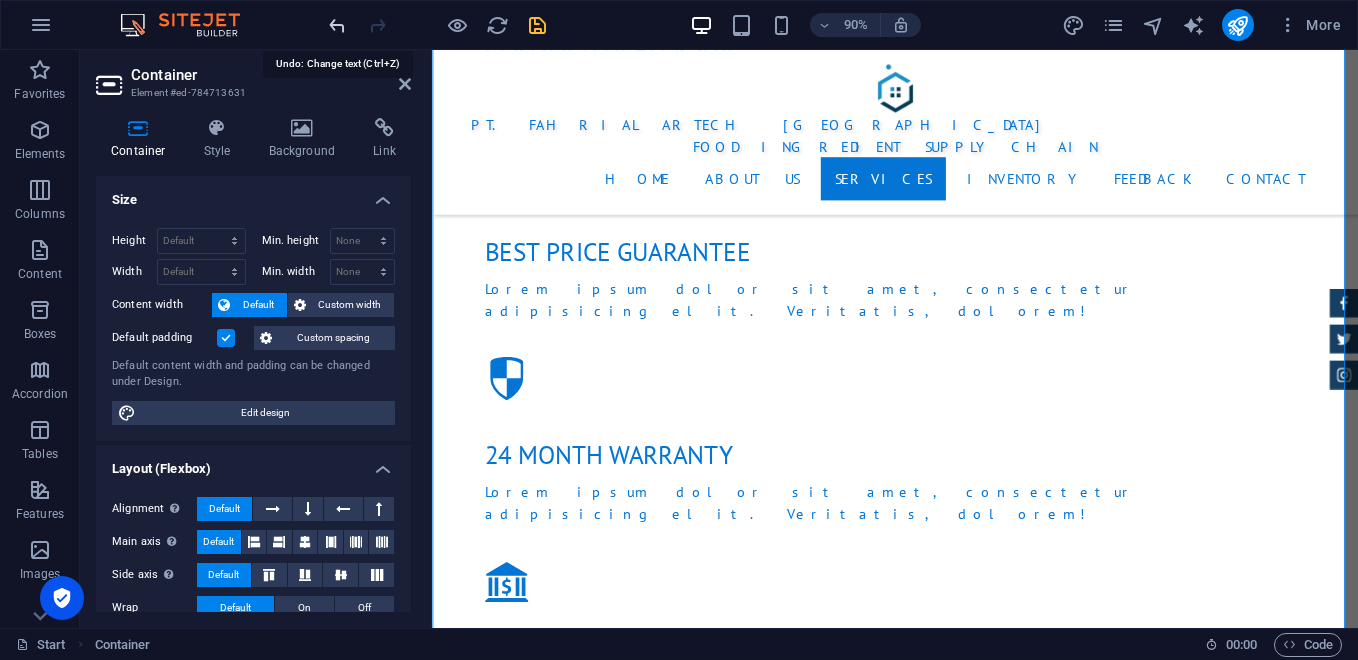 click at bounding box center (337, 25) 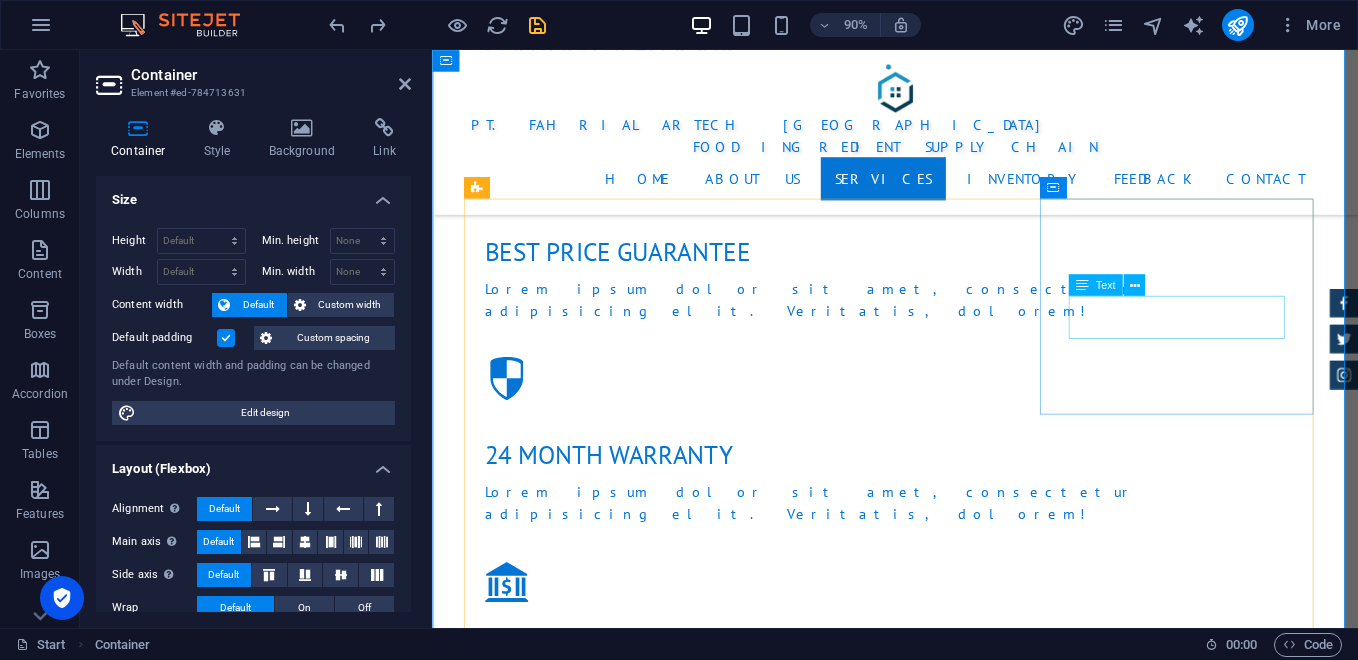 click on "Pembukaan toko fisik bahan kue di area strategis" at bounding box center (947, 2573) 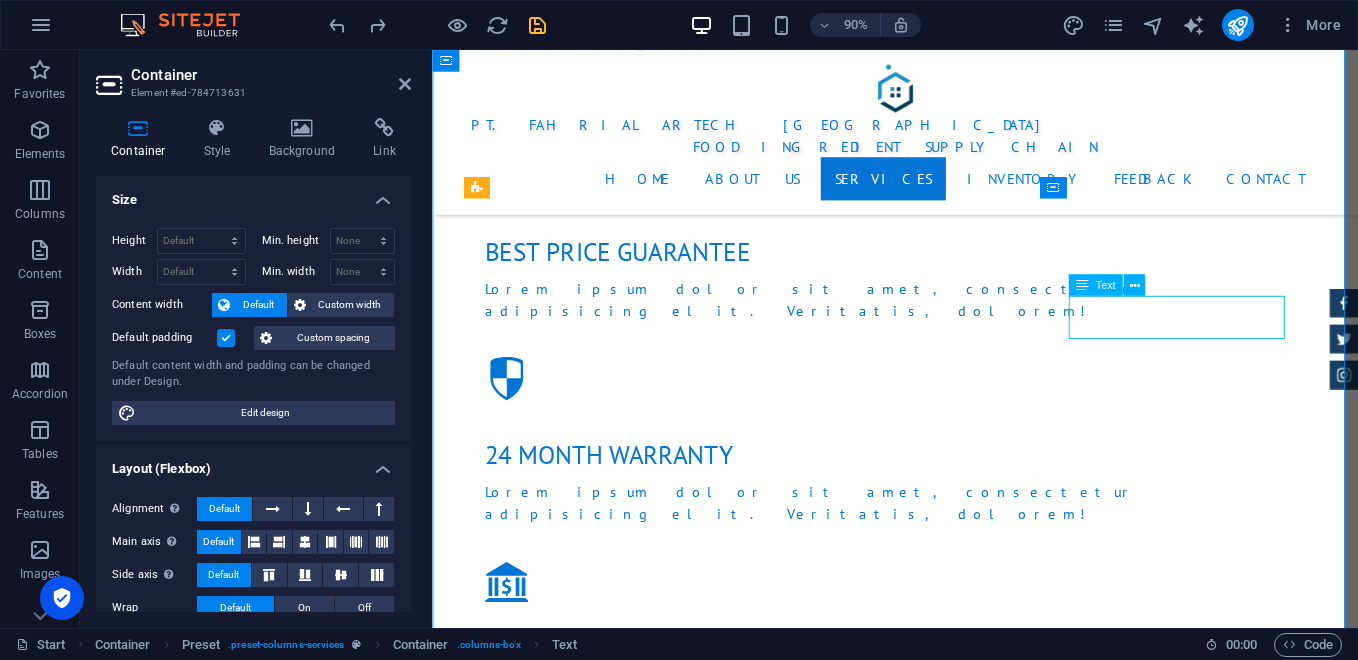 click on "Pembukaan toko fisik bahan kue di area strategis" at bounding box center [947, 2573] 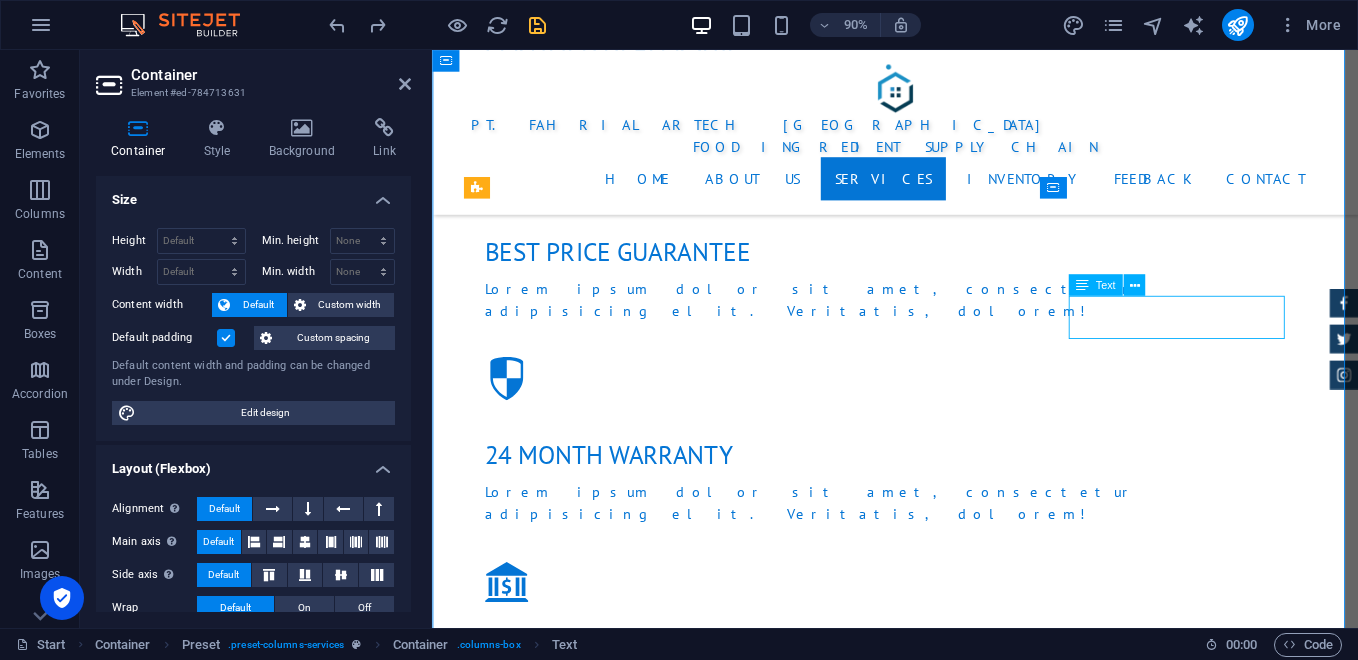 click on "Pembukaan toko fisik bahan kue di area strategis" at bounding box center (947, 2573) 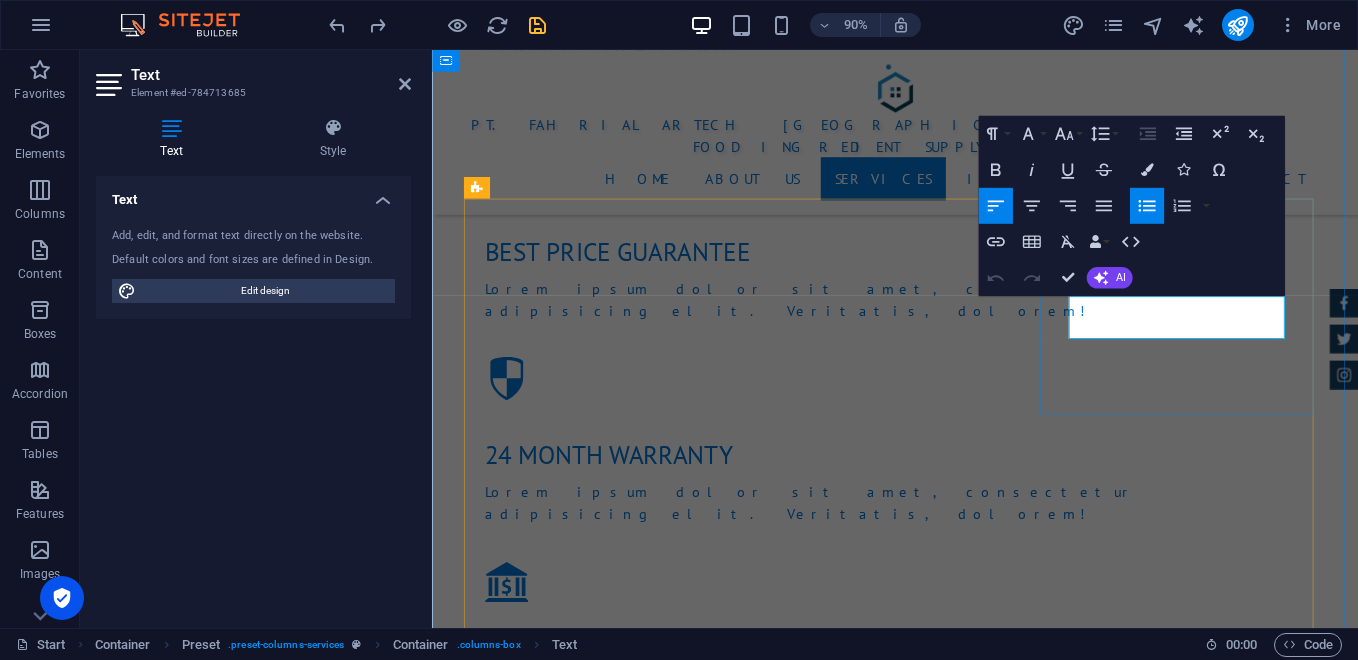 drag, startPoint x: 1155, startPoint y: 333, endPoint x: 1131, endPoint y: 341, distance: 25.298222 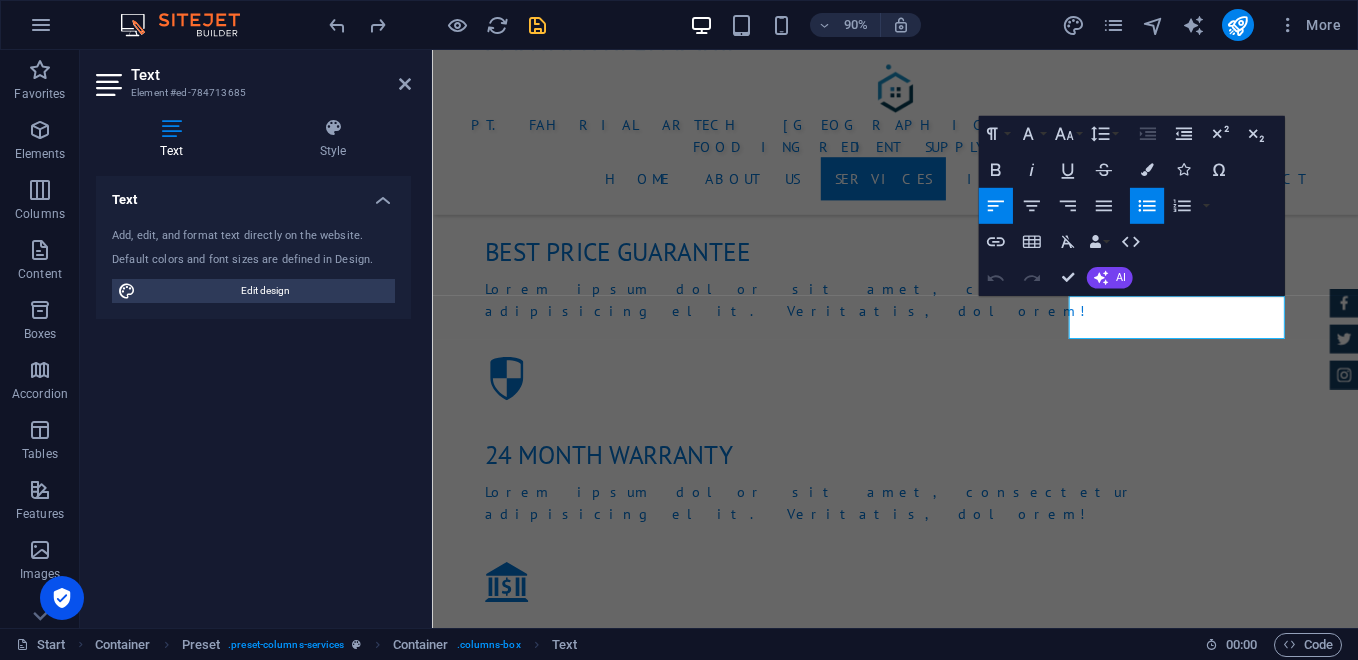 click on "Text Add, edit, and format text directly on the website. Default colors and font sizes are defined in Design. Edit design Alignment Left aligned Centered Right aligned" at bounding box center (253, 394) 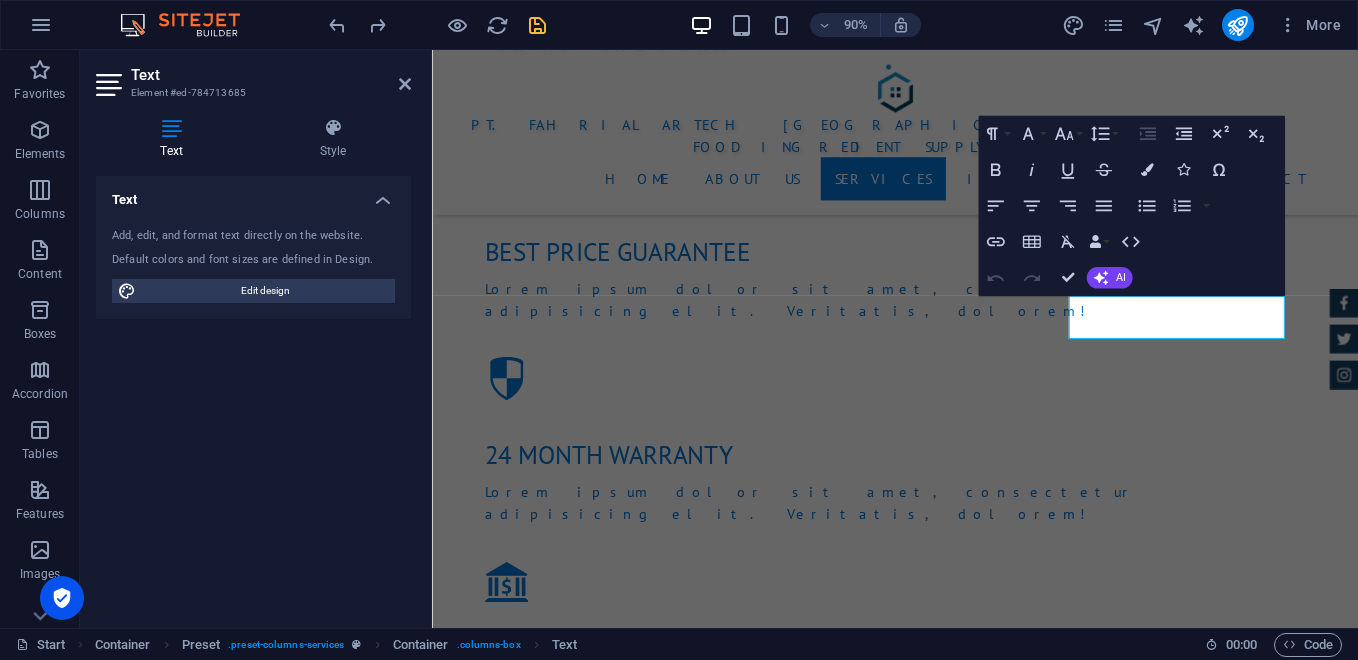 click on "Text Add, edit, and format text directly on the website. Default colors and font sizes are defined in Design. Edit design Alignment Left aligned Centered Right aligned" at bounding box center [253, 394] 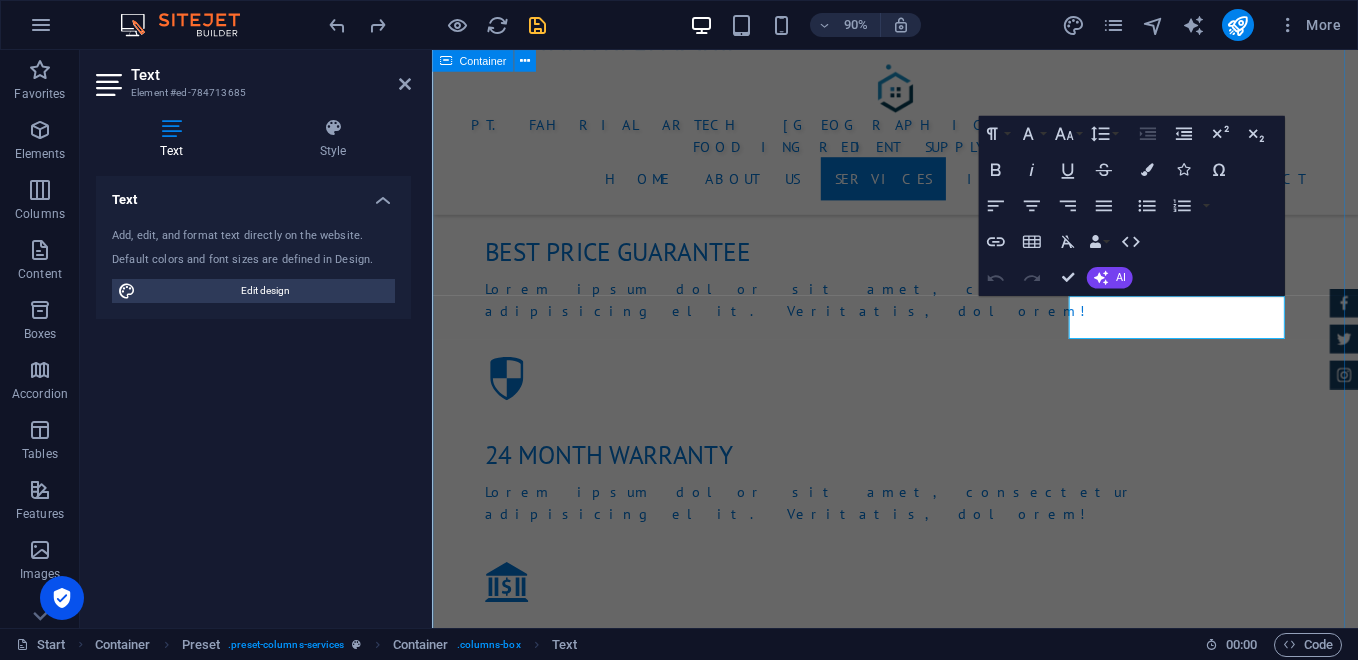 click on "Services Lorem ipsum dolor sit amet, consectetur adipisicing elit. [PERSON_NAME], assumenda, dolore, cum [PERSON_NAME] asperiores consequatur suscipit quidem ducimus eveniet iure expedita consectetur odio voluptatum similique fugit voluptates rem accusamus quae quas dolorem tenetur facere tempora maiores adipisci reiciendis accusantium voluptatibus id voluptate tempore dolor harum nisi amet! Nobis, eaque. Distribusi Langsung Melayani pengiriman langsung ke toko bahan kue, bakery rumahan, pabrik [PERSON_NAME] hotel. Kemitraan Digital Menyediakan platform pemesanan online B2B [PERSON_NAME] B2C. Retail & Outlet Pembukaan toko fisik bahan kue di area strategis Layanan Armada Sendiri Lorum ipsum At vero eos et  Stet clita kasd  Ut wisi enim Loyalty Program Lorum ipsum At vero eos et  Stet clita kasd  Ut wisi enim EDUKASI Lorum ipsum At vero eos et  Stet clita kasd  Ut wisi enim" at bounding box center [946, 2550] 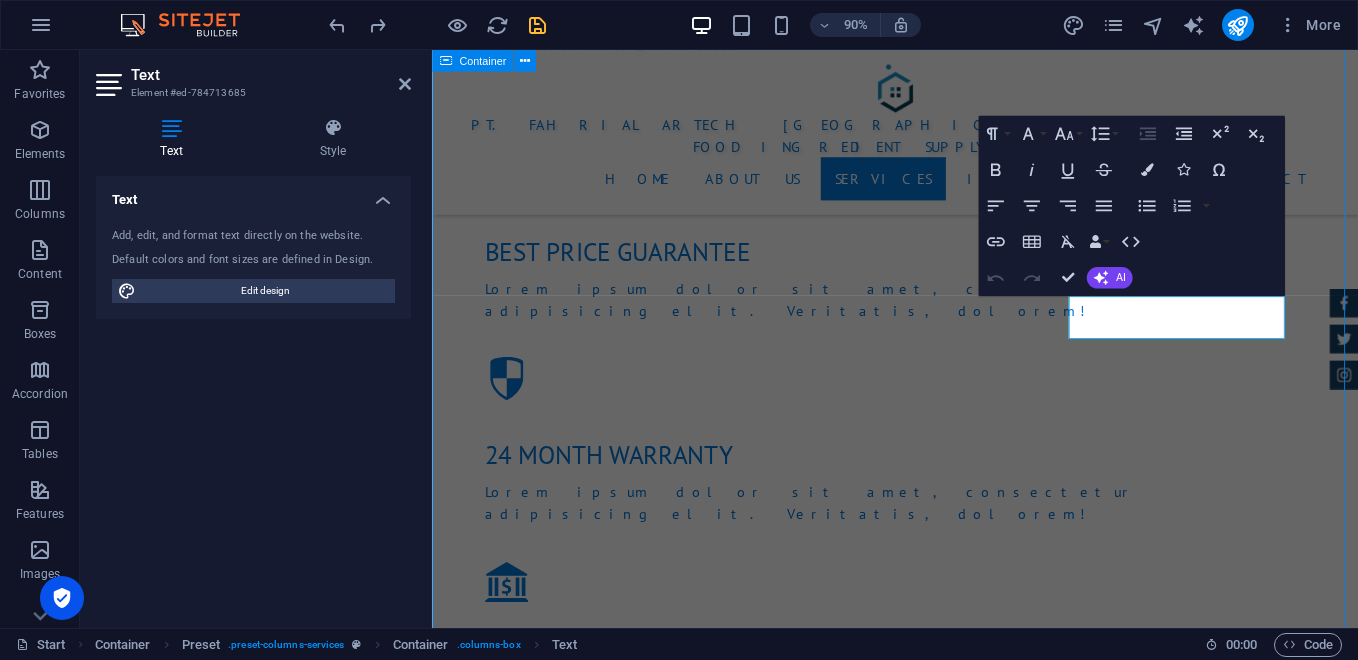 click on "Services Lorem ipsum dolor sit amet, consectetur adipisicing elit. [PERSON_NAME], assumenda, dolore, cum [PERSON_NAME] asperiores consequatur suscipit quidem ducimus eveniet iure expedita consectetur odio voluptatum similique fugit voluptates rem accusamus quae quas dolorem tenetur facere tempora maiores adipisci reiciendis accusantium voluptatibus id voluptate tempore dolor harum nisi amet! Nobis, eaque. Distribusi Langsung Melayani pengiriman langsung ke toko bahan kue, bakery rumahan, pabrik [PERSON_NAME] hotel. Kemitraan Digital Menyediakan platform pemesanan online B2B [PERSON_NAME] B2C. Retail & Outlet Pembukaan toko fisik bahan kue di area strategis Layanan Armada Sendiri Lorum ipsum At vero eos et  Stet clita kasd  Ut wisi enim Loyalty Program Lorum ipsum At vero eos et  Stet clita kasd  Ut wisi enim EDUKASI Lorum ipsum At vero eos et  Stet clita kasd  Ut wisi enim" at bounding box center (946, 2550) 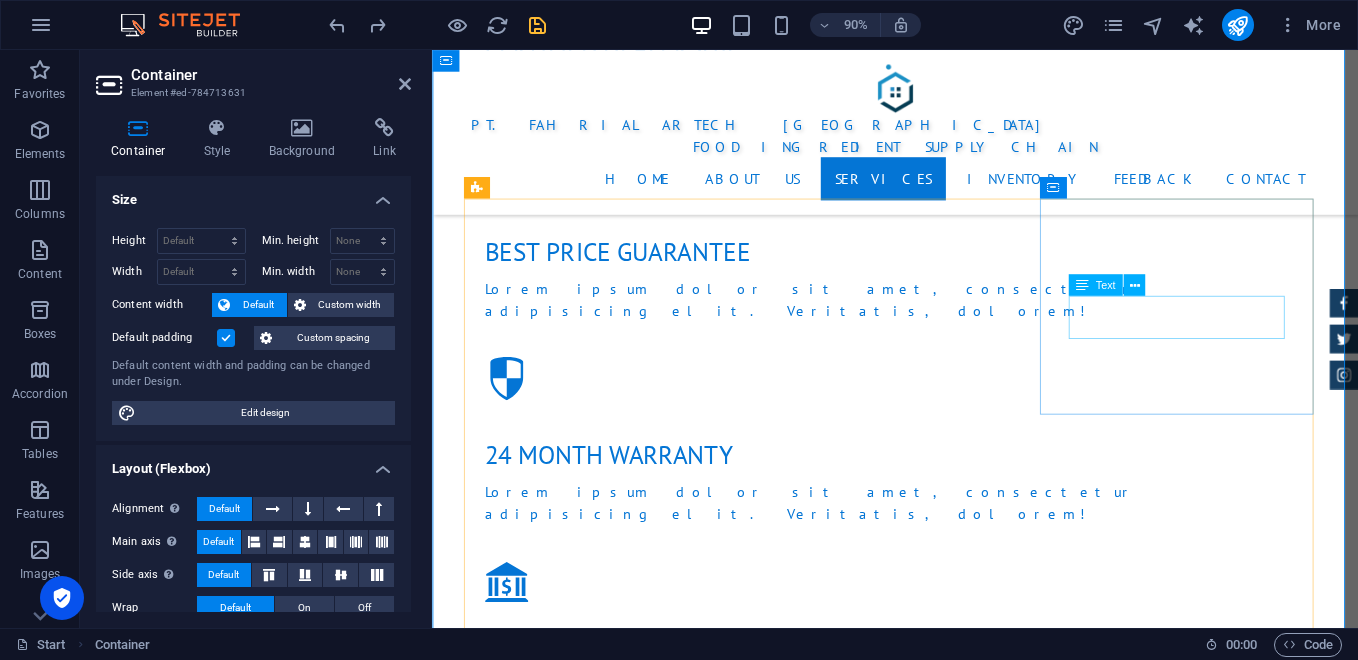 click on "Pembukaan toko fisik bahan kue di area strategis" at bounding box center (947, 2573) 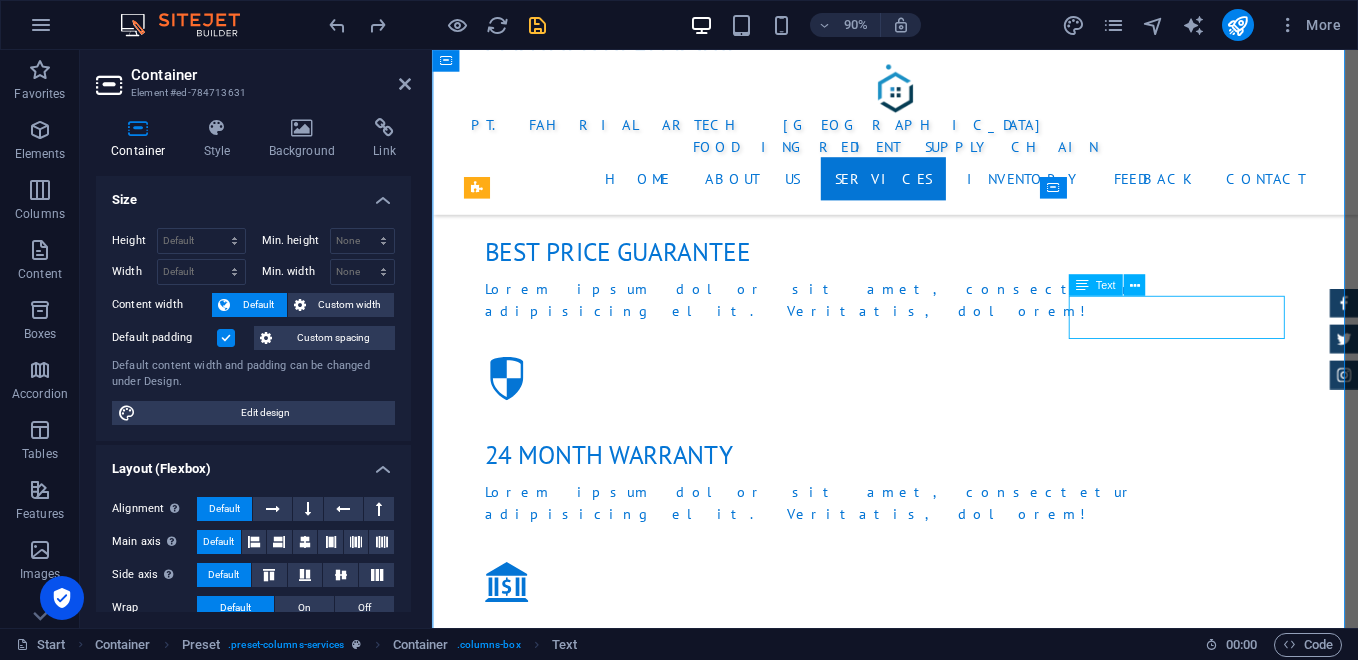 click on "Pembukaan toko fisik bahan kue di area strategis" at bounding box center [947, 2573] 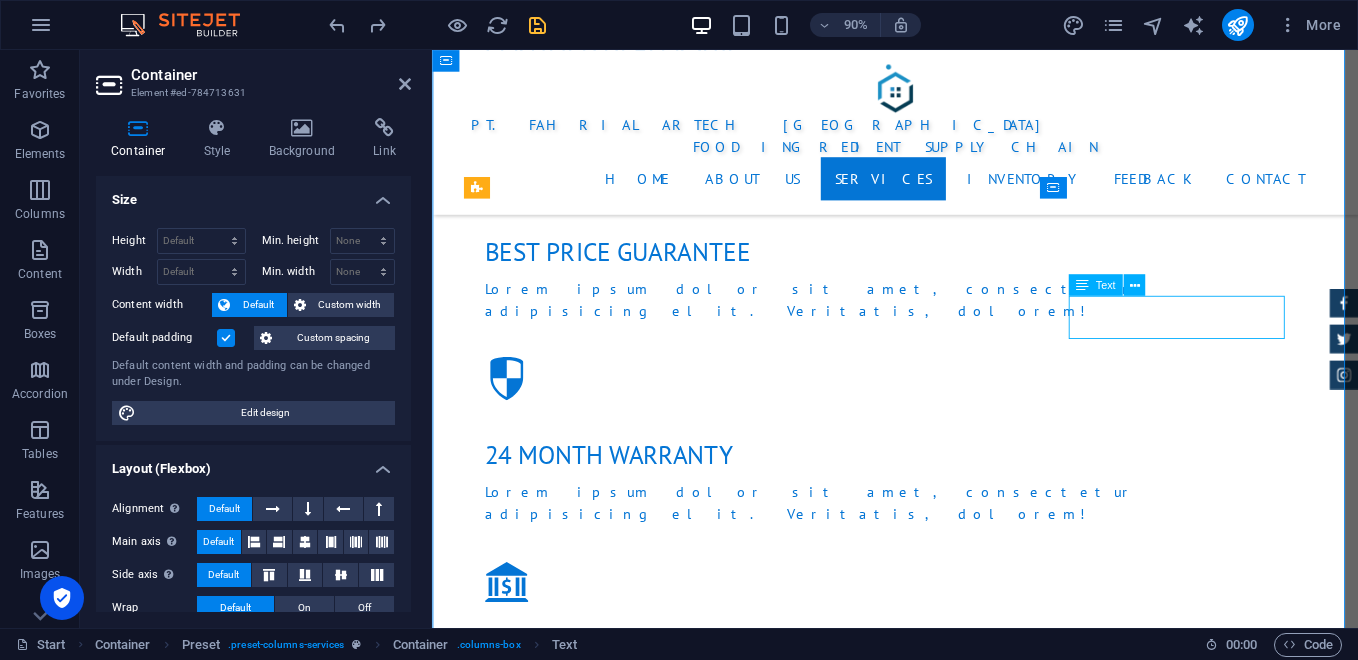 click on "Pembukaan toko fisik bahan kue di area strategis" at bounding box center (947, 2573) 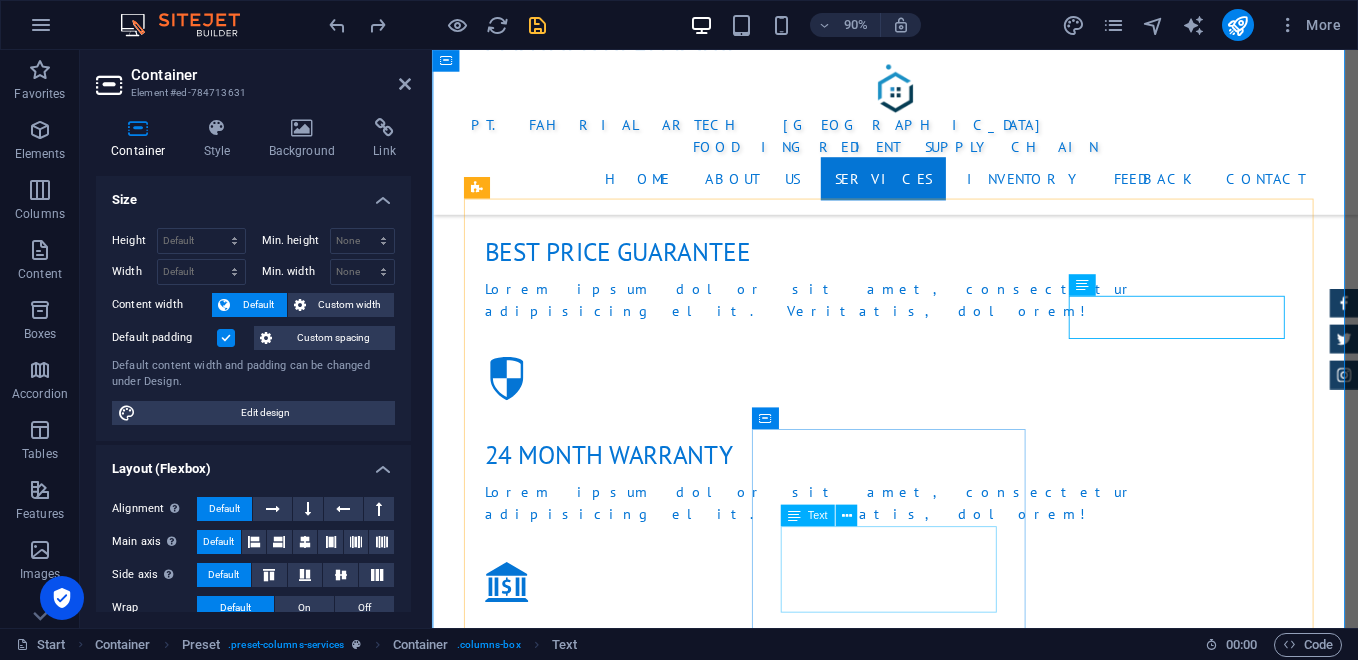 click on "Lorum ipsum At vero eos et  Stet clita kasd  Ut wisi enim" at bounding box center (947, 2976) 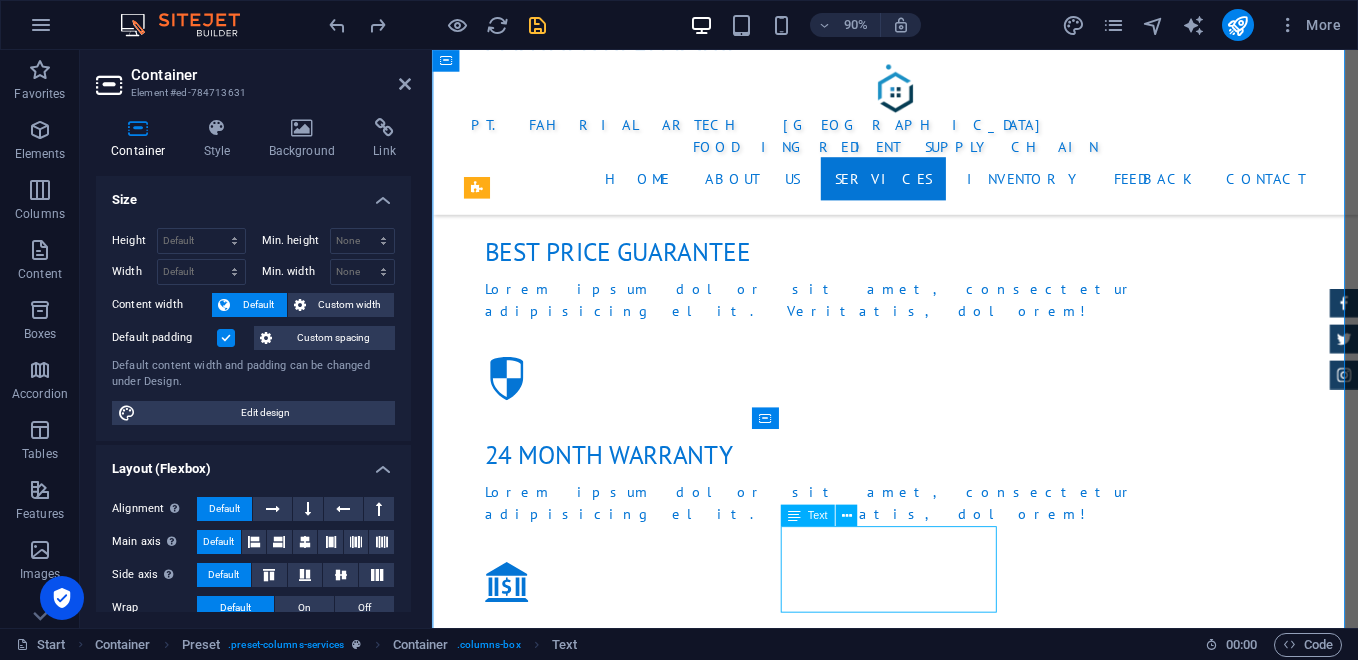 click on "Lorum ipsum At vero eos et  Stet clita kasd  Ut wisi enim" at bounding box center (947, 2976) 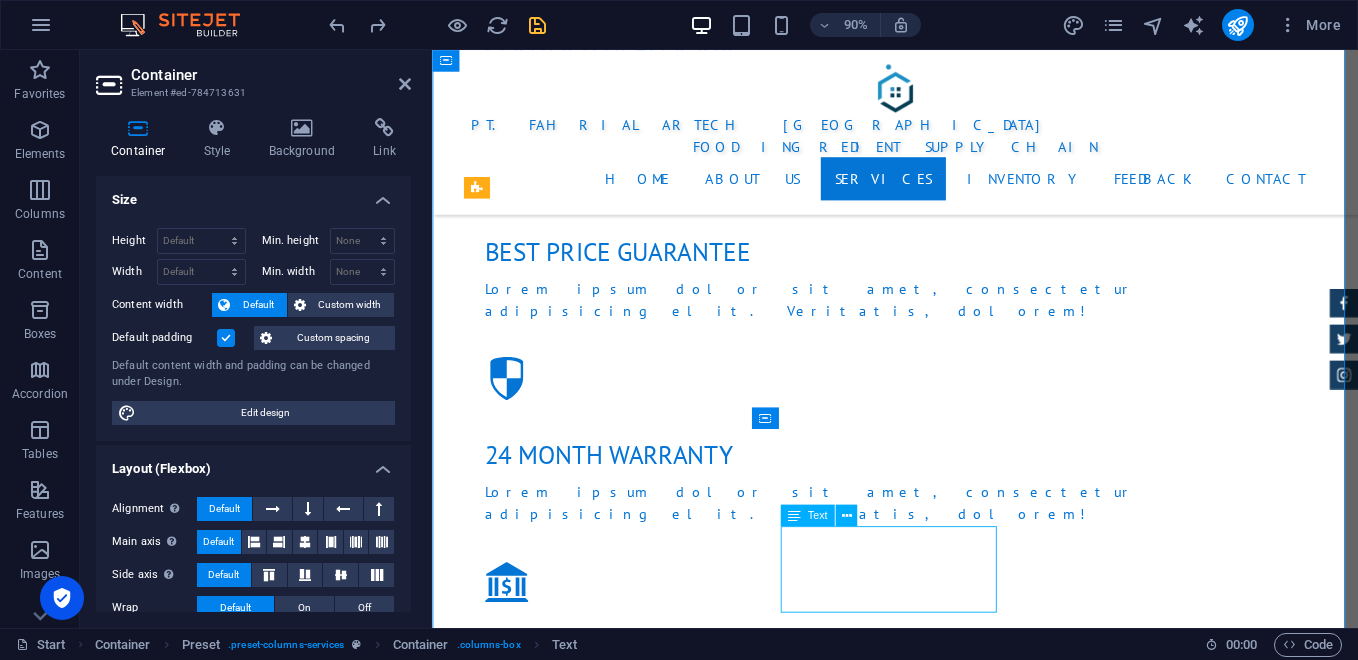 click on "Lorum ipsum At vero eos et  Stet clita kasd  Ut wisi enim" at bounding box center [947, 2976] 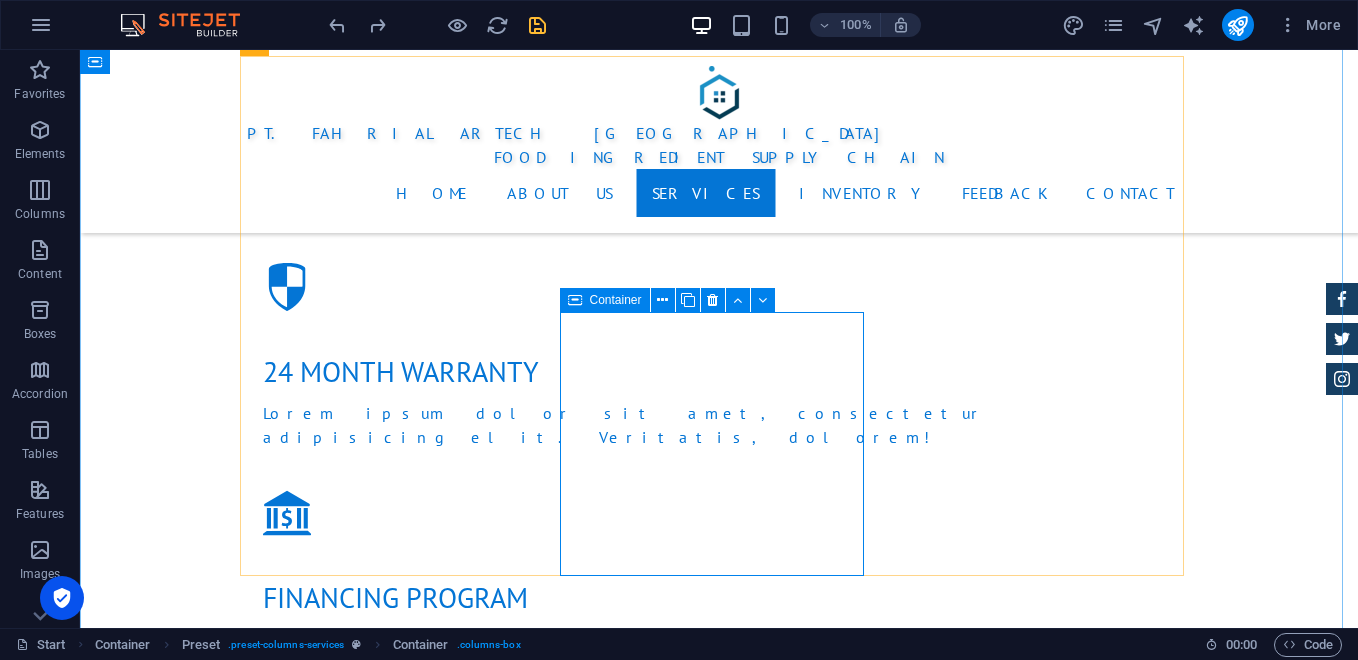 scroll, scrollTop: 2673, scrollLeft: 0, axis: vertical 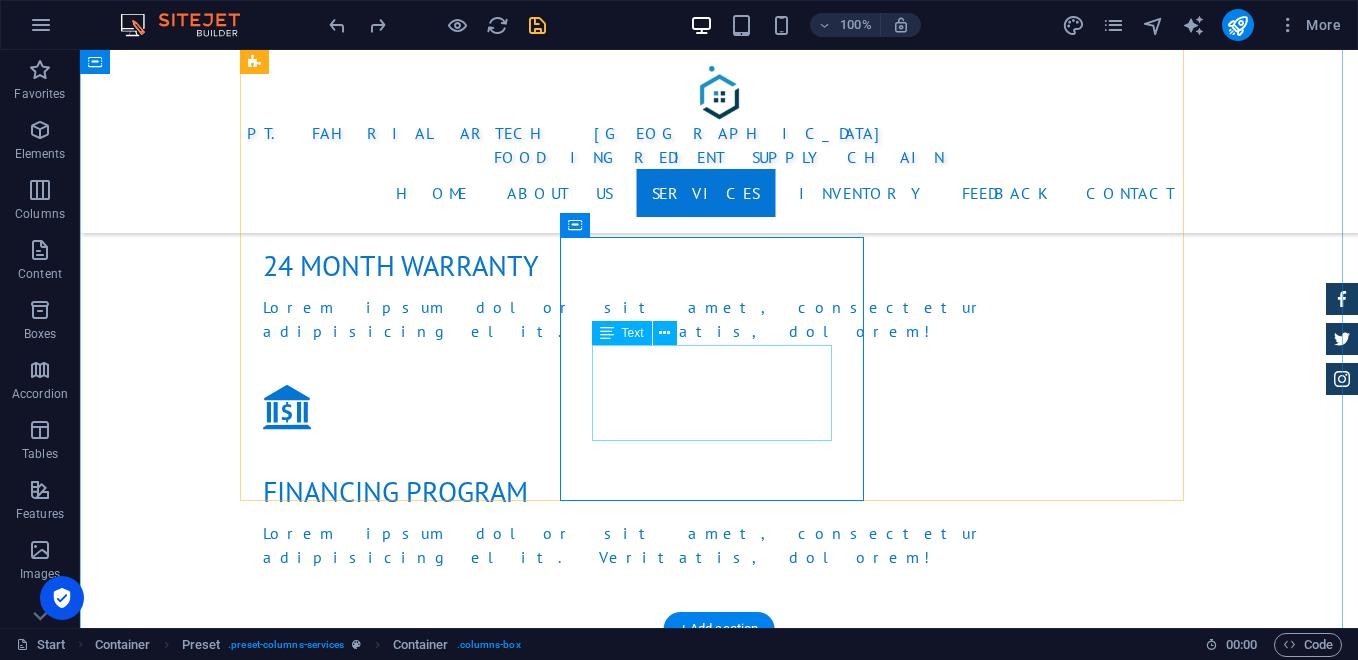 click on "Lorum ipsum At vero eos et  Stet clita kasd  Ut wisi enim" at bounding box center [719, 2742] 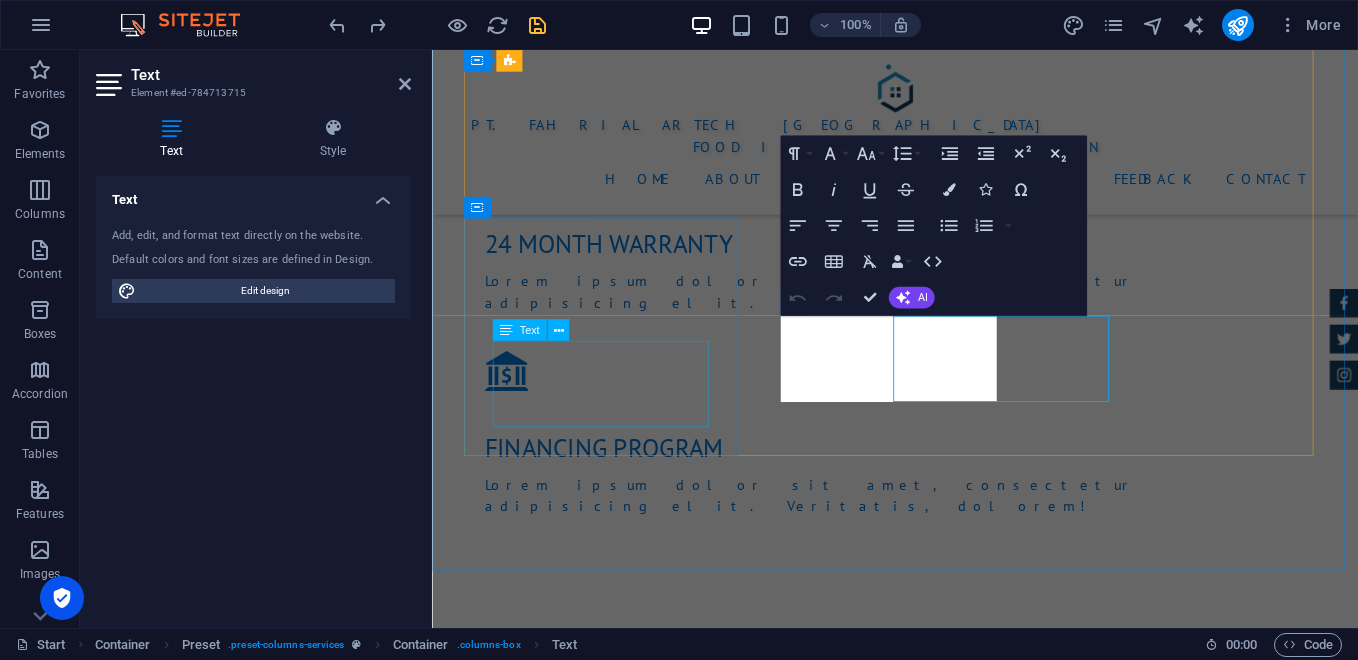click on "Lorum ipsum At vero eos et  Stet clita kasd  Ut wisi enim" at bounding box center [947, 2522] 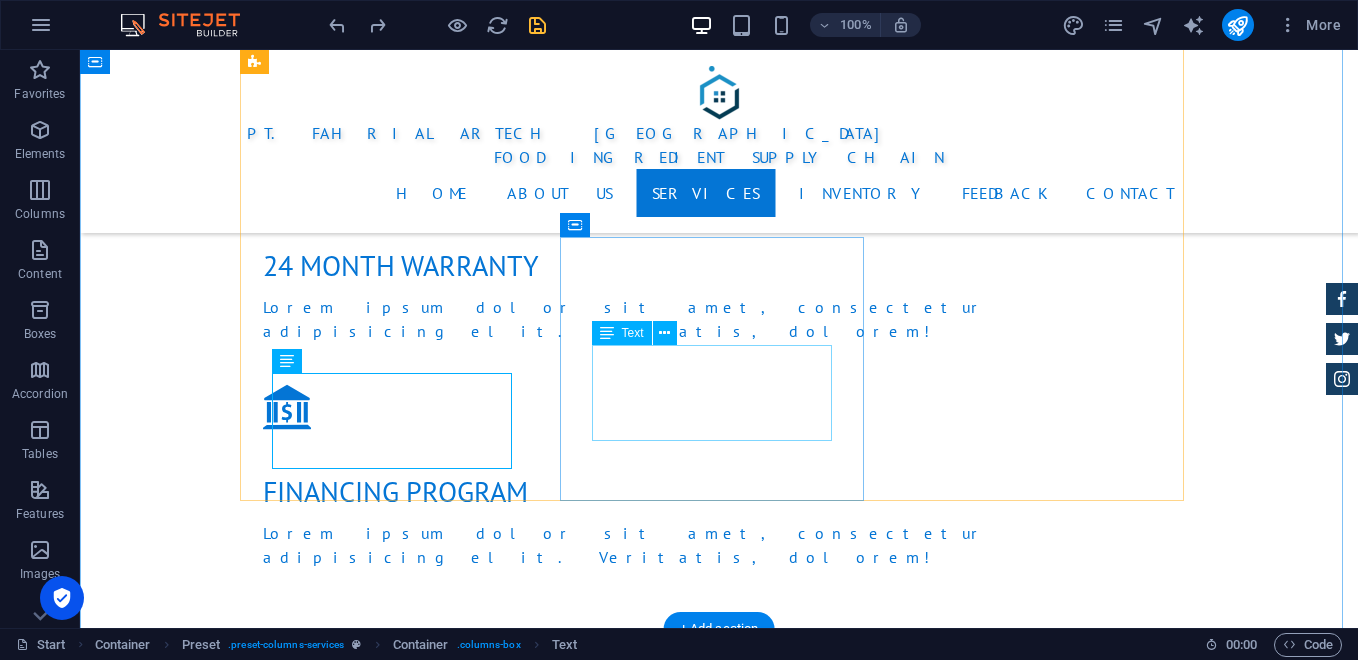 click on "Lorum ipsum At vero eos et  Stet clita kasd  Ut wisi enim" at bounding box center [719, 2742] 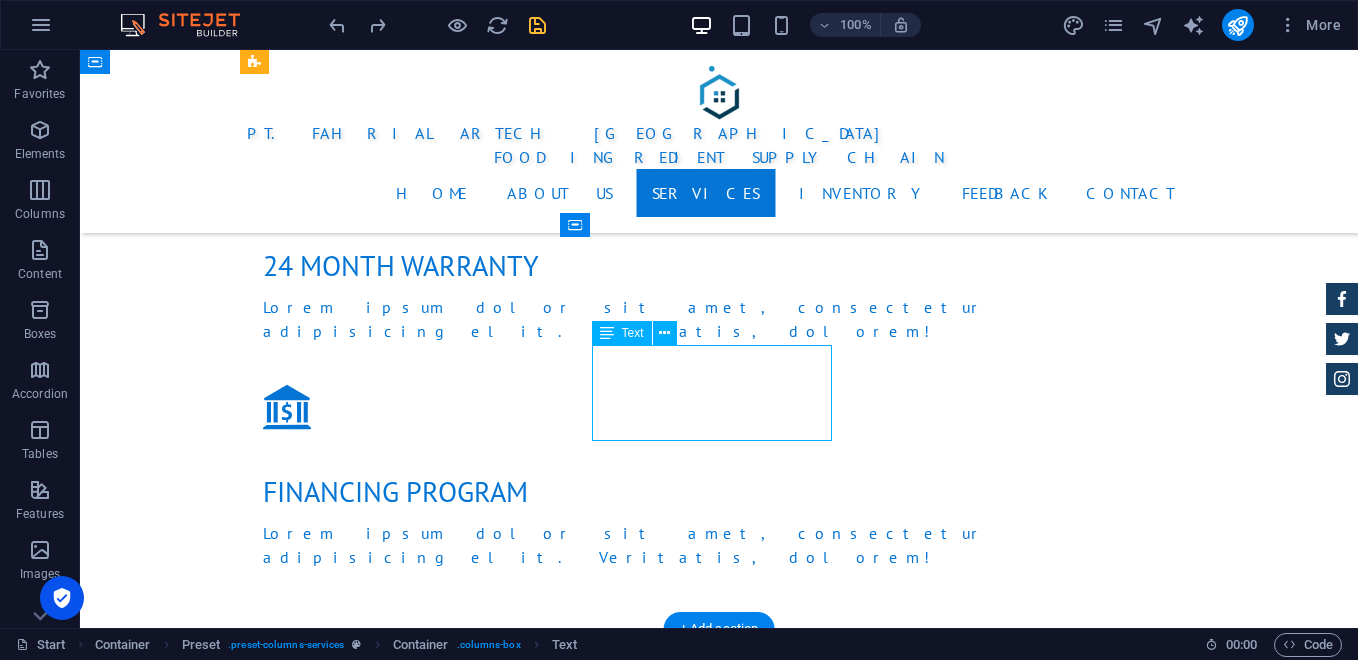 click on "Lorum ipsum At vero eos et  Stet clita kasd  Ut wisi enim" at bounding box center (719, 2742) 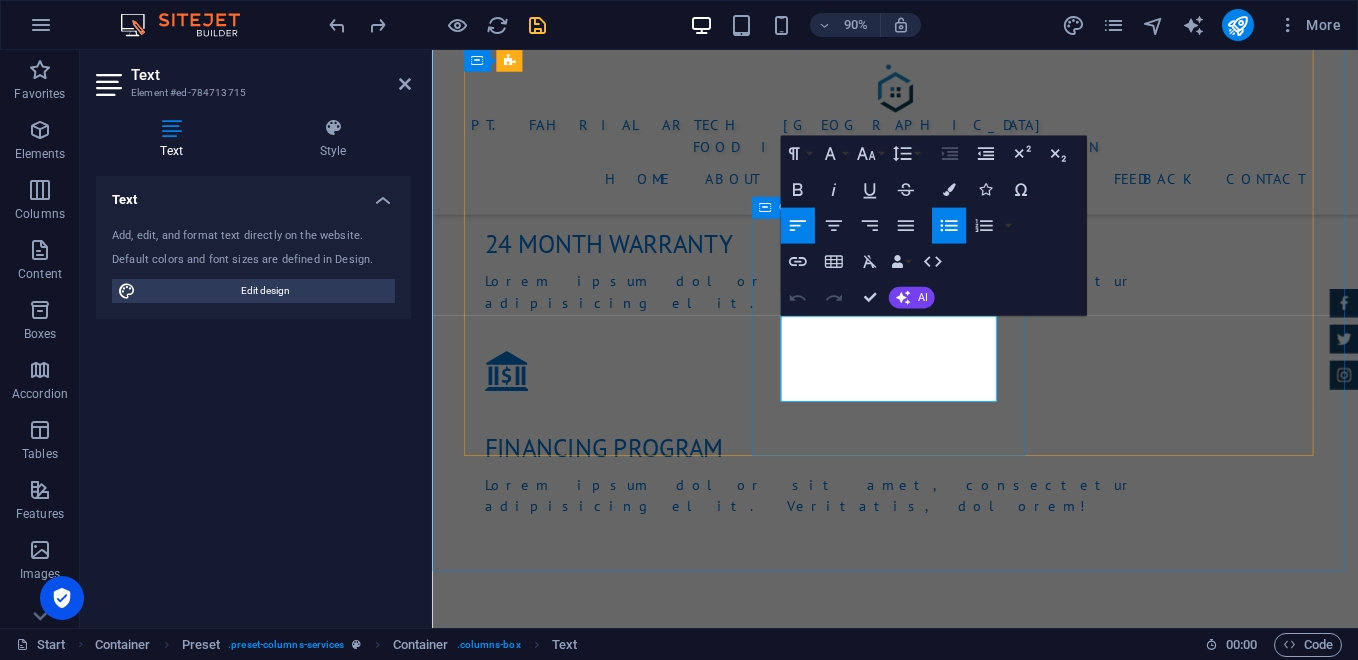 drag, startPoint x: 834, startPoint y: 354, endPoint x: 806, endPoint y: 363, distance: 29.410883 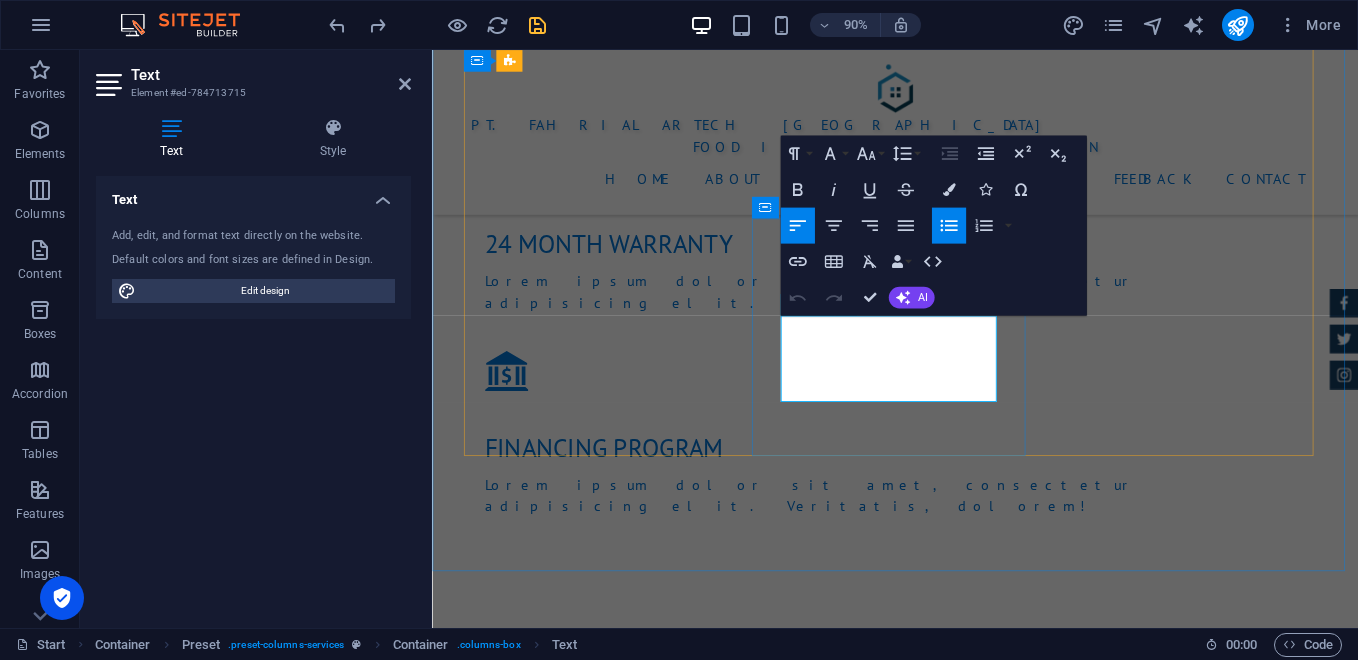 click on "Lorum ipsum" at bounding box center [955, 2704] 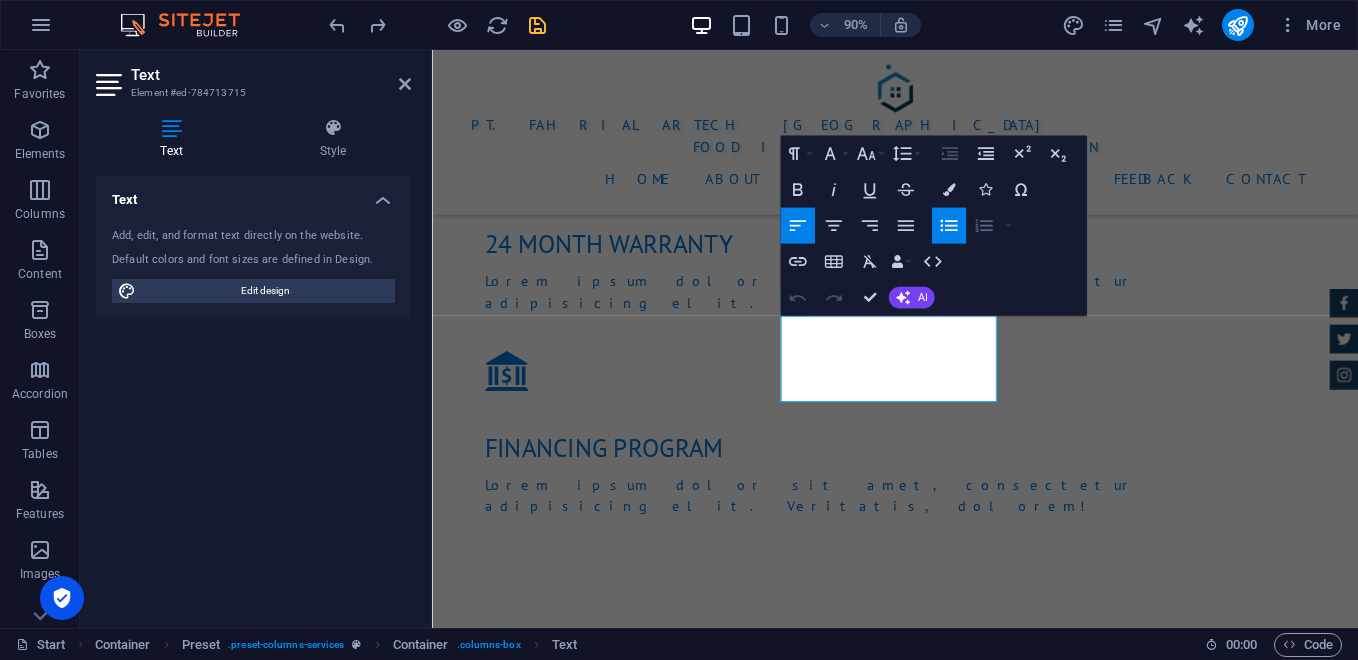 click 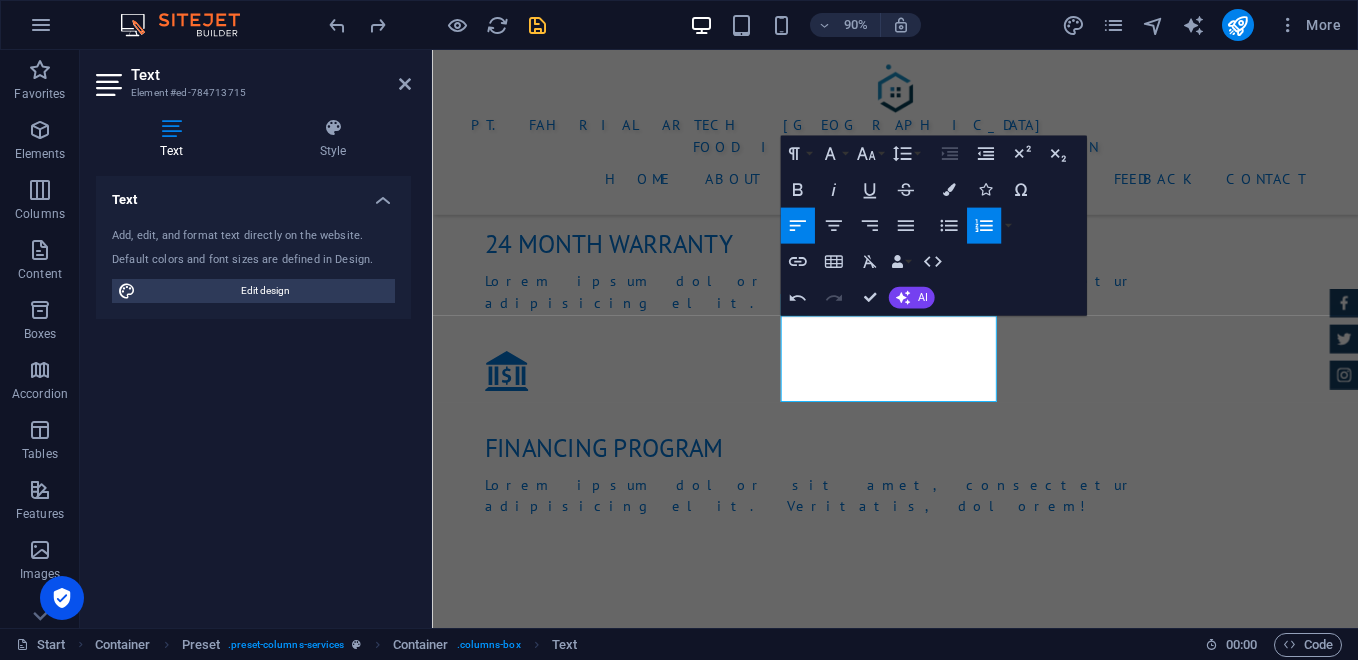 click 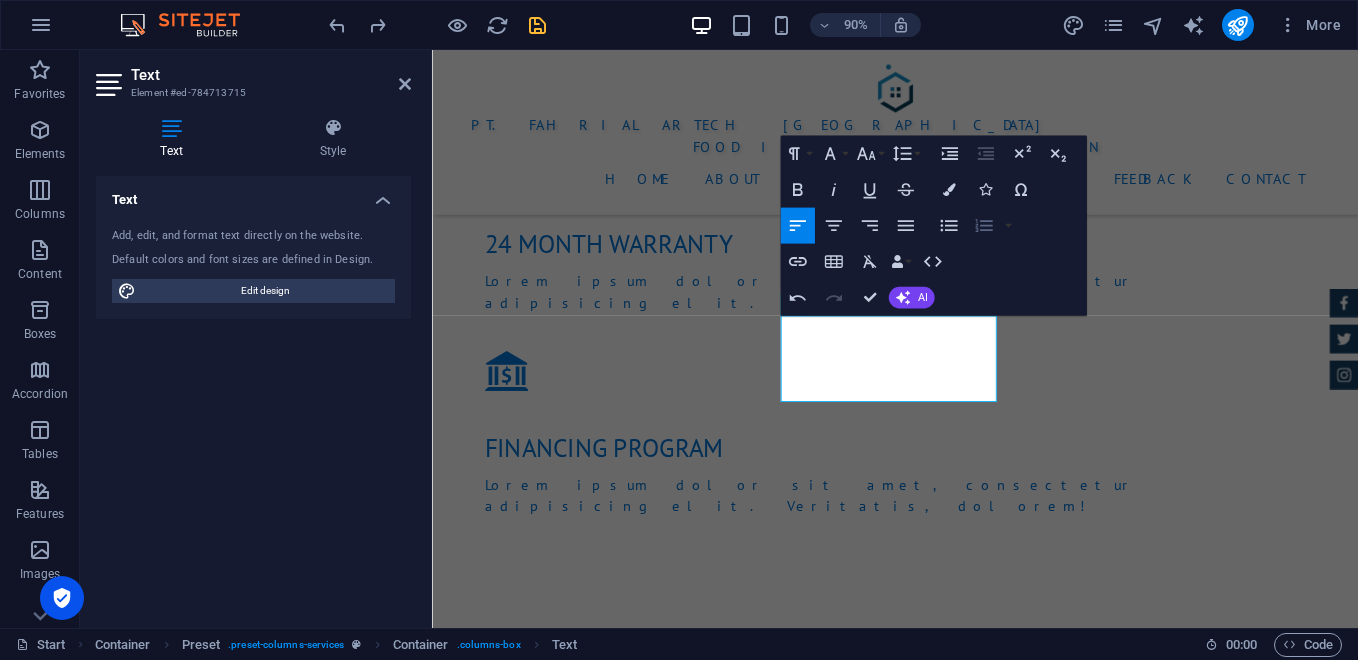click 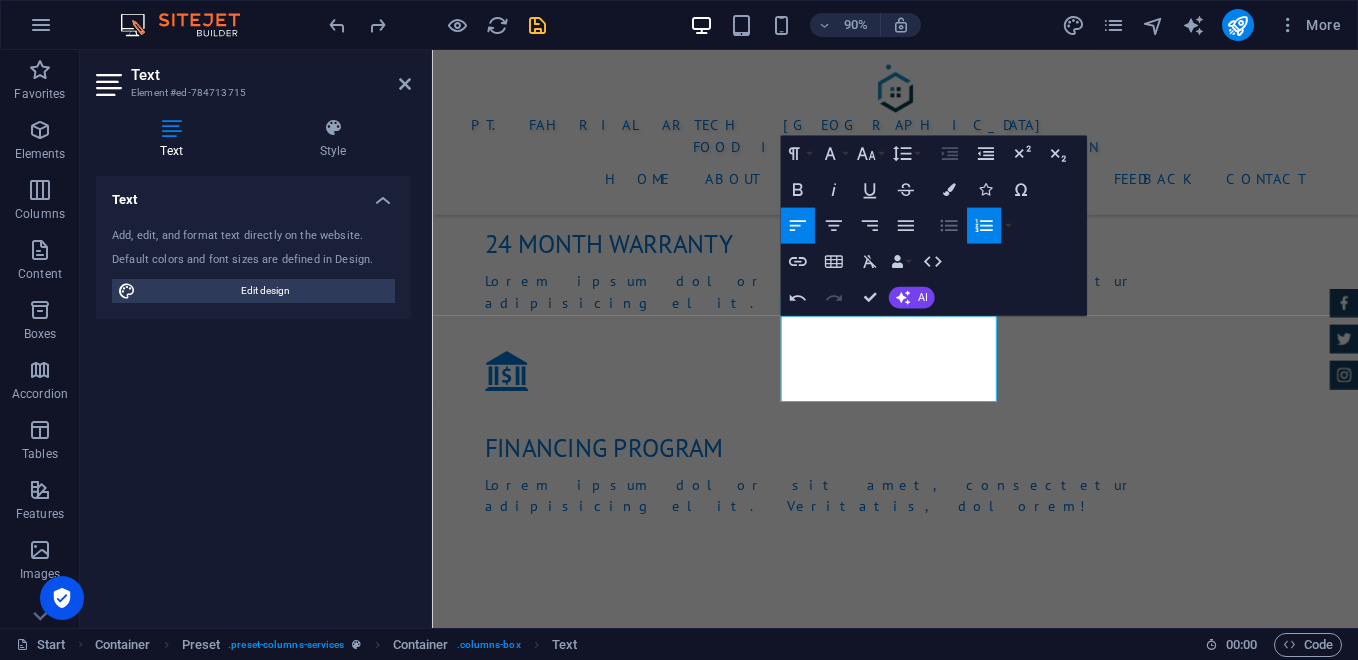 click 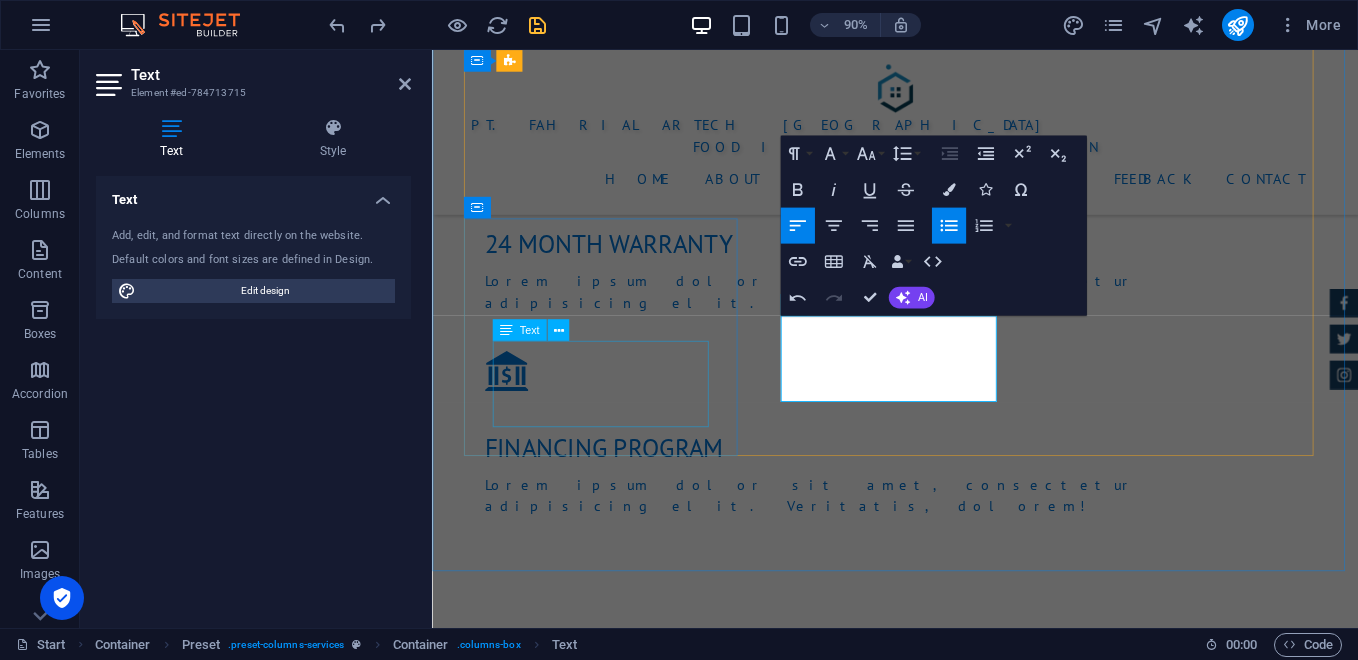 click on "Lorum ipsum At vero eos et  Stet clita kasd  Ut wisi enim" at bounding box center [947, 2522] 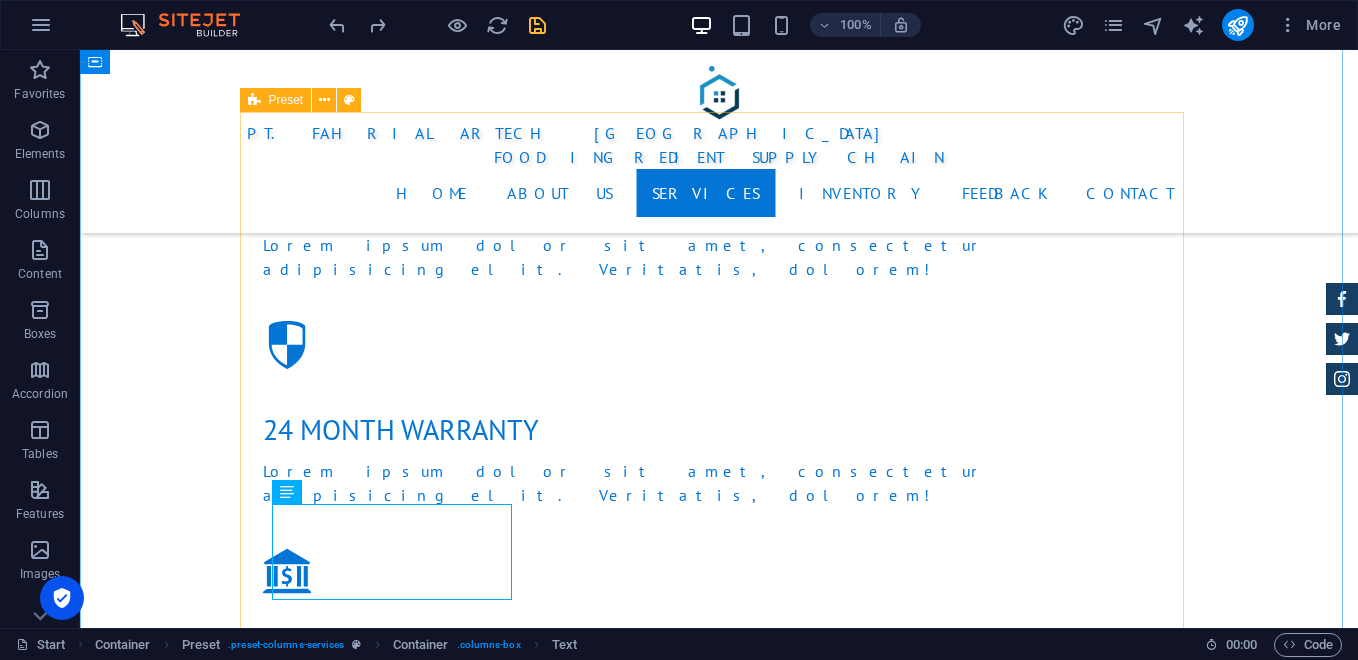 scroll, scrollTop: 2506, scrollLeft: 0, axis: vertical 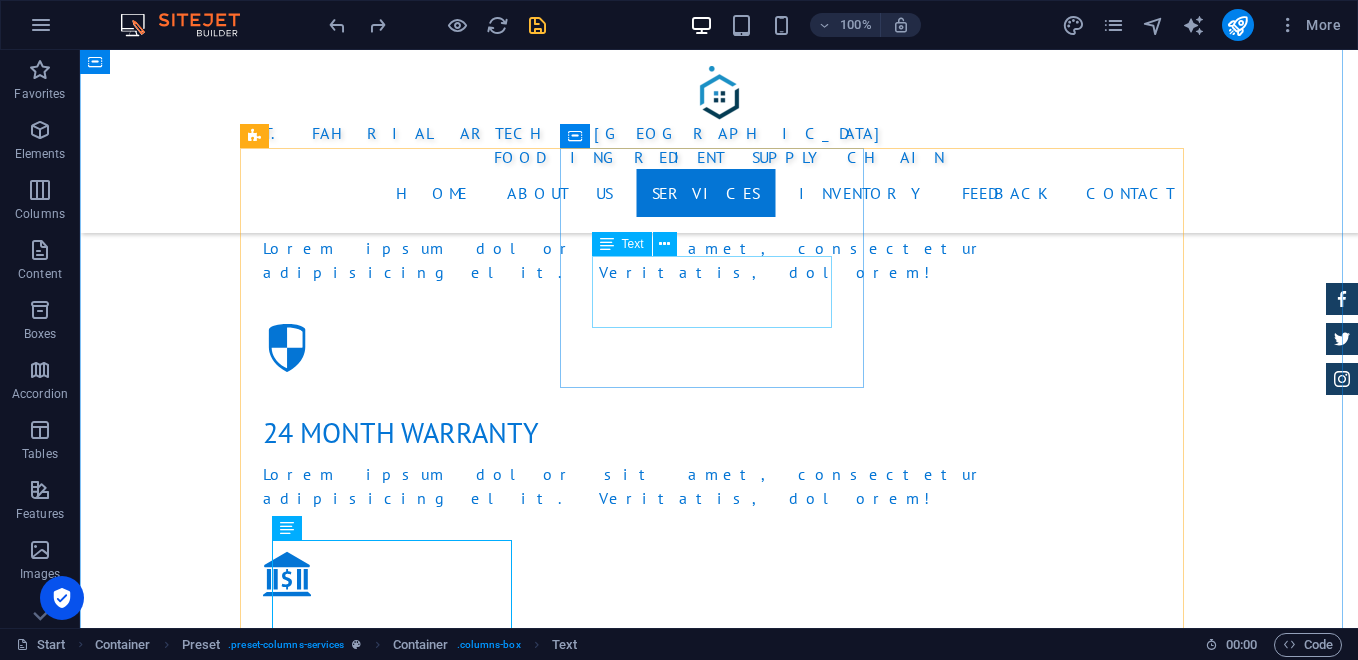 click on "Menyediakan platform pemesanan online B2B dan B2C." at bounding box center [719, 2338] 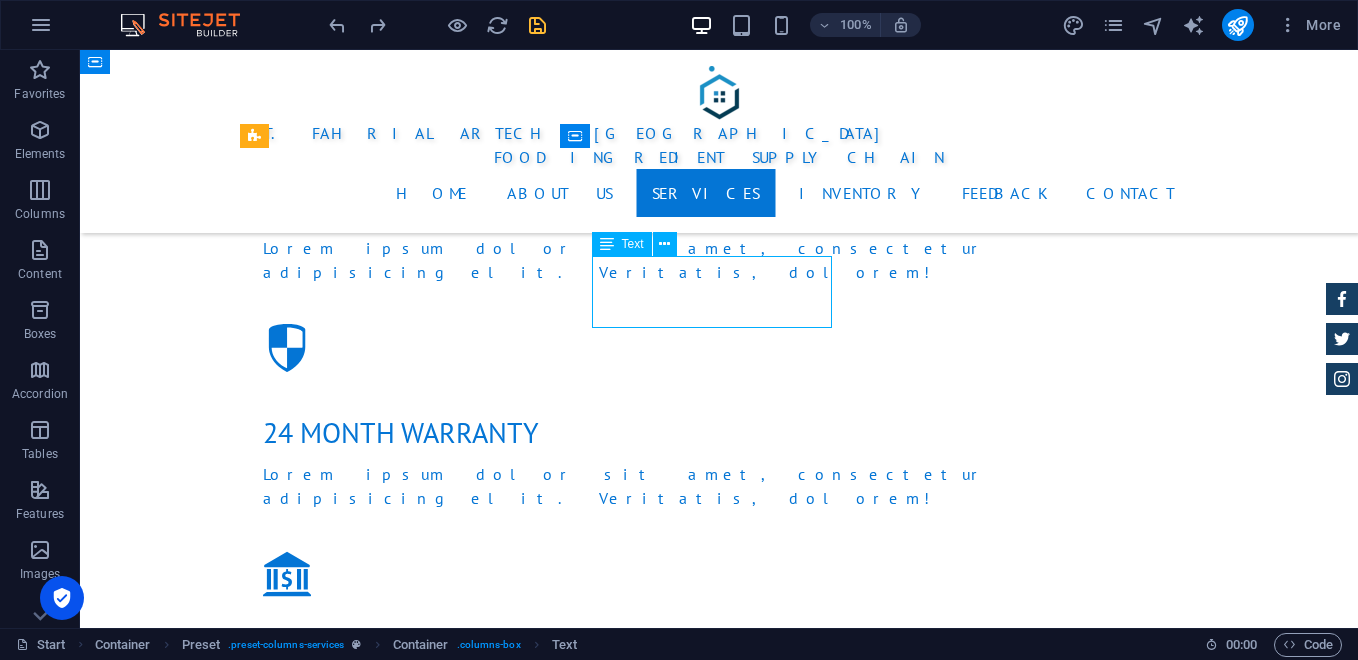 click on "Menyediakan platform pemesanan online B2B dan B2C." at bounding box center (719, 2338) 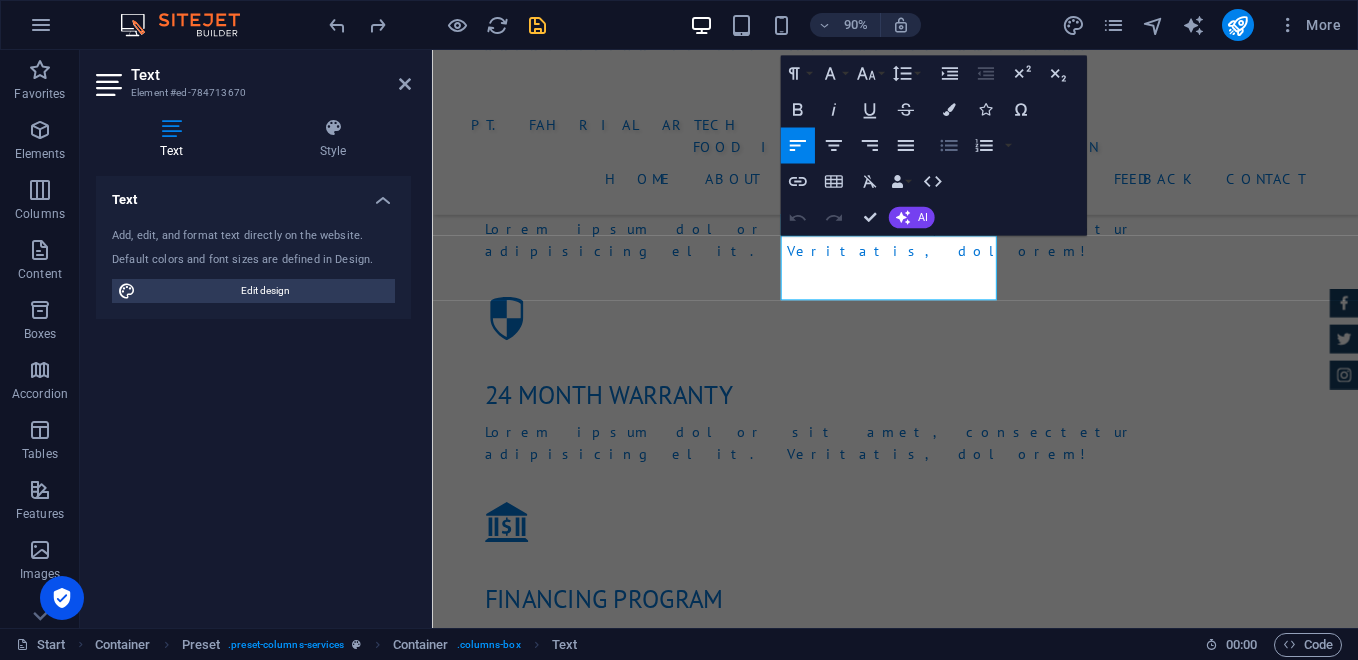 click 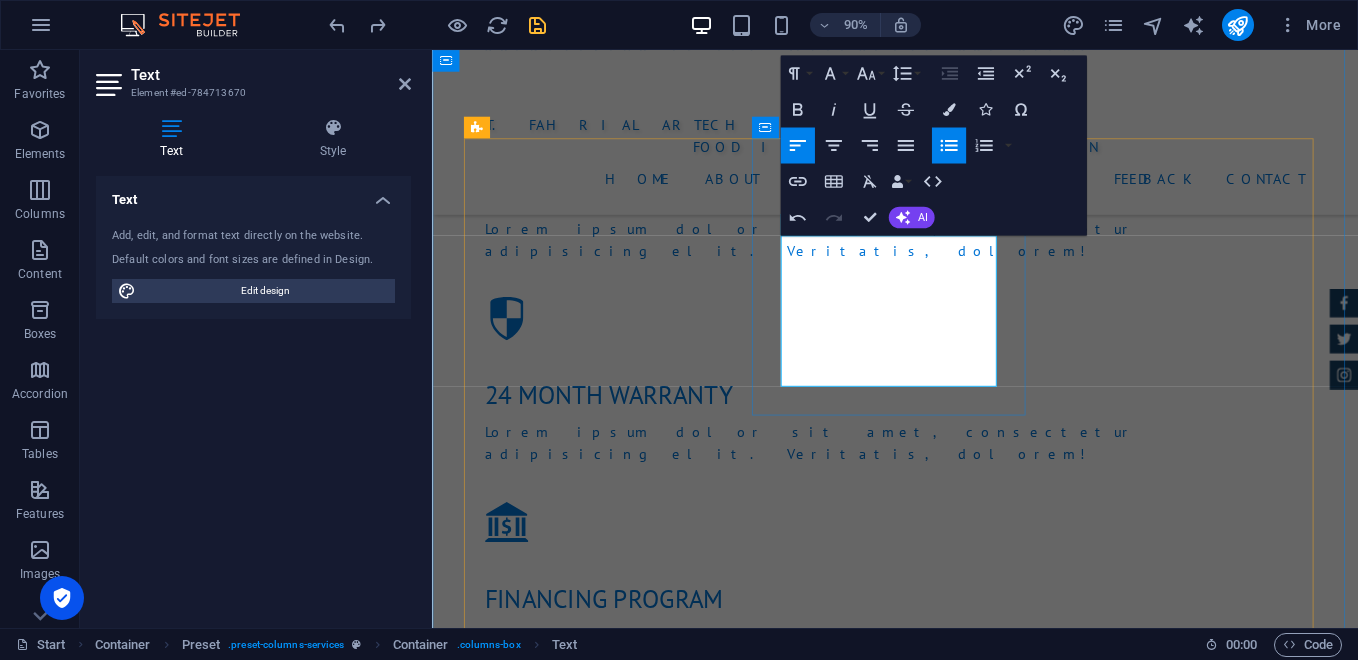 click at bounding box center [963, 2424] 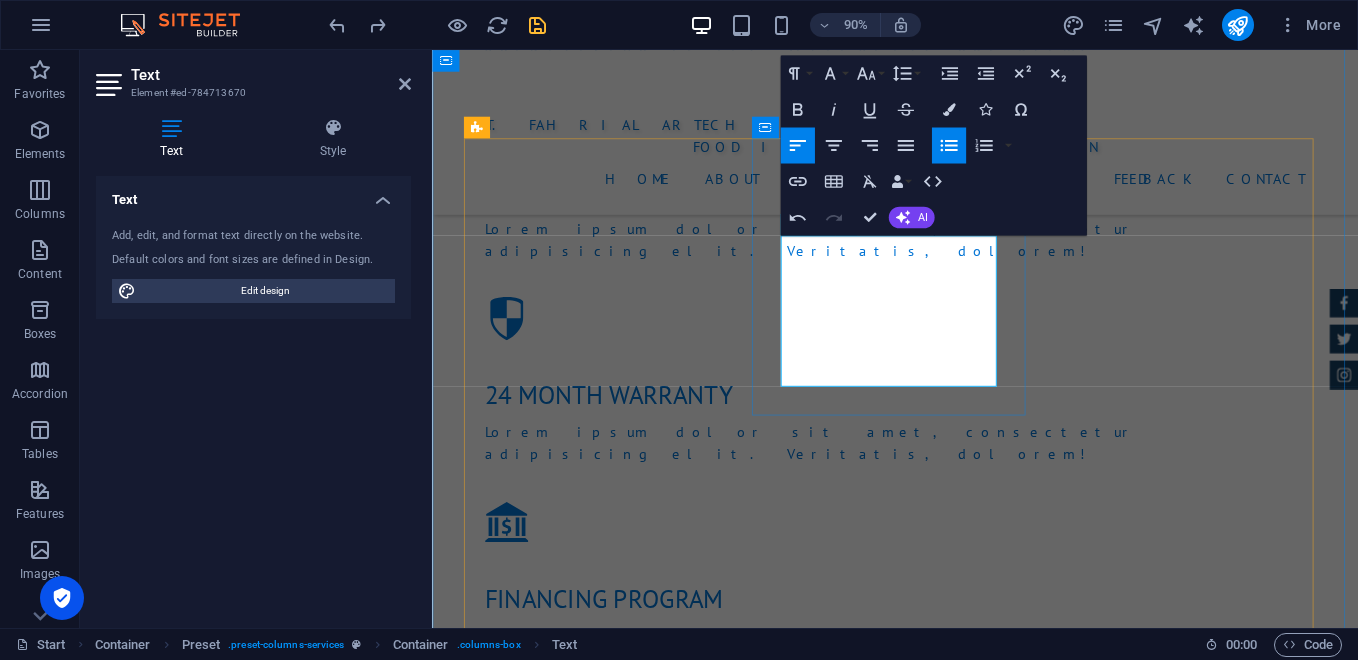 type 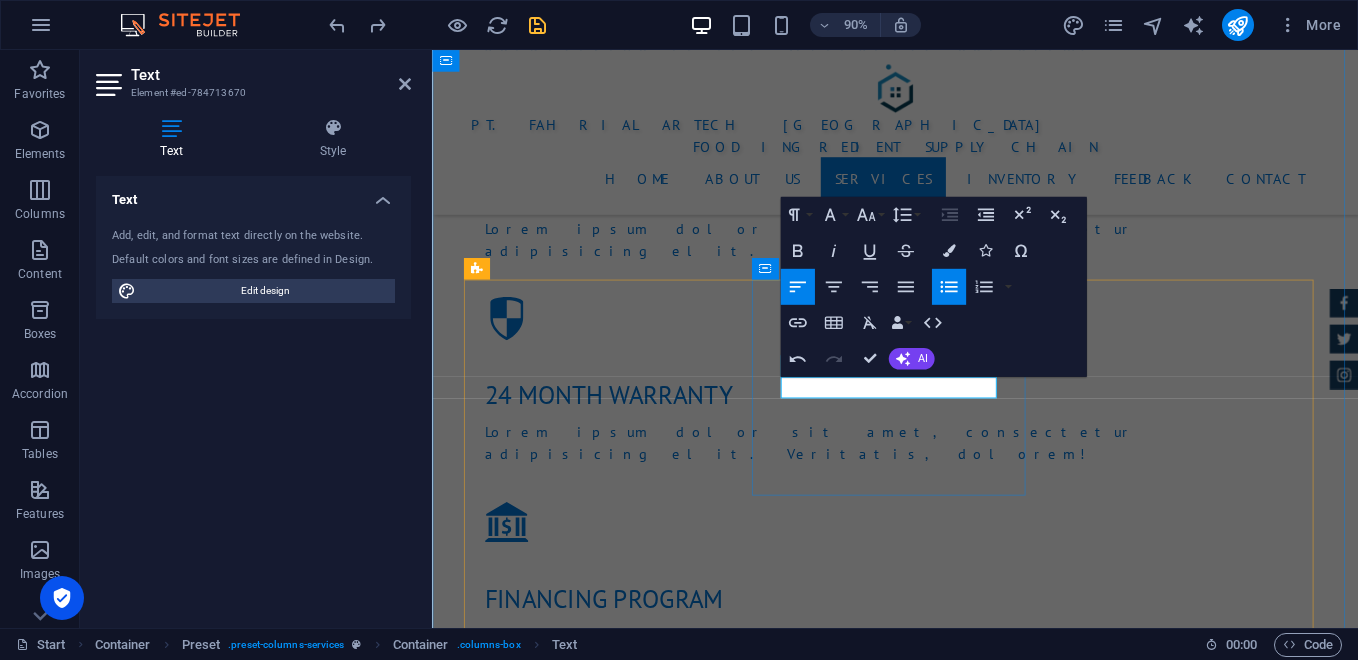 scroll, scrollTop: 2339, scrollLeft: 0, axis: vertical 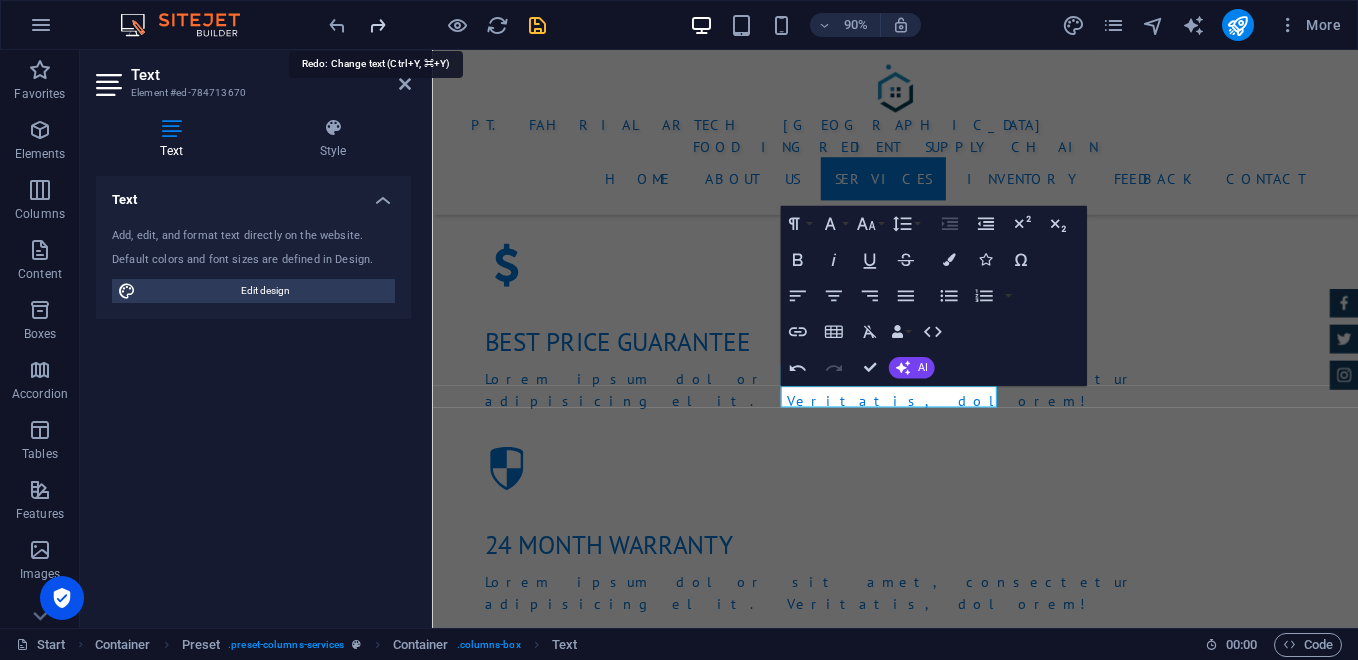 click at bounding box center (377, 25) 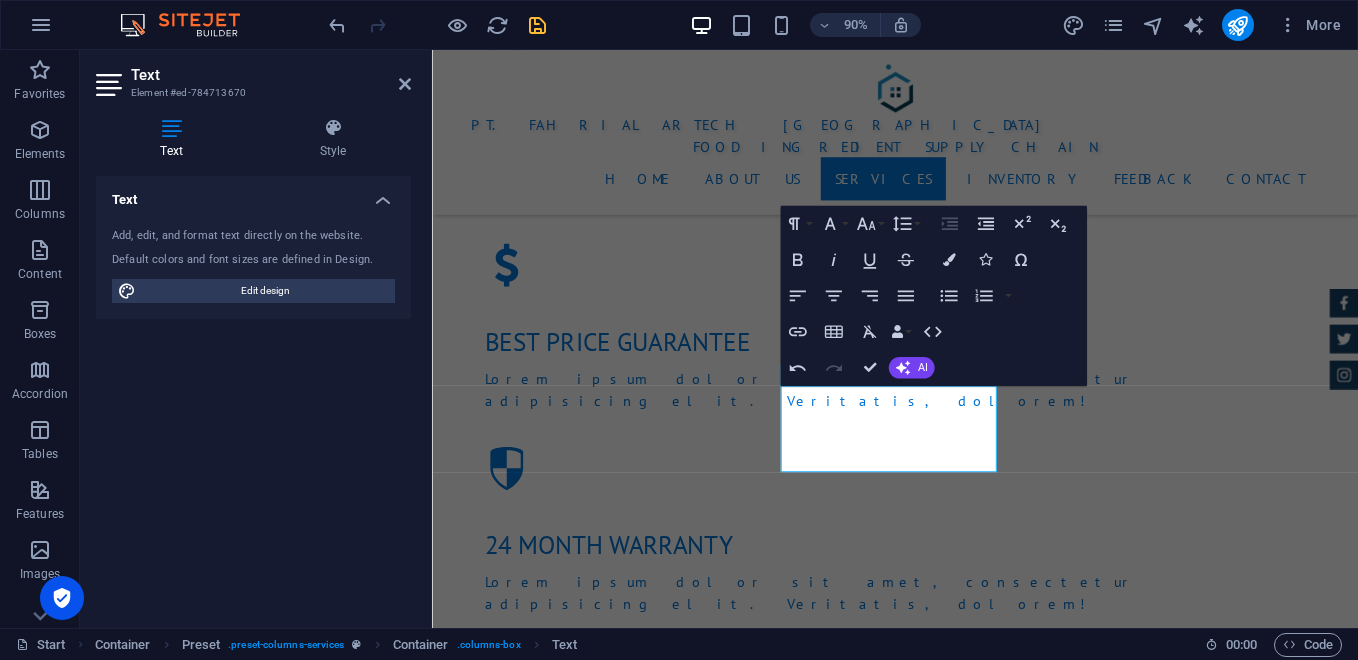 click on "Text Add, edit, and format text directly on the website. Default colors and font sizes are defined in Design. Edit design Alignment Left aligned Centered Right aligned" at bounding box center (253, 394) 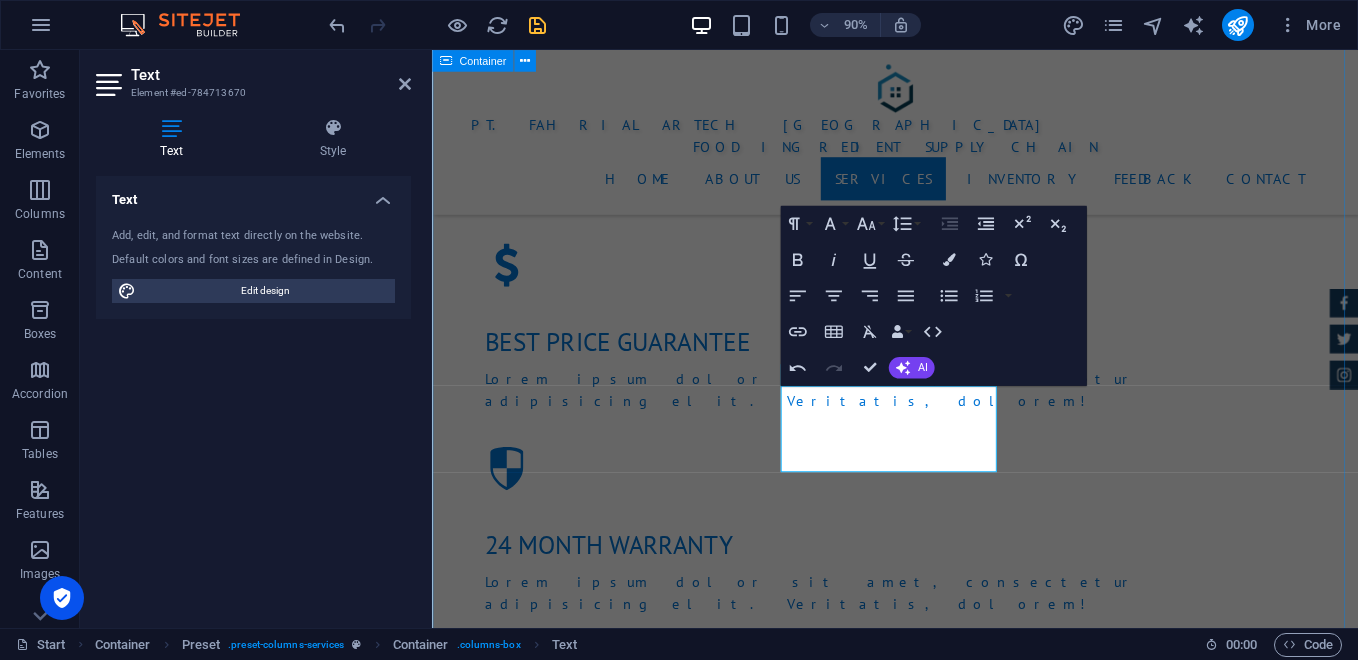 click on "Services Lorem ipsum dolor sit amet, consectetur adipisicing elit. [PERSON_NAME], assumenda, dolore, cum [PERSON_NAME] asperiores consequatur suscipit quidem ducimus eveniet iure expedita consectetur odio voluptatum similique fugit voluptates rem accusamus quae quas dolorem tenetur facere tempora maiores adipisci reiciendis accusantium voluptatibus id voluptate tempore dolor harum nisi amet! Nobis, eaque. Distribusi Langsung Melayani pengiriman langsung ke toko bahan kue, bakery rumahan, pabrik [PERSON_NAME] hotel. Kemitraan Digital Menyediakan platform pemesanan online B2B [PERSON_NAME] B2C. Retail & Outlet Pembukaan toko fisik bahan kue di area strategis Layanan Armada Sendiri Lorum ipsum At vero eos et  Stet clita kasd  Ut wisi enim Loyalty Program Lorum ipsum At vero eos et  Stet clita kasd  Ut wisi enim EDUKASI Lorum ipsum At vero eos et  Stet clita kasd  Ut wisi enim" at bounding box center [946, 2650] 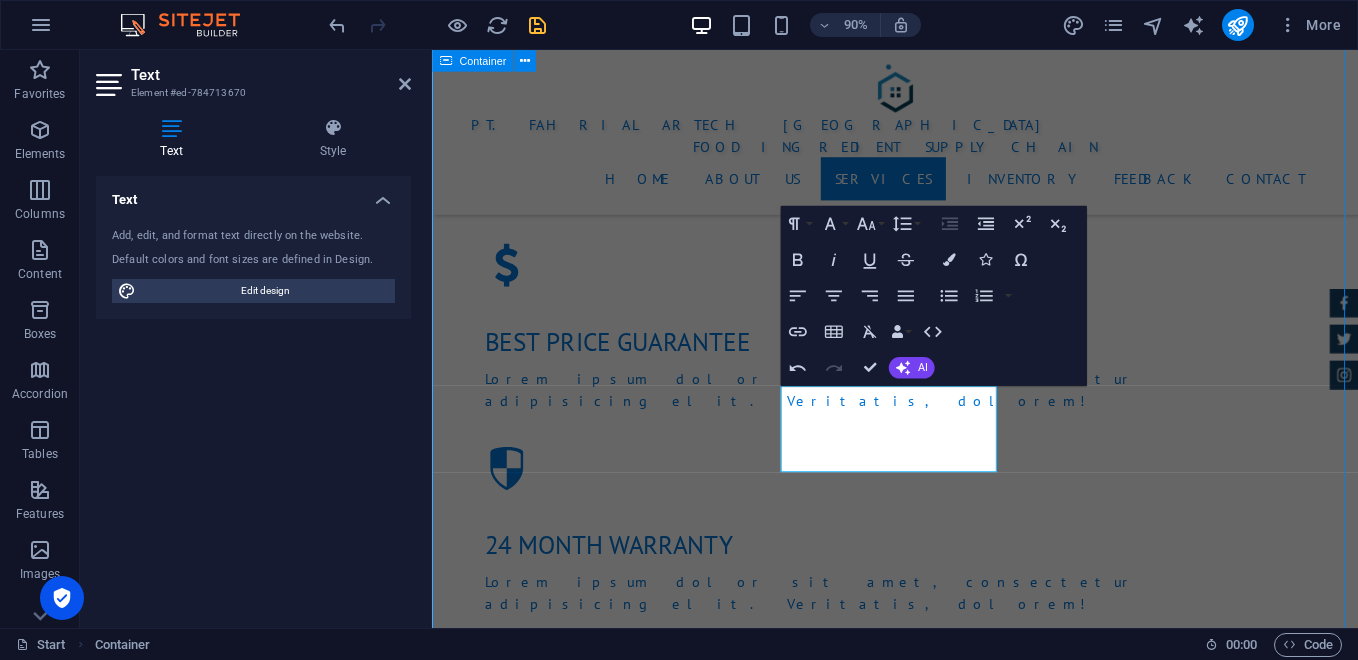click on "Services Lorem ipsum dolor sit amet, consectetur adipisicing elit. [PERSON_NAME], assumenda, dolore, cum [PERSON_NAME] asperiores consequatur suscipit quidem ducimus eveniet iure expedita consectetur odio voluptatum similique fugit voluptates rem accusamus quae quas dolorem tenetur facere tempora maiores adipisci reiciendis accusantium voluptatibus id voluptate tempore dolor harum nisi amet! Nobis, eaque. Distribusi Langsung Melayani pengiriman langsung ke toko bahan kue, bakery rumahan, pabrik [PERSON_NAME] hotel. Kemitraan Digital Menyediakan platform pemesanan online B2B [PERSON_NAME] B2C. Retail & Outlet Pembukaan toko fisik bahan kue di area strategis Layanan Armada Sendiri Lorum ipsum At vero eos et  Stet clita kasd  Ut wisi enim Loyalty Program Lorum ipsum At vero eos et  Stet clita kasd  Ut wisi enim EDUKASI Lorum ipsum At vero eos et  Stet clita kasd  Ut wisi enim" at bounding box center [946, 2650] 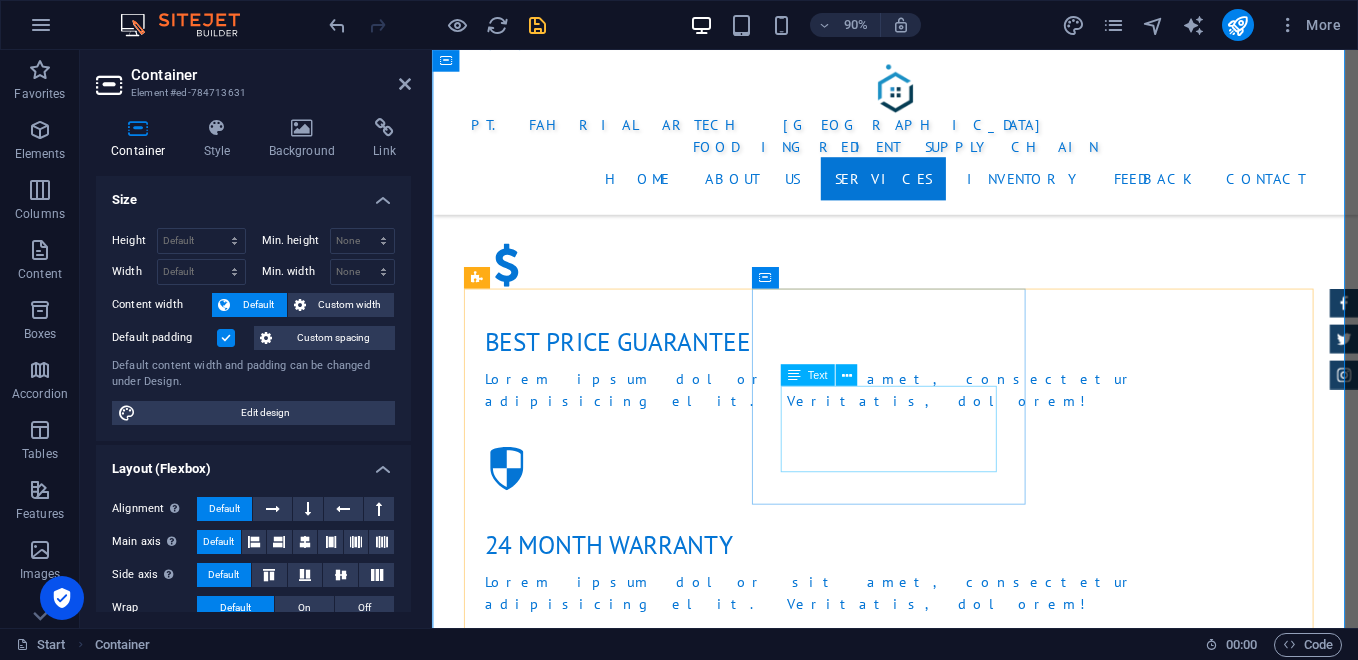 click on "Menyediakan platform pemesanan online B2B dan B2C." at bounding box center [947, 2505] 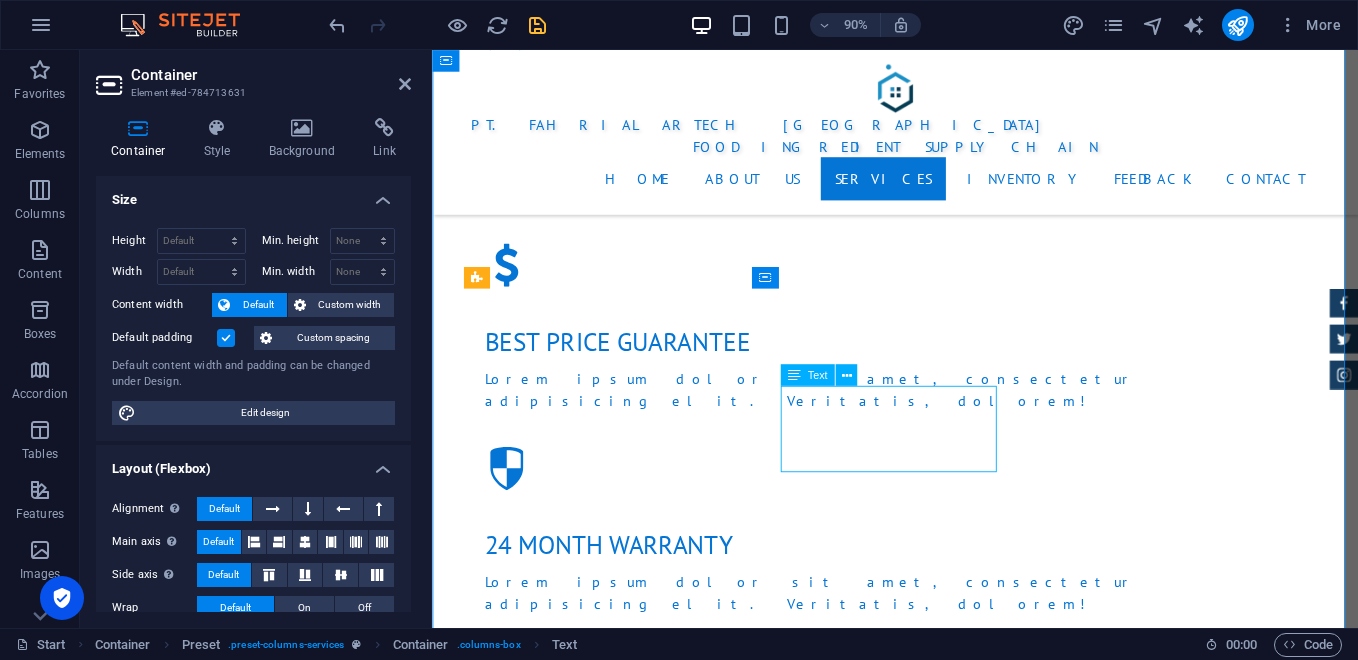 click on "Menyediakan platform pemesanan online B2B dan B2C." at bounding box center [947, 2505] 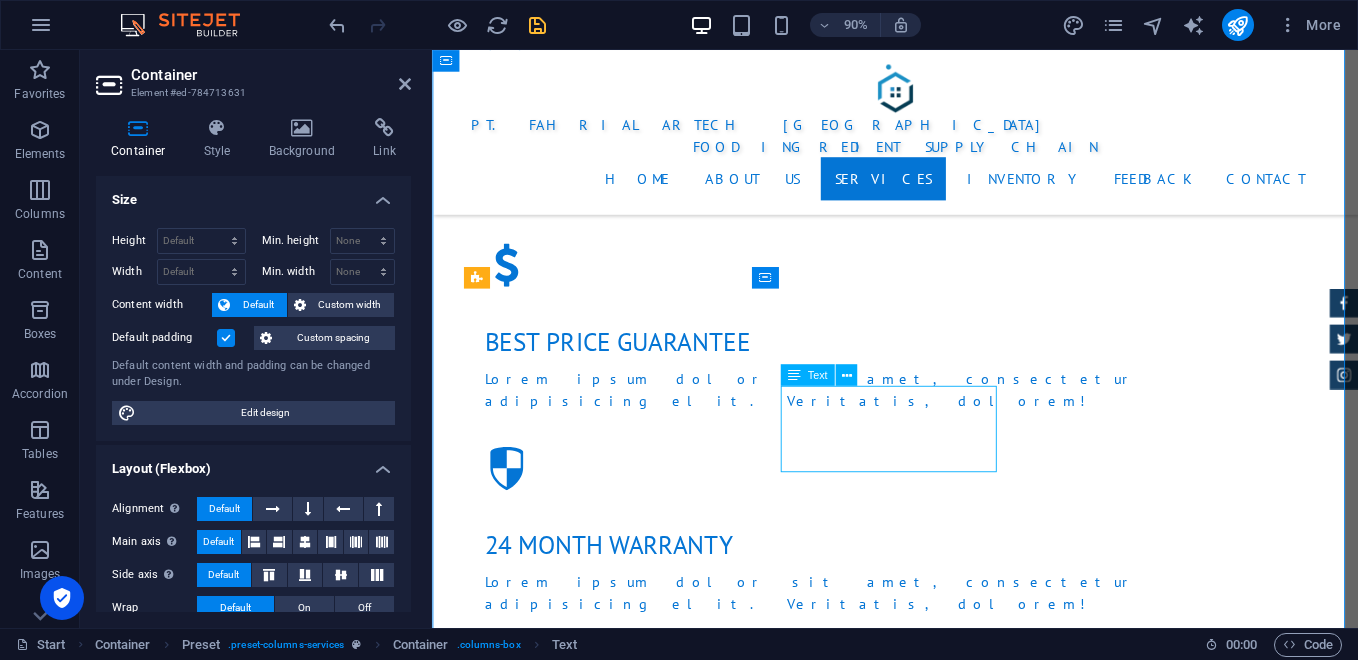 click on "Menyediakan platform pemesanan online B2B dan B2C." at bounding box center (947, 2505) 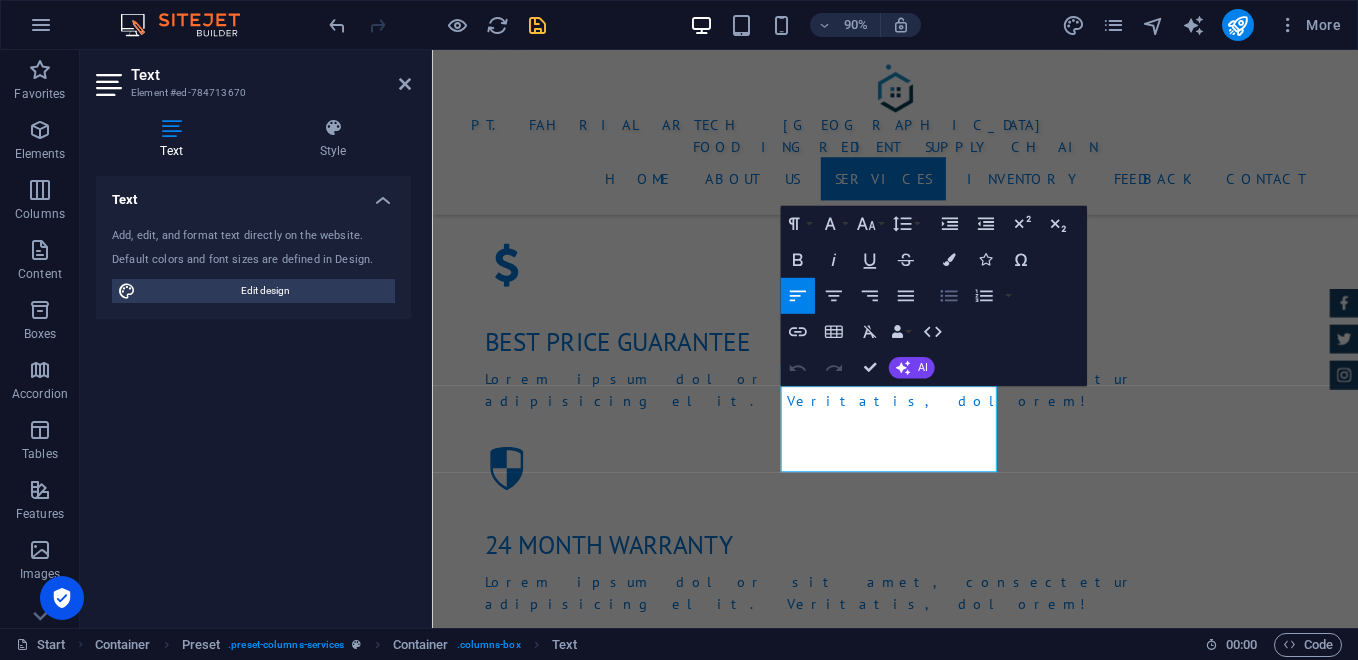 click 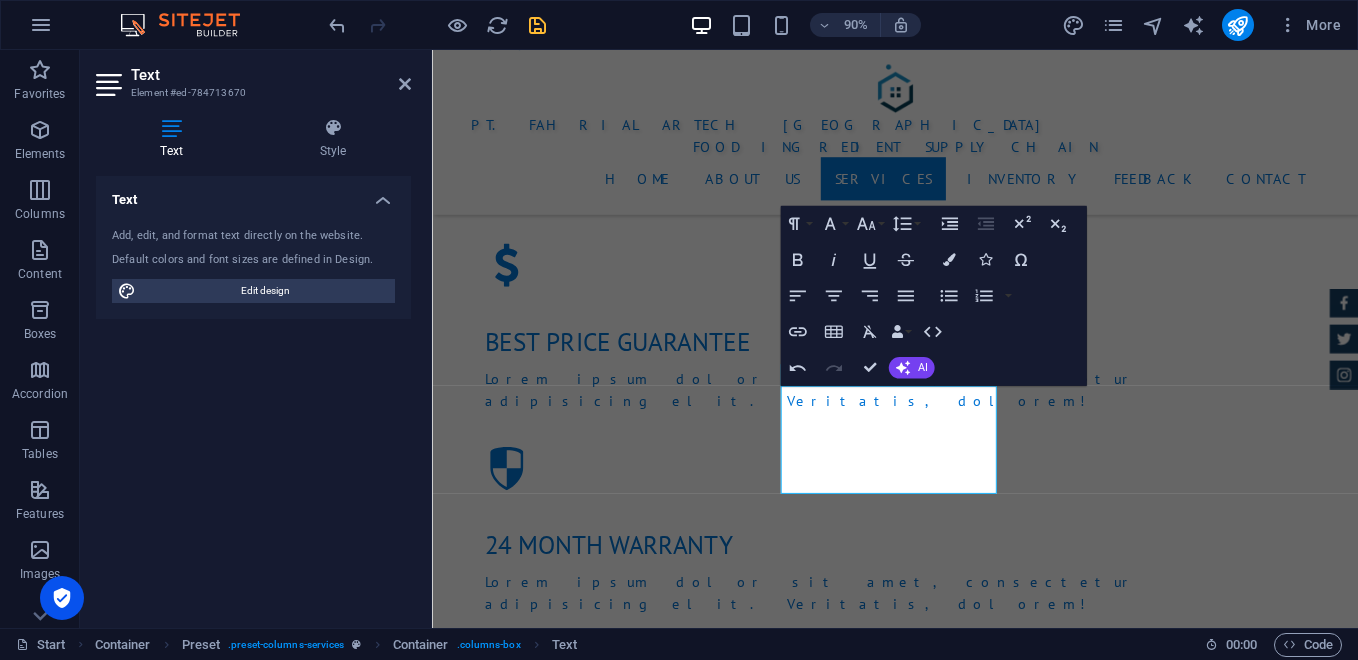 click on "Text Add, edit, and format text directly on the website. Default colors and font sizes are defined in Design. Edit design Alignment Left aligned Centered Right aligned" at bounding box center [253, 394] 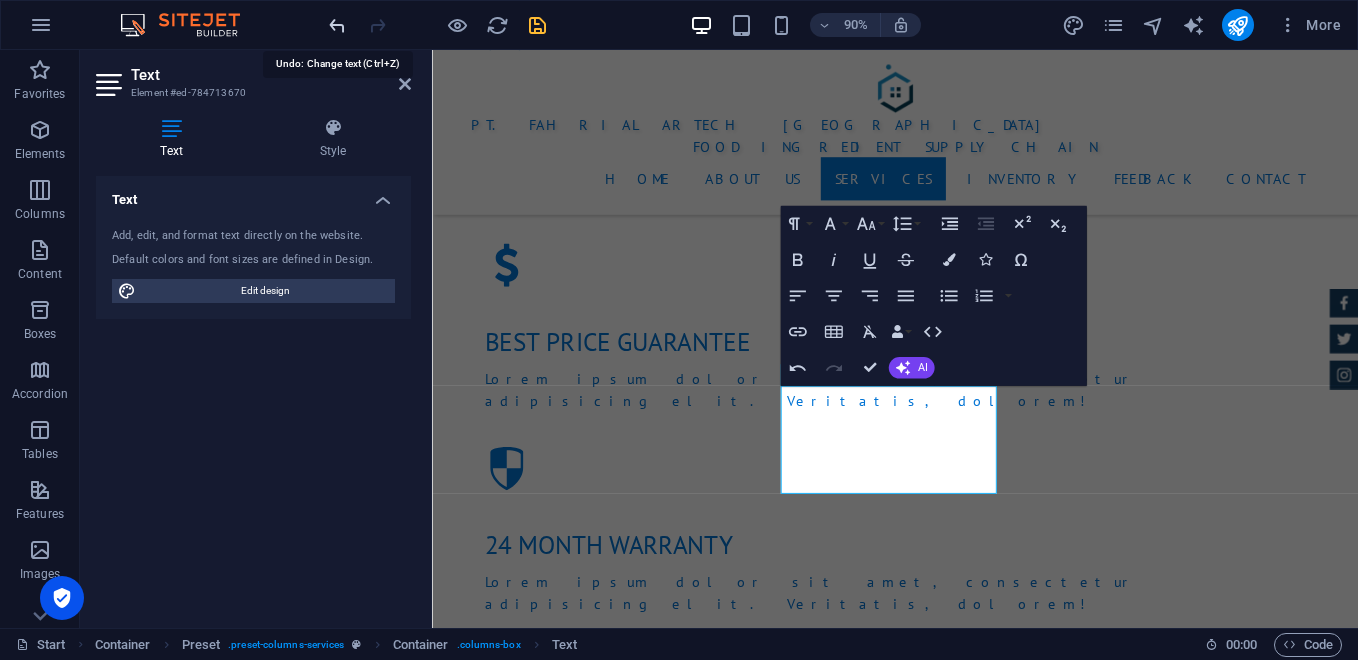 click at bounding box center (337, 25) 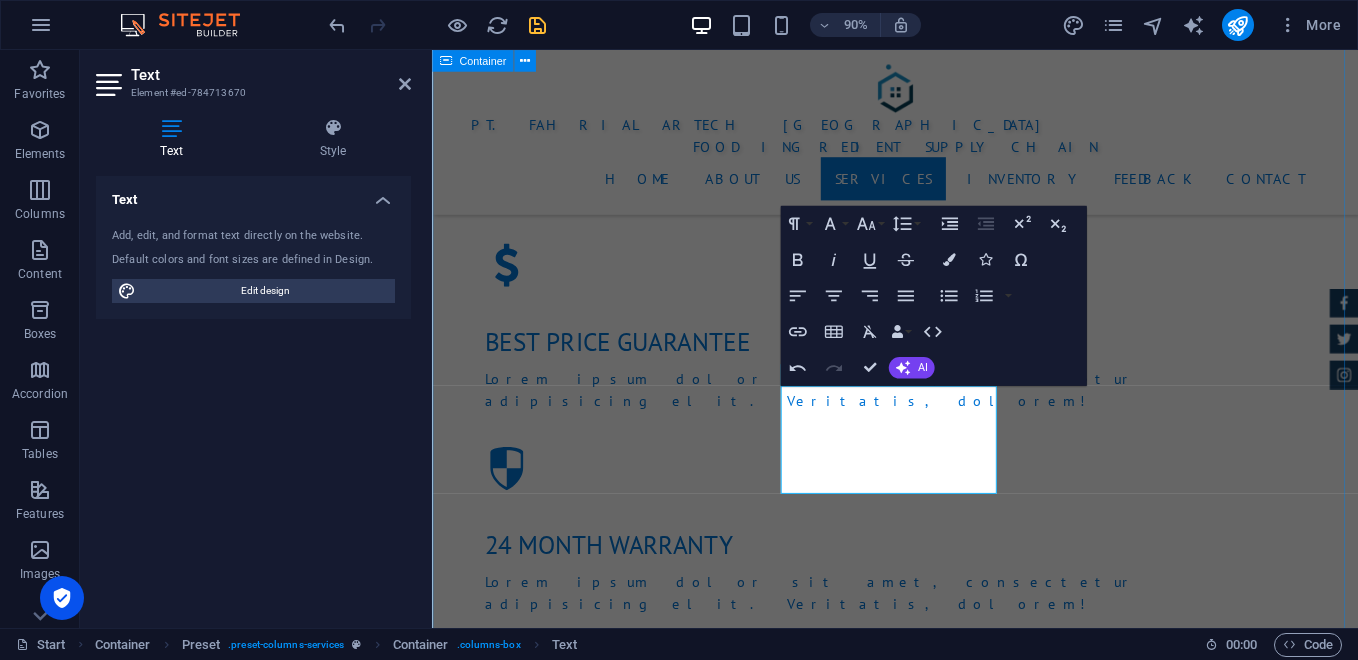 click on "Services Lorem ipsum dolor sit amet, consectetur adipisicing elit. [PERSON_NAME], assumenda, dolore, cum [PERSON_NAME] asperiores consequatur suscipit quidem ducimus eveniet iure expedita consectetur odio voluptatum similique fugit voluptates rem accusamus quae quas dolorem tenetur facere tempora maiores adipisci reiciendis accusantium voluptatibus id voluptate tempore dolor harum nisi amet! Nobis, eaque. Distribusi Langsung Melayani pengiriman langsung ke toko bahan kue, bakery rumahan, pabrik [PERSON_NAME] hotel. Kemitraan Digital Menyediakan platform pemesanan online B2B [PERSON_NAME] B2C. Retail & Outlet Pembukaan toko fisik bahan kue di area strategis Layanan Armada Sendiri Lorum ipsum At vero eos et  Stet clita kasd  Ut wisi enim Loyalty Program Lorum ipsum At vero eos et  Stet clita kasd  Ut wisi enim EDUKASI Lorum ipsum At vero eos et  Stet clita kasd  Ut wisi enim" at bounding box center [946, 2675] 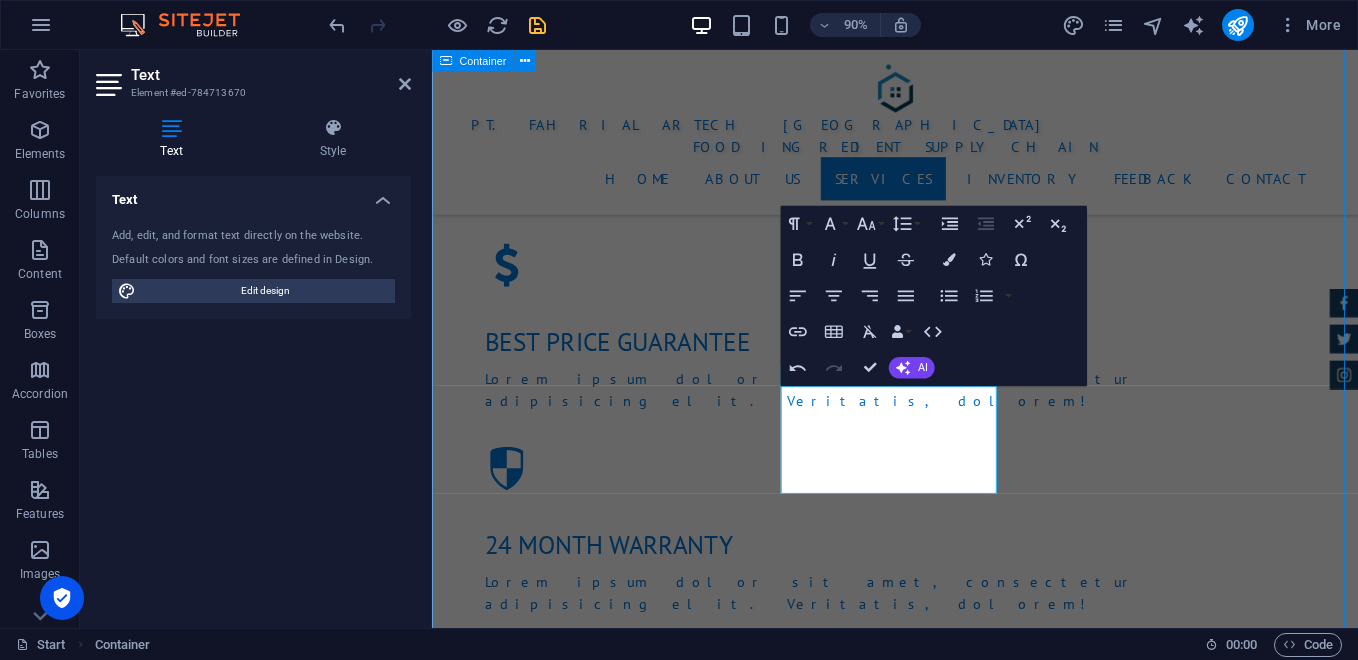 click on "Services Lorem ipsum dolor sit amet, consectetur adipisicing elit. [PERSON_NAME], assumenda, dolore, cum [PERSON_NAME] asperiores consequatur suscipit quidem ducimus eveniet iure expedita consectetur odio voluptatum similique fugit voluptates rem accusamus quae quas dolorem tenetur facere tempora maiores adipisci reiciendis accusantium voluptatibus id voluptate tempore dolor harum nisi amet! Nobis, eaque. Distribusi Langsung Melayani pengiriman langsung ke toko bahan kue, bakery rumahan, pabrik [PERSON_NAME] hotel. Kemitraan Digital Menyediakan platform pemesanan online B2B [PERSON_NAME] B2C. Retail & Outlet Pembukaan toko fisik bahan kue di area strategis Layanan Armada Sendiri Lorum ipsum At vero eos et  Stet clita kasd  Ut wisi enim Loyalty Program Lorum ipsum At vero eos et  Stet clita kasd  Ut wisi enim EDUKASI Lorum ipsum At vero eos et  Stet clita kasd  Ut wisi enim" at bounding box center (946, 2675) 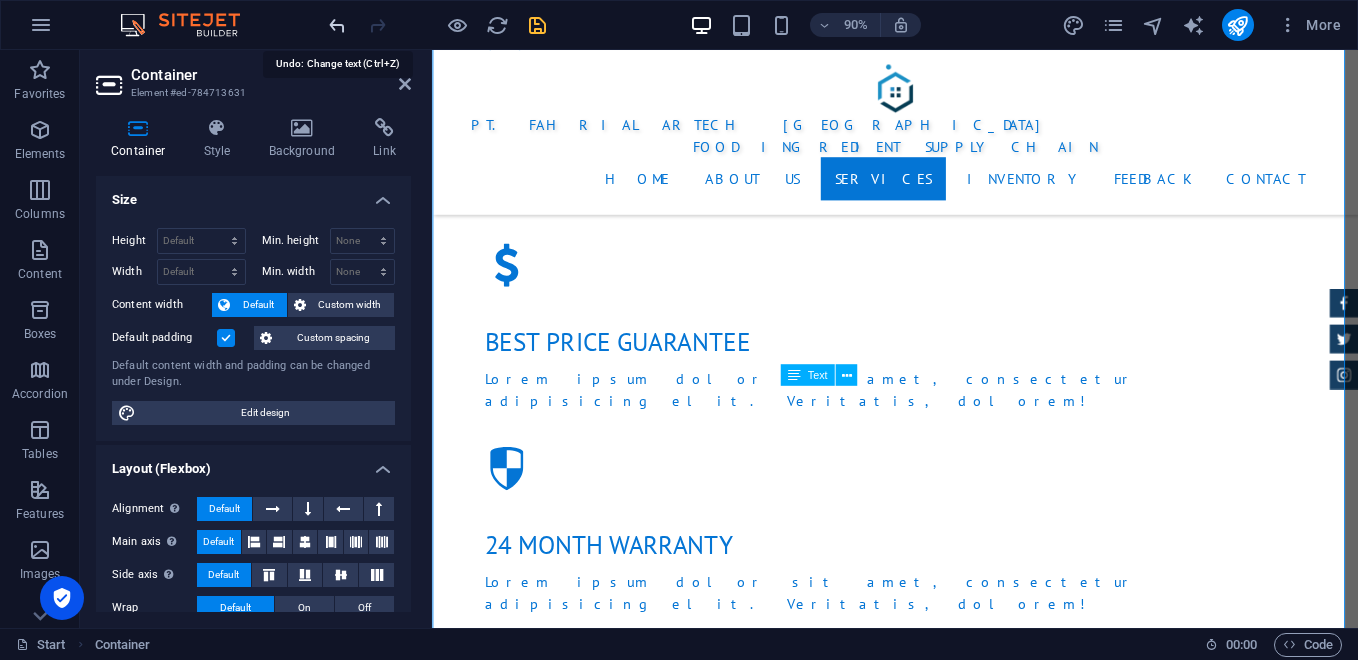 click at bounding box center [337, 25] 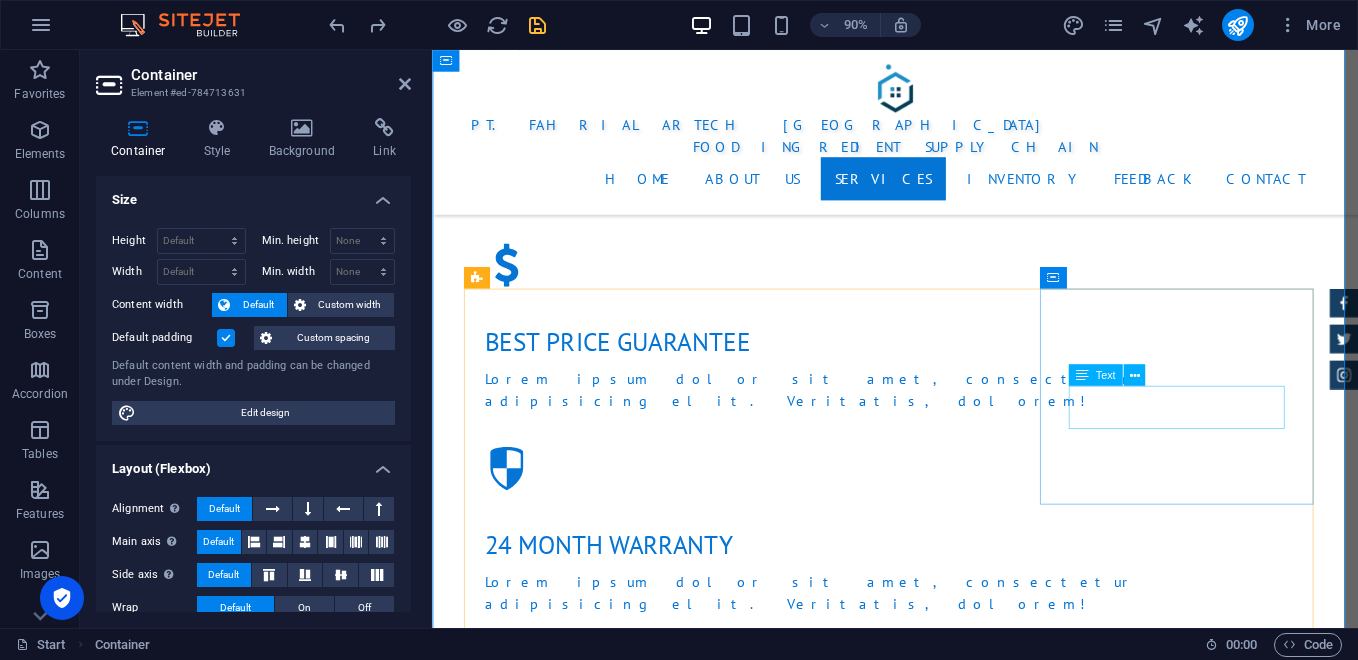 click on "Pembukaan toko fisik bahan kue di area strategis" at bounding box center [947, 2673] 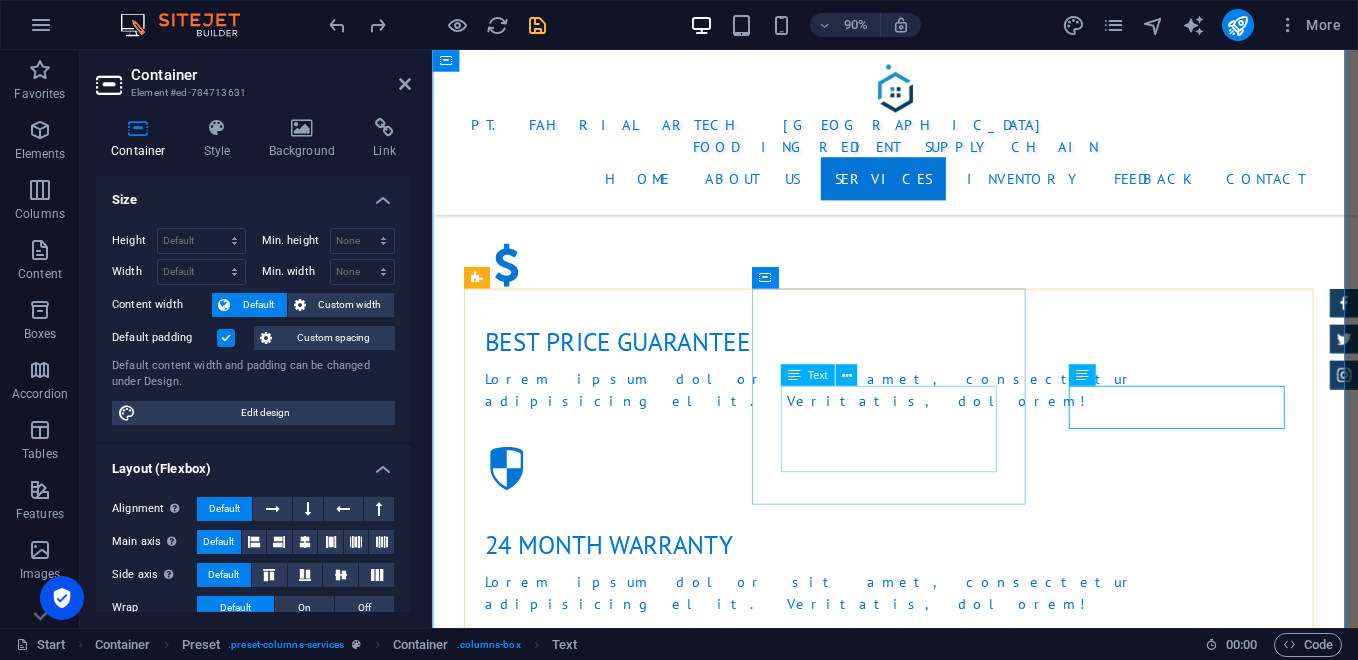 click on "Menyediakan platform pemesanan online B2B dan B2C." at bounding box center (947, 2505) 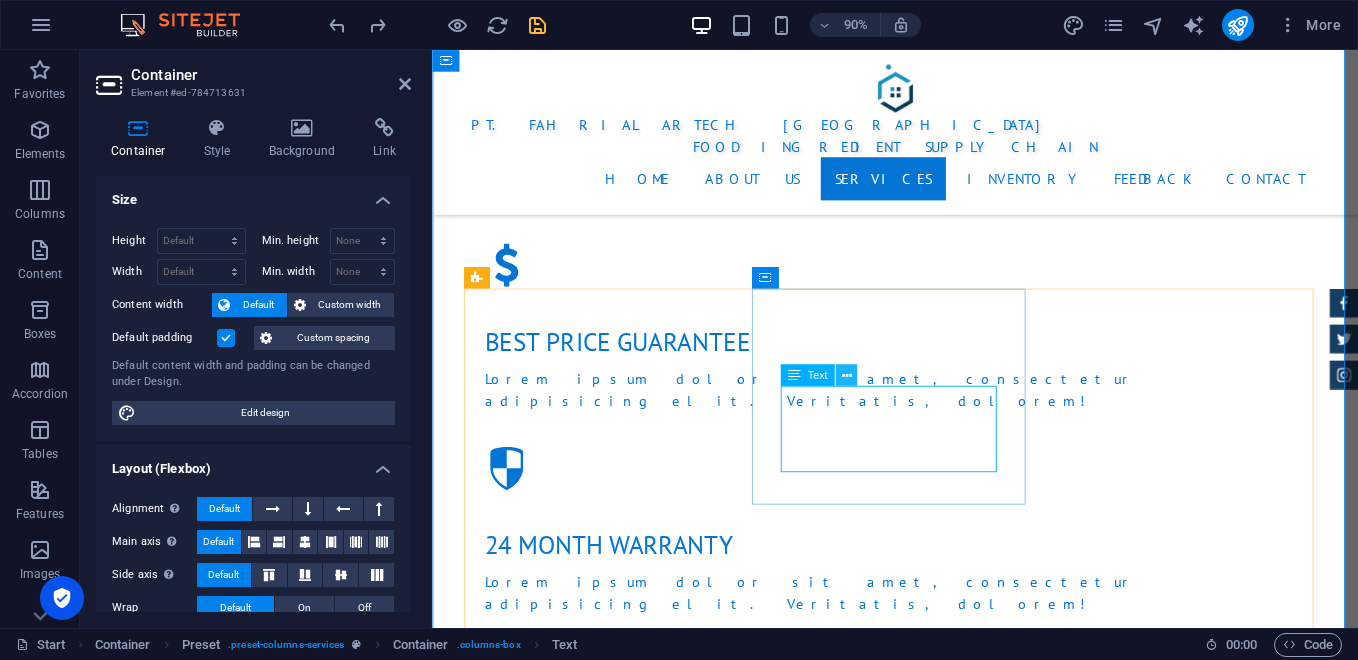 click at bounding box center (846, 374) 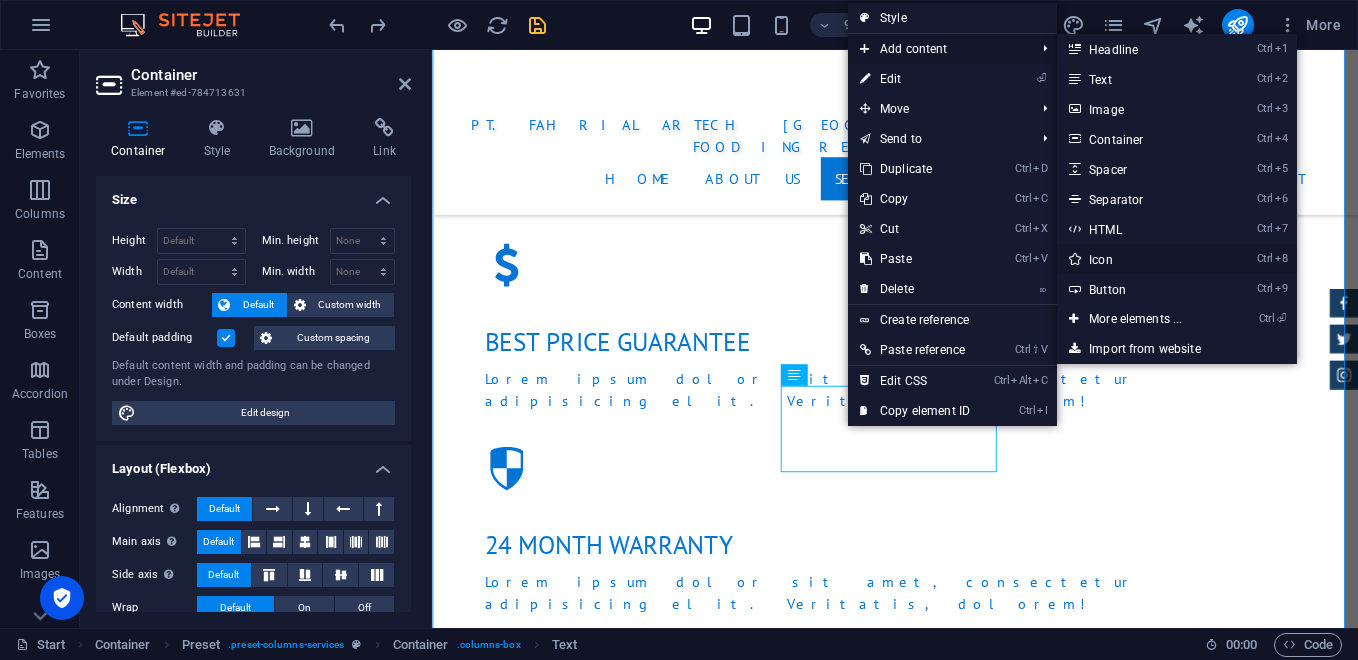 click on "Ctrl 8  Icon" at bounding box center [1139, 259] 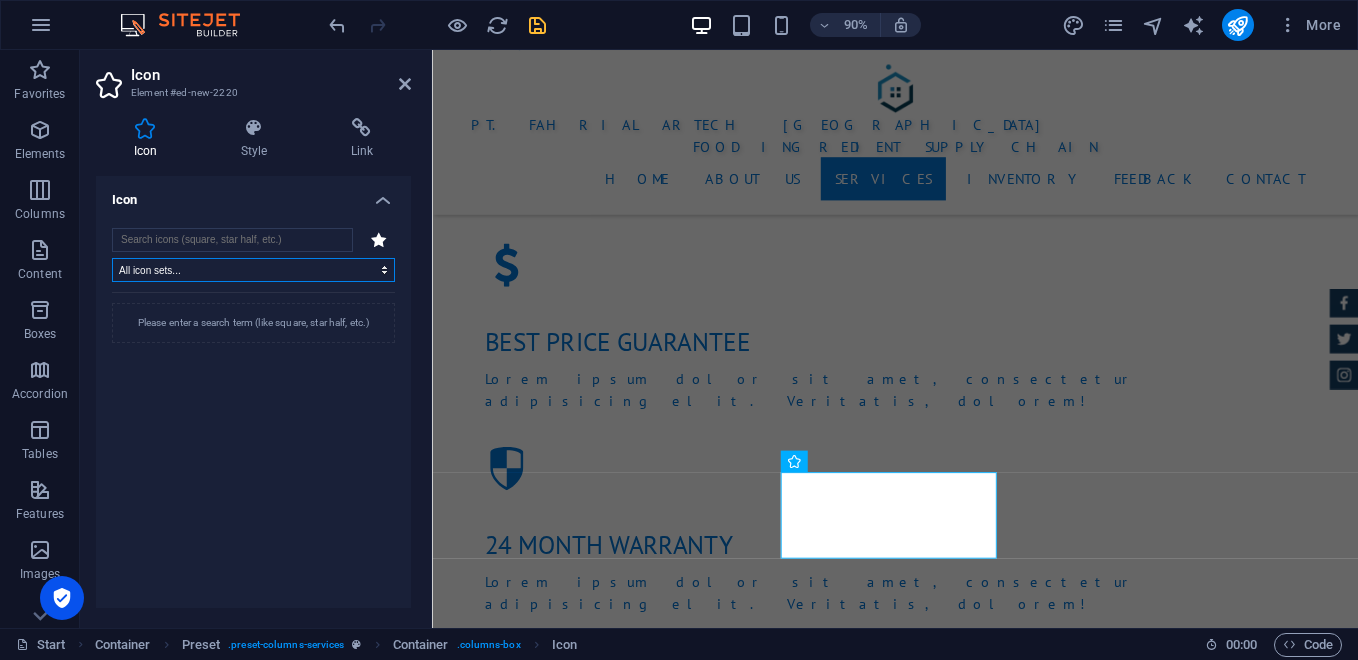 click on "All icon sets... IcoFont Ionicons FontAwesome Brands FontAwesome Duotone FontAwesome Solid FontAwesome Regular FontAwesome Light FontAwesome Thin FontAwesome Sharp Solid FontAwesome Sharp Regular FontAwesome Sharp Light FontAwesome Sharp Thin" at bounding box center [253, 270] 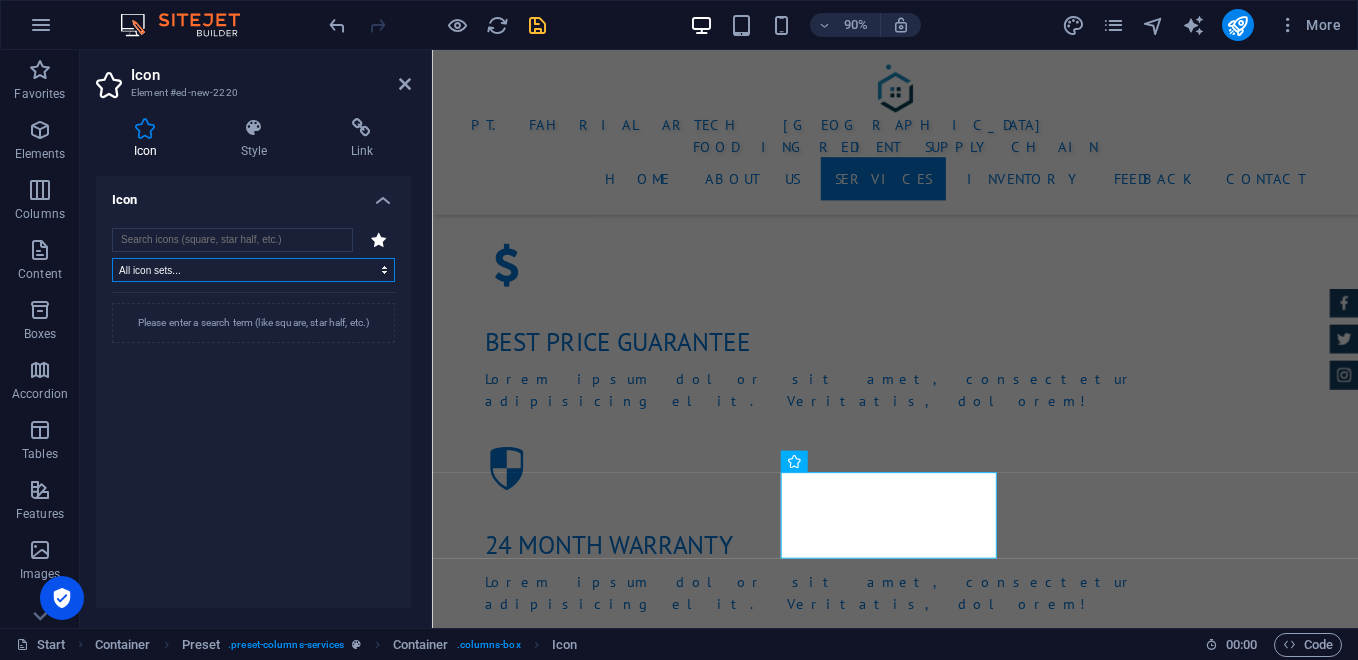 select on "ionicons" 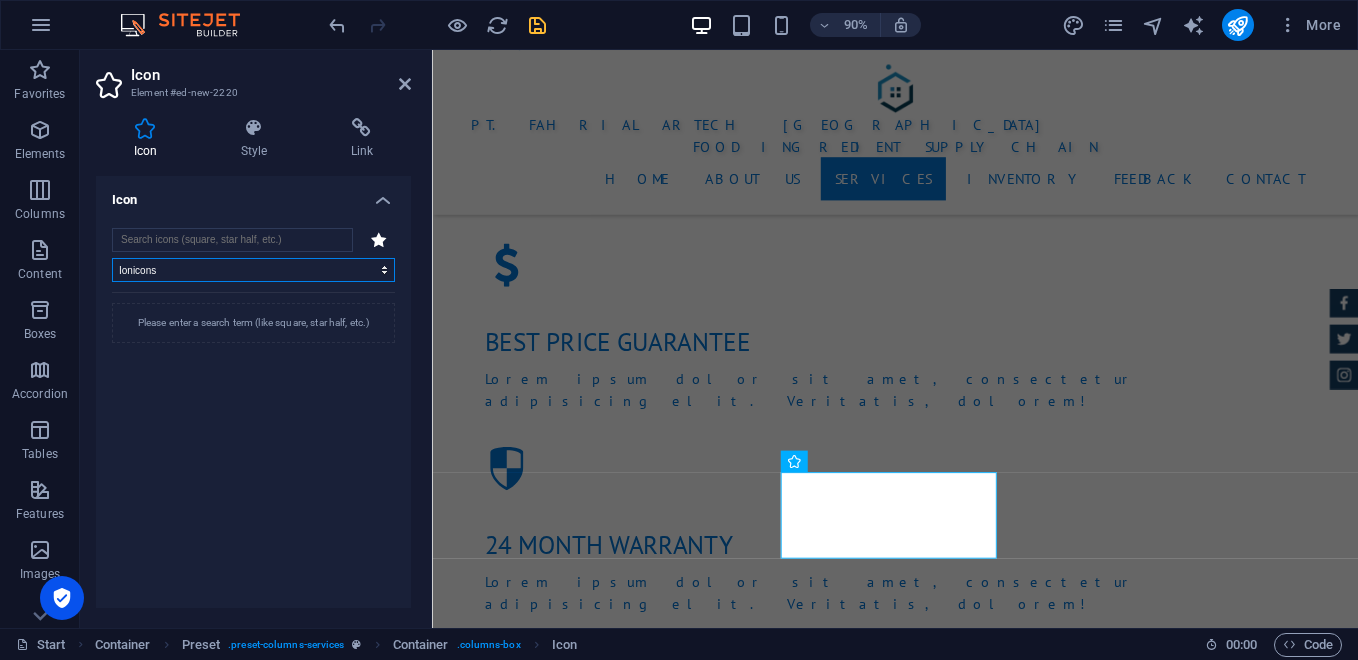 click on "All icon sets... IcoFont Ionicons FontAwesome Brands FontAwesome Duotone FontAwesome Solid FontAwesome Regular FontAwesome Light FontAwesome Thin FontAwesome Sharp Solid FontAwesome Sharp Regular FontAwesome Sharp Light FontAwesome Sharp Thin" at bounding box center [253, 270] 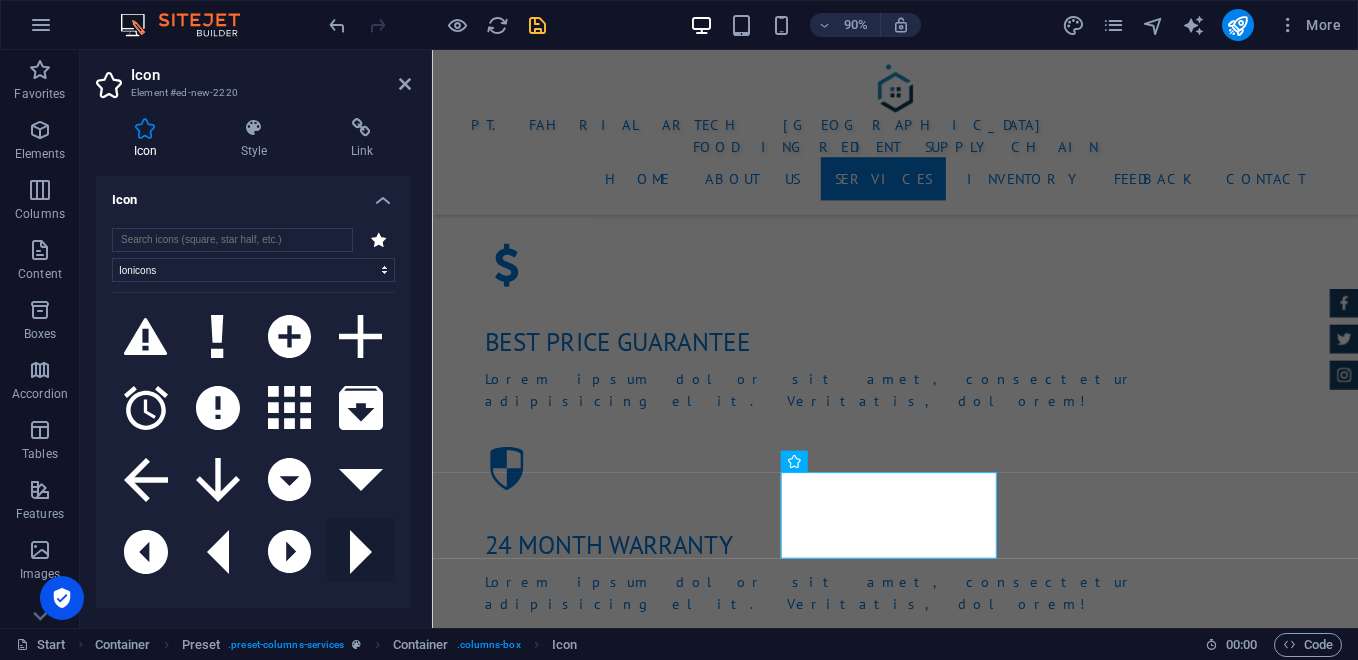 click 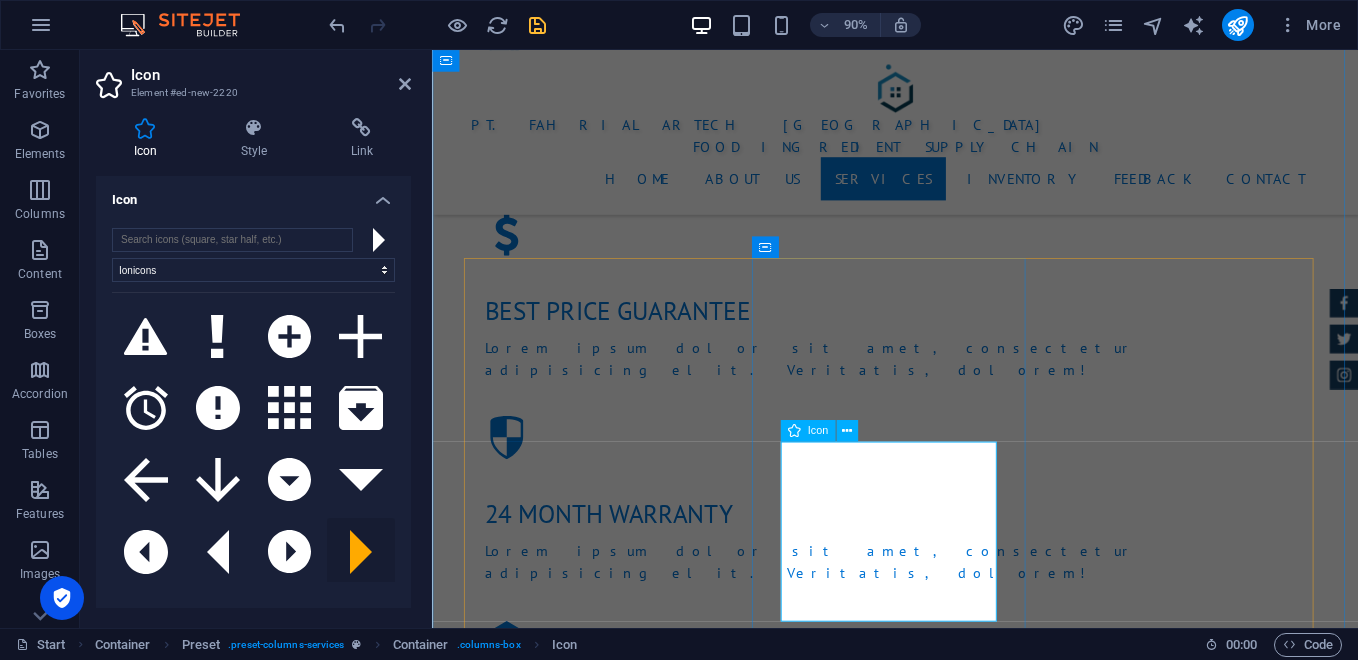 scroll, scrollTop: 2439, scrollLeft: 0, axis: vertical 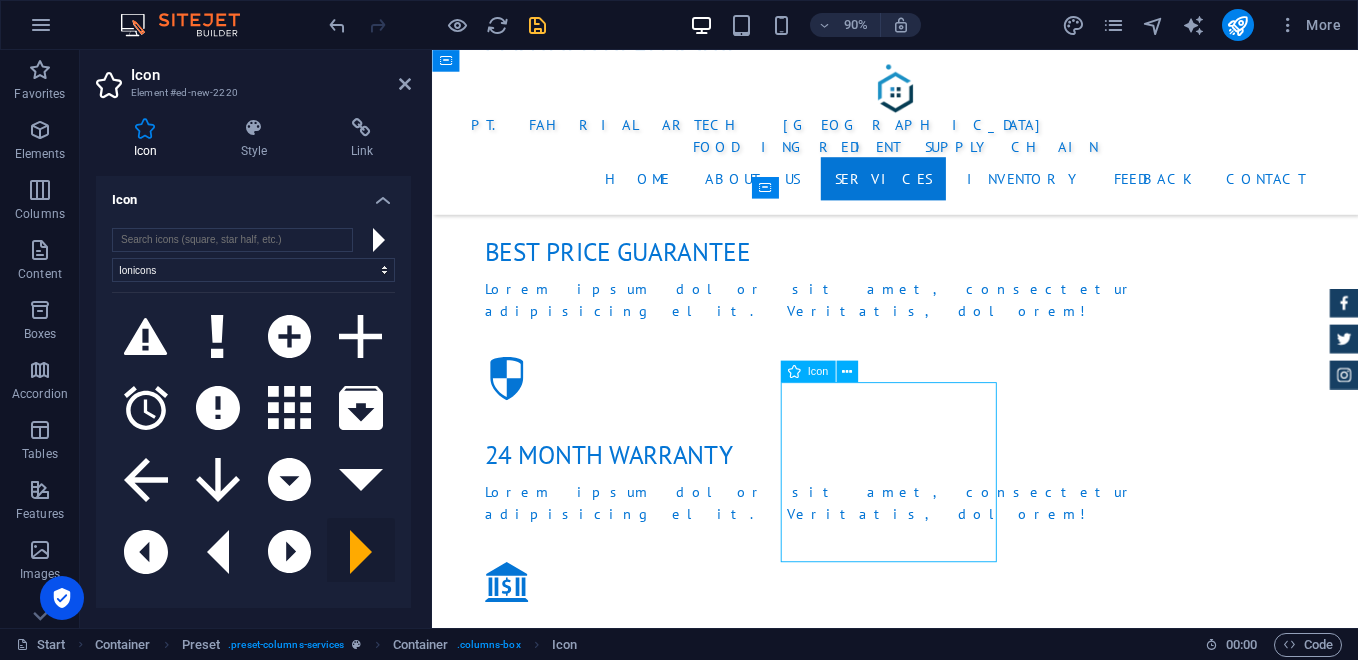 drag, startPoint x: 1019, startPoint y: 604, endPoint x: 998, endPoint y: 488, distance: 117.88554 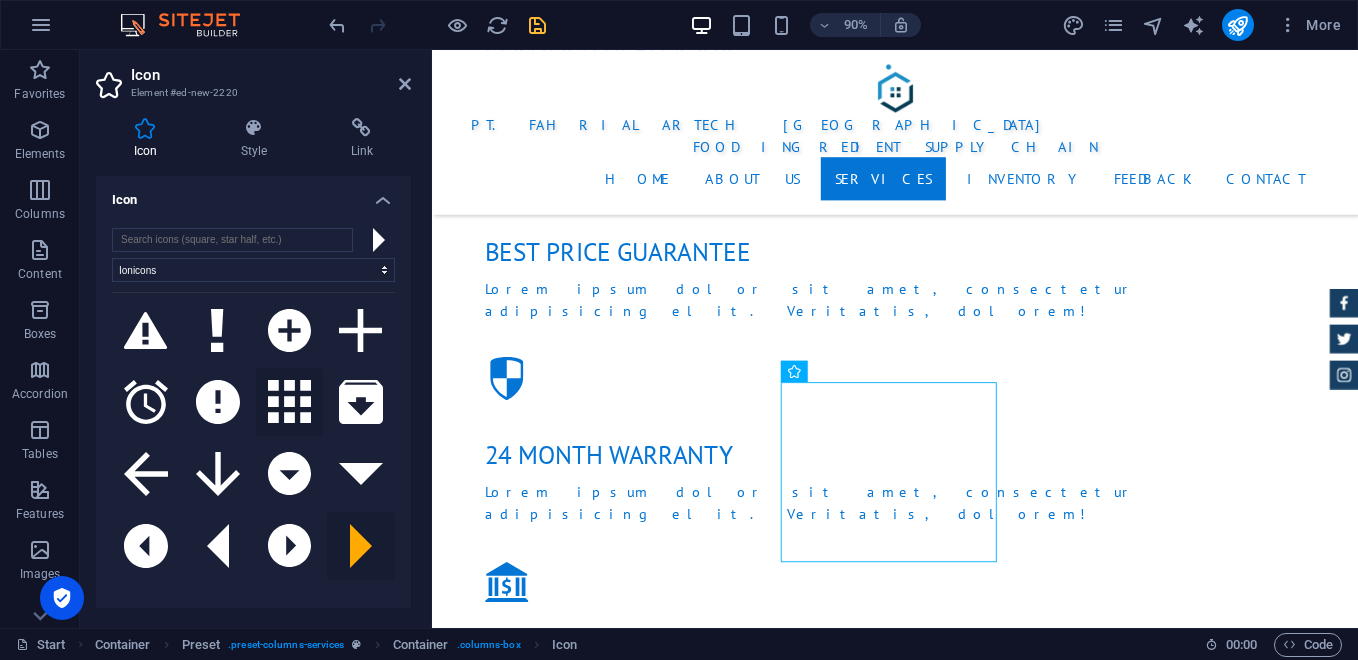 scroll, scrollTop: 0, scrollLeft: 0, axis: both 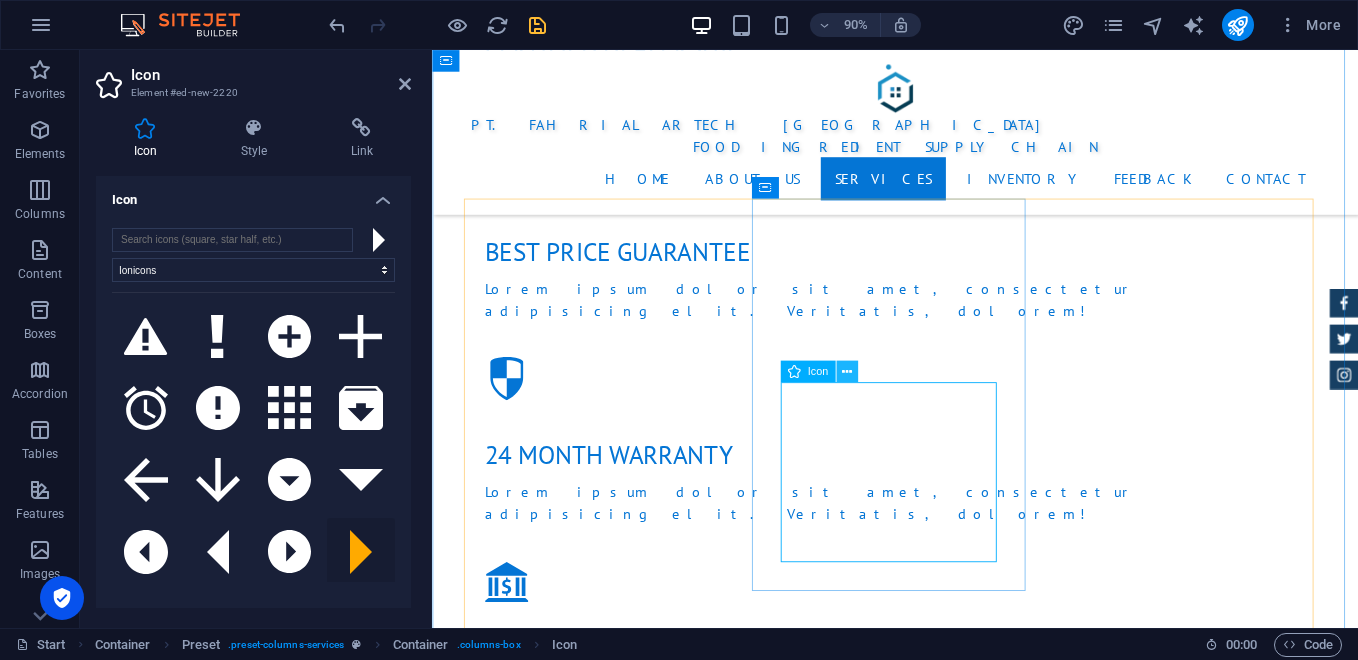 click at bounding box center (847, 372) 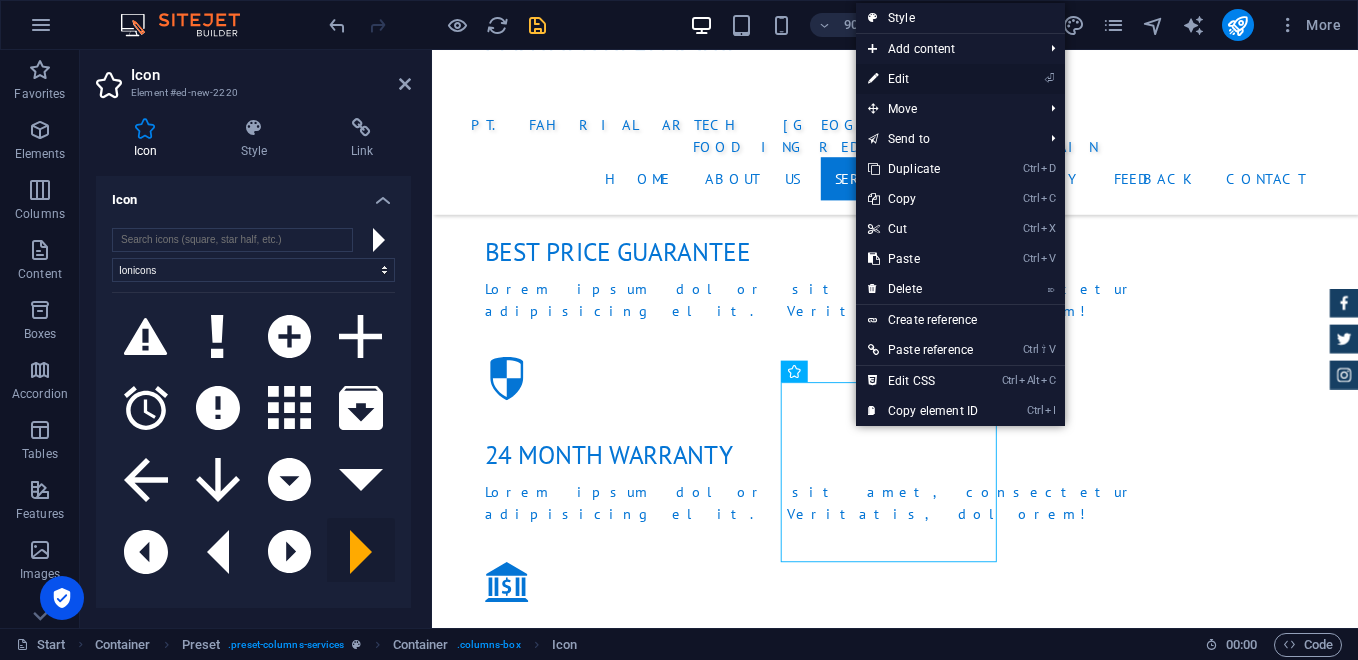 click on "⏎  Edit" at bounding box center [923, 79] 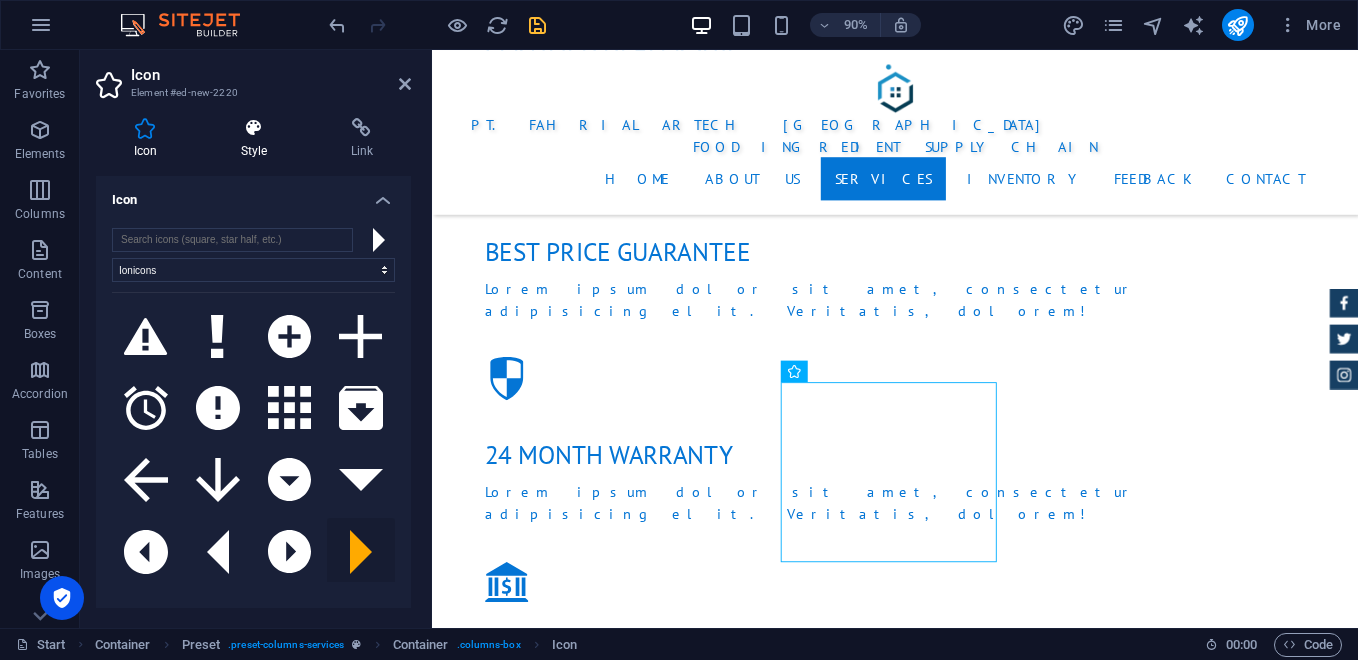 click at bounding box center (254, 128) 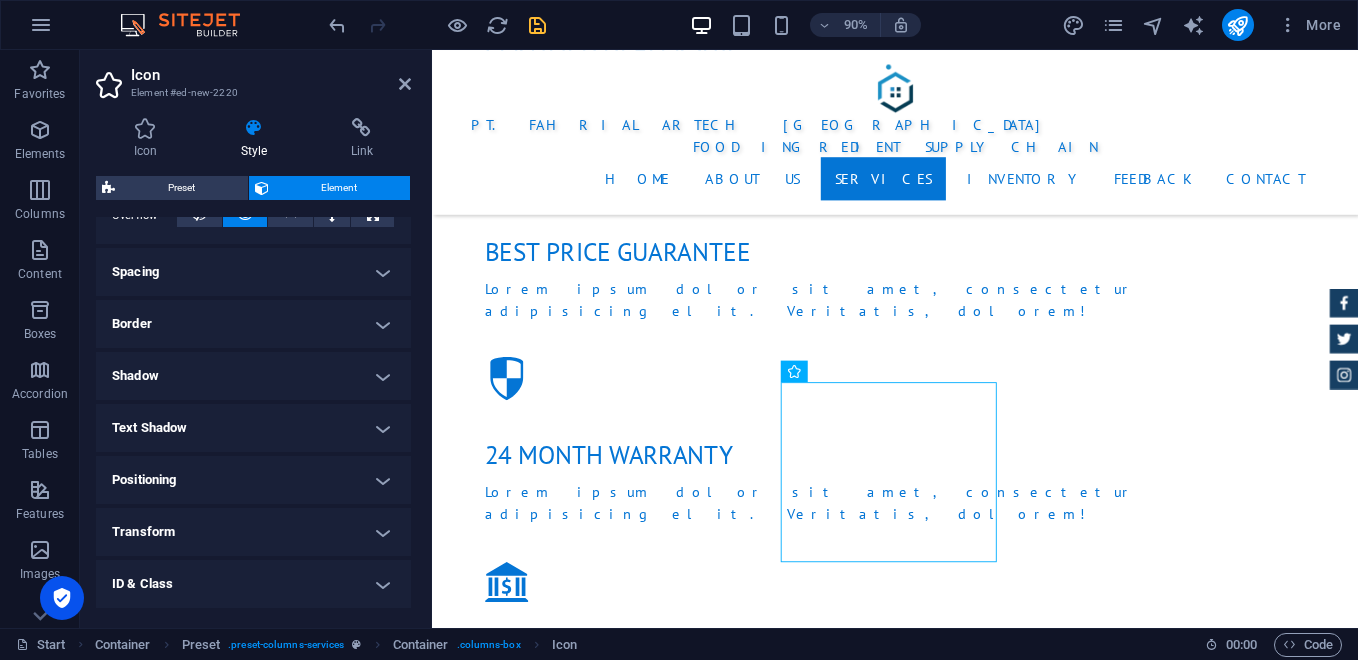 scroll, scrollTop: 0, scrollLeft: 0, axis: both 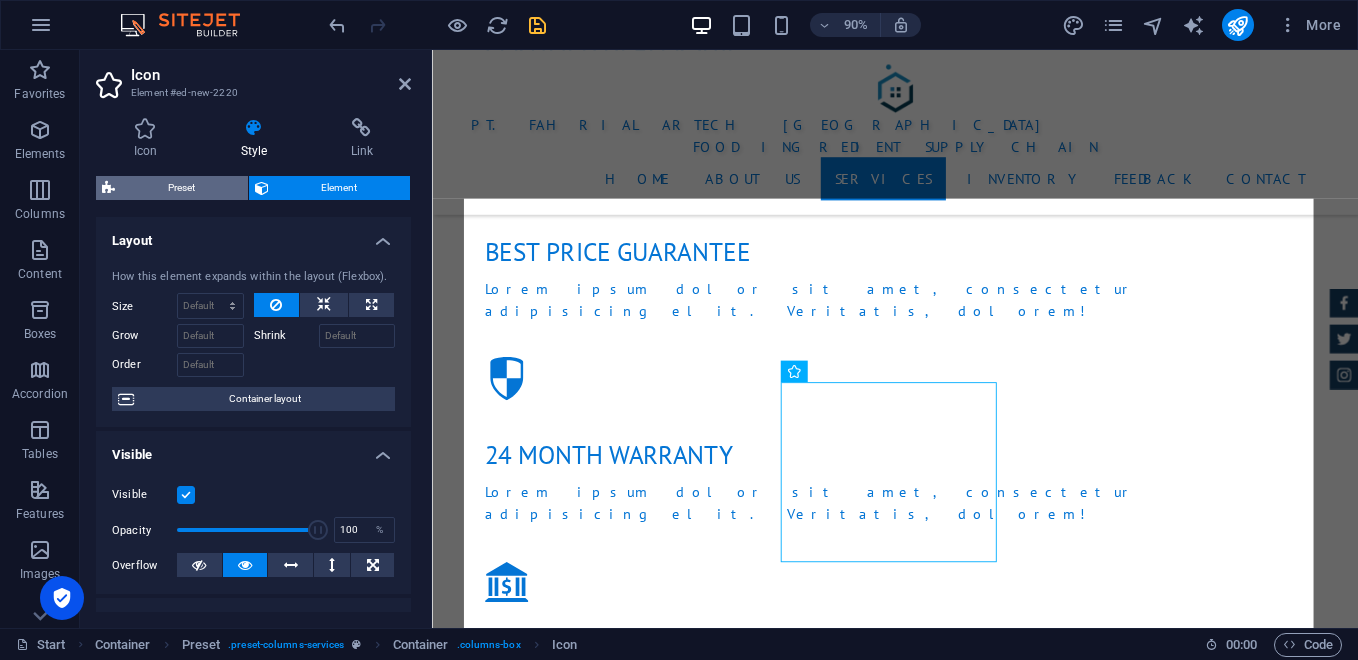 click on "Preset" at bounding box center [181, 188] 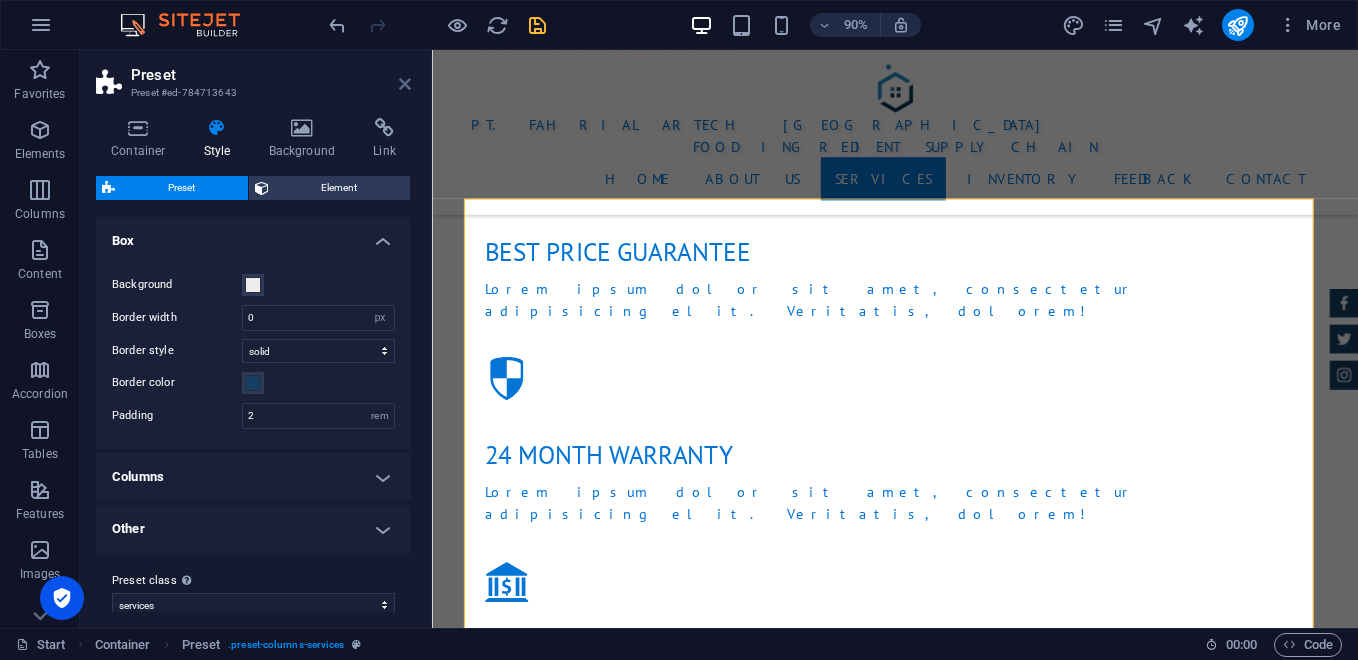 click at bounding box center (405, 84) 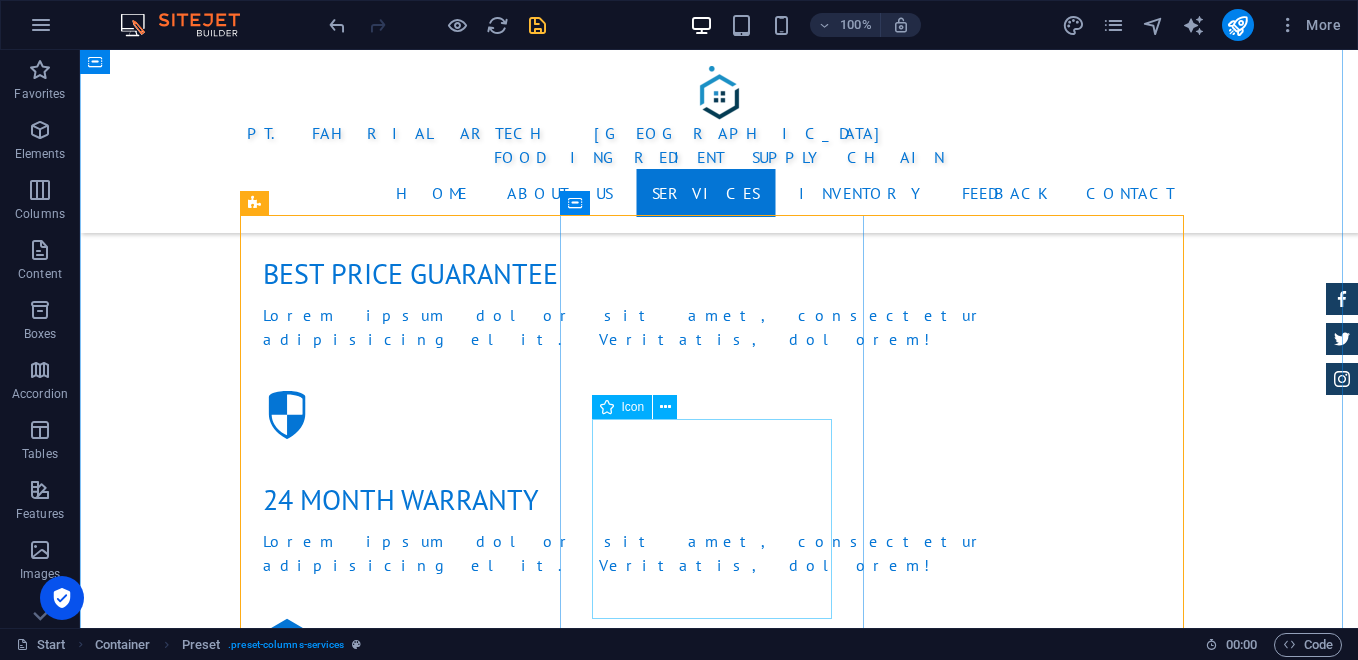 click at bounding box center [719, 2544] 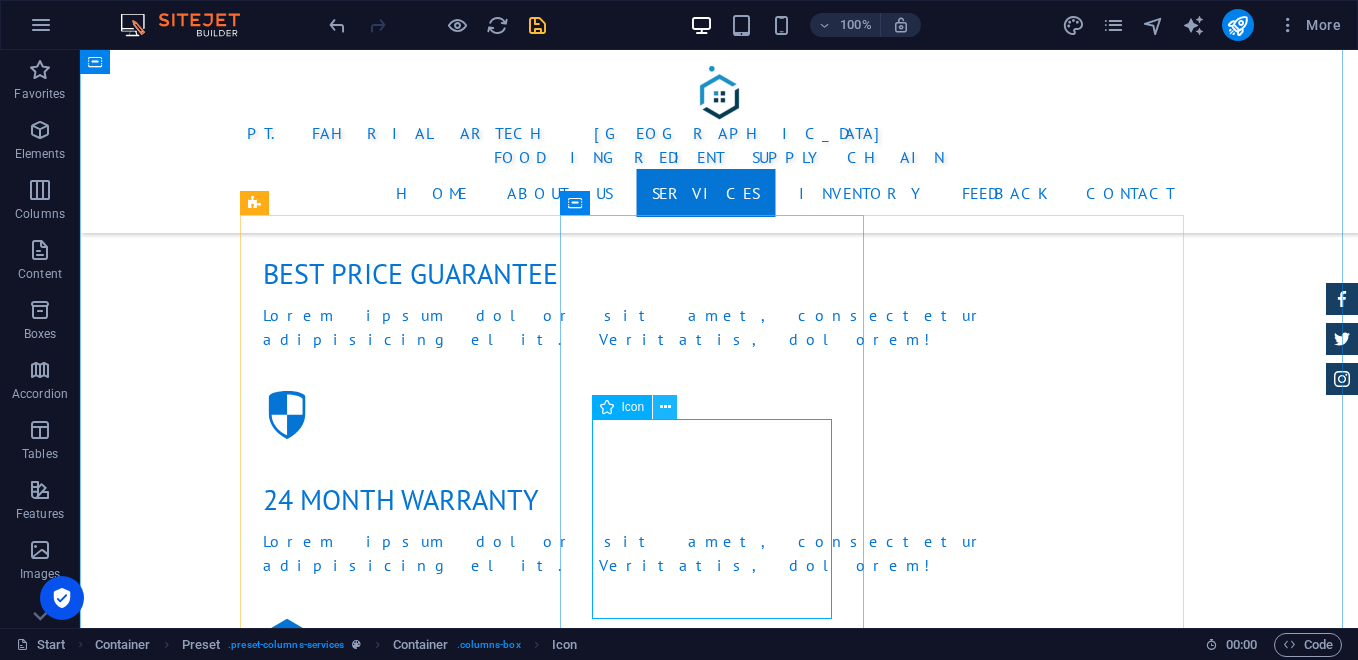 click at bounding box center [665, 407] 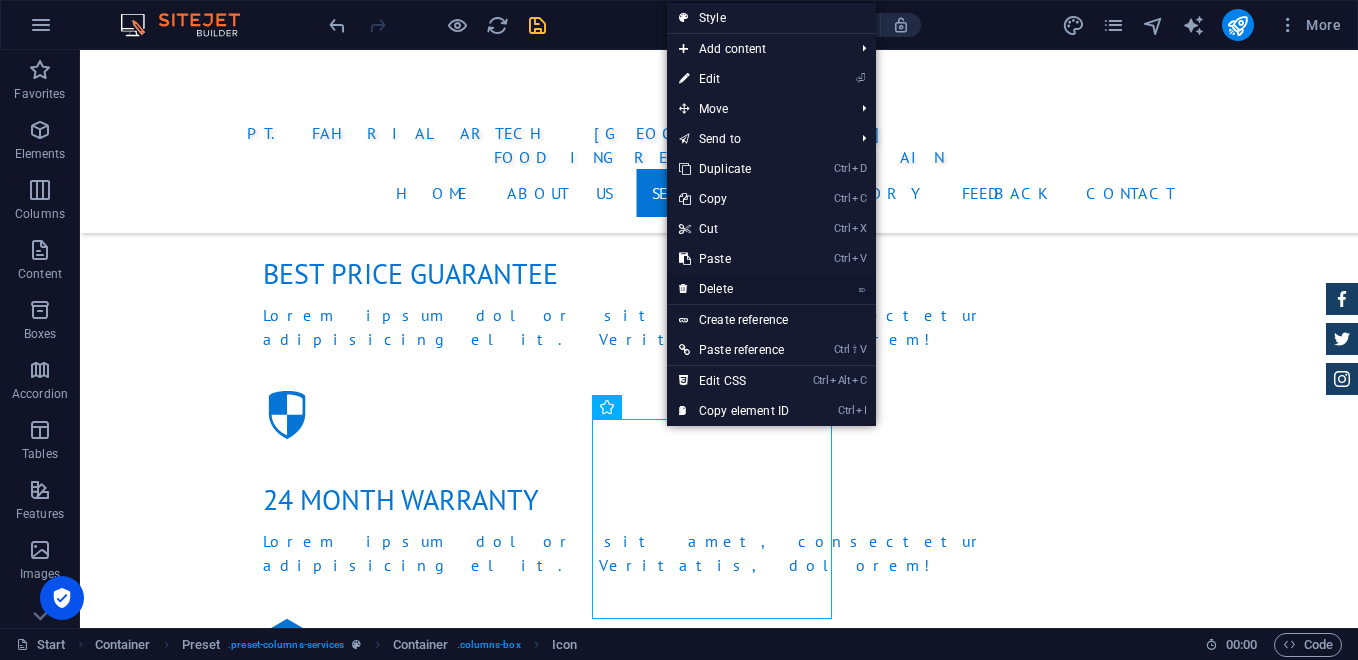 click on "⌦  Delete" at bounding box center (734, 289) 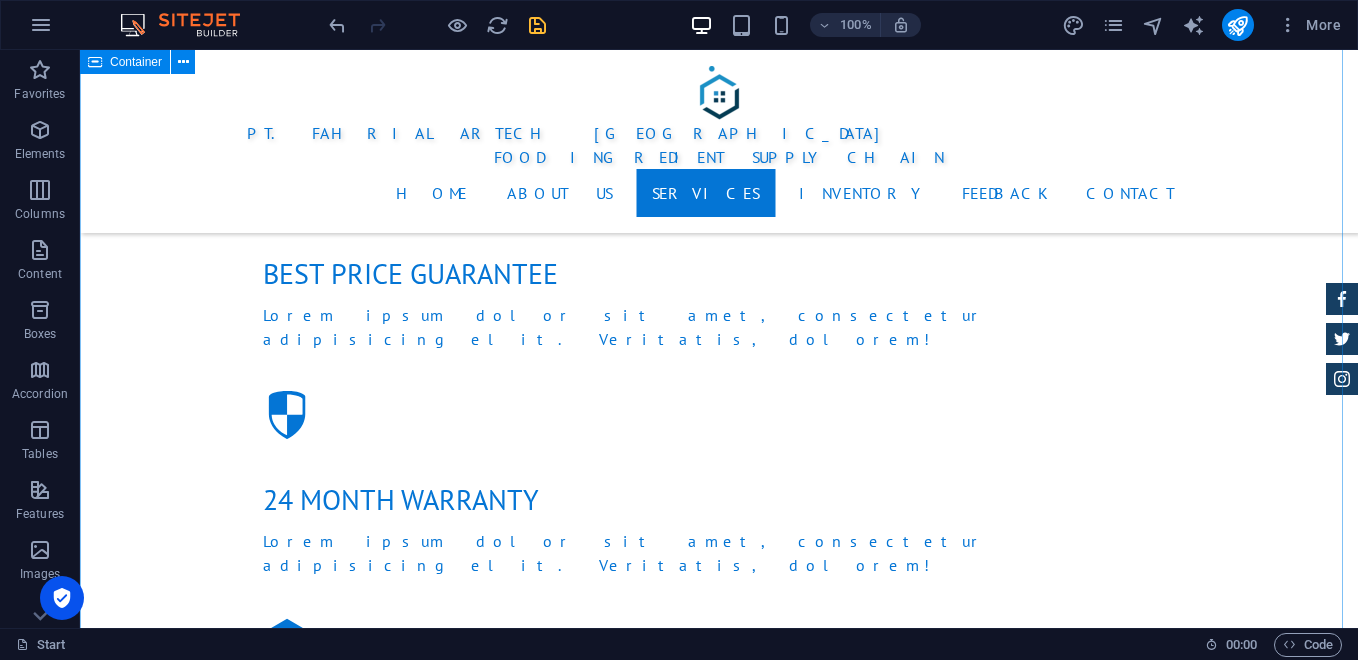 click on "Services Lorem ipsum dolor sit amet, consectetur adipisicing elit. [PERSON_NAME], assumenda, dolore, cum [PERSON_NAME] asperiores consequatur suscipit quidem ducimus eveniet iure expedita consectetur odio voluptatum similique fugit voluptates rem accusamus quae quas dolorem tenetur facere tempora maiores adipisci reiciendis accusantium voluptatibus id voluptate tempore dolor harum nisi amet! Nobis, eaque. Distribusi Langsung Melayani pengiriman langsung ke toko bahan kue, bakery rumahan, pabrik [PERSON_NAME] hotel. Kemitraan Digital Menyediakan platform pemesanan online B2B [PERSON_NAME] B2C. Retail & Outlet Pembukaan toko fisik bahan kue di area strategis Layanan Armada Sendiri Lorum ipsum At vero eos et  Stet clita kasd  Ut wisi enim Loyalty Program Lorum ipsum At vero eos et  Stet clita kasd  Ut wisi enim EDUKASI Lorum ipsum At vero eos et  Stet clita kasd  Ut wisi enim" at bounding box center (719, 2550) 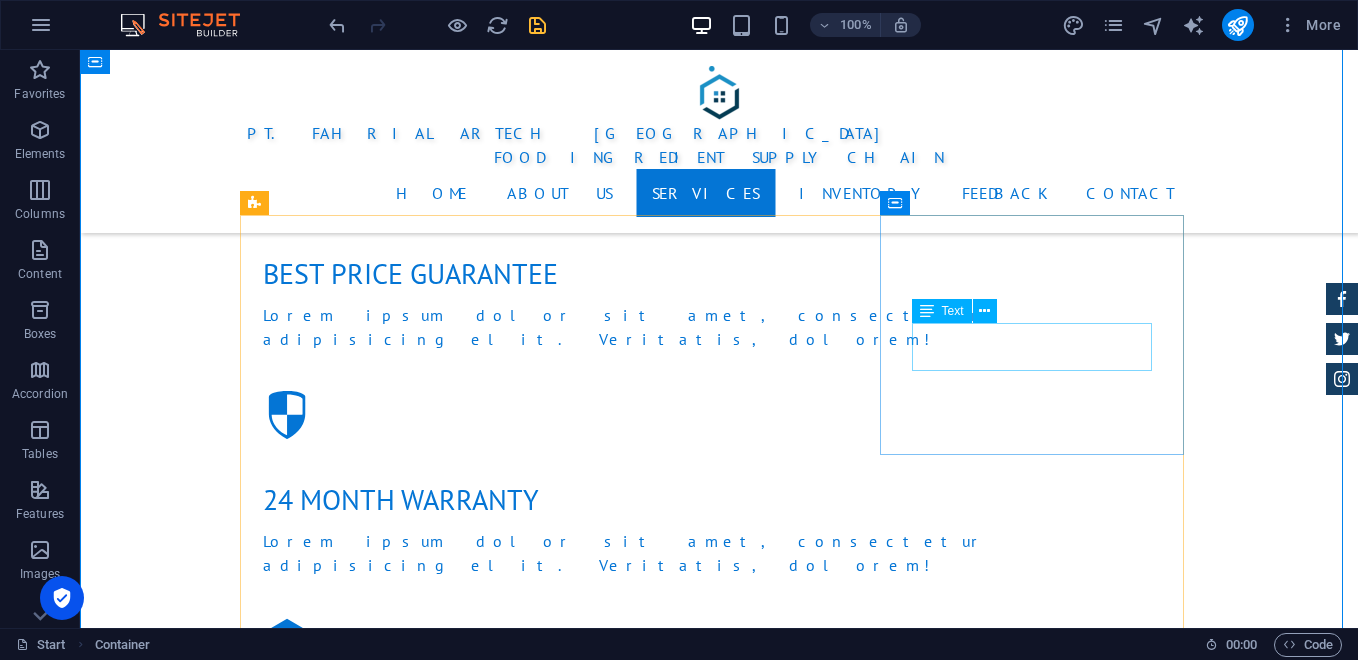 click on "Pembukaan toko fisik bahan kue di area strategis" at bounding box center [719, 2573] 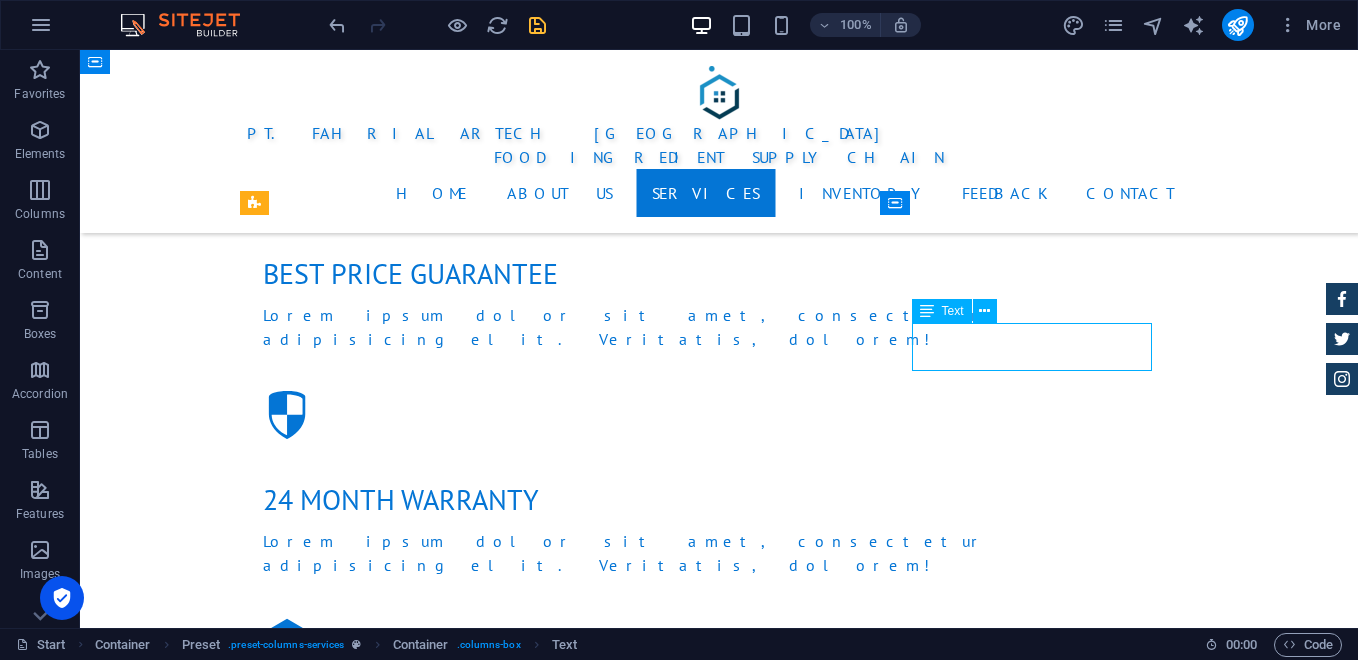 click on "Pembukaan toko fisik bahan kue di area strategis" at bounding box center (719, 2573) 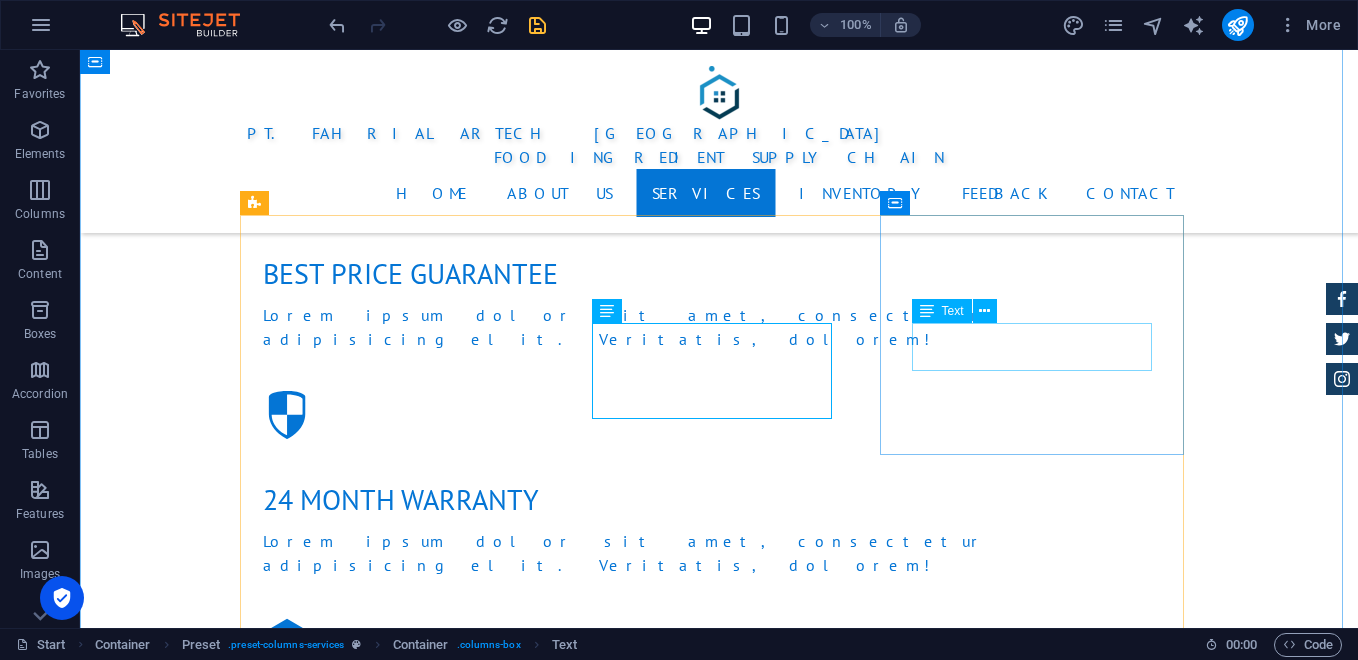 click on "Pembukaan toko fisik bahan kue di area strategis" at bounding box center [719, 2573] 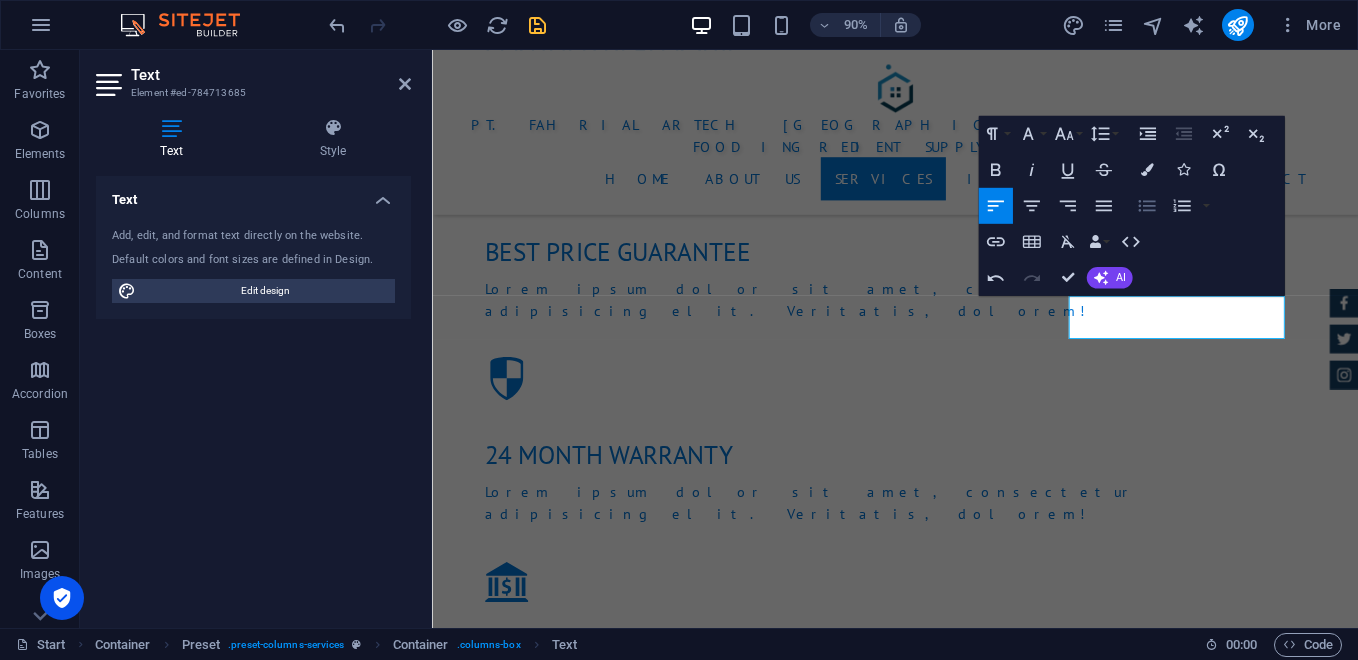 click 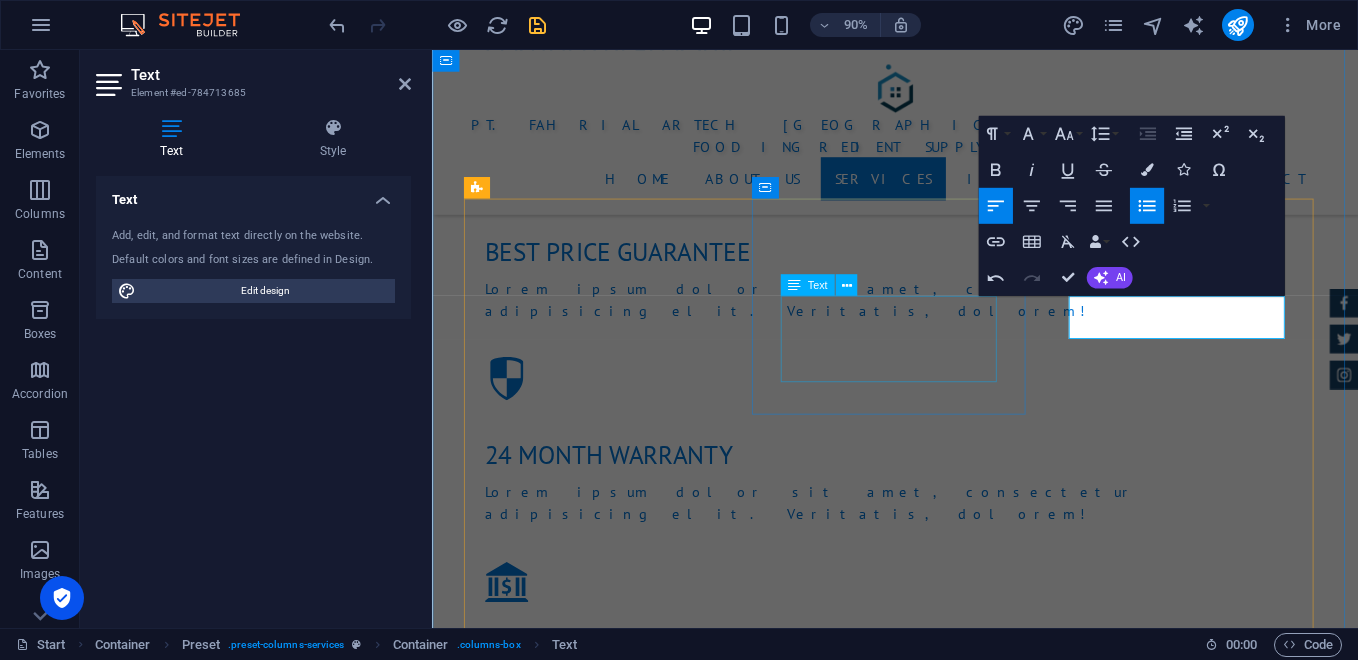 drag, startPoint x: 971, startPoint y: 347, endPoint x: 1271, endPoint y: 317, distance: 301.49628 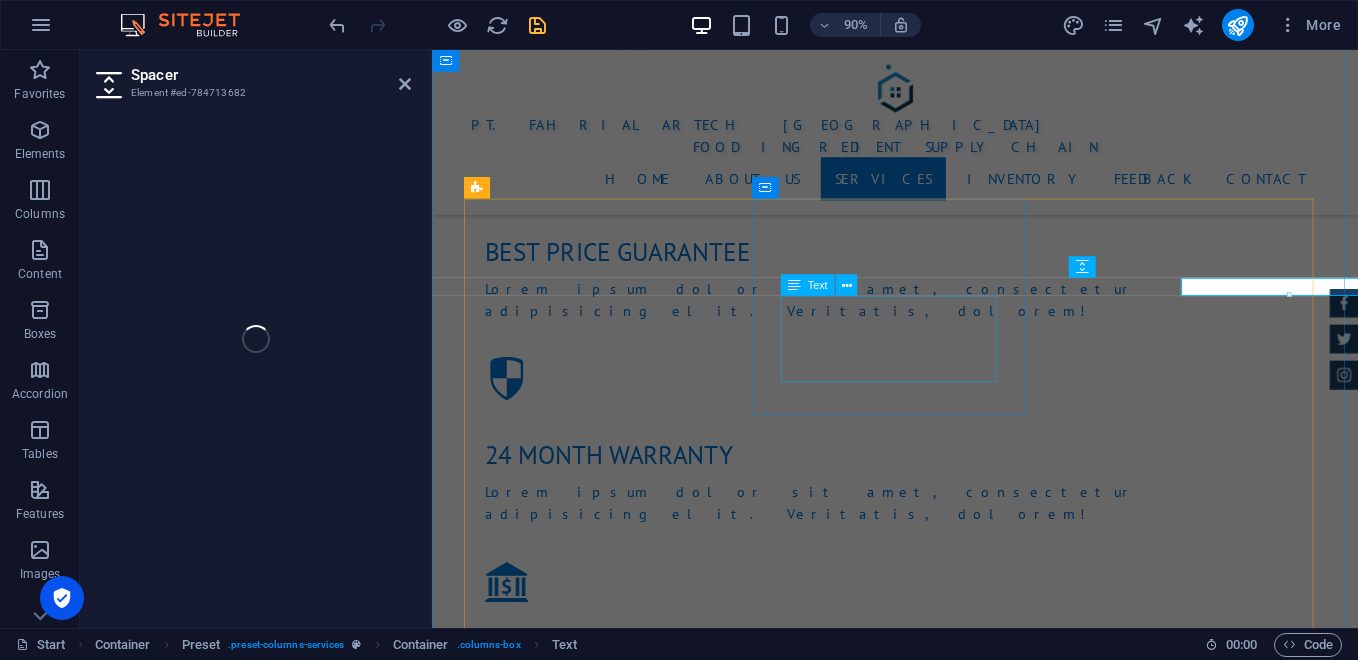 select on "px" 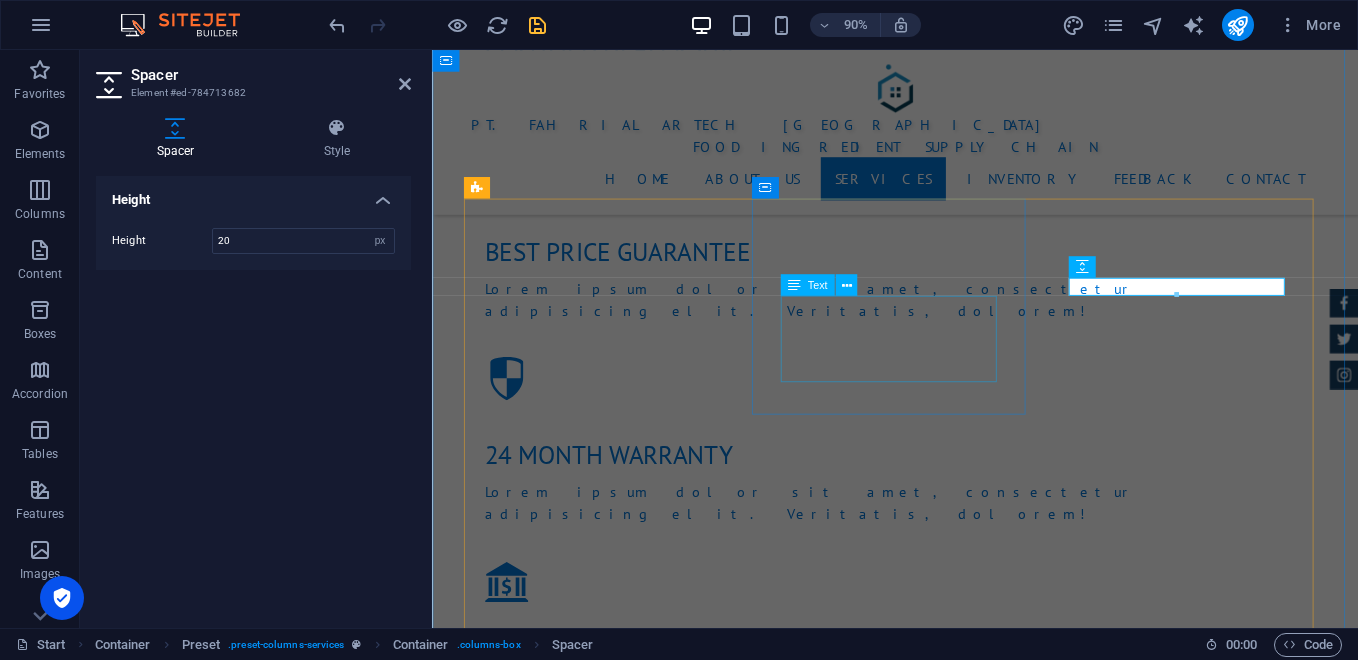 click on "Menyediakan platform pemesanan online B2B dan B2C." at bounding box center (947, 2405) 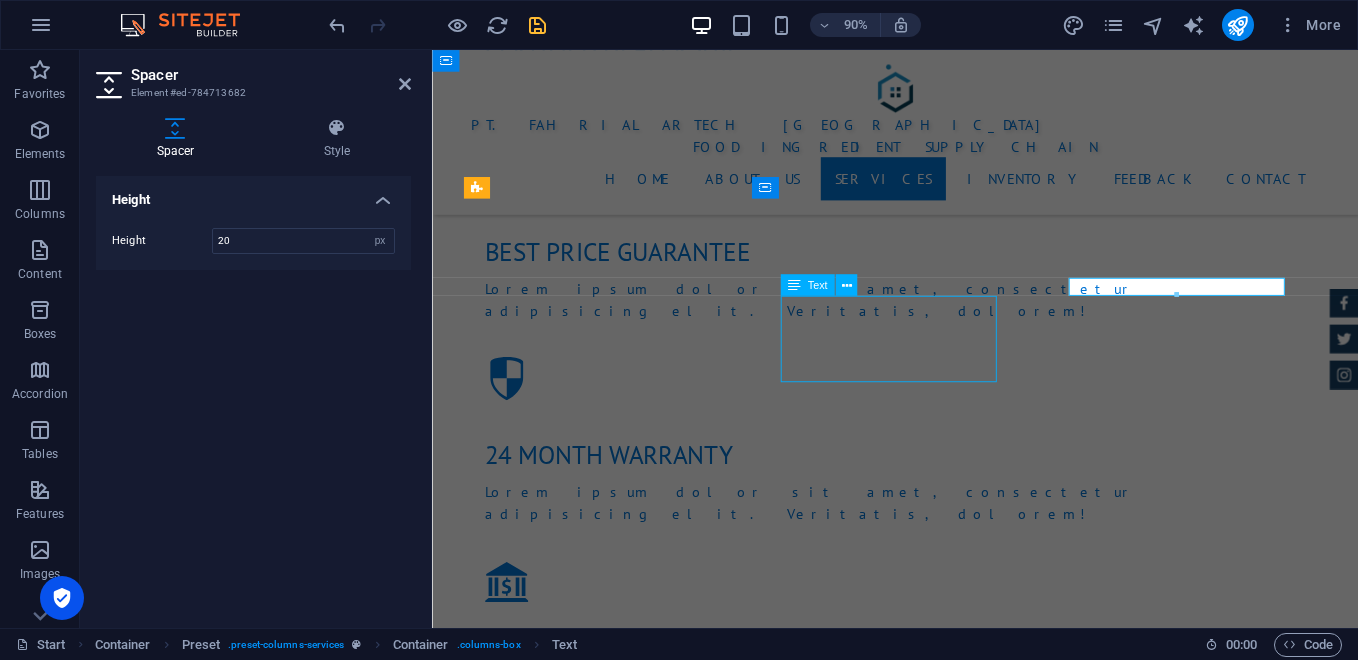 click on "Menyediakan platform pemesanan online B2B dan B2C." at bounding box center [947, 2405] 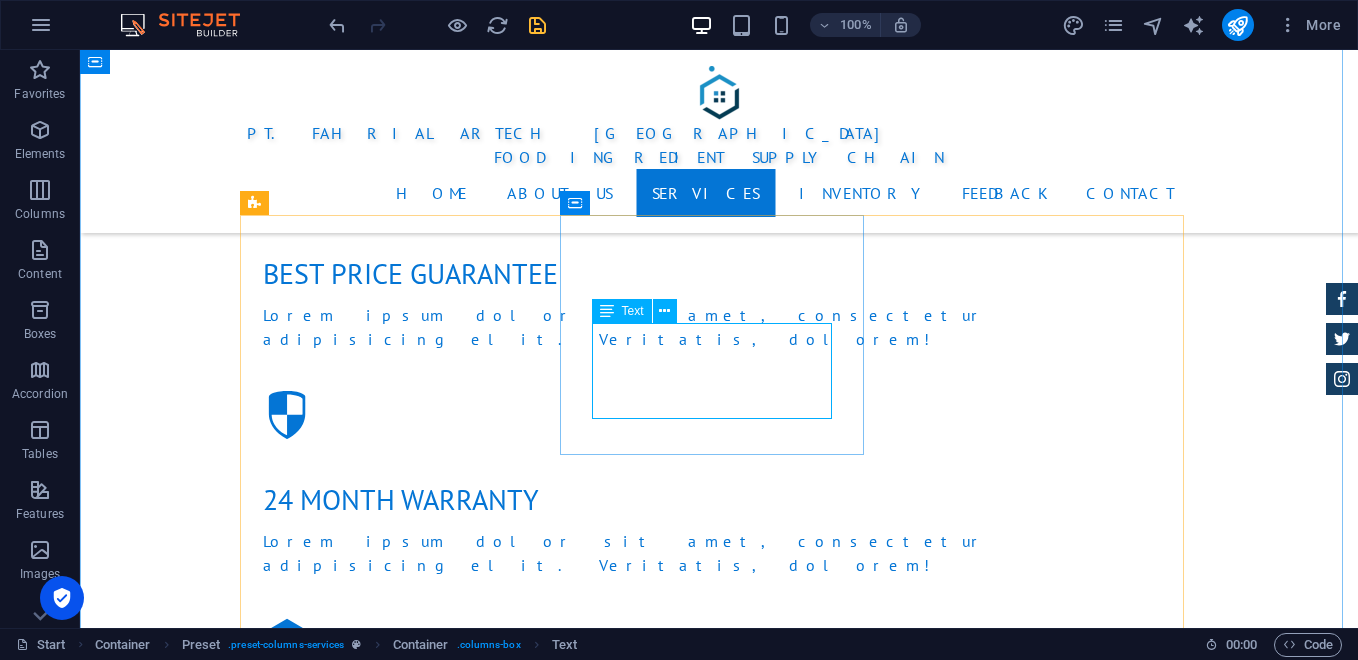 click on "Menyediakan platform pemesanan online B2B dan B2C." at bounding box center [719, 2405] 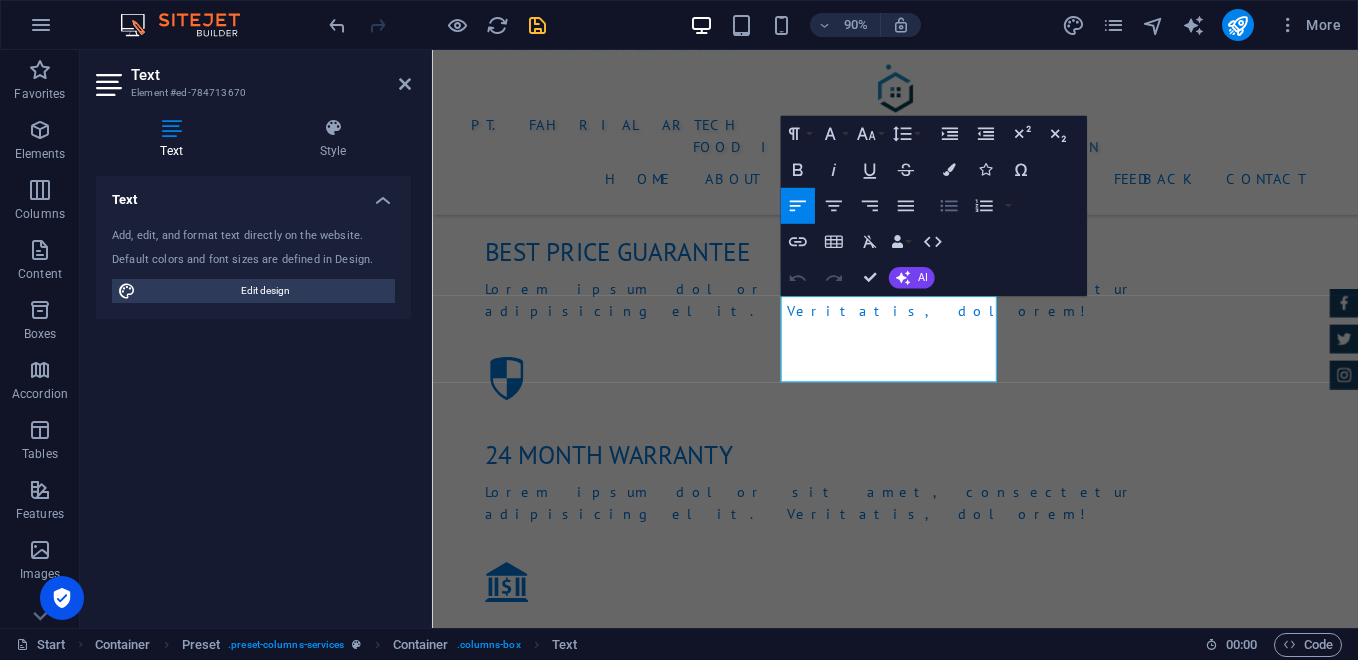 click 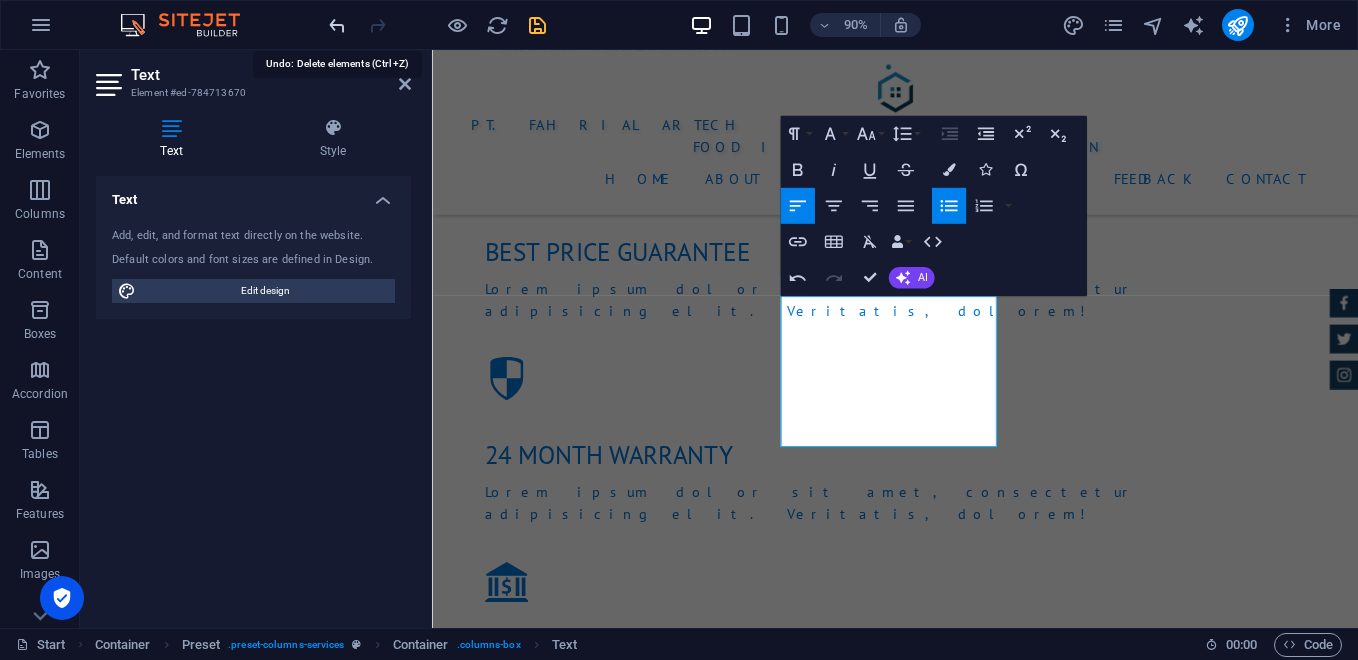 click at bounding box center [337, 25] 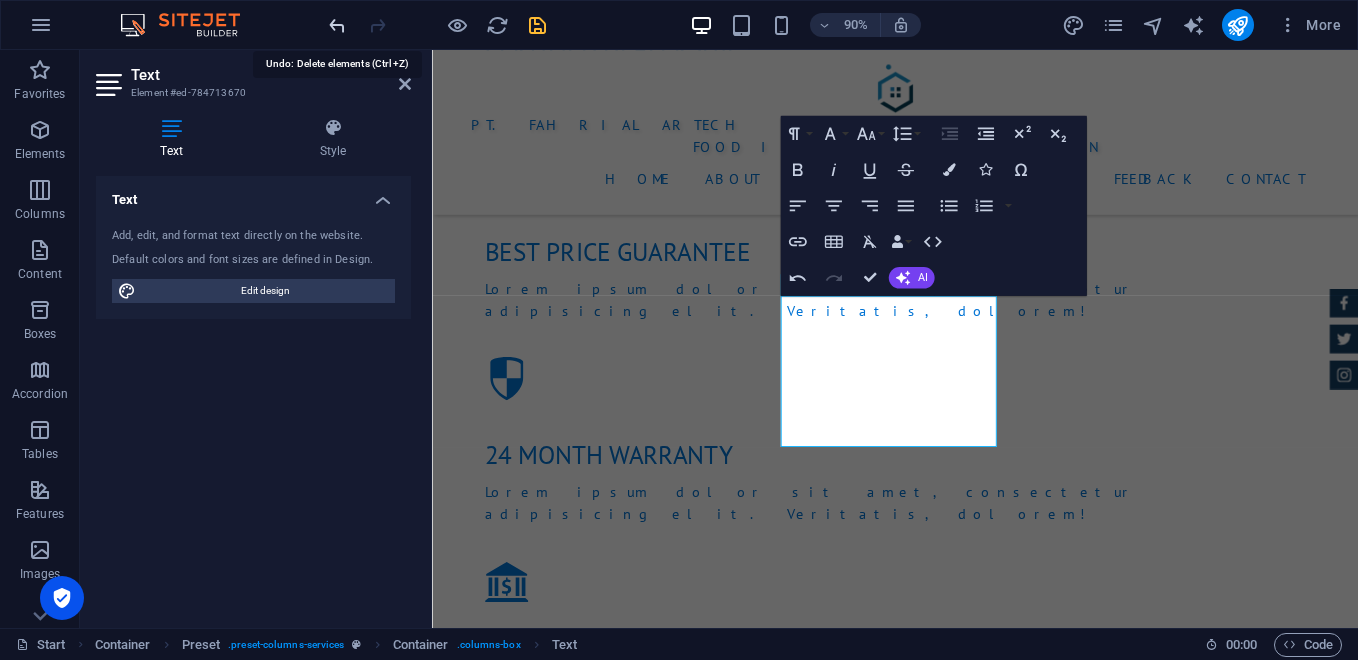 click at bounding box center (337, 25) 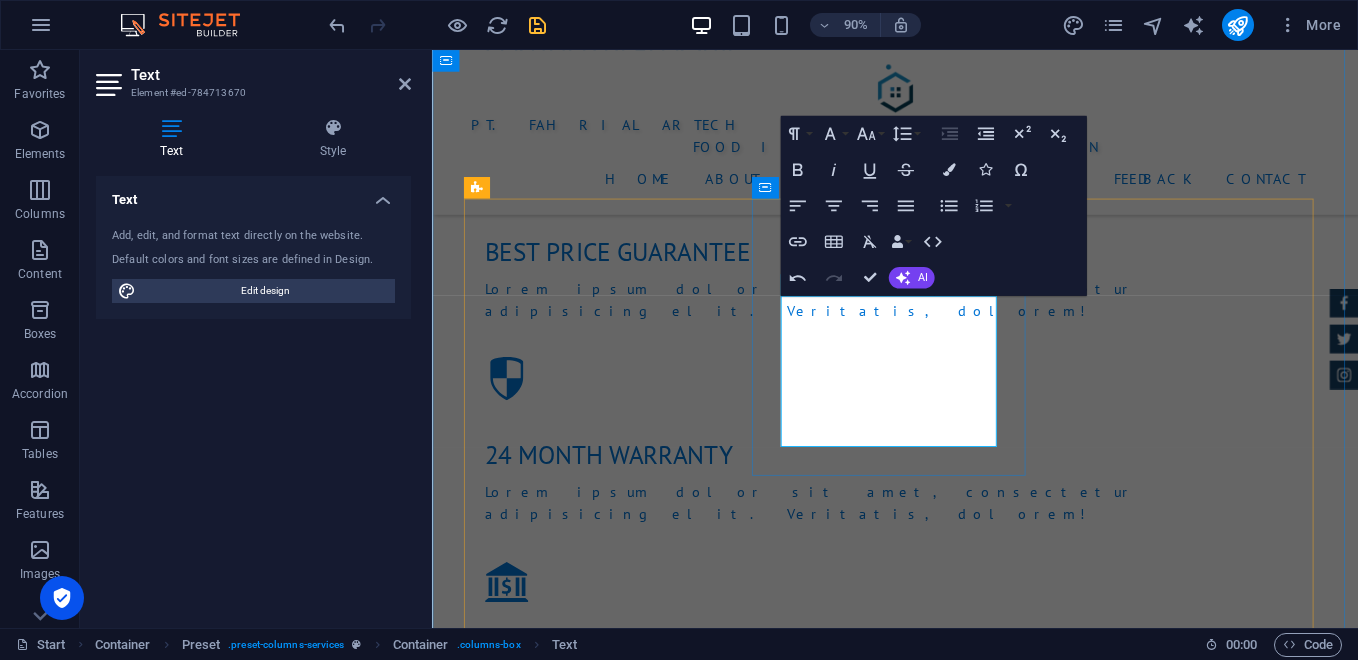click on "Menyediakan platform pemesanan online B2B dan B2C." at bounding box center [965, 2455] 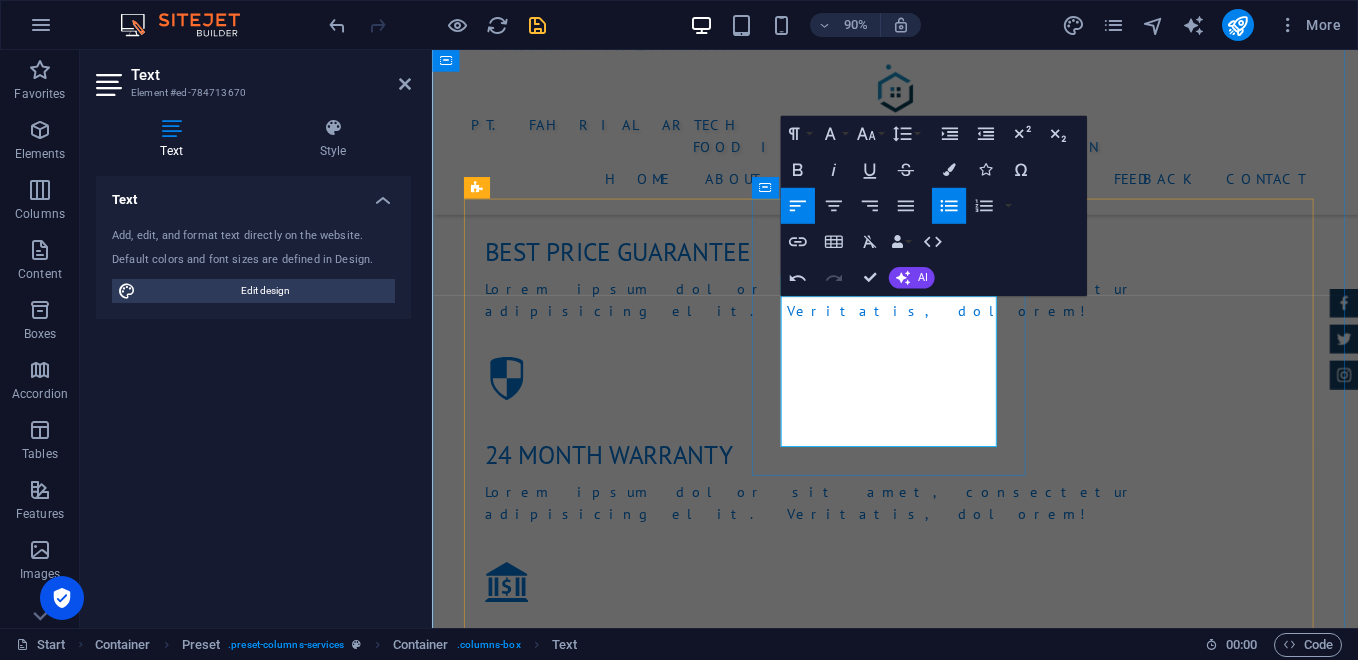 click on "Menyediakan platform pemesanan online B2B dan B2C." at bounding box center (965, 2455) 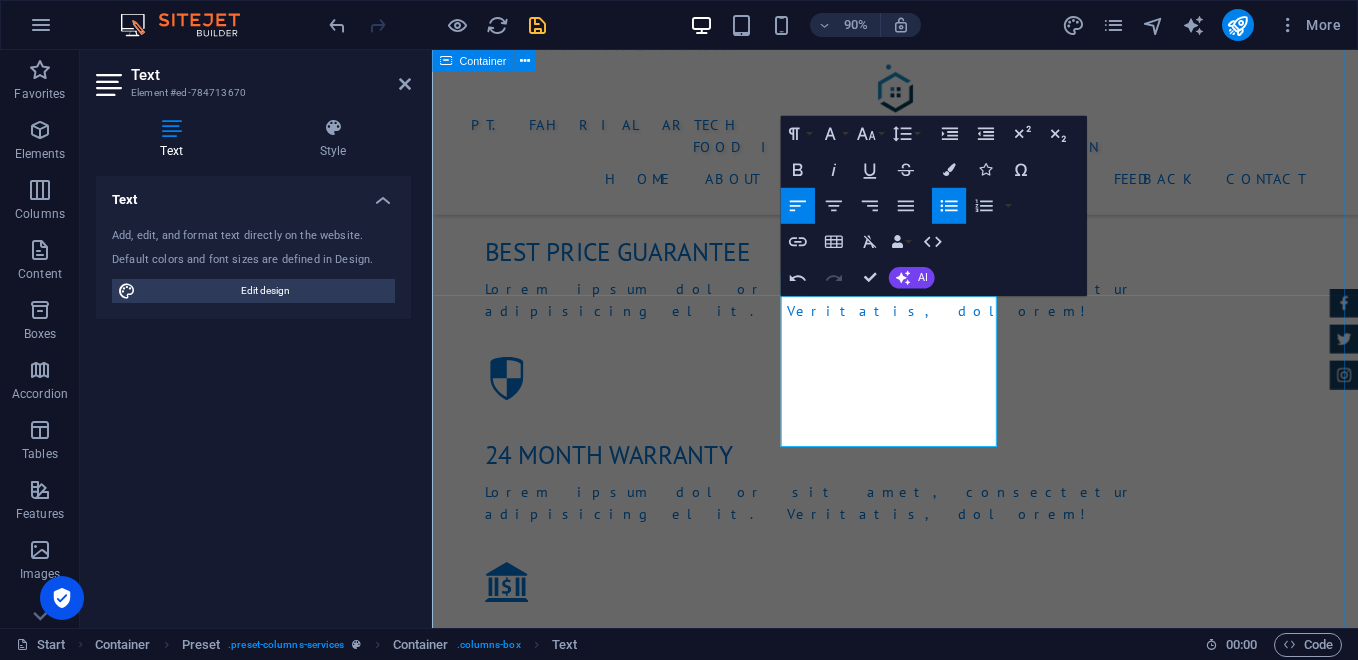 click on "Services Lorem ipsum dolor sit amet, consectetur adipisicing elit. [PERSON_NAME], assumenda, dolore, cum [PERSON_NAME] asperiores consequatur suscipit quidem ducimus eveniet iure expedita consectetur odio voluptatum similique fugit voluptates rem accusamus quae quas dolorem tenetur facere tempora maiores adipisci reiciendis accusantium voluptatibus id voluptate tempore dolor harum nisi amet! Nobis, eaque. Distribusi Langsung Melayani pengiriman langsung ke toko bahan kue, bakery rumahan, pabrik [PERSON_NAME] hotel. Kemitraan Digital Menyediakan platform pemesanan online B2B [PERSON_NAME] B2C. Retail & Outlet Pembukaan toko fisik bahan kue di area strategis Layanan Armada Sendiri Lorum ipsum At vero eos et  Stet clita kasd  Ut wisi enim Loyalty Program Lorum ipsum At vero eos et  Stet clita kasd  Ut wisi enim EDUKASI Lorum ipsum At vero eos et  Stet clita kasd  Ut wisi enim" at bounding box center (946, 2588) 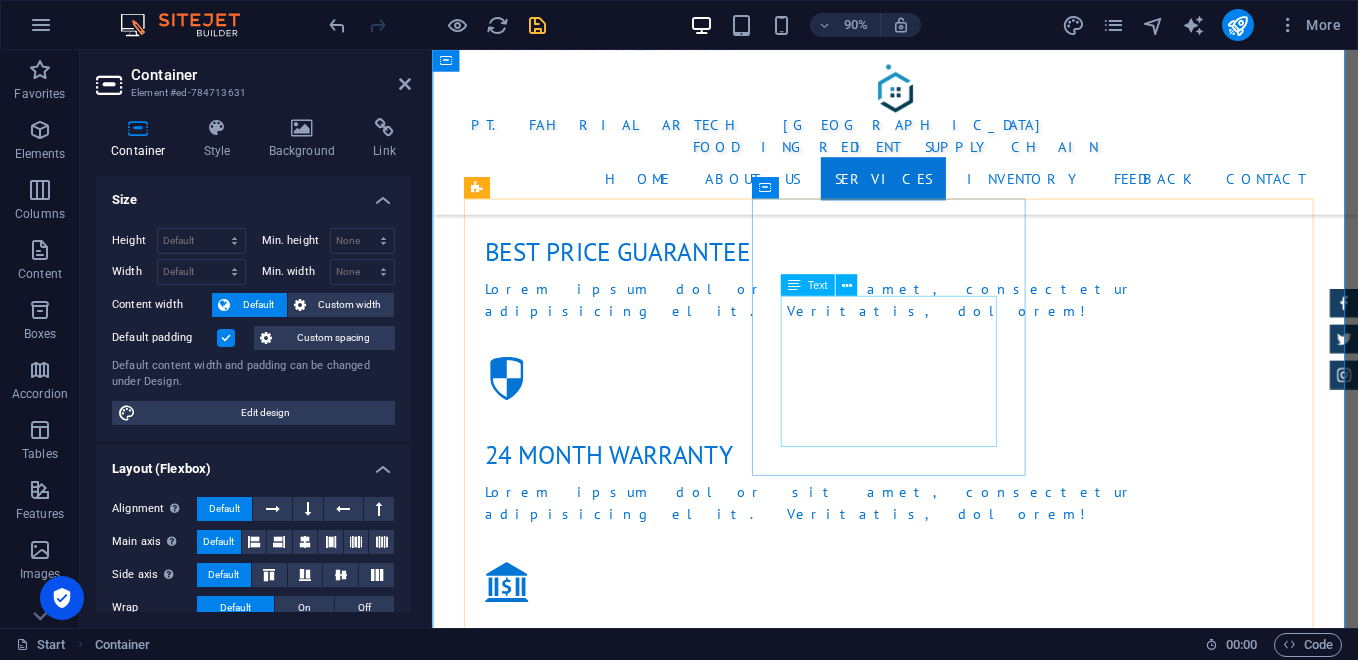 click on "Menyediakan platform pemesanan online B2B dan B2C." at bounding box center (947, 2442) 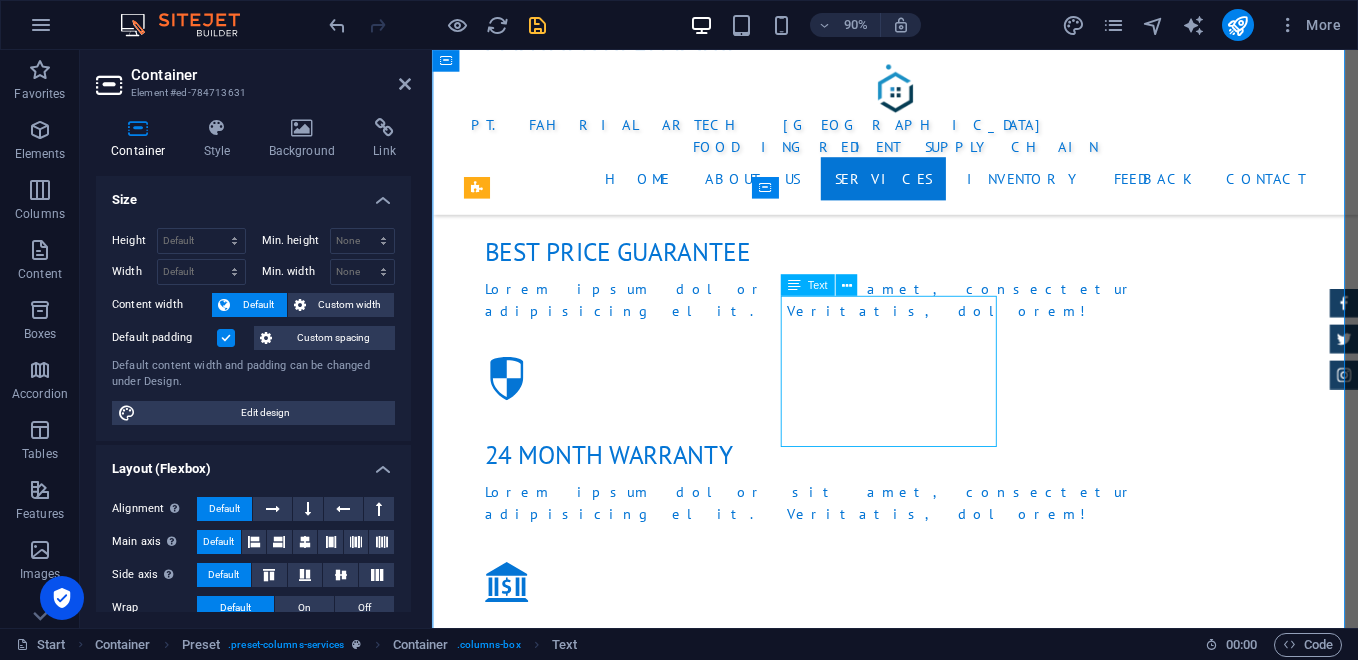 click on "Menyediakan platform pemesanan online B2B dan B2C." at bounding box center (947, 2442) 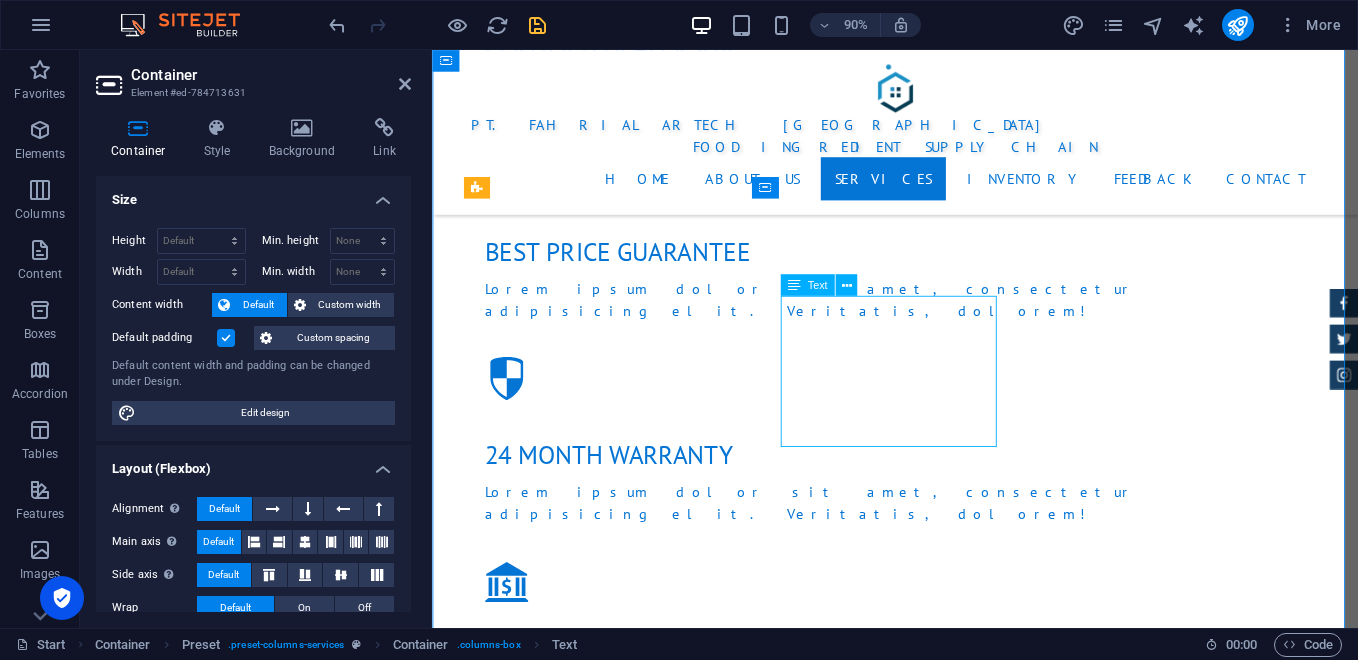 click on "Menyediakan platform pemesanan online B2B dan B2C." at bounding box center [947, 2442] 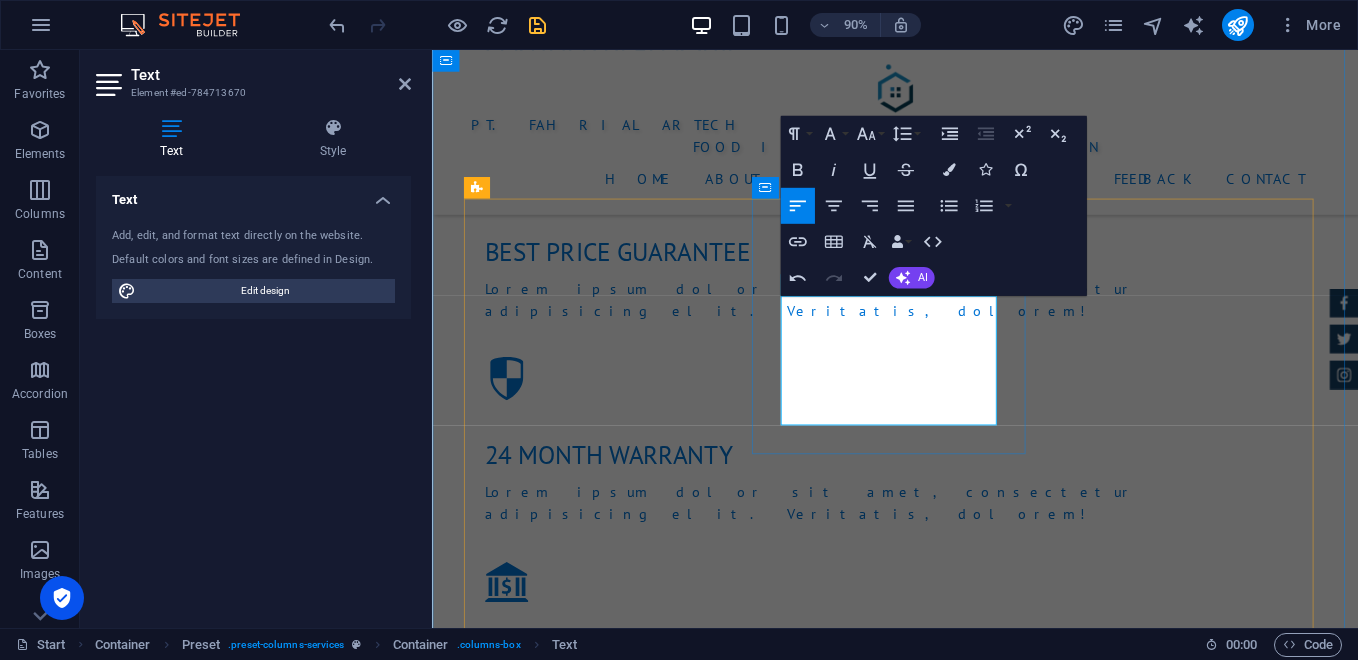 click at bounding box center [955, 2490] 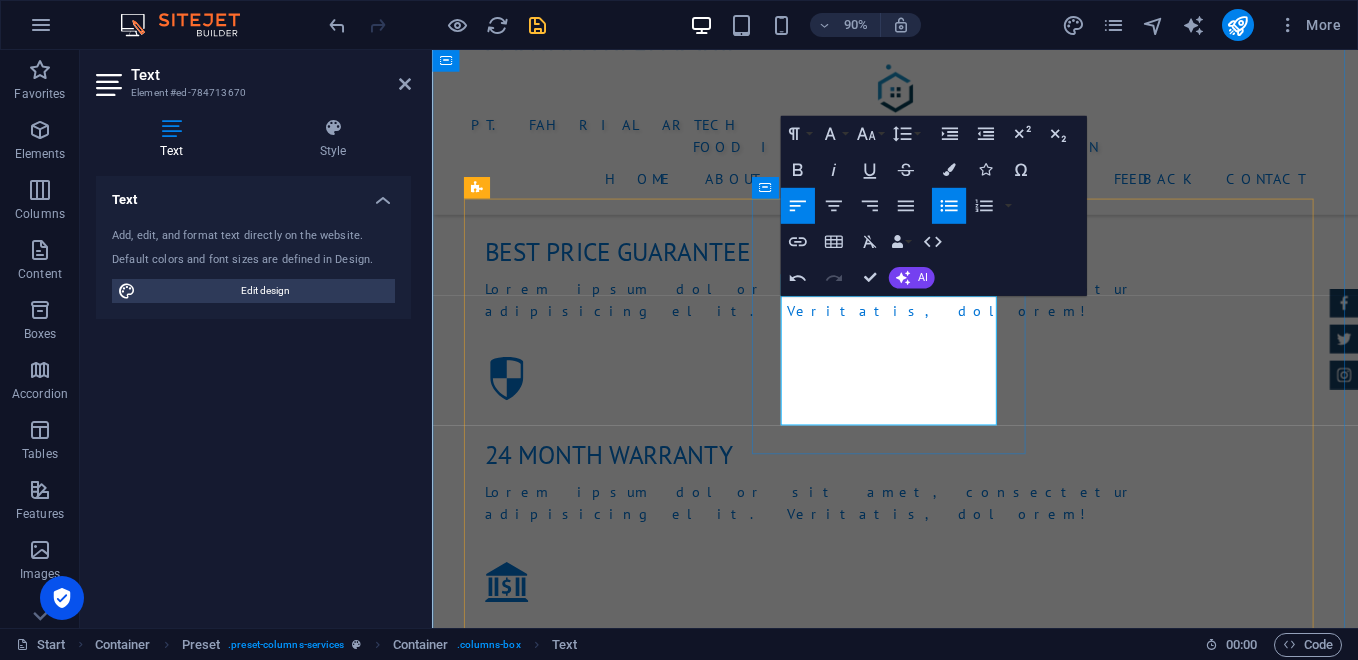 type 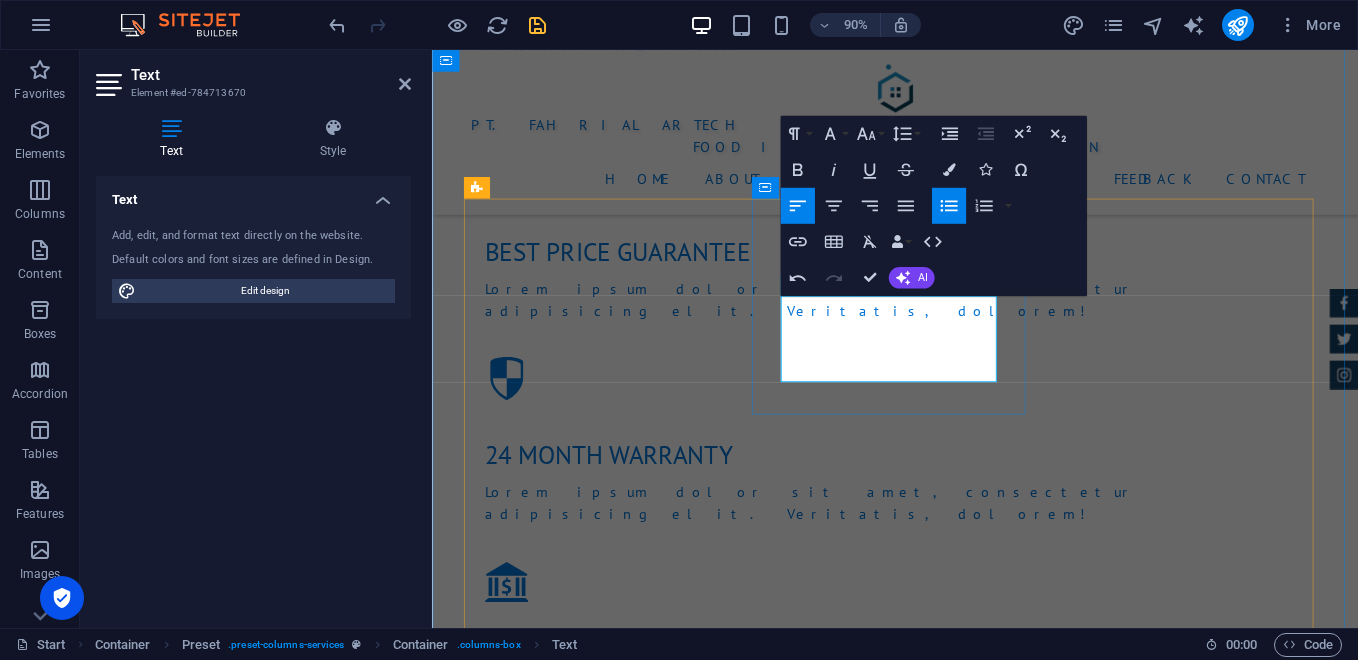 click at bounding box center [955, 2405] 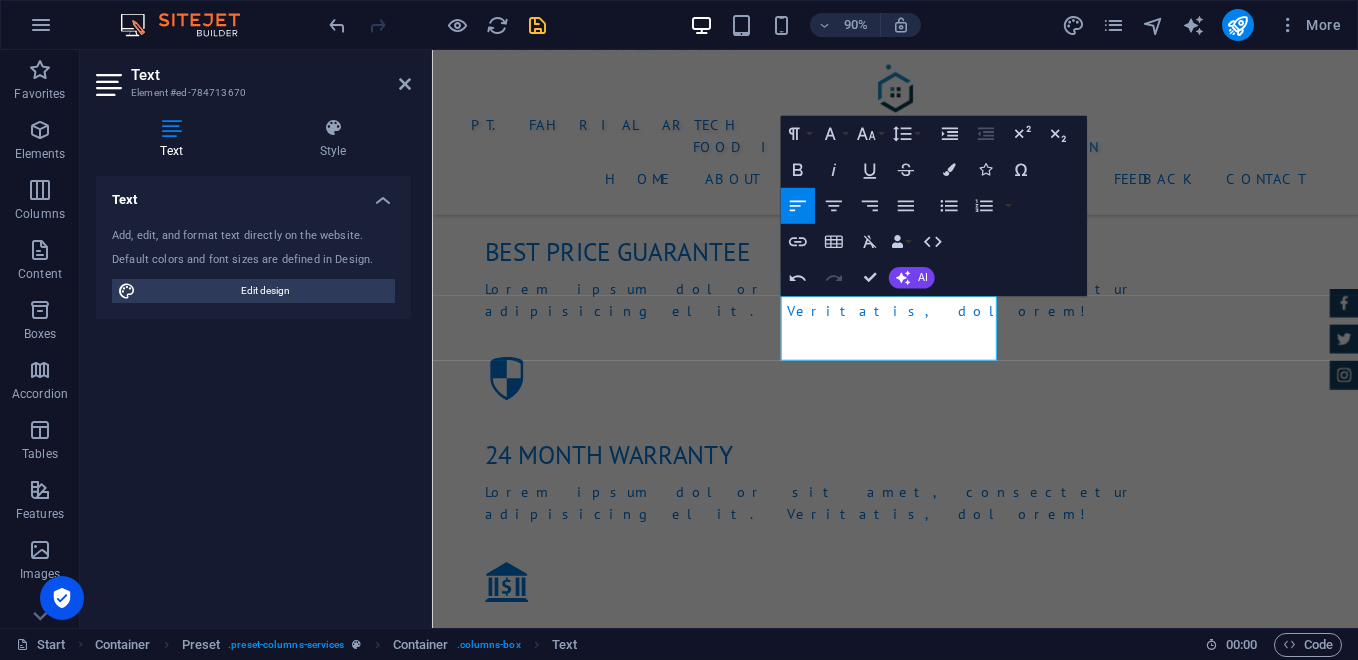 click on "Text Add, edit, and format text directly on the website. Default colors and font sizes are defined in Design. Edit design Alignment Left aligned Centered Right aligned" at bounding box center (253, 394) 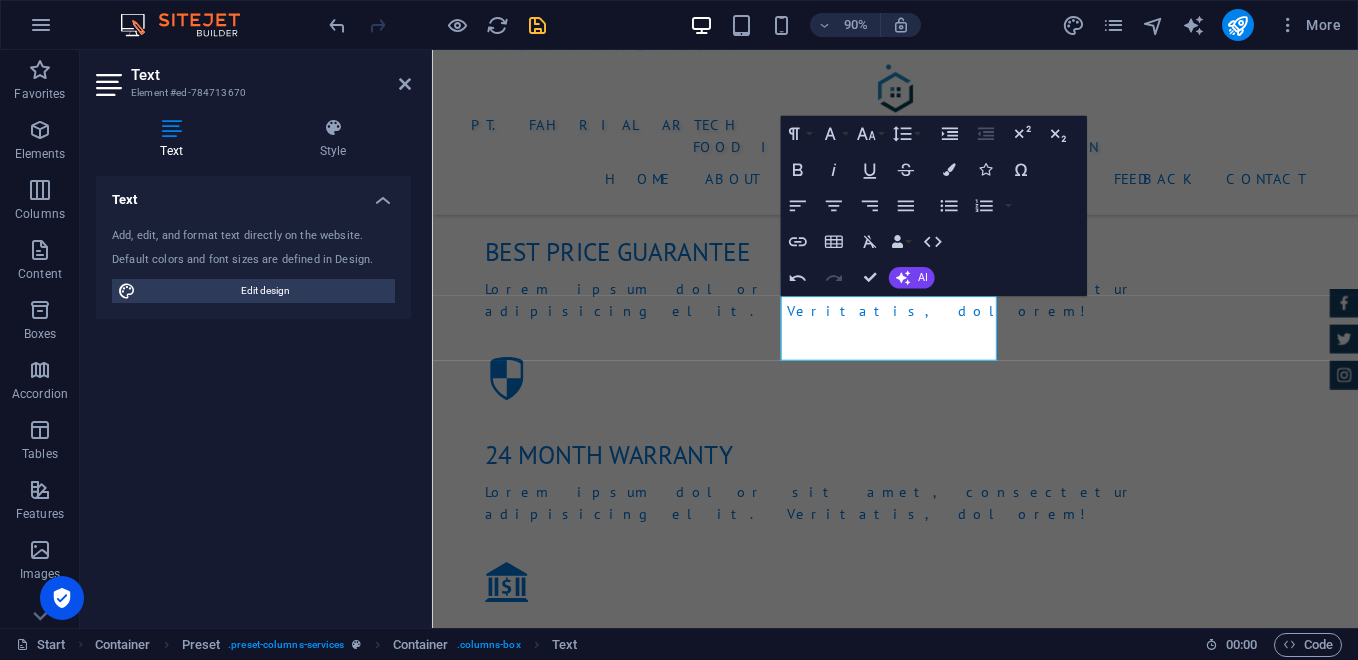 click on "Text Add, edit, and format text directly on the website. Default colors and font sizes are defined in Design. Edit design Alignment Left aligned Centered Right aligned" at bounding box center (253, 394) 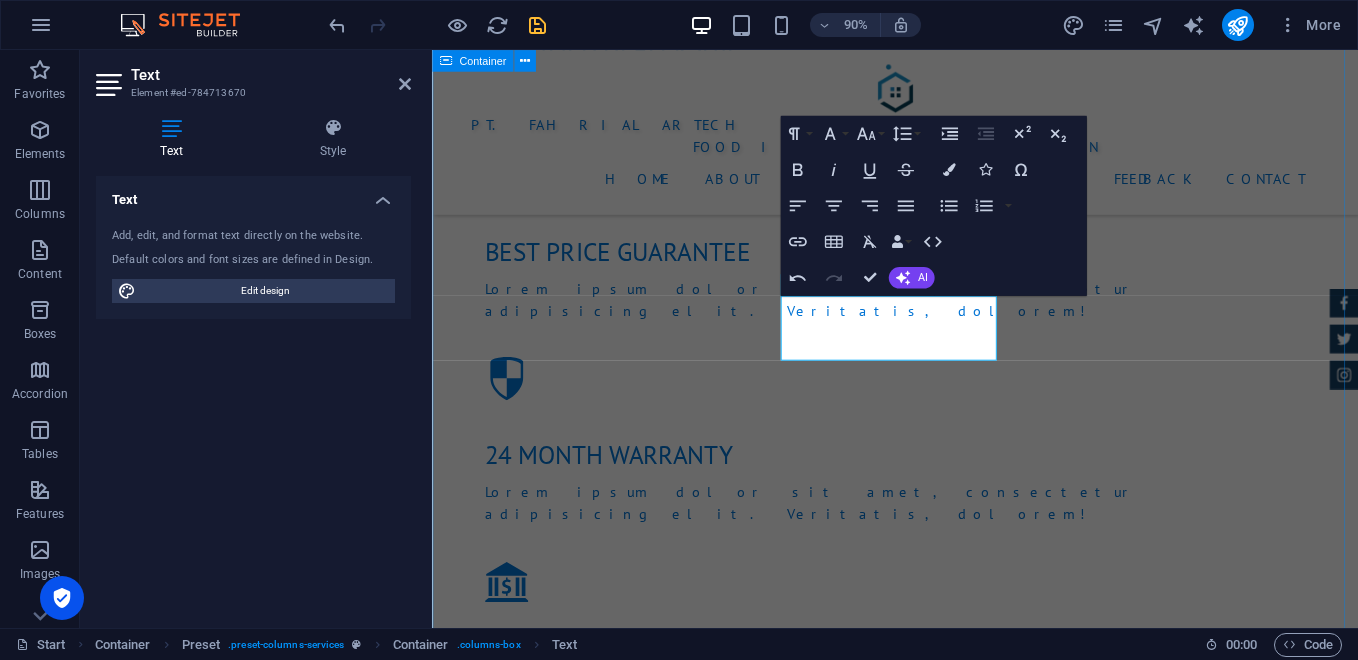 click on "Services Lorem ipsum dolor sit amet, consectetur adipisicing elit. [PERSON_NAME], assumenda, dolore, cum [PERSON_NAME] asperiores consequatur suscipit quidem ducimus eveniet iure expedita consectetur odio voluptatum similique fugit voluptates rem accusamus quae quas dolorem tenetur facere tempora maiores adipisci reiciendis accusantium voluptatibus id voluptate tempore dolor harum nisi amet! Nobis, eaque. Distribusi Langsung Melayani pengiriman langsung ke toko bahan kue, bakery rumahan, pabrik [PERSON_NAME] hotel. Kemitraan Digital Menyediakan platform pemesanan online B2B [PERSON_NAME] B2C. Retail & Outlet Pembukaan toko fisik bahan kue di area strategis Layanan Armada Sendiri Lorum ipsum At vero eos et  Stet clita kasd  Ut wisi enim Loyalty Program Lorum ipsum At vero eos et  Stet clita kasd  Ut wisi enim EDUKASI Lorum ipsum At vero eos et  Stet clita kasd  Ut wisi enim" at bounding box center [946, 2550] 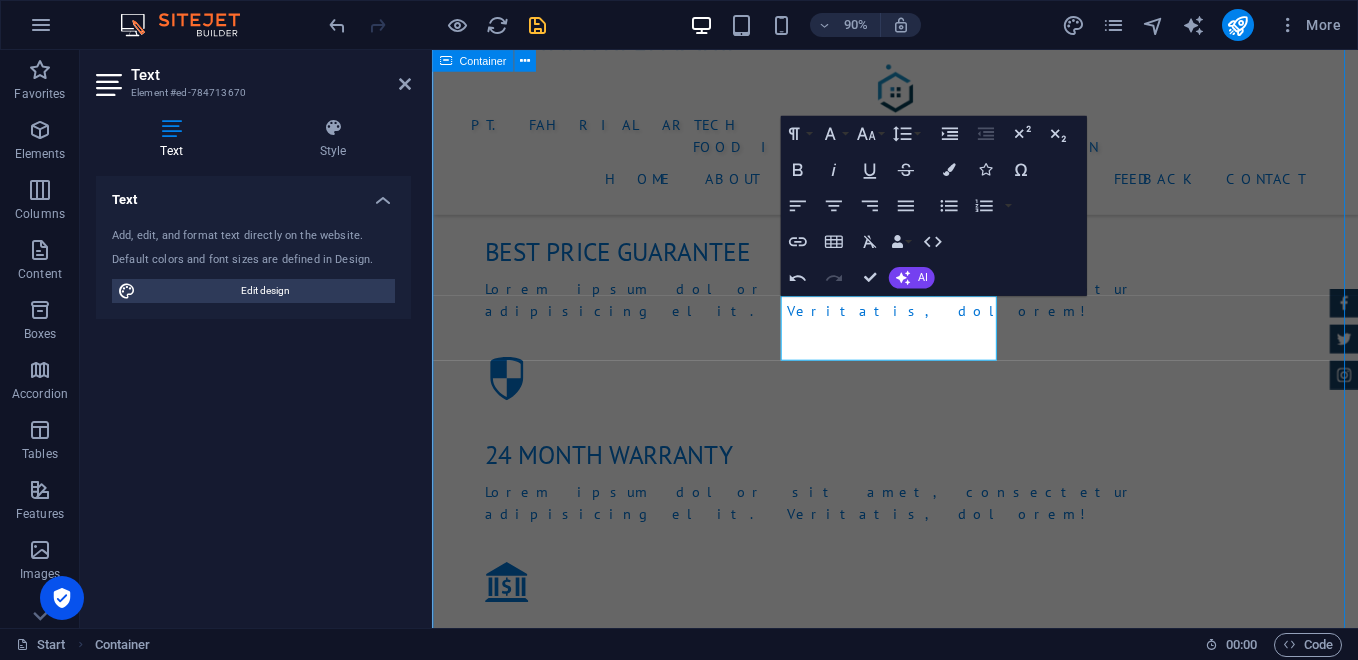 click on "Services Lorem ipsum dolor sit amet, consectetur adipisicing elit. [PERSON_NAME], assumenda, dolore, cum [PERSON_NAME] asperiores consequatur suscipit quidem ducimus eveniet iure expedita consectetur odio voluptatum similique fugit voluptates rem accusamus quae quas dolorem tenetur facere tempora maiores adipisci reiciendis accusantium voluptatibus id voluptate tempore dolor harum nisi amet! Nobis, eaque. Distribusi Langsung Melayani pengiriman langsung ke toko bahan kue, bakery rumahan, pabrik [PERSON_NAME] hotel. Kemitraan Digital Menyediakan platform pemesanan online B2B [PERSON_NAME] B2C. Retail & Outlet Pembukaan toko fisik bahan kue di area strategis Layanan Armada Sendiri Lorum ipsum At vero eos et  Stet clita kasd  Ut wisi enim Loyalty Program Lorum ipsum At vero eos et  Stet clita kasd  Ut wisi enim EDUKASI Lorum ipsum At vero eos et  Stet clita kasd  Ut wisi enim" at bounding box center [946, 2550] 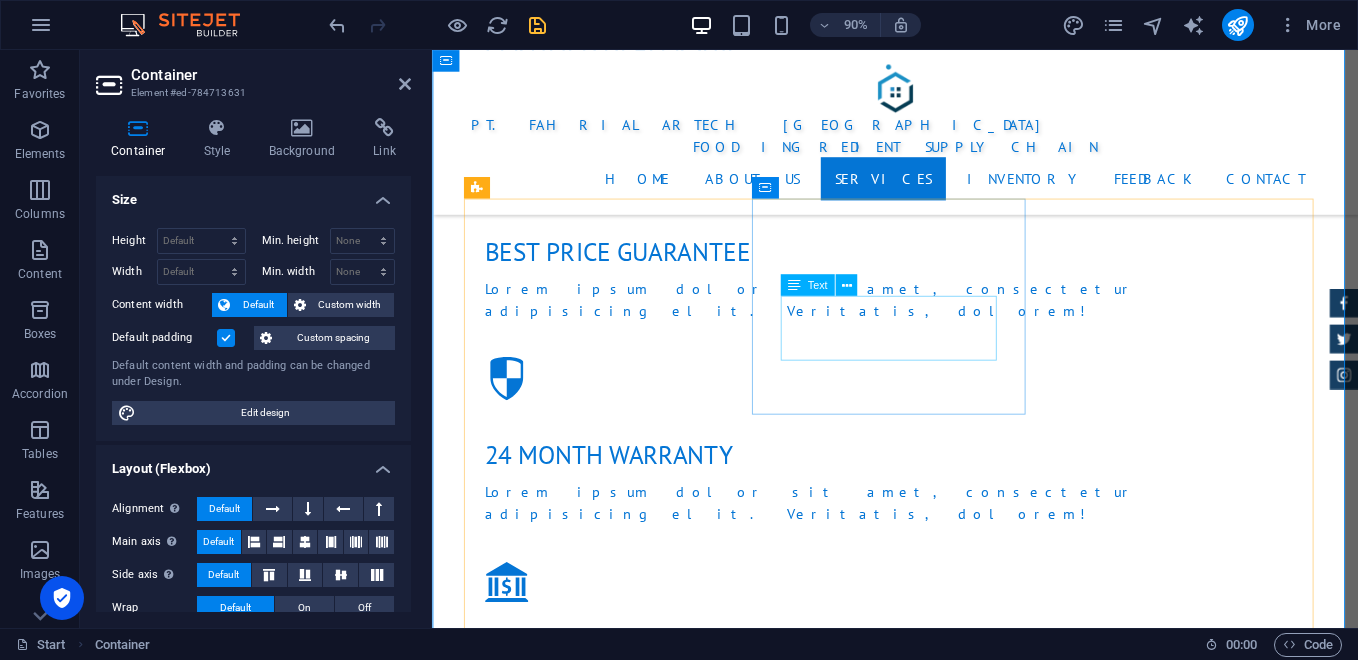 click on "Menyediakan platform pemesanan online B2B dan B2C." at bounding box center (947, 2405) 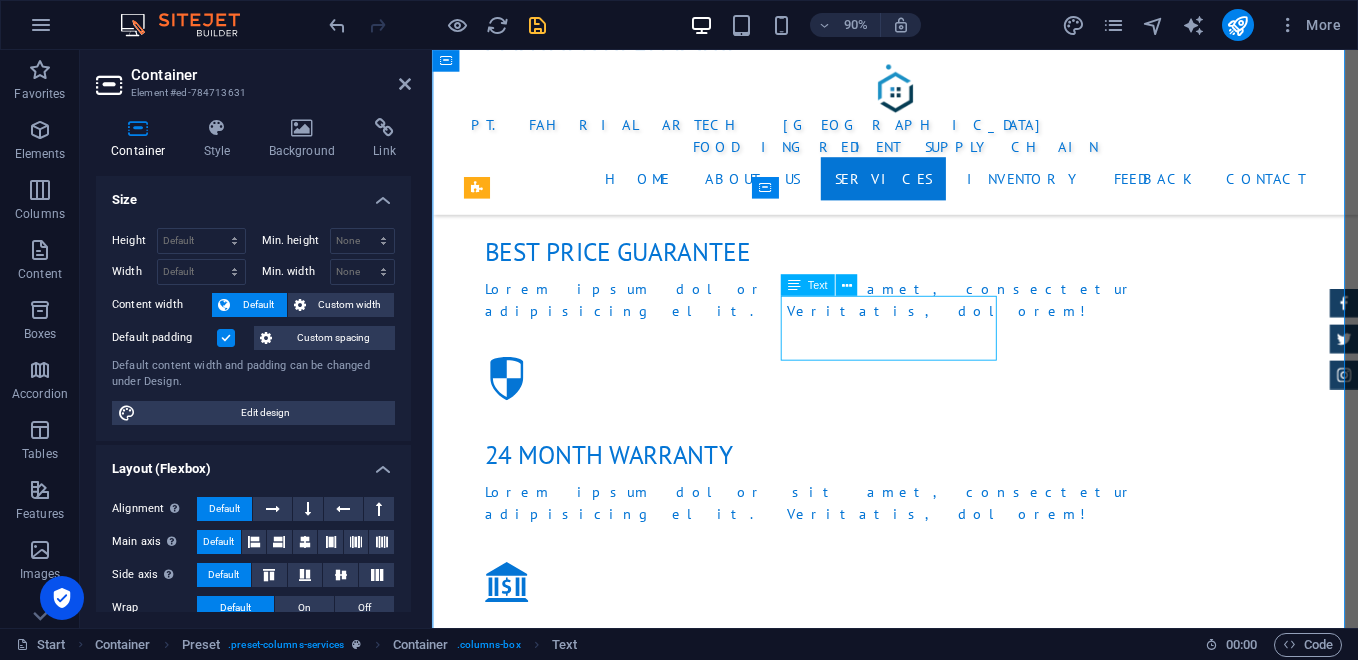 click on "Menyediakan platform pemesanan online B2B dan B2C." at bounding box center [947, 2405] 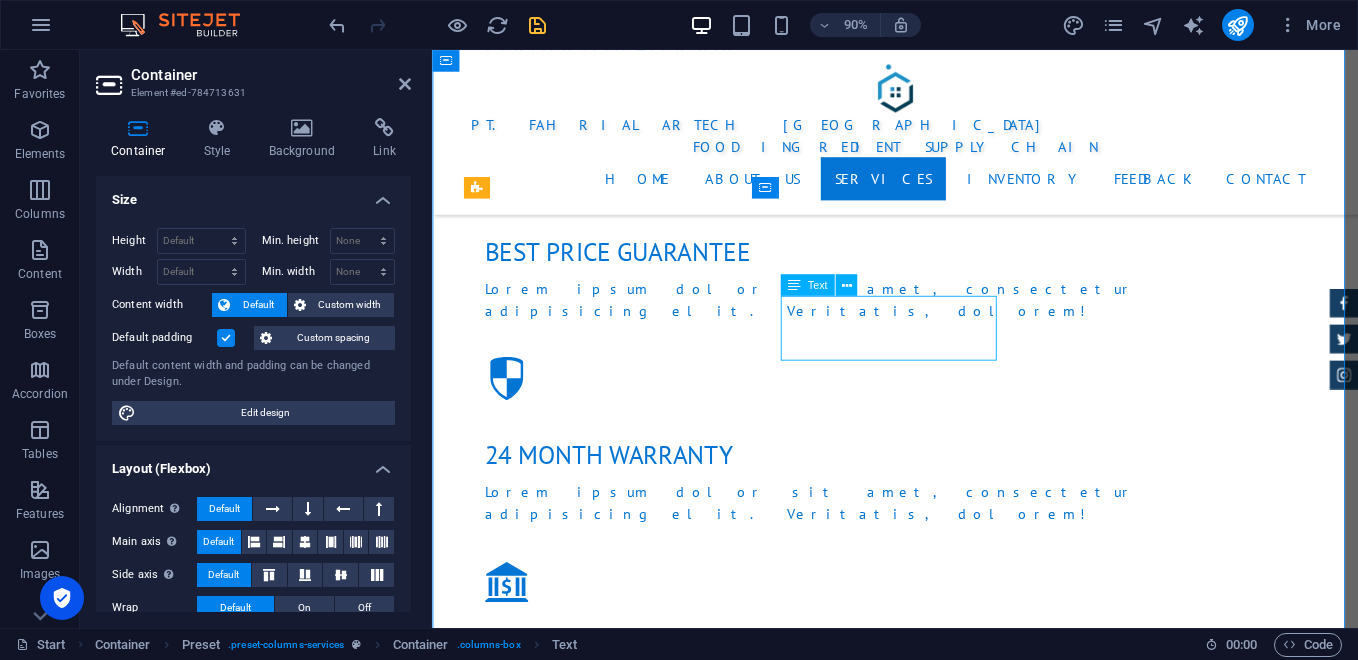 click on "Menyediakan platform pemesanan online B2B dan B2C." at bounding box center [947, 2405] 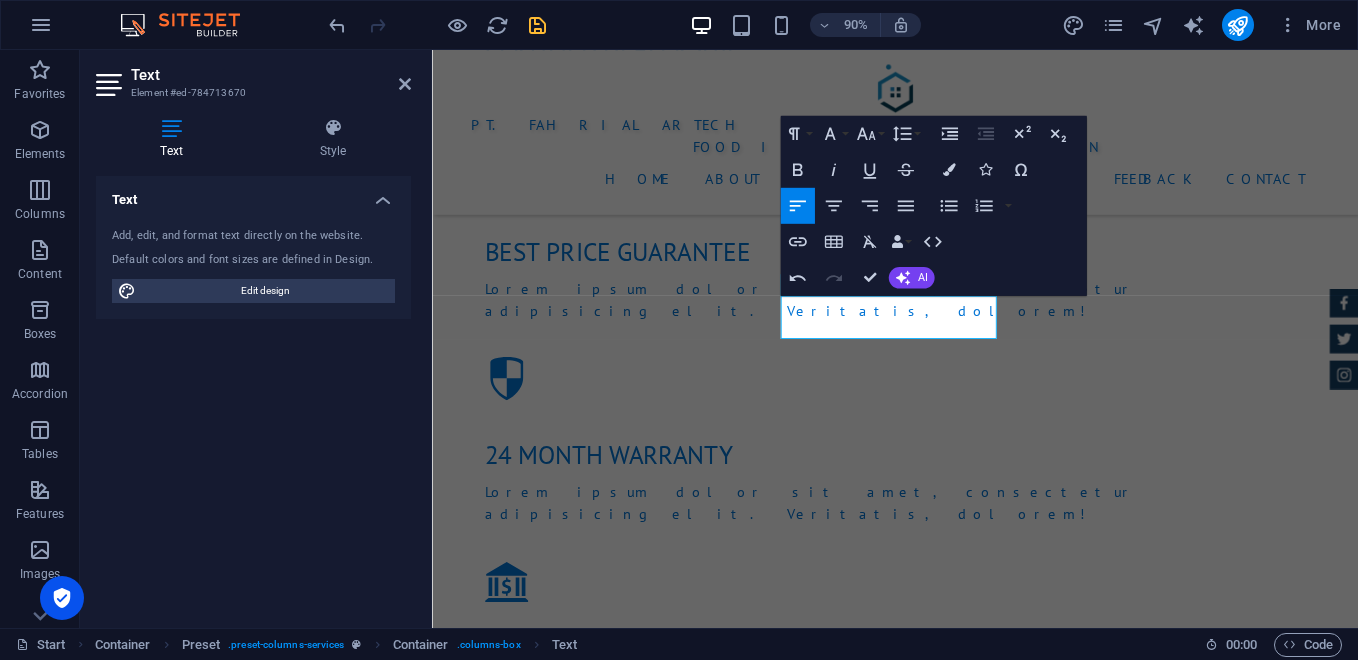 click on "Text Add, edit, and format text directly on the website. Default colors and font sizes are defined in Design. Edit design Alignment Left aligned Centered Right aligned" at bounding box center (253, 394) 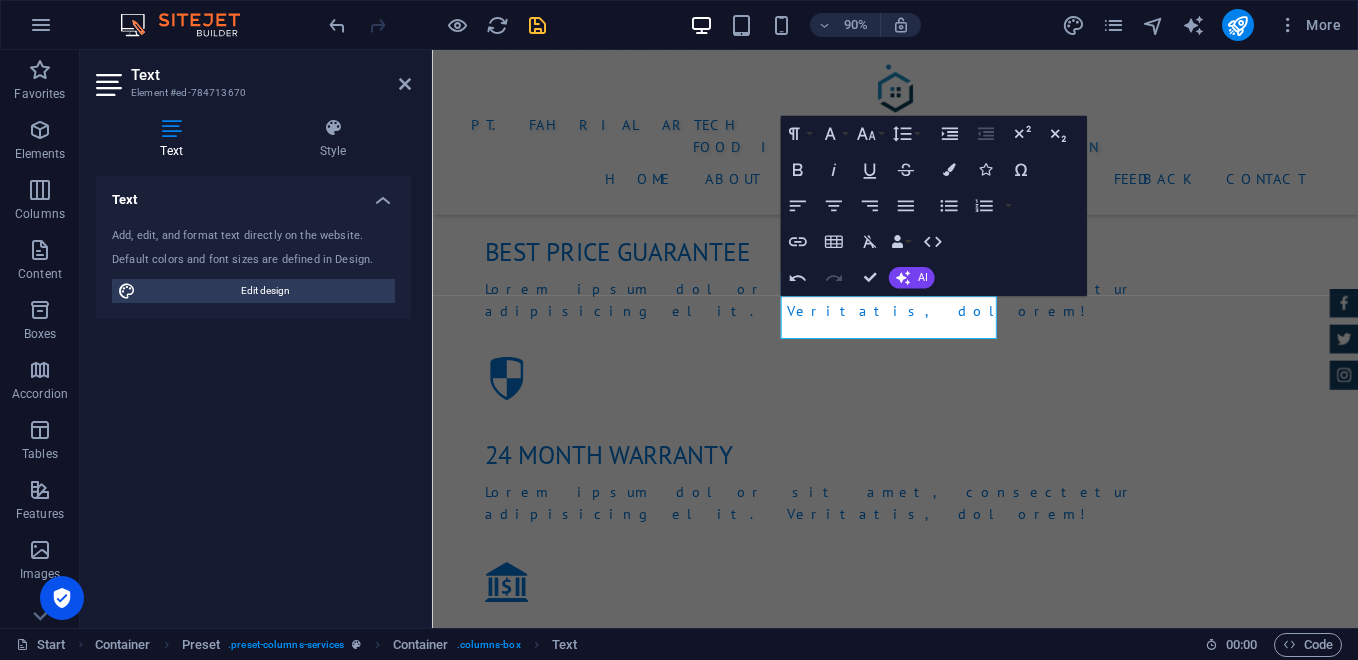 click on "Text Add, edit, and format text directly on the website. Default colors and font sizes are defined in Design. Edit design Alignment Left aligned Centered Right aligned" at bounding box center (253, 394) 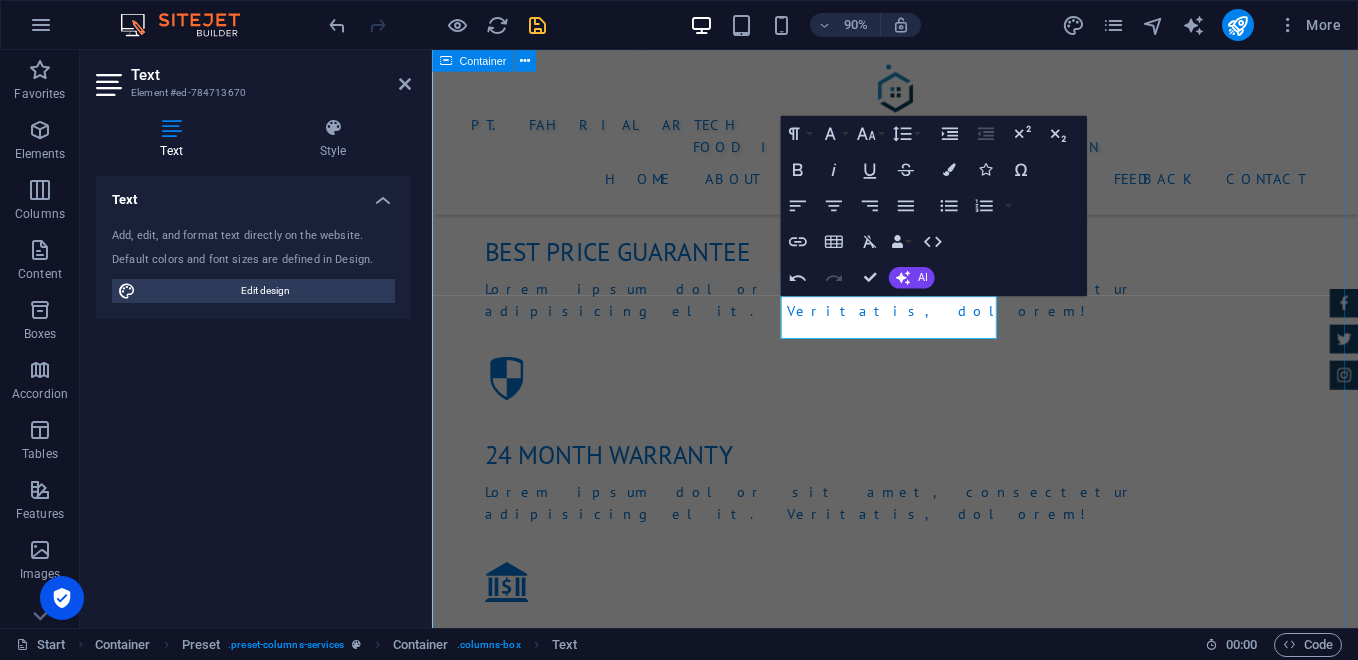 click on "Services Lorem ipsum dolor sit amet, consectetur adipisicing elit. [PERSON_NAME], assumenda, dolore, cum [PERSON_NAME] asperiores consequatur suscipit quidem ducimus eveniet iure expedita consectetur odio voluptatum similique fugit voluptates rem accusamus quae quas dolorem tenetur facere tempora maiores adipisci reiciendis accusantium voluptatibus id voluptate tempore dolor harum nisi amet! Nobis, eaque. Distribusi Langsung Melayani pengiriman langsung ke toko bahan kue, bakery rumahan, pabrik [PERSON_NAME] hotel. Kemitraan Digital Menyediakan platform pemesanan online B2B [PERSON_NAME] B2C. Retail & Outlet Pembukaan toko fisik bahan kue di area strategis Layanan Armada Sendiri Lorum ipsum At vero eos et  Stet clita kasd  Ut wisi enim Loyalty Program Lorum ipsum At vero eos et  Stet clita kasd  Ut wisi enim EDUKASI Lorum ipsum At vero eos et  Stet clita kasd  Ut wisi enim" at bounding box center (946, 2538) 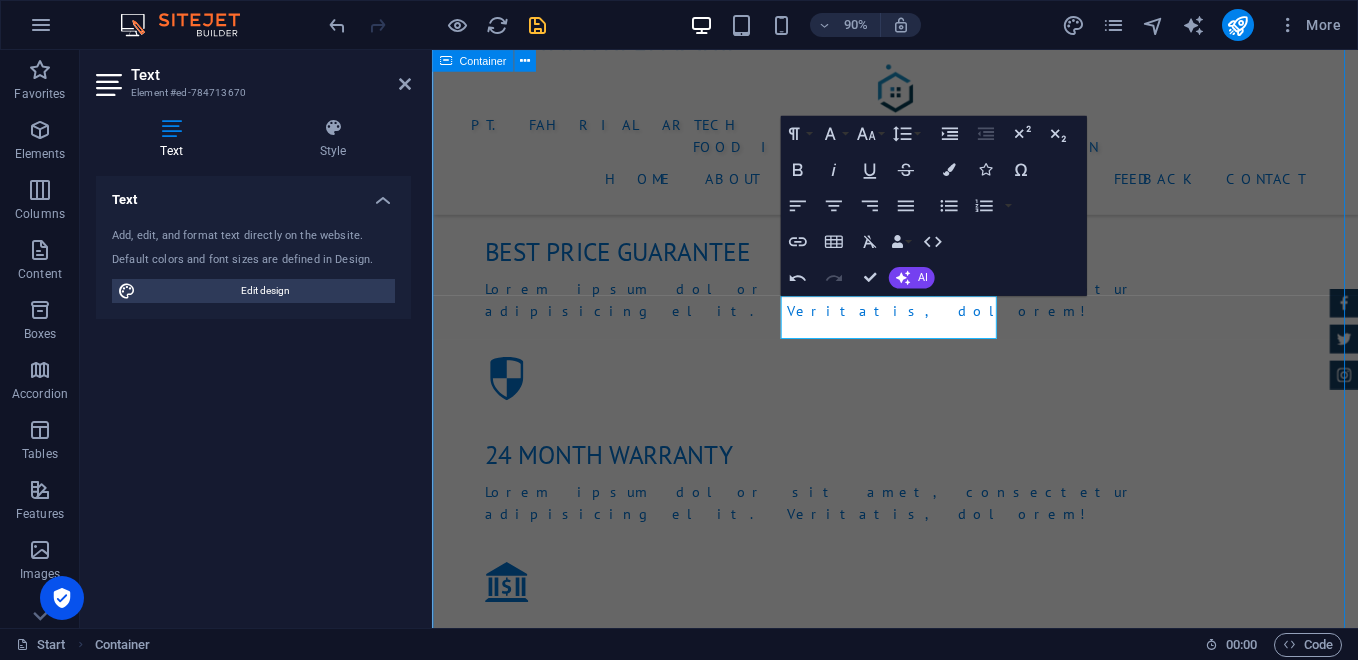 click on "Services Lorem ipsum dolor sit amet, consectetur adipisicing elit. [PERSON_NAME], assumenda, dolore, cum [PERSON_NAME] asperiores consequatur suscipit quidem ducimus eveniet iure expedita consectetur odio voluptatum similique fugit voluptates rem accusamus quae quas dolorem tenetur facere tempora maiores adipisci reiciendis accusantium voluptatibus id voluptate tempore dolor harum nisi amet! Nobis, eaque. Distribusi Langsung Melayani pengiriman langsung ke toko bahan kue, bakery rumahan, pabrik [PERSON_NAME] hotel. Kemitraan Digital Menyediakan platform pemesanan online B2B [PERSON_NAME] B2C. Retail & Outlet Pembukaan toko fisik bahan kue di area strategis Layanan Armada Sendiri Lorum ipsum At vero eos et  Stet clita kasd  Ut wisi enim Loyalty Program Lorum ipsum At vero eos et  Stet clita kasd  Ut wisi enim EDUKASI Lorum ipsum At vero eos et  Stet clita kasd  Ut wisi enim" at bounding box center [946, 2538] 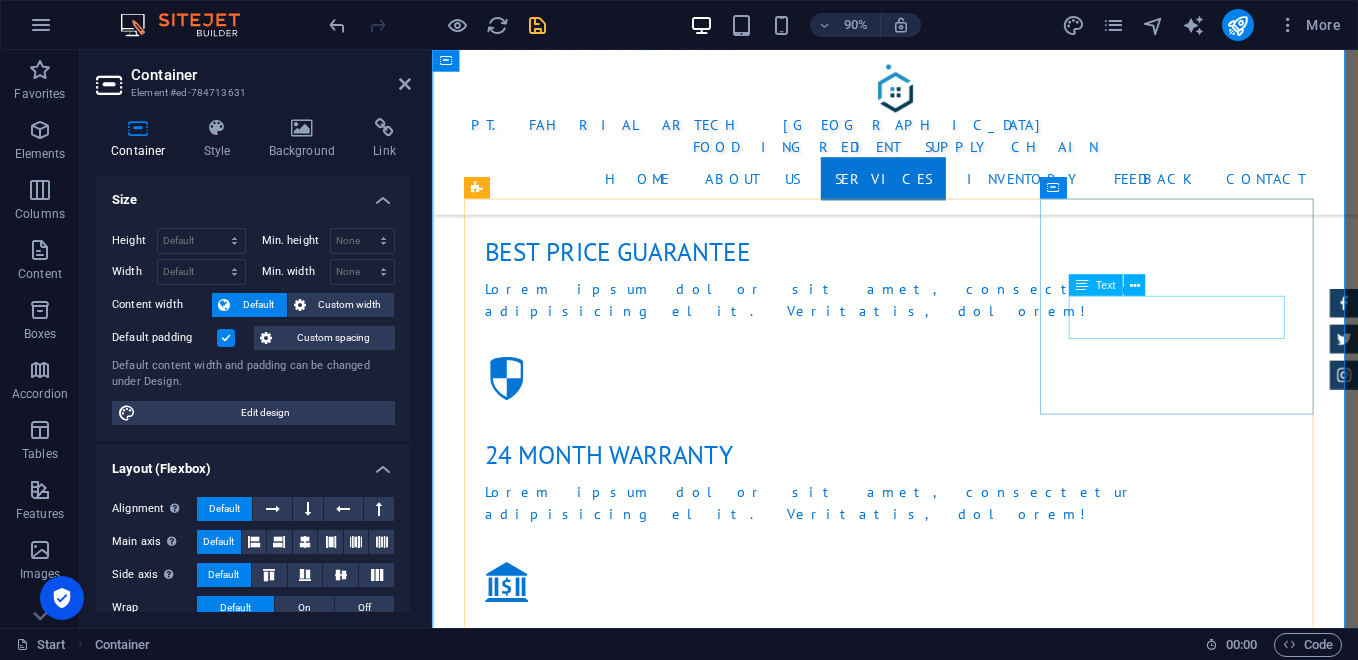 click on "Pembukaan toko fisik bahan kue di area strategis" at bounding box center [947, 2549] 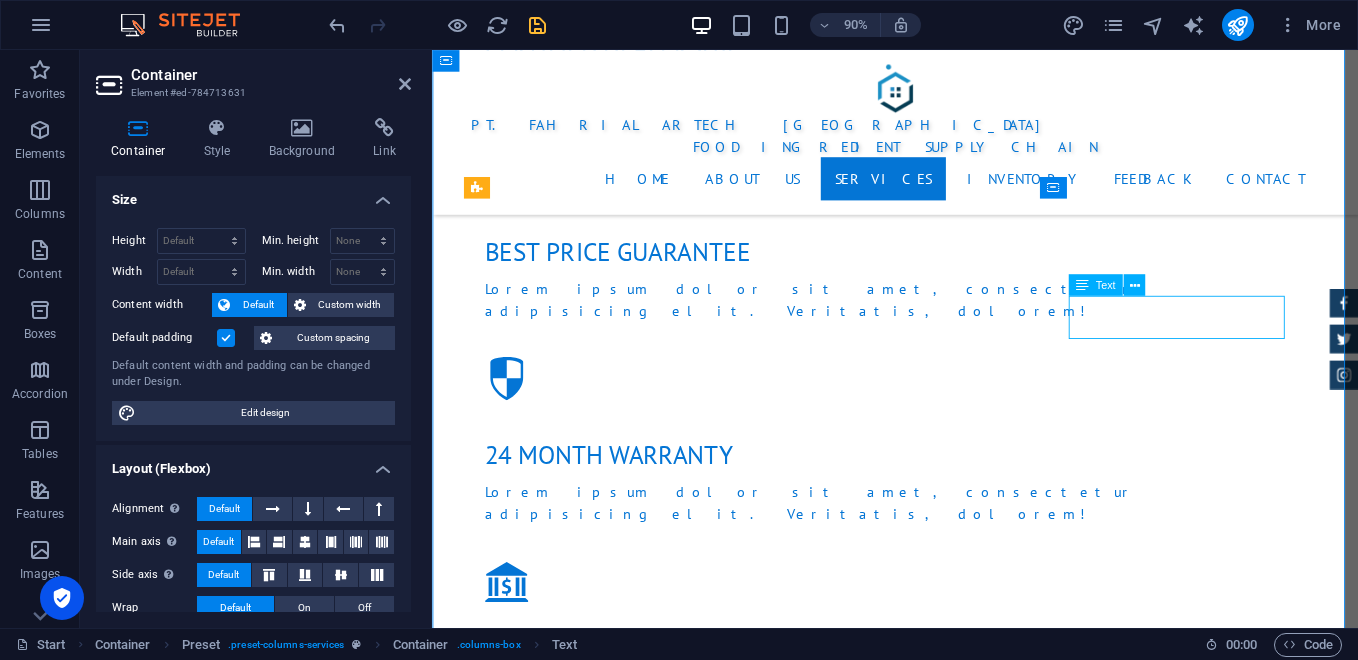 click on "Pembukaan toko fisik bahan kue di area strategis" at bounding box center (947, 2549) 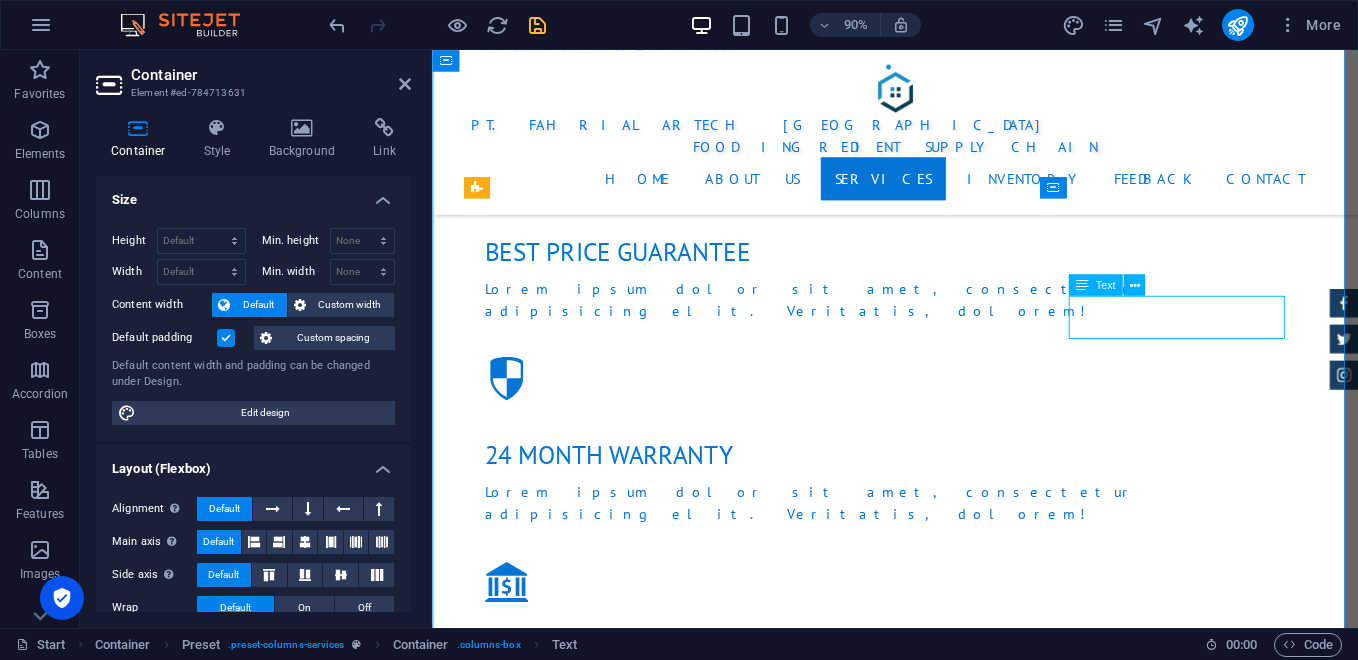 click on "Pembukaan toko fisik bahan kue di area strategis" at bounding box center (947, 2549) 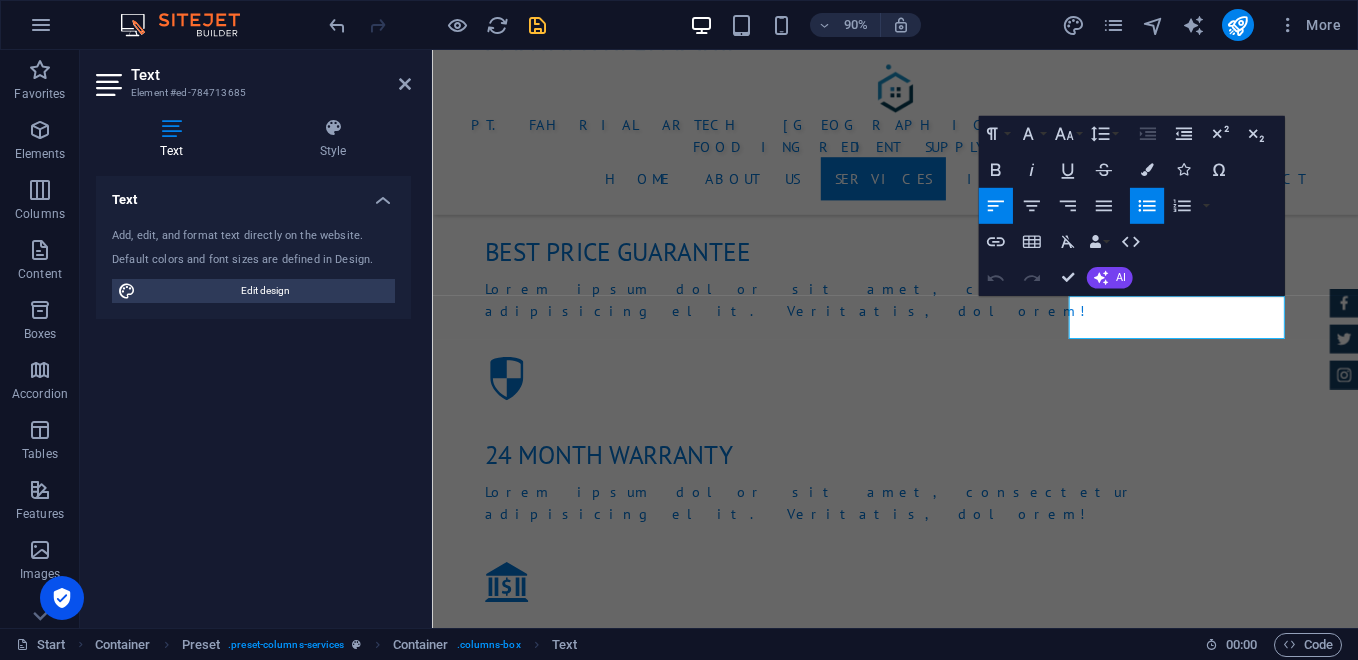click on "Text Add, edit, and format text directly on the website. Default colors and font sizes are defined in Design. Edit design Alignment Left aligned Centered Right aligned" at bounding box center [253, 394] 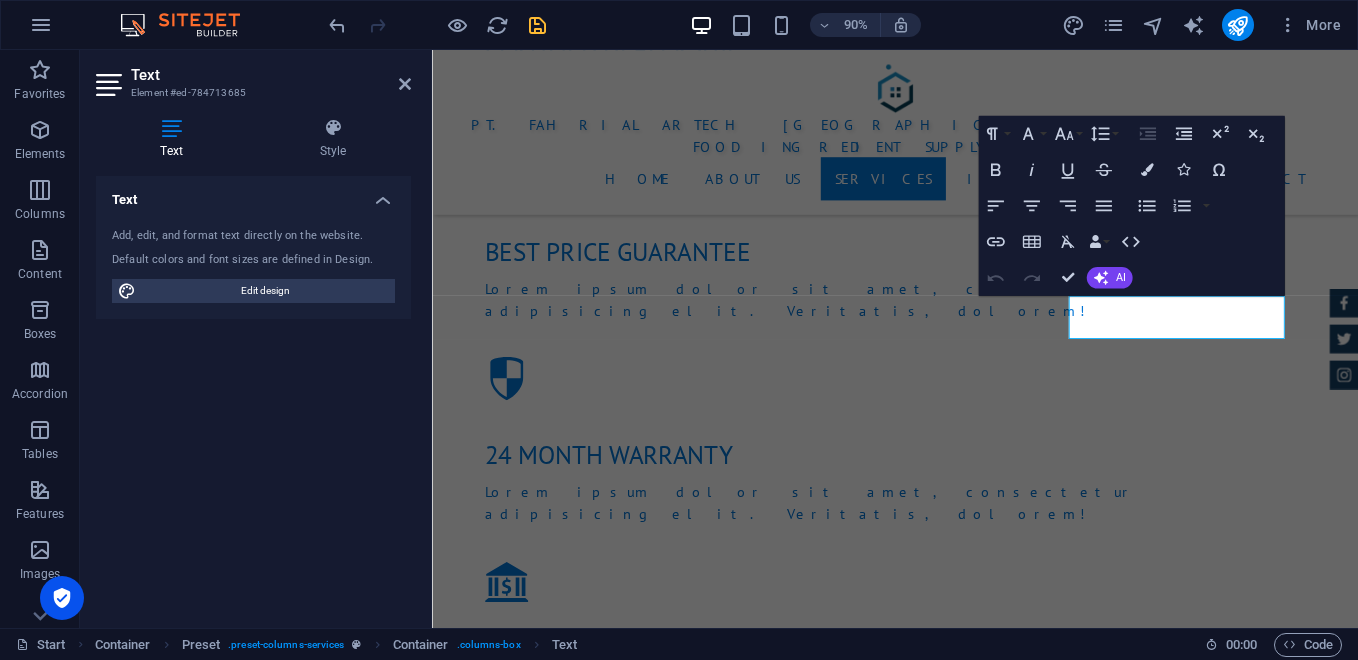 click on "Text Add, edit, and format text directly on the website. Default colors and font sizes are defined in Design. Edit design Alignment Left aligned Centered Right aligned" at bounding box center (253, 394) 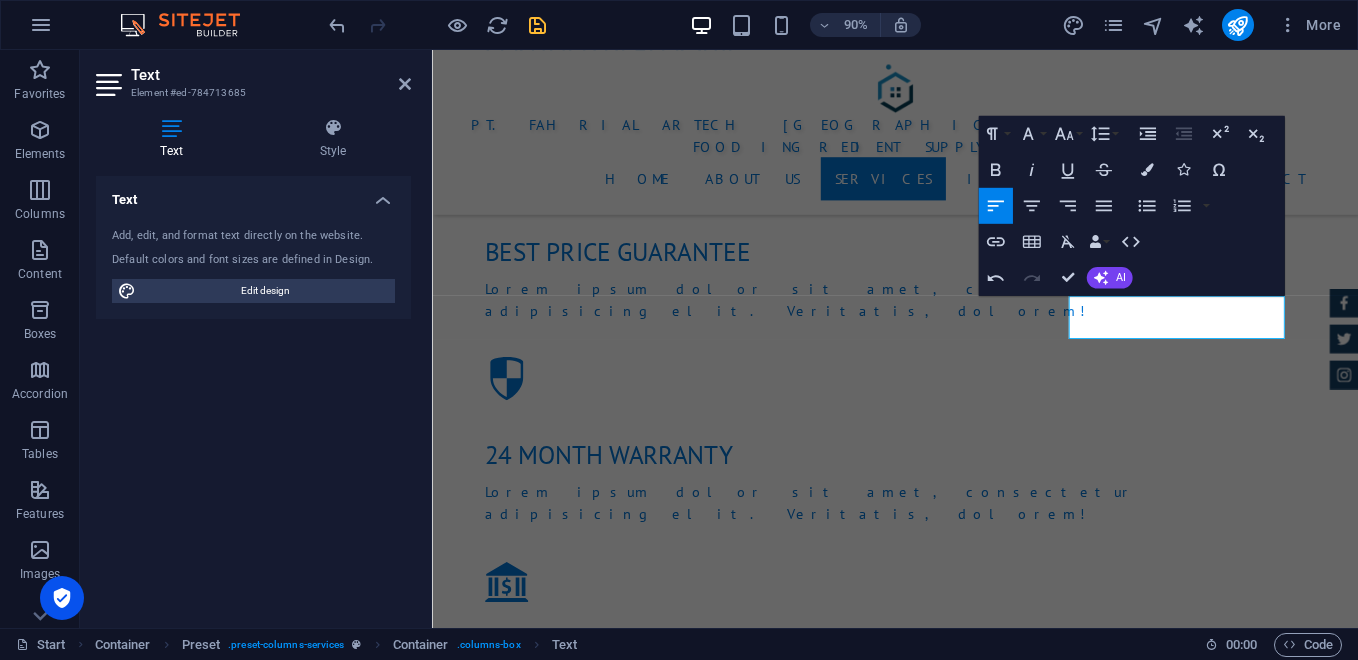 click on "Text Add, edit, and format text directly on the website. Default colors and font sizes are defined in Design. Edit design Alignment Left aligned Centered Right aligned" at bounding box center [253, 394] 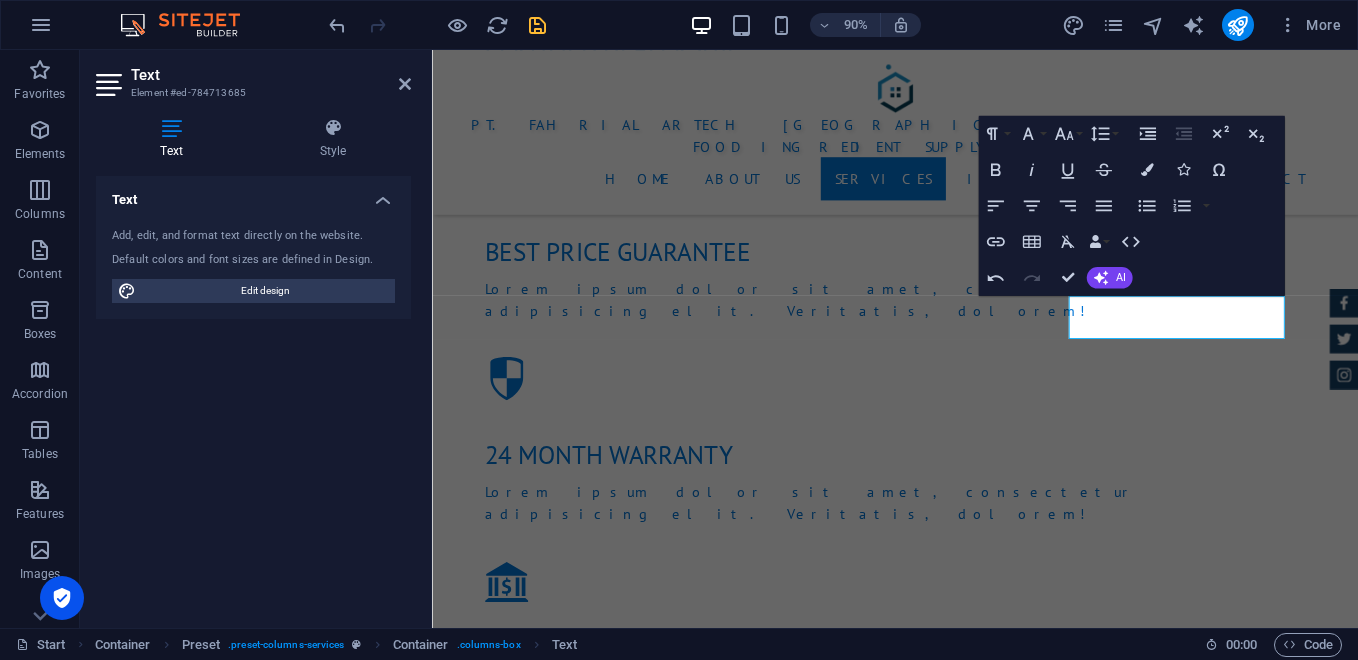 click on "Text Add, edit, and format text directly on the website. Default colors and font sizes are defined in Design. Edit design Alignment Left aligned Centered Right aligned" at bounding box center [253, 394] 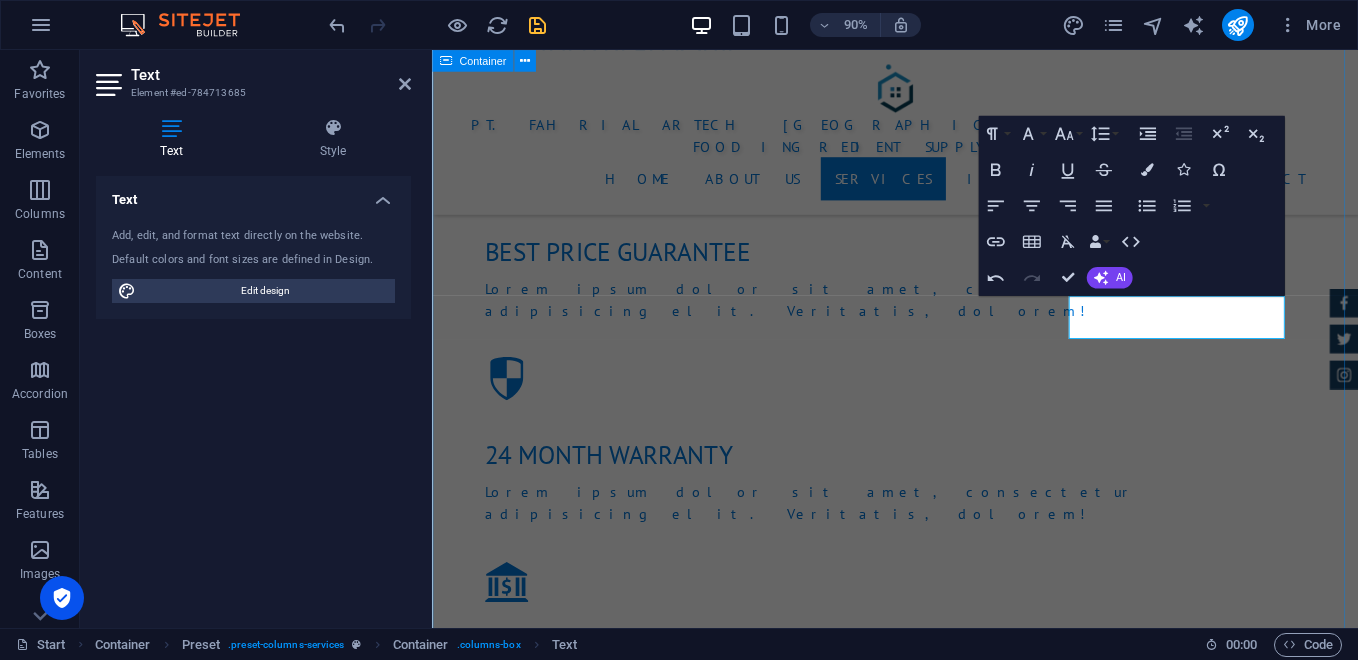 click on "Services Lorem ipsum dolor sit amet, consectetur adipisicing elit. [PERSON_NAME], assumenda, dolore, cum [PERSON_NAME] asperiores consequatur suscipit quidem ducimus eveniet iure expedita consectetur odio voluptatum similique fugit voluptates rem accusamus quae quas dolorem tenetur facere tempora maiores adipisci reiciendis accusantium voluptatibus id voluptate tempore dolor harum nisi amet! Nobis, eaque. Distribusi Langsung Melayani pengiriman langsung ke toko bahan kue, bakery rumahan, pabrik [PERSON_NAME] hotel. Kemitraan Digital Menyediakan platform pemesanan online B2B [PERSON_NAME] B2C. Retail & Outlet Pembukaan toko fisik bahan kue di area strategis Layanan Armada Sendiri Lorum ipsum At vero eos et  Stet clita kasd  Ut wisi enim Loyalty Program Lorum ipsum At vero eos et  Stet clita kasd  Ut wisi enim EDUKASI Lorum ipsum At vero eos et  Stet clita kasd  Ut wisi enim" at bounding box center (946, 2538) 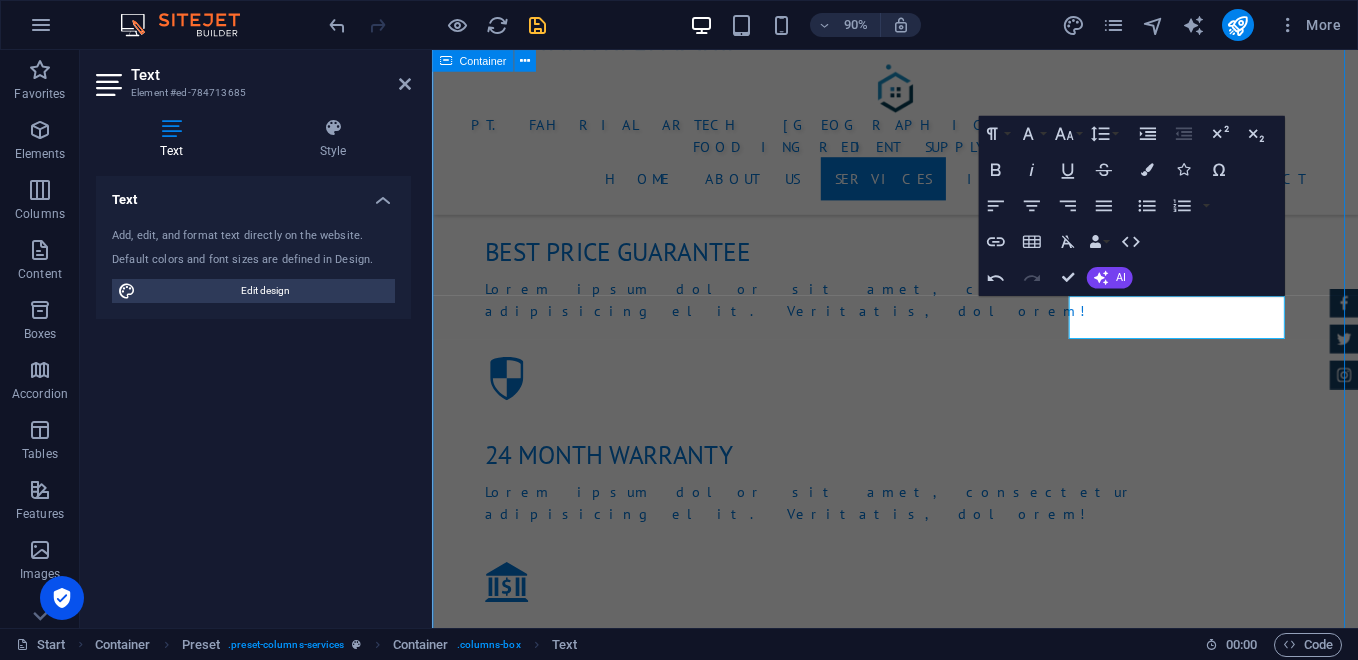 click on "Services Lorem ipsum dolor sit amet, consectetur adipisicing elit. [PERSON_NAME], assumenda, dolore, cum [PERSON_NAME] asperiores consequatur suscipit quidem ducimus eveniet iure expedita consectetur odio voluptatum similique fugit voluptates rem accusamus quae quas dolorem tenetur facere tempora maiores adipisci reiciendis accusantium voluptatibus id voluptate tempore dolor harum nisi amet! Nobis, eaque. Distribusi Langsung Melayani pengiriman langsung ke toko bahan kue, bakery rumahan, pabrik [PERSON_NAME] hotel. Kemitraan Digital Menyediakan platform pemesanan online B2B [PERSON_NAME] B2C. Retail & Outlet Pembukaan toko fisik bahan kue di area strategis Layanan Armada Sendiri Lorum ipsum At vero eos et  Stet clita kasd  Ut wisi enim Loyalty Program Lorum ipsum At vero eos et  Stet clita kasd  Ut wisi enim EDUKASI Lorum ipsum At vero eos et  Stet clita kasd  Ut wisi enim" at bounding box center [946, 2538] 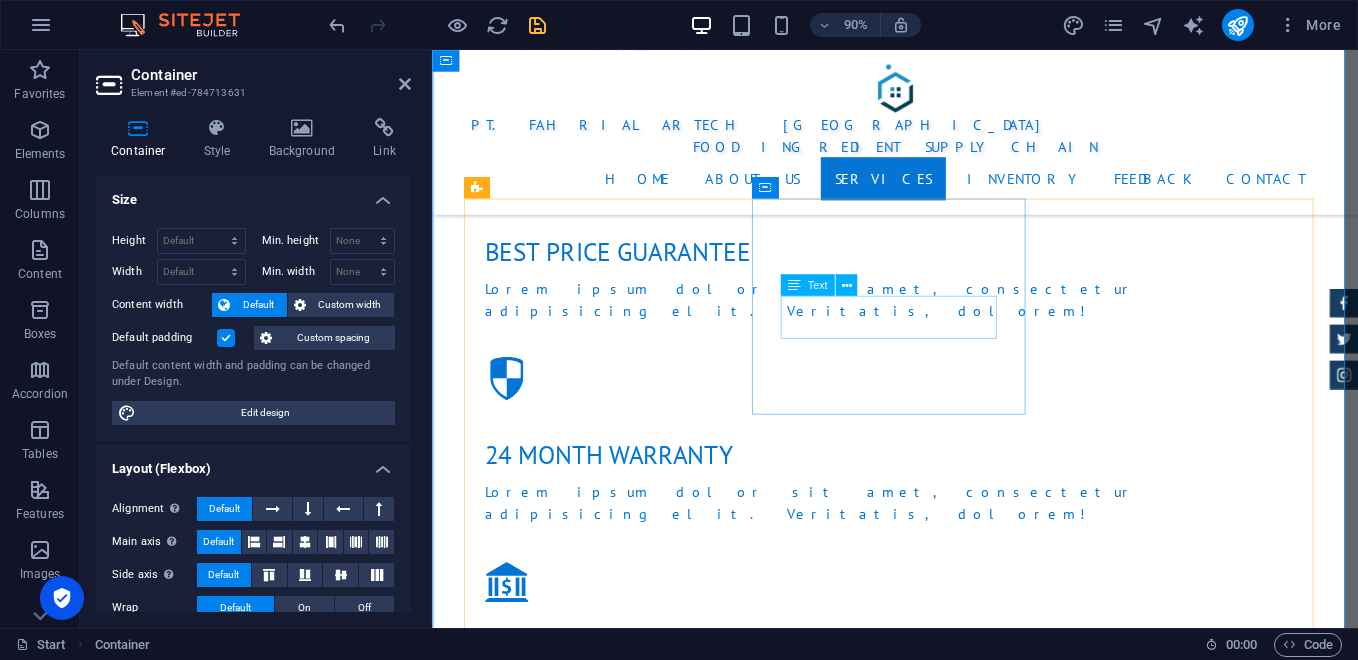 click on "Menyediakan platform pemesanan online B2B dan B2C." at bounding box center (947, 2393) 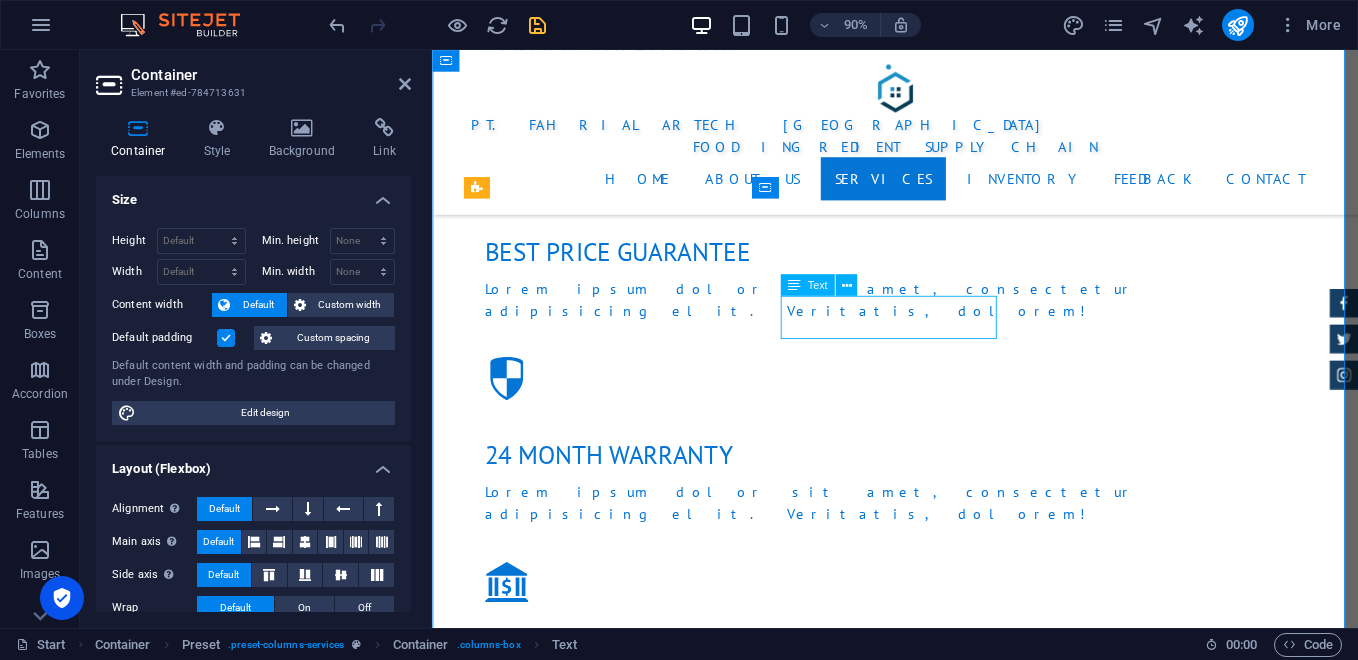 click on "Menyediakan platform pemesanan online B2B dan B2C." at bounding box center (947, 2393) 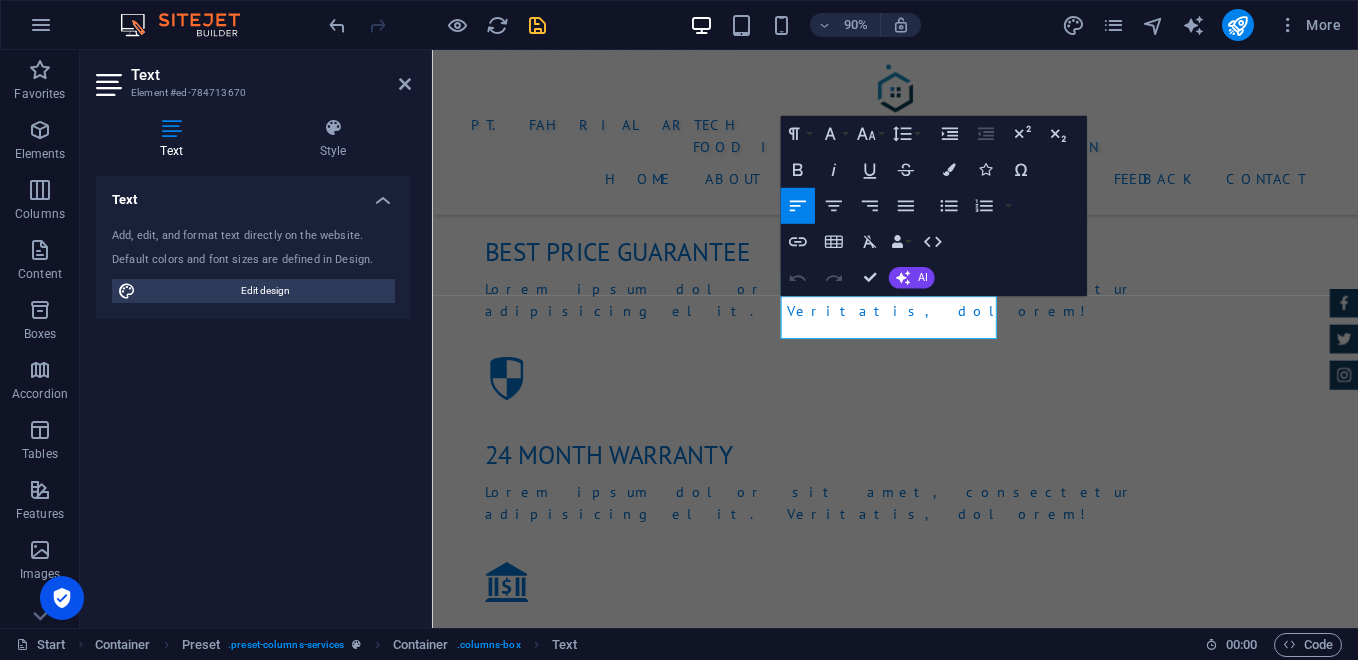click 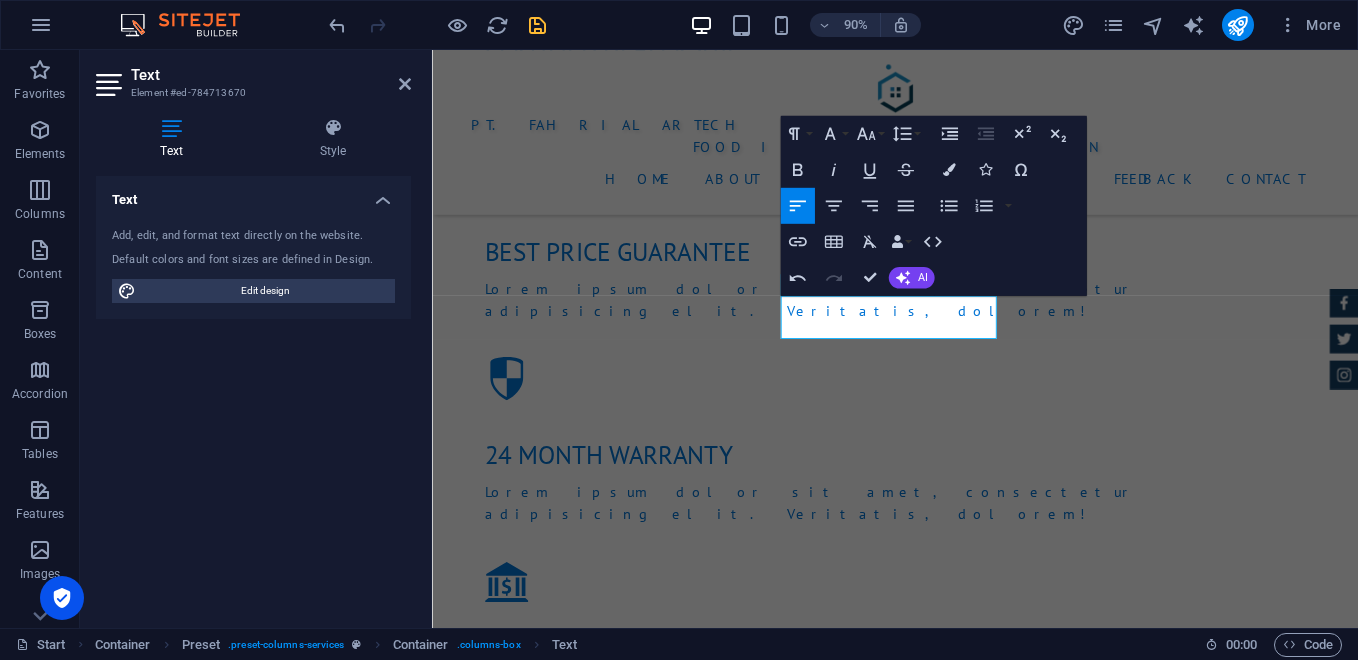 click 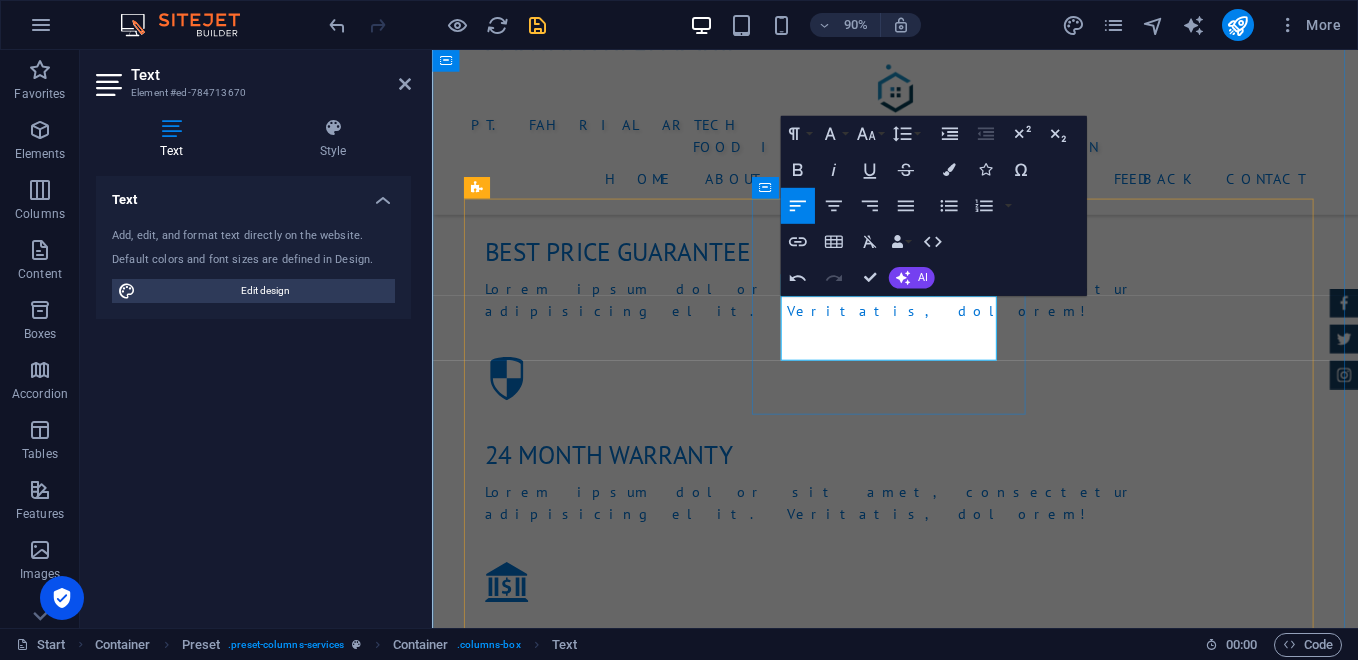 type 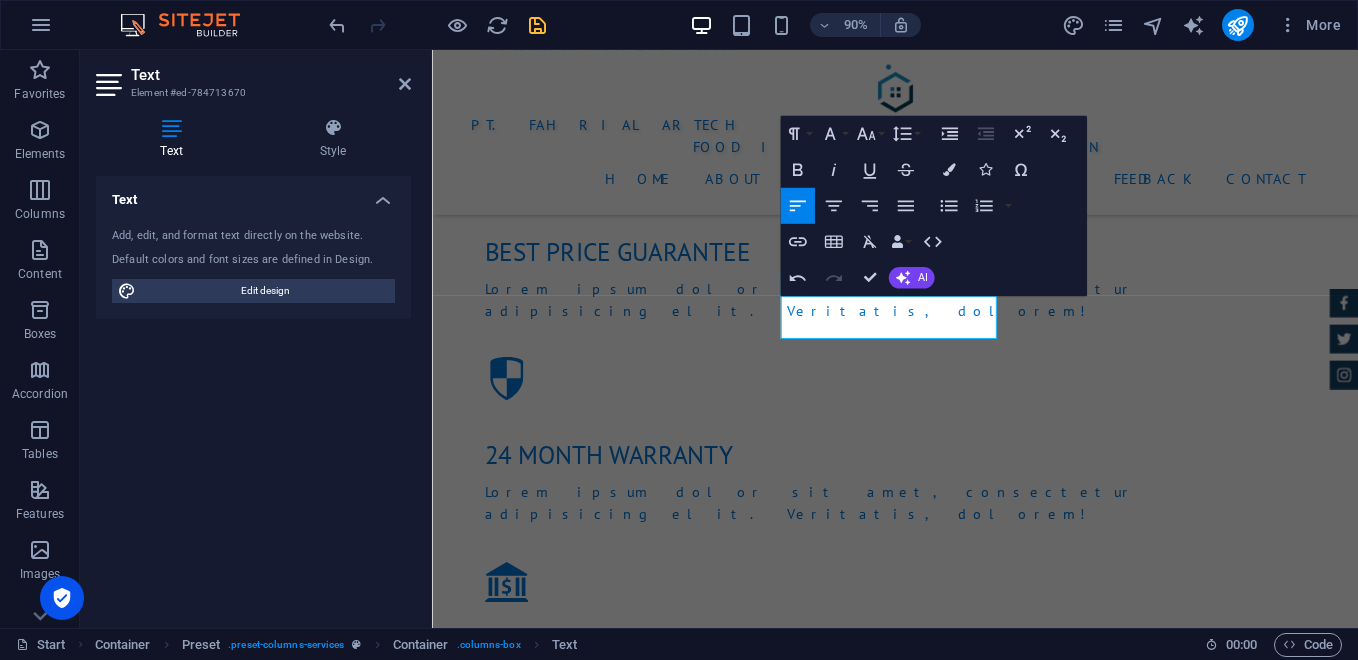 click 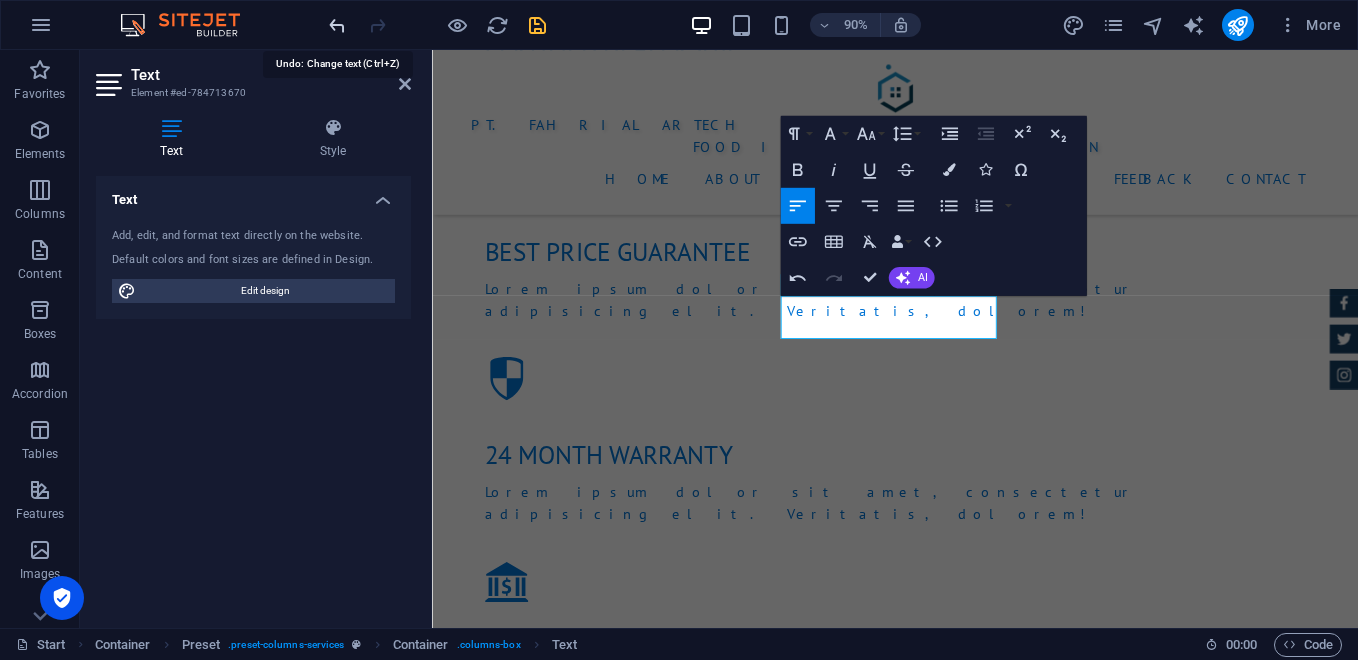 click at bounding box center (337, 25) 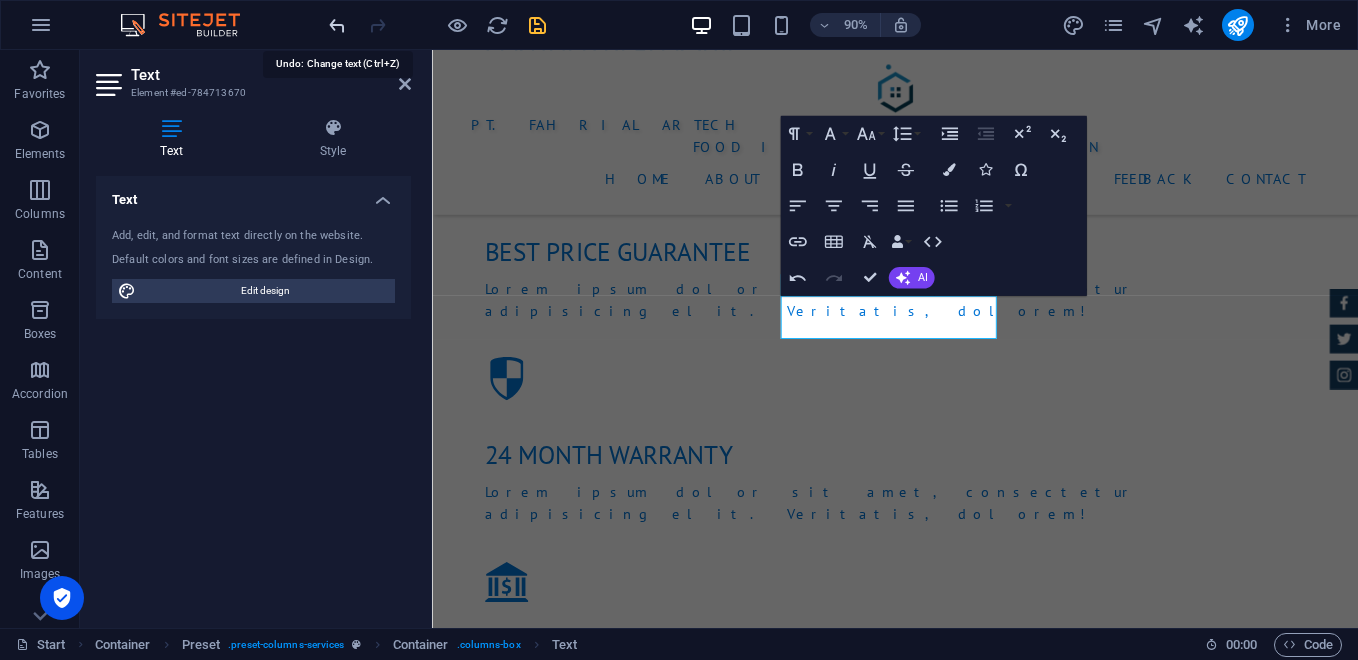 click at bounding box center [337, 25] 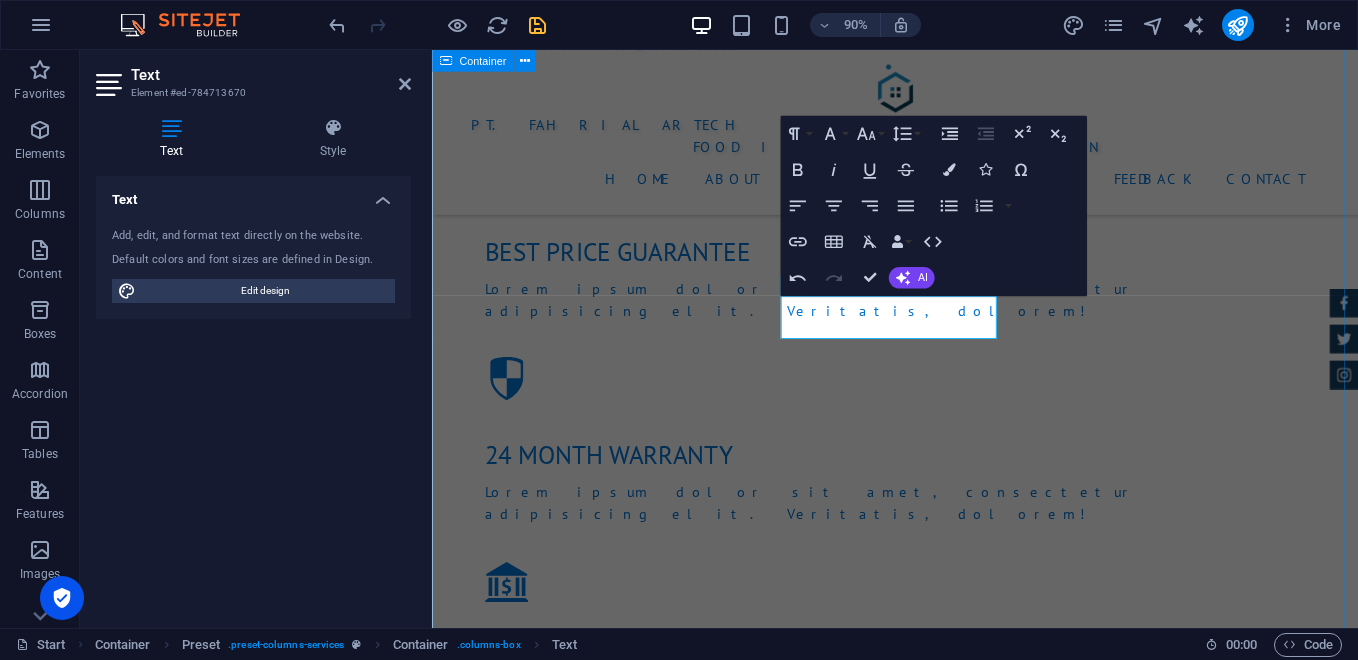 click on "Services Lorem ipsum dolor sit amet, consectetur adipisicing elit. [PERSON_NAME], assumenda, dolore, cum [PERSON_NAME] asperiores consequatur suscipit quidem ducimus eveniet iure expedita consectetur odio voluptatum similique fugit voluptates rem accusamus quae quas dolorem tenetur facere tempora maiores adipisci reiciendis accusantium voluptatibus id voluptate tempore dolor harum nisi amet! Nobis, eaque. Distribusi Langsung Melayani pengiriman langsung ke toko bahan kue, bakery rumahan, pabrik [PERSON_NAME] hotel. Kemitraan Digital enyediakan platform pemesanan online B2B [PERSON_NAME] B2C. Retail & Outlet Pembukaan toko fisik bahan kue di area strategis Layanan Armada Sendiri Lorum ipsum At vero eos et  Stet clita kasd  Ut wisi enim Loyalty Program Lorum ipsum At vero eos et  Stet clita kasd  Ut wisi enim EDUKASI Lorum ipsum At vero eos et  Stet clita kasd  Ut wisi enim" at bounding box center [946, 2538] 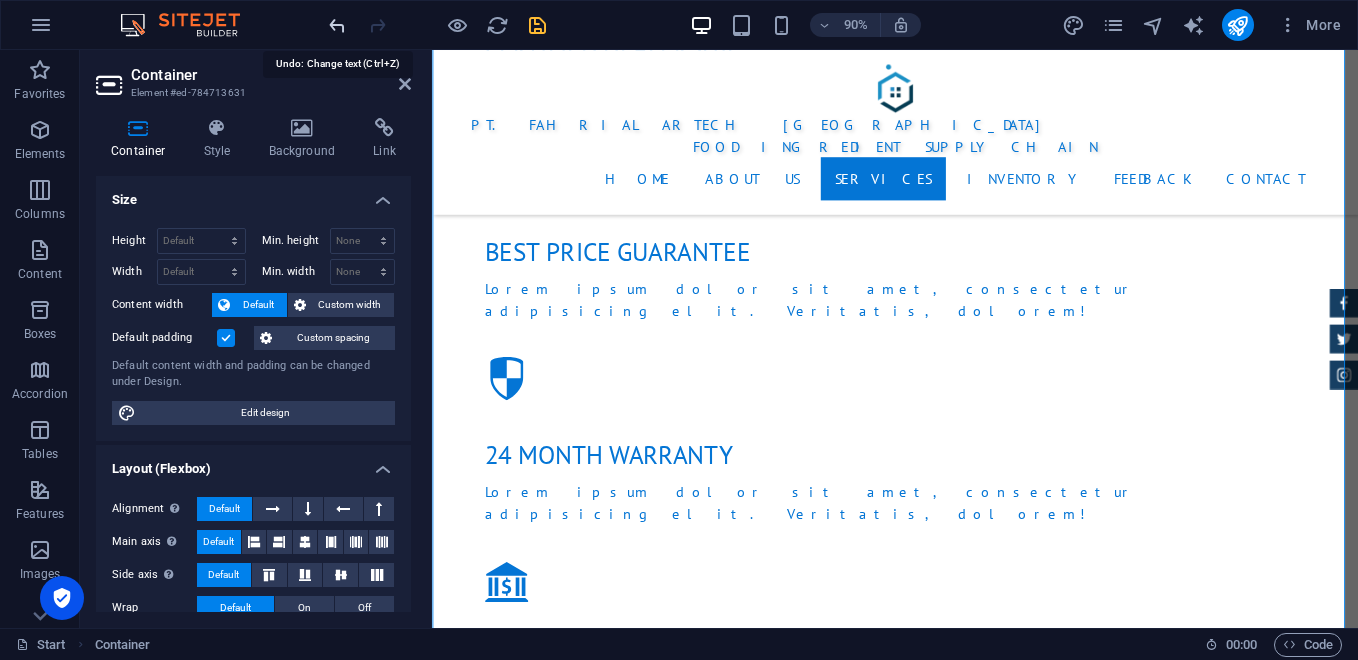 click at bounding box center (337, 25) 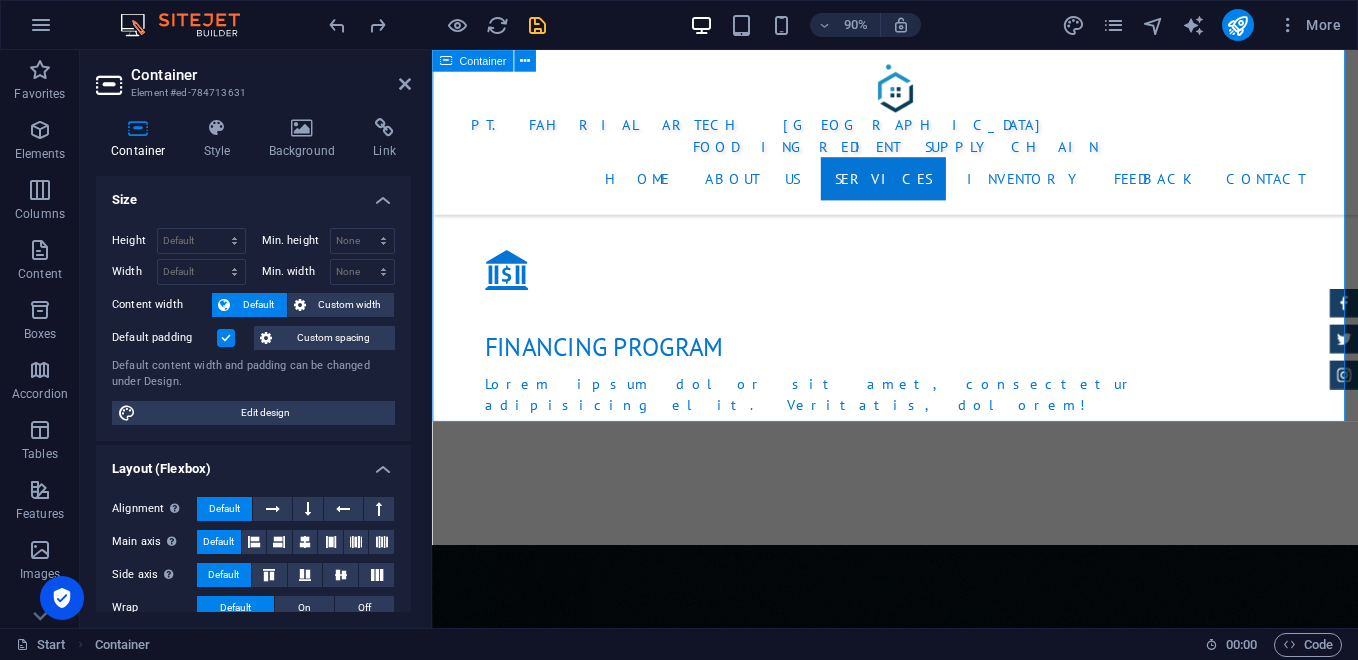 scroll, scrollTop: 2773, scrollLeft: 0, axis: vertical 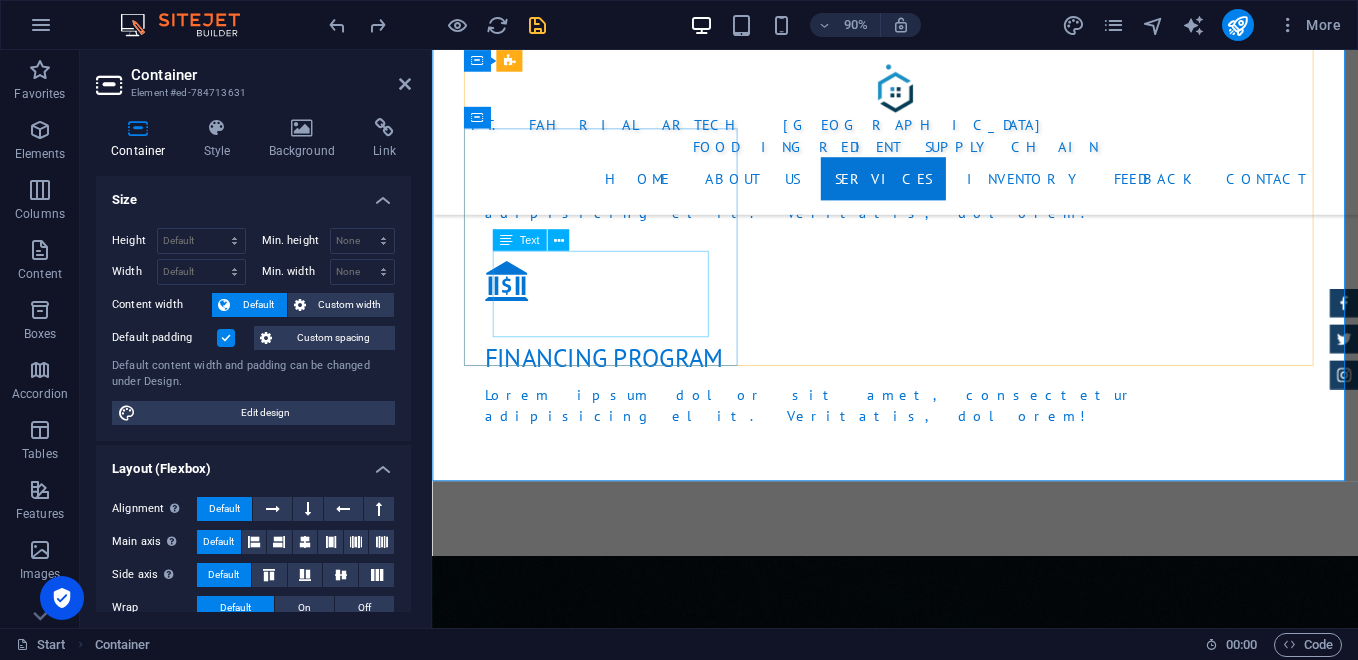 click on "Lorum ipsum At vero eos et  Stet clita kasd  Ut wisi enim" at bounding box center [947, 2397] 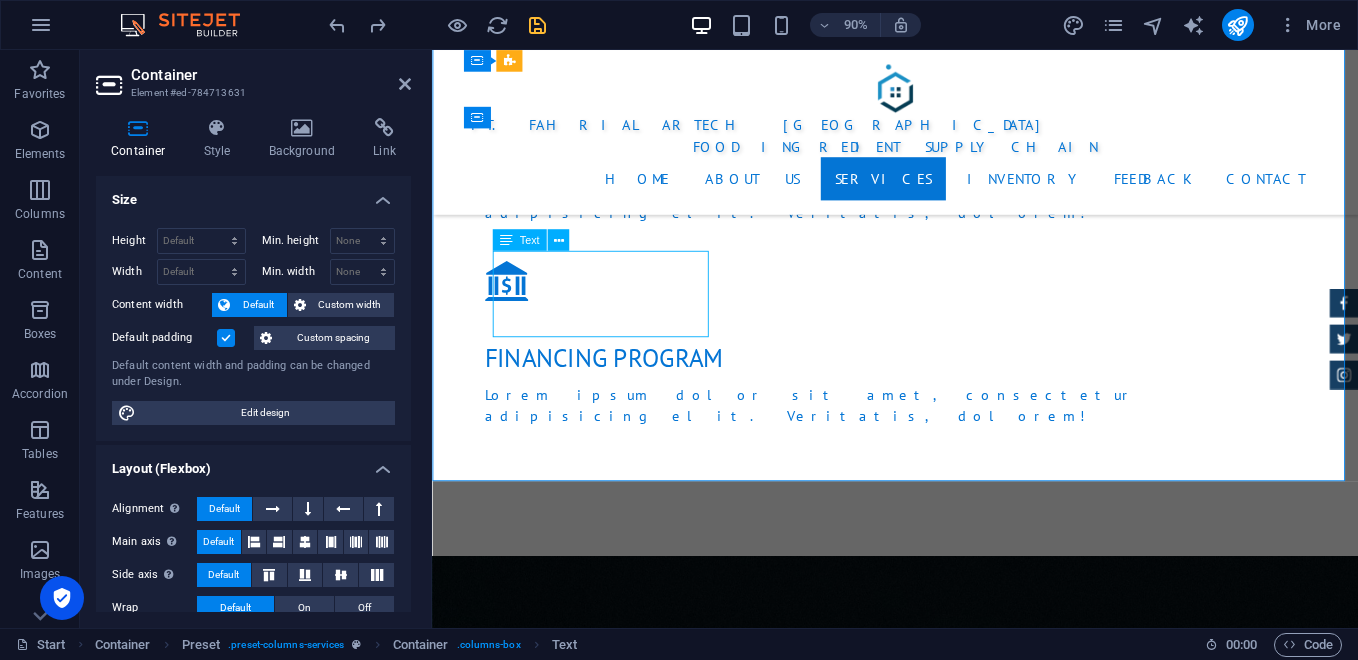click on "Lorum ipsum At vero eos et  Stet clita kasd  Ut wisi enim" at bounding box center (947, 2397) 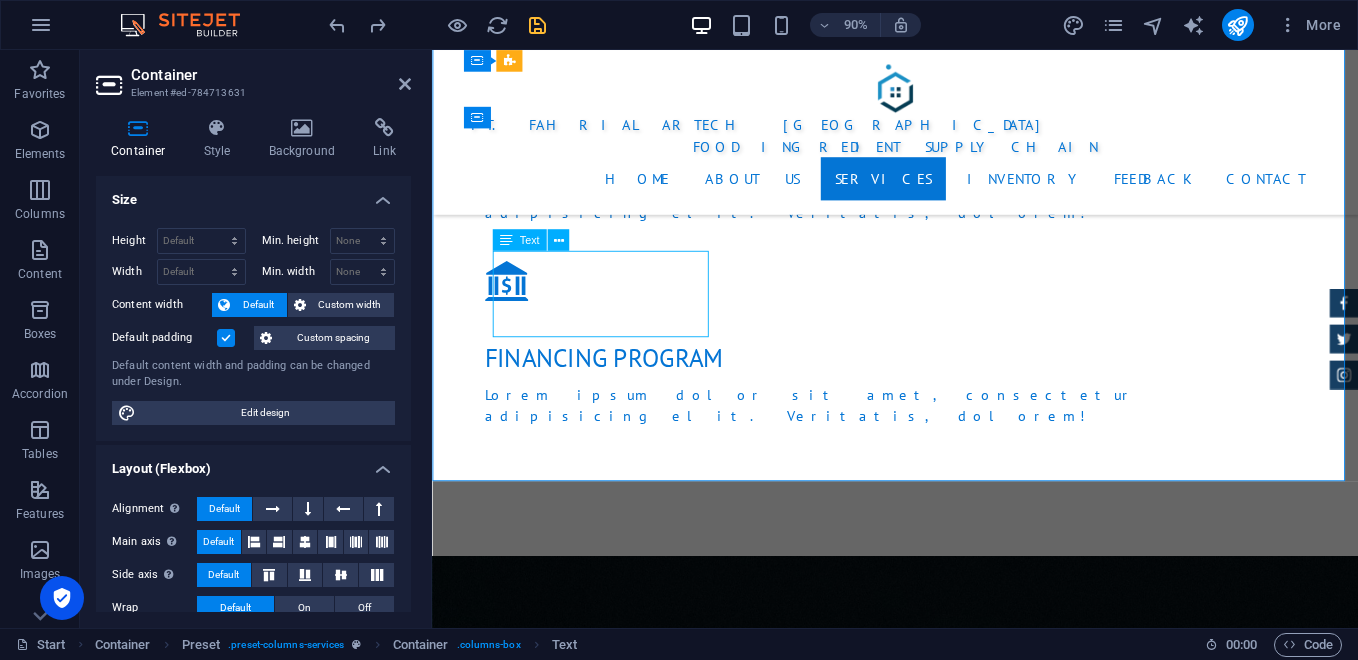 click on "Lorum ipsum At vero eos et  Stet clita kasd  Ut wisi enim" at bounding box center [947, 2397] 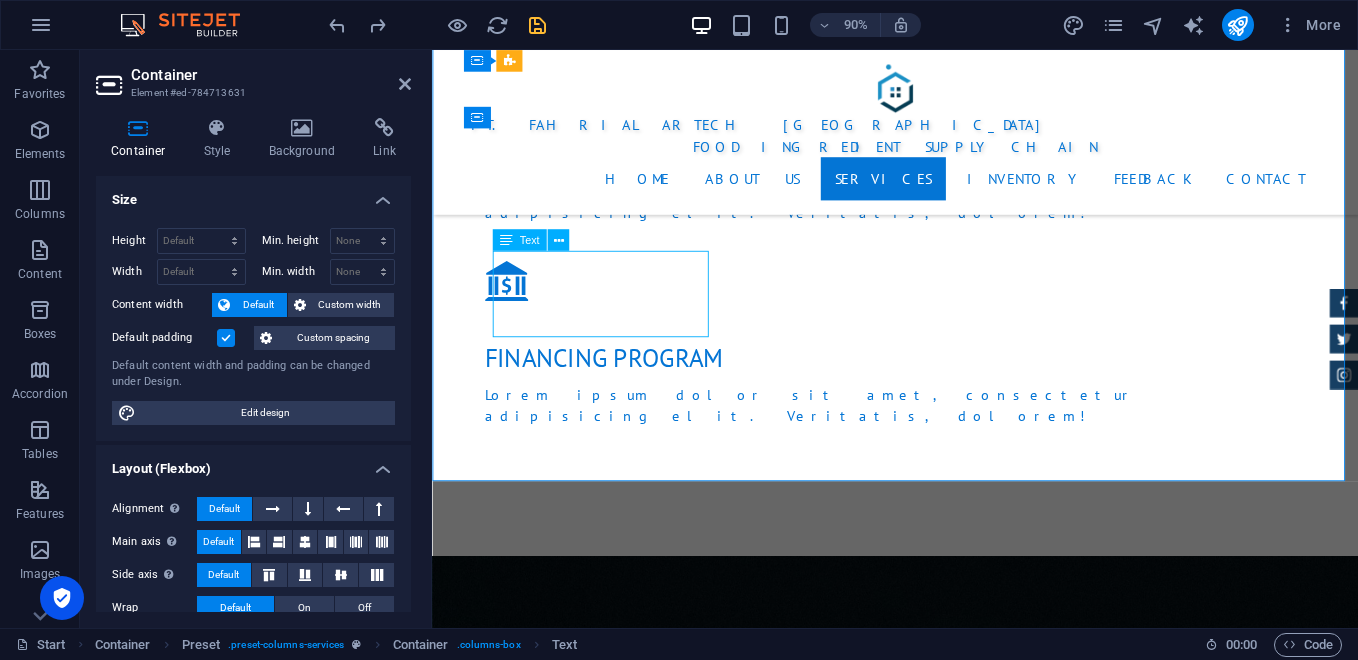 click on "Lorum ipsum At vero eos et  Stet clita kasd  Ut wisi enim" at bounding box center (947, 2397) 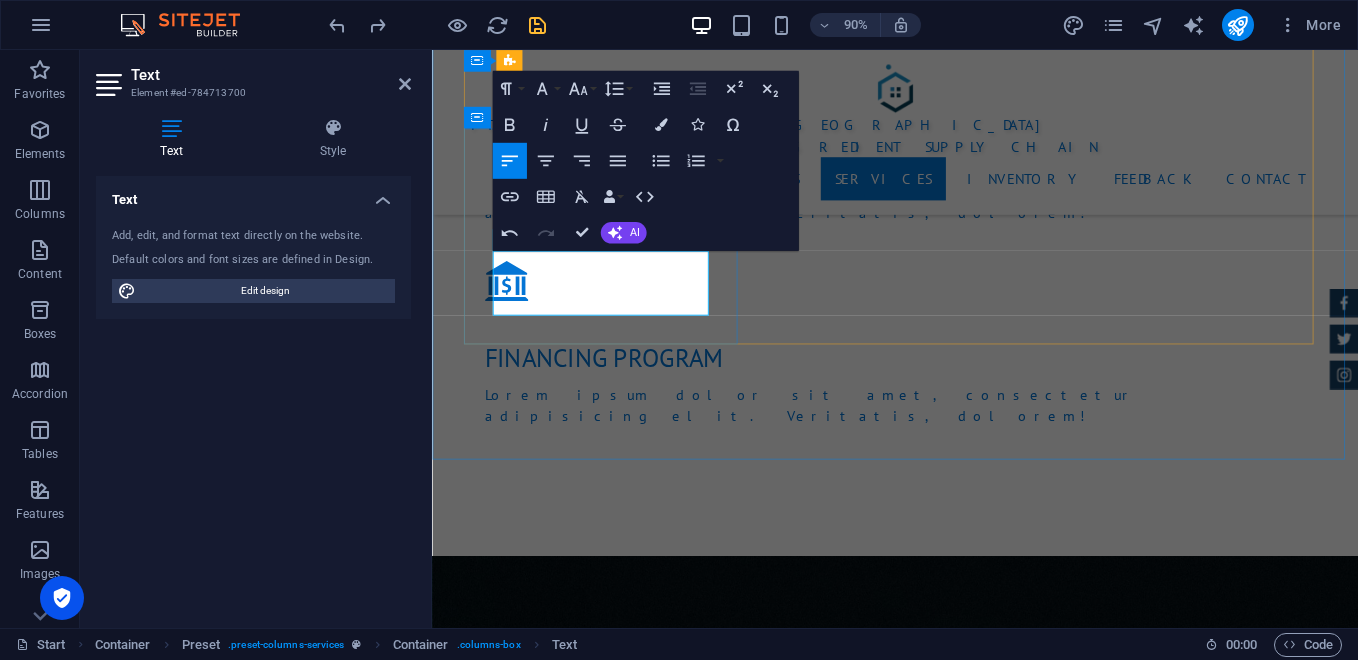 scroll, scrollTop: 522, scrollLeft: 0, axis: vertical 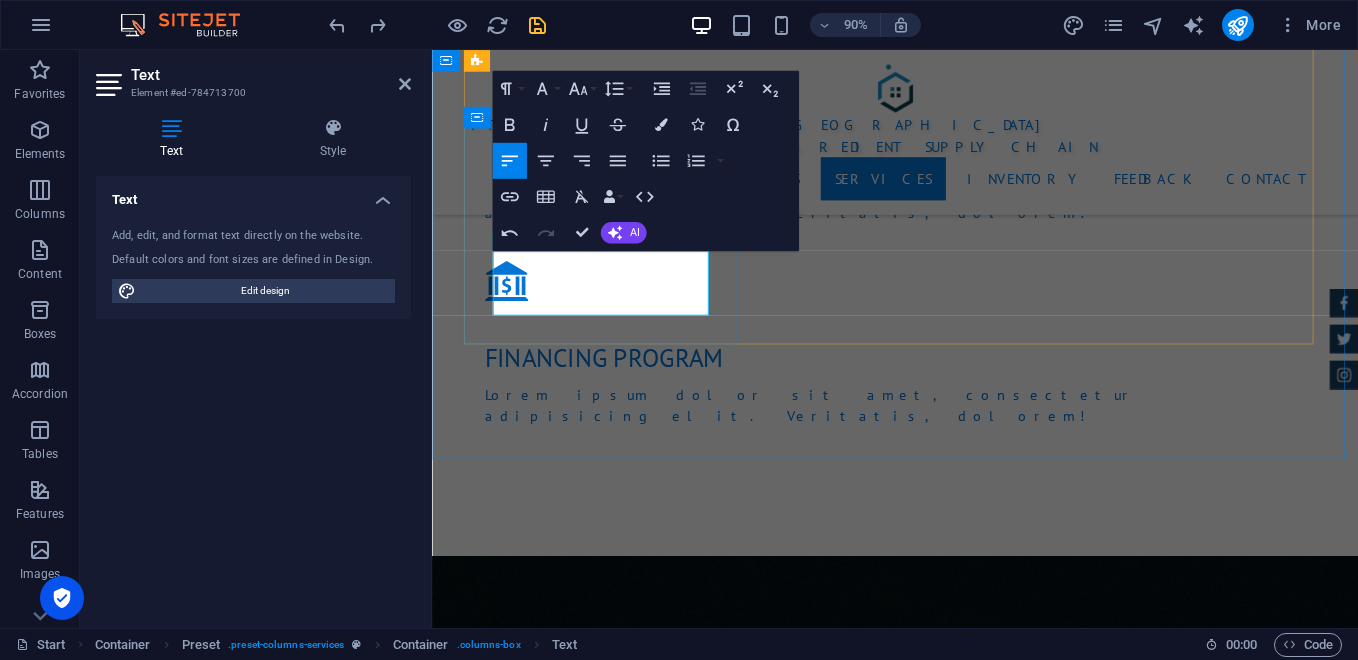 click at bounding box center [947, 2407] 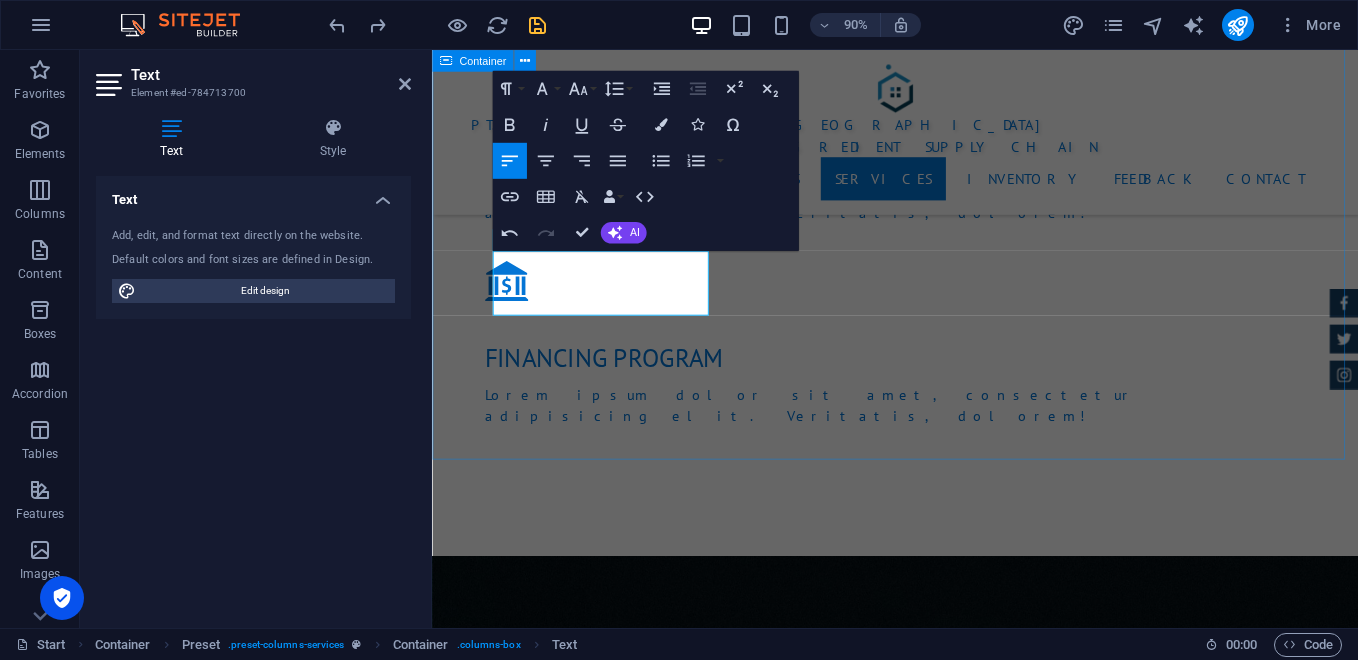 click on "Services Lorem ipsum dolor sit amet, consectetur adipisicing elit. [PERSON_NAME], assumenda, dolore, cum [PERSON_NAME] asperiores consequatur suscipit quidem ducimus eveniet iure expedita consectetur odio voluptatum similique fugit voluptates rem accusamus quae quas dolorem tenetur facere tempora maiores adipisci reiciendis accusantium voluptatibus id voluptate tempore dolor harum nisi amet! Nobis, eaque. Distribusi Langsung Melayani pengiriman langsung ke toko bahan kue, bakery rumahan, pabrik [PERSON_NAME] hotel. Kemitraan Digital Menyediakan platform pemesanan online B2B [PERSON_NAME] B2C. Retail & Outlet Pembukaan toko fisik bahan kue di area strategis Layanan Armada Sendiri Pengiriman tepat waktu [PERSON_NAME] efisien dengan armada internal. Pengiriman tepat waktu [PERSON_NAME] efisien dengan armada internal. Loyalty Program Lorum ipsum At vero eos et  Stet clita kasd  Ut wisi enim EDUKASI Lorum ipsum At vero eos et  Stet clita kasd  Ut wisi enim" at bounding box center [946, 2190] 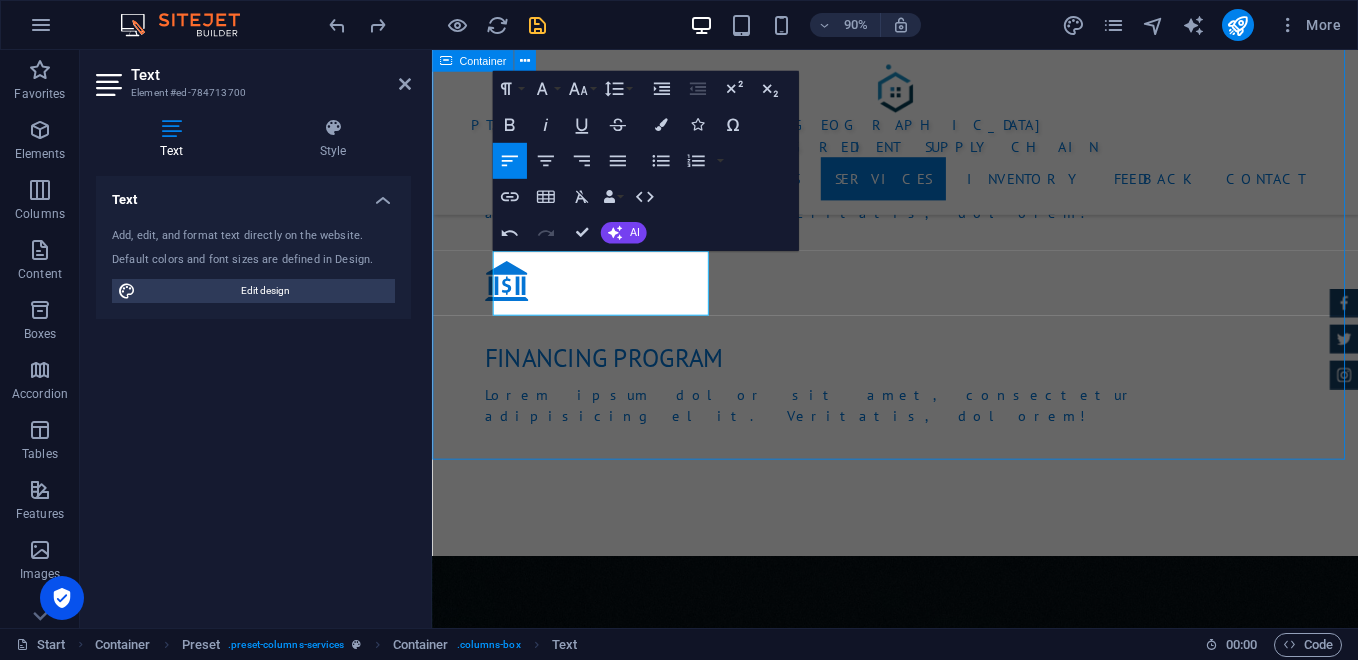 click on "Services Lorem ipsum dolor sit amet, consectetur adipisicing elit. [PERSON_NAME], assumenda, dolore, cum [PERSON_NAME] asperiores consequatur suscipit quidem ducimus eveniet iure expedita consectetur odio voluptatum similique fugit voluptates rem accusamus quae quas dolorem tenetur facere tempora maiores adipisci reiciendis accusantium voluptatibus id voluptate tempore dolor harum nisi amet! Nobis, eaque. Distribusi Langsung Melayani pengiriman langsung ke toko bahan kue, bakery rumahan, pabrik [PERSON_NAME] hotel. Kemitraan Digital Menyediakan platform pemesanan online B2B [PERSON_NAME] B2C. Retail & Outlet Pembukaan toko fisik bahan kue di area strategis Layanan Armada Sendiri Pengiriman tepat waktu [PERSON_NAME] efisien dengan armada internal. Pengiriman tepat waktu [PERSON_NAME] efisien dengan armada internal. Loyalty Program Lorum ipsum At vero eos et  Stet clita kasd  Ut wisi enim EDUKASI Lorum ipsum At vero eos et  Stet clita kasd  Ut wisi enim" at bounding box center [946, 2190] 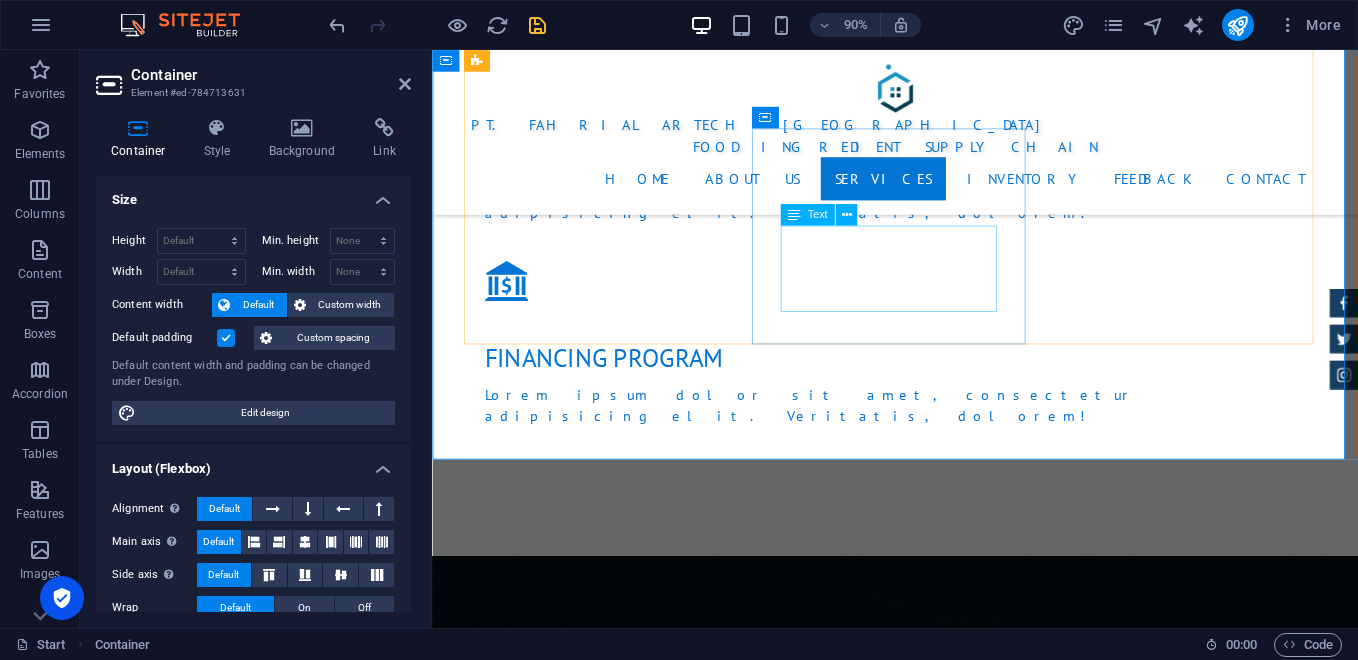 click on "Lorum ipsum At vero eos et  Stet clita kasd  Ut wisi enim" at bounding box center [947, 2589] 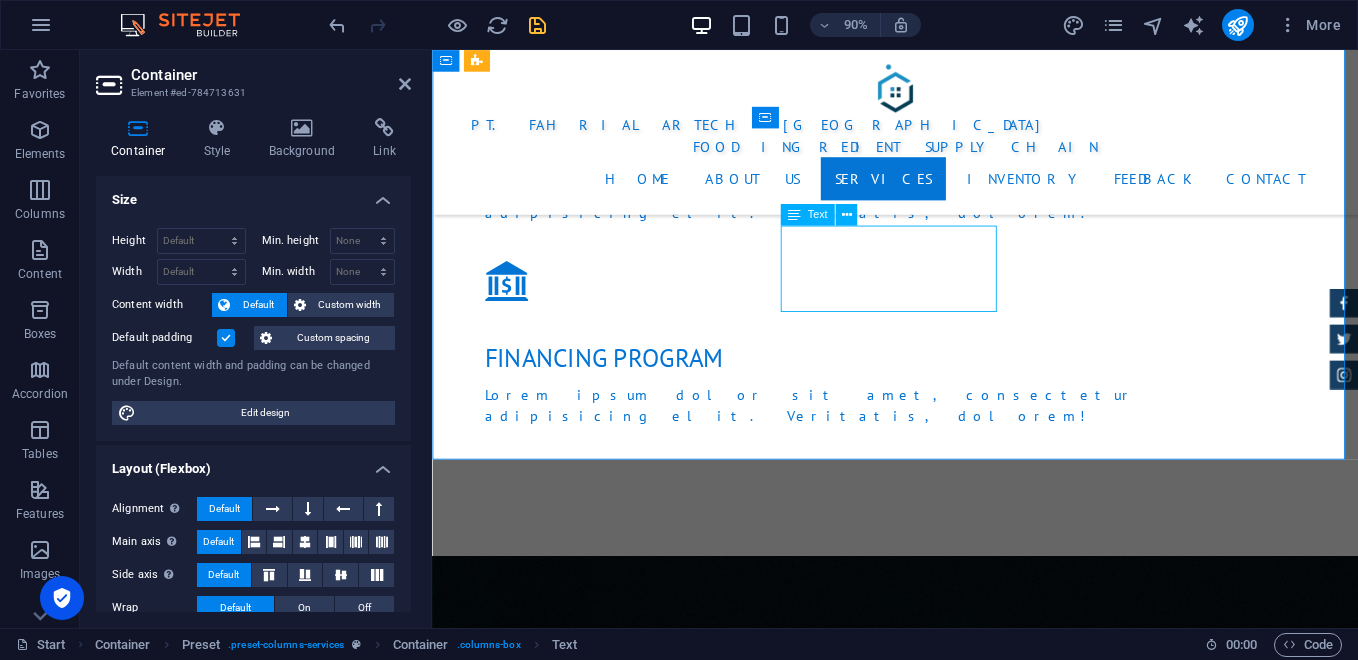 click on "Lorum ipsum At vero eos et  Stet clita kasd  Ut wisi enim" at bounding box center (947, 2589) 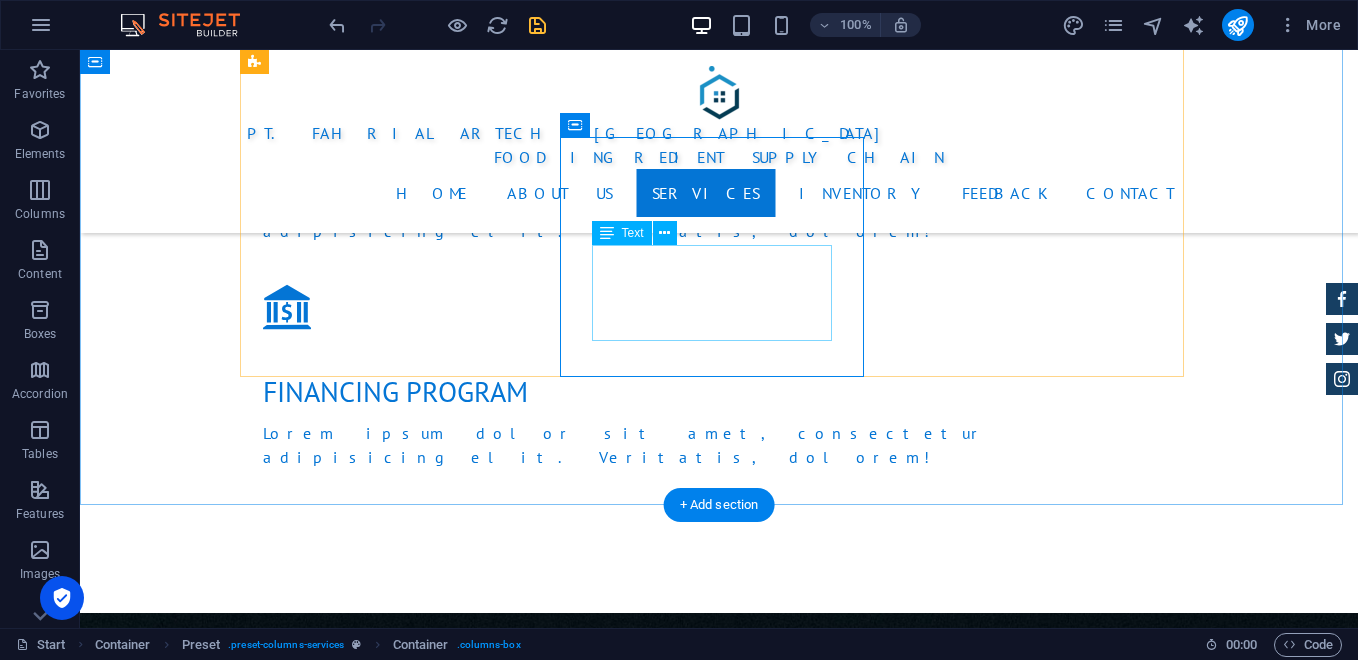 click on "Lorum ipsum At vero eos et  Stet clita kasd  Ut wisi enim" at bounding box center (719, 2589) 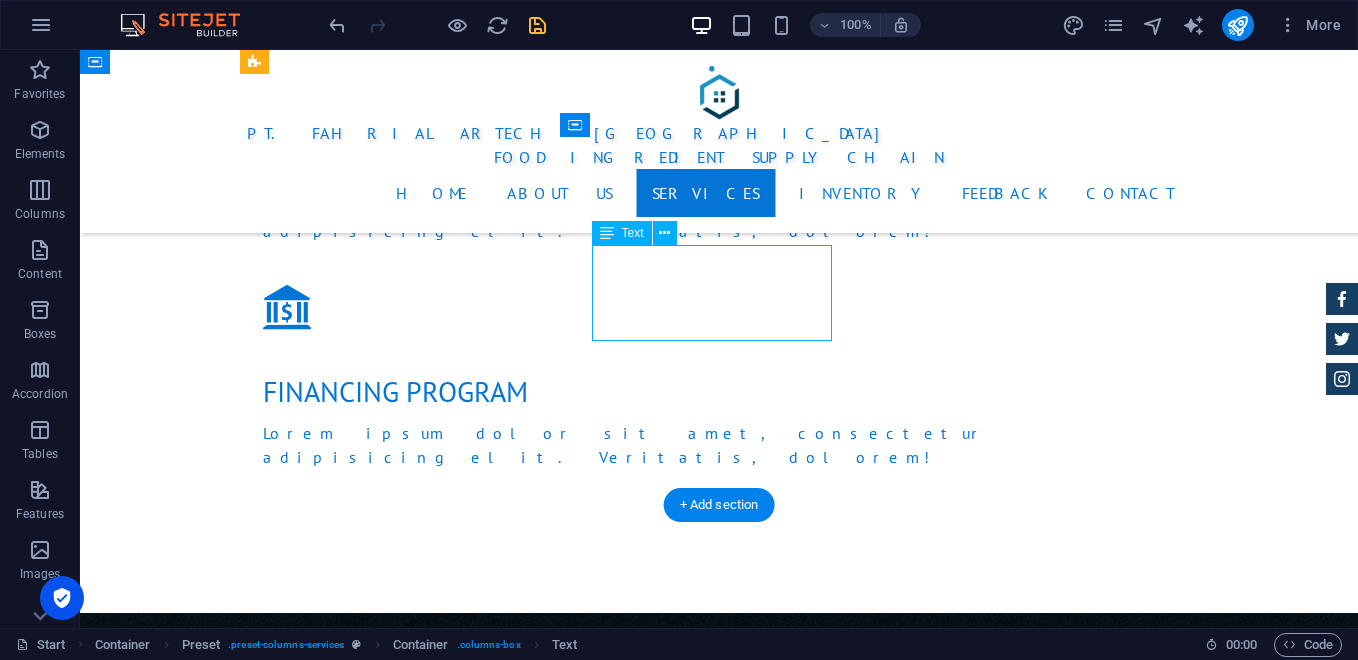 click on "Lorum ipsum At vero eos et  Stet clita kasd  Ut wisi enim" at bounding box center (719, 2589) 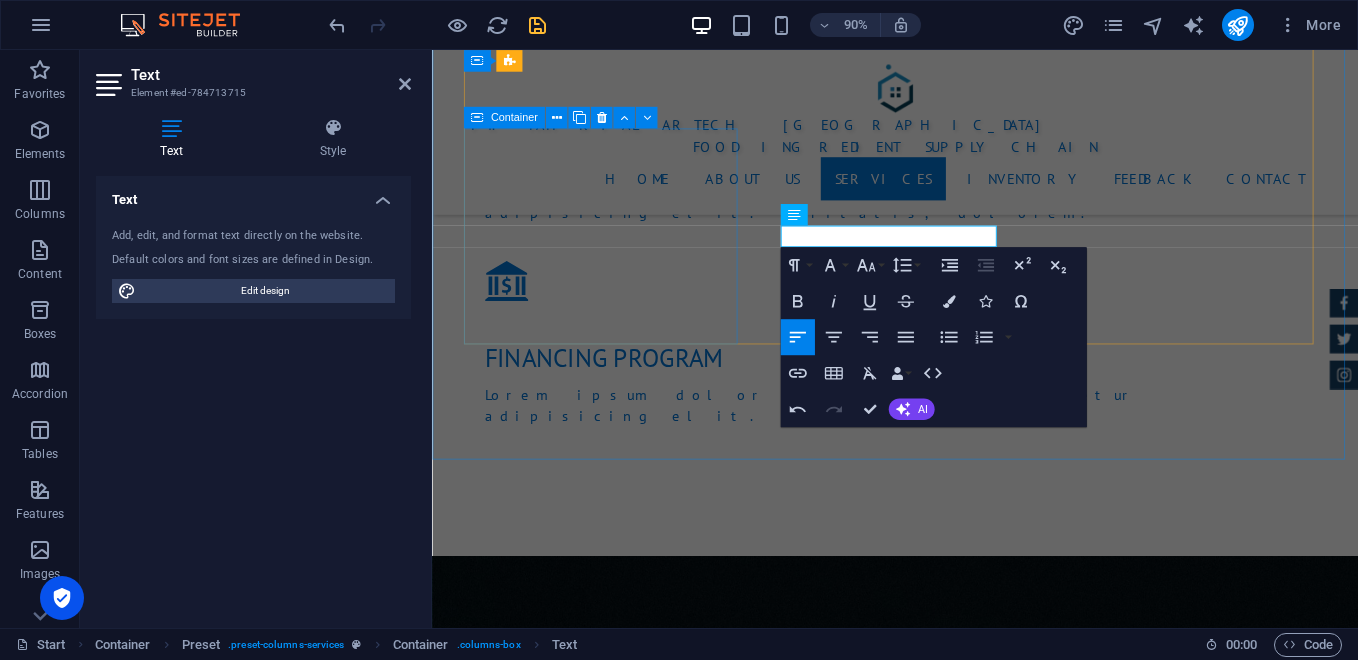 scroll, scrollTop: 0, scrollLeft: 7, axis: horizontal 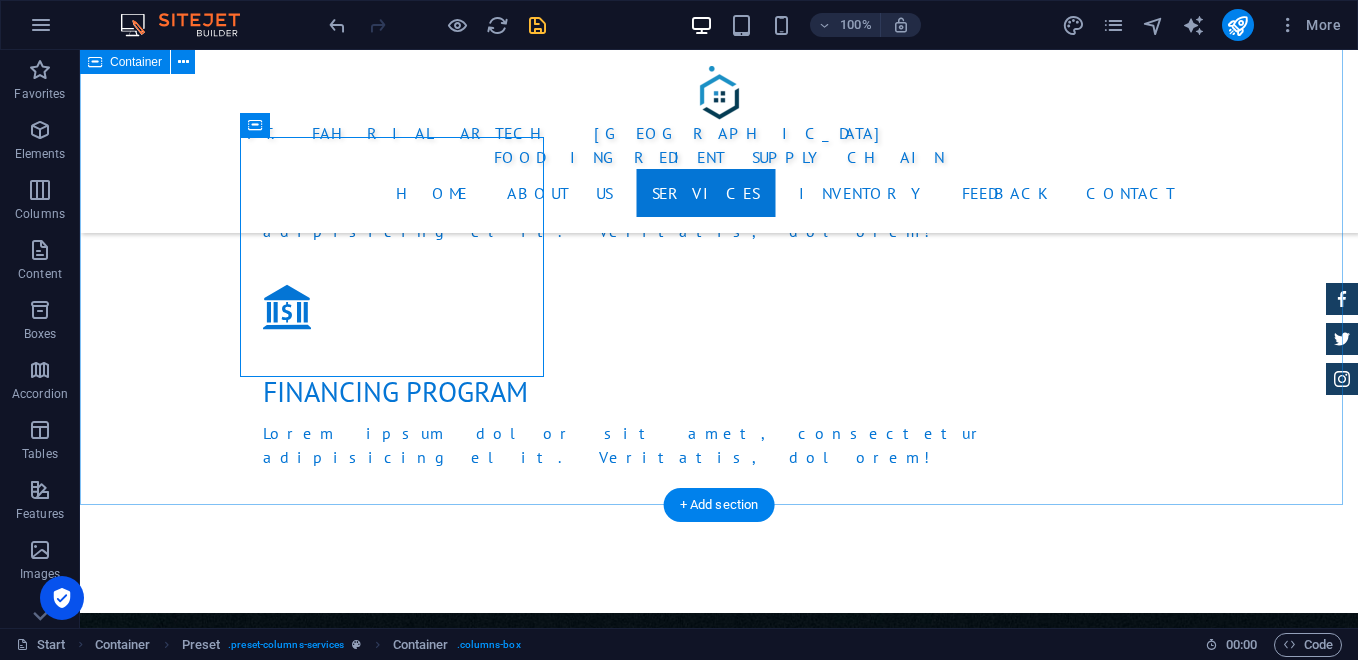 click on "Services Lorem ipsum dolor sit amet, consectetur adipisicing elit. [PERSON_NAME], assumenda, dolore, cum [PERSON_NAME] asperiores consequatur suscipit quidem ducimus eveniet iure expedita consectetur odio voluptatum similique fugit voluptates rem accusamus quae quas dolorem tenetur facere tempora maiores adipisci reiciendis accusantium voluptatibus id voluptate tempore dolor harum nisi amet! Nobis, eaque. Distribusi Langsung Melayani pengiriman langsung ke toko bahan kue, bakery rumahan, pabrik [PERSON_NAME] hotel. Kemitraan Digital Menyediakan platform pemesanan online B2B [PERSON_NAME] B2C. Retail & Outlet Pembukaan toko fisik bahan kue di area strategis Layanan Armada Sendiri Pengiriman tepat waktu [PERSON_NAME] efisien dengan armada internal. Loyalty Program Workshop baking bulanan EDUKASI Lorum ipsum At vero eos et  Stet clita kasd  Ut wisi enim" at bounding box center (719, 2152) 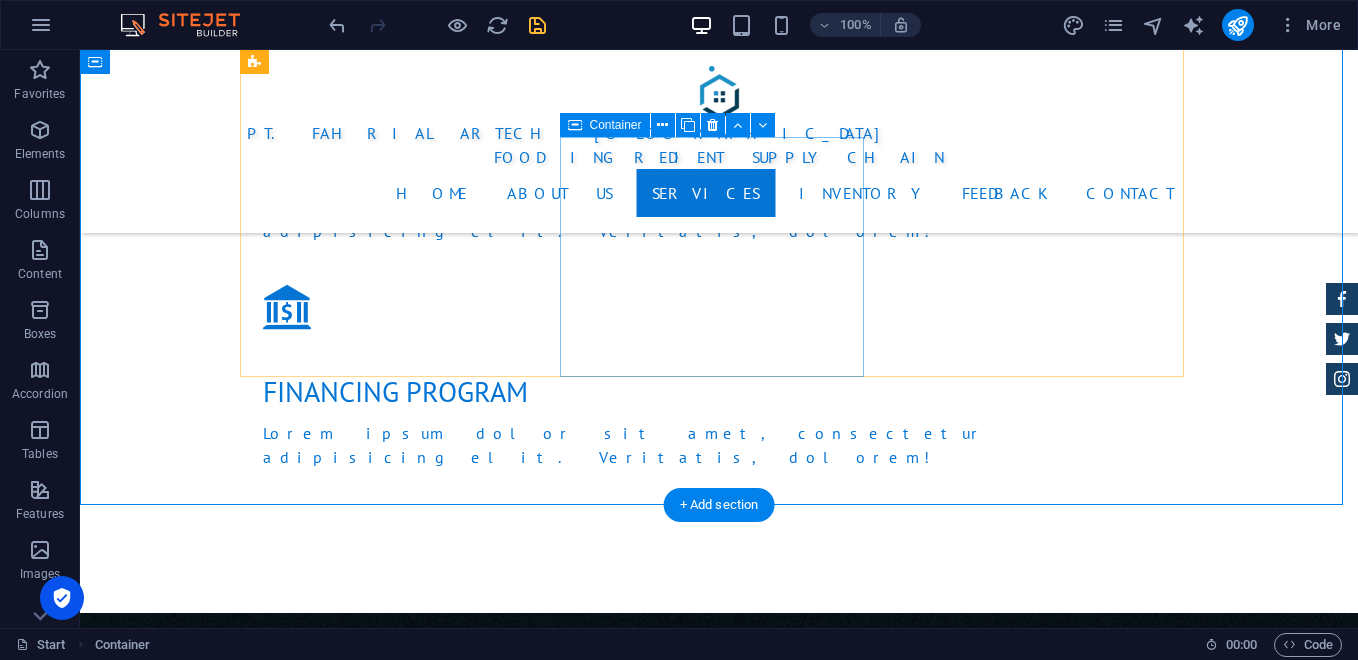 click on "Loyalty Program Workshop baking bulanan" at bounding box center (719, 2527) 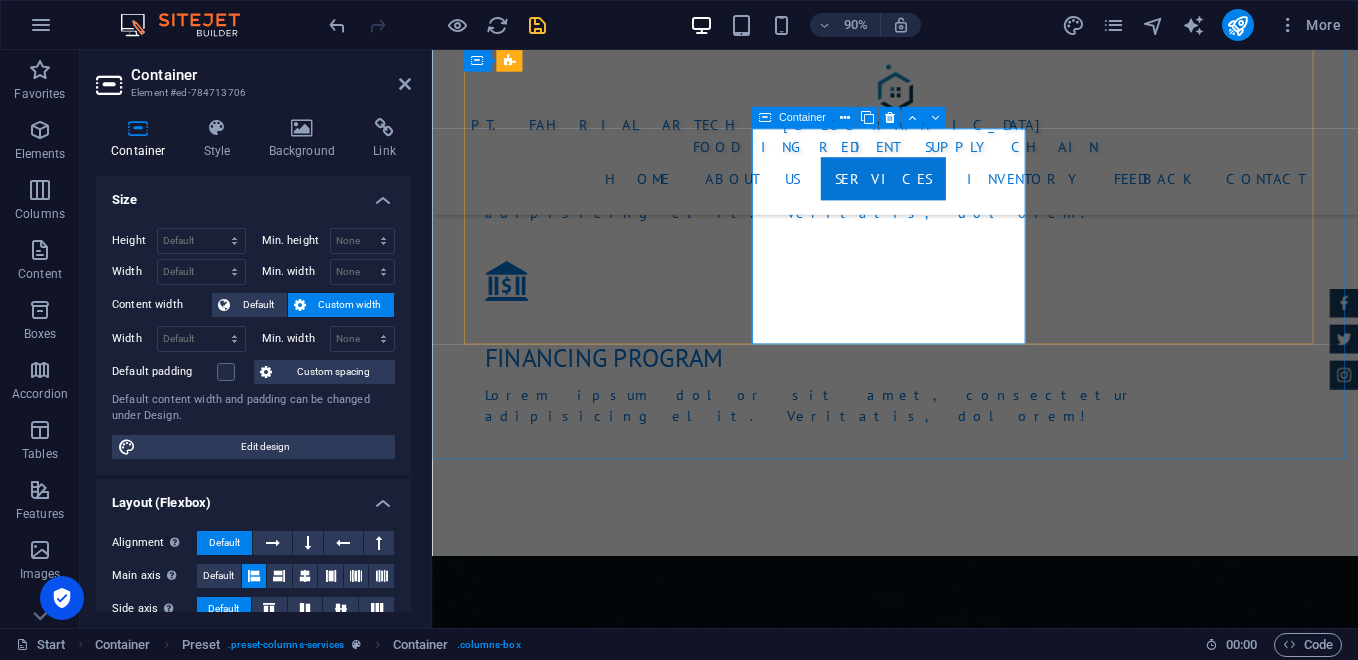 click on "Loyalty Program Workshop baking bulanan" at bounding box center [947, 2527] 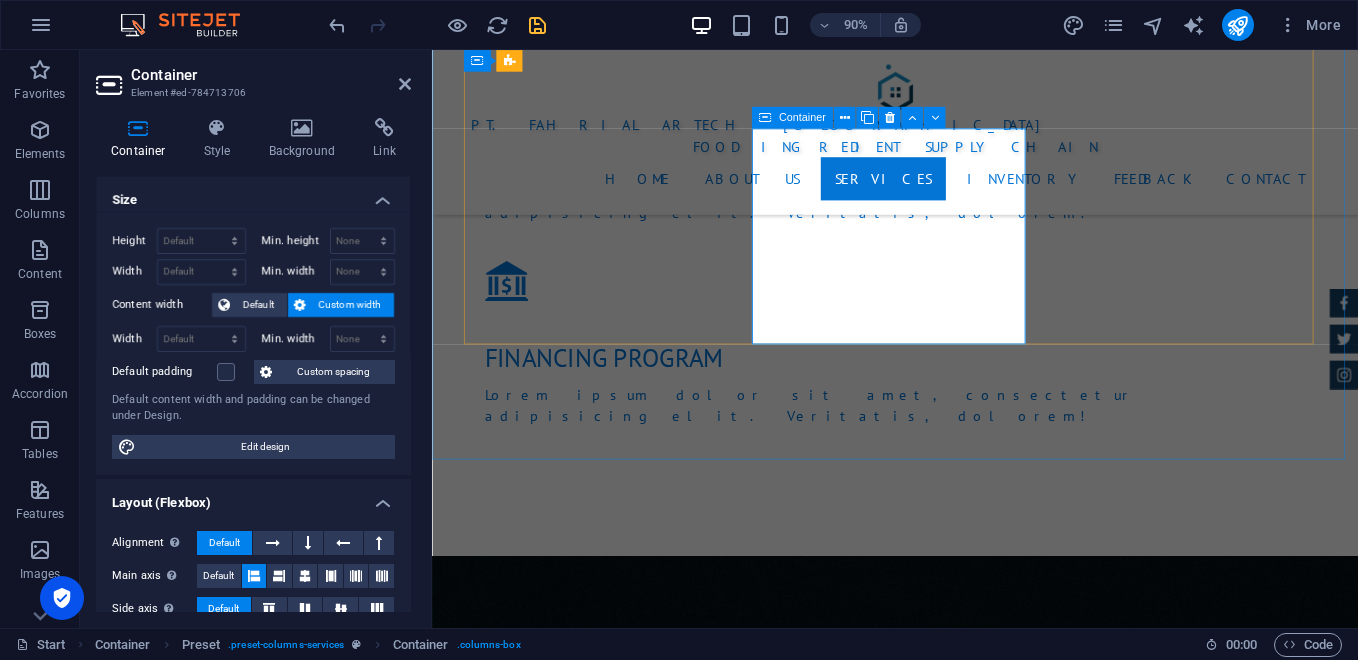 click on "Loyalty Program Workshop baking bulanan" at bounding box center [947, 2527] 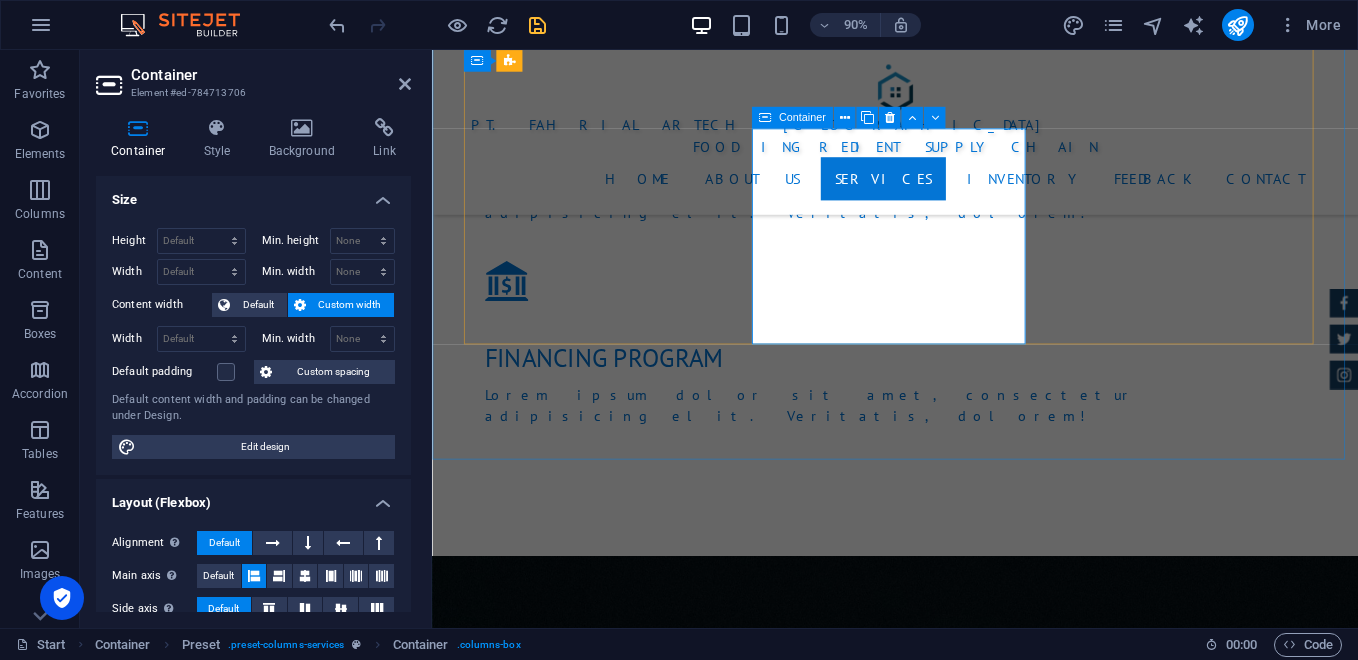 click on "Loyalty Program Workshop baking bulanan" at bounding box center (947, 2527) 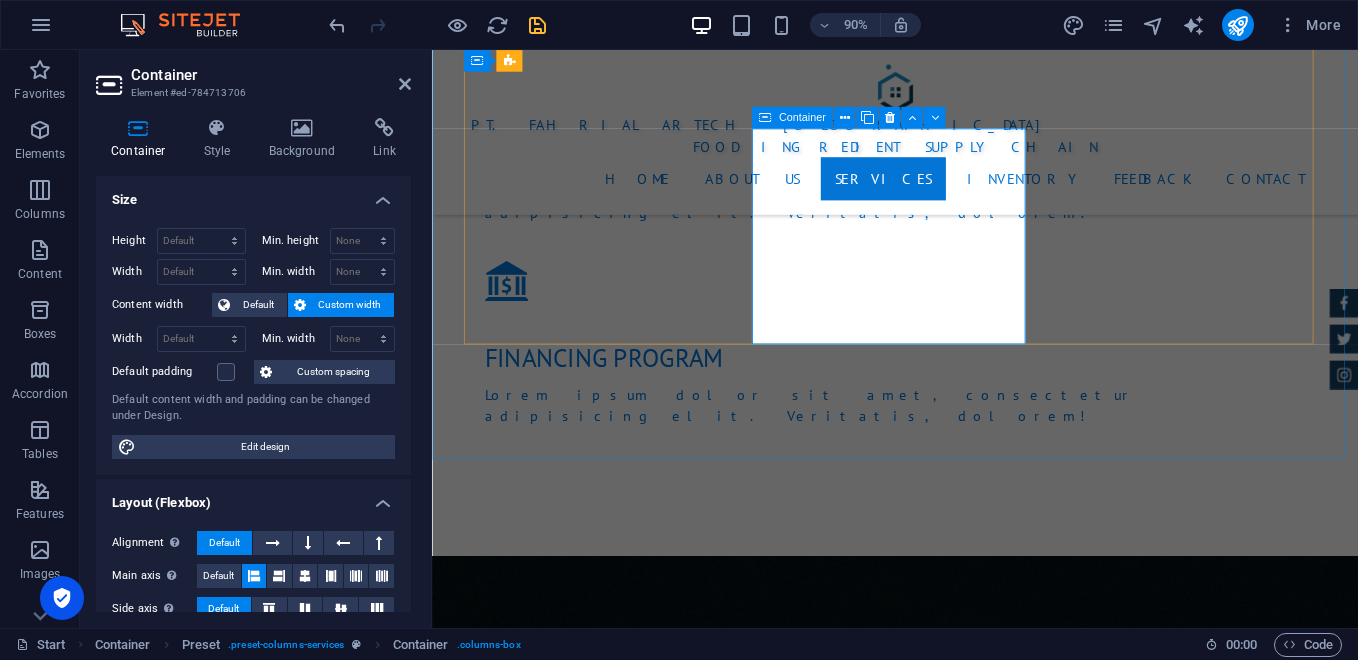 click on "Loyalty Program Workshop baking bulanan" at bounding box center (947, 2527) 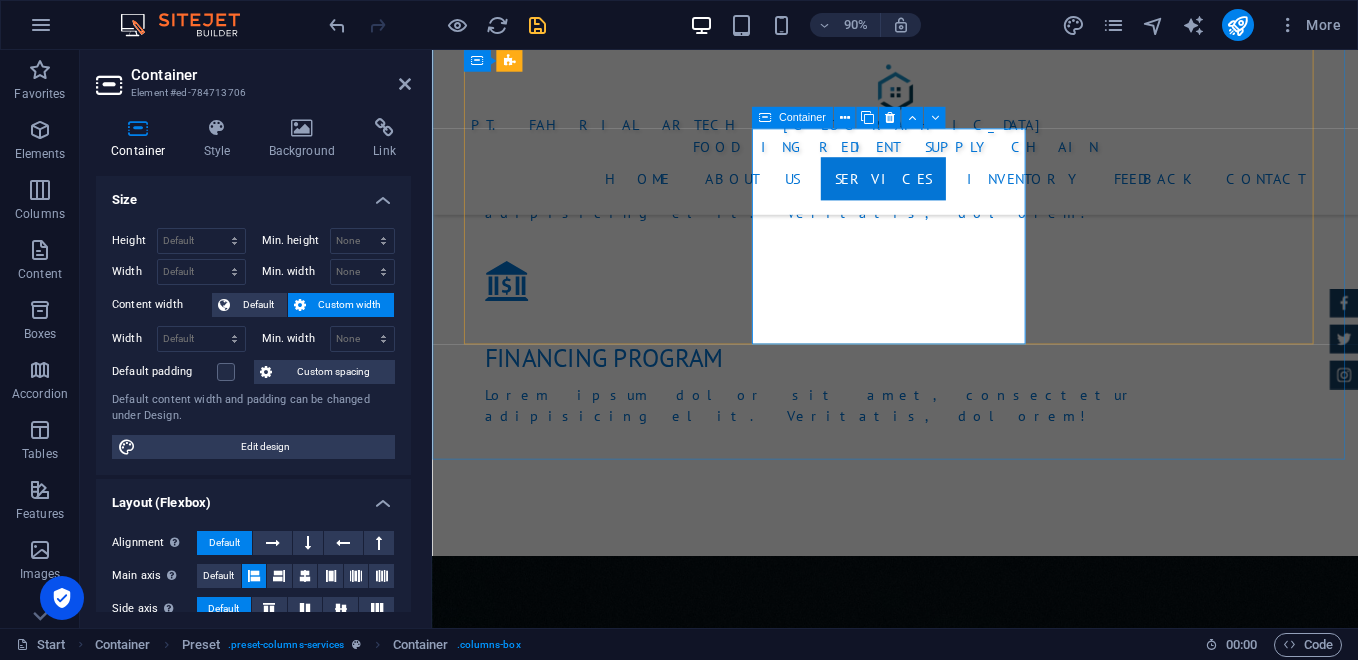 click on "Loyalty Program Workshop baking bulanan" at bounding box center [947, 2527] 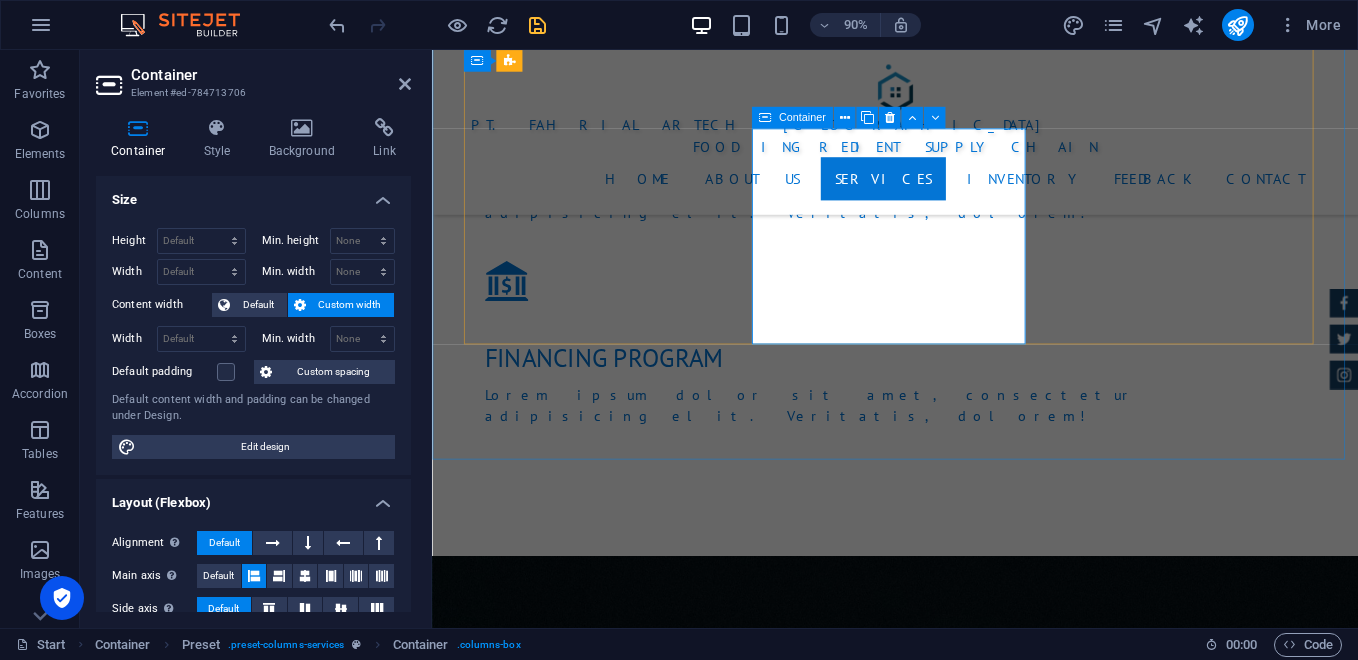 click on "Loyalty Program Workshop baking bulanan" at bounding box center [947, 2527] 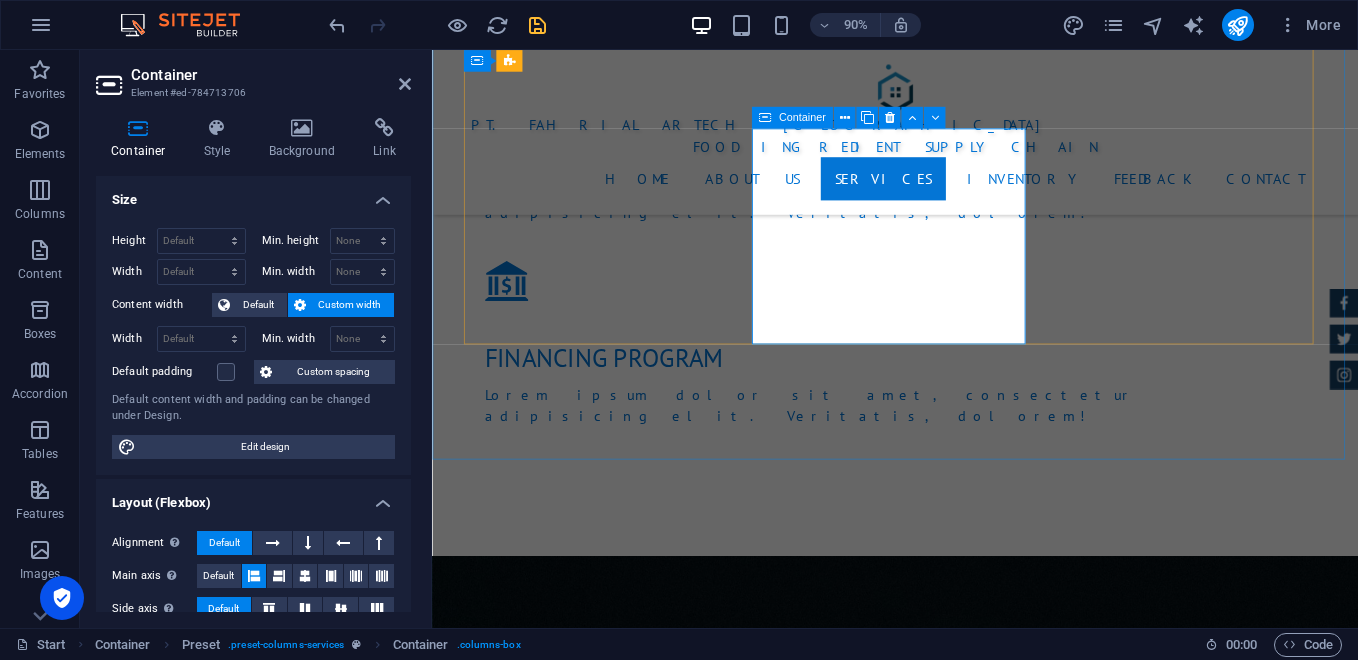 click on "Loyalty Program Workshop baking bulanan" at bounding box center (947, 2527) 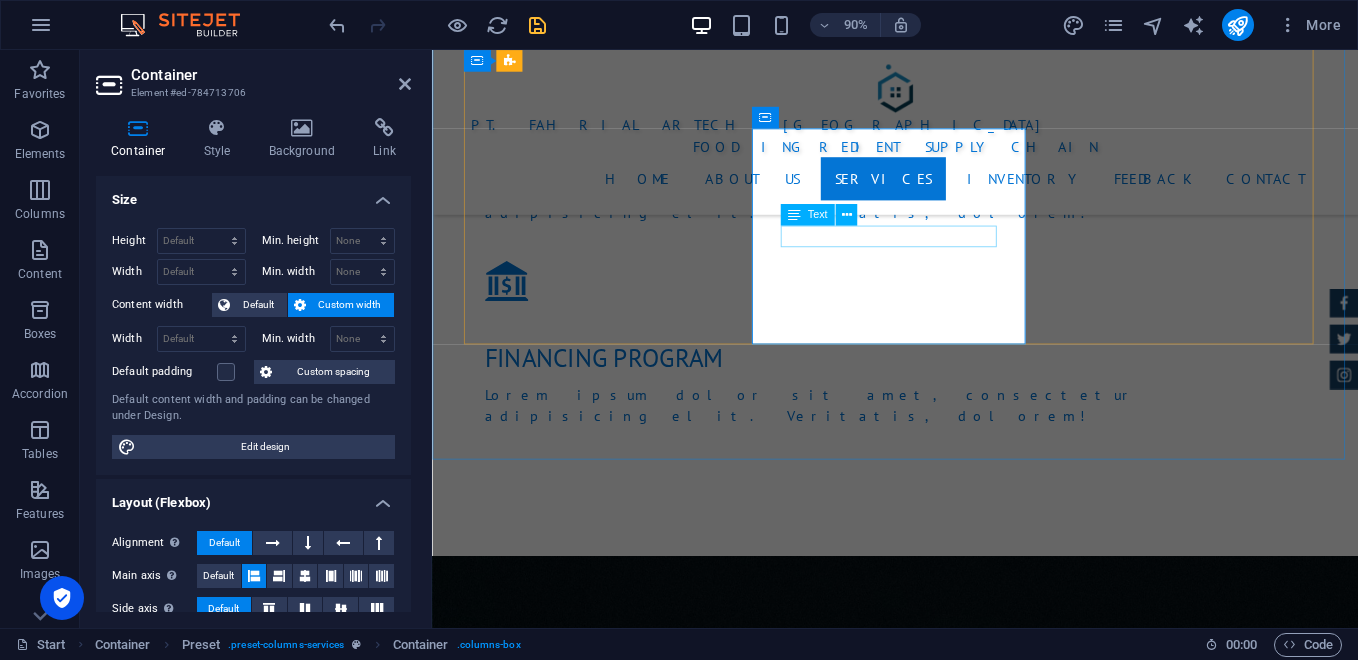 click on "Workshop baking bulanan" at bounding box center (947, 2551) 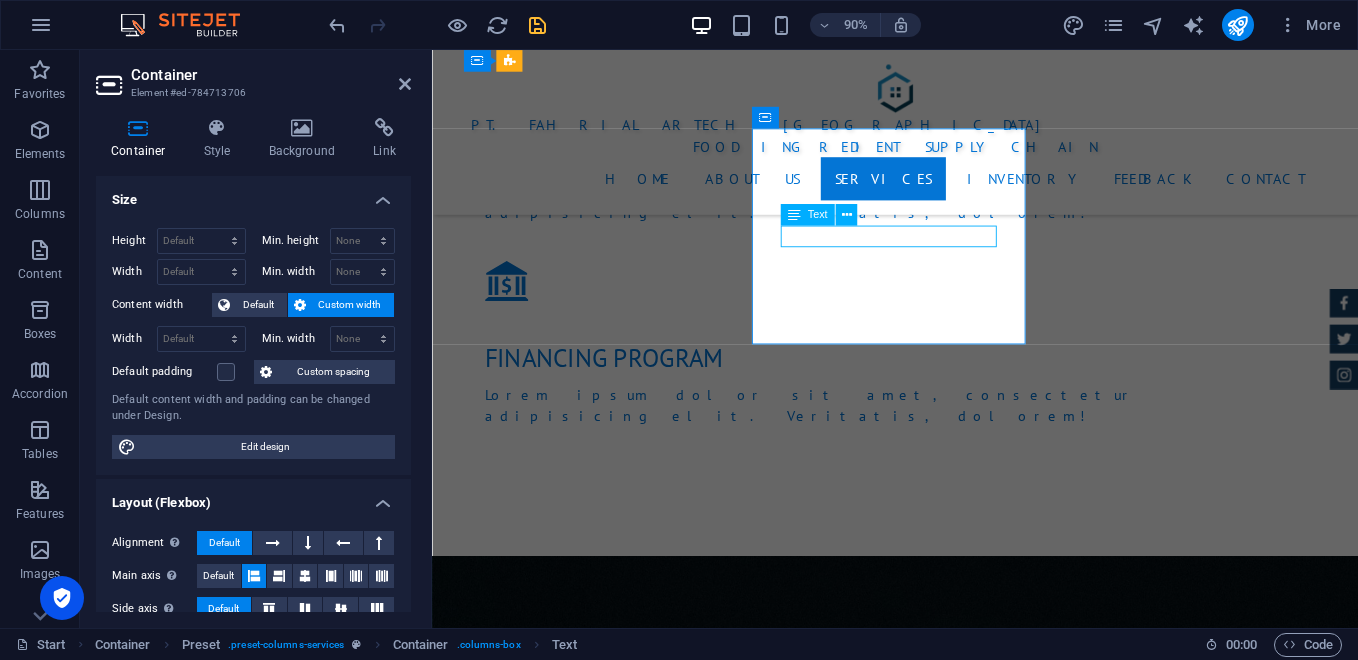 click on "Workshop baking bulanan" at bounding box center (947, 2551) 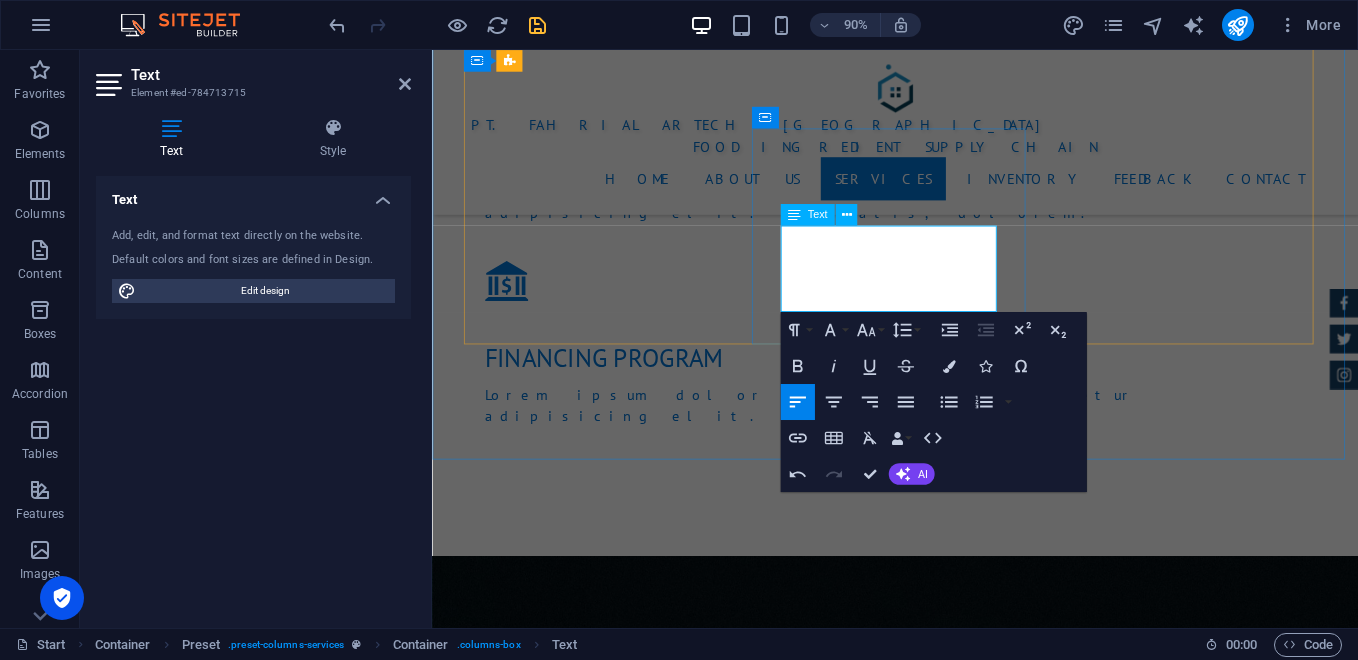 type 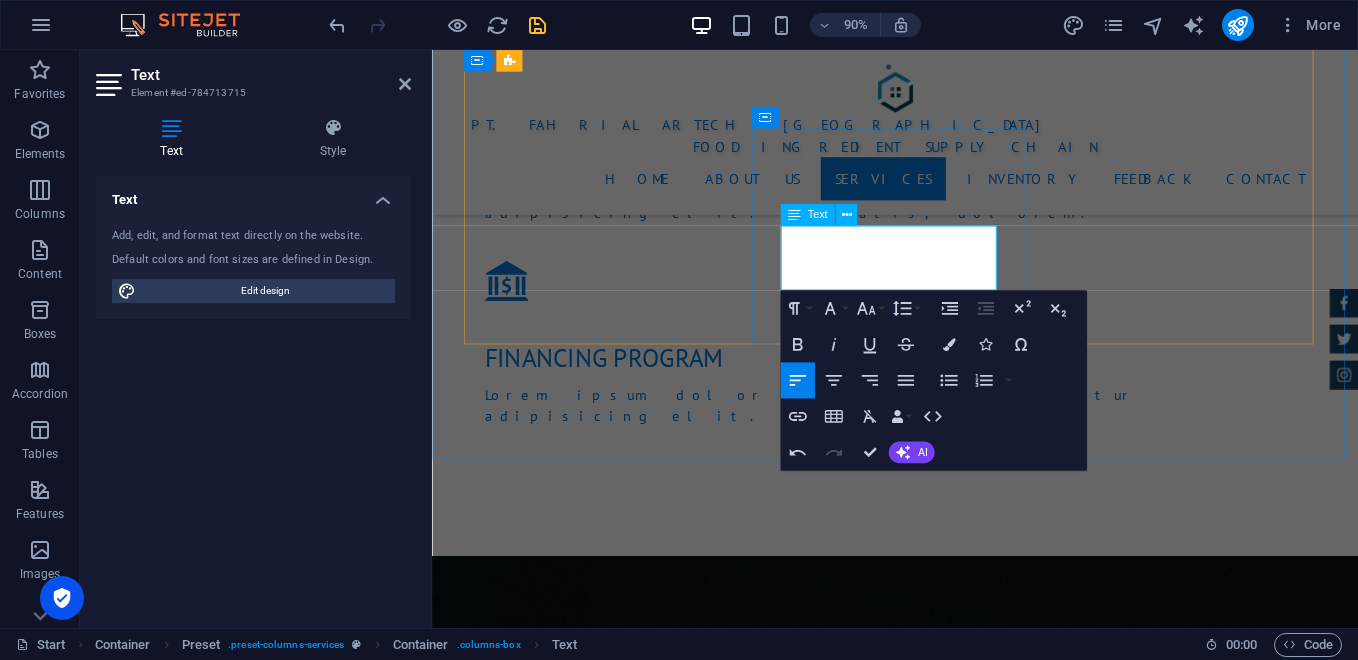 drag, startPoint x: 820, startPoint y: 254, endPoint x: 995, endPoint y: 254, distance: 175 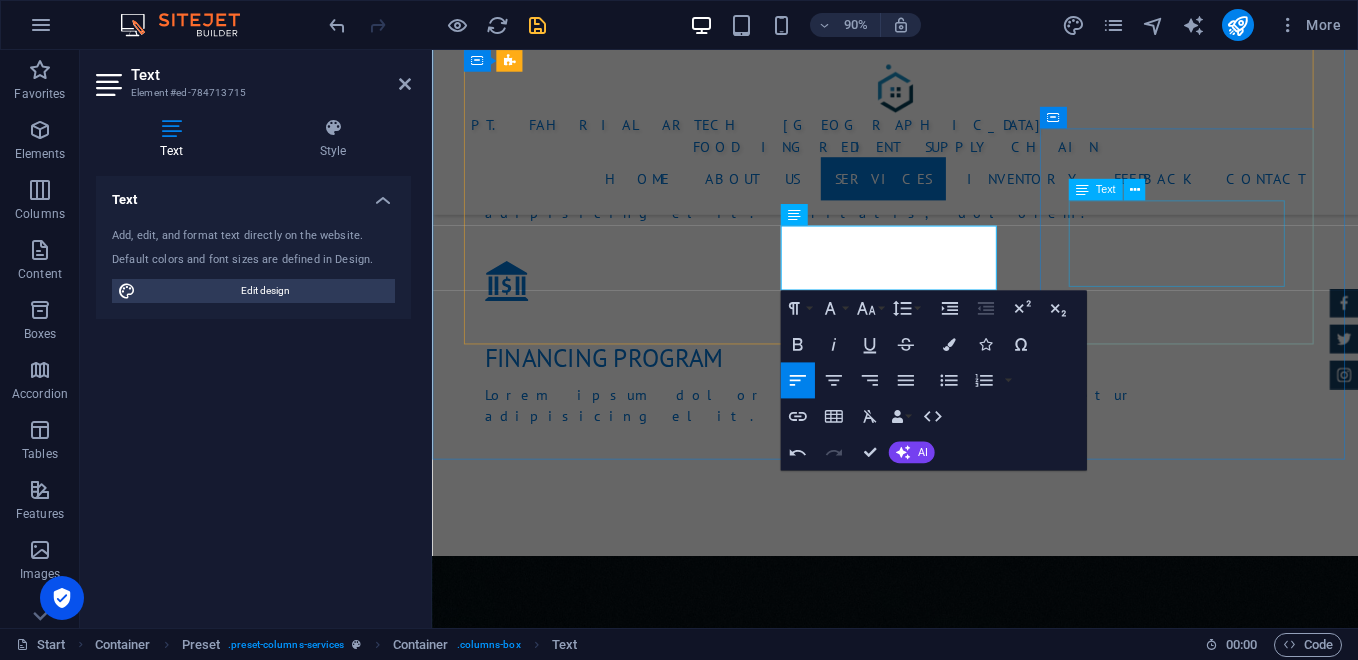 click on "Lorum ipsum At vero eos et  Stet clita kasd  Ut wisi enim" at bounding box center (947, 2781) 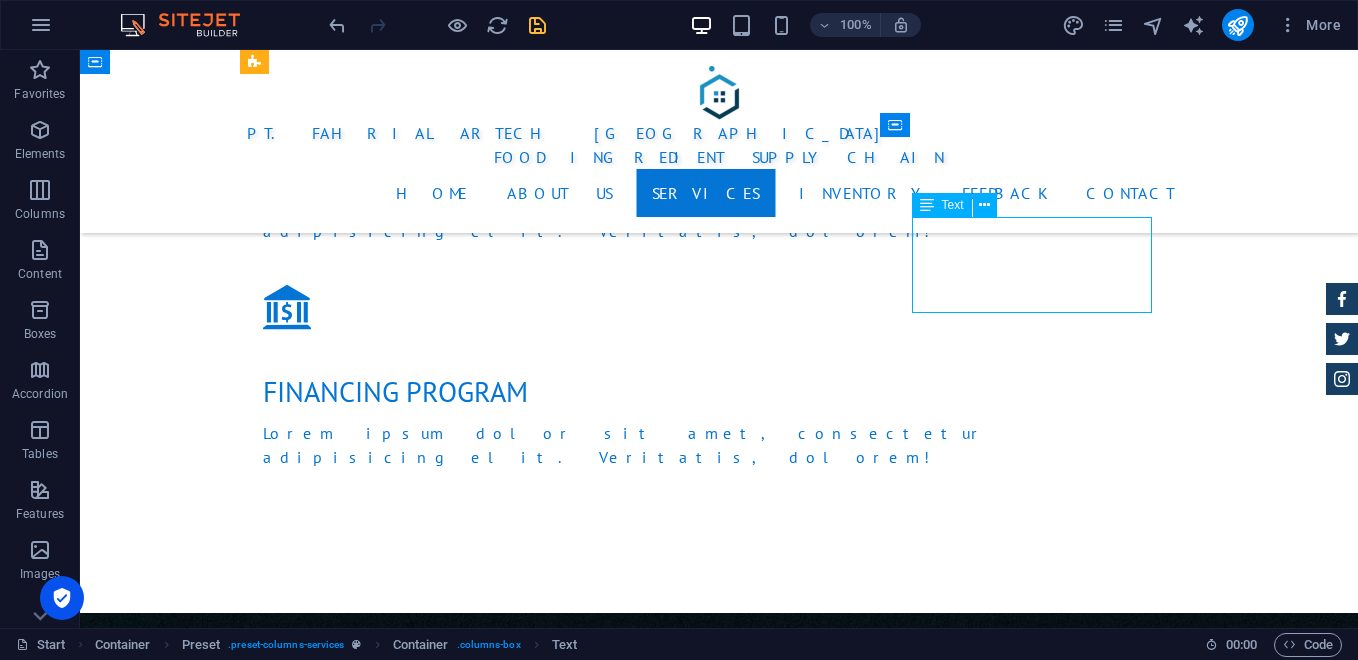 click on "Lorum ipsum At vero eos et  Stet clita kasd  Ut wisi enim" at bounding box center (719, 2781) 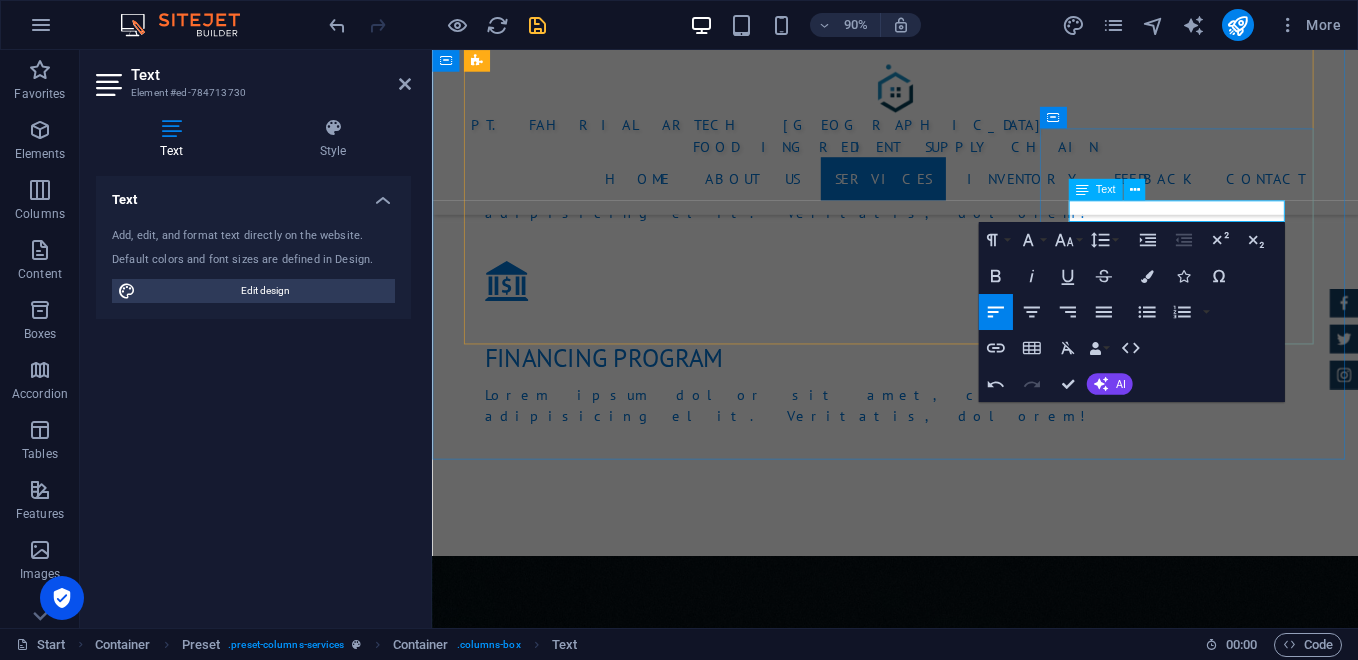 click on "Workshop baking bulanan" at bounding box center (947, 2743) 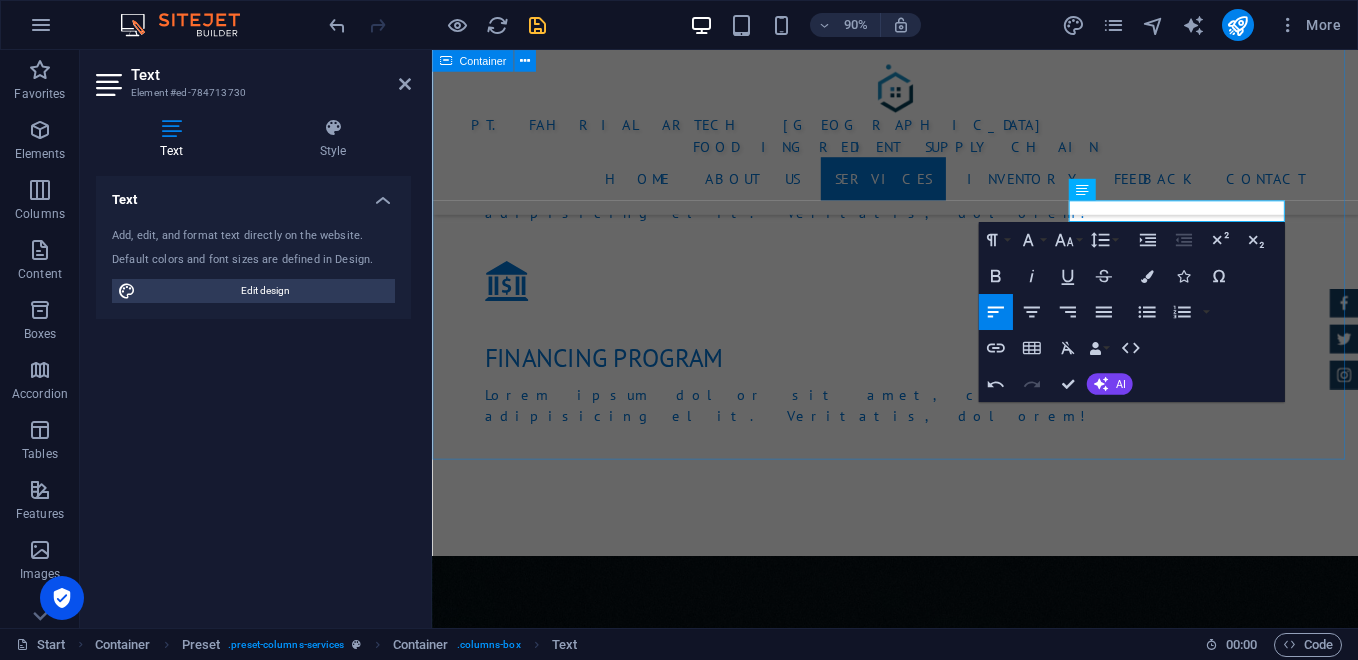 click on "Services Lorem ipsum dolor sit amet, consectetur adipisicing elit. [PERSON_NAME], assumenda, dolore, cum [PERSON_NAME] asperiores consequatur suscipit quidem ducimus eveniet iure expedita consectetur odio voluptatum similique fugit voluptates rem accusamus quae quas dolorem tenetur facere tempora maiores adipisci reiciendis accusantium voluptatibus id voluptate tempore dolor harum nisi amet! Nobis, eaque. Distribusi Langsung Melayani pengiriman langsung ke toko bahan kue, bakery rumahan, pabrik [PERSON_NAME] hotel. Kemitraan Digital Menyediakan platform pemesanan online B2B [PERSON_NAME] B2C. Retail & Outlet Pembukaan toko fisik bahan kue di area strategis Layanan Armada Sendiri Pengiriman tepat waktu [PERSON_NAME] efisien dengan armada internal. Loyalty Program Workshop baking bulanan Diskon Loyalitas Pelanggan. EDUKASI Workshop Baking Bulanan" at bounding box center [946, 2138] 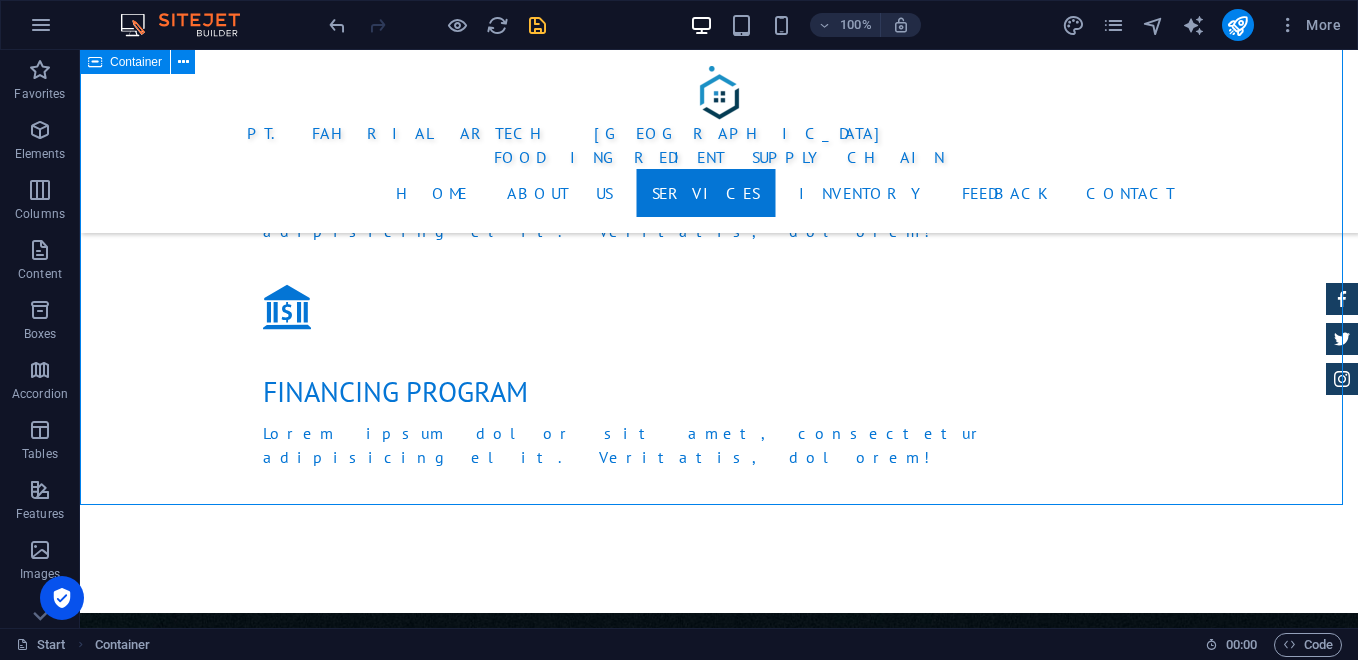 click on "Services Lorem ipsum dolor sit amet, consectetur adipisicing elit. [PERSON_NAME], assumenda, dolore, cum [PERSON_NAME] asperiores consequatur suscipit quidem ducimus eveniet iure expedita consectetur odio voluptatum similique fugit voluptates rem accusamus quae quas dolorem tenetur facere tempora maiores adipisci reiciendis accusantium voluptatibus id voluptate tempore dolor harum nisi amet! Nobis, eaque. Distribusi Langsung Melayani pengiriman langsung ke toko bahan kue, bakery rumahan, pabrik [PERSON_NAME] hotel. Kemitraan Digital Menyediakan platform pemesanan online B2B [PERSON_NAME] B2C. Retail & Outlet Pembukaan toko fisik bahan kue di area strategis Layanan Armada Sendiri Pengiriman tepat waktu [PERSON_NAME] efisien dengan armada internal. Loyalty Program Workshop baking bulanan Diskon Loyalitas Pelanggan. EDUKASI Workshop Baking Bulanan" at bounding box center (719, 2138) 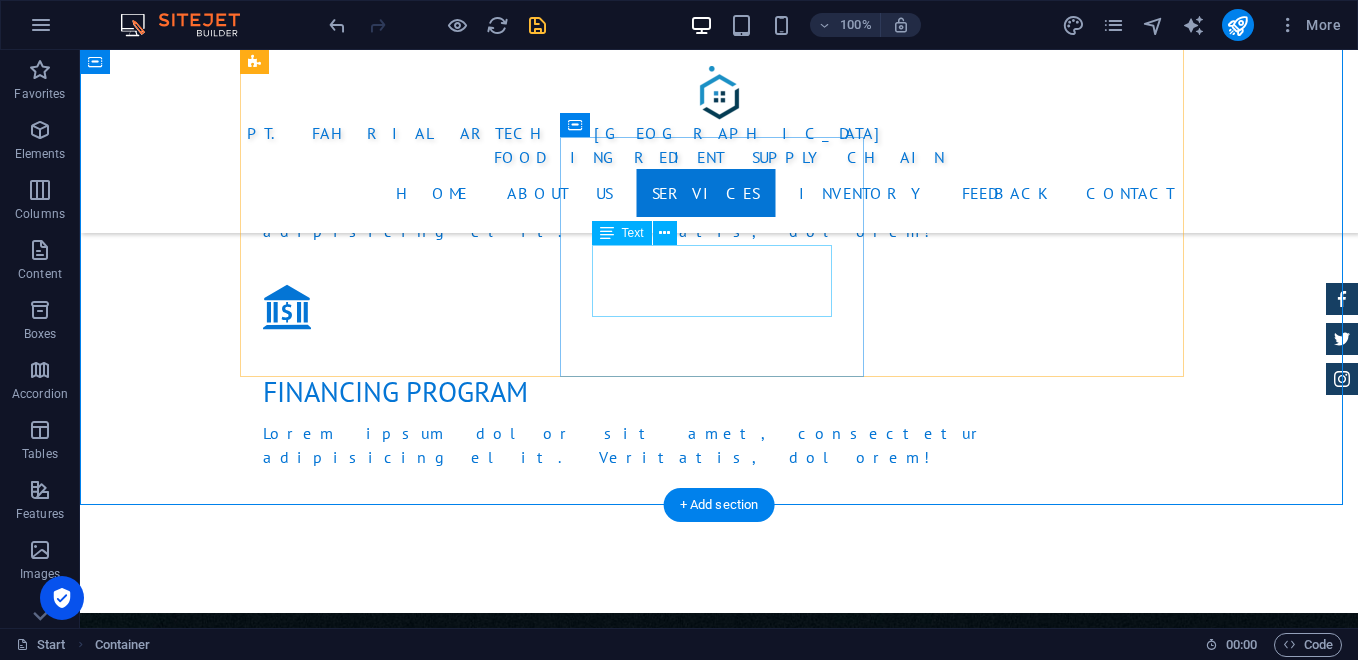 click on "Workshop baking bulanan Diskon Loyalitas Pelanggan." at bounding box center (719, 2575) 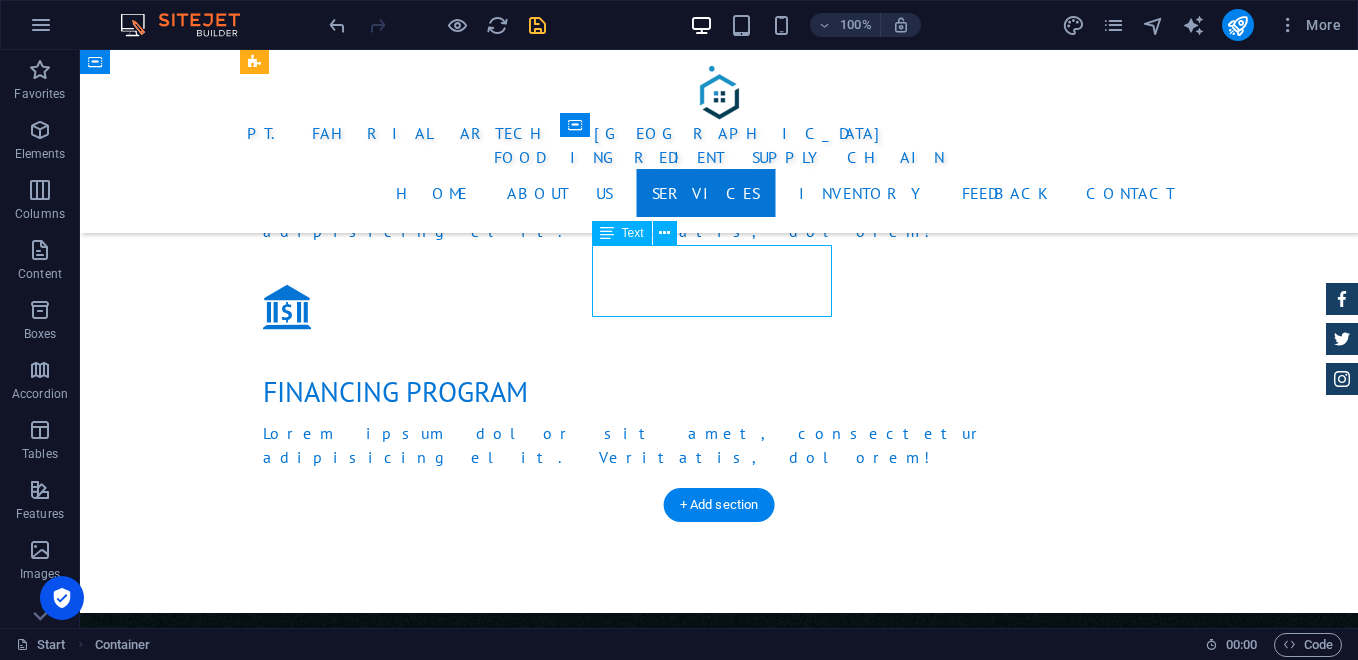 click on "Workshop baking bulanan Diskon Loyalitas Pelanggan." at bounding box center [719, 2575] 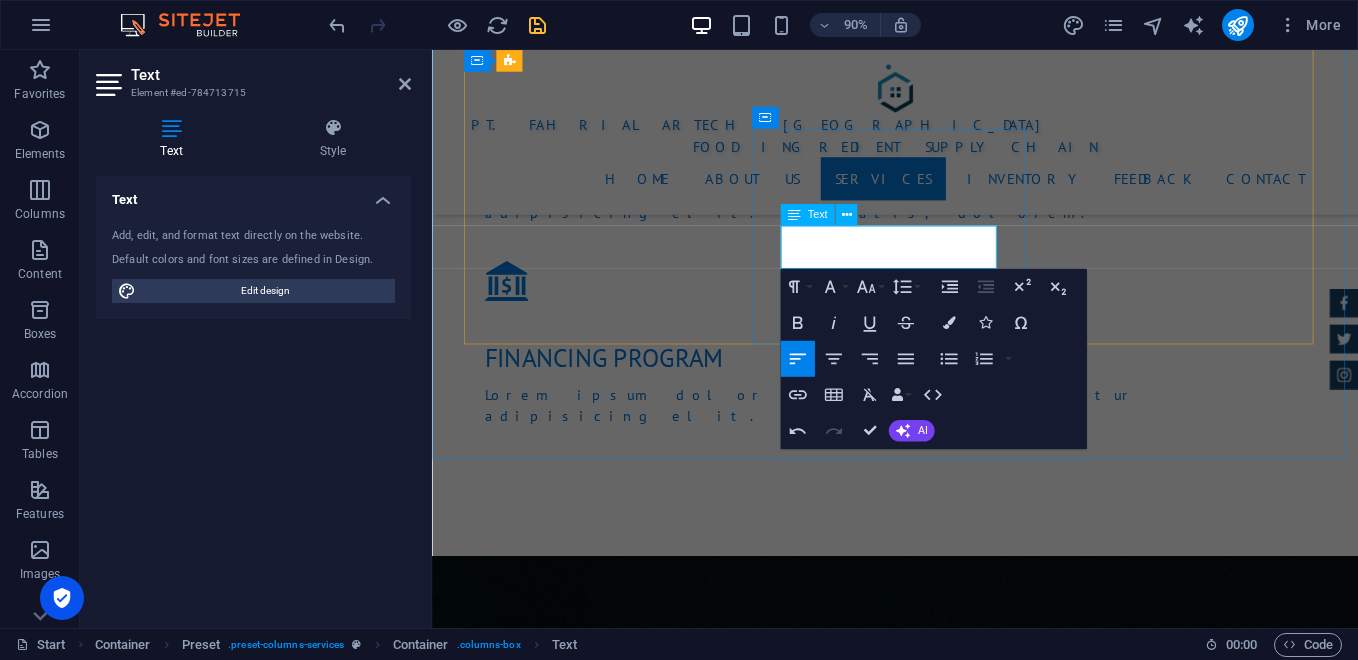 click at bounding box center (947, 2575) 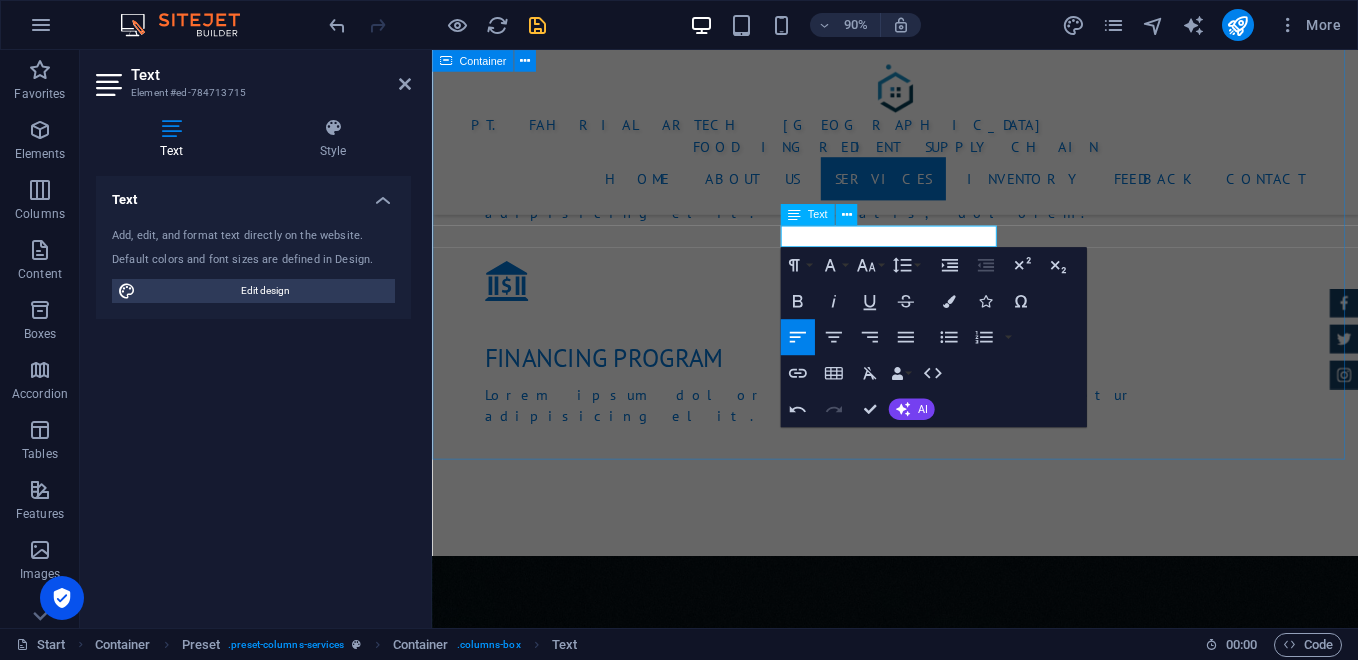 click on "Services Lorem ipsum dolor sit amet, consectetur adipisicing elit. [PERSON_NAME], assumenda, dolore, cum [PERSON_NAME] asperiores consequatur suscipit quidem ducimus eveniet iure expedita consectetur odio voluptatum similique fugit voluptates rem accusamus quae quas dolorem tenetur facere tempora maiores adipisci reiciendis accusantium voluptatibus id voluptate tempore dolor harum nisi amet! Nobis, eaque. Distribusi Langsung Melayani pengiriman langsung ke toko bahan kue, bakery rumahan, pabrik [PERSON_NAME] hotel. Kemitraan Digital Menyediakan platform pemesanan online B2B [PERSON_NAME] B2C. Retail & Outlet Pembukaan toko fisik bahan kue di area strategis Layanan Armada Sendiri Pengiriman tepat waktu [PERSON_NAME] efisien dengan armada internal. Loyalty Program Diskon Loyalitas Pelanggan. EDUKASI Workshop Baking Bulanan" at bounding box center [946, 2114] 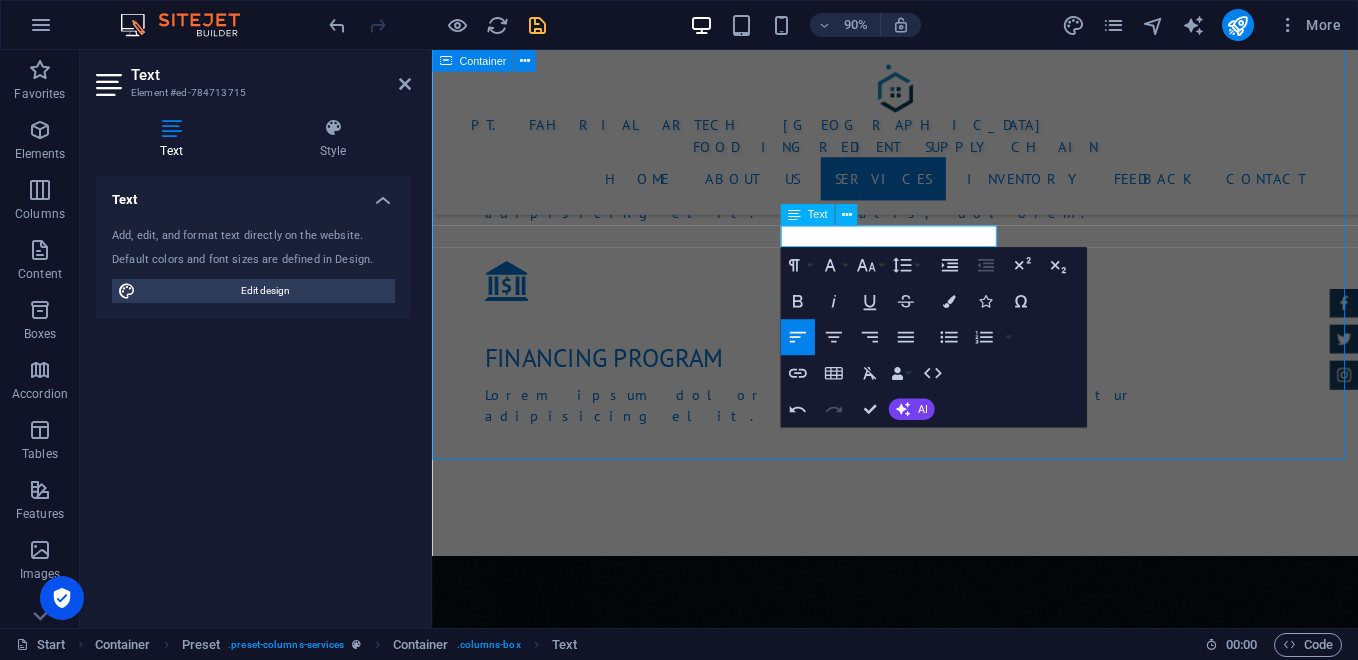click on "Services Lorem ipsum dolor sit amet, consectetur adipisicing elit. [PERSON_NAME], assumenda, dolore, cum [PERSON_NAME] asperiores consequatur suscipit quidem ducimus eveniet iure expedita consectetur odio voluptatum similique fugit voluptates rem accusamus quae quas dolorem tenetur facere tempora maiores adipisci reiciendis accusantium voluptatibus id voluptate tempore dolor harum nisi amet! Nobis, eaque. Distribusi Langsung Melayani pengiriman langsung ke toko bahan kue, bakery rumahan, pabrik [PERSON_NAME] hotel. Kemitraan Digital Menyediakan platform pemesanan online B2B [PERSON_NAME] B2C. Retail & Outlet Pembukaan toko fisik bahan kue di area strategis Layanan Armada Sendiri Pengiriman tepat waktu [PERSON_NAME] efisien dengan armada internal. Loyalty Program Diskon Loyalitas Pelanggan. EDUKASI Workshop Baking Bulanan" at bounding box center (946, 2114) 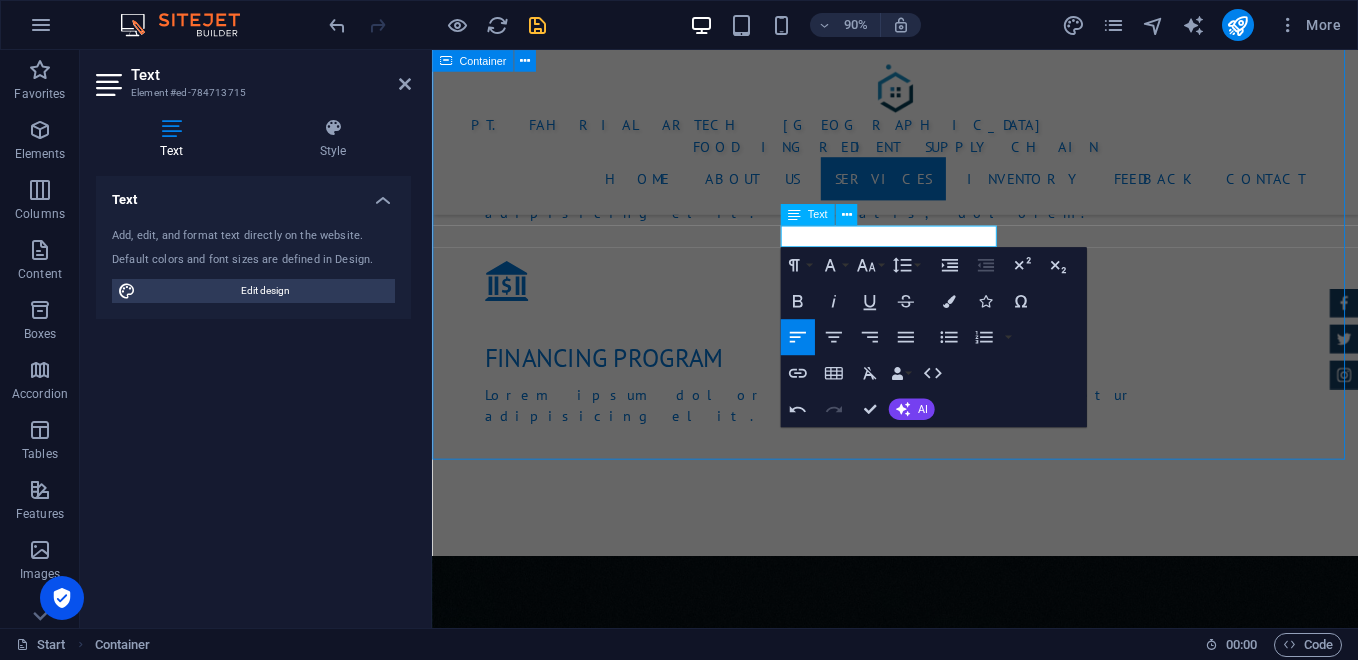 click on "Services Lorem ipsum dolor sit amet, consectetur adipisicing elit. [PERSON_NAME], assumenda, dolore, cum [PERSON_NAME] asperiores consequatur suscipit quidem ducimus eveniet iure expedita consectetur odio voluptatum similique fugit voluptates rem accusamus quae quas dolorem tenetur facere tempora maiores adipisci reiciendis accusantium voluptatibus id voluptate tempore dolor harum nisi amet! Nobis, eaque. Distribusi Langsung Melayani pengiriman langsung ke toko bahan kue, bakery rumahan, pabrik [PERSON_NAME] hotel. Kemitraan Digital Menyediakan platform pemesanan online B2B [PERSON_NAME] B2C. Retail & Outlet Pembukaan toko fisik bahan kue di area strategis Layanan Armada Sendiri Pengiriman tepat waktu [PERSON_NAME] efisien dengan armada internal. Loyalty Program Diskon Loyalitas Pelanggan. EDUKASI Workshop Baking Bulanan" at bounding box center [946, 2114] 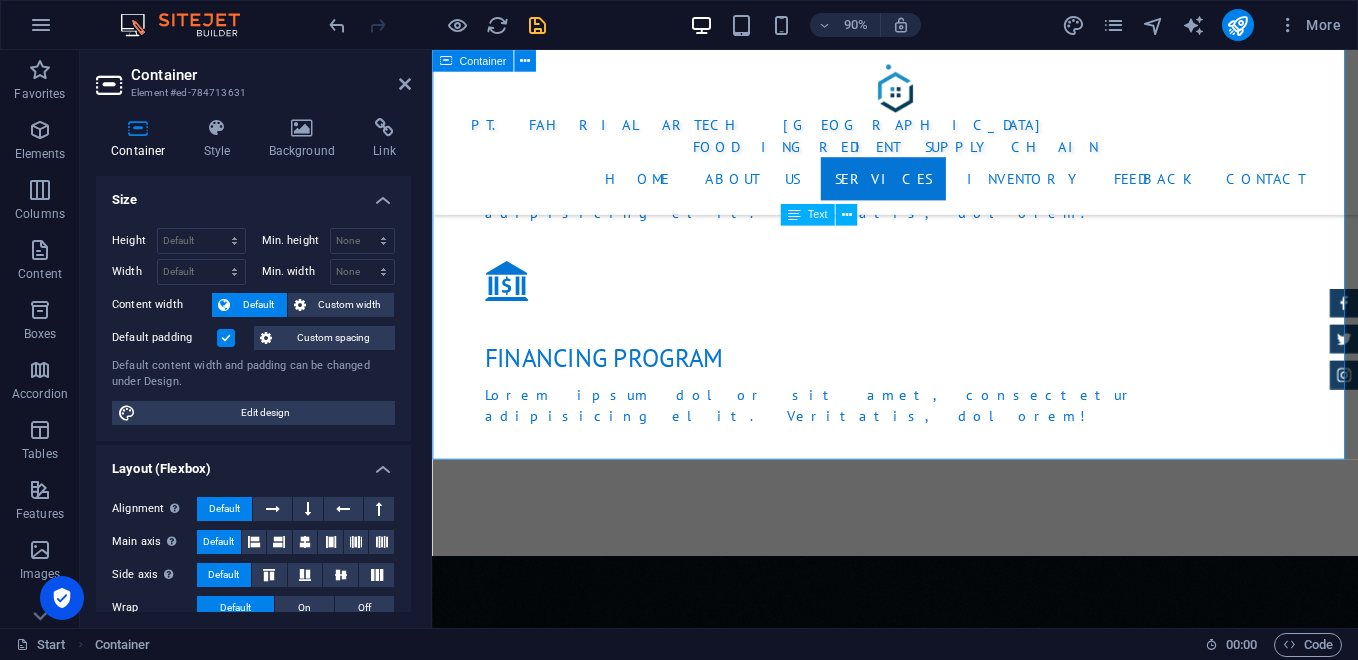 click on "Services Lorem ipsum dolor sit amet, consectetur adipisicing elit. [PERSON_NAME], assumenda, dolore, cum [PERSON_NAME] asperiores consequatur suscipit quidem ducimus eveniet iure expedita consectetur odio voluptatum similique fugit voluptates rem accusamus quae quas dolorem tenetur facere tempora maiores adipisci reiciendis accusantium voluptatibus id voluptate tempore dolor harum nisi amet! Nobis, eaque. Distribusi Langsung Melayani pengiriman langsung ke toko bahan kue, bakery rumahan, pabrik [PERSON_NAME] hotel. Kemitraan Digital Menyediakan platform pemesanan online B2B [PERSON_NAME] B2C. Retail & Outlet Pembukaan toko fisik bahan kue di area strategis Layanan Armada Sendiri Pengiriman tepat waktu [PERSON_NAME] efisien dengan armada internal. Loyalty Program Diskon Loyalitas Pelanggan. EDUKASI Workshop Baking Bulanan" at bounding box center (946, 2114) 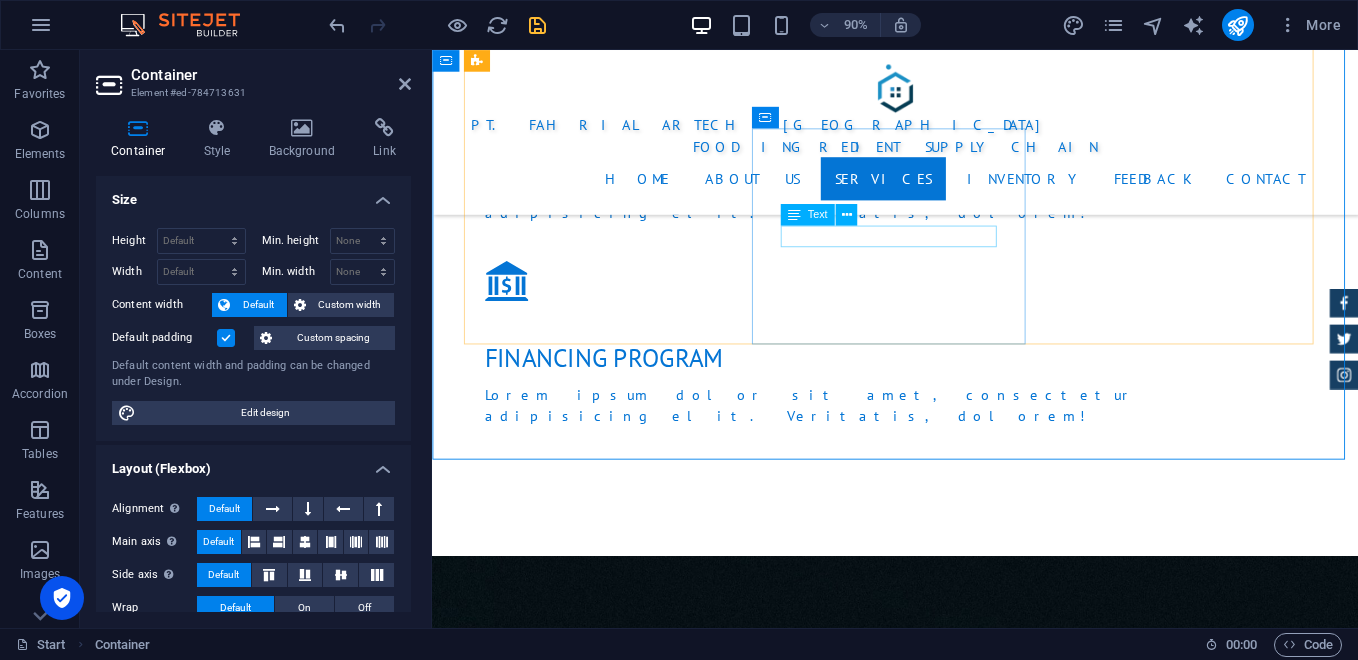 click on "Diskon Loyalitas Pelanggan." at bounding box center [947, 2551] 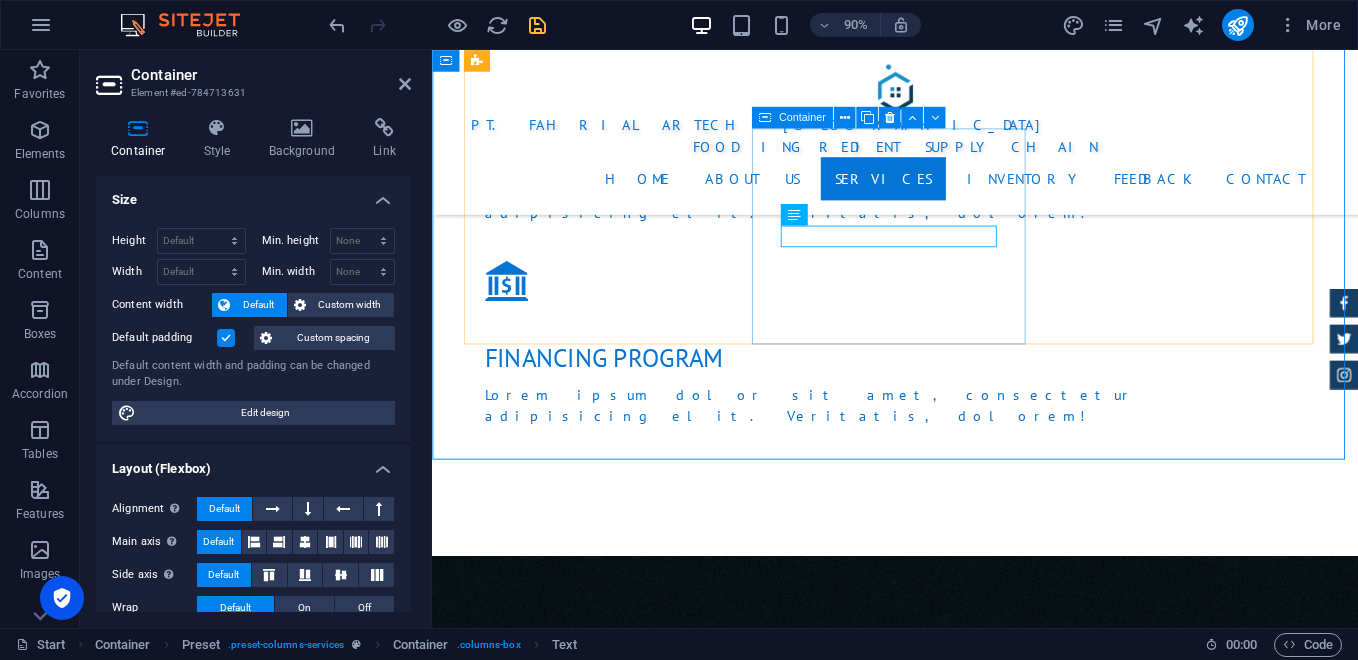 click on "Loyalty Program Diskon Loyalitas Pelanggan." at bounding box center (947, 2527) 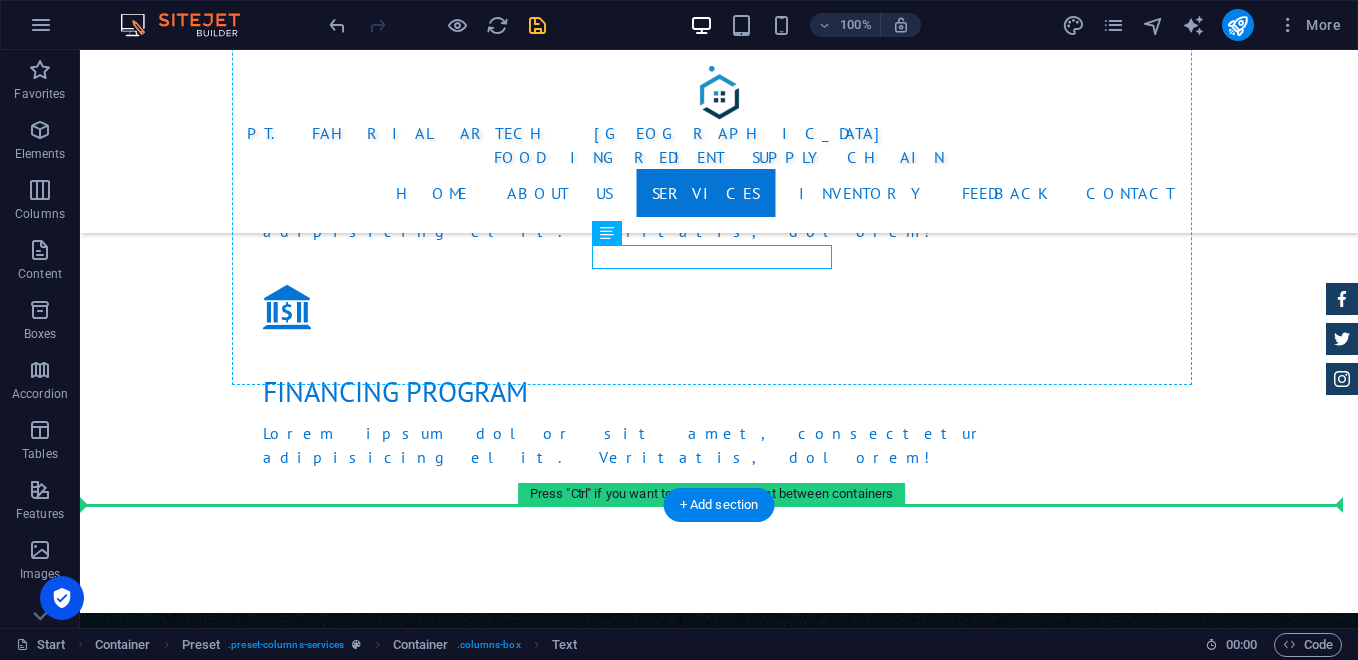 drag, startPoint x: 597, startPoint y: 265, endPoint x: 899, endPoint y: 260, distance: 302.04138 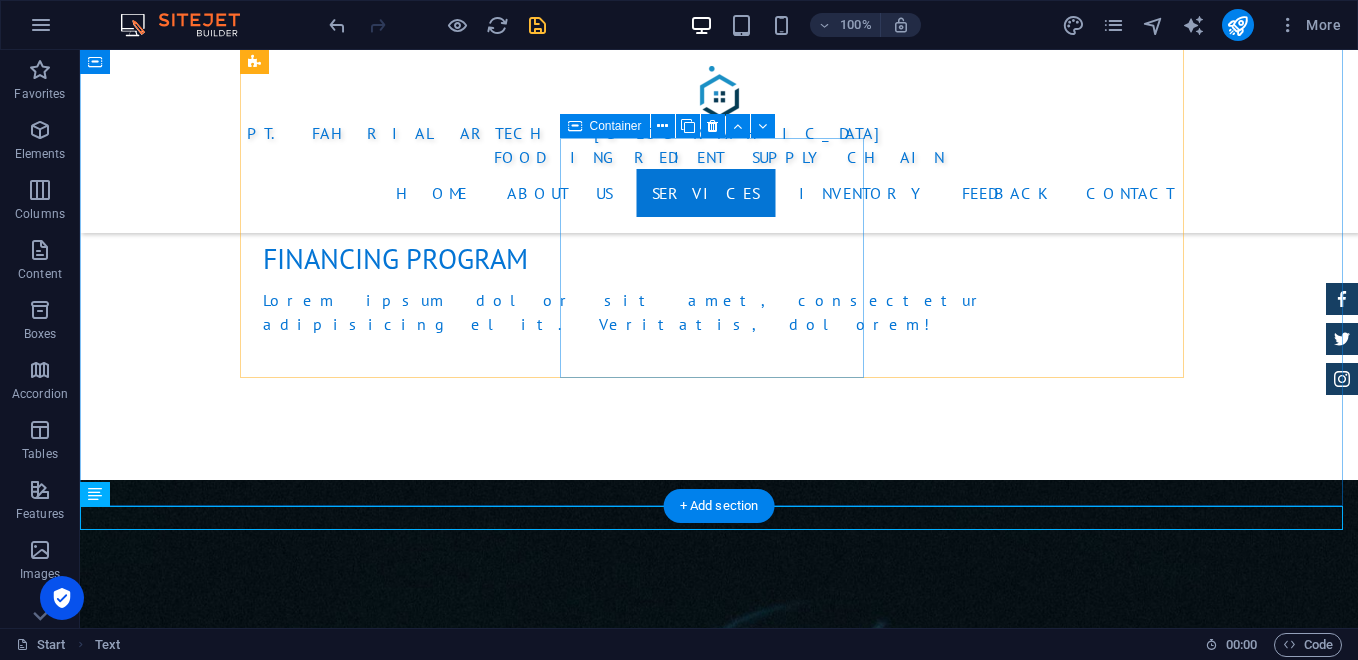scroll, scrollTop: 2739, scrollLeft: 0, axis: vertical 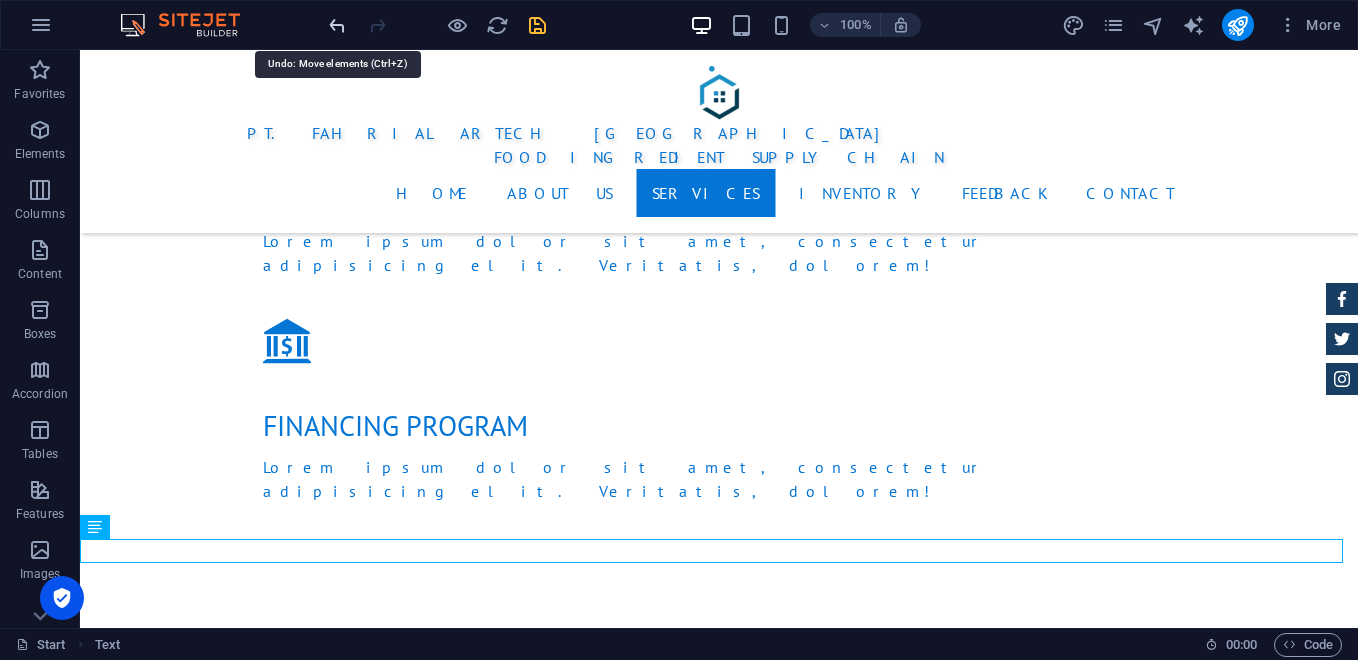click at bounding box center [337, 25] 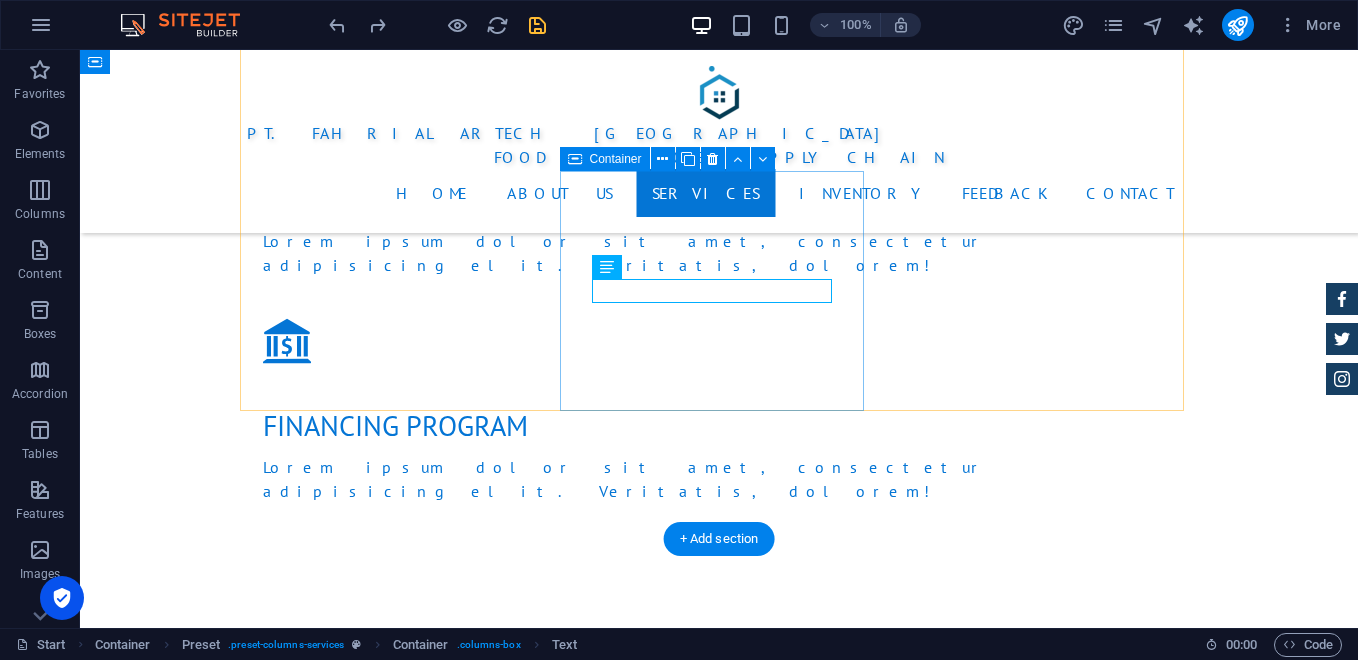 click on "Loyalty Program Diskon Loyalitas Pelanggan." at bounding box center (719, 2561) 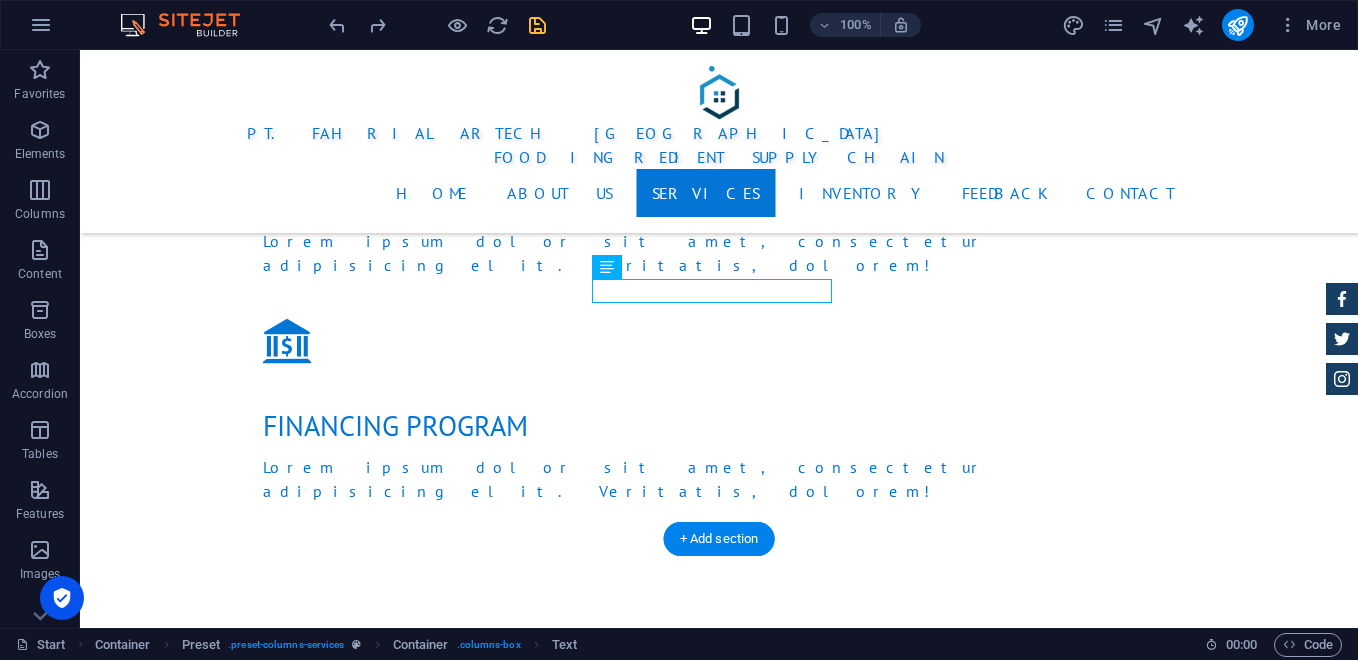 click on "Diskon Loyalitas Pelanggan." at bounding box center (719, 2585) 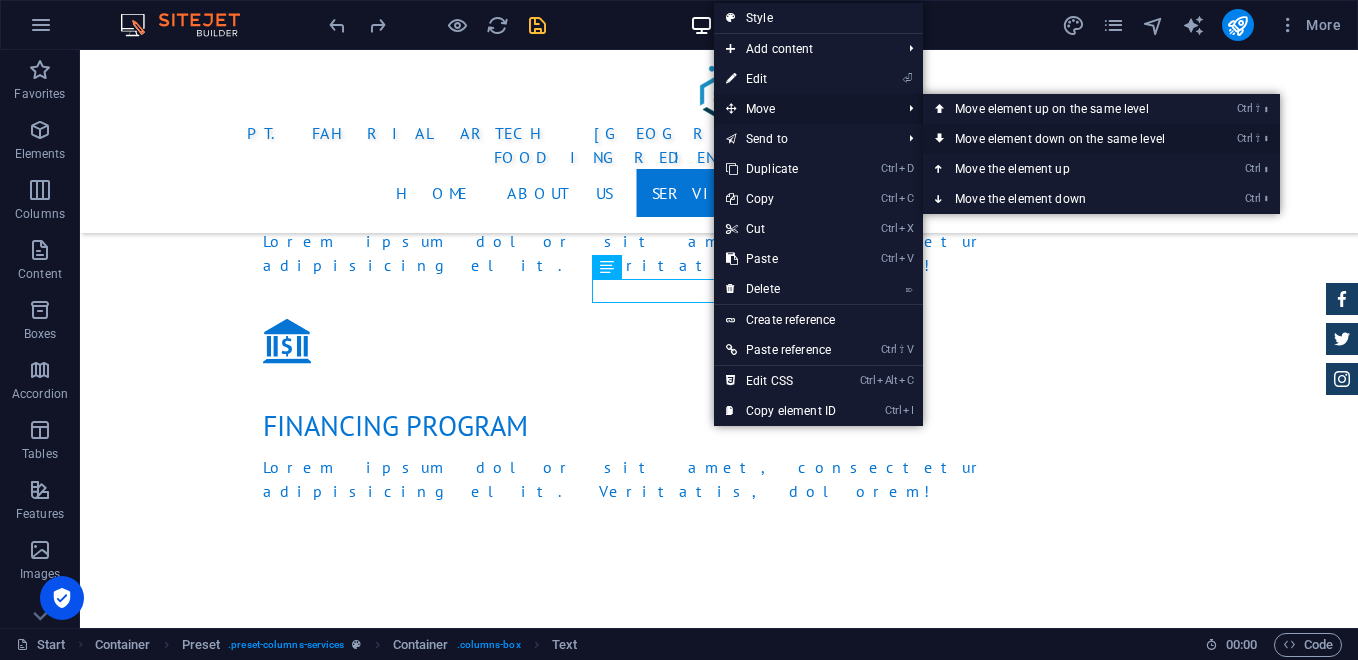 click on "Ctrl ⇧ ⬇  Move element down on the same level" at bounding box center (1064, 139) 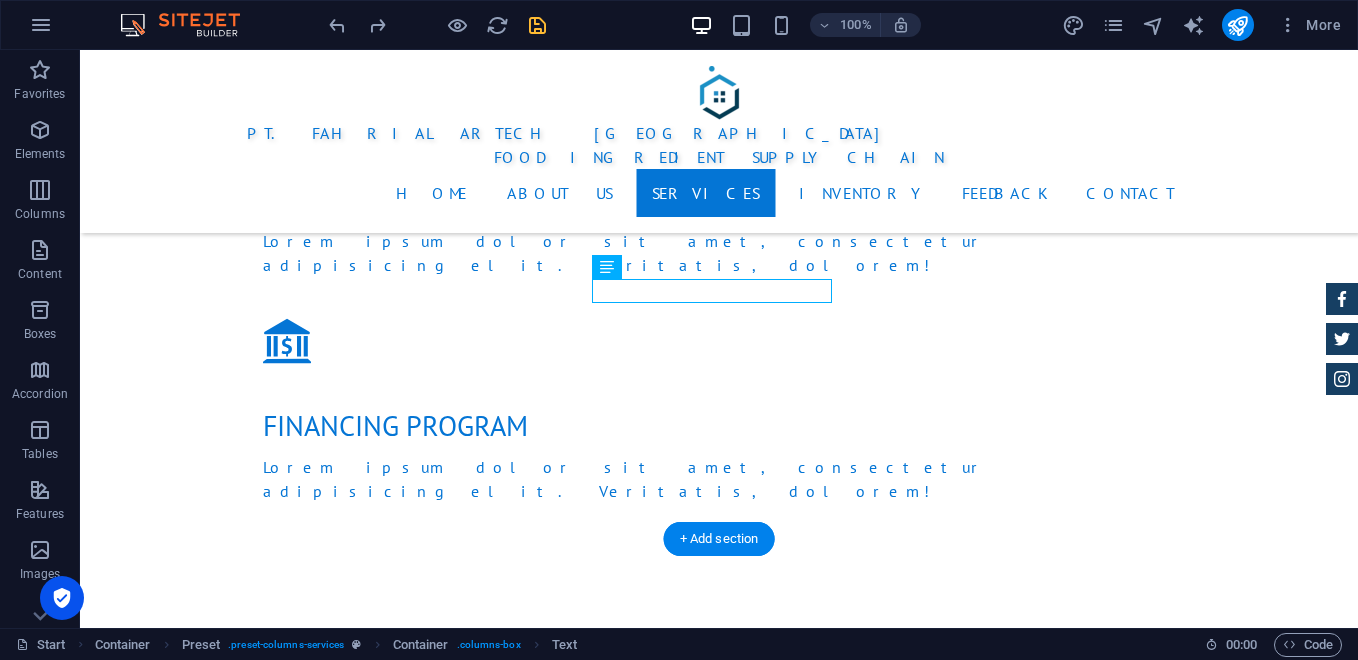 drag, startPoint x: 709, startPoint y: 323, endPoint x: 629, endPoint y: 290, distance: 86.53901 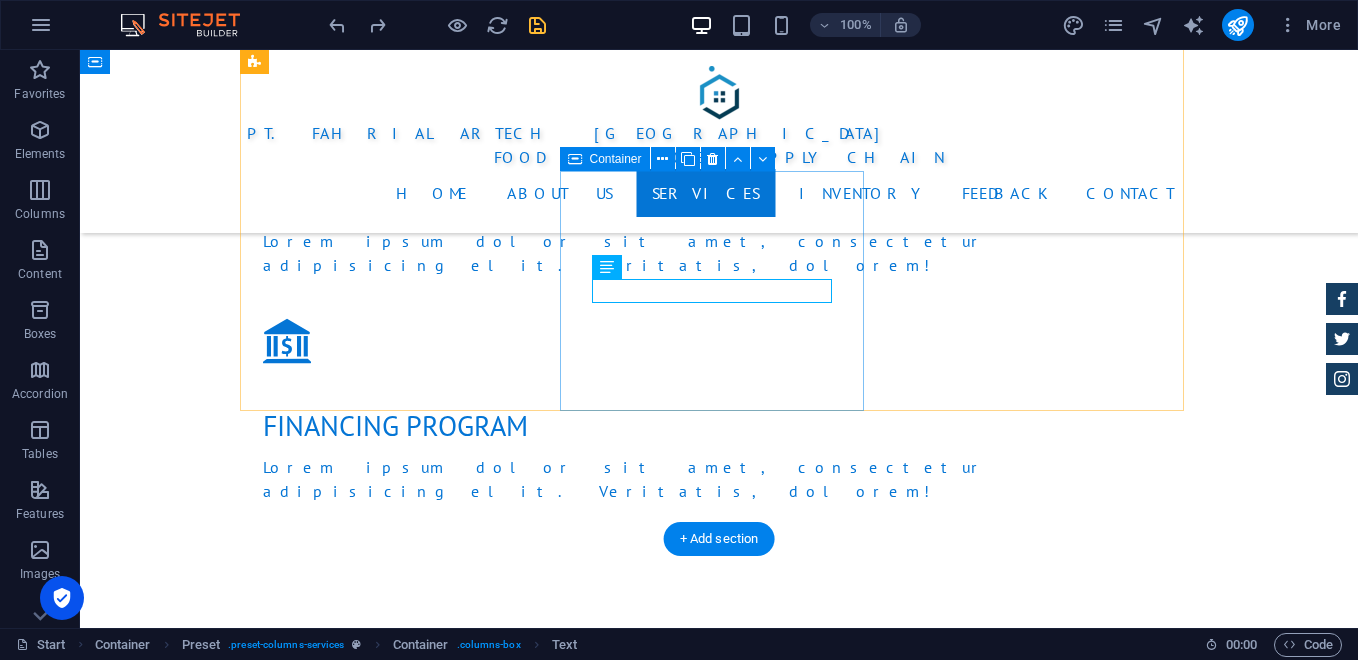 click on "Loyalty Program Diskon Loyalitas Pelanggan." at bounding box center (719, 2561) 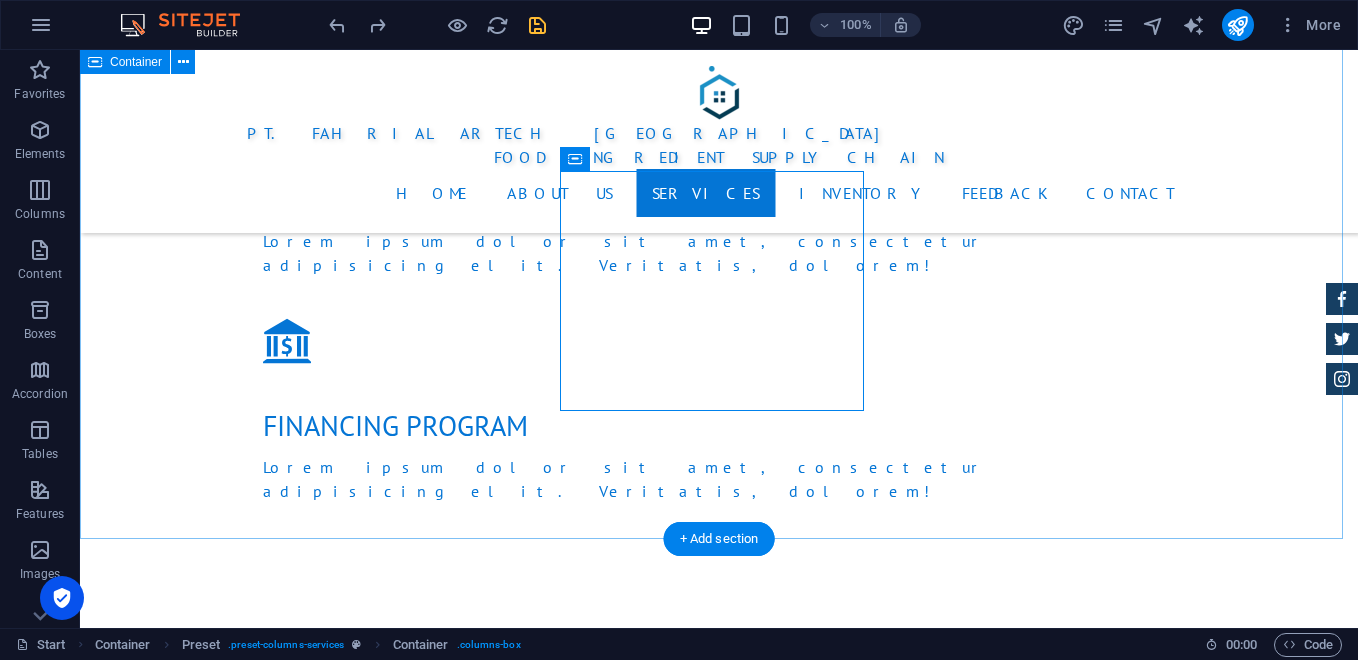 click on "Services Lorem ipsum dolor sit amet, consectetur adipisicing elit. [PERSON_NAME], assumenda, dolore, cum [PERSON_NAME] asperiores consequatur suscipit quidem ducimus eveniet iure expedita consectetur odio voluptatum similique fugit voluptates rem accusamus quae quas dolorem tenetur facere tempora maiores adipisci reiciendis accusantium voluptatibus id voluptate tempore dolor harum nisi amet! Nobis, eaque. Distribusi Langsung Melayani pengiriman langsung ke toko bahan kue, bakery rumahan, pabrik [PERSON_NAME] hotel. Kemitraan Digital Menyediakan platform pemesanan online B2B [PERSON_NAME] B2C. Retail & Outlet Pembukaan toko fisik bahan kue di area strategis Layanan Armada Sendiri Pengiriman tepat waktu [PERSON_NAME] efisien dengan armada internal. Loyalty Program Diskon Loyalitas Pelanggan. EDUKASI Workshop Baking Bulanan" at bounding box center (719, 2148) 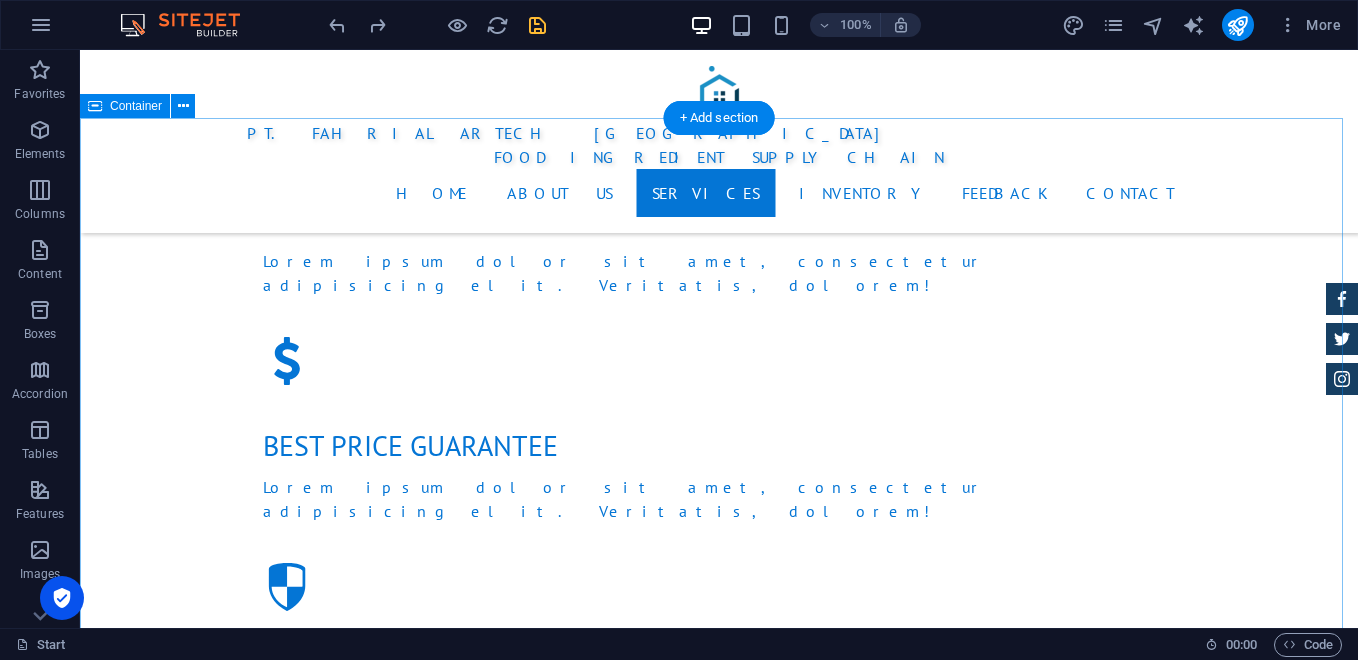 scroll, scrollTop: 2273, scrollLeft: 0, axis: vertical 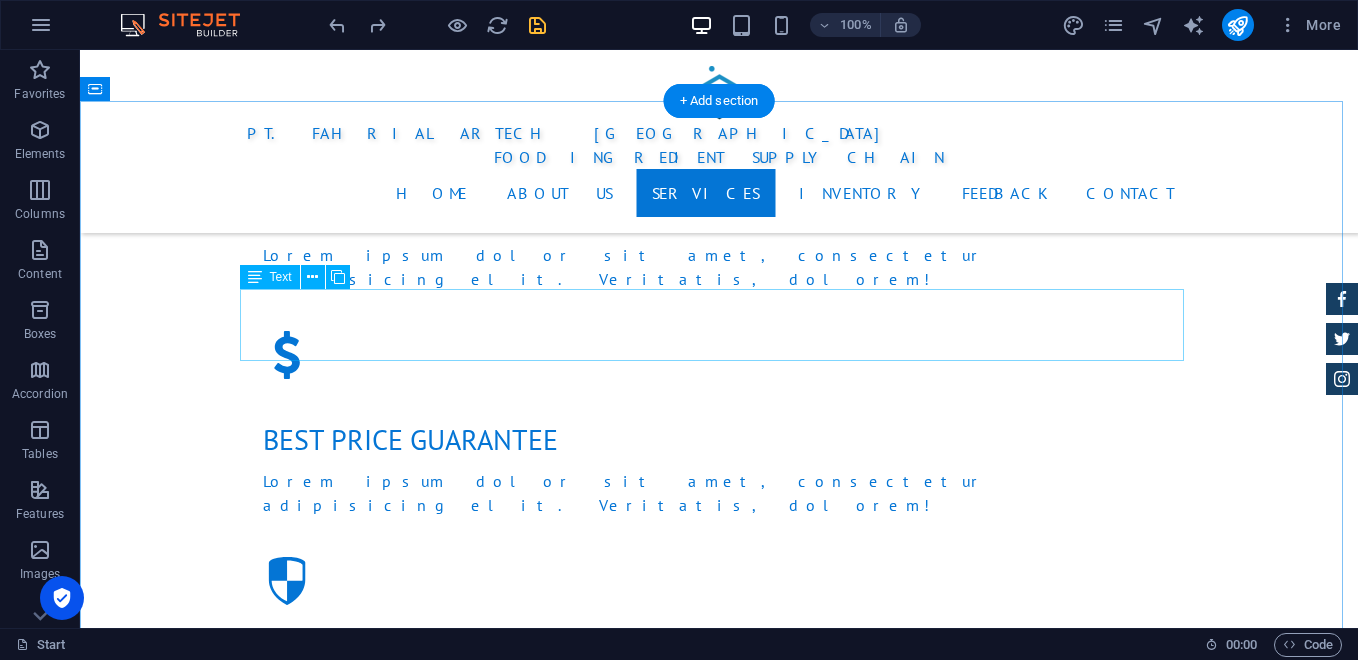 click on "Lorem ipsum dolor sit amet, consectetur adipisicing elit. Libero, assumenda, dolore, cum vel modi asperiores consequatur suscipit quidem ducimus eveniet iure expedita consectetur odio voluptatum similique fugit voluptates rem accusamus quae quas dolorem tenetur facere tempora maiores adipisci reiciendis accusantium voluptatibus id voluptate tempore dolor harum nisi amet! Nobis, eaque." at bounding box center [719, 2145] 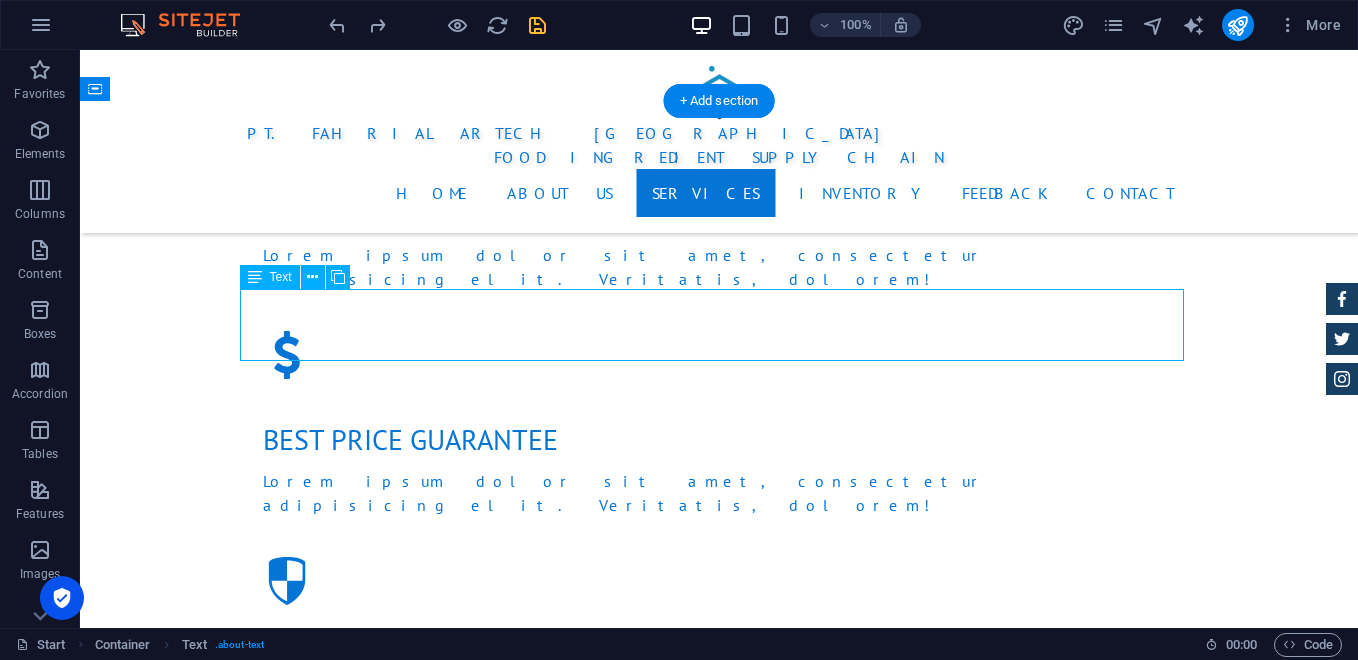 click on "Lorem ipsum dolor sit amet, consectetur adipisicing elit. Libero, assumenda, dolore, cum vel modi asperiores consequatur suscipit quidem ducimus eveniet iure expedita consectetur odio voluptatum similique fugit voluptates rem accusamus quae quas dolorem tenetur facere tempora maiores adipisci reiciendis accusantium voluptatibus id voluptate tempore dolor harum nisi amet! Nobis, eaque." at bounding box center [719, 2145] 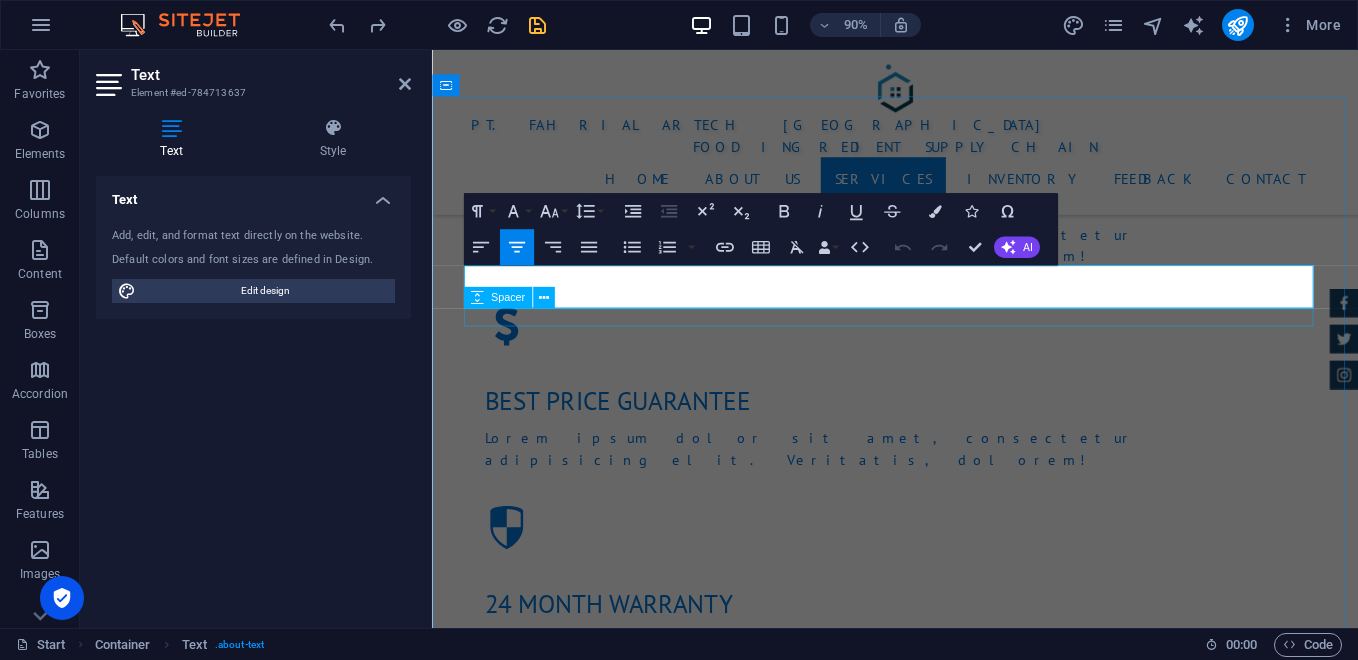 scroll, scrollTop: 2830, scrollLeft: 2, axis: both 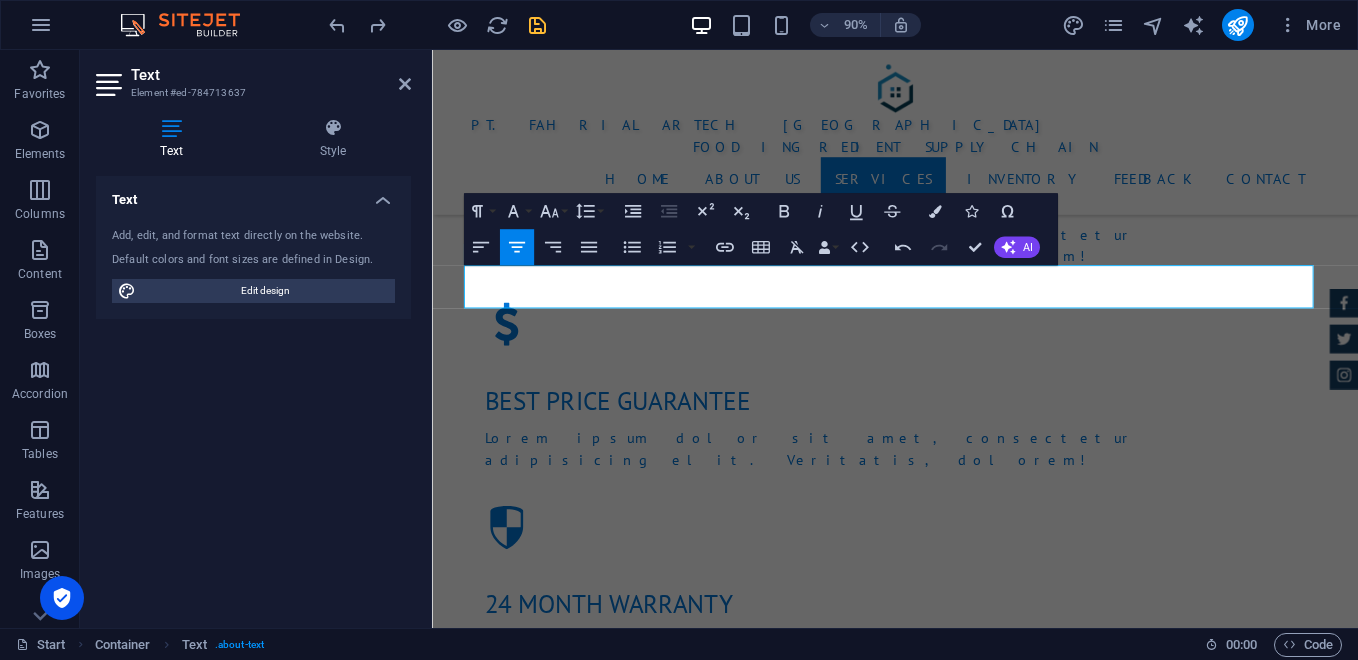 click on "Text Add, edit, and format text directly on the website. Default colors and font sizes are defined in Design. Edit design Alignment Left aligned Centered Right aligned" at bounding box center (253, 394) 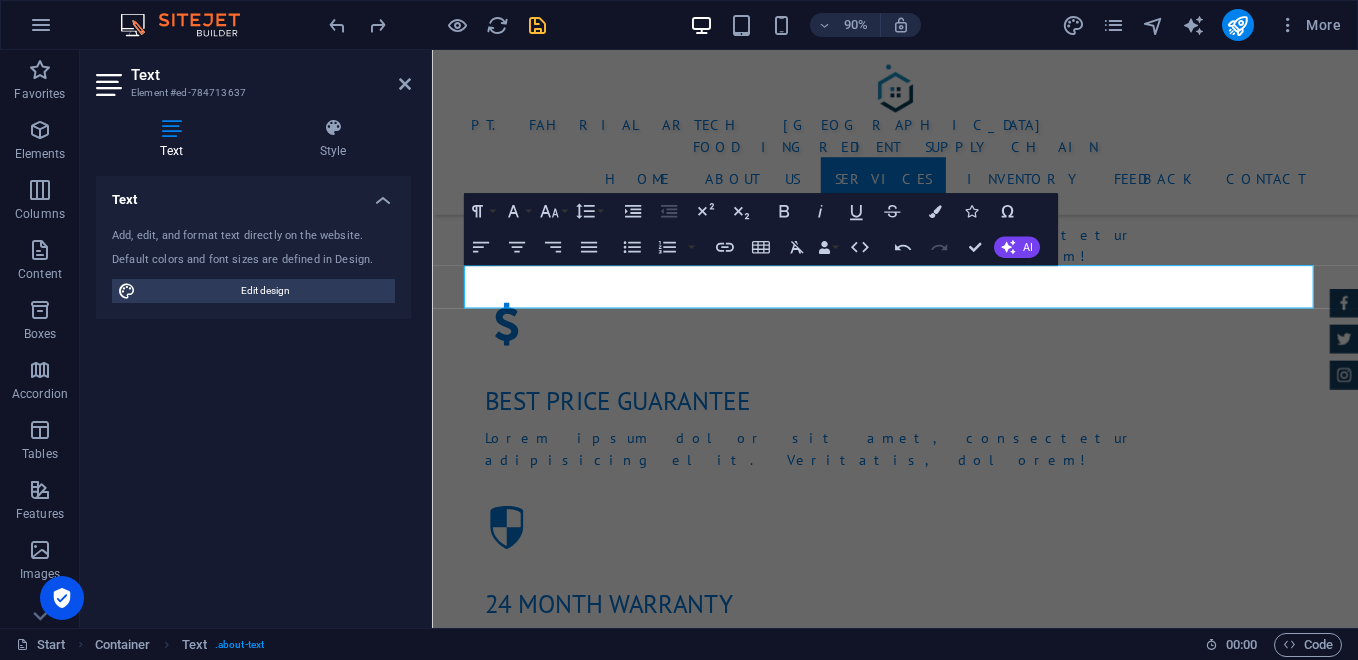 click on "Text Add, edit, and format text directly on the website. Default colors and font sizes are defined in Design. Edit design Alignment Left aligned Centered Right aligned" at bounding box center [253, 394] 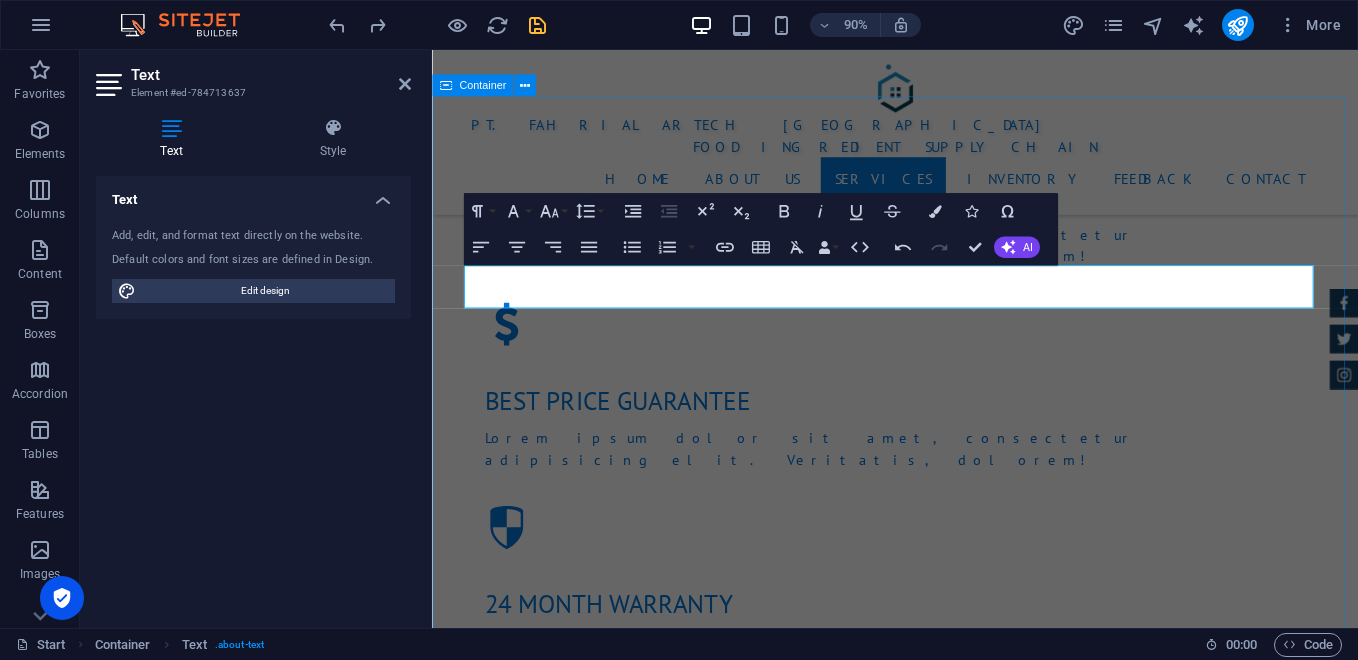 click on "Services kami menghadirkan model bisnis “One Stop Solution” untuk memenuhi kebutuhan bahan baku roti dan kue—mulai dari bahan utama, bahan tambahan, hingga layanan logistik dan distribusi. kami menghadirkan model bisnis “One Stop Solution” untuk memenuhi kebutuhan bahan baku roti dan kue—mulai dari bahan utama, bahan tambahan, hingga layanan logistik dan distribusi. Distribusi Langsung Melayani pengiriman langsung ke toko bahan kue, bakery rumahan, pabrik roti, dan hotel. Kemitraan Digital Menyediakan platform pemesanan online B2B dan B2C. Retail & Outlet Pembukaan toko fisik bahan kue di area strategis Layanan Armada Sendiri Pengiriman tepat waktu dan efisien dengan armada internal. Loyalty Program Diskon Loyalitas Pelanggan. EDUKASI Workshop Baking Bulanan" at bounding box center (946, 2566) 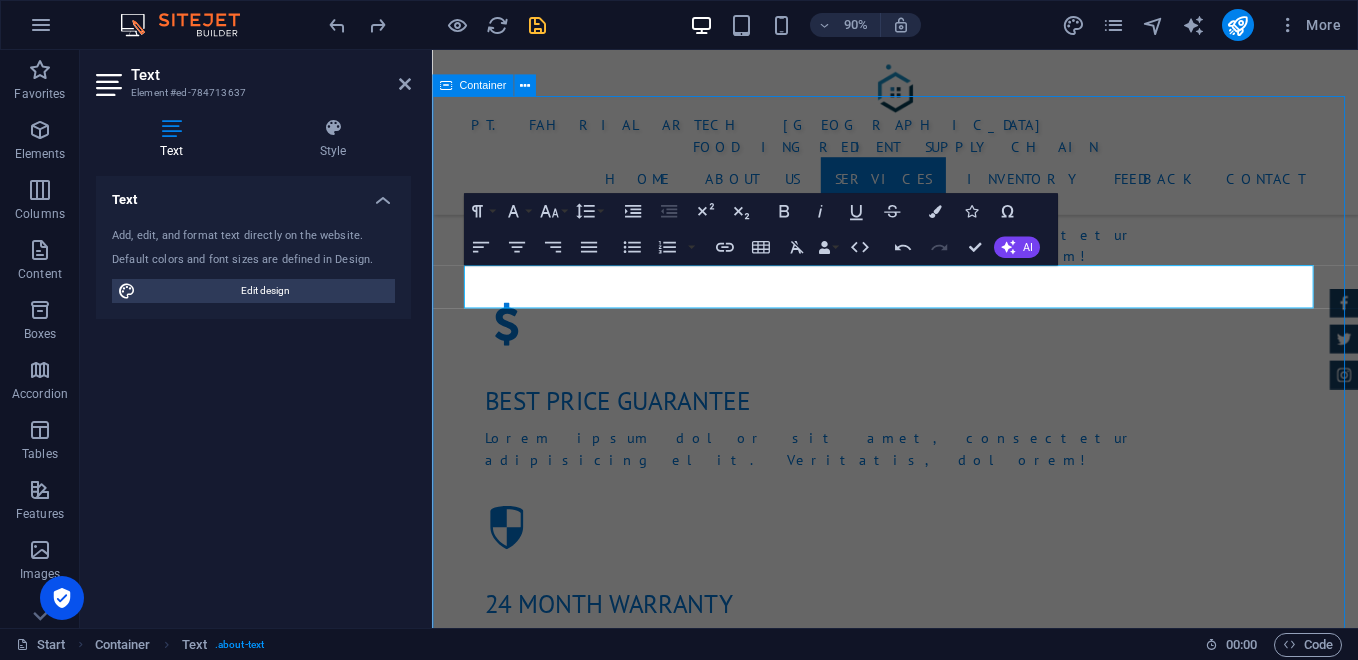 click on "Services kami menghadirkan model bisnis “One Stop Solution” untuk memenuhi kebutuhan bahan baku roti dan kue—mulai dari bahan utama, bahan tambahan, hingga layanan logistik dan distribusi. kami menghadirkan model bisnis “One Stop Solution” untuk memenuhi kebutuhan bahan baku roti dan kue—mulai dari bahan utama, bahan tambahan, hingga layanan logistik dan distribusi. Distribusi Langsung Melayani pengiriman langsung ke toko bahan kue, bakery rumahan, pabrik roti, dan hotel. Kemitraan Digital Menyediakan platform pemesanan online B2B dan B2C. Retail & Outlet Pembukaan toko fisik bahan kue di area strategis Layanan Armada Sendiri Pengiriman tepat waktu dan efisien dengan armada internal. Loyalty Program Diskon Loyalitas Pelanggan. EDUKASI Workshop Baking Bulanan" at bounding box center (946, 2566) 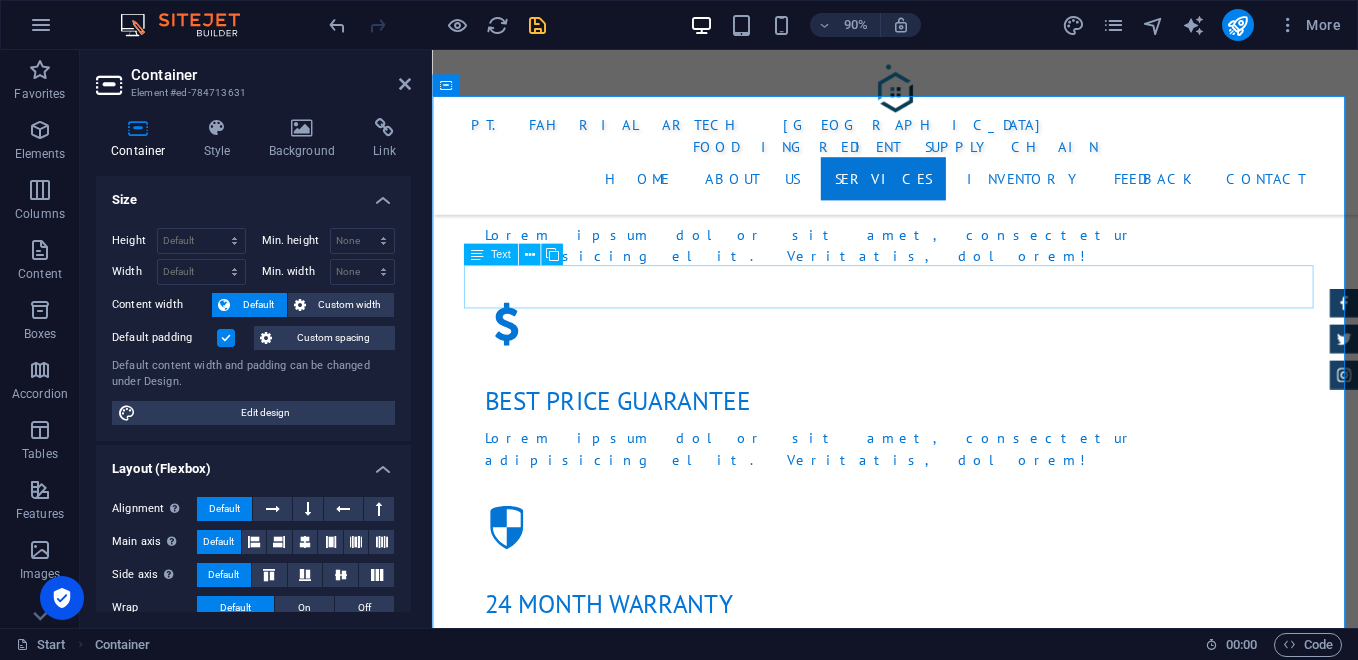 click on "kami menghadirkan model bisnis “One Stop Solution” untuk memenuhi kebutuhan bahan baku roti dan kue—mulai dari bahan utama, bahan tambahan, hingga layanan logistik dan distribusi." at bounding box center (947, 2097) 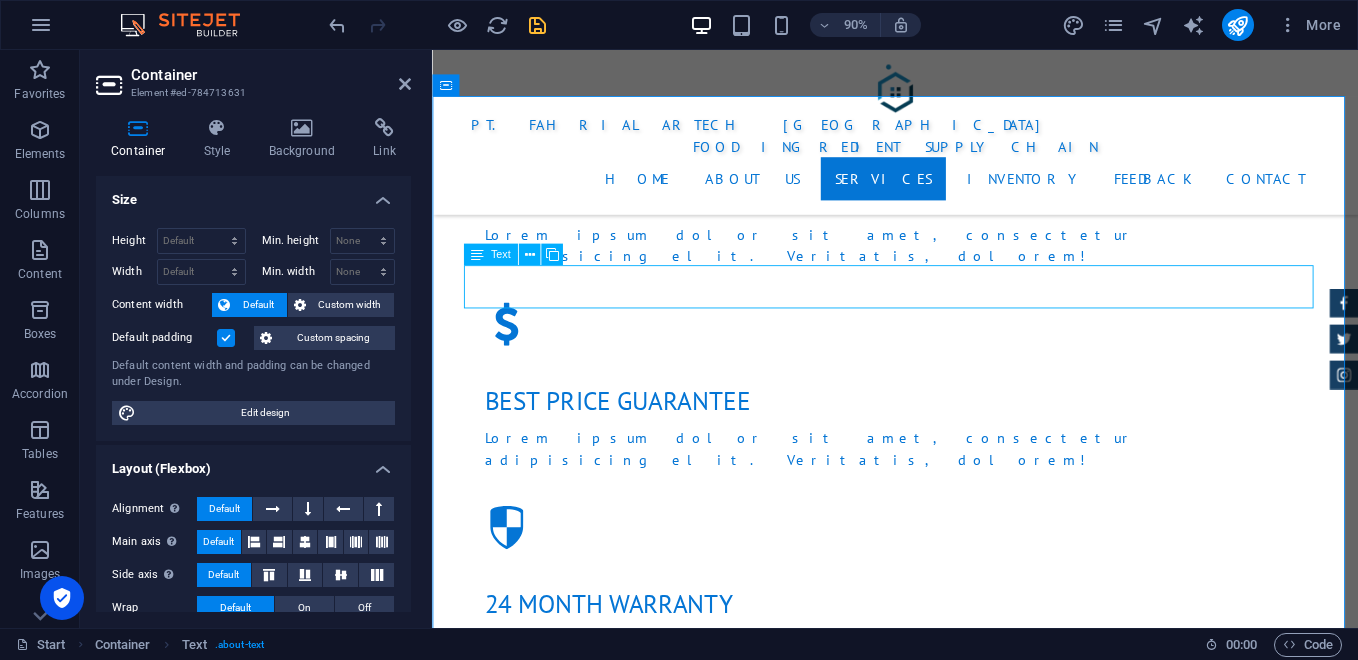 click on "kami menghadirkan model bisnis “One Stop Solution” untuk memenuhi kebutuhan bahan baku roti dan kue—mulai dari bahan utama, bahan tambahan, hingga layanan logistik dan distribusi." at bounding box center [947, 2097] 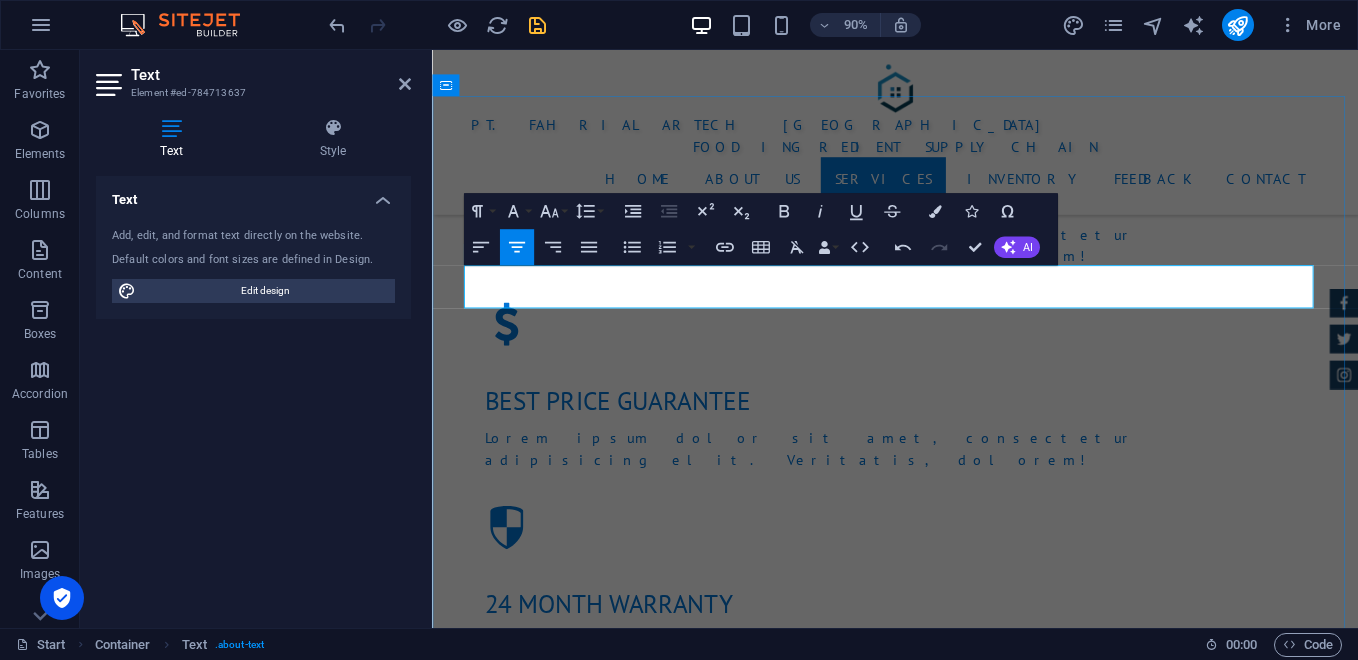 type 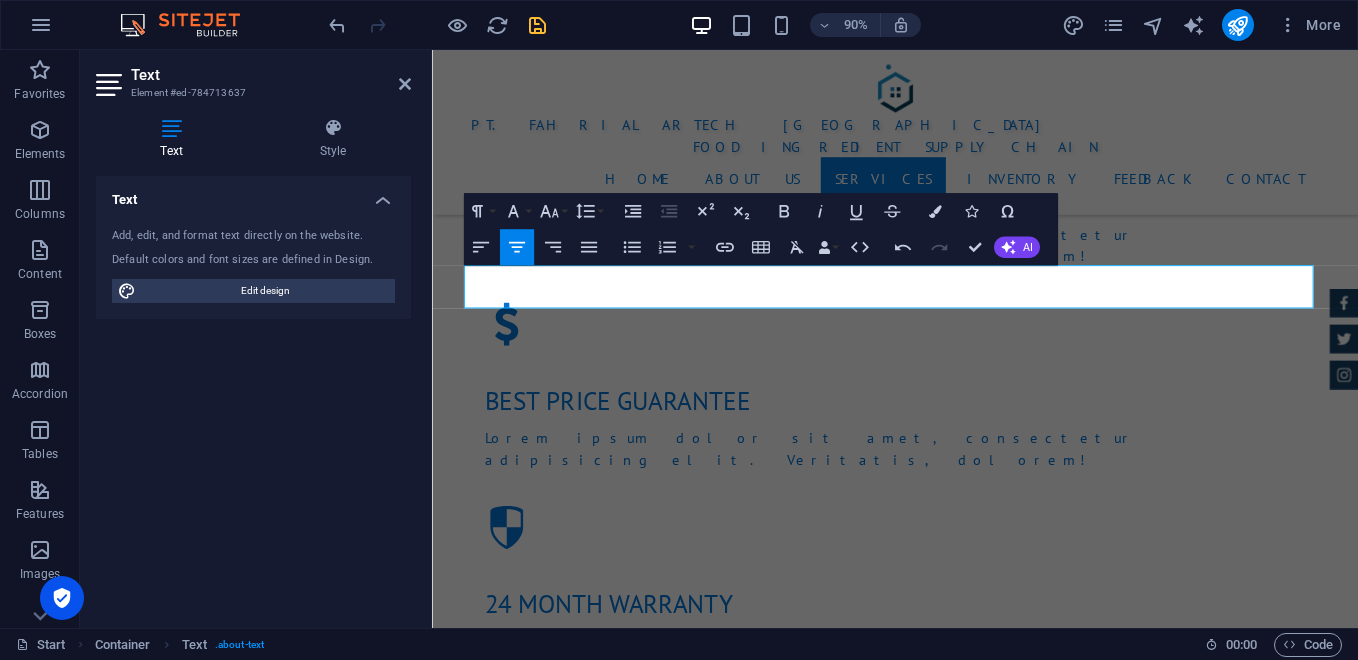 click on "Text Add, edit, and format text directly on the website. Default colors and font sizes are defined in Design. Edit design Alignment Left aligned Centered Right aligned" at bounding box center [253, 394] 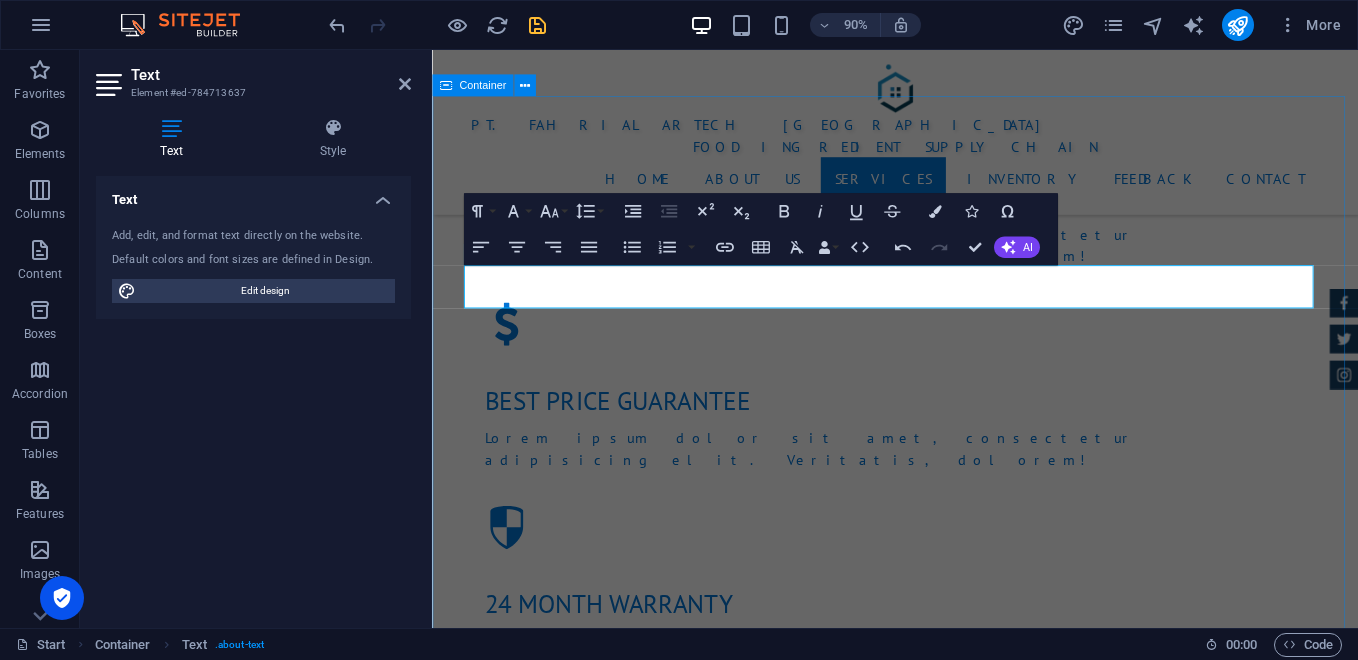 click on "Services Kami menghadirkan model bisnis “One Stop Solution” untuk memenuhi kebutuhan bahan baku Bakery, Pastry, [PERSON_NAME] Horeka, mulai dari bahan utama, bahan tambahan, hingga layanan logistik [PERSON_NAME] distribusi. Distribusi Langsung Melayani pengiriman langsung ke toko bahan kue, bakery rumahan, pabrik [PERSON_NAME] hotel. Kemitraan Digital Menyediakan platform pemesanan online B2B [PERSON_NAME] B2C. Retail & Outlet Pembukaan toko fisik bahan kue di area strategis Layanan Armada Sendiri Pengiriman tepat waktu [PERSON_NAME] efisien dengan armada internal. Loyalty Program Diskon Loyalitas Pelanggan. EDUKASI Workshop Baking Bulanan" at bounding box center (946, 2578) 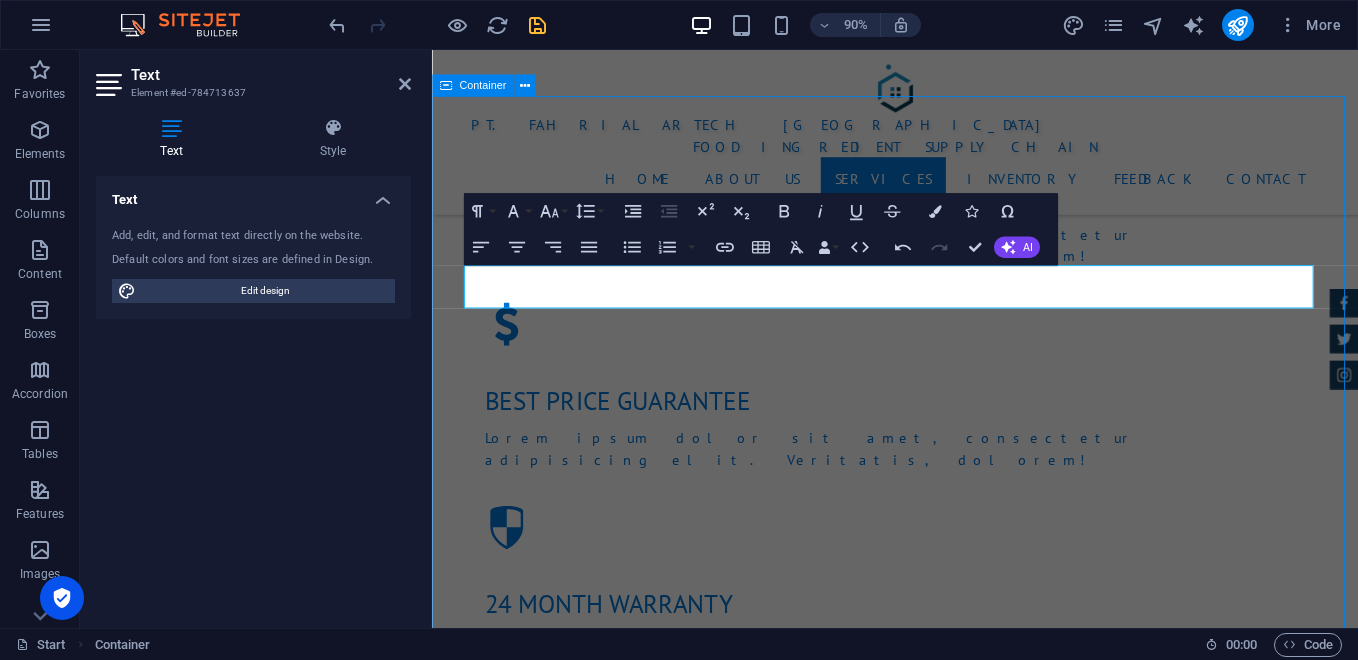click on "Services Kami menghadirkan model bisnis “One Stop Solution” untuk memenuhi kebutuhan bahan baku Bakery, Pastry, [PERSON_NAME] Horeka, mulai dari bahan utama, bahan tambahan, hingga layanan logistik [PERSON_NAME] distribusi. Distribusi Langsung Melayani pengiriman langsung ke toko bahan kue, bakery rumahan, pabrik [PERSON_NAME] hotel. Kemitraan Digital Menyediakan platform pemesanan online B2B [PERSON_NAME] B2C. Retail & Outlet Pembukaan toko fisik bahan kue di area strategis Layanan Armada Sendiri Pengiriman tepat waktu [PERSON_NAME] efisien dengan armada internal. Loyalty Program Diskon Loyalitas Pelanggan. EDUKASI Workshop Baking Bulanan" at bounding box center (946, 2578) 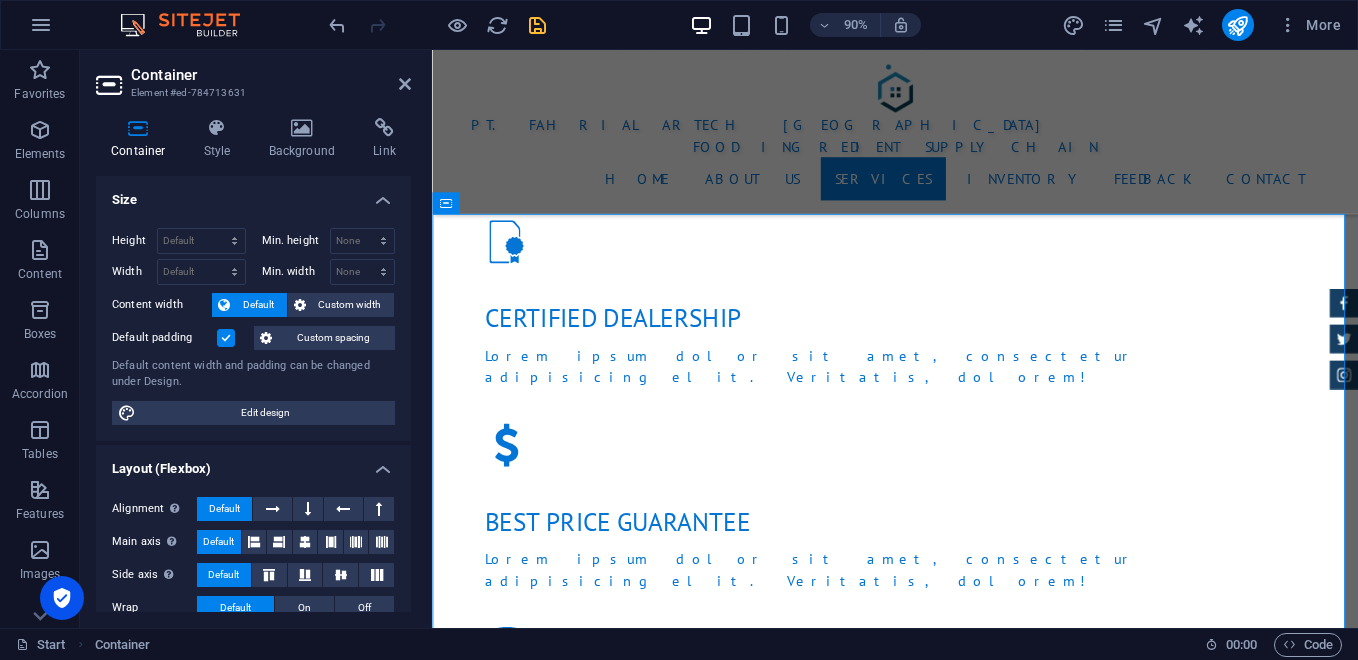 scroll, scrollTop: 2173, scrollLeft: 0, axis: vertical 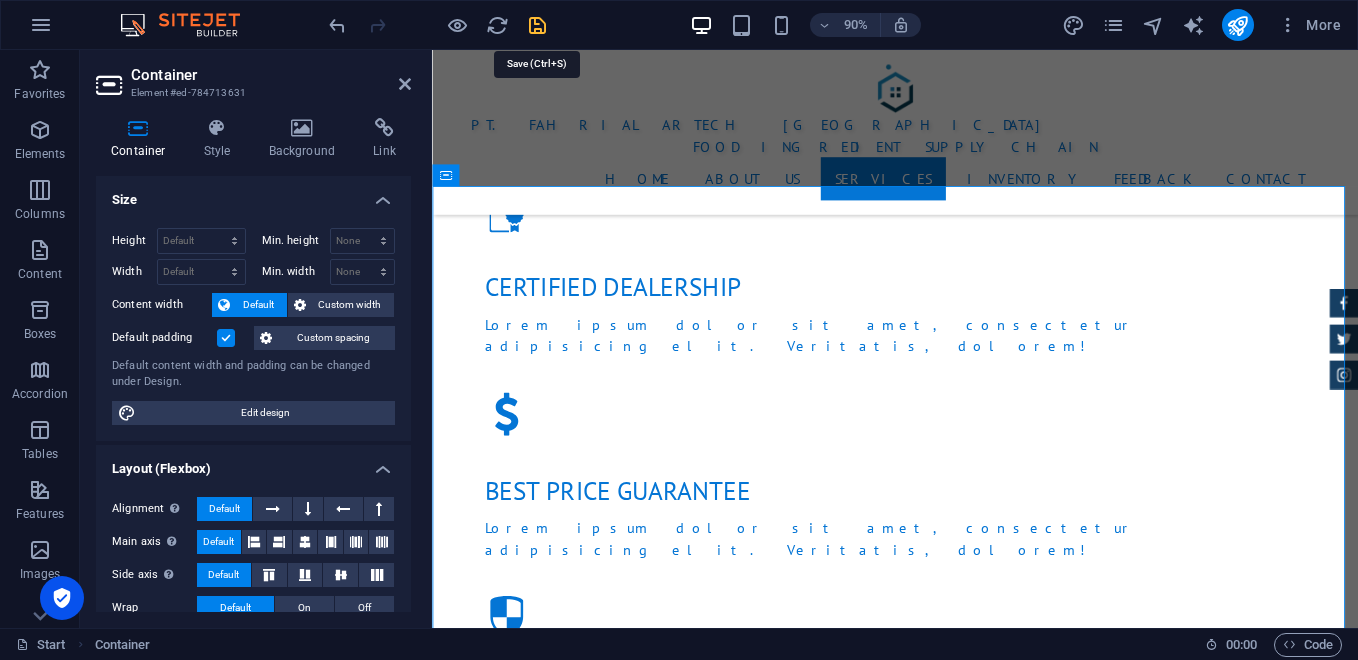 click at bounding box center (537, 25) 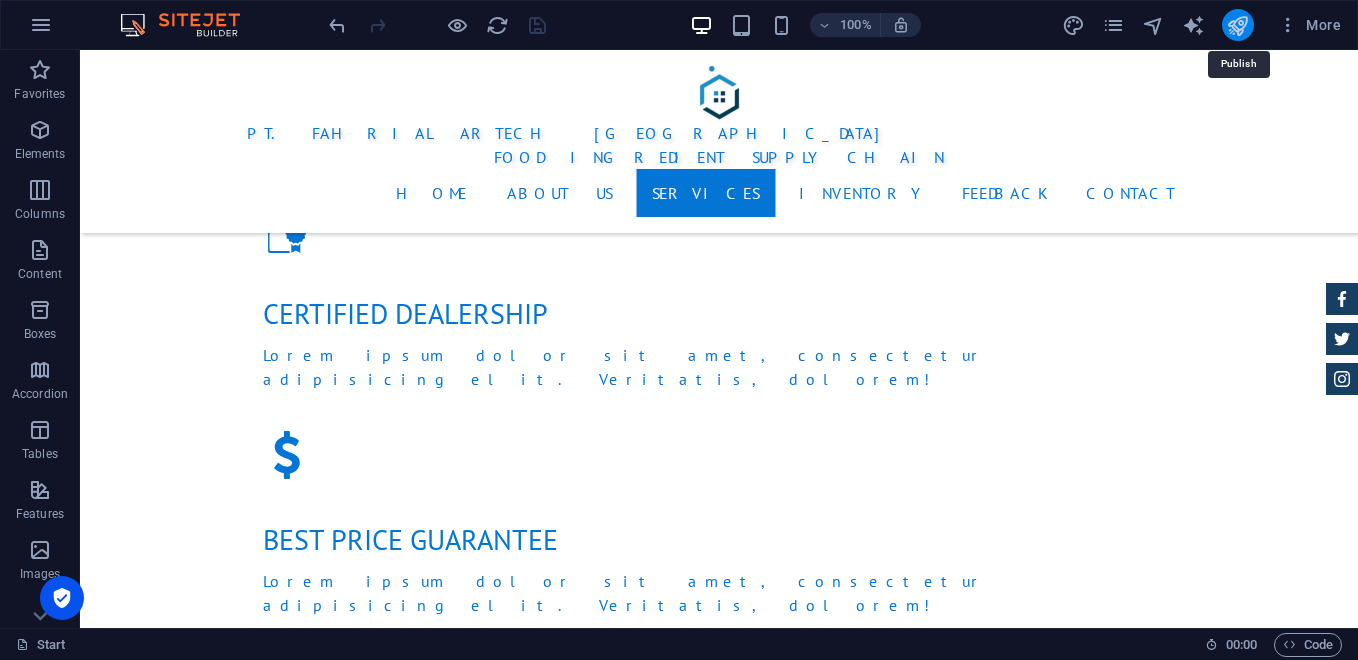 click at bounding box center (1237, 25) 